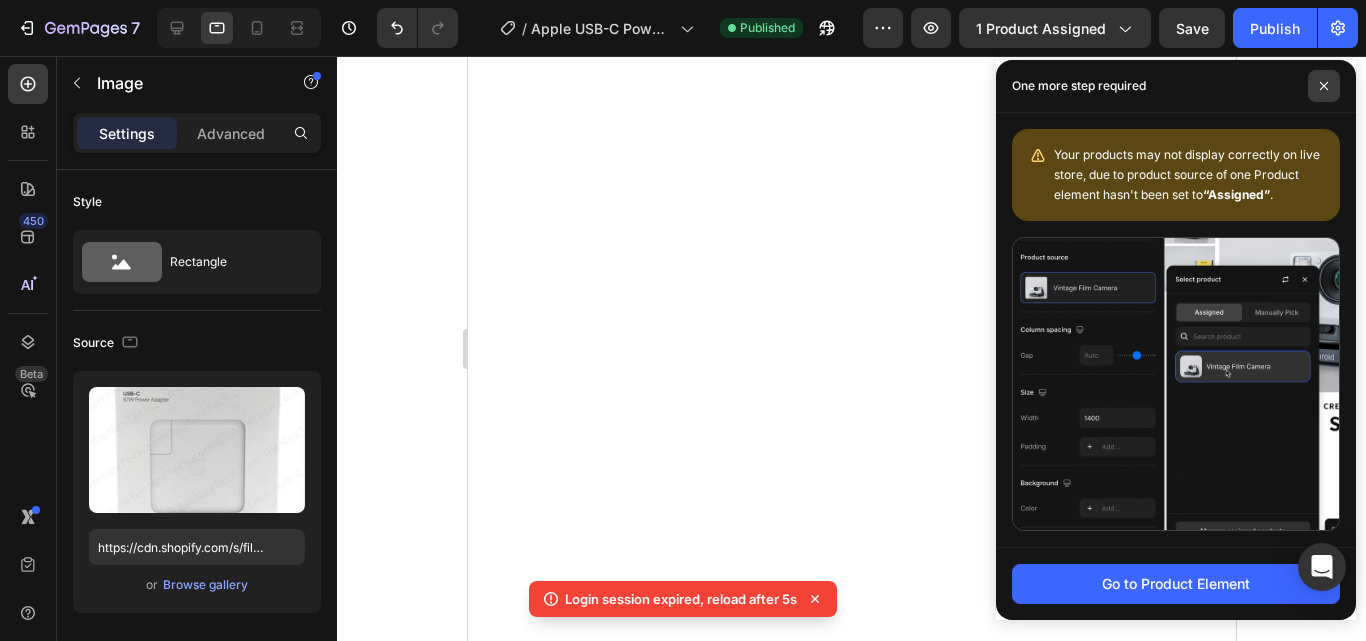 scroll, scrollTop: 0, scrollLeft: 0, axis: both 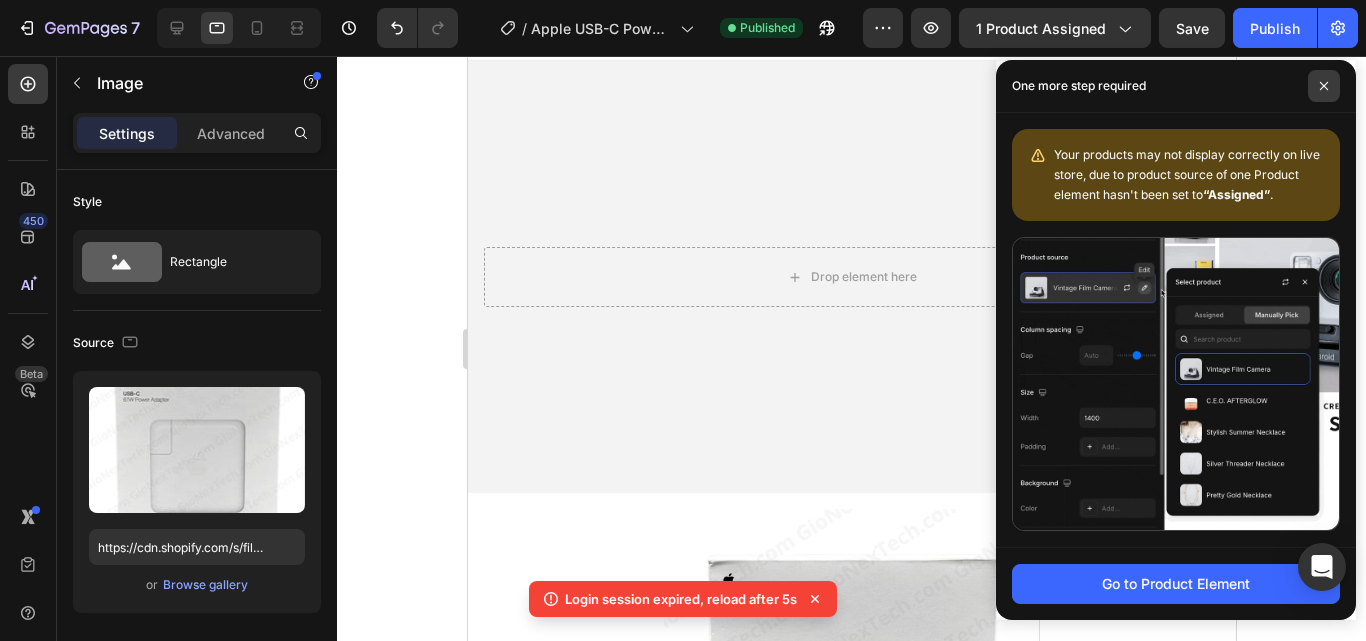 click 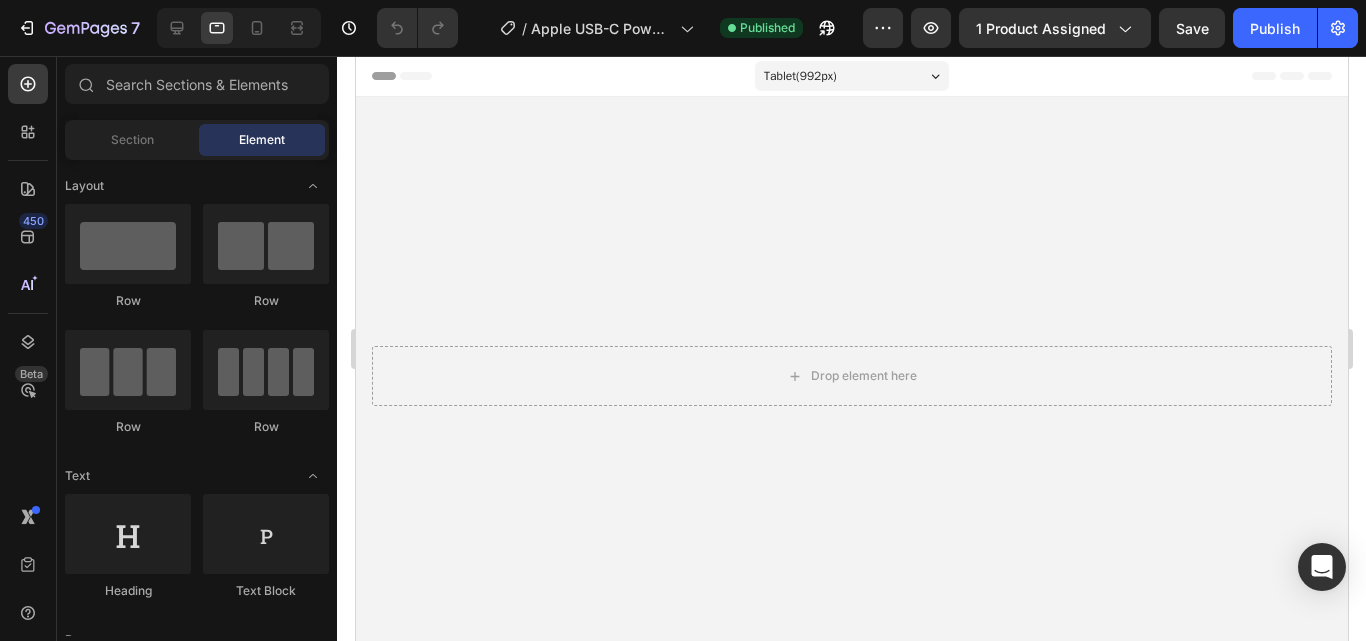 scroll, scrollTop: 0, scrollLeft: 0, axis: both 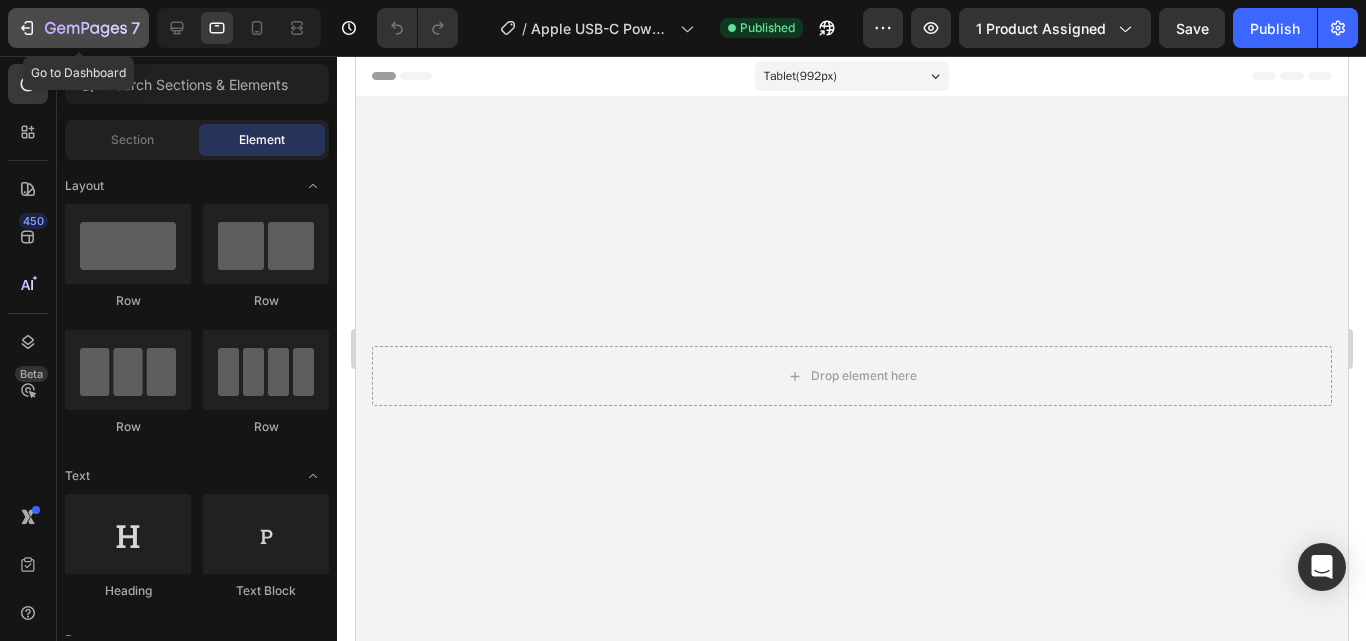 click 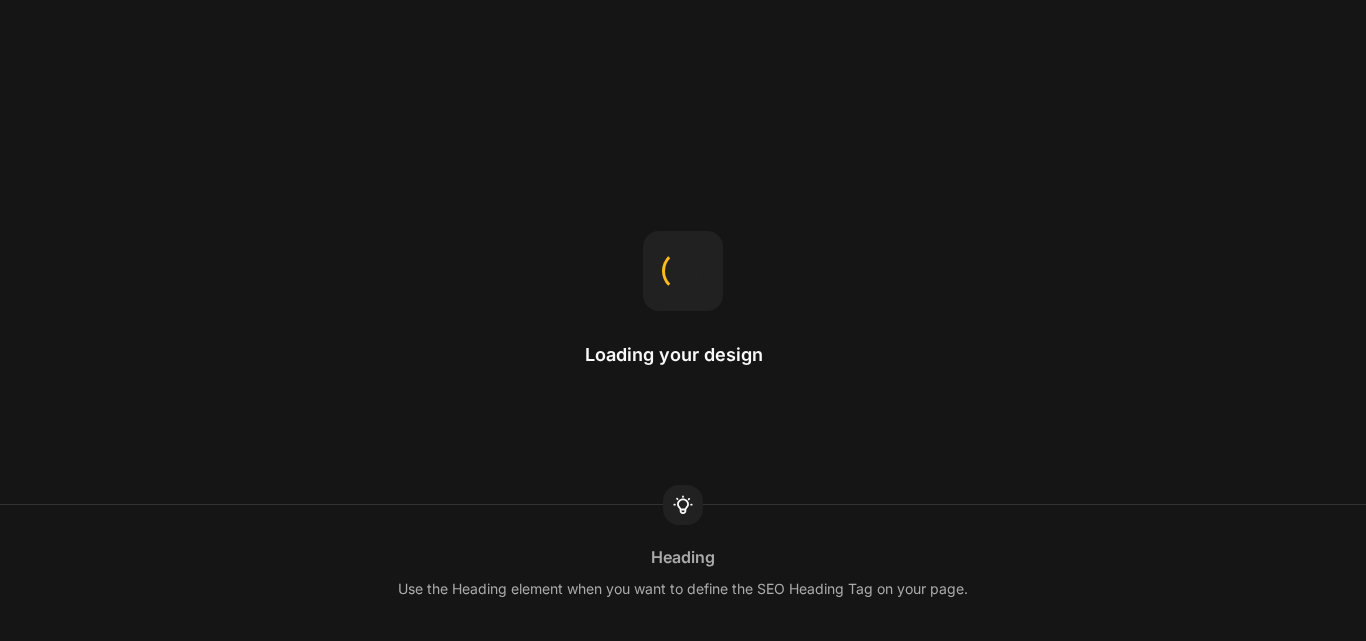 scroll, scrollTop: 0, scrollLeft: 0, axis: both 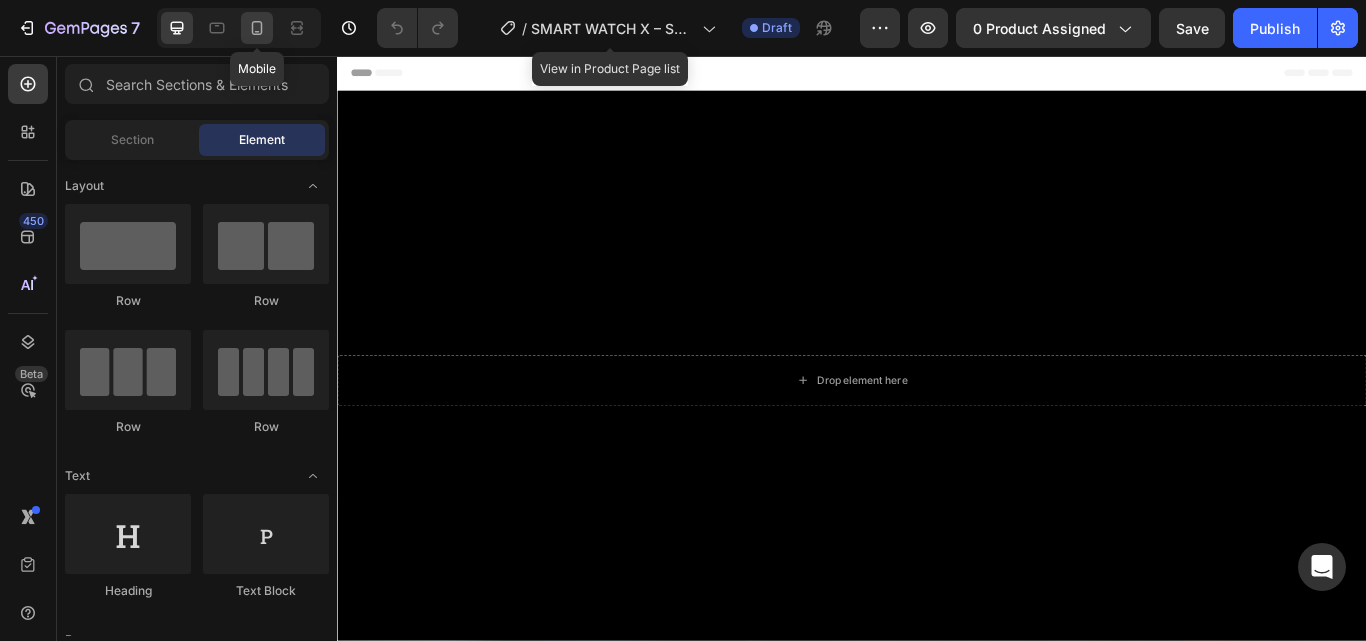 click 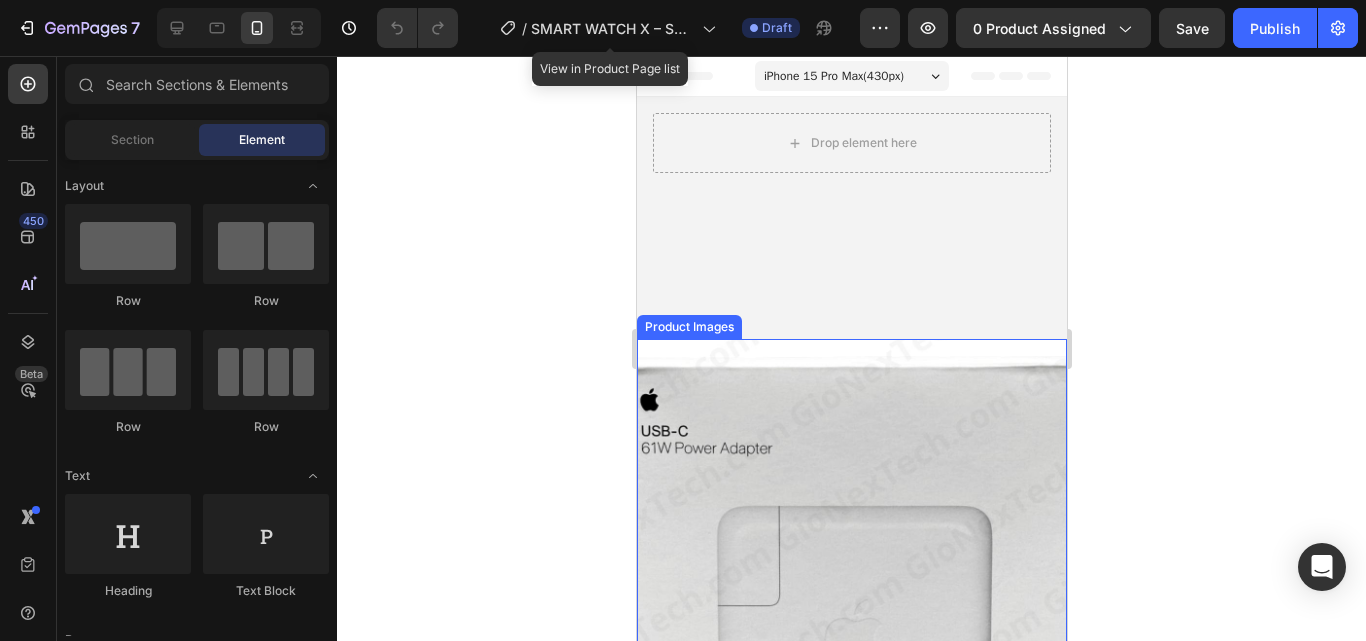 click at bounding box center (851, 554) 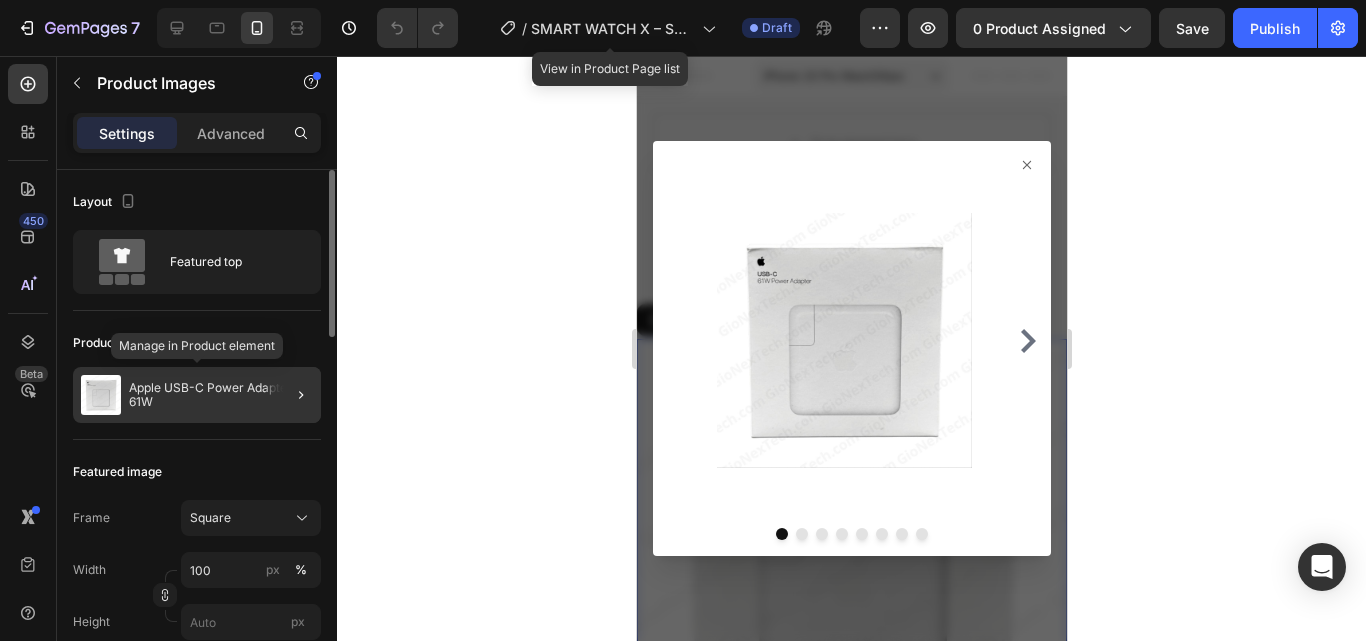 click on "Apple USB-C Power Adapter de 61W" at bounding box center (221, 395) 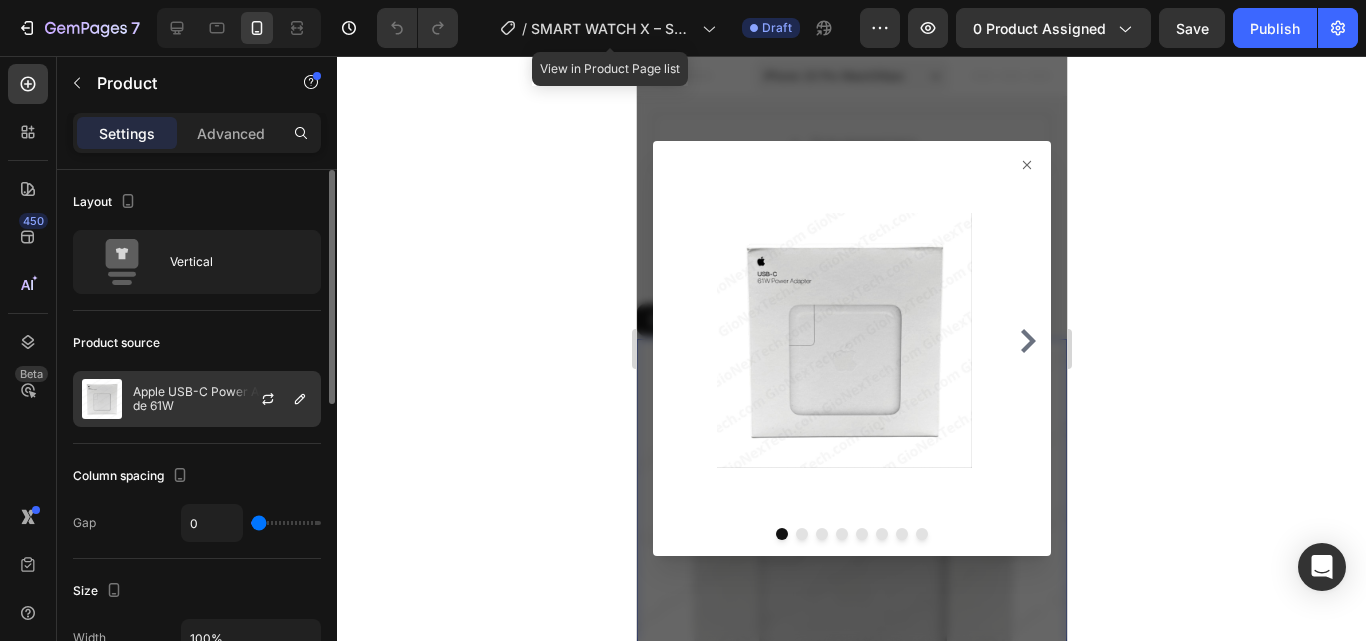 click on "Apple USB-C Power Adapter de 61W" at bounding box center [222, 399] 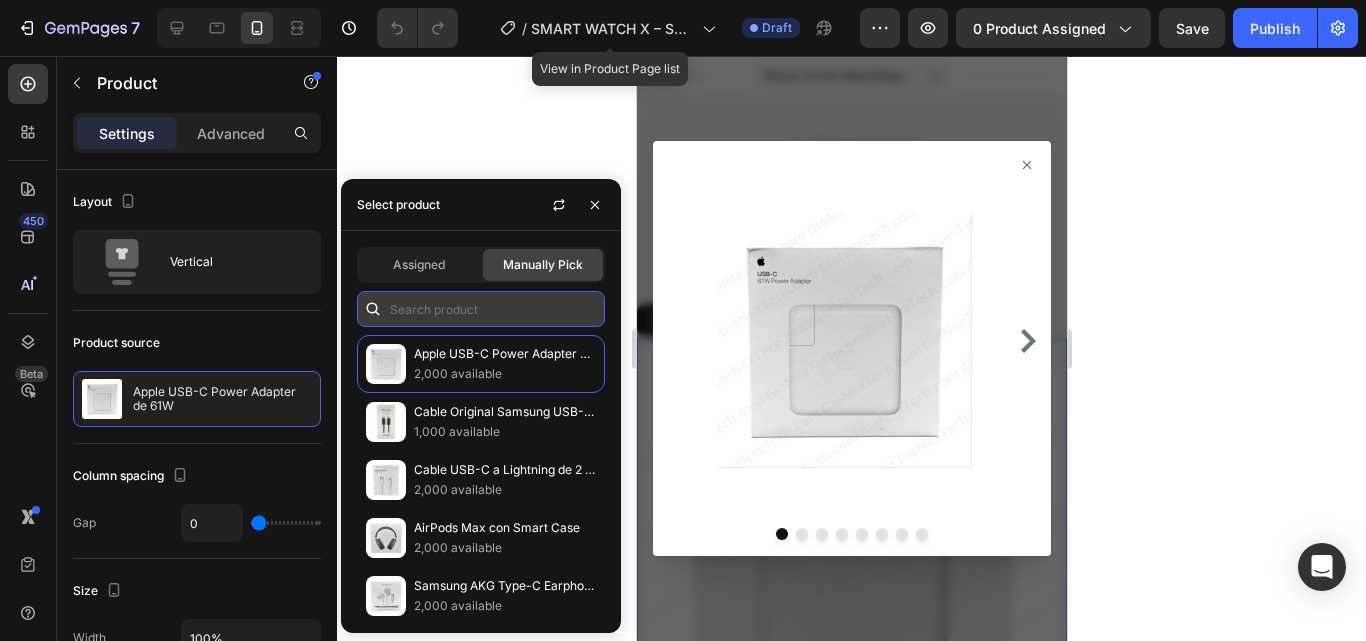 click at bounding box center [481, 309] 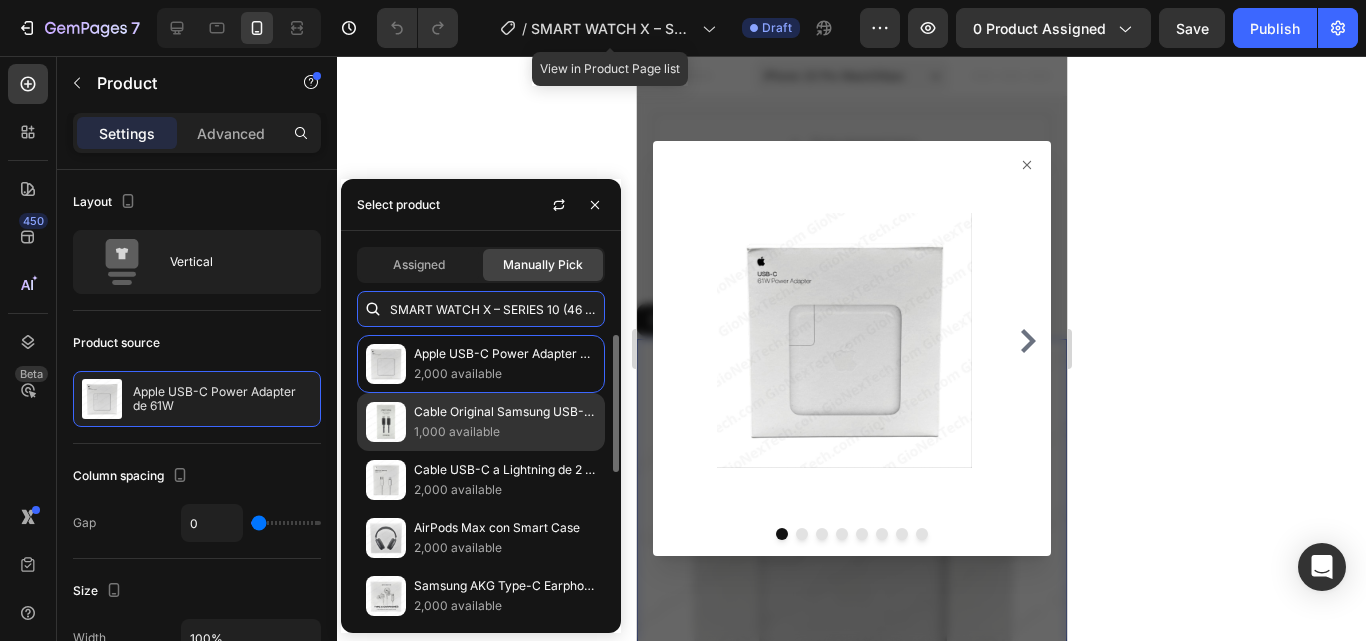 scroll, scrollTop: 0, scrollLeft: 15, axis: horizontal 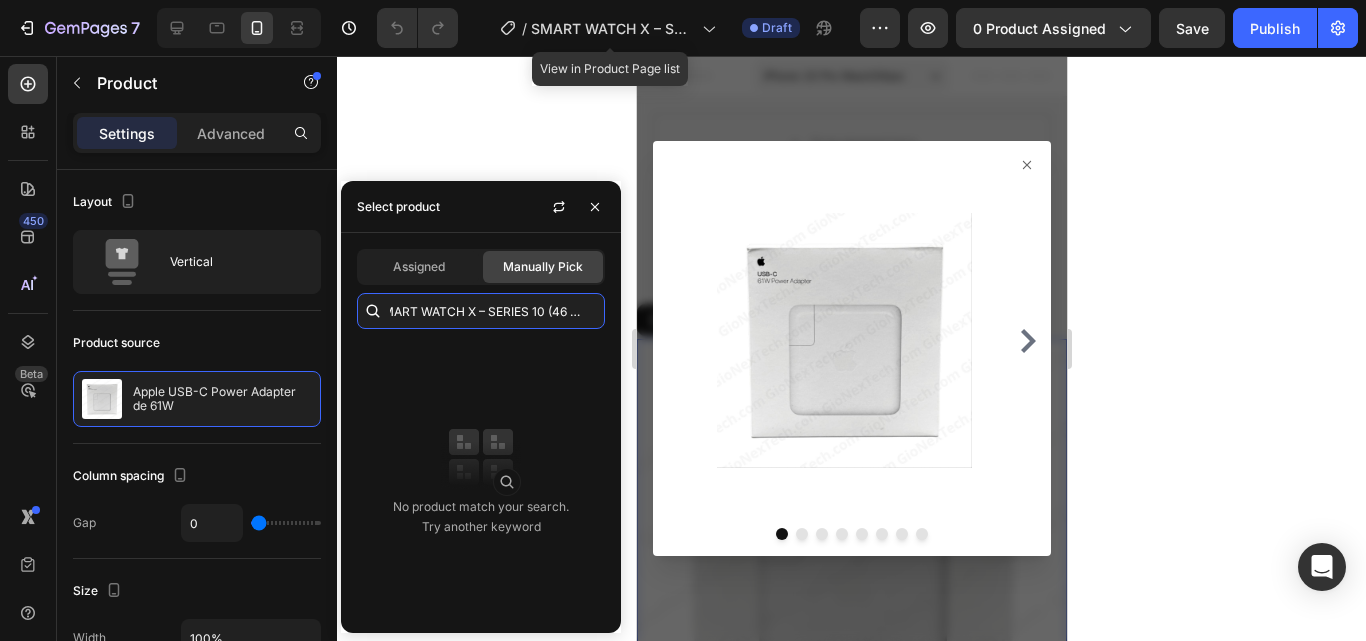type on "SMART WATCH X – SERIES 10 (46 mm)" 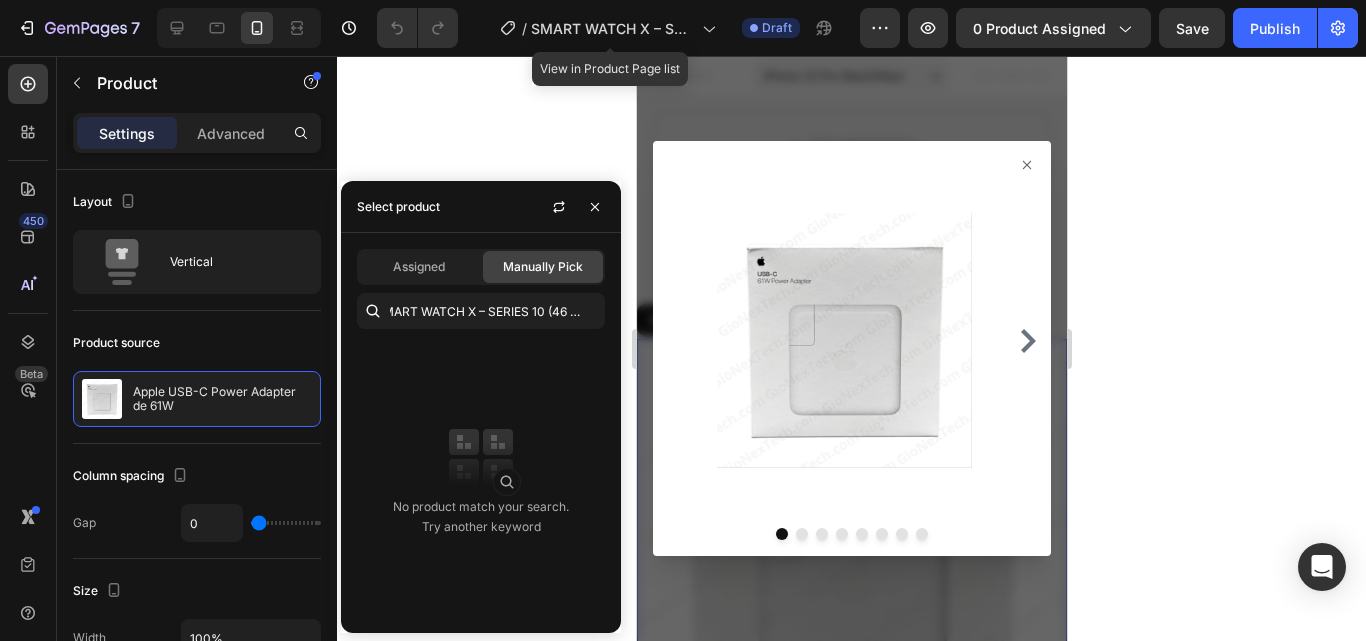 click on "Manually Pick" 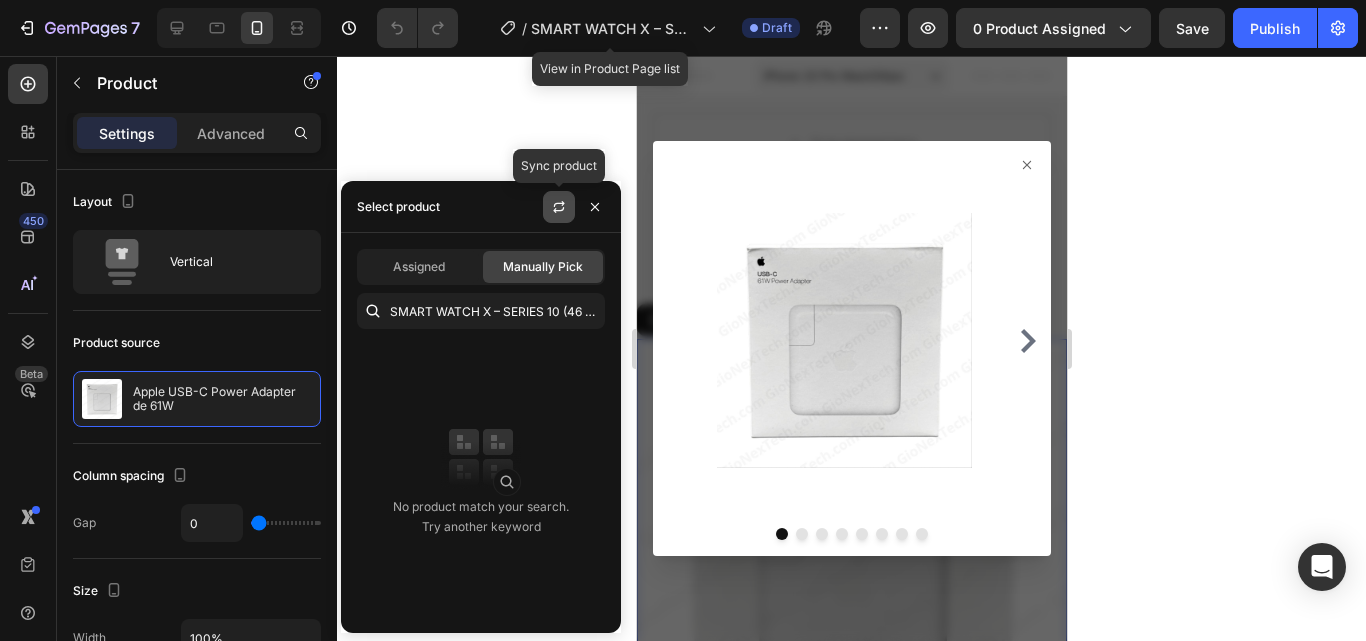 click 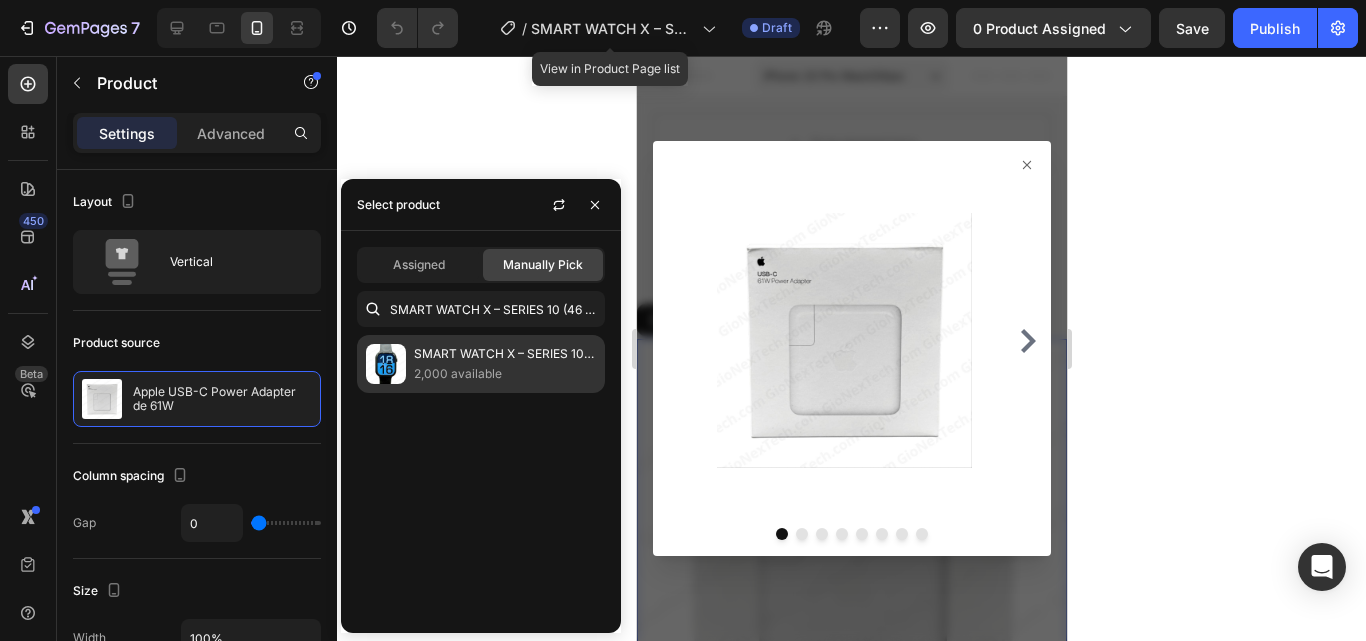 click on "SMART WATCH X – SERIES 10 (46 mm)" at bounding box center (505, 354) 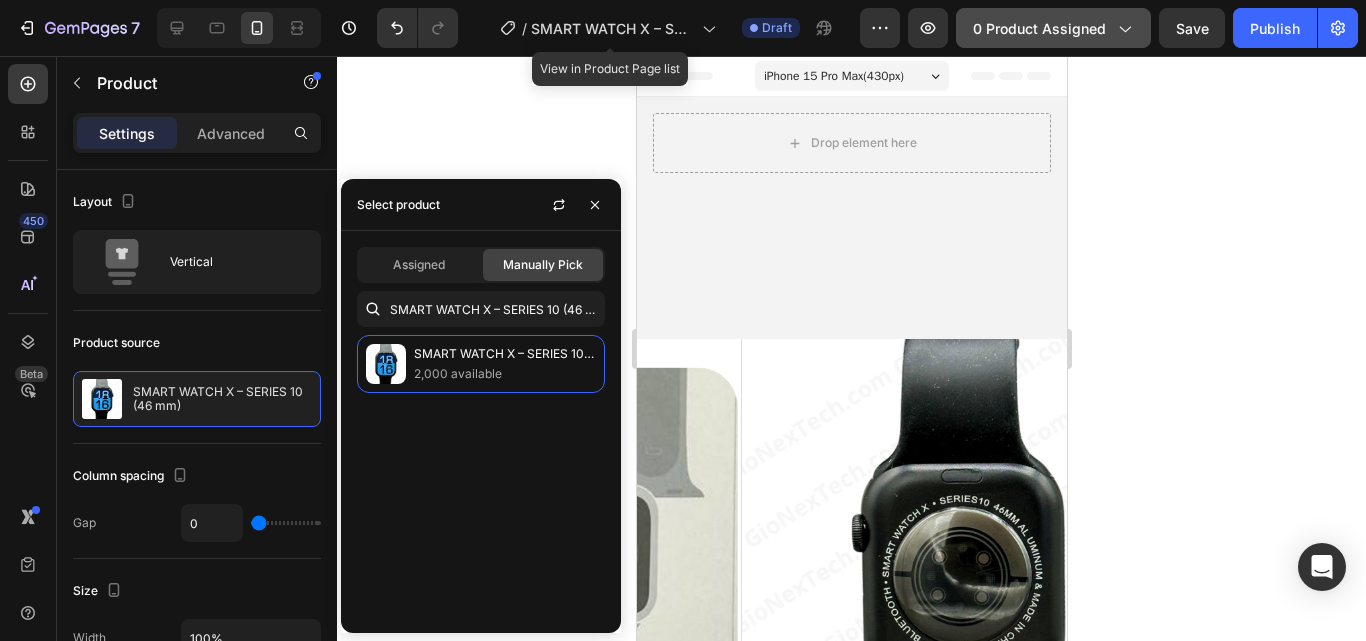 click 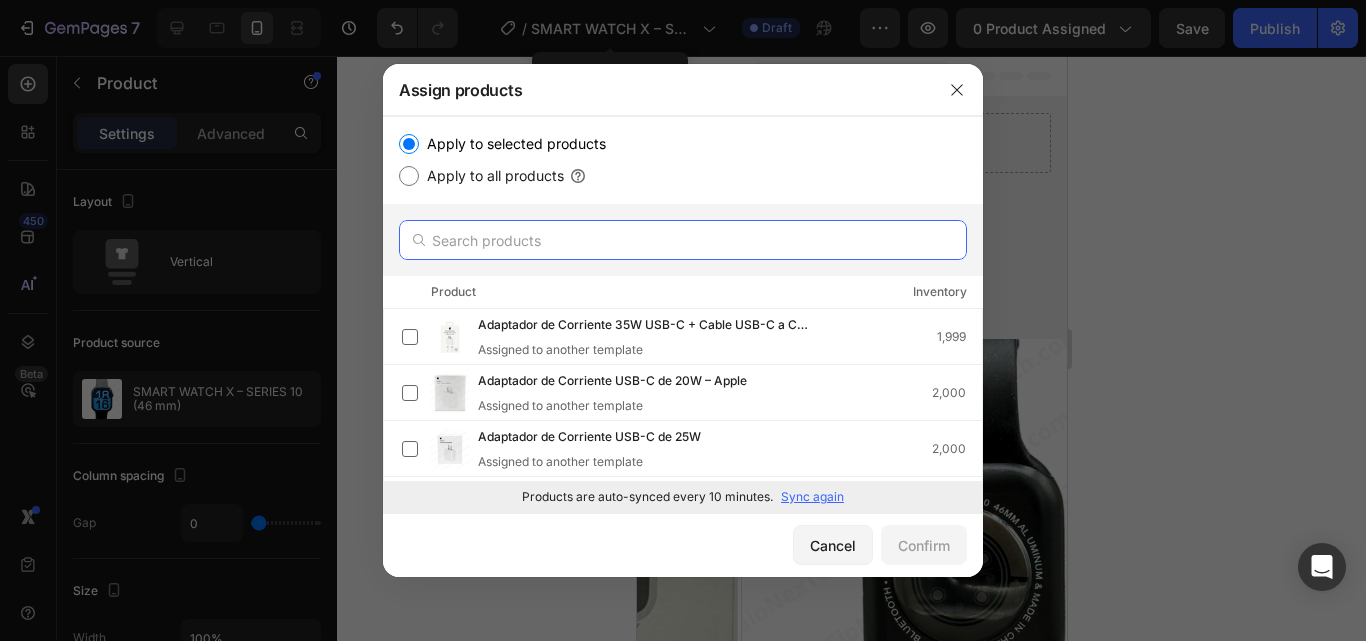 paste on "SMART WATCH X – SERIES 10 (46 mm)" 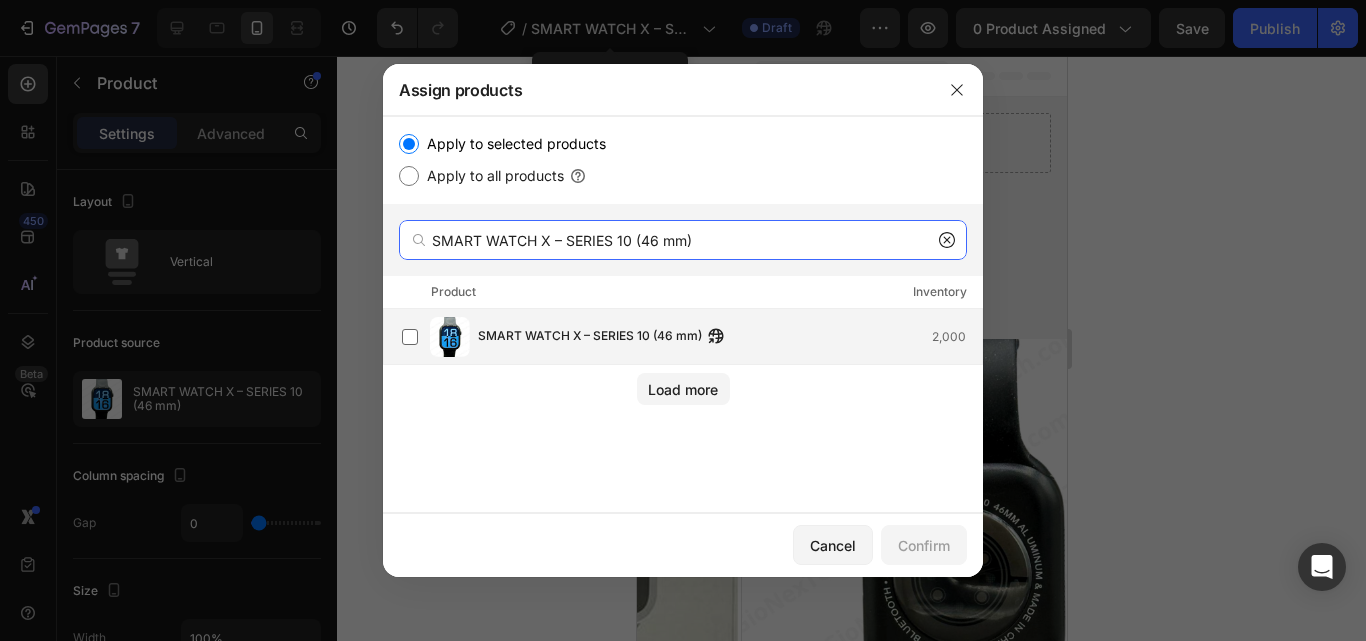type on "SMART WATCH X – SERIES 10 (46 mm)" 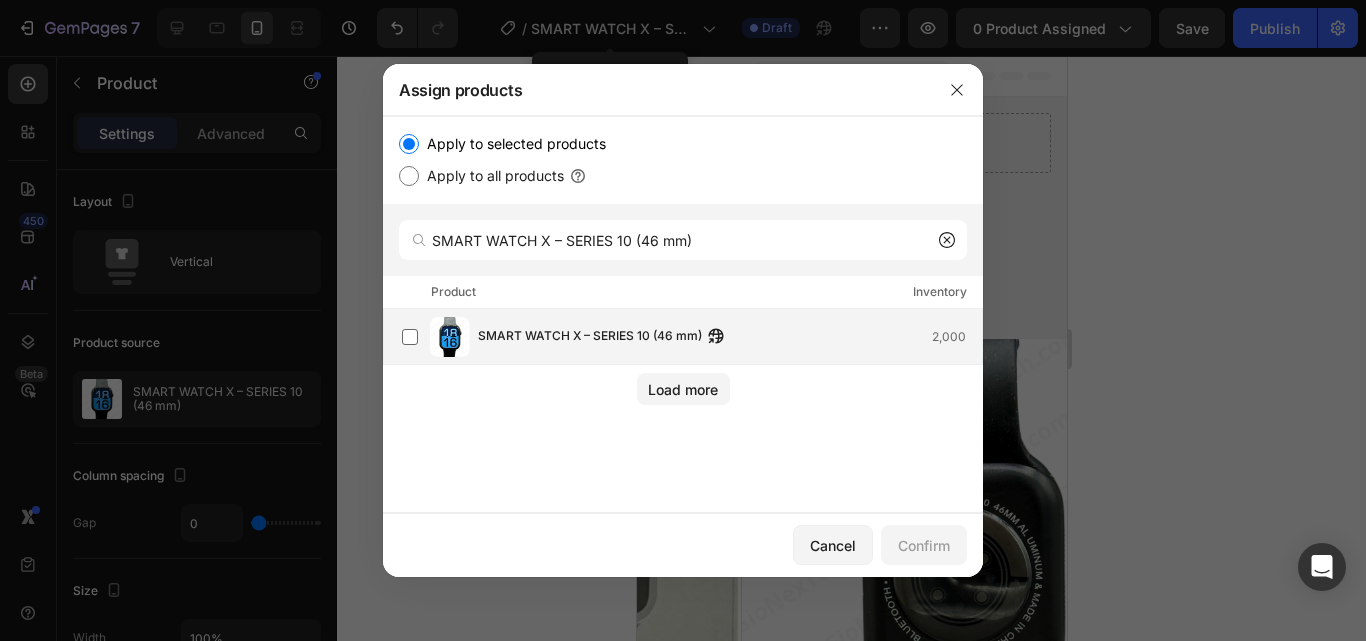 click on "SMART WATCH X – SERIES 10 (46 mm)" at bounding box center [590, 337] 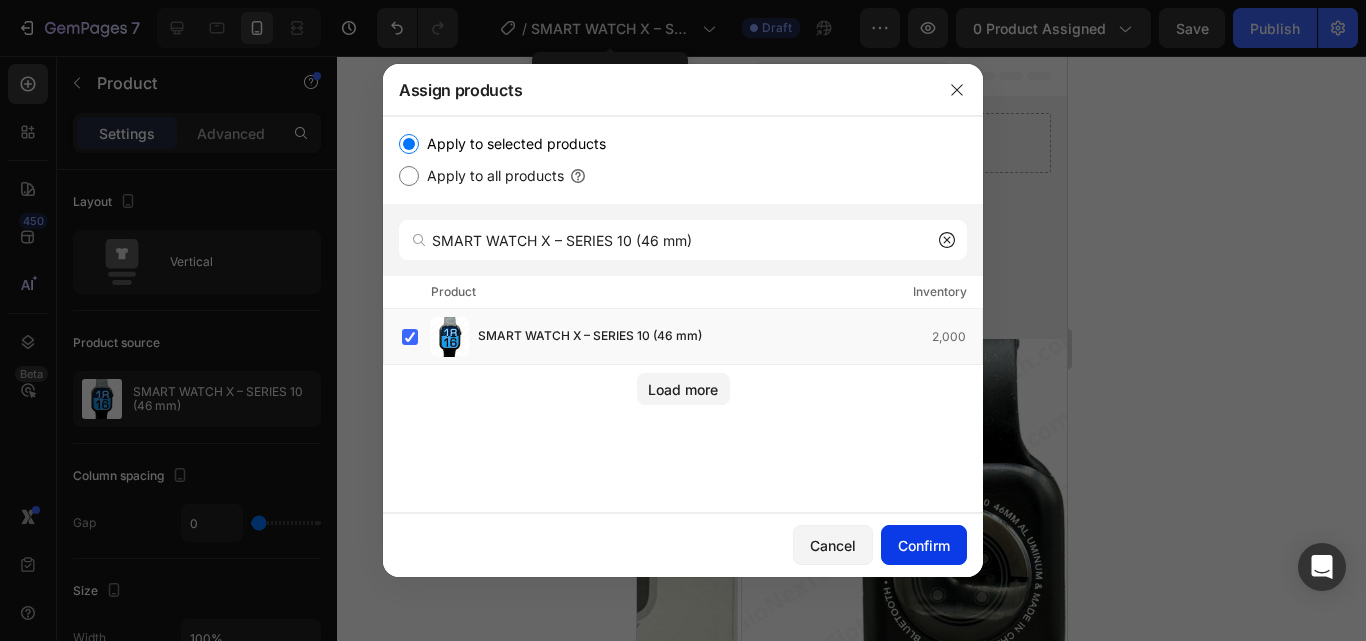 click on "Confirm" at bounding box center (924, 545) 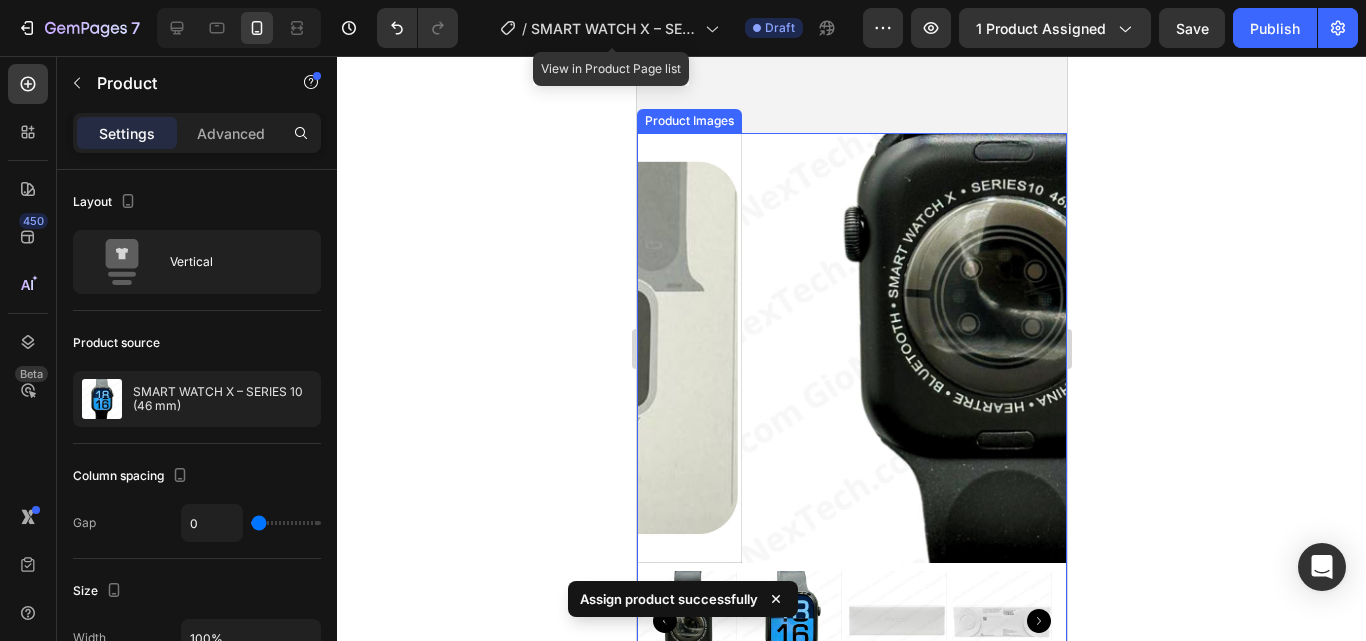 scroll, scrollTop: 300, scrollLeft: 0, axis: vertical 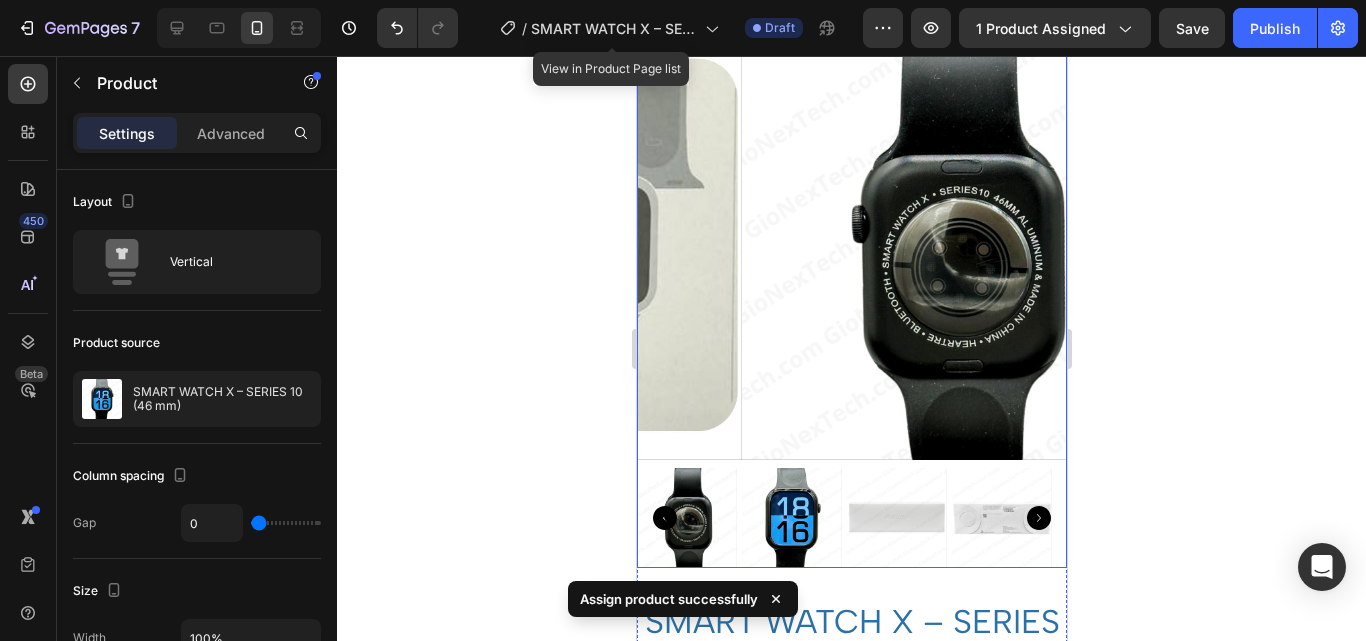 click at bounding box center (791, 518) 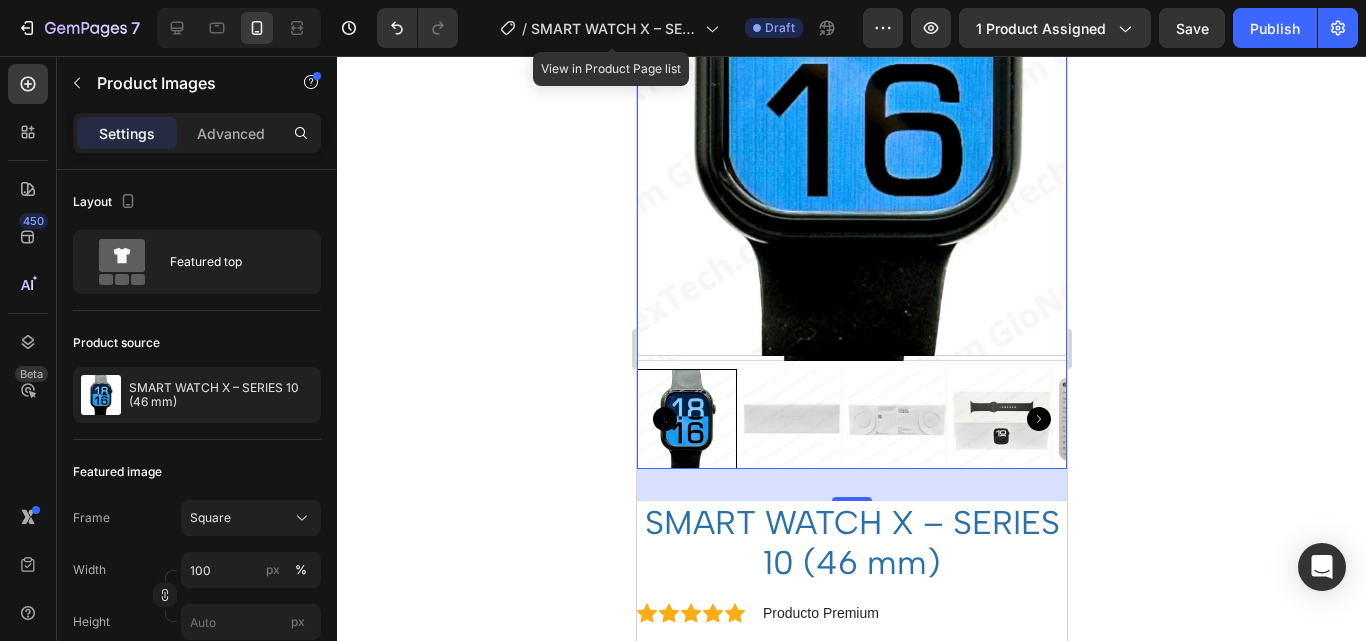 scroll, scrollTop: 400, scrollLeft: 0, axis: vertical 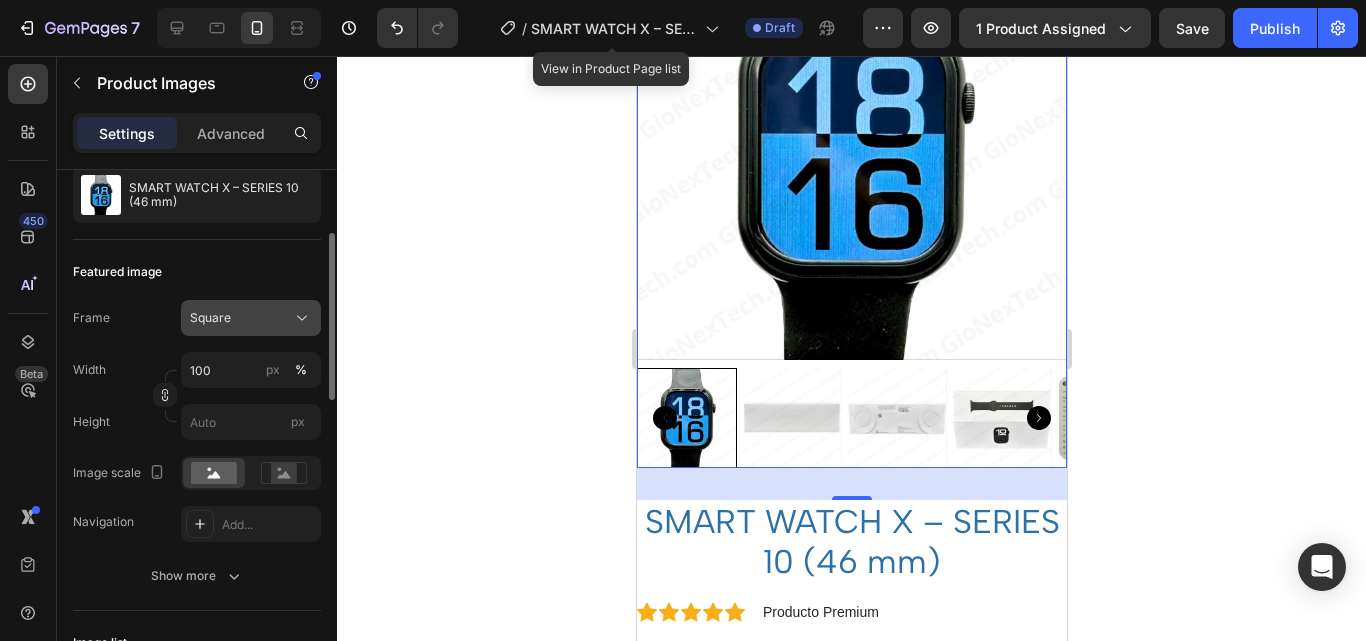 click on "Square" 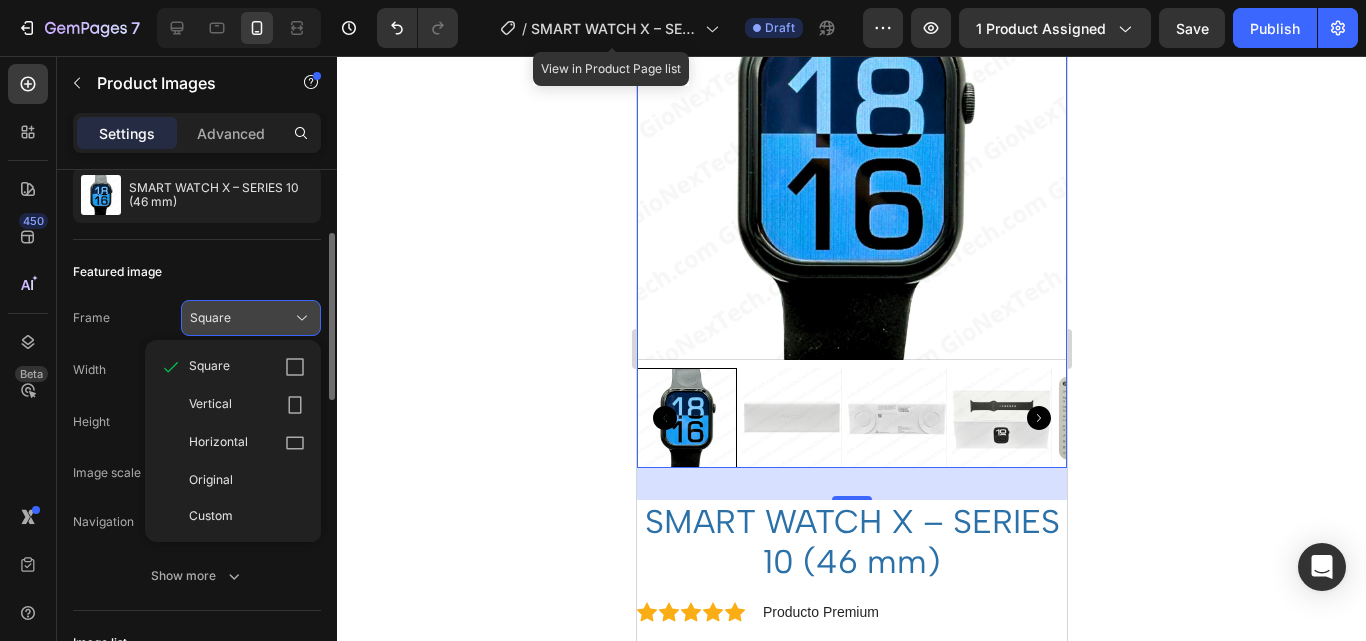 click on "Square" 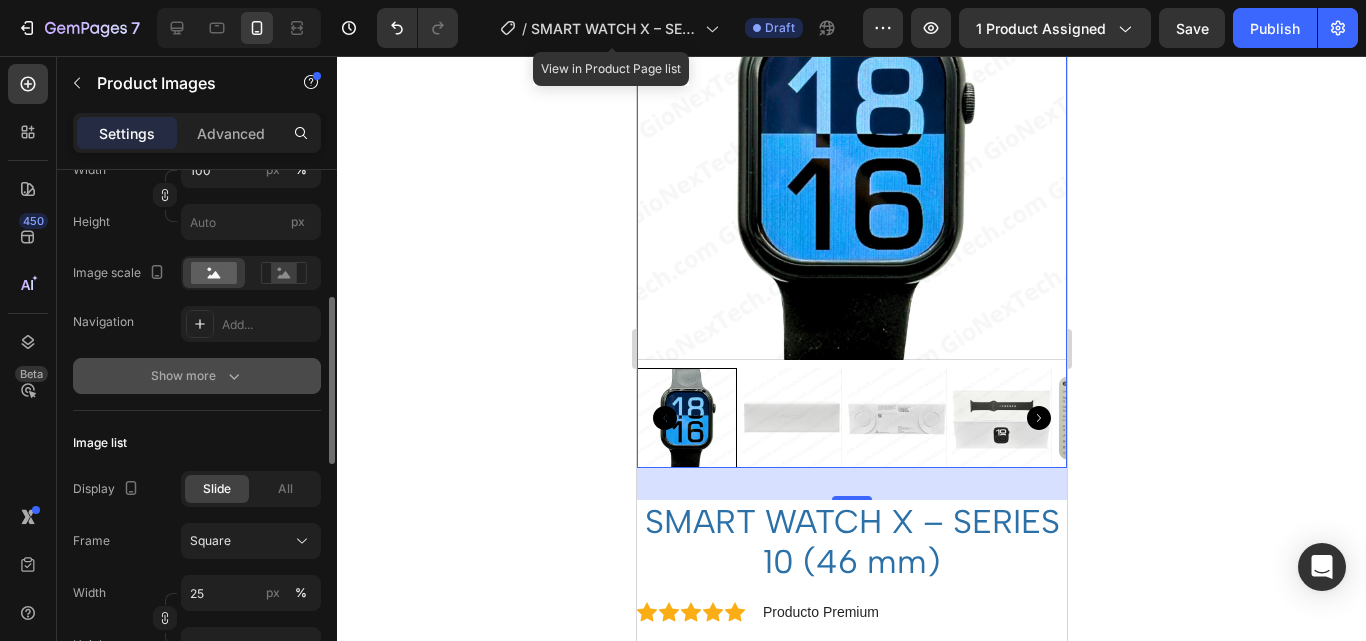 scroll, scrollTop: 500, scrollLeft: 0, axis: vertical 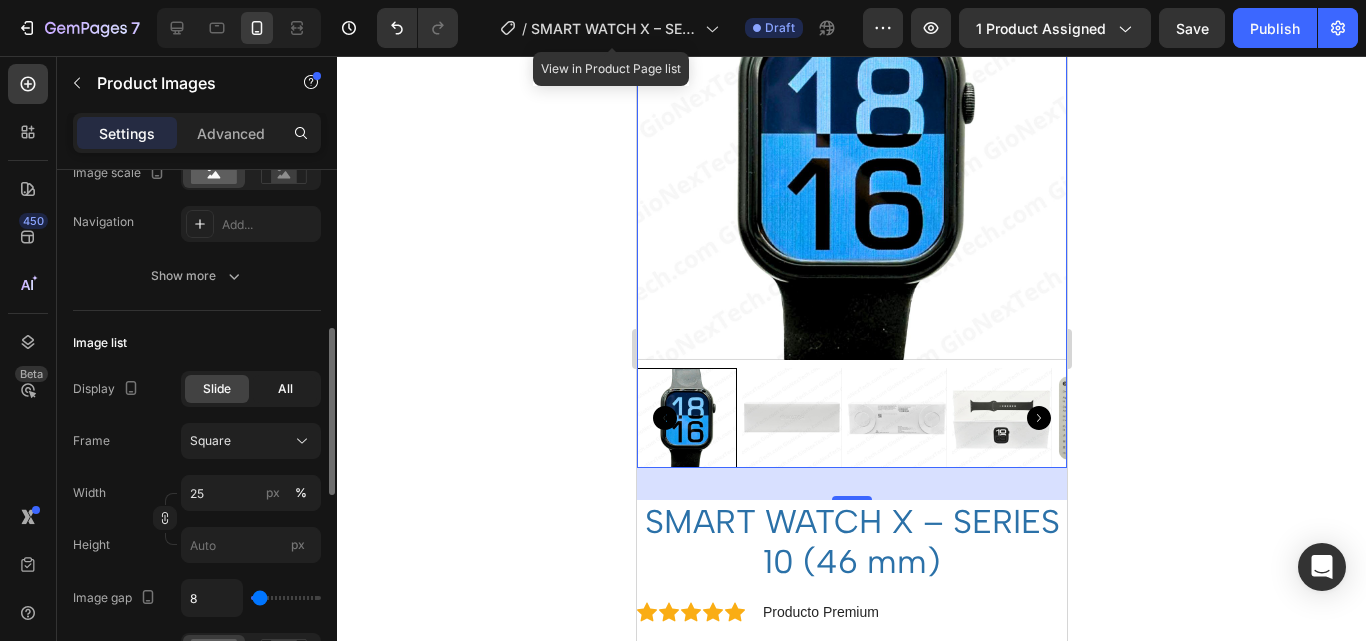 click on "All" 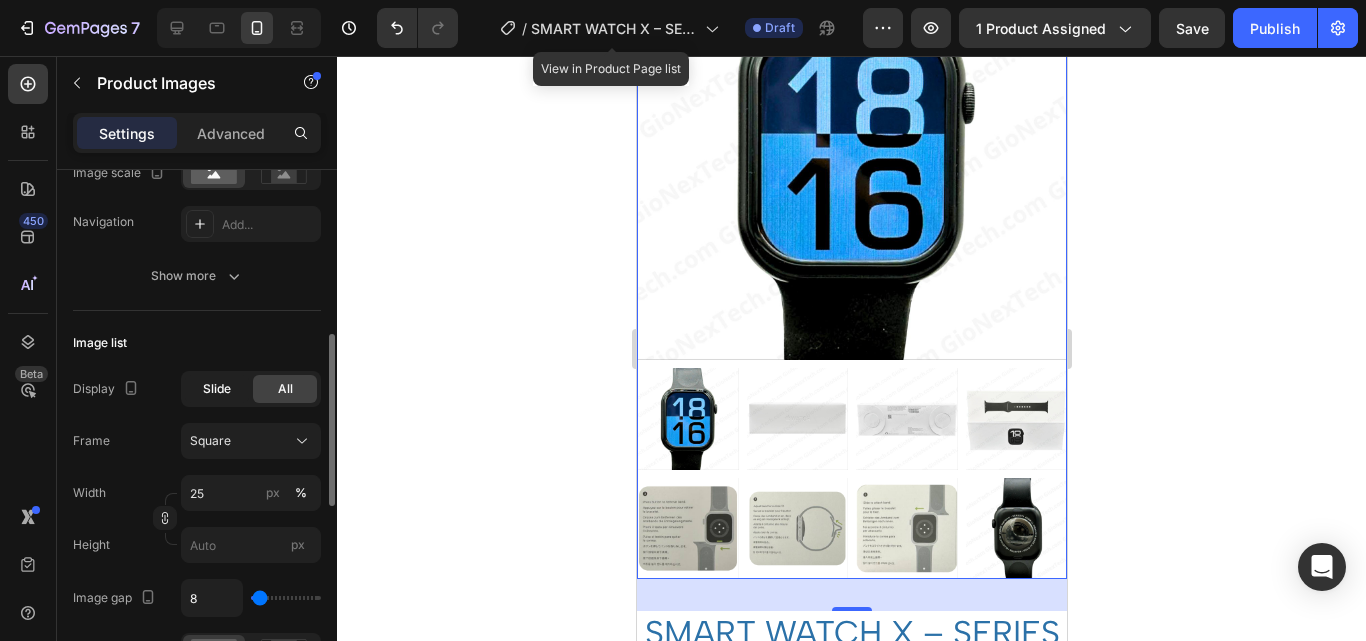 click on "Slide" 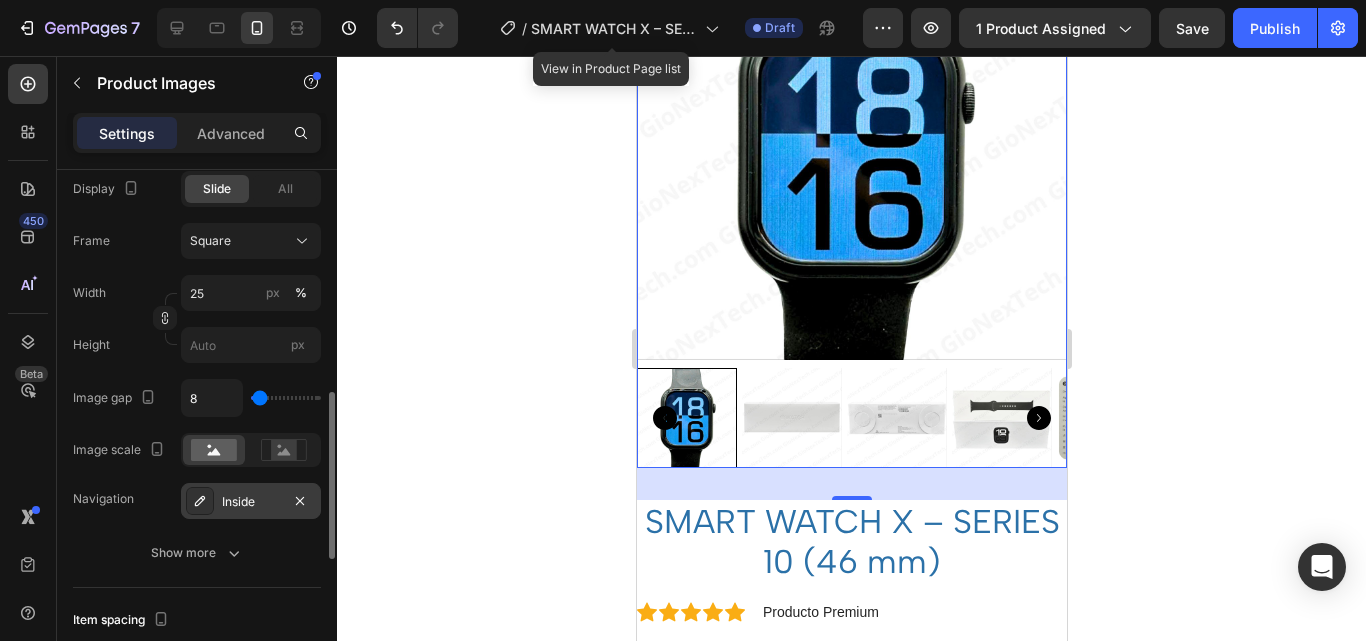 scroll, scrollTop: 800, scrollLeft: 0, axis: vertical 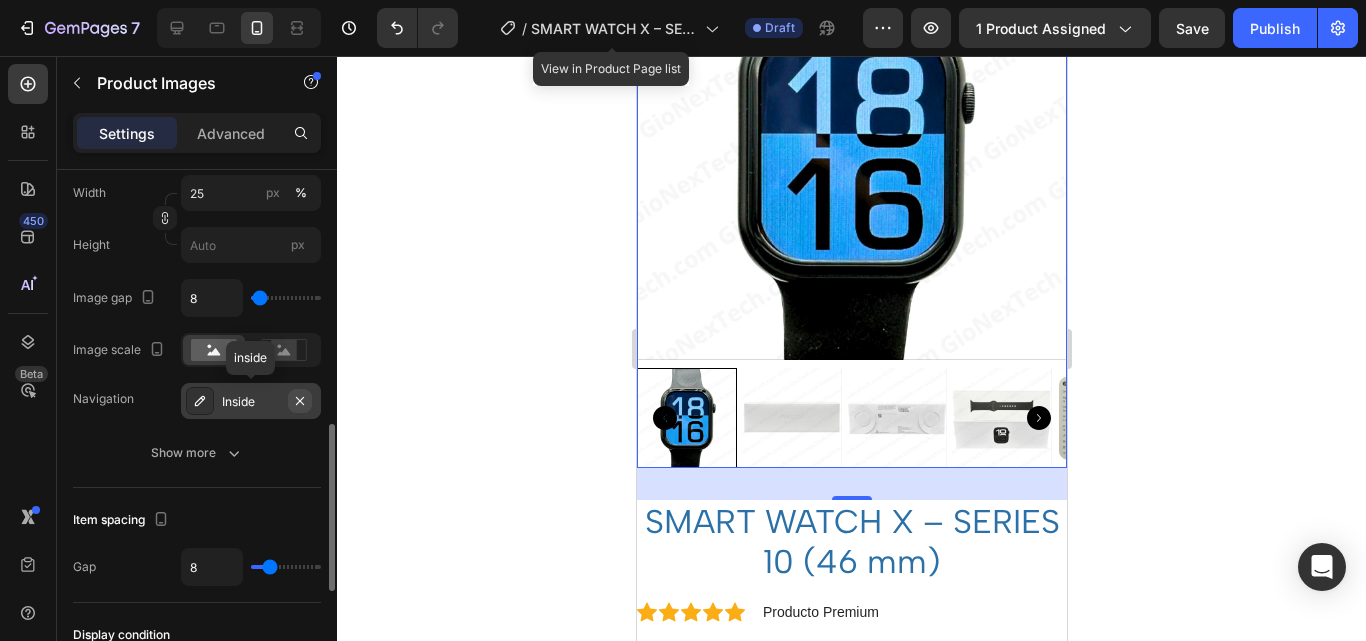 click 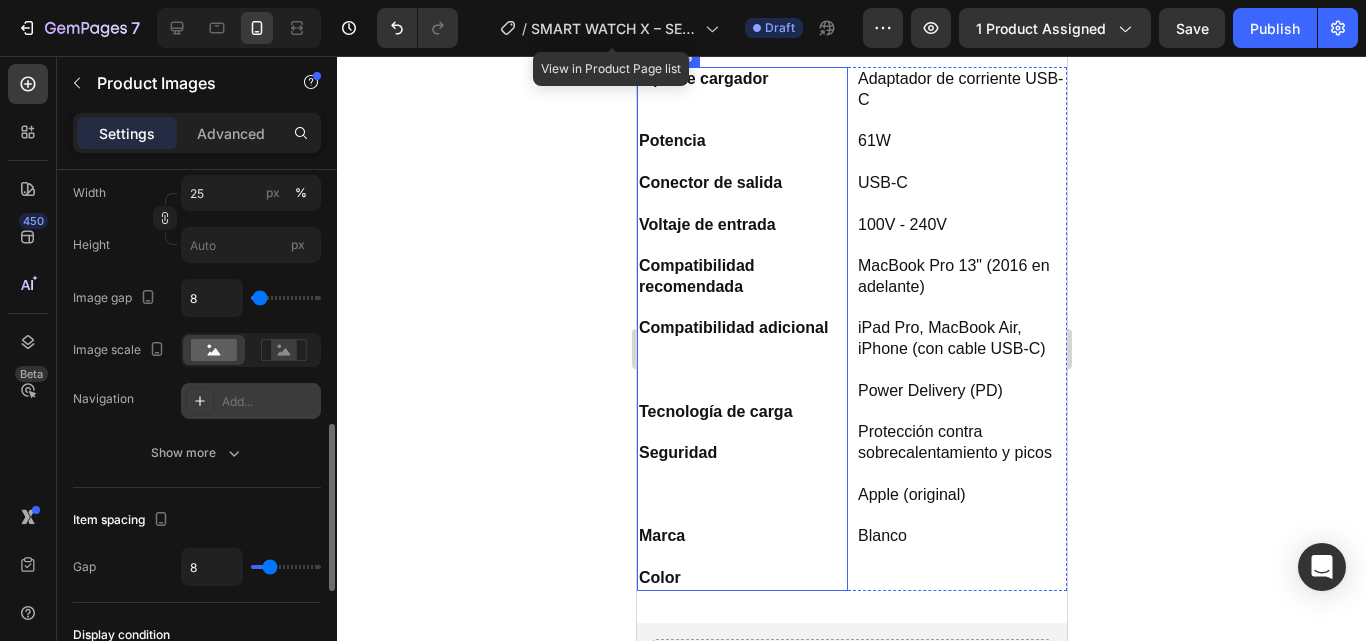 scroll, scrollTop: 1300, scrollLeft: 0, axis: vertical 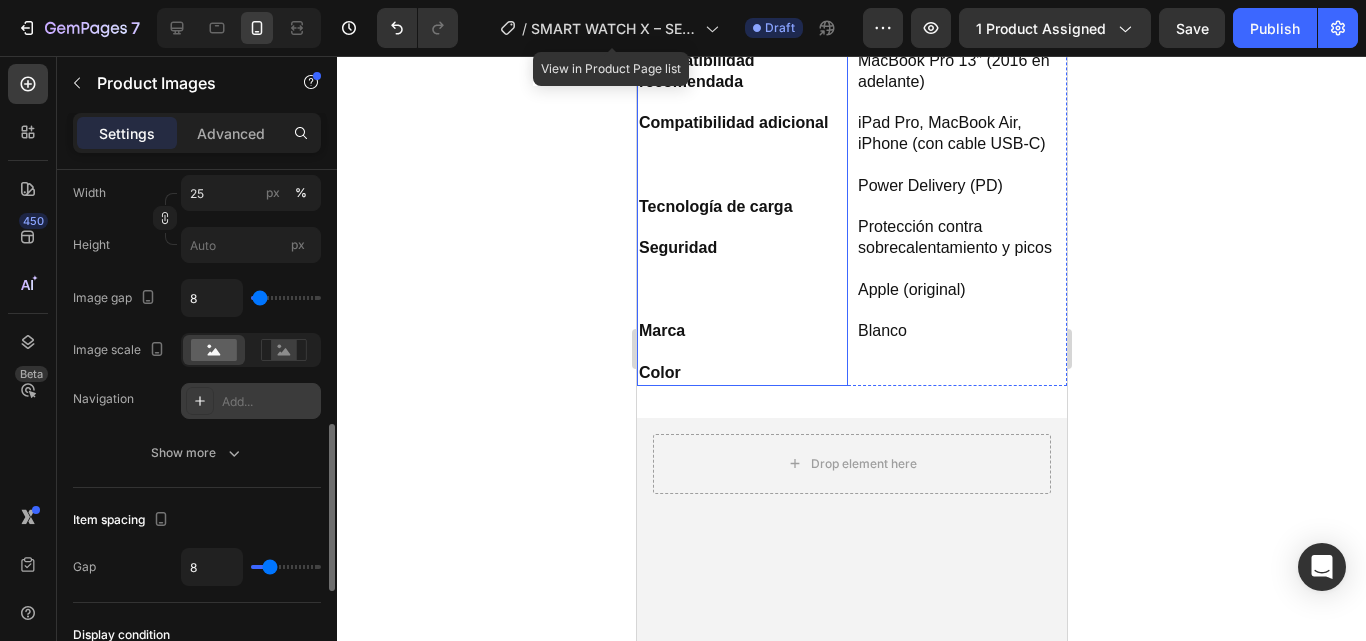 click on "Tipo de cargador Potencia Conector de salida Voltaje de entrada Compatibilidad recomendada Compatibilidad adicional Tecnología de carga Seguridad Marca Color" at bounding box center (741, 124) 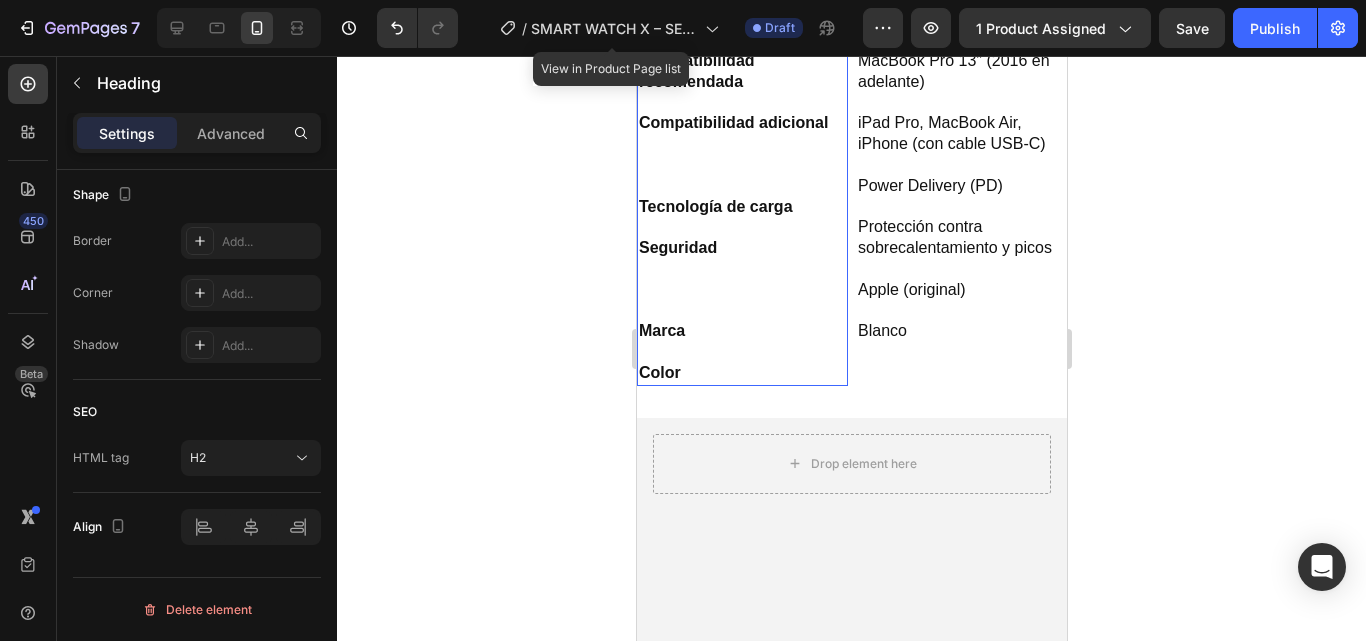scroll, scrollTop: 0, scrollLeft: 0, axis: both 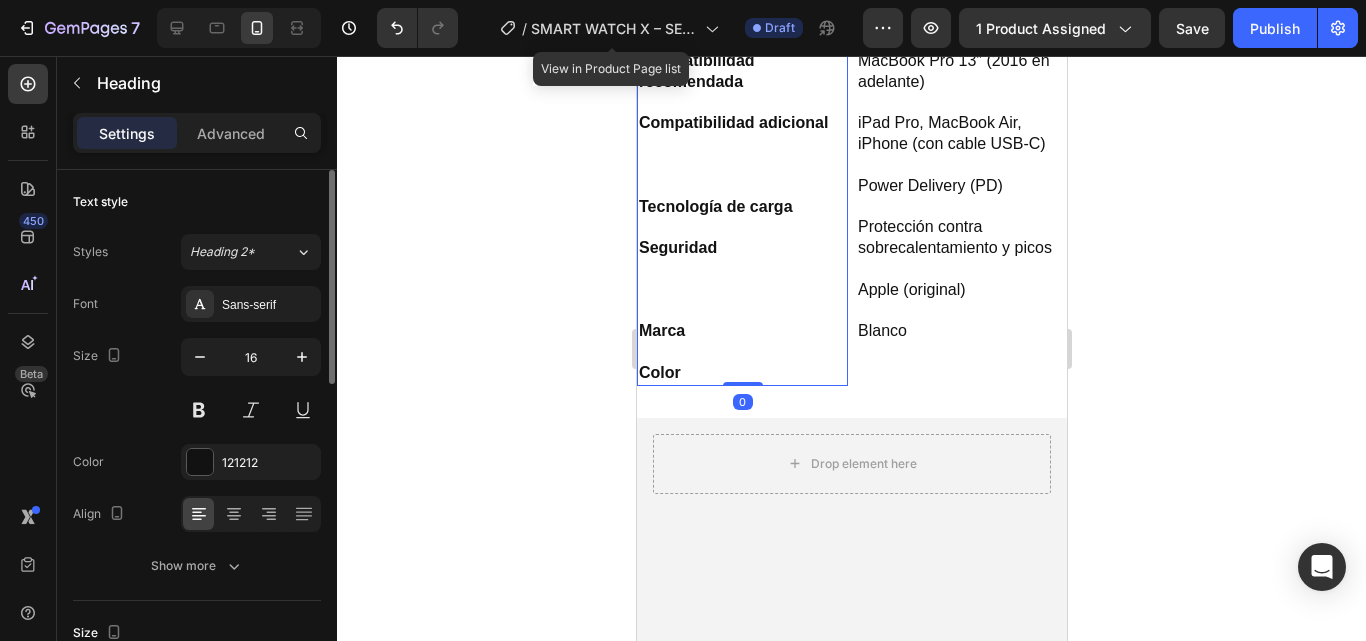 click on "Tipo de cargador Potencia Conector de salida Voltaje de entrada Compatibilidad recomendada Compatibilidad adicional Tecnología de carga Seguridad Marca Color" at bounding box center (741, 124) 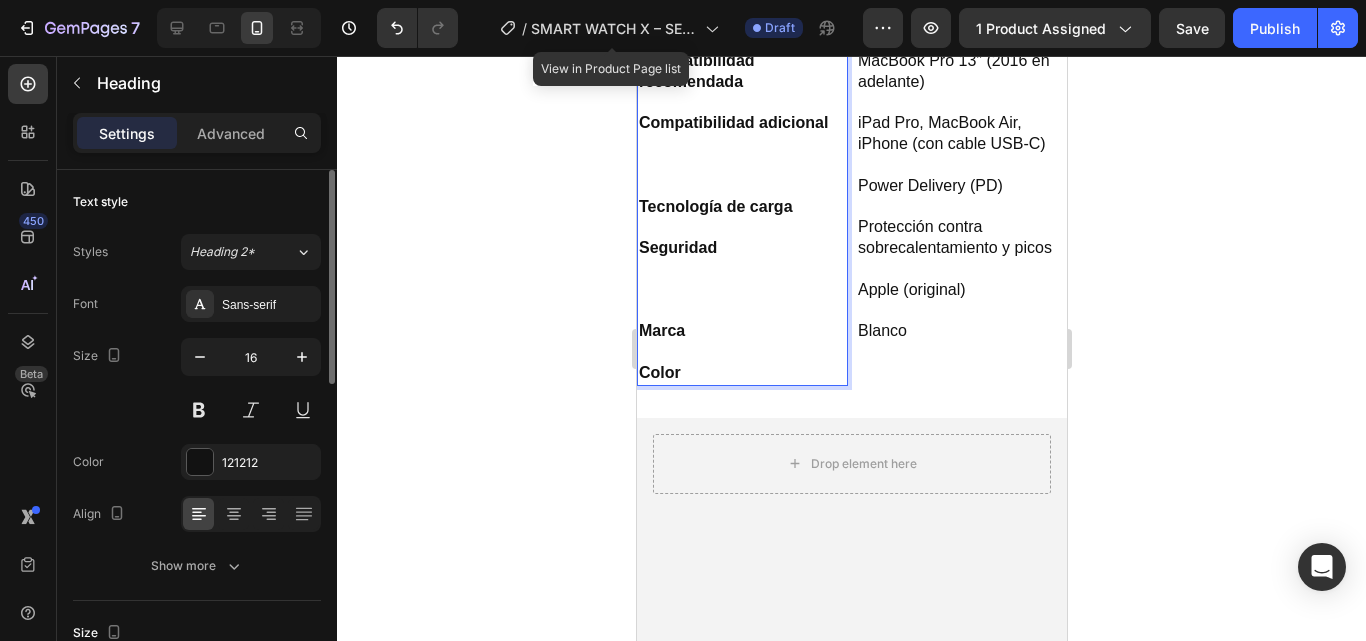 click on "Tipo de cargador Potencia Conector de salida Voltaje de entrada Compatibilidad recomendada Compatibilidad adicional Tecnología de carga Seguridad Marca ⁠⁠⁠⁠⁠⁠⁠ Color" at bounding box center [741, 124] 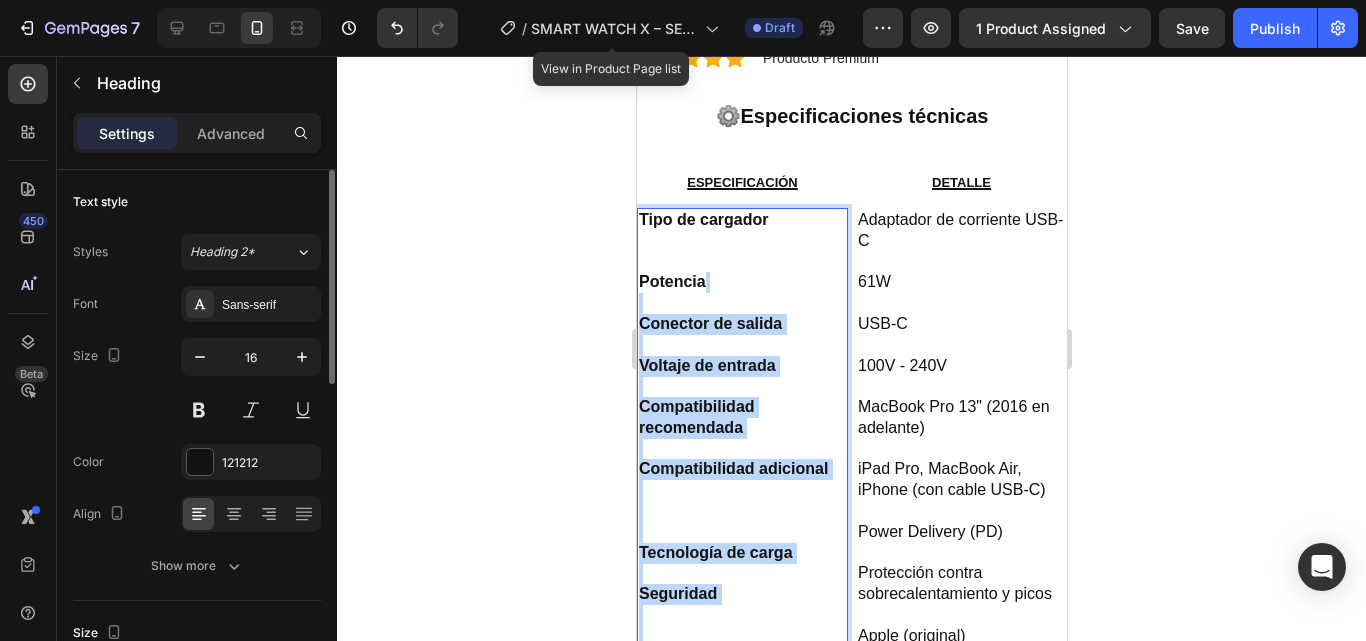 scroll, scrollTop: 900, scrollLeft: 0, axis: vertical 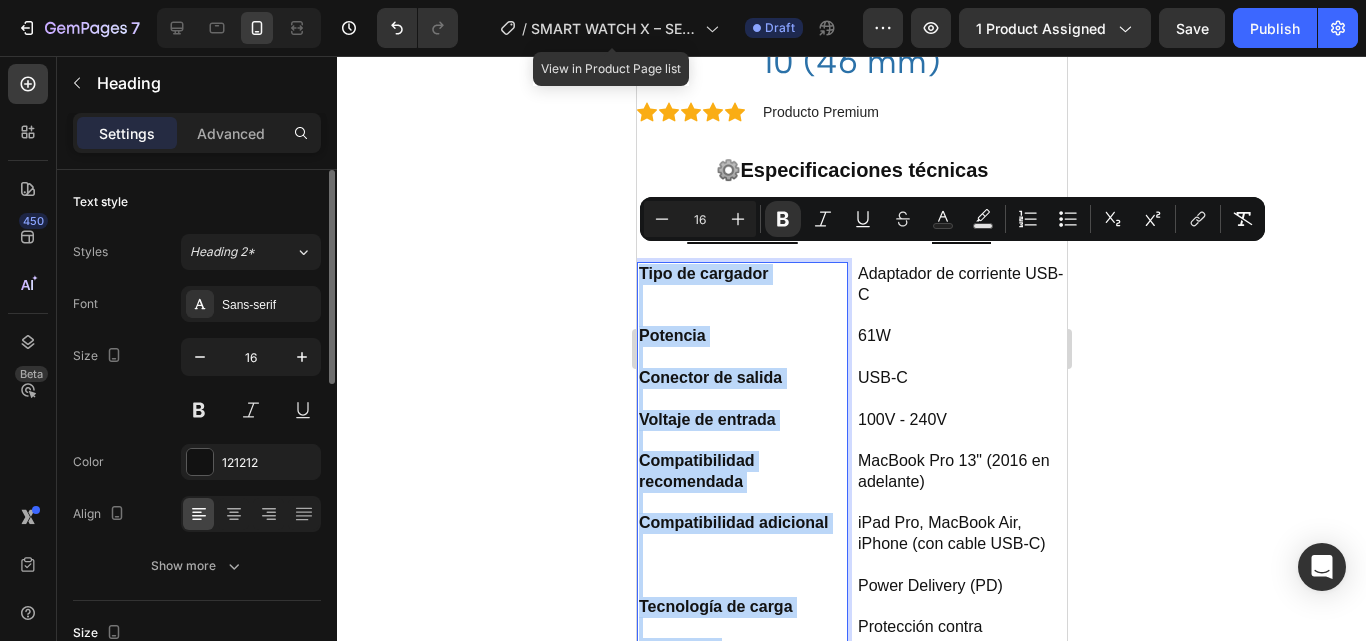 drag, startPoint x: 696, startPoint y: 359, endPoint x: 640, endPoint y: 264, distance: 110.276924 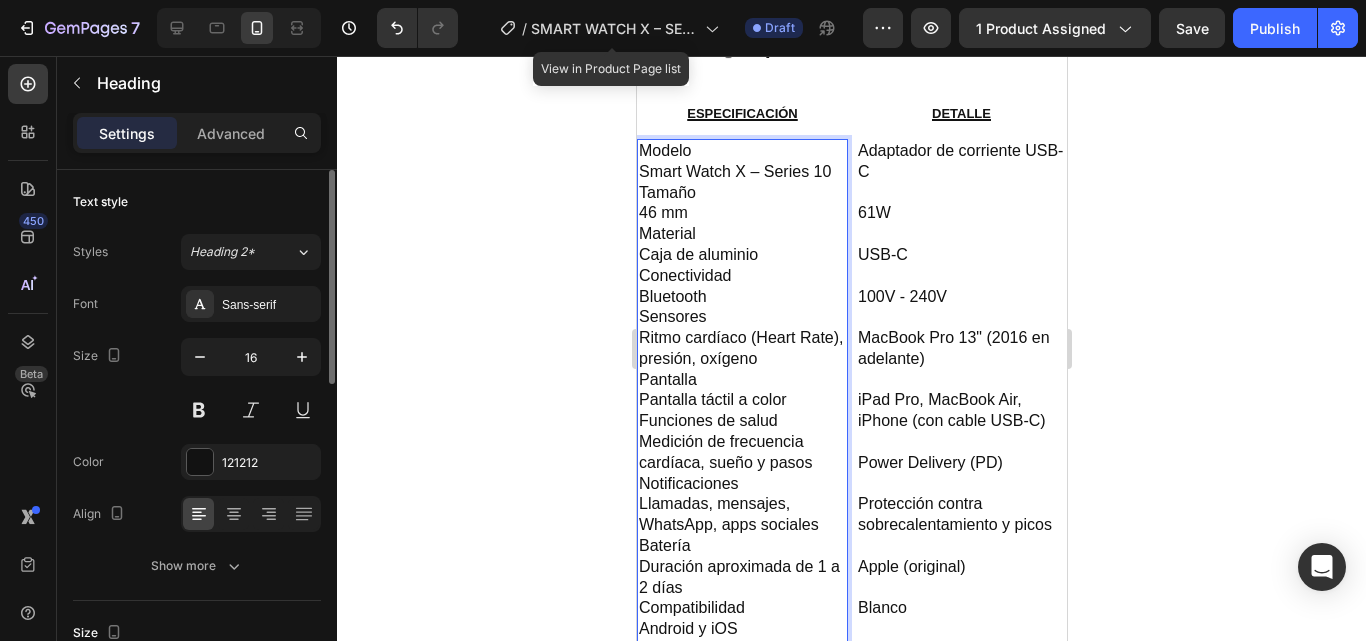 scroll, scrollTop: 1107, scrollLeft: 0, axis: vertical 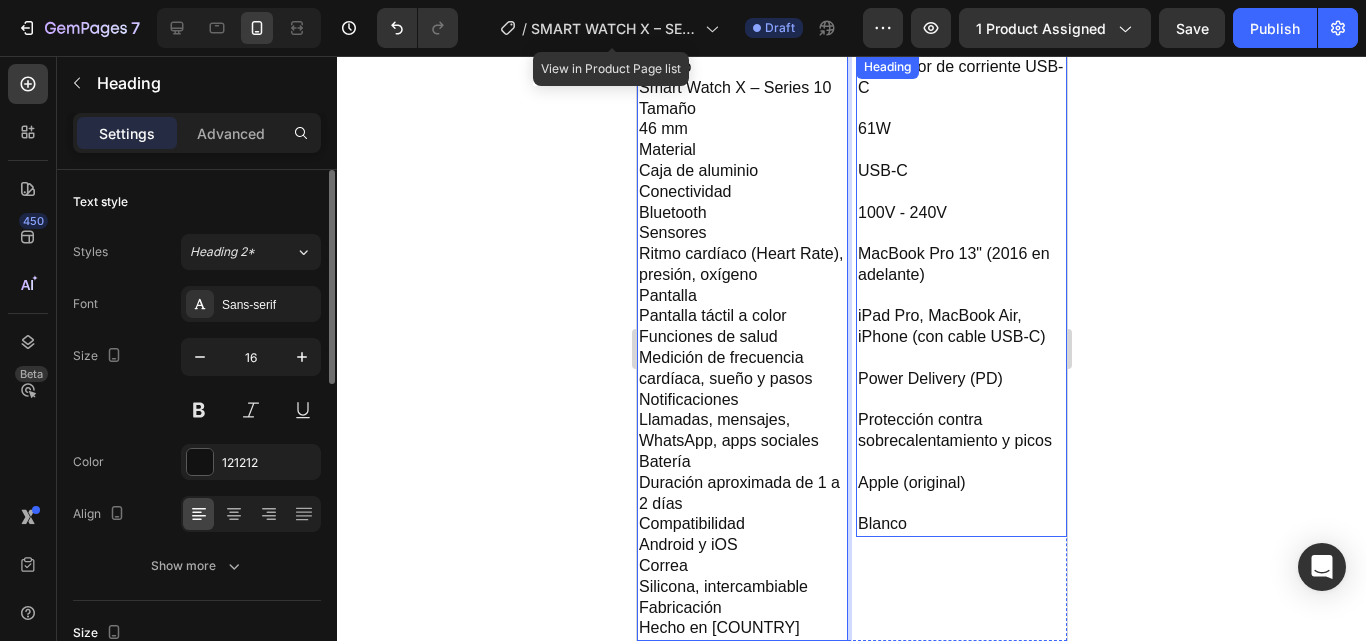 click on "Adaptador de corriente USB-C 61W USB-C 100V - 240V MacBook Pro 13" (2016 en adelante) iPad Pro, MacBook Air, iPhone (con cable USB-C) Power Delivery (PD) Protección contra sobrecalentamiento y picos Apple (original) Blanco" at bounding box center (960, 296) 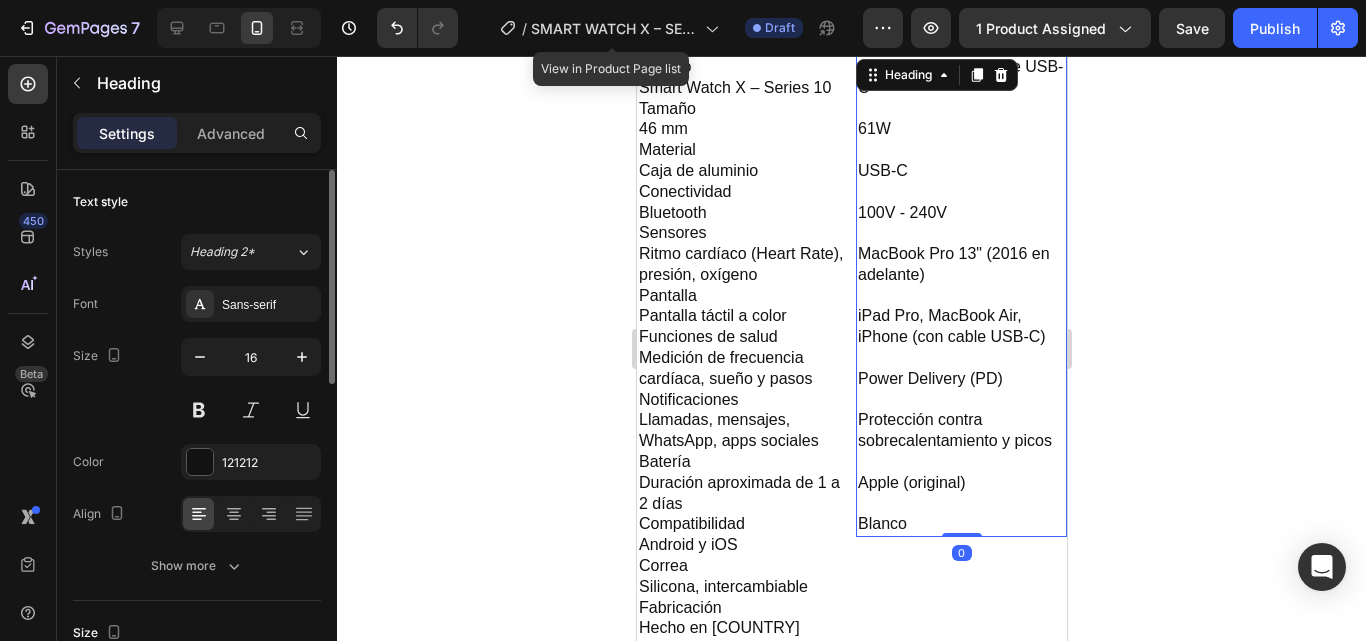 click on "Adaptador de corriente USB-C 61W USB-C 100V - 240V MacBook Pro 13" (2016 en adelante) iPad Pro, MacBook Air, iPhone (con cable USB-C) Power Delivery (PD) Protección contra sobrecalentamiento y picos Apple (original) Blanco" at bounding box center (960, 296) 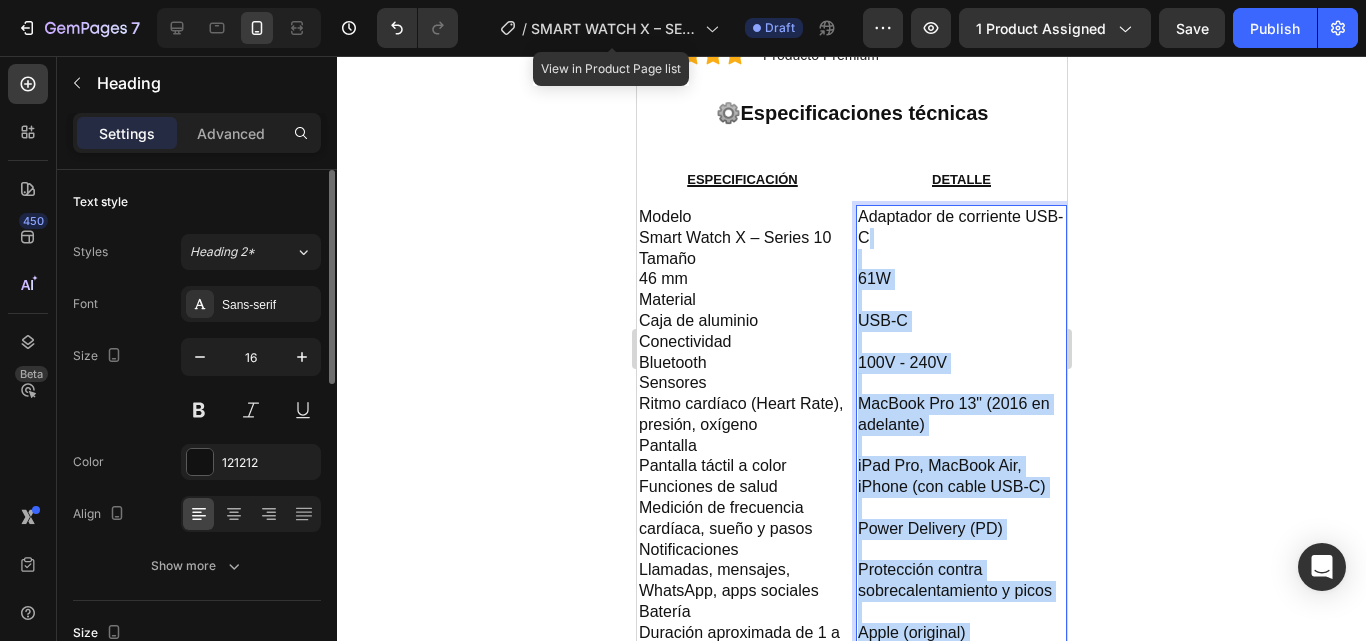 scroll, scrollTop: 907, scrollLeft: 0, axis: vertical 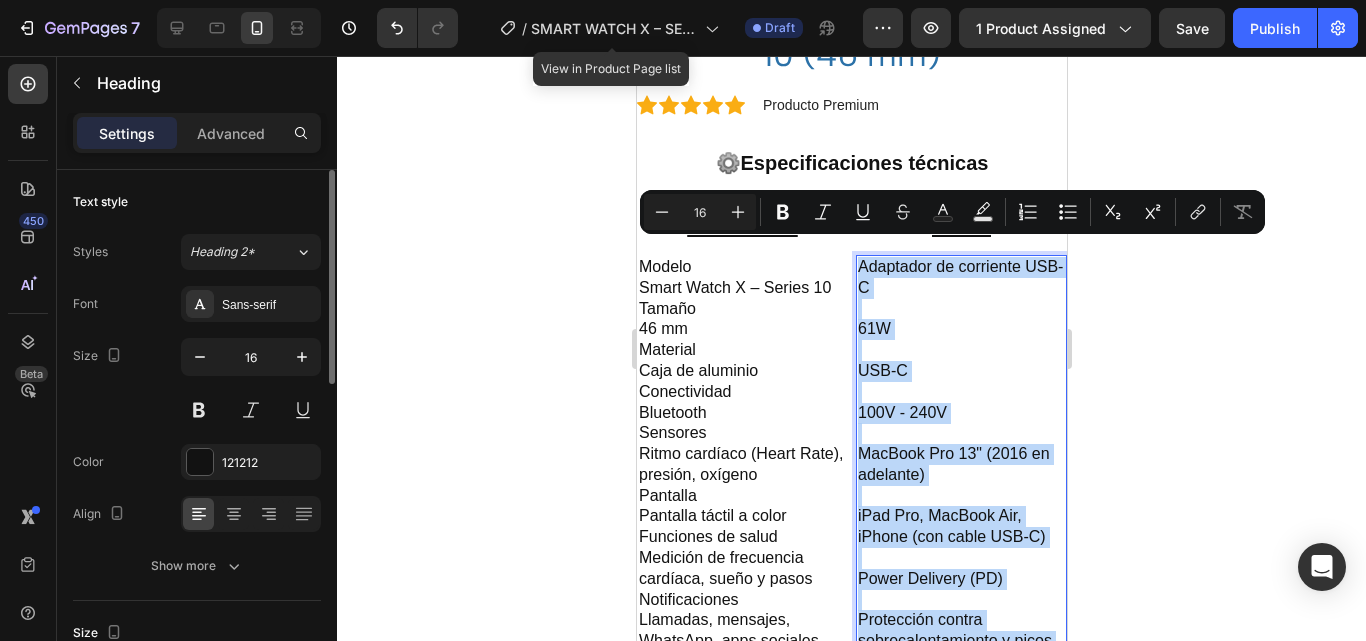drag, startPoint x: 902, startPoint y: 506, endPoint x: 851, endPoint y: 259, distance: 252.21024 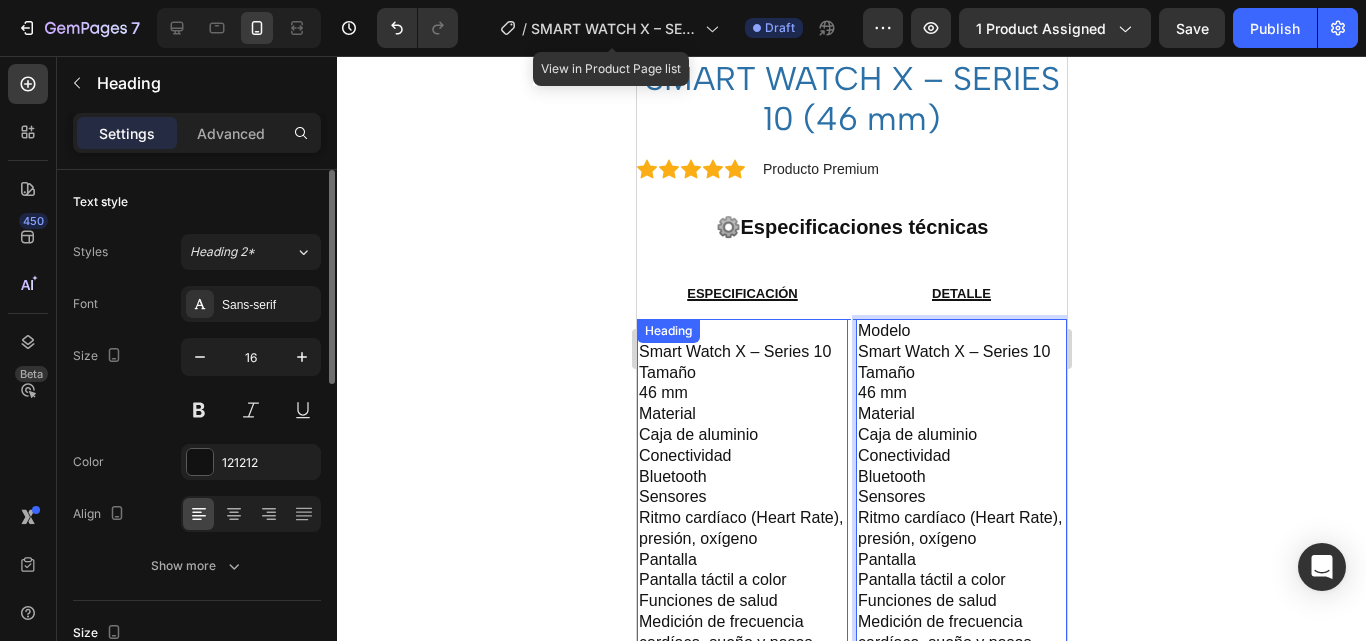 scroll, scrollTop: 807, scrollLeft: 0, axis: vertical 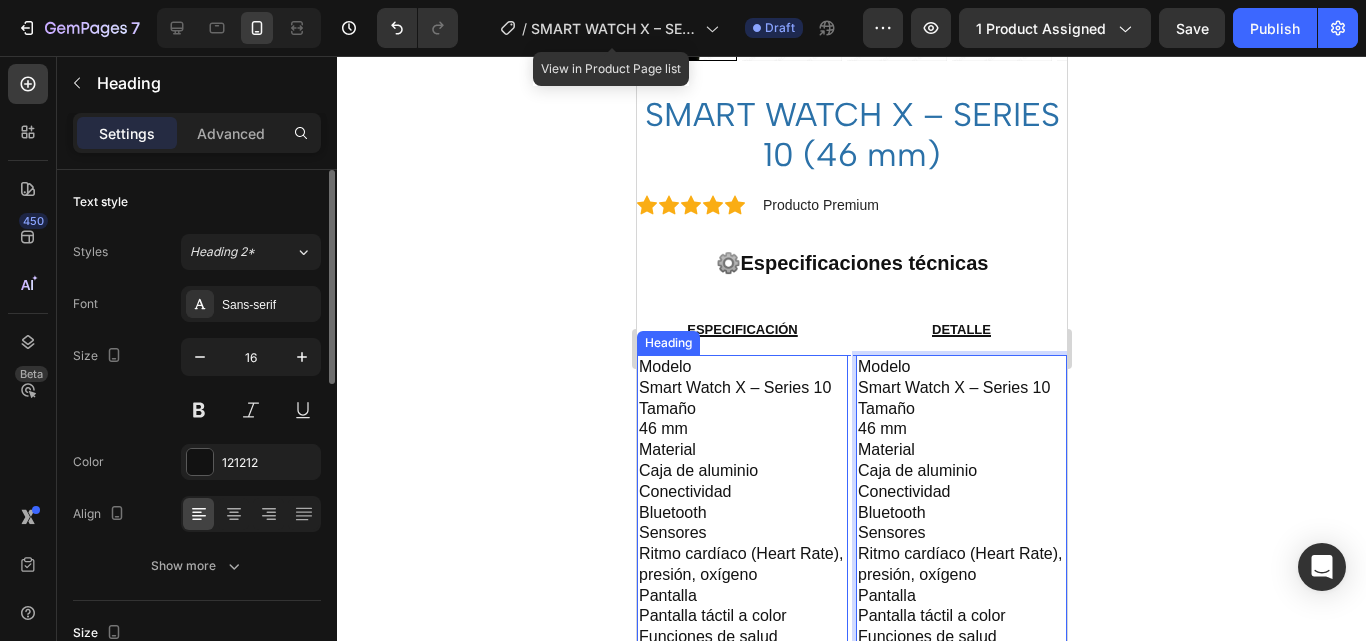 click on "Modelo Smart Watch X – Series 10 Tamaño 46 mm Material Caja de aluminio Conectividad Bluetooth Sensores Ritmo cardíaco (Heart Rate), presión, oxígeno Pantalla Pantalla táctil a color Funciones de salud Medición de frecuencia cardíaca, sueño y pasos Notificaciones Llamadas, mensajes, WhatsApp, apps sociales Batería Duración aproximada de 1 a 2 días Compatibilidad Android y iOS Correa Silicona, intercambiable Fabricación Hecho en China" at bounding box center (741, 648) 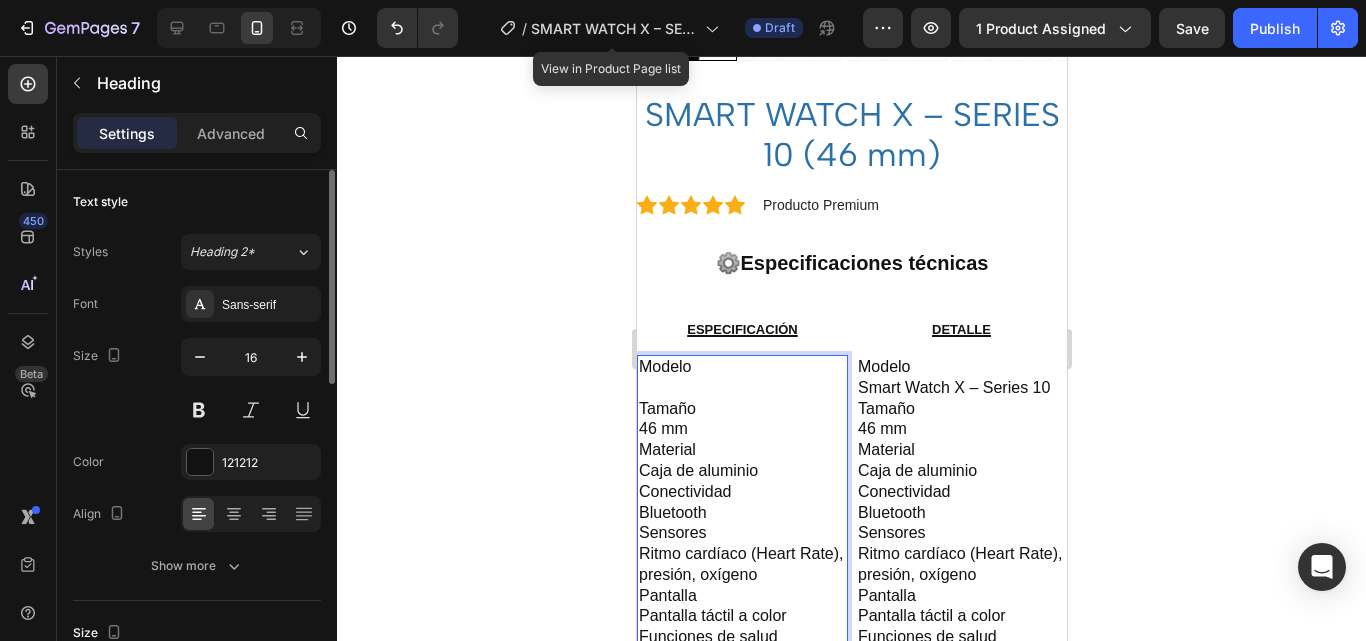 click on "Modelo Tamaño 46 mm Material Caja de aluminio Conectividad Bluetooth Sensores Ritmo cardíaco (Heart Rate), presión, oxígeno Pantalla Pantalla táctil a color Funciones de salud Medición de frecuencia cardíaca, sueño y pasos Notificaciones Llamadas, mensajes, WhatsApp, apps sociales Batería Duración aproximada de 1 a 2 días Compatibilidad Android y iOS Correa Silicona, intercambiable Fabricación Hecho en China" at bounding box center [741, 648] 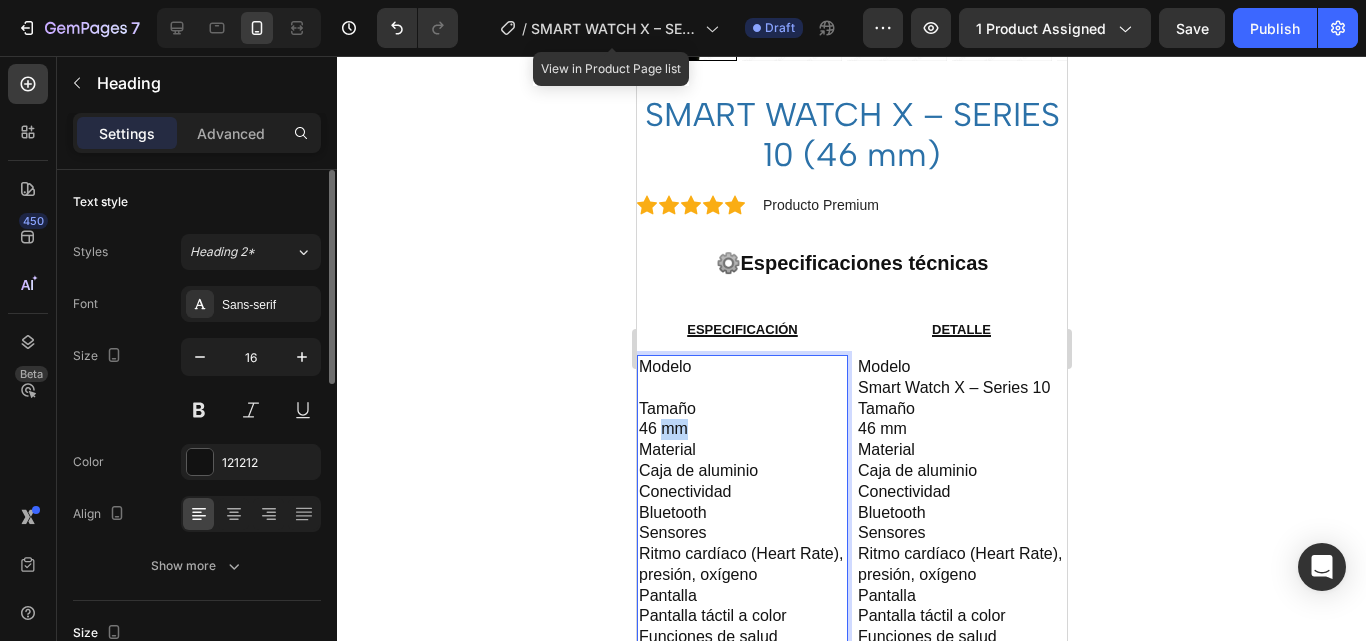 click on "Modelo Tamaño 46 mm Material Caja de aluminio Conectividad Bluetooth Sensores Ritmo cardíaco (Heart Rate), presión, oxígeno Pantalla Pantalla táctil a color Funciones de salud Medición de frecuencia cardíaca, sueño y pasos Notificaciones Llamadas, mensajes, WhatsApp, apps sociales Batería Duración aproximada de 1 a 2 días Compatibilidad Android y iOS Correa Silicona, intercambiable Fabricación Hecho en China" at bounding box center (741, 648) 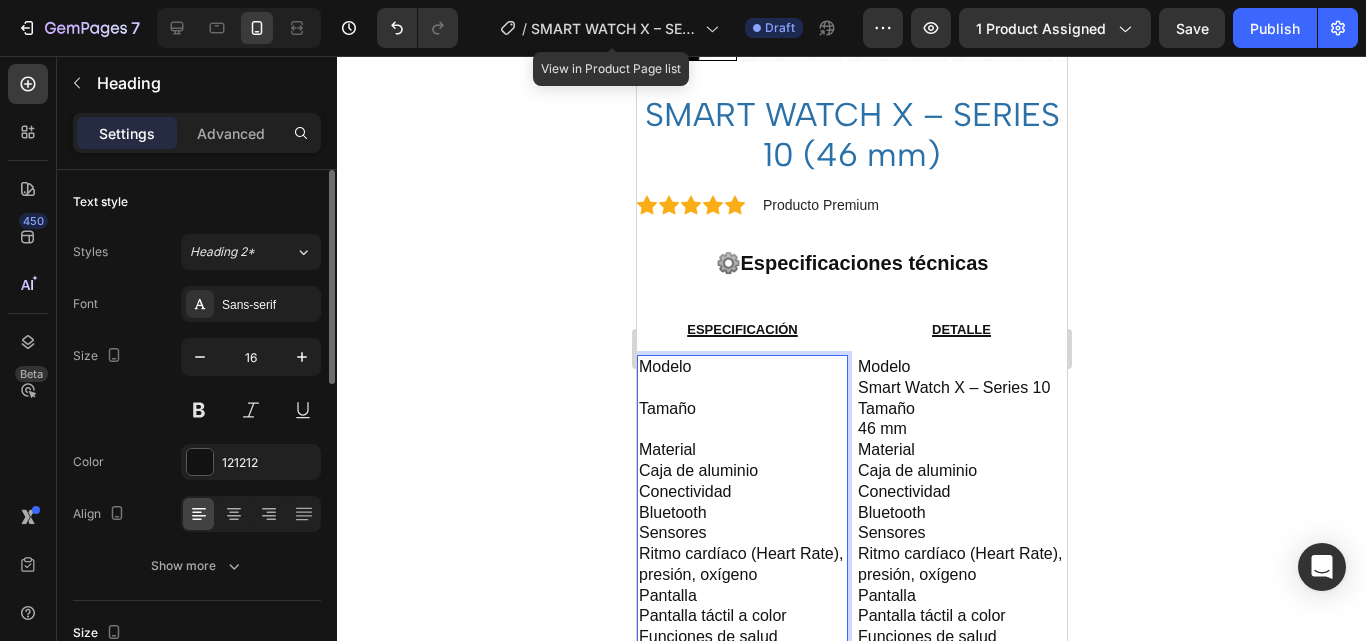 click on "Modelo Tamaño Material Caja de aluminio Conectividad Bluetooth Sensores Ritmo cardíaco (Heart Rate), presión, oxígeno Pantalla Pantalla táctil a color Funciones de salud Medición de frecuencia cardíaca, sueño y pasos Notificaciones Llamadas, mensajes, WhatsApp, apps sociales Batería Duración aproximada de 1 a 2 días Compatibilidad Android y iOS Correa Silicona, intercambiable Fabricación Hecho en China" at bounding box center (741, 648) 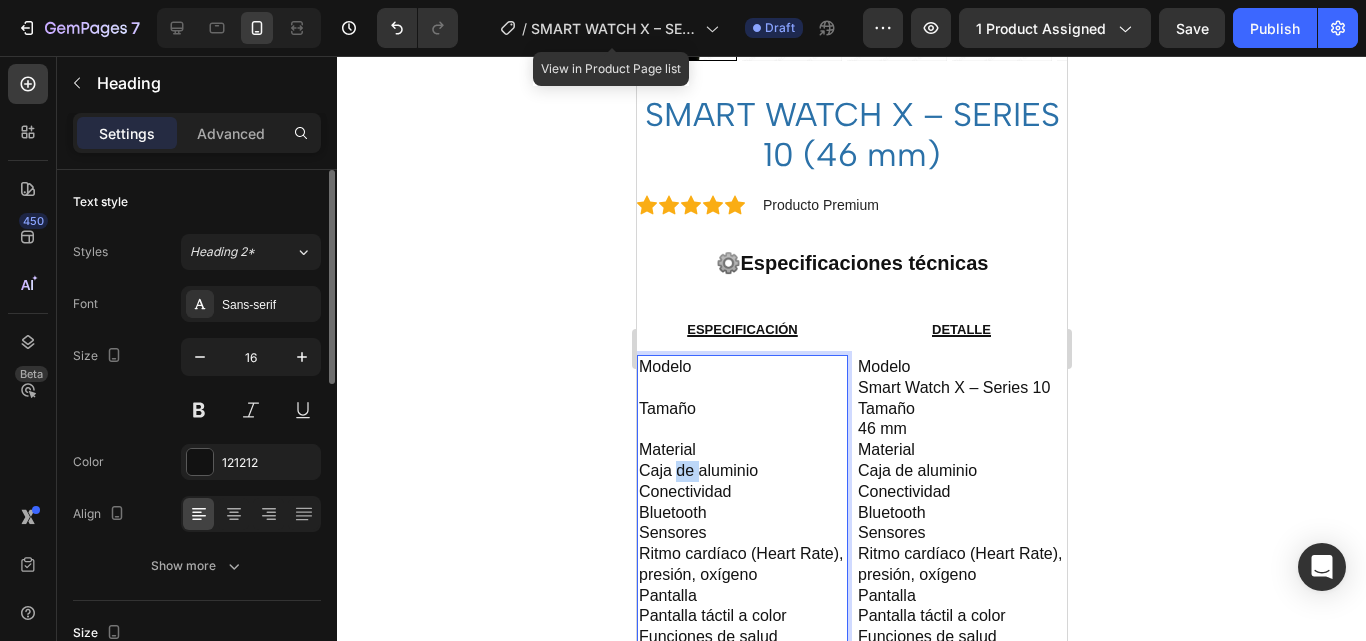 click on "Modelo Tamaño Material Caja de aluminio Conectividad Bluetooth Sensores Ritmo cardíaco (Heart Rate), presión, oxígeno Pantalla Pantalla táctil a color Funciones de salud Medición de frecuencia cardíaca, sueño y pasos Notificaciones Llamadas, mensajes, WhatsApp, apps sociales Batería Duración aproximada de 1 a 2 días Compatibilidad Android y iOS Correa Silicona, intercambiable Fabricación Hecho en China" at bounding box center (741, 648) 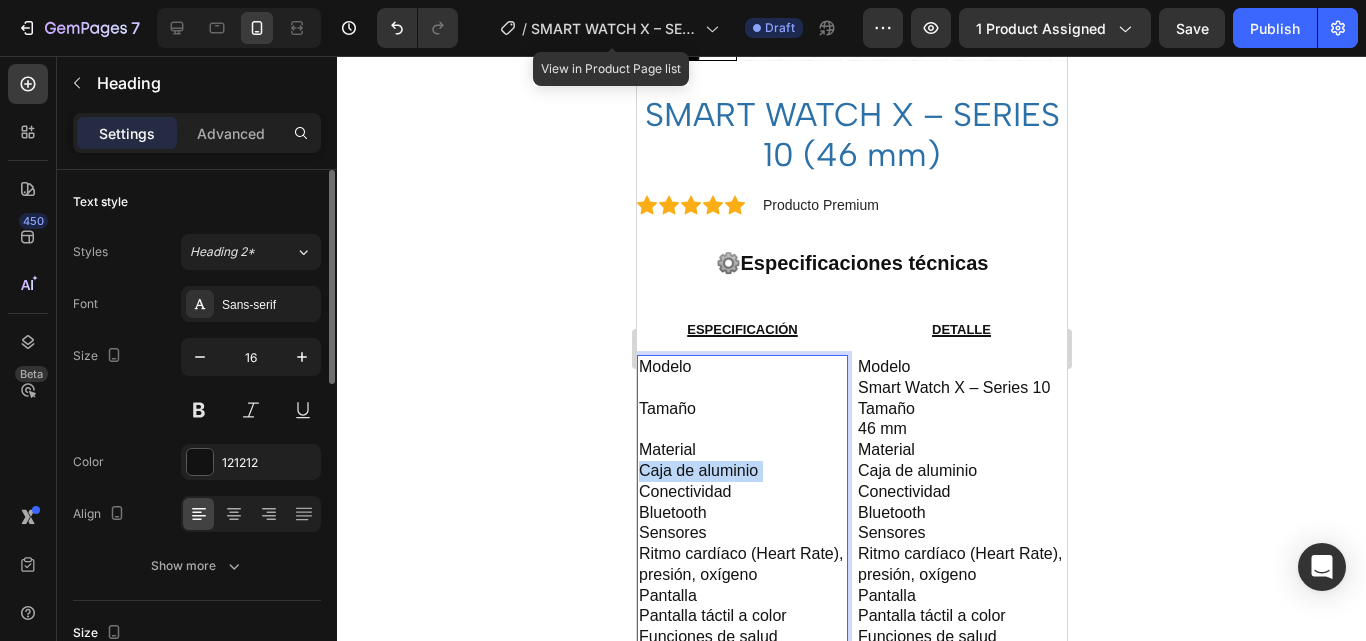 click on "Modelo Tamaño Material Caja de aluminio Conectividad Bluetooth Sensores Ritmo cardíaco (Heart Rate), presión, oxígeno Pantalla Pantalla táctil a color Funciones de salud Medición de frecuencia cardíaca, sueño y pasos Notificaciones Llamadas, mensajes, WhatsApp, apps sociales Batería Duración aproximada de 1 a 2 días Compatibilidad Android y iOS Correa Silicona, intercambiable Fabricación Hecho en China" at bounding box center [741, 648] 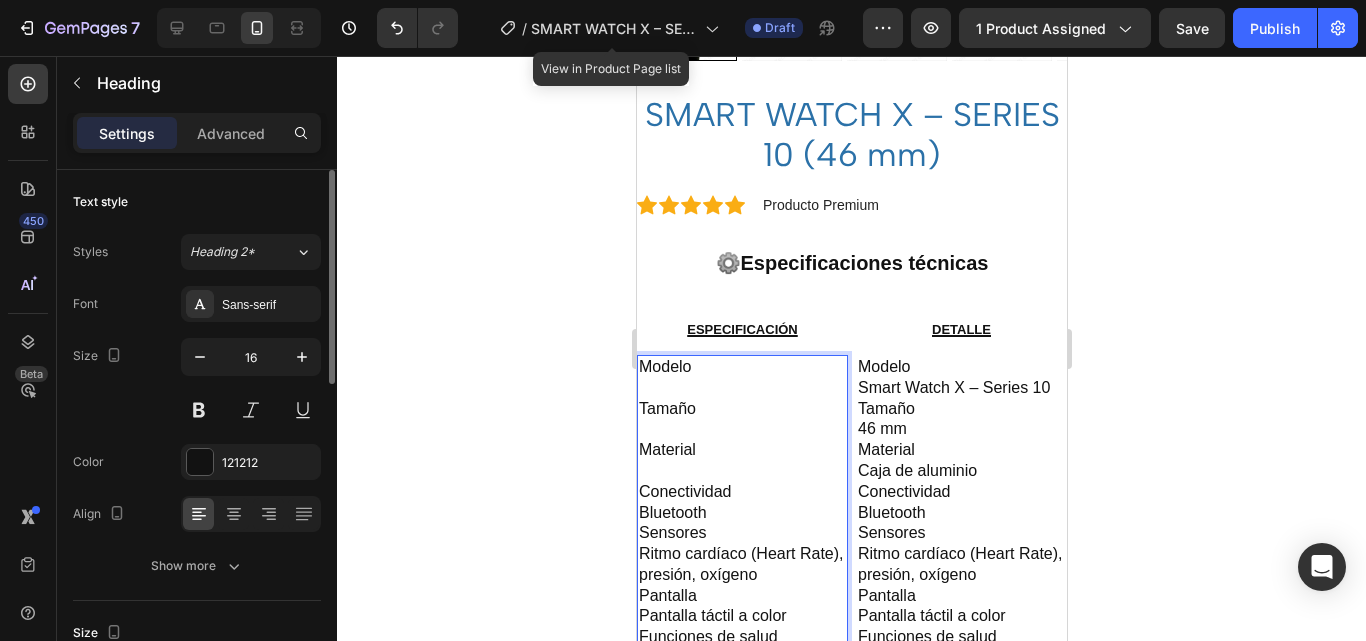 click on "Modelo Tamaño Material Conectividad Bluetooth Sensores Ritmo cardíaco (Heart Rate), presión, oxígeno Pantalla Pantalla táctil a color Funciones de salud Medición de frecuencia cardíaca, sueño y pasos Notificaciones Llamadas, mensajes, WhatsApp, apps sociales Batería Duración aproximada de 1 a 2 días Compatibilidad Android y iOS Correa Silicona, intercambiable Fabricación Hecho en China" at bounding box center (741, 648) 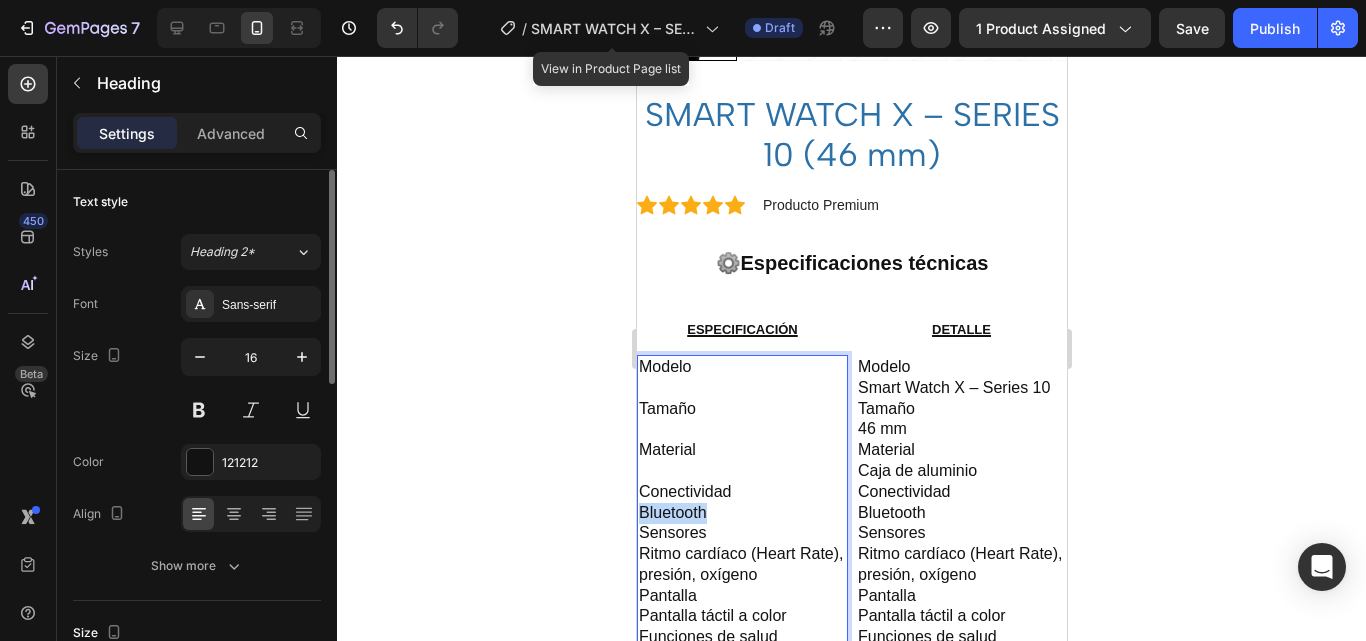 click on "Modelo Tamaño Material Conectividad Bluetooth Sensores Ritmo cardíaco (Heart Rate), presión, oxígeno Pantalla Pantalla táctil a color Funciones de salud Medición de frecuencia cardíaca, sueño y pasos Notificaciones Llamadas, mensajes, WhatsApp, apps sociales Batería Duración aproximada de 1 a 2 días Compatibilidad Android y iOS Correa Silicona, intercambiable Fabricación Hecho en China" at bounding box center (741, 648) 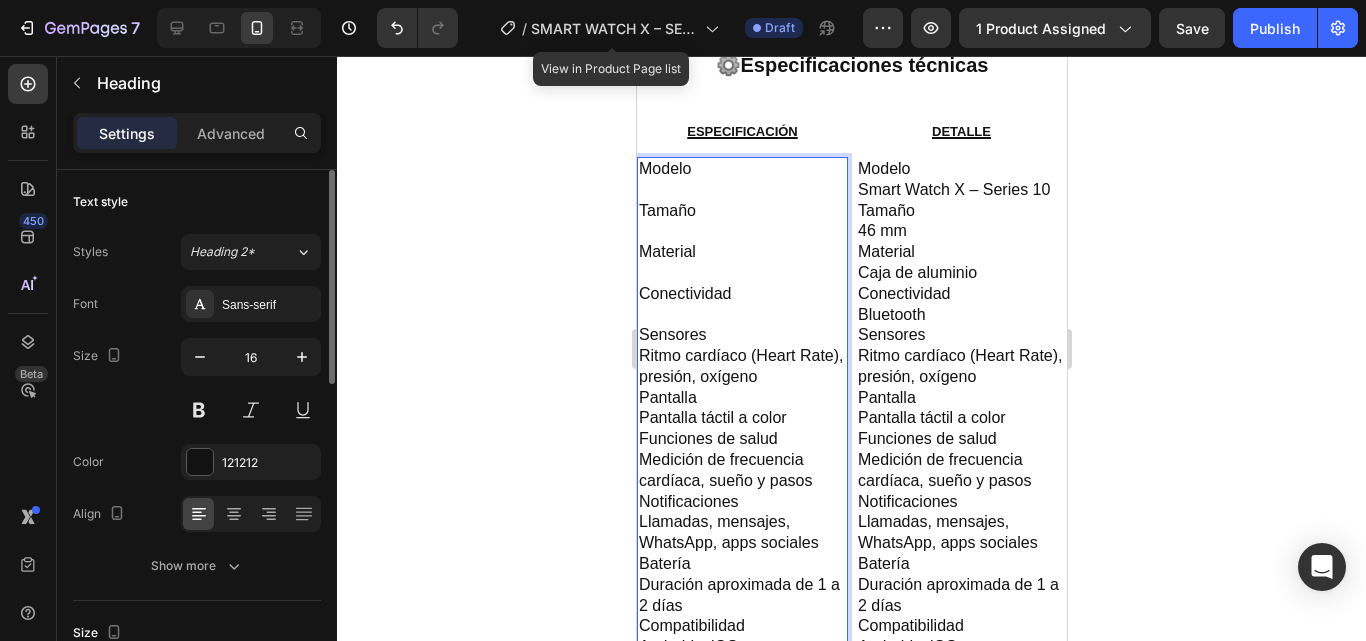 scroll, scrollTop: 1007, scrollLeft: 0, axis: vertical 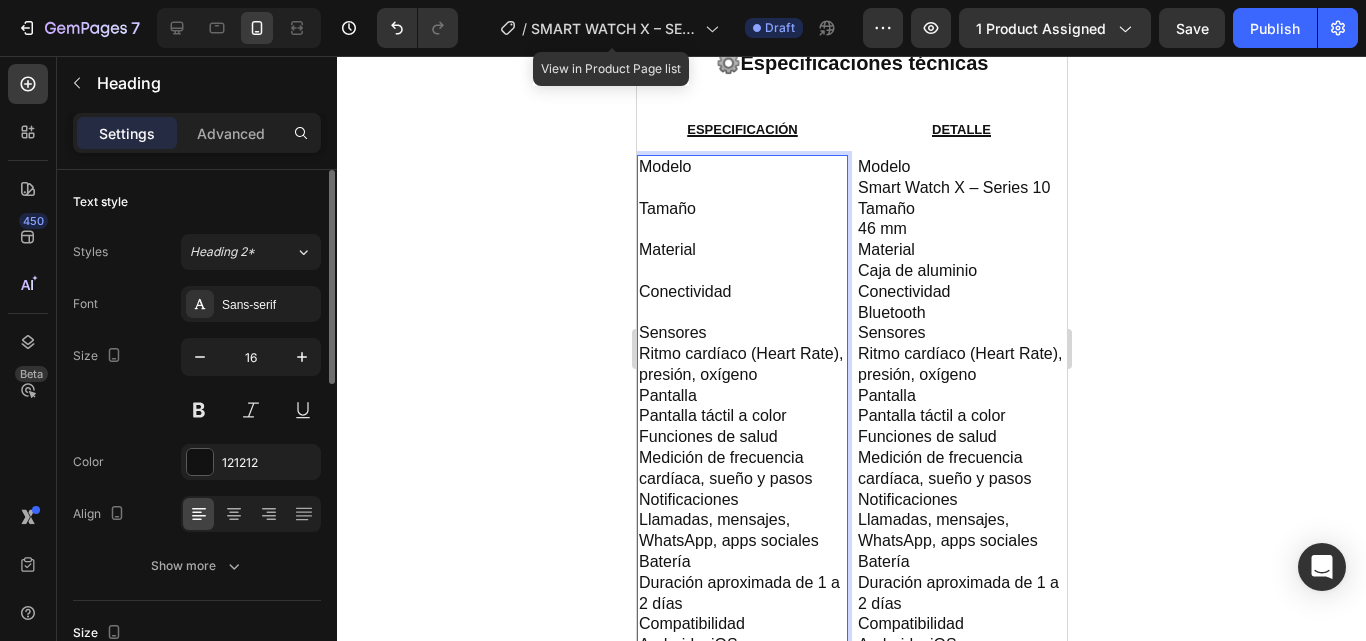 click on "Modelo Tamaño Material Conectividad Sensores Ritmo cardíaco (Heart Rate), presión, oxígeno Pantalla Pantalla táctil a color Funciones de salud Medición de frecuencia cardíaca, sueño y pasos Notificaciones Llamadas, mensajes, WhatsApp, apps sociales Batería Duración aproximada de 1 a 2 días Compatibilidad Android y iOS Correa Silicona, intercambiable Fabricación Hecho en China" at bounding box center [741, 448] 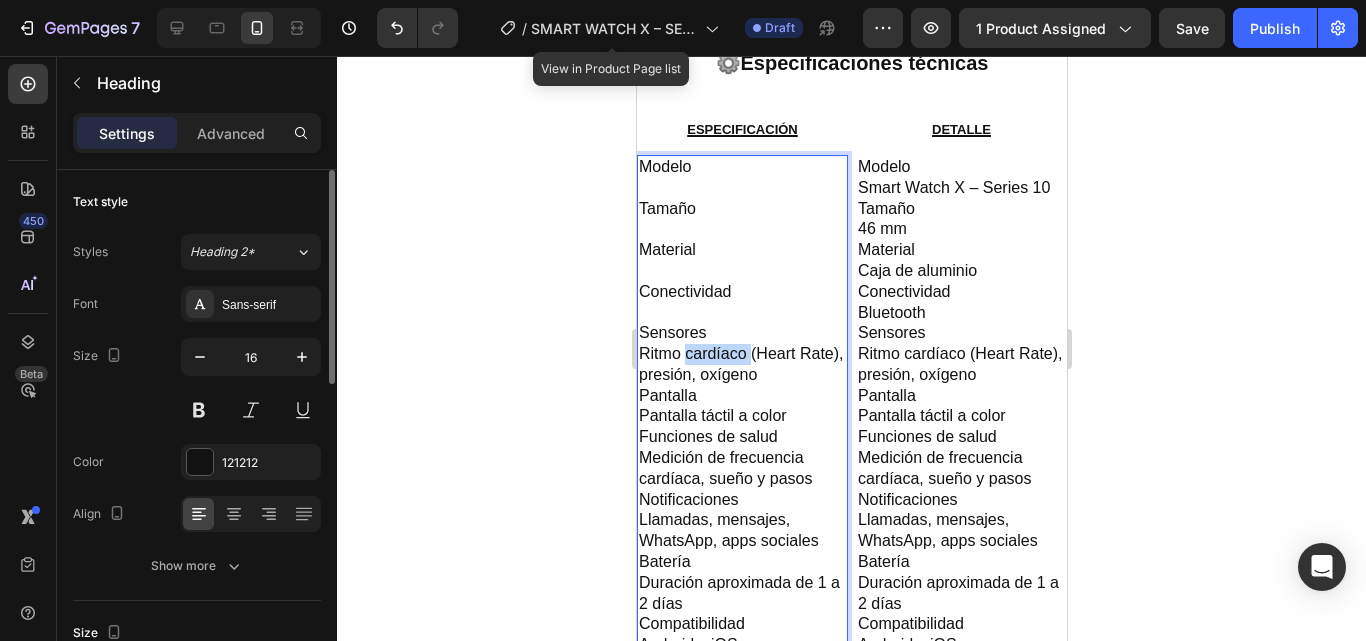 click on "Modelo Tamaño Material Conectividad Sensores Ritmo cardíaco (Heart Rate), presión, oxígeno Pantalla Pantalla táctil a color Funciones de salud Medición de frecuencia cardíaca, sueño y pasos Notificaciones Llamadas, mensajes, WhatsApp, apps sociales Batería Duración aproximada de 1 a 2 días Compatibilidad Android y iOS Correa Silicona, intercambiable Fabricación Hecho en China" at bounding box center [741, 448] 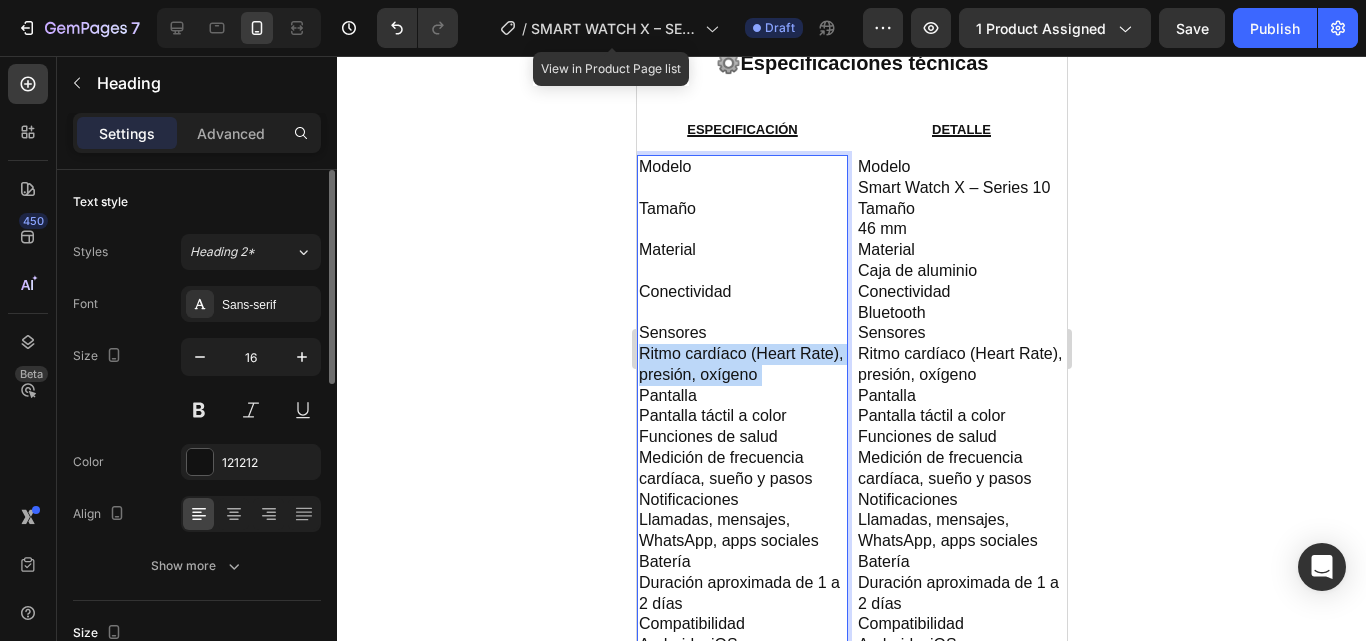 click on "Modelo Tamaño Material Conectividad Sensores Ritmo cardíaco (Heart Rate), presión, oxígeno Pantalla Pantalla táctil a color Funciones de salud Medición de frecuencia cardíaca, sueño y pasos Notificaciones Llamadas, mensajes, WhatsApp, apps sociales Batería Duración aproximada de 1 a 2 días Compatibilidad Android y iOS Correa Silicona, intercambiable Fabricación Hecho en China" at bounding box center (741, 448) 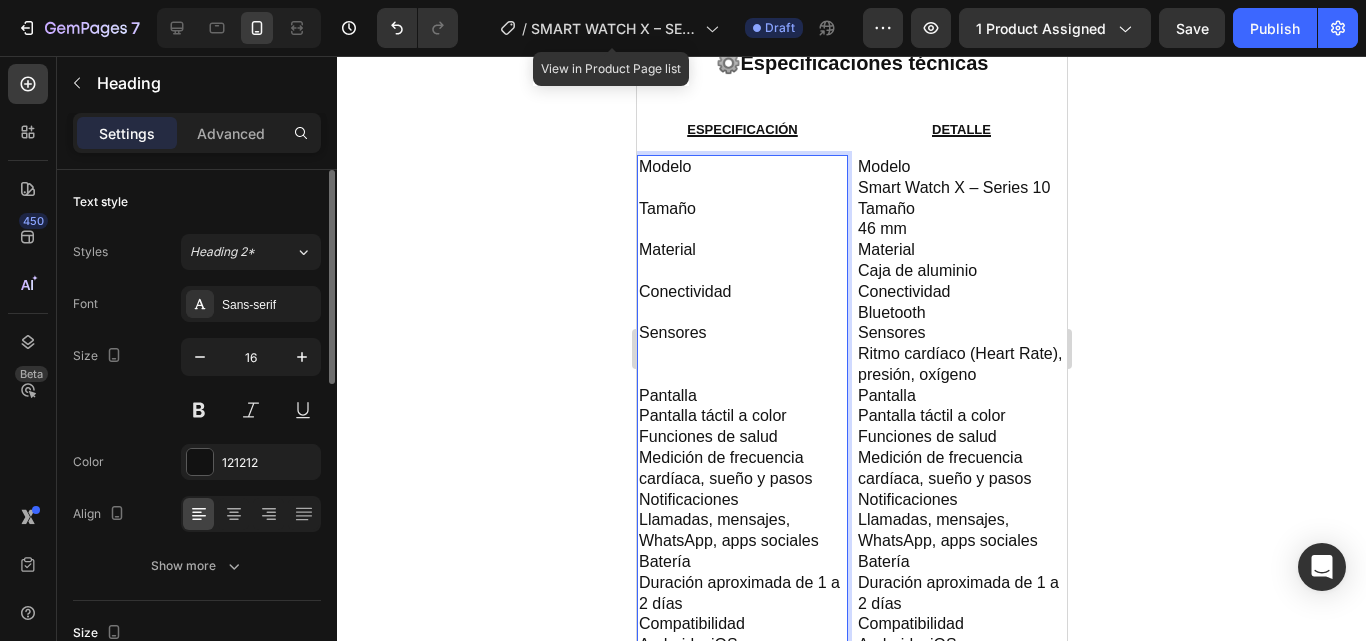 click on "Modelo Tamaño Material Conectividad Sensores Pantalla Pantalla táctil a color Funciones de salud Medición de frecuencia cardíaca, sueño y pasos Notificaciones Llamadas, mensajes, WhatsApp, apps sociales Batería Duración aproximada de 1 a 2 días Compatibilidad Android y iOS Correa Silicona, intercambiable Fabricación Hecho en China" at bounding box center [741, 448] 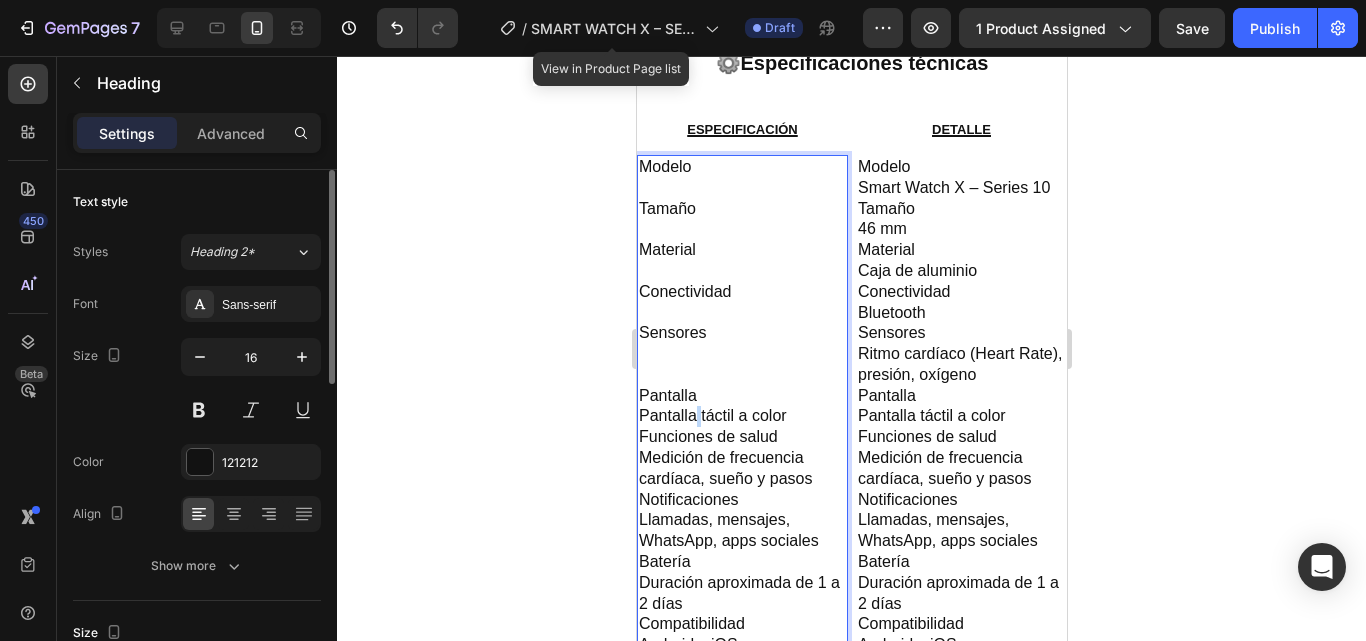 click on "Modelo Tamaño Material Conectividad Sensores Pantalla Pantalla táctil a color Funciones de salud Medición de frecuencia cardíaca, sueño y pasos Notificaciones Llamadas, mensajes, WhatsApp, apps sociales Batería Duración aproximada de 1 a 2 días Compatibilidad Android y iOS Correa Silicona, intercambiable Fabricación Hecho en China" at bounding box center (741, 448) 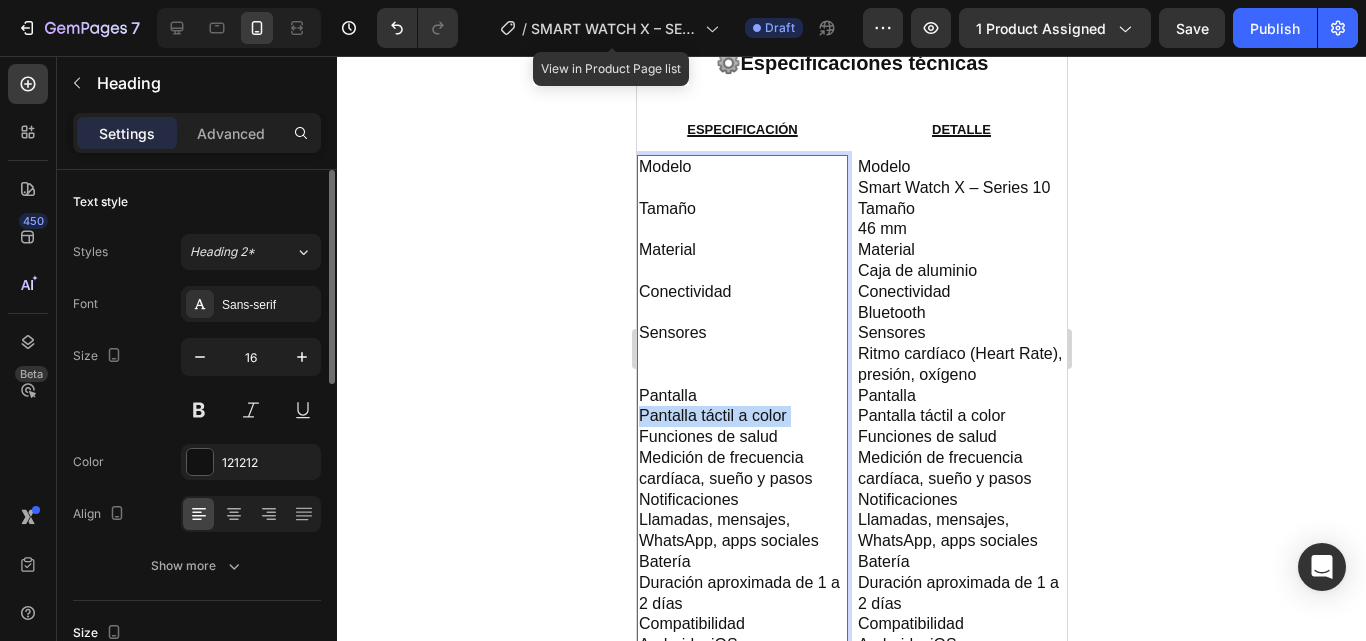 click on "Modelo Tamaño Material Conectividad Sensores Pantalla Pantalla táctil a color Funciones de salud Medición de frecuencia cardíaca, sueño y pasos Notificaciones Llamadas, mensajes, WhatsApp, apps sociales Batería Duración aproximada de 1 a 2 días Compatibilidad Android y iOS Correa Silicona, intercambiable Fabricación Hecho en China" at bounding box center [741, 448] 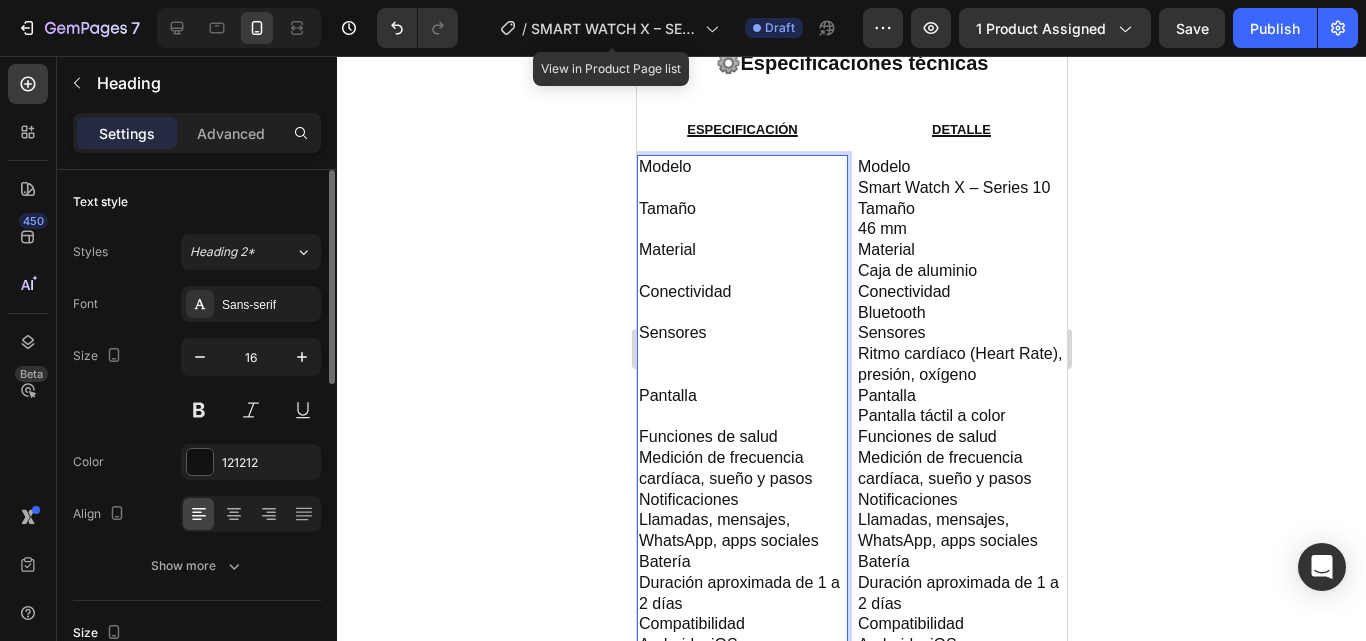 click on "Modelo Tamaño Material Conectividad Sensores Pantalla Funciones de salud Medición de frecuencia cardíaca, sueño y pasos Notificaciones Llamadas, mensajes, WhatsApp, apps sociales Batería Duración aproximada de 1 a 2 días Compatibilidad Android y iOS Correa Silicona, intercambiable Fabricación Hecho en China" at bounding box center [741, 448] 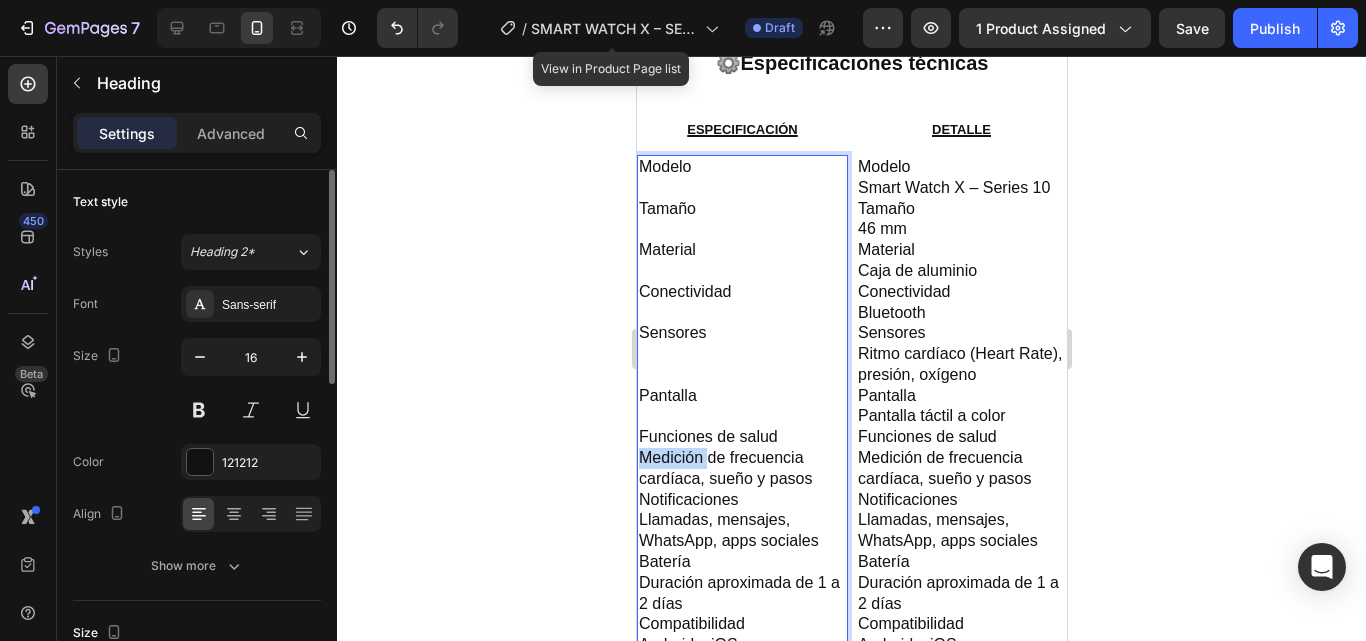 click on "Modelo Tamaño Material Conectividad Sensores Pantalla Funciones de salud Medición de frecuencia cardíaca, sueño y pasos Notificaciones Llamadas, mensajes, WhatsApp, apps sociales Batería Duración aproximada de 1 a 2 días Compatibilidad Android y iOS Correa Silicona, intercambiable Fabricación Hecho en China" at bounding box center (741, 448) 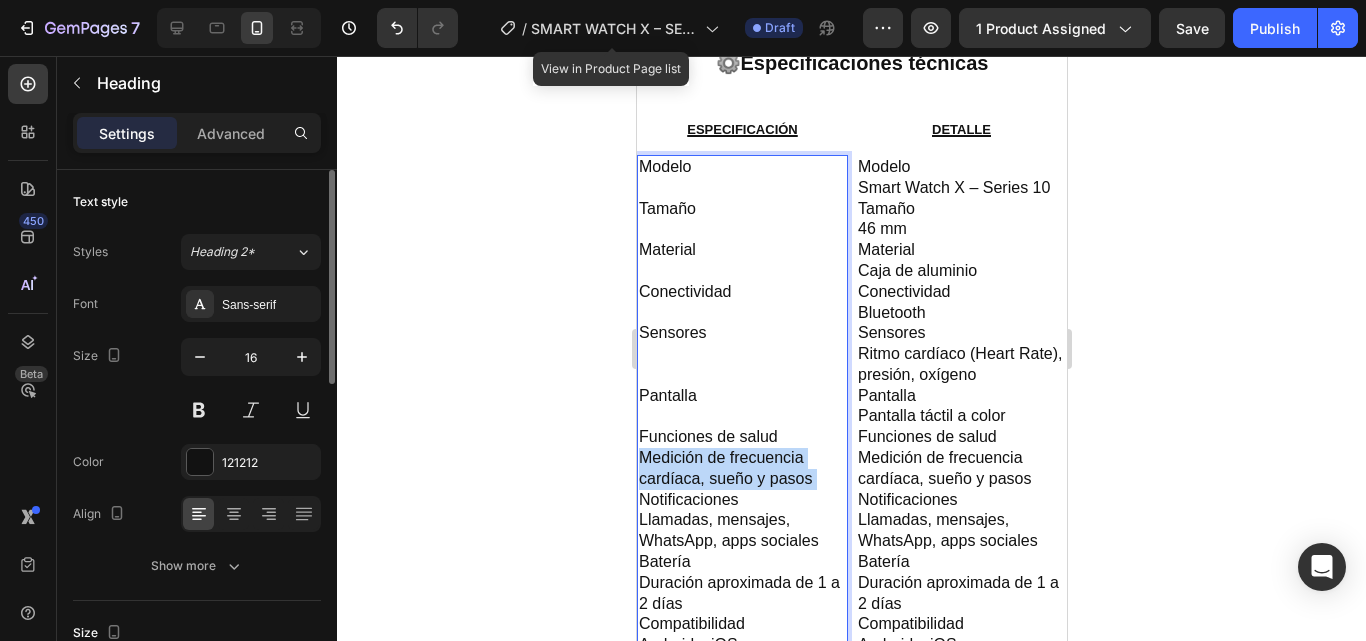 click on "Modelo Tamaño Material Conectividad Sensores Pantalla Funciones de salud Medición de frecuencia cardíaca, sueño y pasos Notificaciones Llamadas, mensajes, WhatsApp, apps sociales Batería Duración aproximada de 1 a 2 días Compatibilidad Android y iOS Correa Silicona, intercambiable Fabricación Hecho en China" at bounding box center [741, 448] 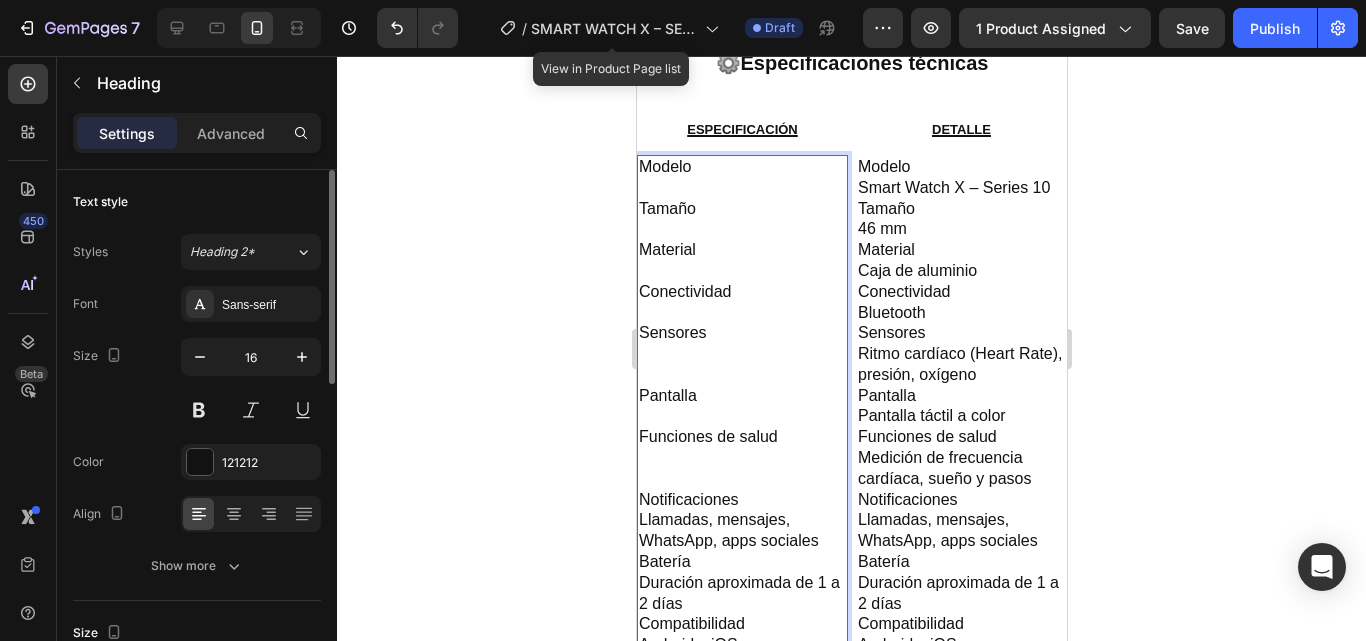click on "Modelo Tamaño Material Conectividad Sensores Pantalla Funciones de salud Notificaciones Llamadas, mensajes, WhatsApp, apps sociales Batería Duración aproximada de 1 a 2 días Compatibilidad Android y iOS Correa Silicona, intercambiable Fabricación Hecho en China" at bounding box center (741, 448) 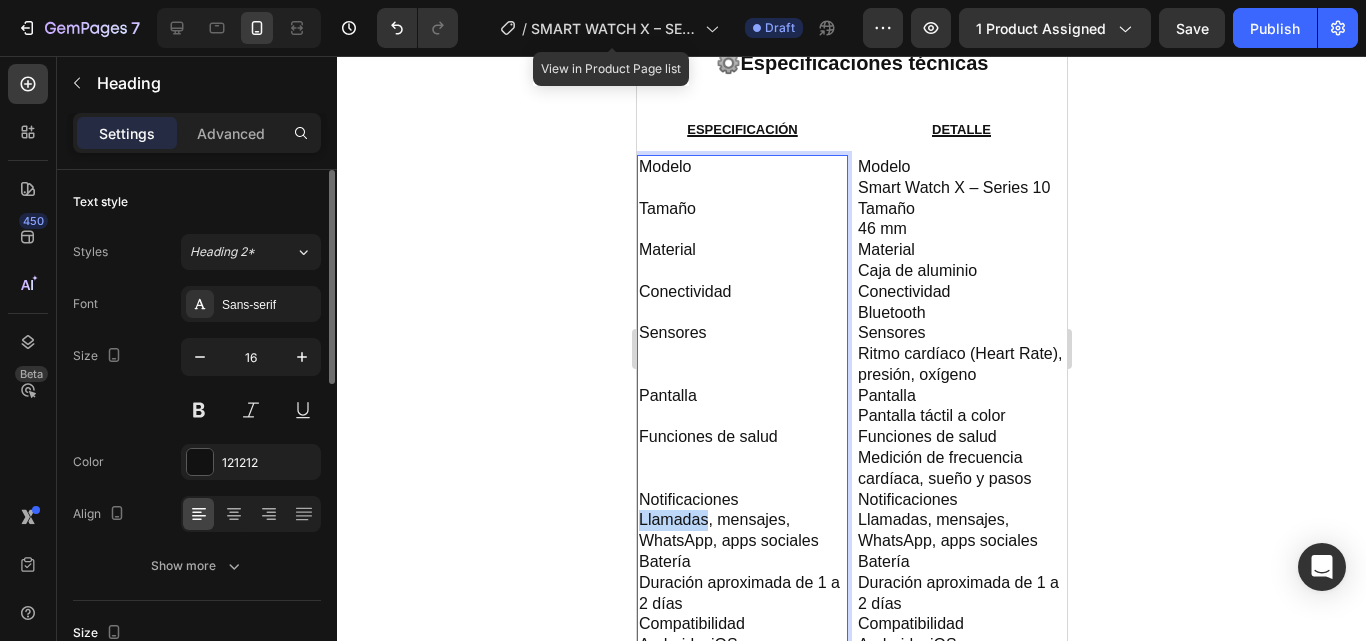 click on "Modelo Tamaño Material Conectividad Sensores Pantalla Funciones de salud Notificaciones Llamadas, mensajes, WhatsApp, apps sociales Batería Duración aproximada de 1 a 2 días Compatibilidad Android y iOS Correa Silicona, intercambiable Fabricación Hecho en China" at bounding box center [741, 448] 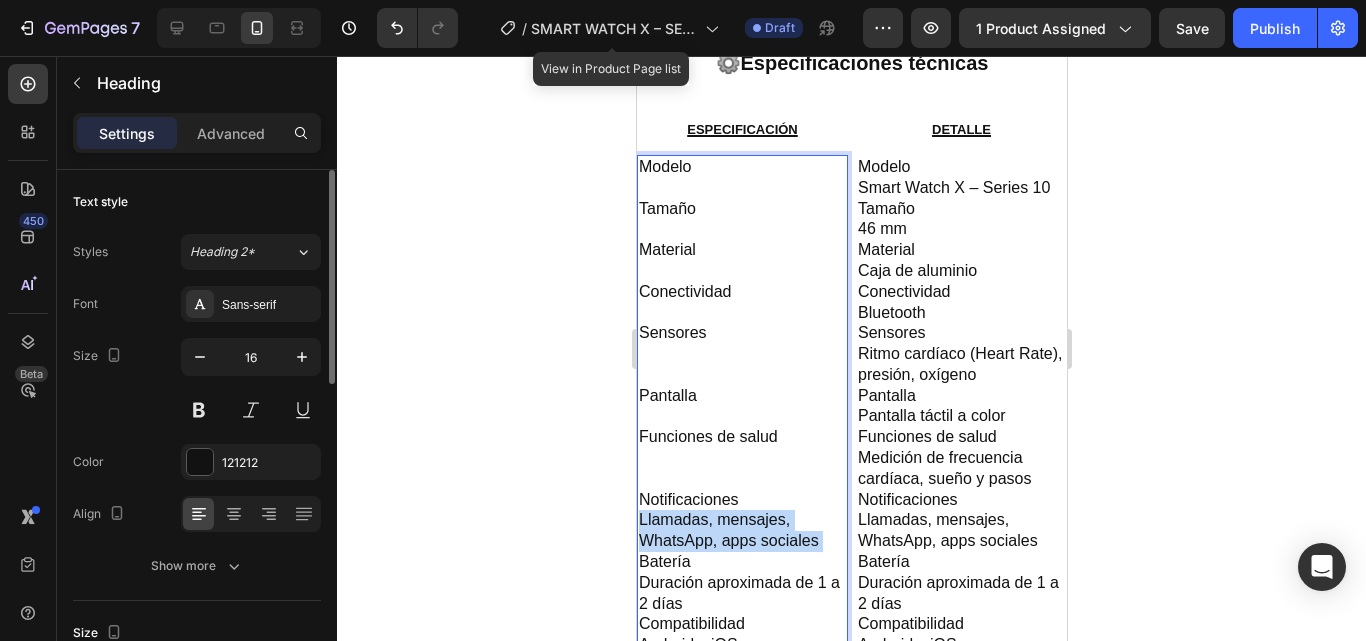 click on "Modelo Tamaño Material Conectividad Sensores Pantalla Funciones de salud Notificaciones Llamadas, mensajes, WhatsApp, apps sociales Batería Duración aproximada de 1 a 2 días Compatibilidad Android y iOS Correa Silicona, intercambiable Fabricación Hecho en China" at bounding box center [741, 448] 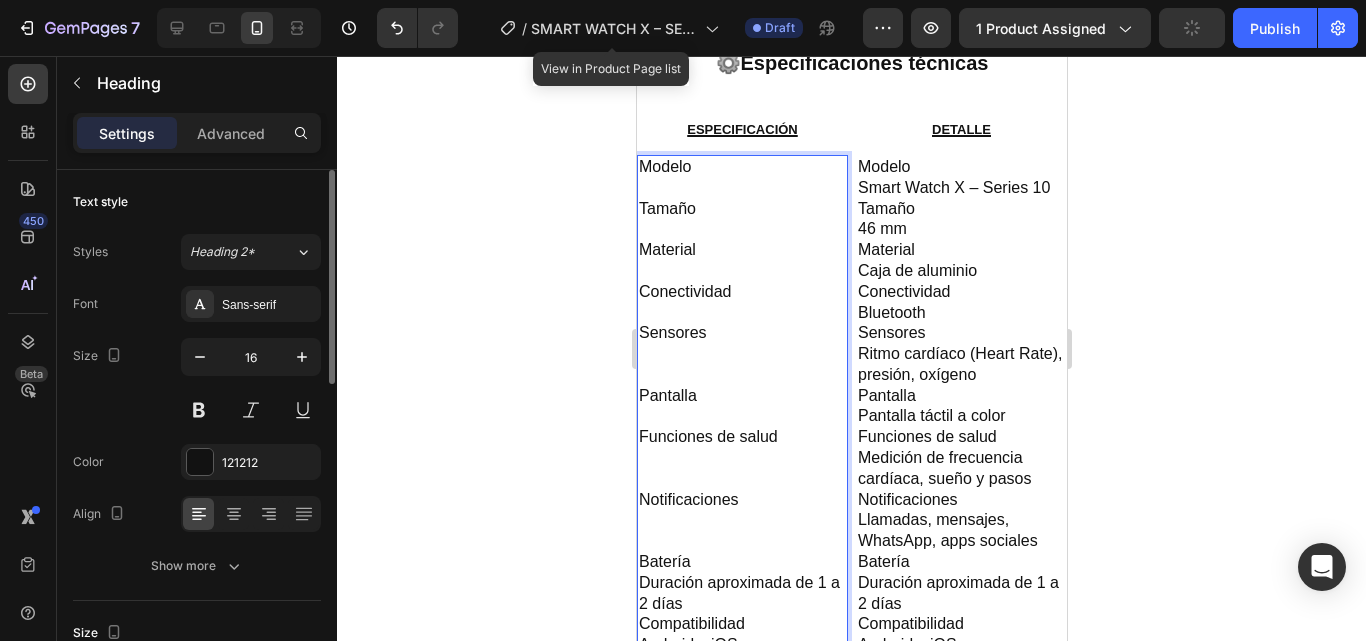 scroll, scrollTop: 1107, scrollLeft: 0, axis: vertical 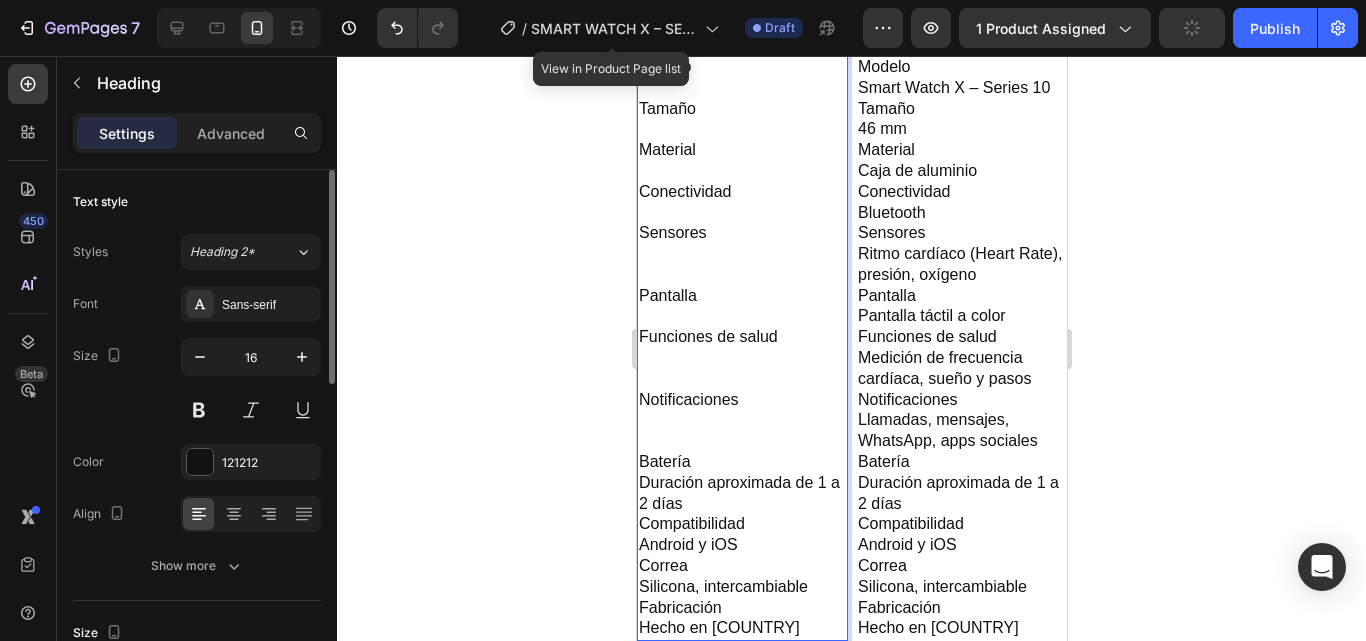 click on "Modelo Tamaño Material Conectividad Sensores Pantalla Funciones de salud Notificaciones Batería Duración aproximada de 1 a 2 días Compatibilidad Android y iOS Correa Silicona, intercambiable Fabricación Hecho en China" at bounding box center (741, 348) 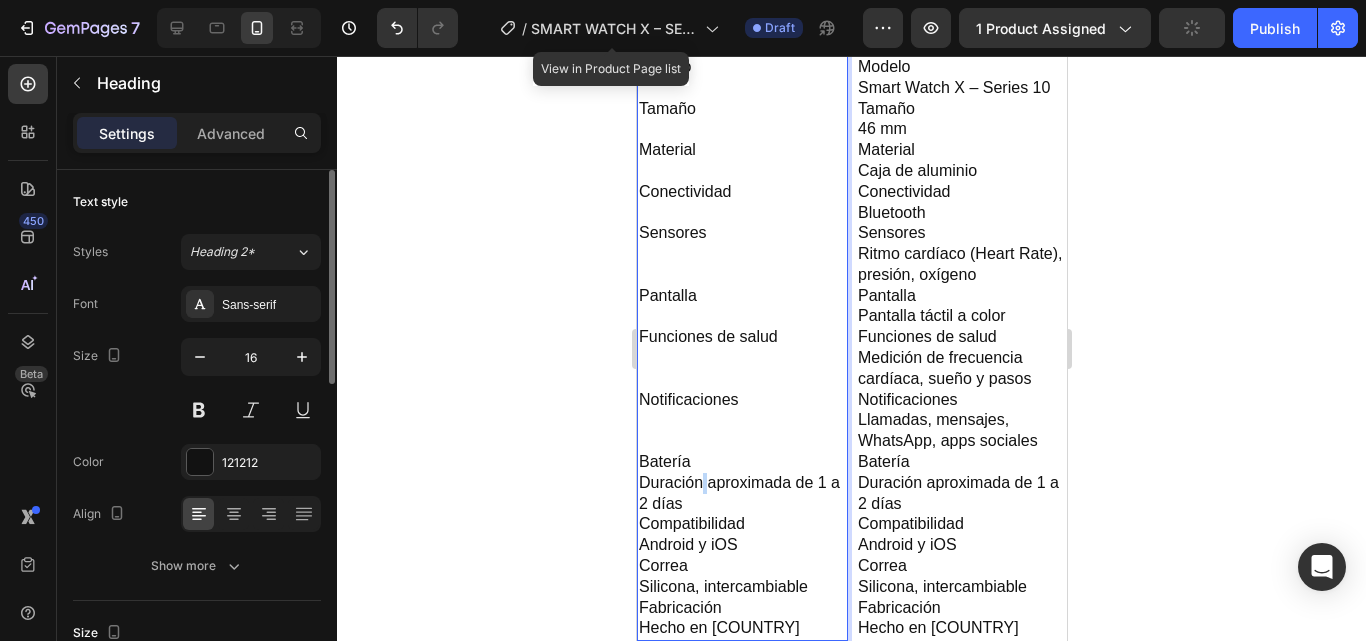 click on "Modelo Tamaño Material Conectividad Sensores Pantalla Funciones de salud Notificaciones Batería Duración aproximada de 1 a 2 días Compatibilidad Android y iOS Correa Silicona, intercambiable Fabricación Hecho en China" at bounding box center (741, 348) 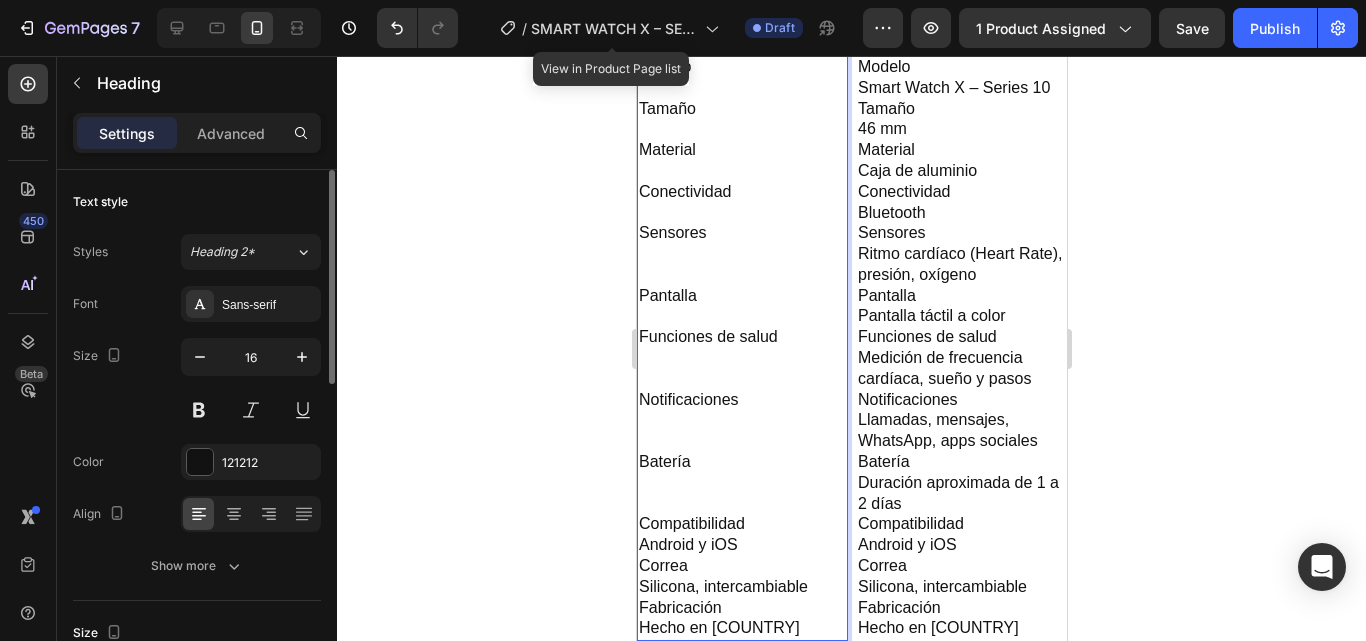 click on "Modelo Tamaño Material Conectividad Sensores Pantalla Funciones de salud Notificaciones Batería Compatibilidad Android y iOS Correa Silicona, intercambiable Fabricación Hecho en China" at bounding box center [741, 348] 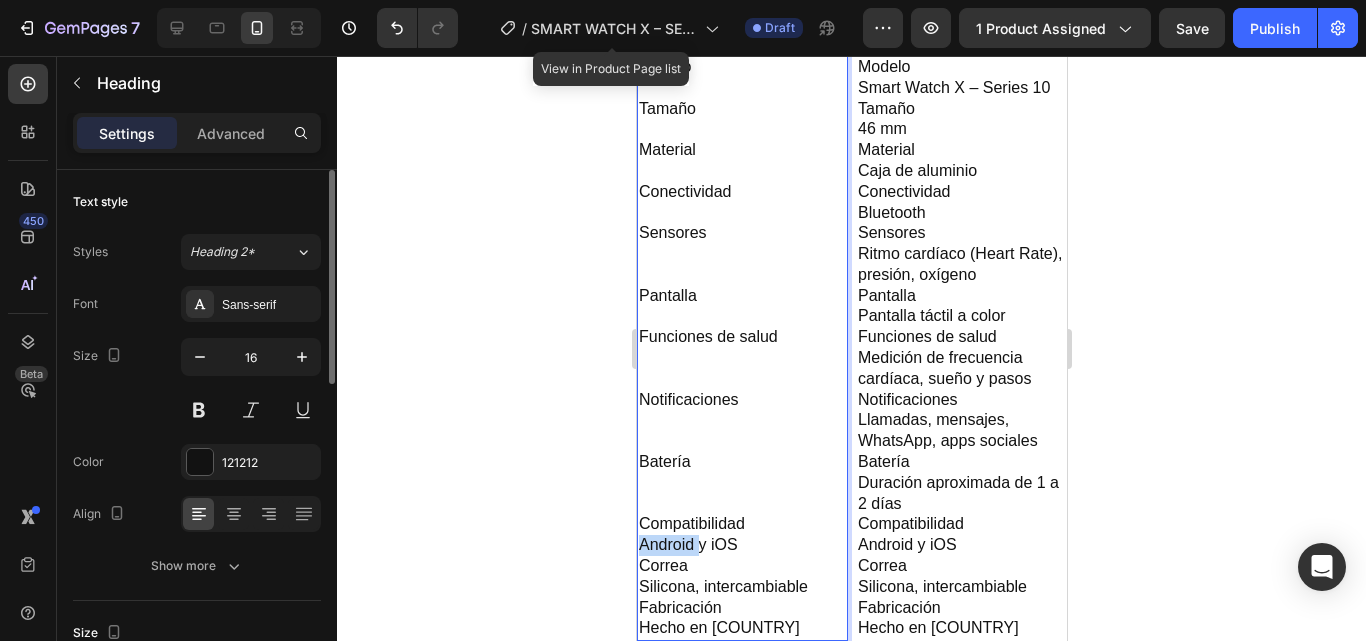 click on "Modelo Tamaño Material Conectividad Sensores Pantalla Funciones de salud Notificaciones Batería Compatibilidad Android y iOS Correa Silicona, intercambiable Fabricación Hecho en China" at bounding box center [741, 348] 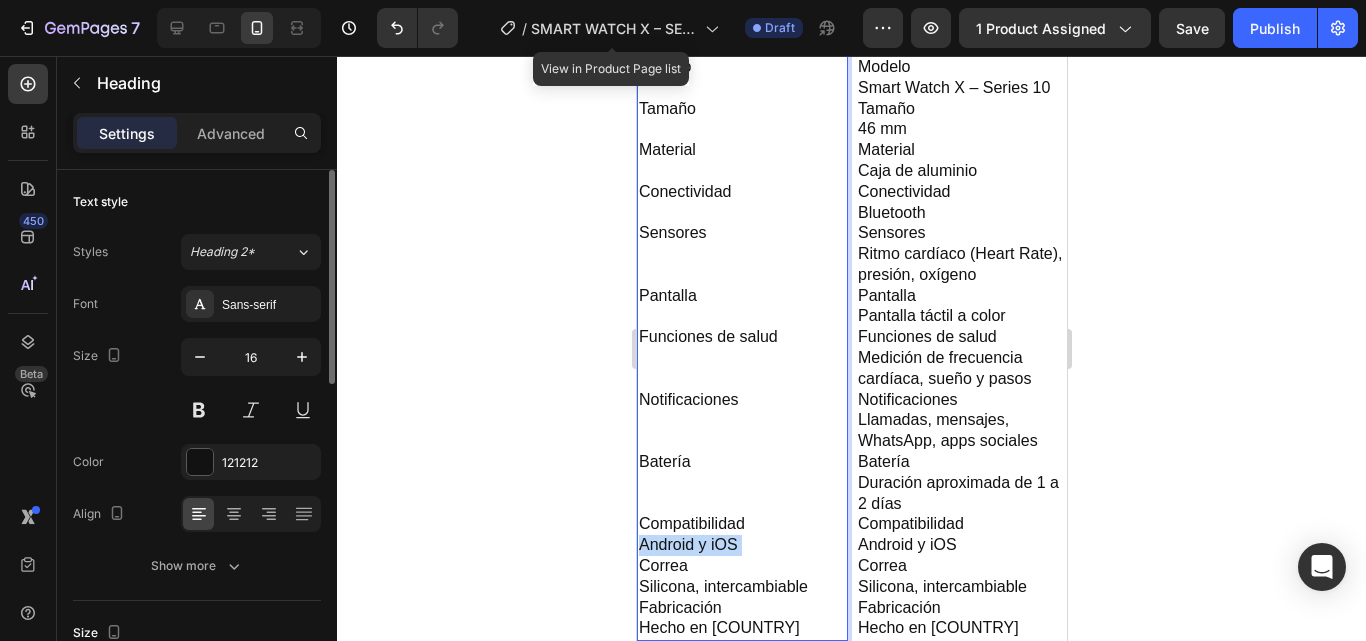 click on "Modelo Tamaño Material Conectividad Sensores Pantalla Funciones de salud Notificaciones Batería Compatibilidad Android y iOS Correa Silicona, intercambiable Fabricación Hecho en China" at bounding box center [741, 348] 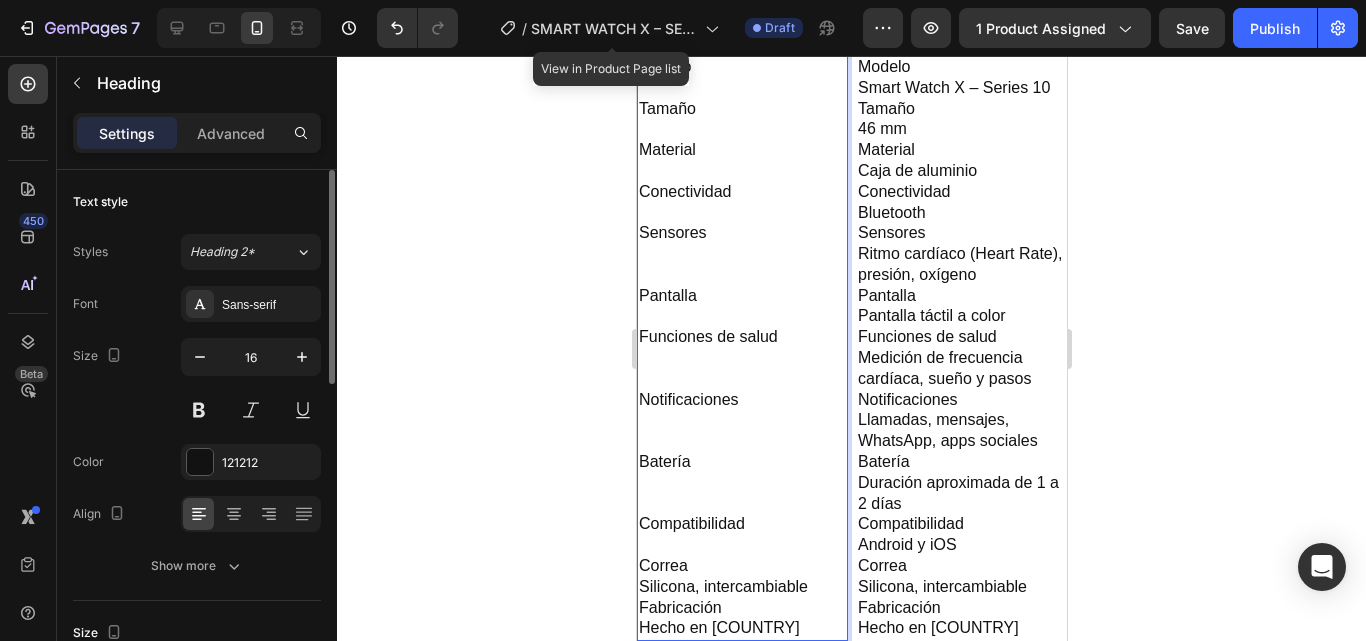 click on "Modelo Tamaño Material Conectividad Sensores Pantalla Funciones de salud Notificaciones Batería Compatibilidad Correa Silicona, intercambiable Fabricación Hecho en China" at bounding box center (741, 348) 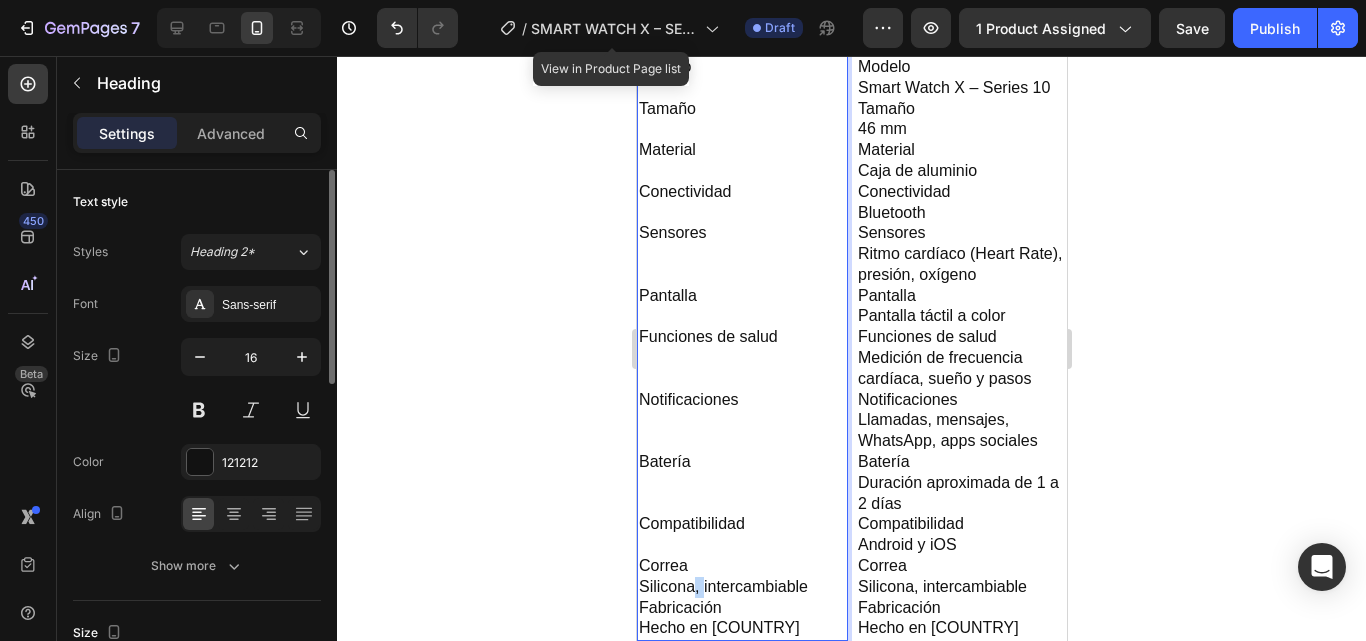 click on "Modelo Tamaño Material Conectividad Sensores Pantalla Funciones de salud Notificaciones Batería Compatibilidad Correa Silicona, intercambiable Fabricación Hecho en China" at bounding box center [741, 348] 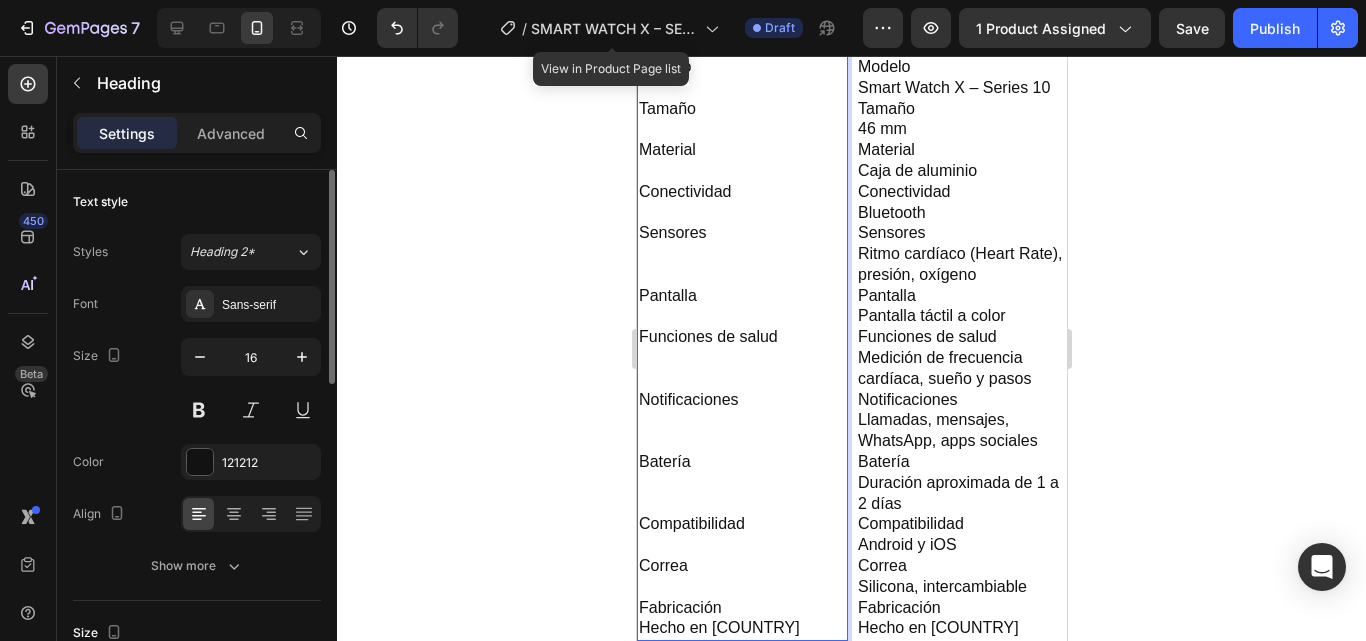 scroll, scrollTop: 1207, scrollLeft: 0, axis: vertical 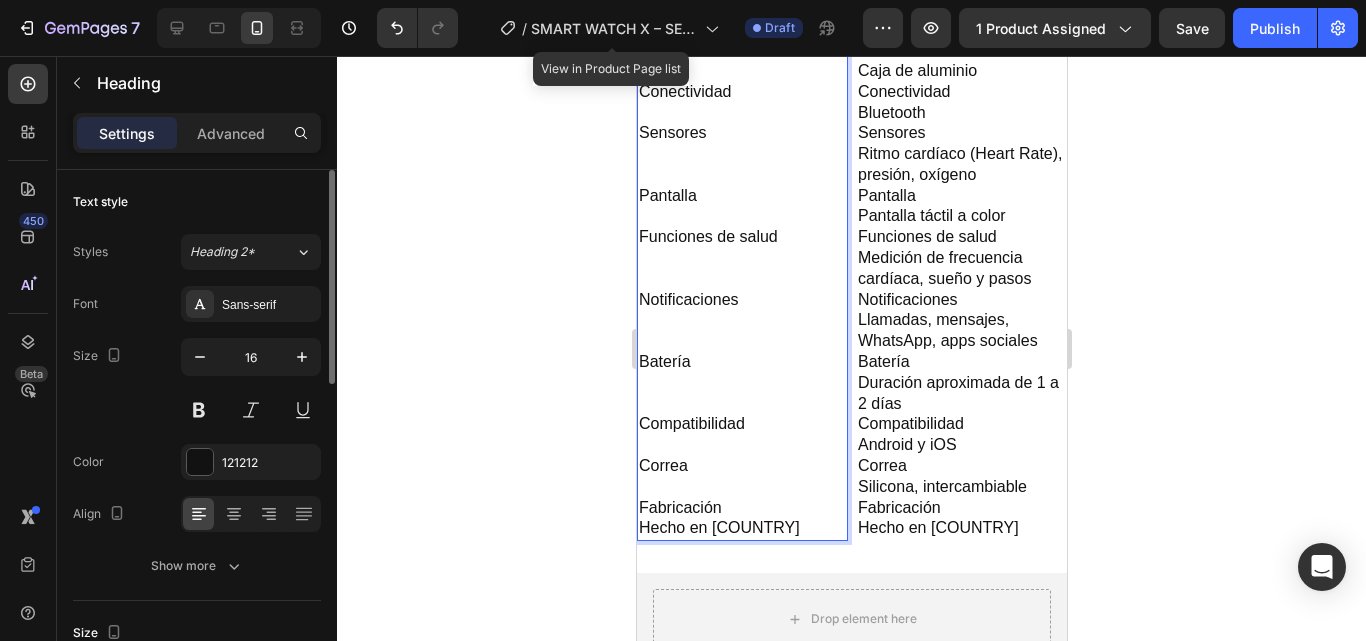 click on "Modelo Tamaño Material Conectividad Sensores Pantalla Funciones de salud Notificaciones Batería Compatibilidad Correa Fabricación Hecho en China" at bounding box center [741, 248] 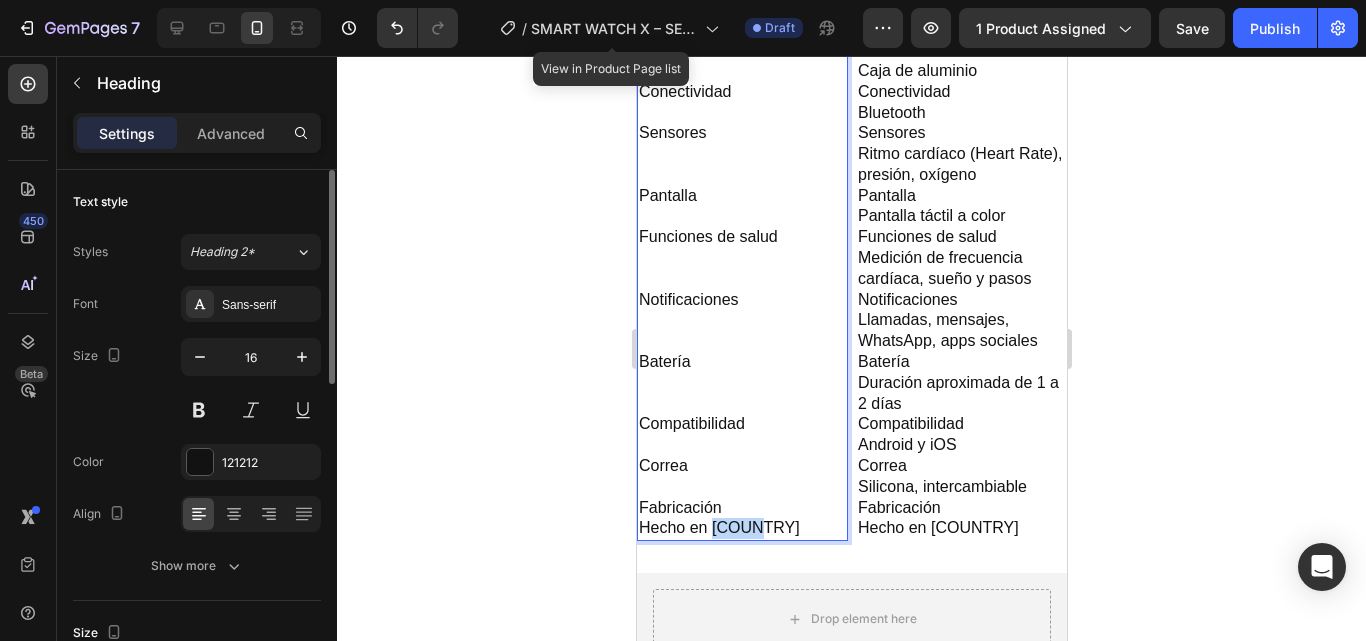 click on "Modelo Tamaño Material Conectividad Sensores Pantalla Funciones de salud Notificaciones Batería Compatibilidad Correa Fabricación Hecho en China" at bounding box center [741, 248] 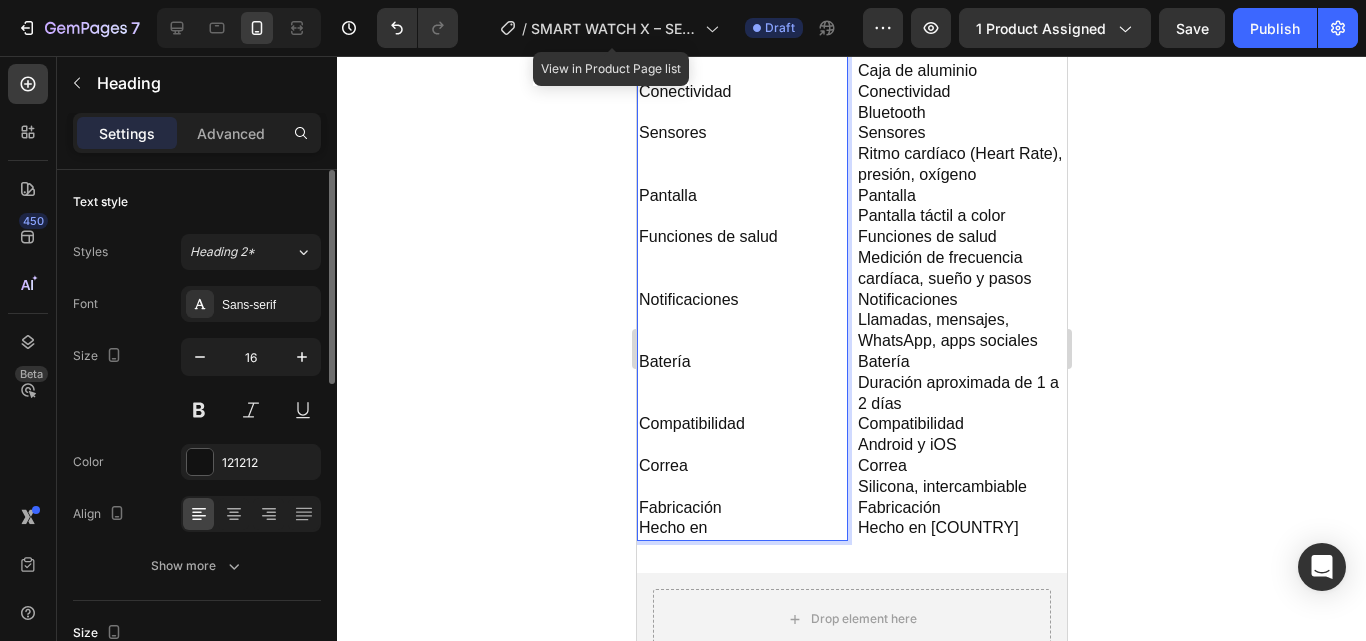click on "Modelo Tamaño Material Conectividad Sensores Pantalla Funciones de salud Notificaciones Batería Compatibilidad Correa Fabricación Hecho en" at bounding box center [741, 248] 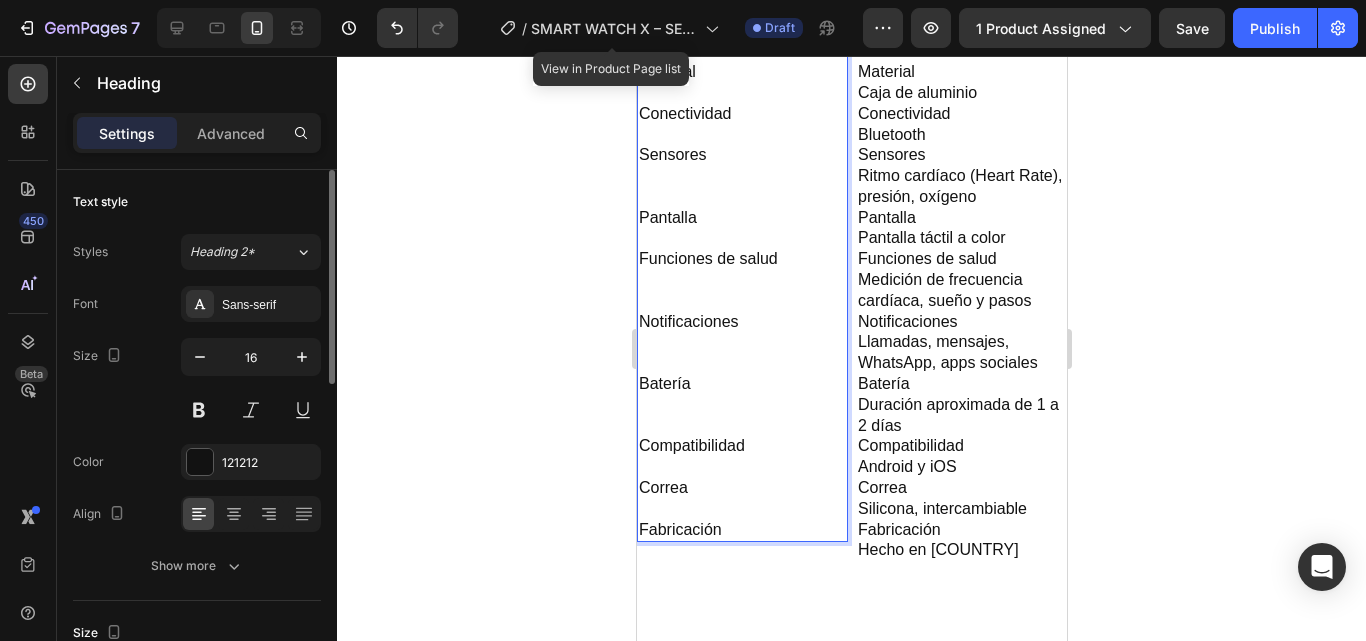 scroll, scrollTop: 1187, scrollLeft: 0, axis: vertical 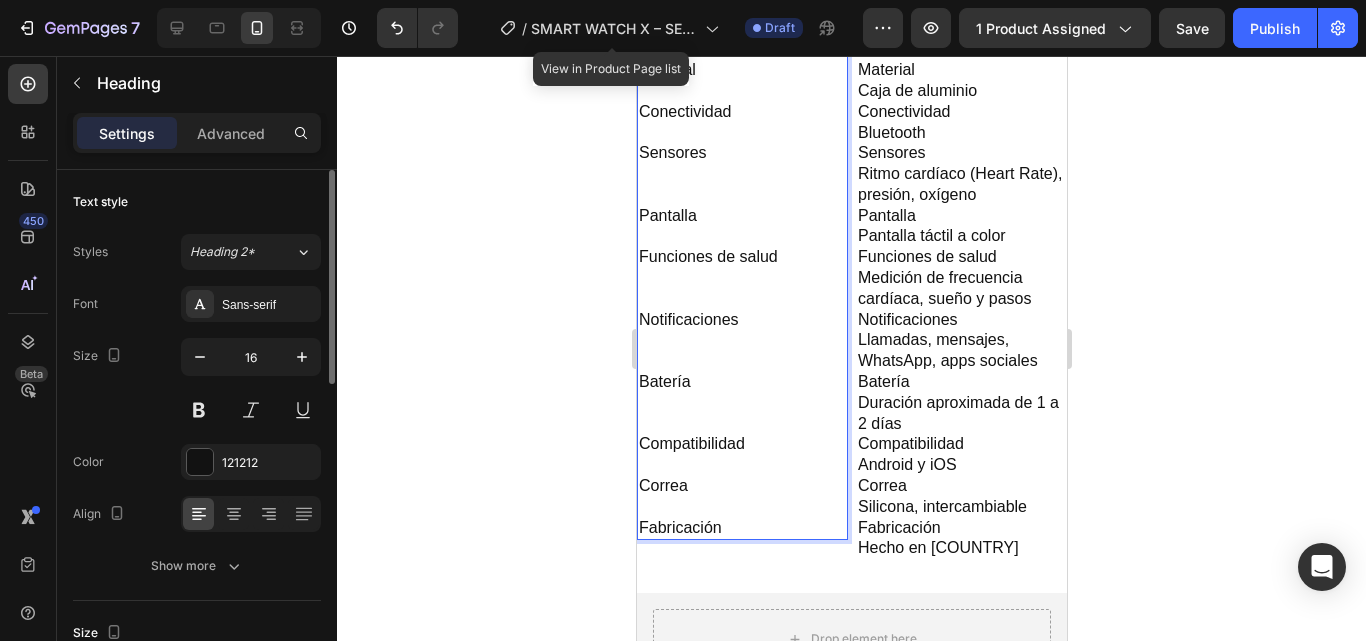 click on "Modelo Tamaño Material Conectividad Sensores Pantalla Funciones de salud Notificaciones Batería Compatibilidad Correa Fabricación" at bounding box center (741, 258) 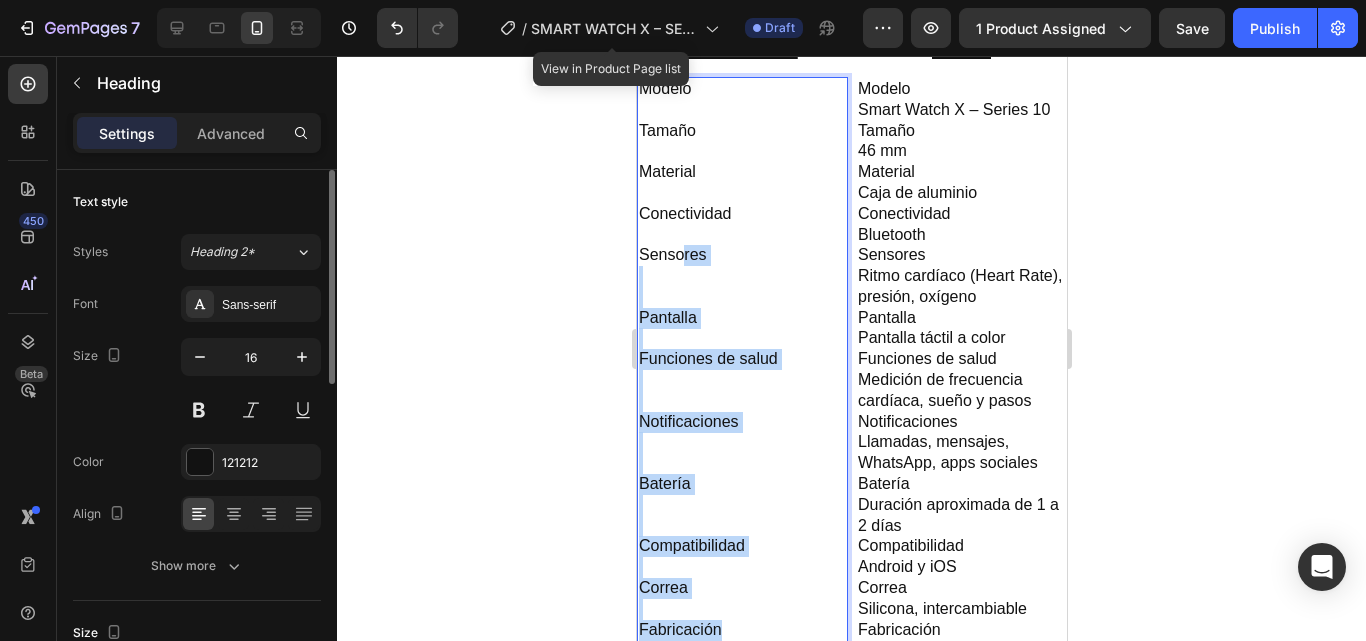 scroll, scrollTop: 987, scrollLeft: 0, axis: vertical 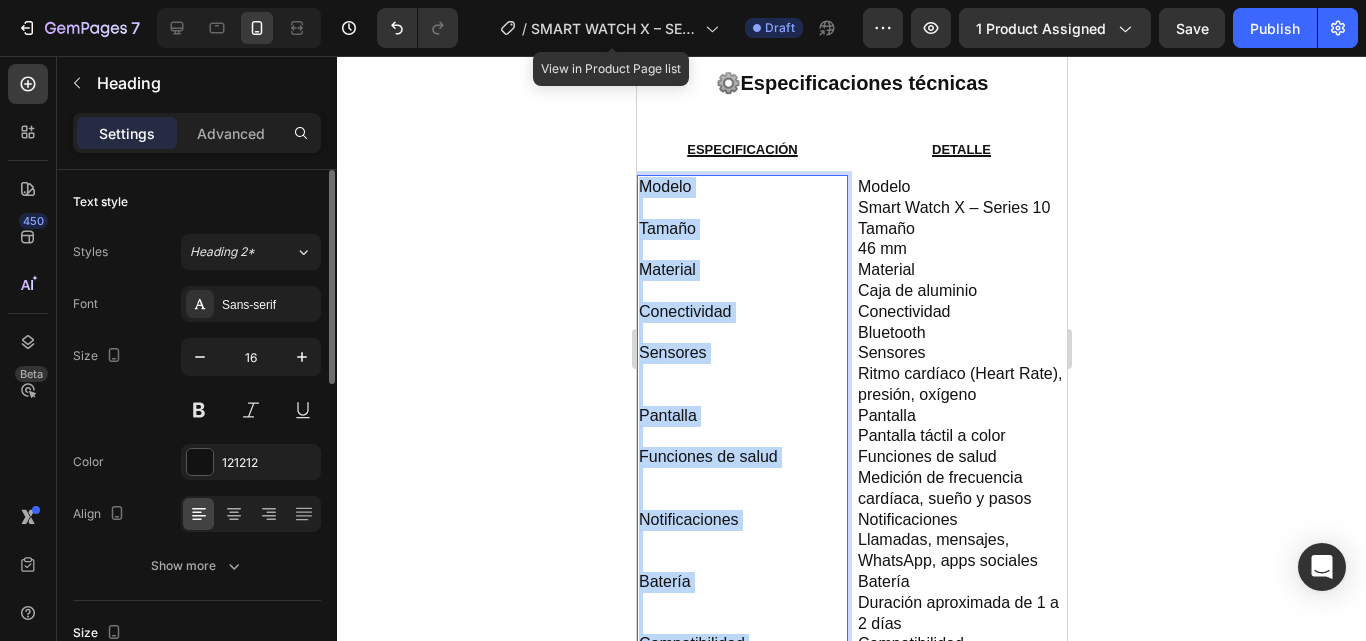 drag, startPoint x: 737, startPoint y: 511, endPoint x: 635, endPoint y: 181, distance: 345.4041 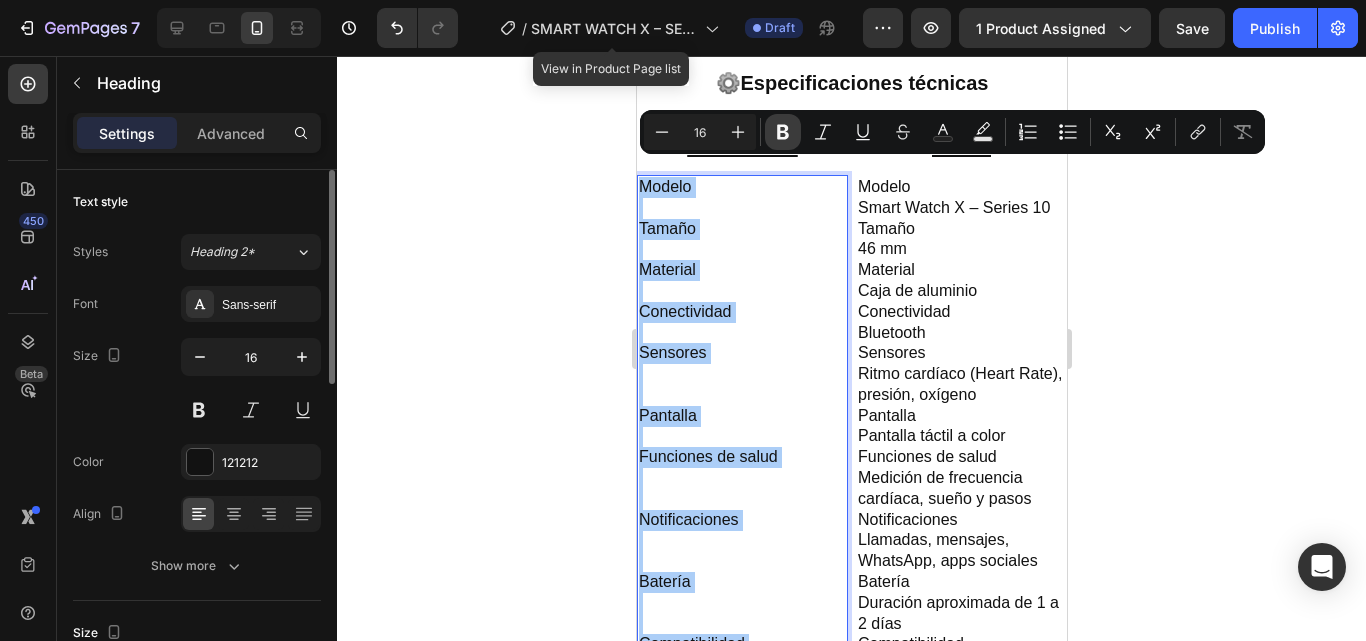 click 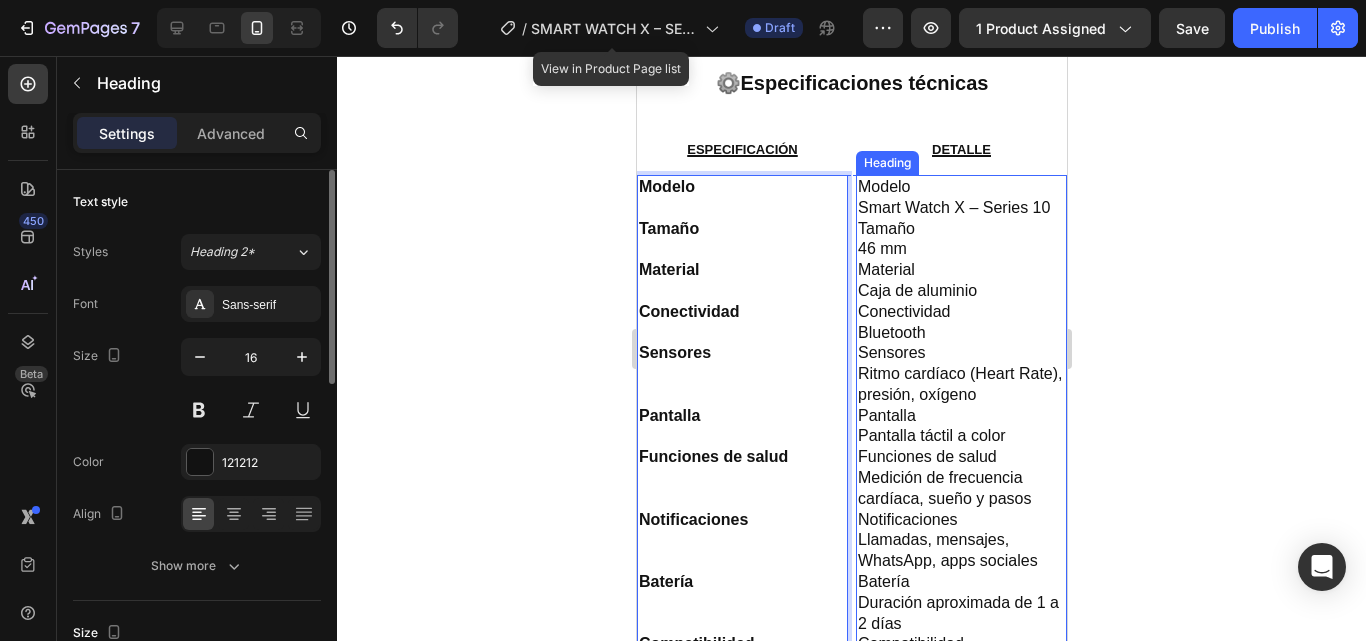 click on "Modelo Smart Watch X – Series 10 Tamaño 46 mm Material Caja de aluminio Conectividad Bluetooth Sensores Ritmo cardíaco (Heart Rate), presión, oxígeno Pantalla Pantalla táctil a color Funciones de salud Medición de frecuencia cardíaca, sueño y pasos Notificaciones Llamadas, mensajes, WhatsApp, apps sociales Batería Duración aproximada de 1 a 2 días Compatibilidad Android y iOS Correa Silicona, intercambiable Fabricación Hecho en China" at bounding box center (960, 468) 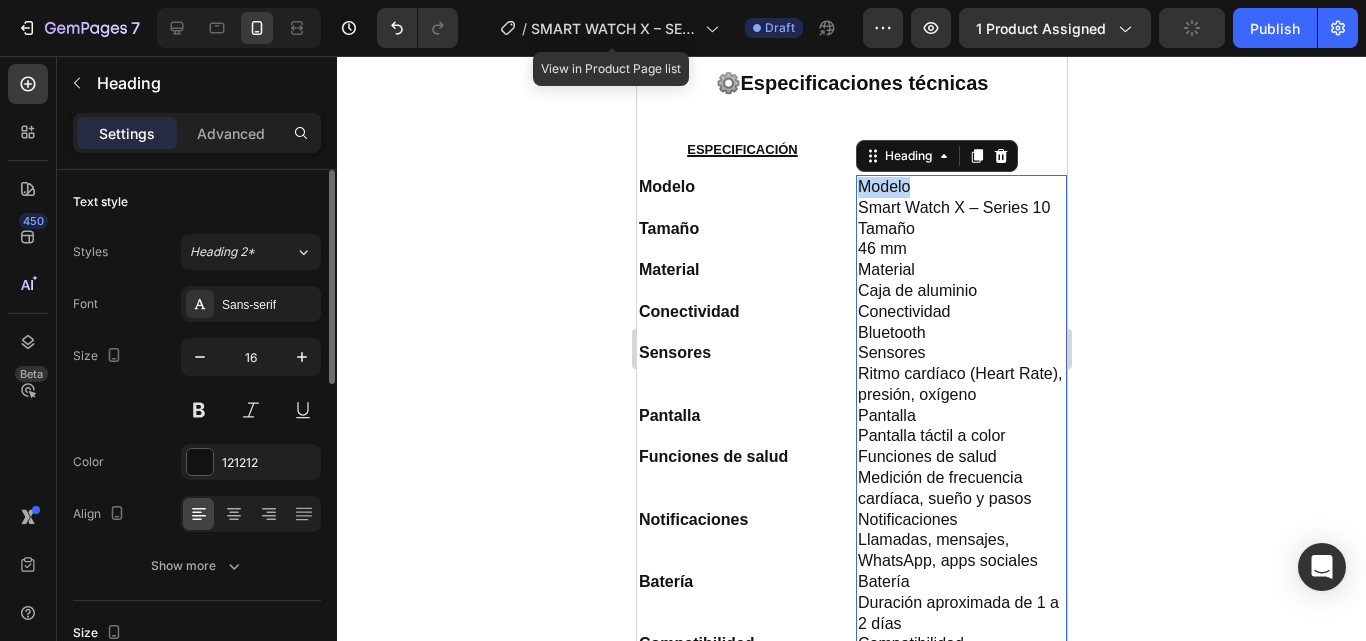click on "Modelo Smart Watch X – Series 10 Tamaño 46 mm Material Caja de aluminio Conectividad Bluetooth Sensores Ritmo cardíaco (Heart Rate), presión, oxígeno Pantalla Pantalla táctil a color Funciones de salud Medición de frecuencia cardíaca, sueño y pasos Notificaciones Llamadas, mensajes, WhatsApp, apps sociales Batería Duración aproximada de 1 a 2 días Compatibilidad Android y iOS Correa Silicona, intercambiable Fabricación Hecho en China" at bounding box center [960, 468] 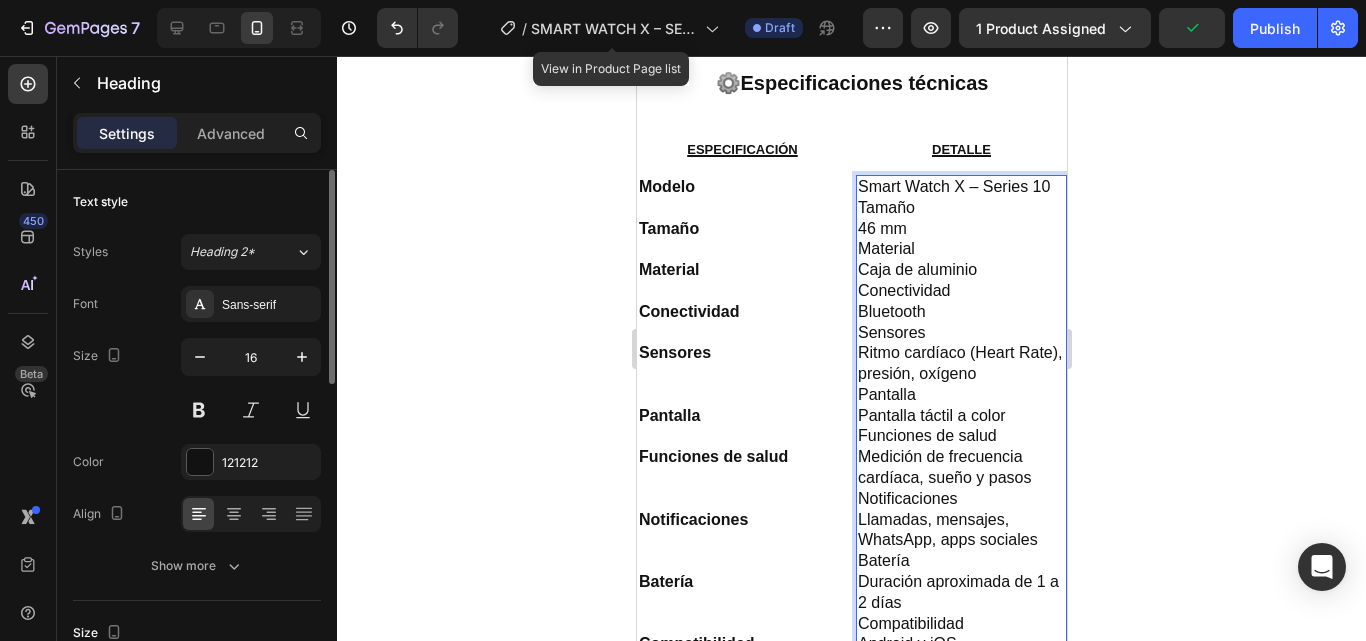 click on "Smart Watch X – Series 10 Tamaño 46 mm Material Caja de aluminio Conectividad Bluetooth Sensores Ritmo cardíaco (Heart Rate), presión, oxígeno Pantalla Pantalla táctil a color Funciones de salud Medición de frecuencia cardíaca, sueño y pasos Notificaciones Llamadas, mensajes, WhatsApp, apps sociales Batería Duración aproximada de 1 a 2 días Compatibilidad Android y iOS Correa Silicona, intercambiable Fabricación Hecho en China" at bounding box center [960, 458] 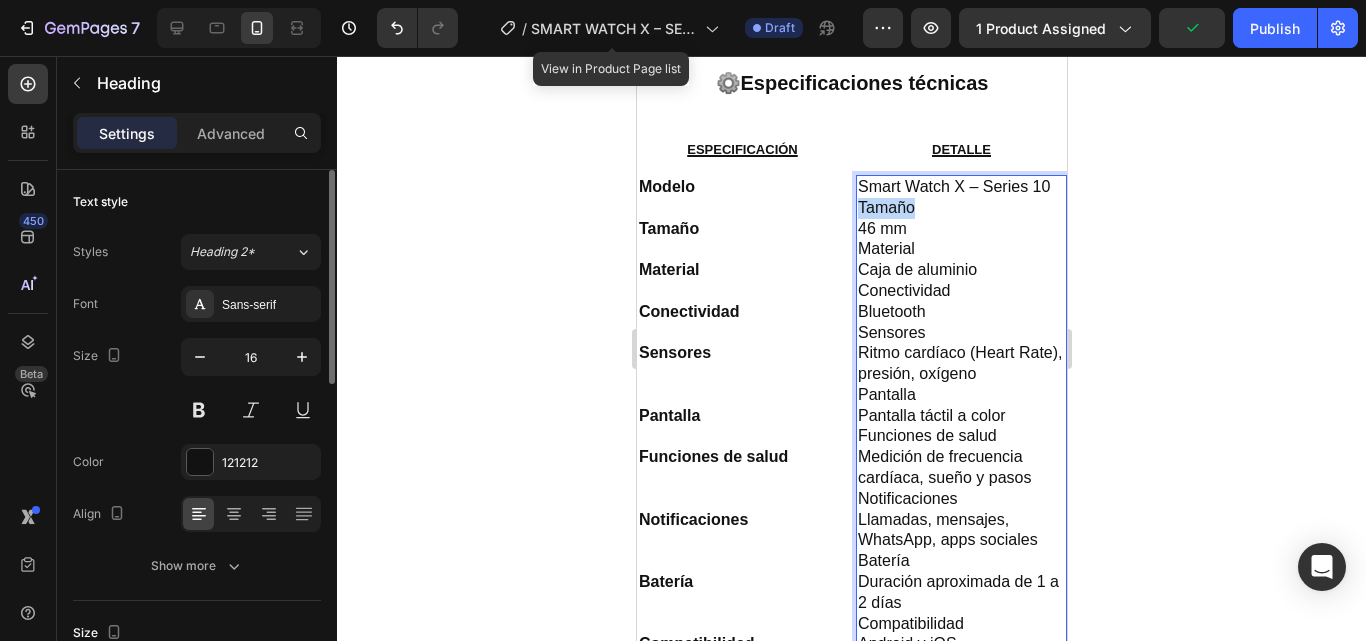 click on "Smart Watch X – Series 10 Tamaño 46 mm Material Caja de aluminio Conectividad Bluetooth Sensores Ritmo cardíaco (Heart Rate), presión, oxígeno Pantalla Pantalla táctil a color Funciones de salud Medición de frecuencia cardíaca, sueño y pasos Notificaciones Llamadas, mensajes, WhatsApp, apps sociales Batería Duración aproximada de 1 a 2 días Compatibilidad Android y iOS Correa Silicona, intercambiable Fabricación Hecho en China" at bounding box center [960, 458] 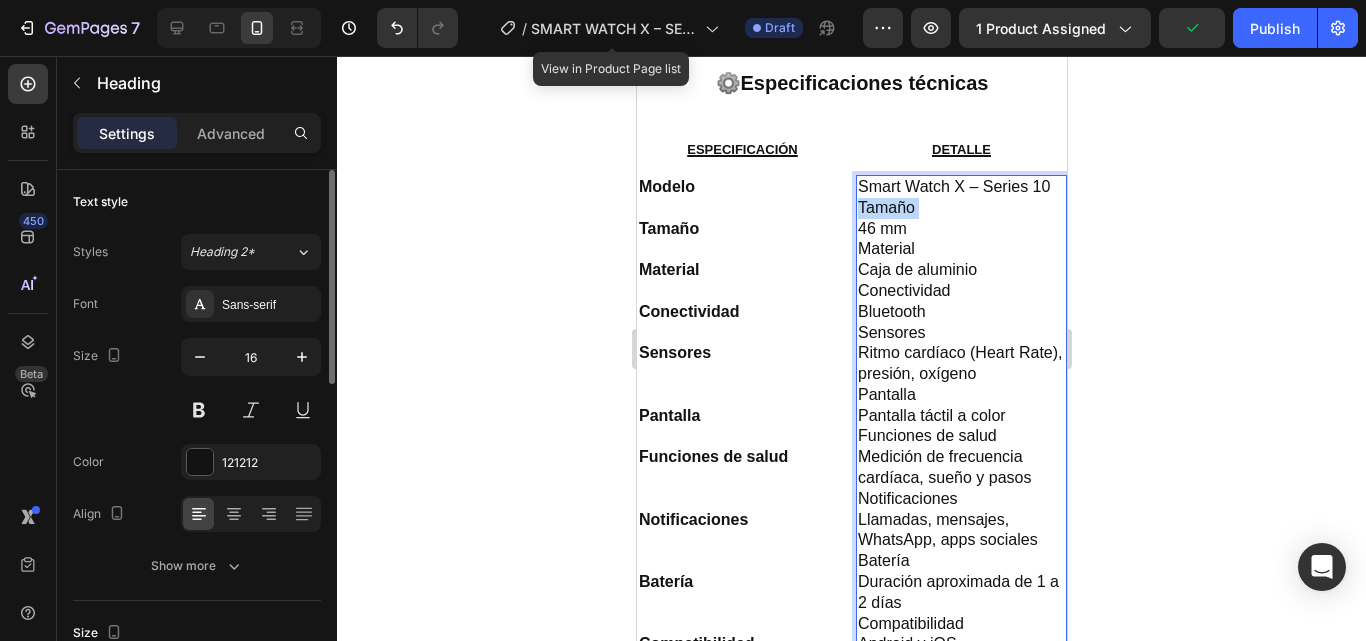 click on "Smart Watch X – Series 10 Tamaño 46 mm Material Caja de aluminio Conectividad Bluetooth Sensores Ritmo cardíaco (Heart Rate), presión, oxígeno Pantalla Pantalla táctil a color Funciones de salud Medición de frecuencia cardíaca, sueño y pasos Notificaciones Llamadas, mensajes, WhatsApp, apps sociales Batería Duración aproximada de 1 a 2 días Compatibilidad Android y iOS Correa Silicona, intercambiable Fabricación Hecho en China" at bounding box center (960, 458) 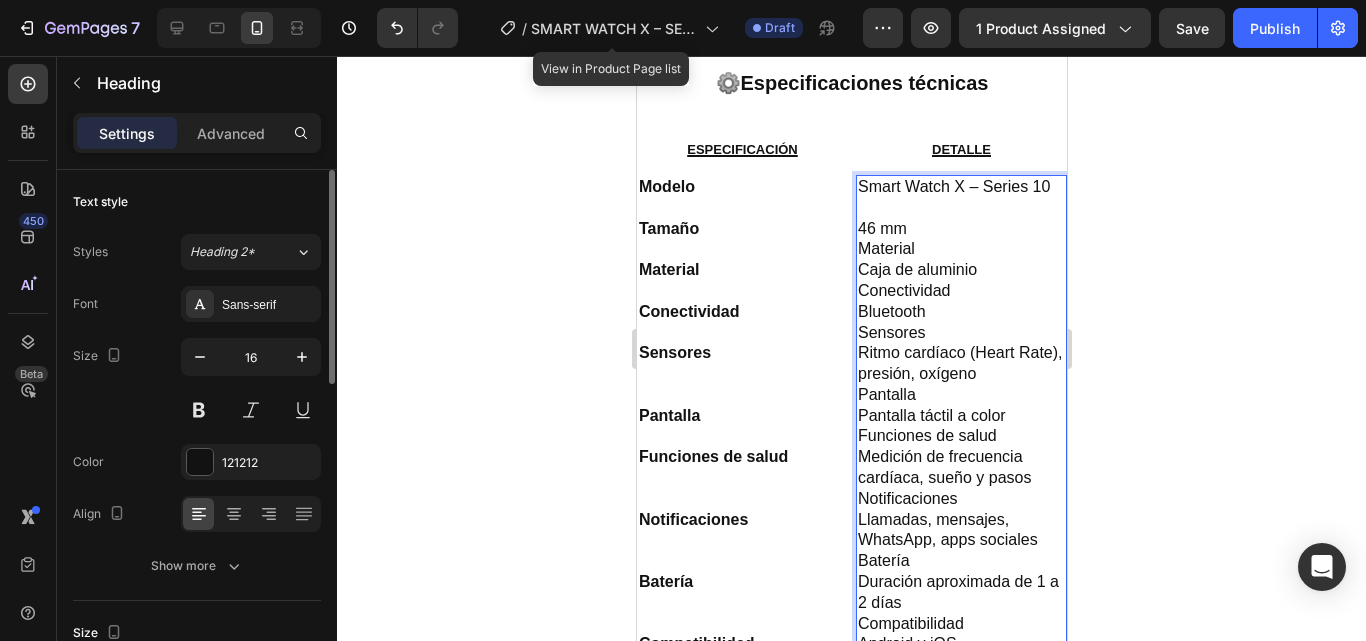 click on "Smart Watch X – Series 10 46 mm Material Caja de aluminio Conectividad Bluetooth Sensores Ritmo cardíaco (Heart Rate), presión, oxígeno Pantalla Pantalla táctil a color Funciones de salud Medición de frecuencia cardíaca, sueño y pasos Notificaciones Llamadas, mensajes, WhatsApp, apps sociales Batería Duración aproximada de 1 a 2 días Compatibilidad Android y iOS Correa Silicona, intercambiable Fabricación Hecho en China" at bounding box center (960, 458) 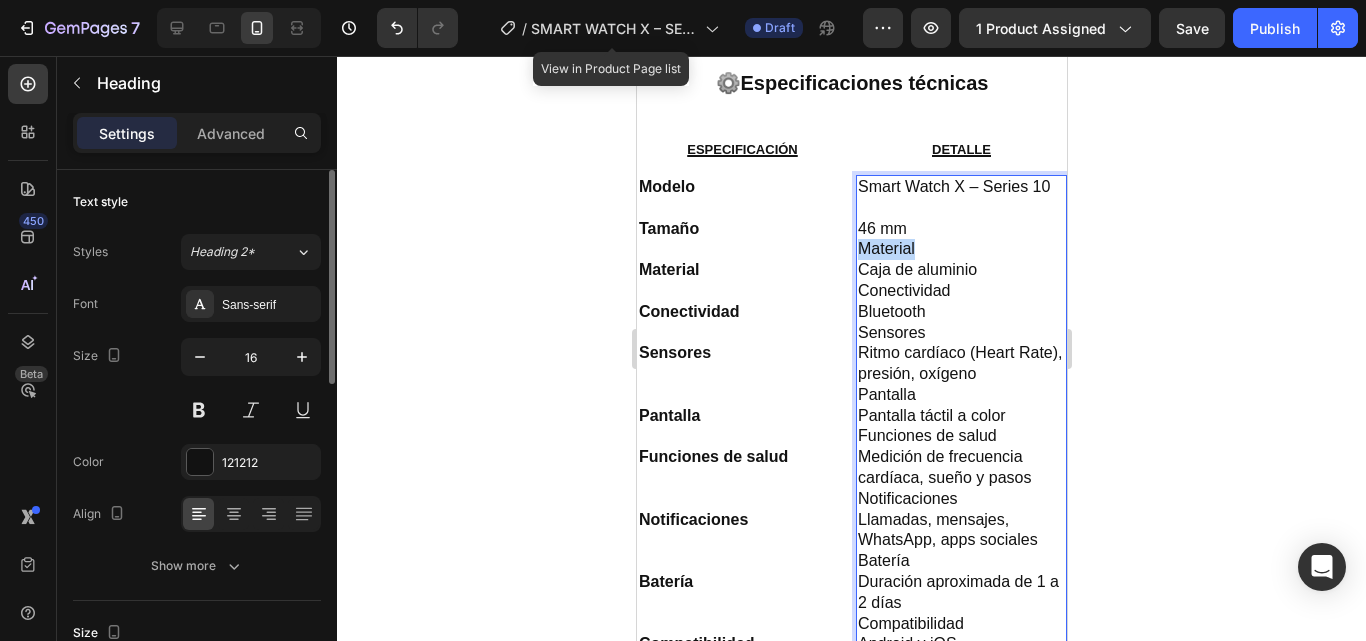 click on "Smart Watch X – Series 10 46 mm Material Caja de aluminio Conectividad Bluetooth Sensores Ritmo cardíaco (Heart Rate), presión, oxígeno Pantalla Pantalla táctil a color Funciones de salud Medición de frecuencia cardíaca, sueño y pasos Notificaciones Llamadas, mensajes, WhatsApp, apps sociales Batería Duración aproximada de 1 a 2 días Compatibilidad Android y iOS Correa Silicona, intercambiable Fabricación Hecho en China" at bounding box center [960, 458] 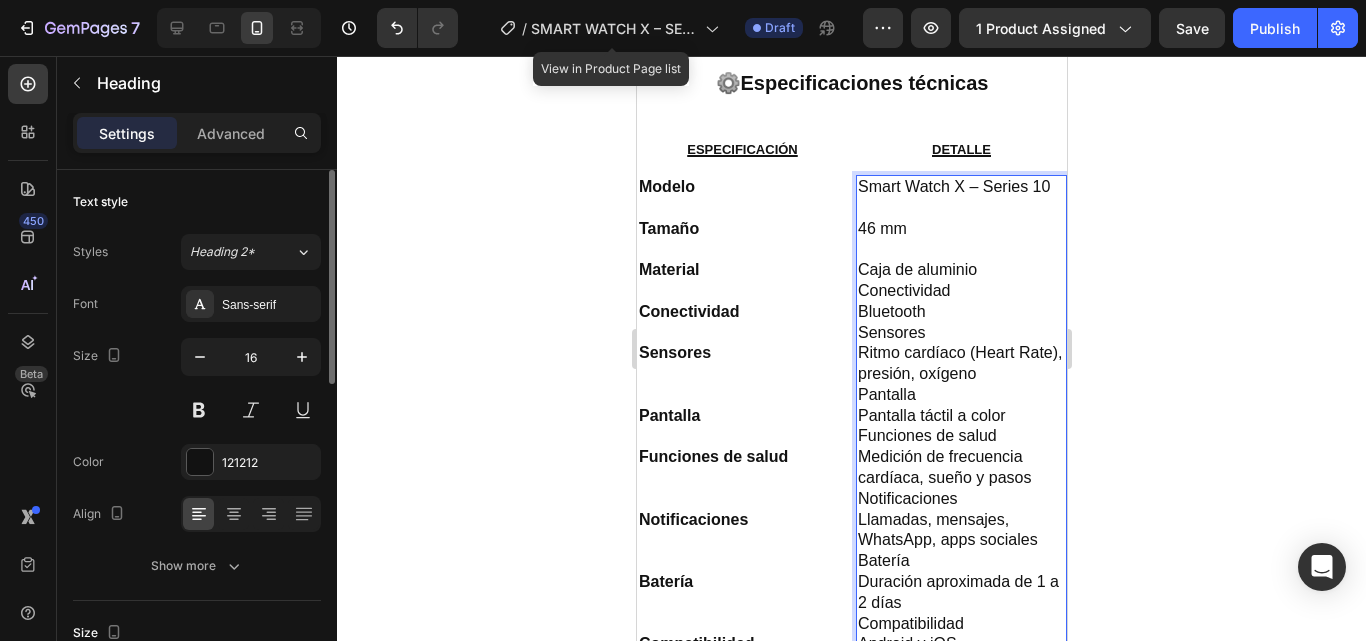 click on "Smart Watch X – Series 10 46 mm ⁠⁠⁠⁠⁠⁠⁠ Caja de aluminio Conectividad Bluetooth Sensores Ritmo cardíaco (Heart Rate), presión, oxígeno Pantalla Pantalla táctil a color Funciones de salud Medición de frecuencia cardíaca, sueño y pasos Notificaciones Llamadas, mensajes, WhatsApp, apps sociales Batería Duración aproximada de 1 a 2 días Compatibilidad Android y iOS Correa Silicona, intercambiable Fabricación Hecho en China" at bounding box center (960, 458) 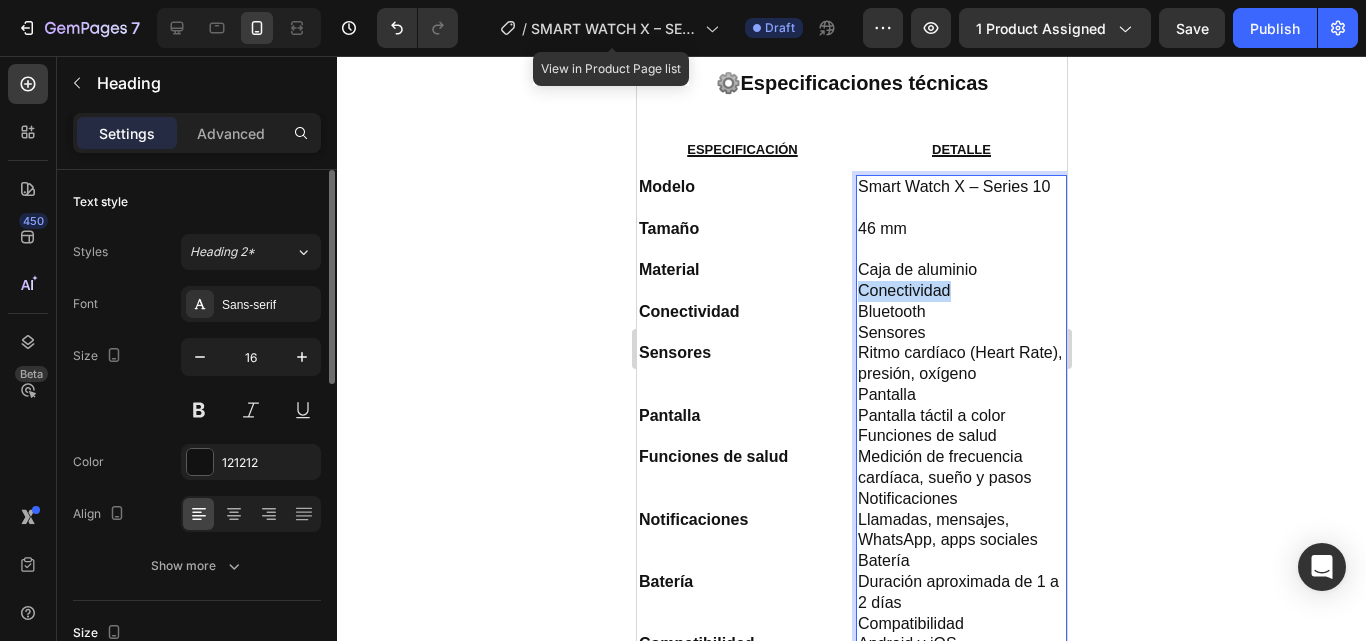 click on "Smart Watch X – Series 10 46 mm Caja de aluminio Conectividad Bluetooth Sensores Ritmo cardíaco (Heart Rate), presión, oxígeno Pantalla Pantalla táctil a color Funciones de salud Medición de frecuencia cardíaca, sueño y pasos Notificaciones Llamadas, mensajes, WhatsApp, apps sociales Batería Duración aproximada de 1 a 2 días Compatibilidad Android y iOS Correa Silicona, intercambiable Fabricación Hecho en China" at bounding box center (960, 458) 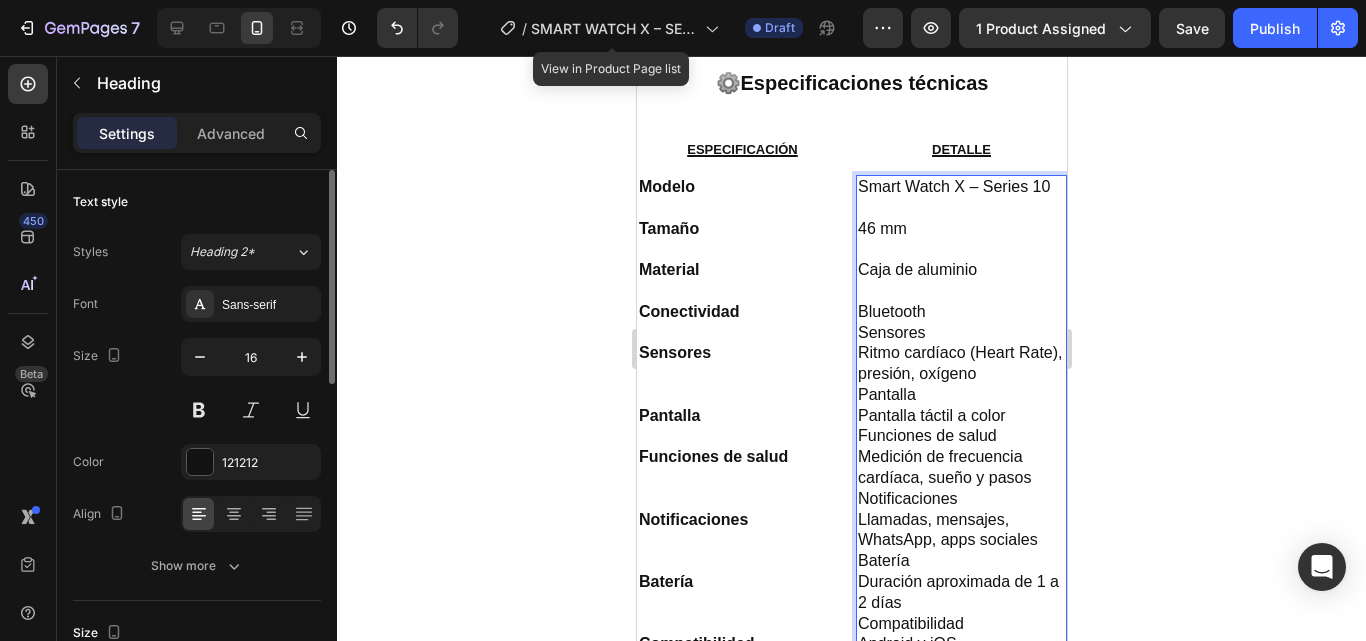 click on "Smart Watch X – Series 10 46 mm Caja de aluminio Bluetooth Sensores Ritmo cardíaco (Heart Rate), presión, oxígeno Pantalla Pantalla táctil a color Funciones de salud Medición de frecuencia cardíaca, sueño y pasos Notificaciones Llamadas, mensajes, WhatsApp, apps sociales Batería Duración aproximada de 1 a 2 días Compatibilidad Android y iOS Correa Silicona, intercambiable Fabricación Hecho en China" at bounding box center (960, 458) 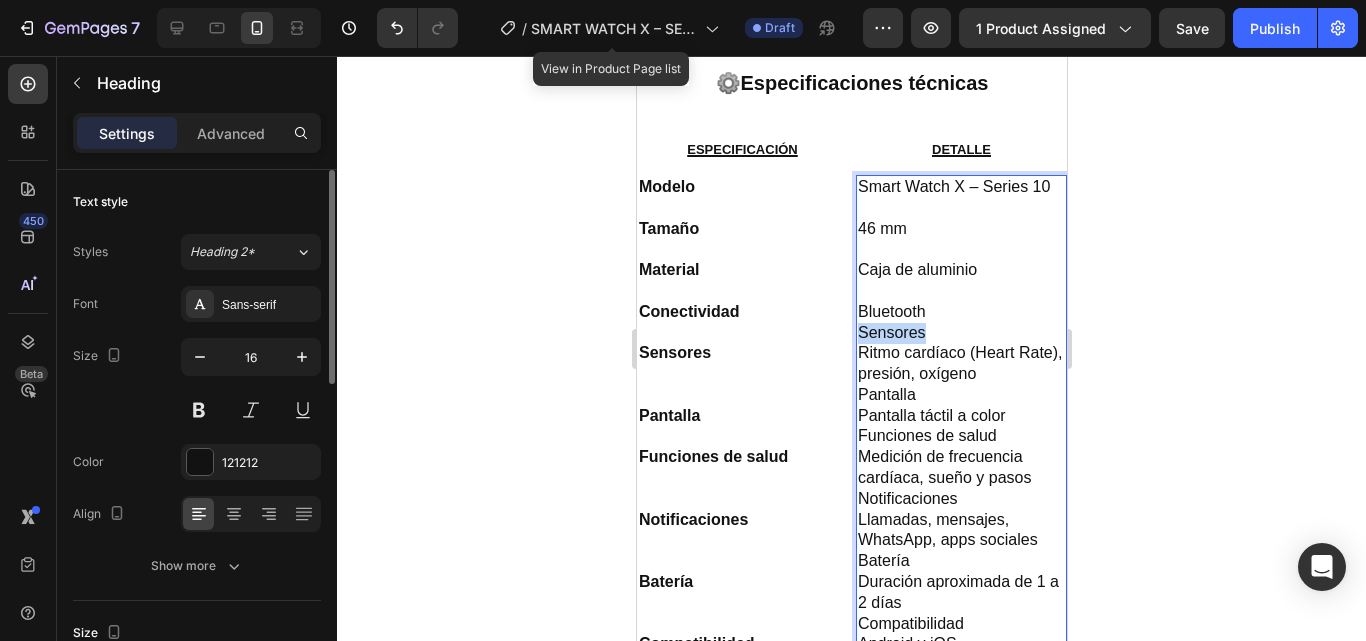 click on "Smart Watch X – Series 10 46 mm Caja de aluminio Bluetooth Sensores Ritmo cardíaco (Heart Rate), presión, oxígeno Pantalla Pantalla táctil a color Funciones de salud Medición de frecuencia cardíaca, sueño y pasos Notificaciones Llamadas, mensajes, WhatsApp, apps sociales Batería Duración aproximada de 1 a 2 días Compatibilidad Android y iOS Correa Silicona, intercambiable Fabricación Hecho en China" at bounding box center [960, 458] 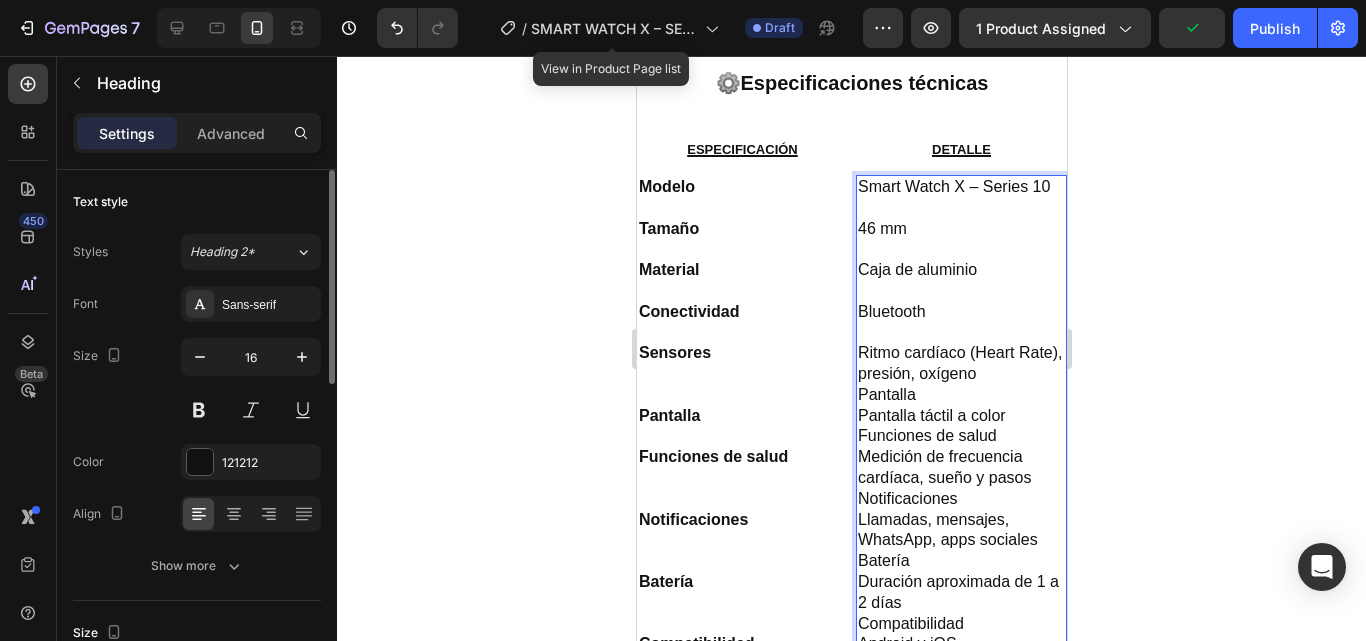 click on "Smart Watch X – Series 10 46 mm Caja de aluminio Bluetooth Ritmo cardíaco (Heart Rate), presión, oxígeno Pantalla Pantalla táctil a color Funciones de salud Medición de frecuencia cardíaca, sueño y pasos Notificaciones Llamadas, mensajes, WhatsApp, apps sociales Batería Duración aproximada de 1 a 2 días Compatibilidad Android y iOS Correa Silicona, intercambiable Fabricación Hecho en China" at bounding box center [960, 458] 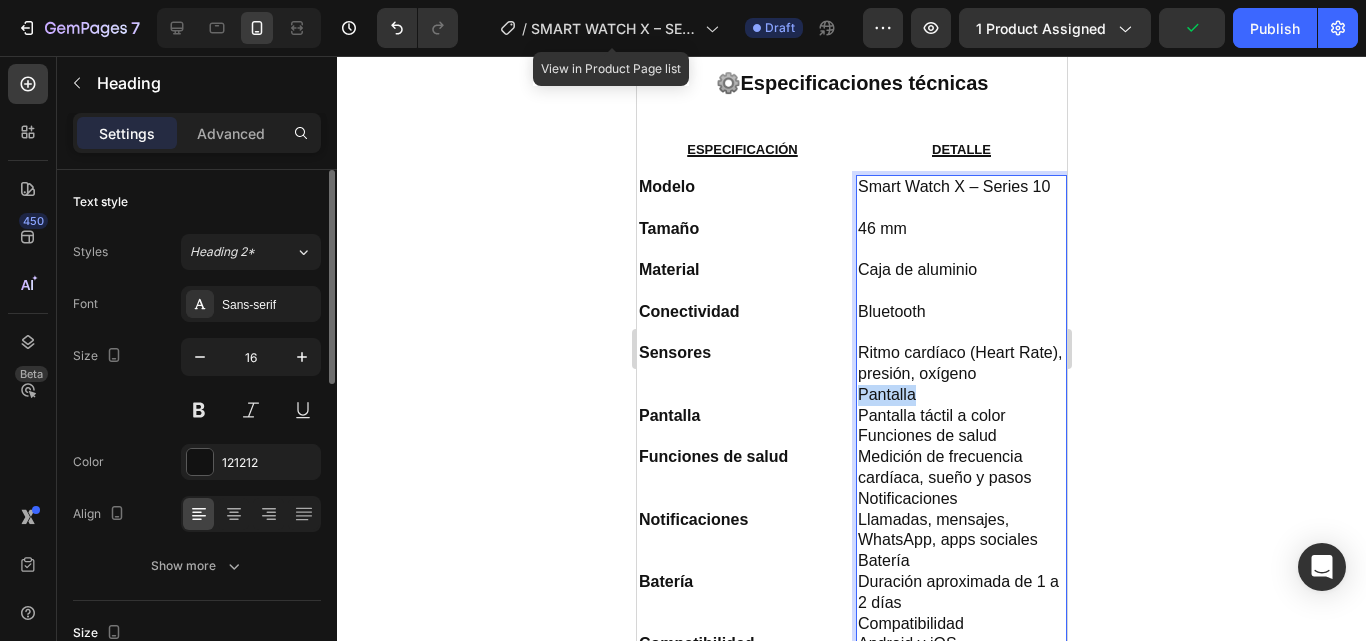 click on "Smart Watch X – Series 10 46 mm Caja de aluminio Bluetooth Ritmo cardíaco (Heart Rate), presión, oxígeno Pantalla Pantalla táctil a color Funciones de salud Medición de frecuencia cardíaca, sueño y pasos Notificaciones Llamadas, mensajes, WhatsApp, apps sociales Batería Duración aproximada de 1 a 2 días Compatibilidad Android y iOS Correa Silicona, intercambiable Fabricación Hecho en China" at bounding box center (960, 458) 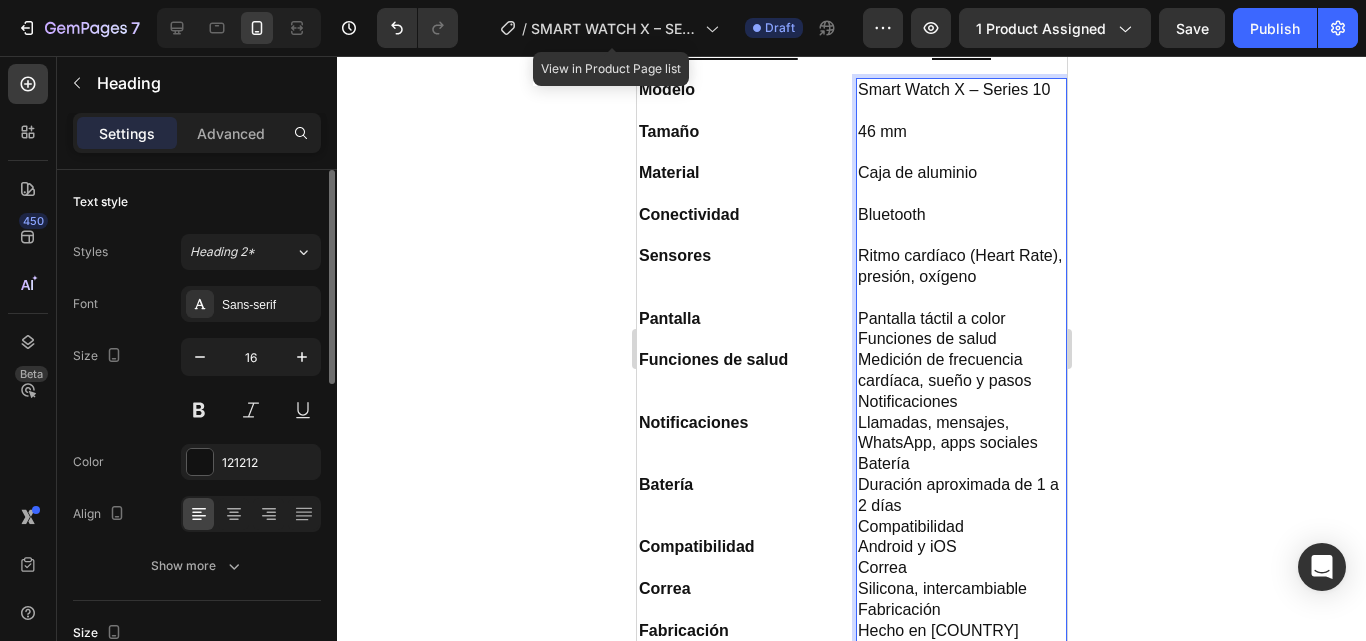 scroll, scrollTop: 1087, scrollLeft: 0, axis: vertical 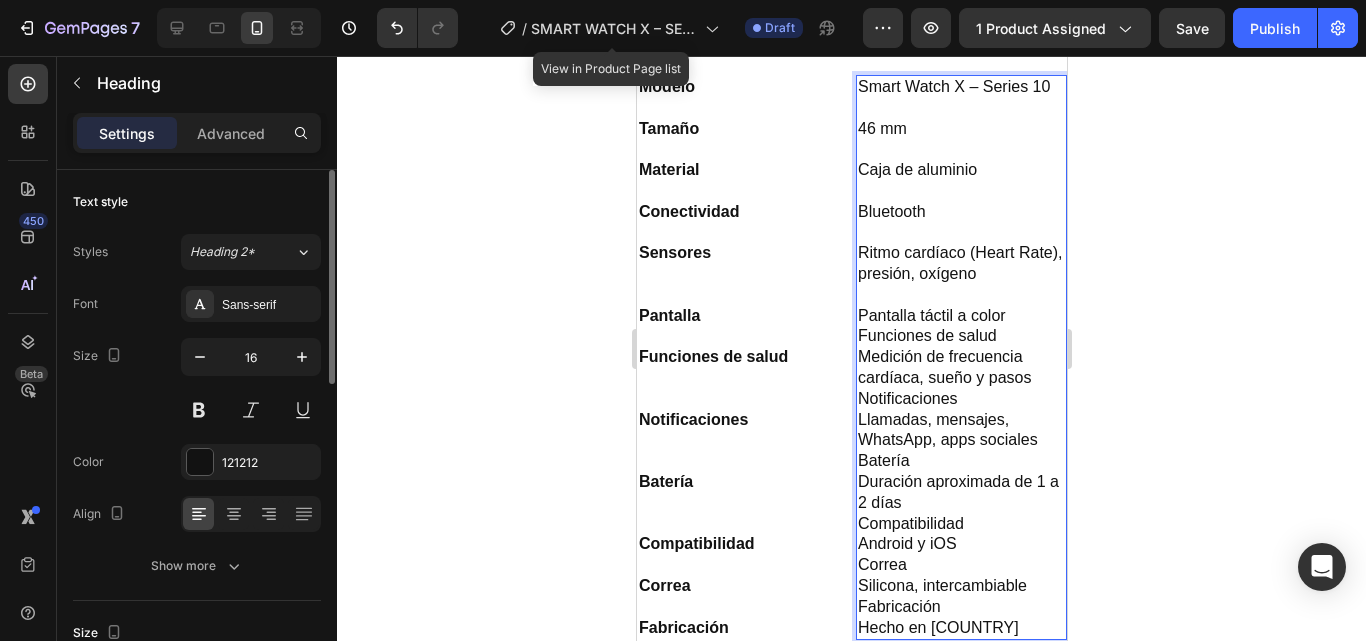 click on "Smart Watch X – Series 10 46 mm Caja de aluminio Bluetooth Ritmo cardíaco (Heart Rate), presión, oxígeno ⁠⁠⁠⁠⁠⁠⁠ Pantalla táctil a color Funciones de salud Medición de frecuencia cardíaca, sueño y pasos Notificaciones Llamadas, mensajes, WhatsApp, apps sociales Batería Duración aproximada de 1 a 2 días Compatibilidad Android y iOS Correa Silicona, intercambiable Fabricación Hecho en China" at bounding box center [960, 358] 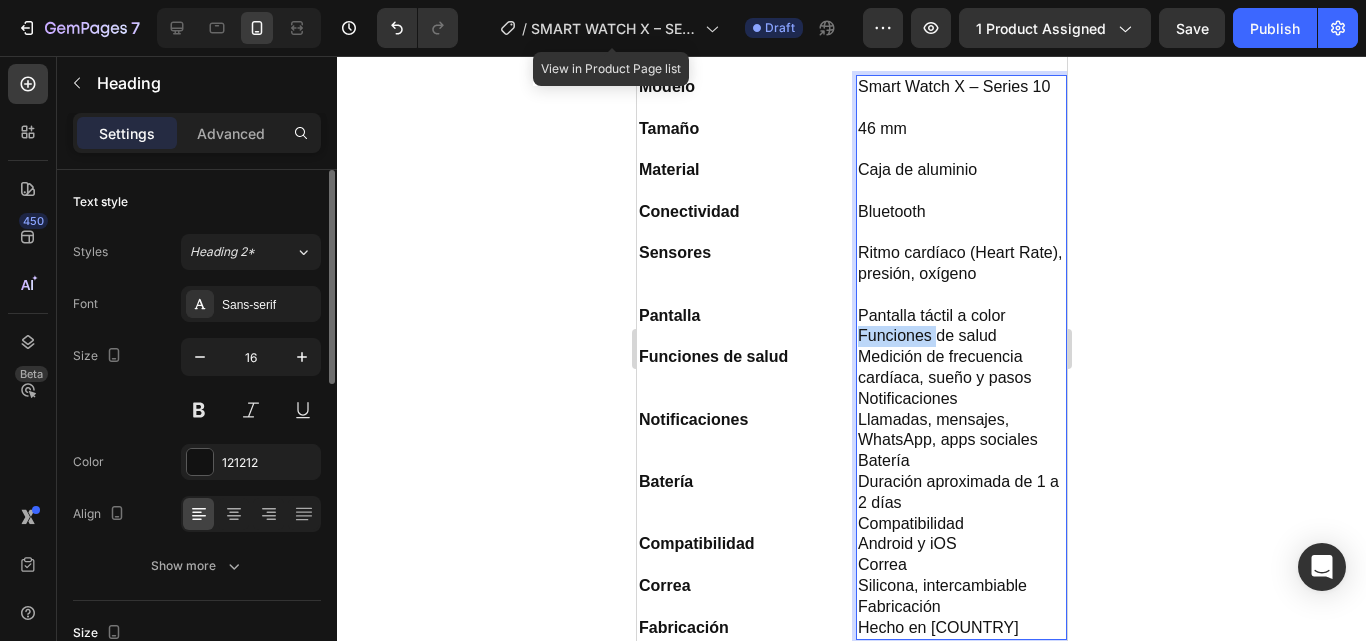 click on "Smart Watch X – Series 10 46 mm Caja de aluminio Bluetooth Ritmo cardíaco (Heart Rate), presión, oxígeno Pantalla táctil a color Funciones de salud Medición de frecuencia cardíaca, sueño y pasos Notificaciones Llamadas, mensajes, WhatsApp, apps sociales Batería Duración aproximada de 1 a 2 días Compatibilidad Android y iOS Correa Silicona, intercambiable Fabricación Hecho en China" at bounding box center [960, 358] 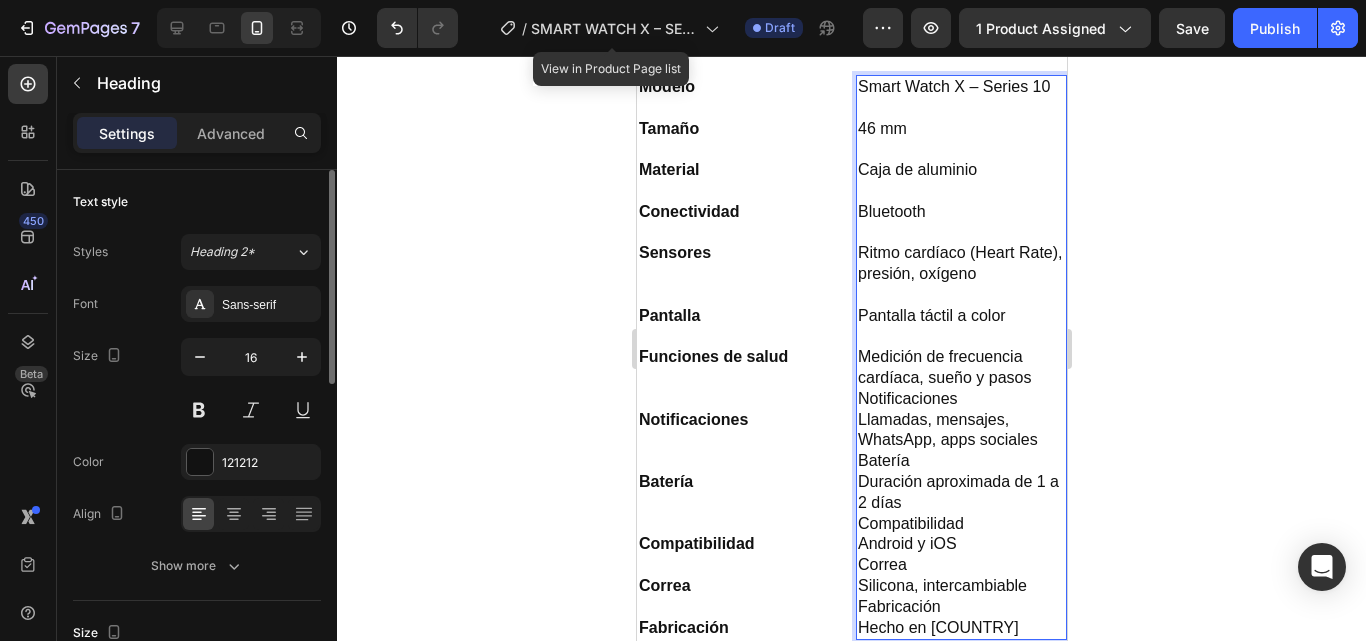 click on "Smart Watch X – Series 10 46 mm Caja de aluminio Bluetooth Ritmo cardíaco (Heart Rate), presión, oxígeno Pantalla táctil a color Medición de frecuencia cardíaca, sueño y pasos Notificaciones Llamadas, mensajes, WhatsApp, apps sociales Batería Duración aproximada de 1 a 2 días Compatibilidad Android y iOS Correa Silicona, intercambiable Fabricación Hecho en China" at bounding box center [960, 358] 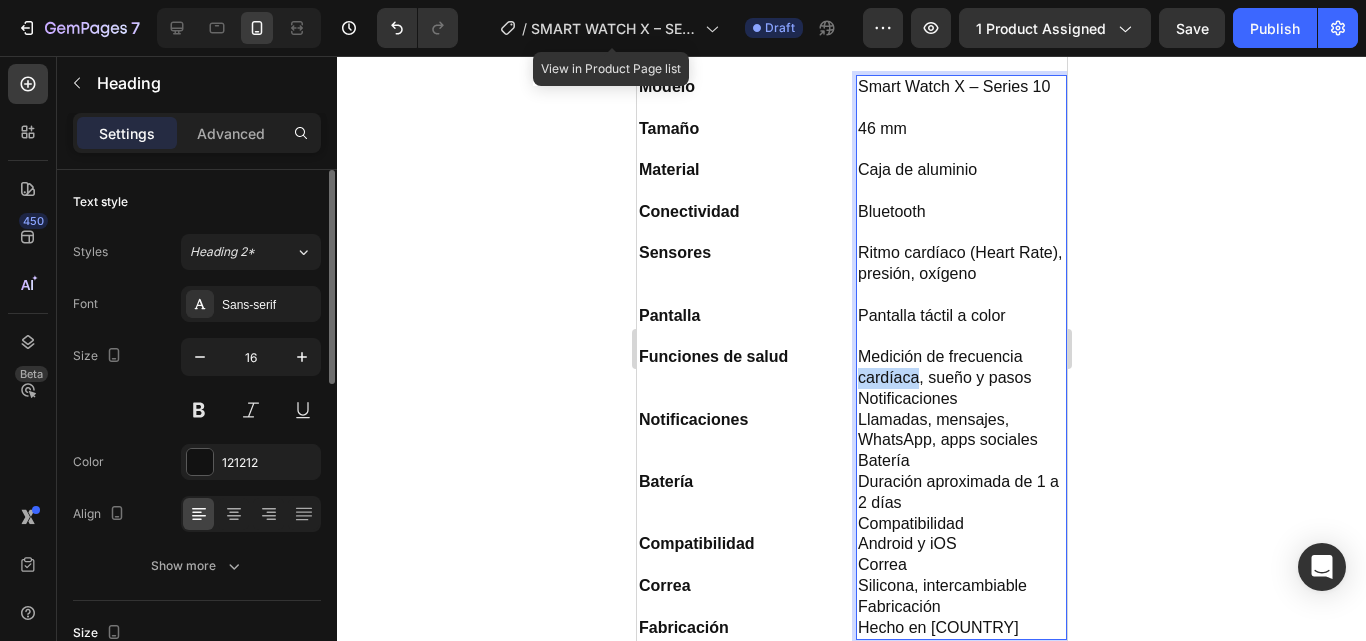 click on "Smart Watch X – Series 10 46 mm Caja de aluminio Bluetooth Ritmo cardíaco (Heart Rate), presión, oxígeno Pantalla táctil a color Medición de frecuencia cardíaca, sueño y pasos Notificaciones Llamadas, mensajes, WhatsApp, apps sociales Batería Duración aproximada de 1 a 2 días Compatibilidad Android y iOS Correa Silicona, intercambiable Fabricación Hecho en China" at bounding box center [960, 358] 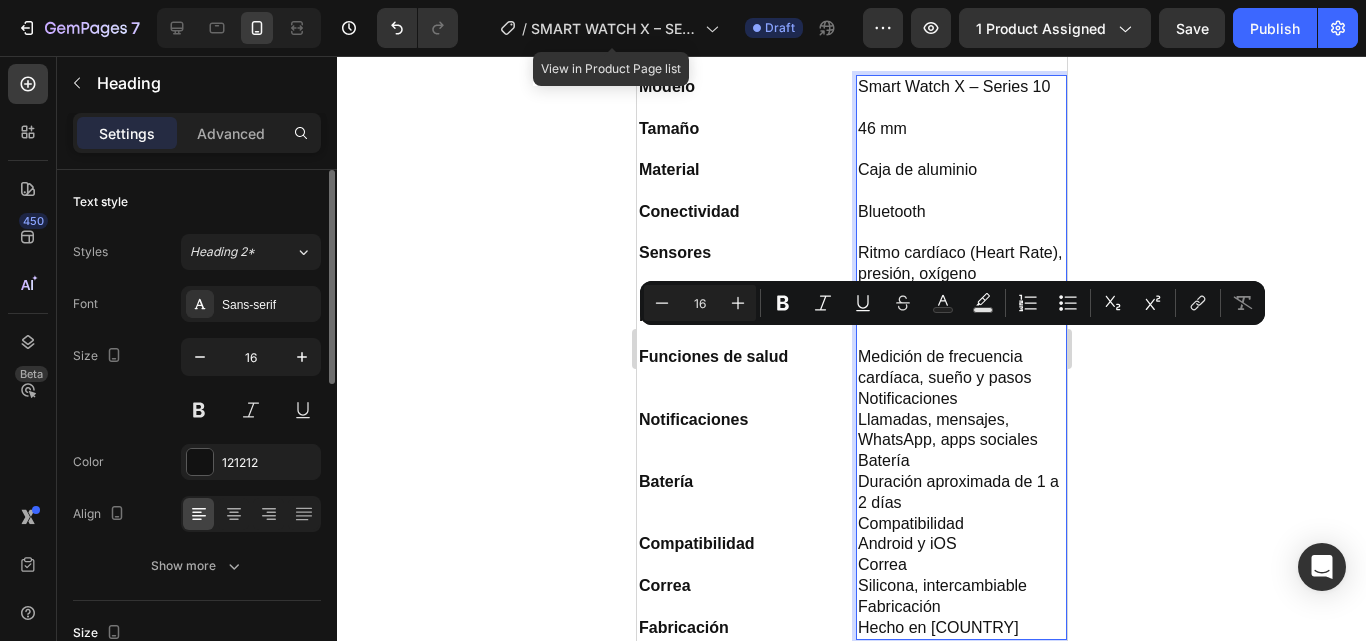click on "Smart Watch X – Series 10 46 mm Caja de aluminio Bluetooth Ritmo cardíaco (Heart Rate), presión, oxígeno Pantalla táctil a color Medición de frecuencia cardíaca, sueño y pasos Notificaciones Llamadas, mensajes, WhatsApp, apps sociales Batería Duración aproximada de 1 a 2 días Compatibilidad Android y iOS Correa Silicona, intercambiable Fabricación Hecho en China" at bounding box center (960, 358) 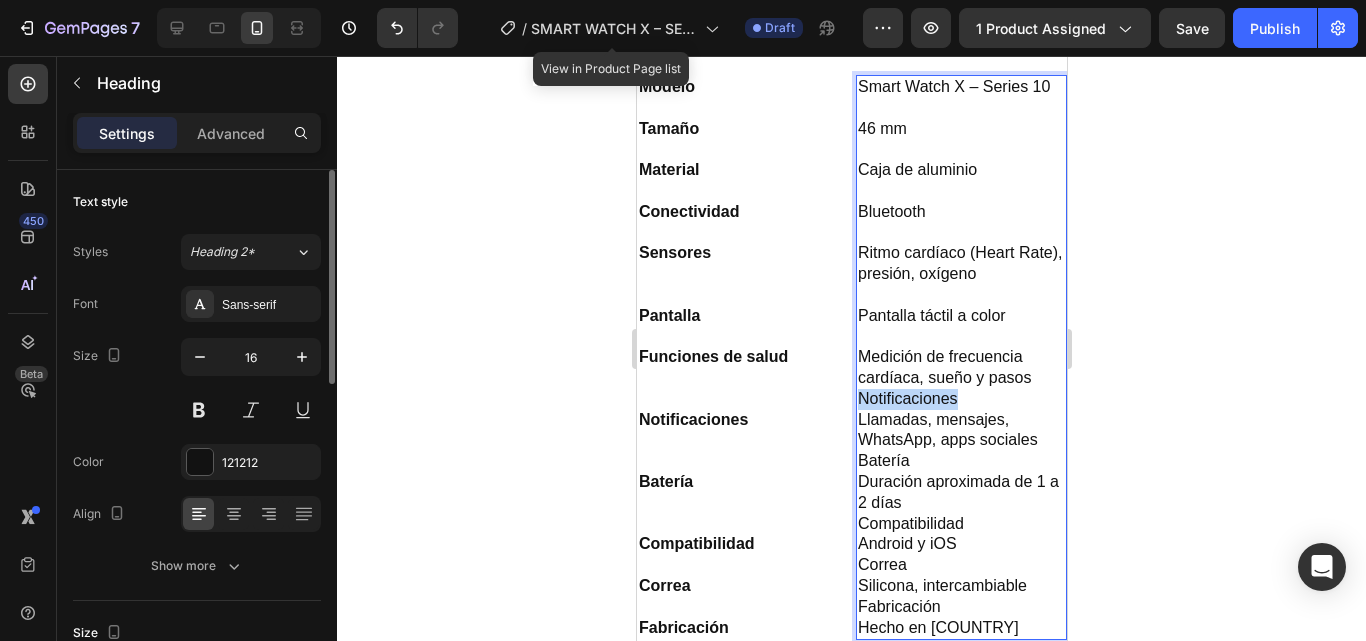 click on "Smart Watch X – Series 10 46 mm Caja de aluminio Bluetooth Ritmo cardíaco (Heart Rate), presión, oxígeno Pantalla táctil a color Medición de frecuencia cardíaca, sueño y pasos Notificaciones Llamadas, mensajes, WhatsApp, apps sociales Batería Duración aproximada de 1 a 2 días Compatibilidad Android y iOS Correa Silicona, intercambiable Fabricación Hecho en China" at bounding box center [960, 358] 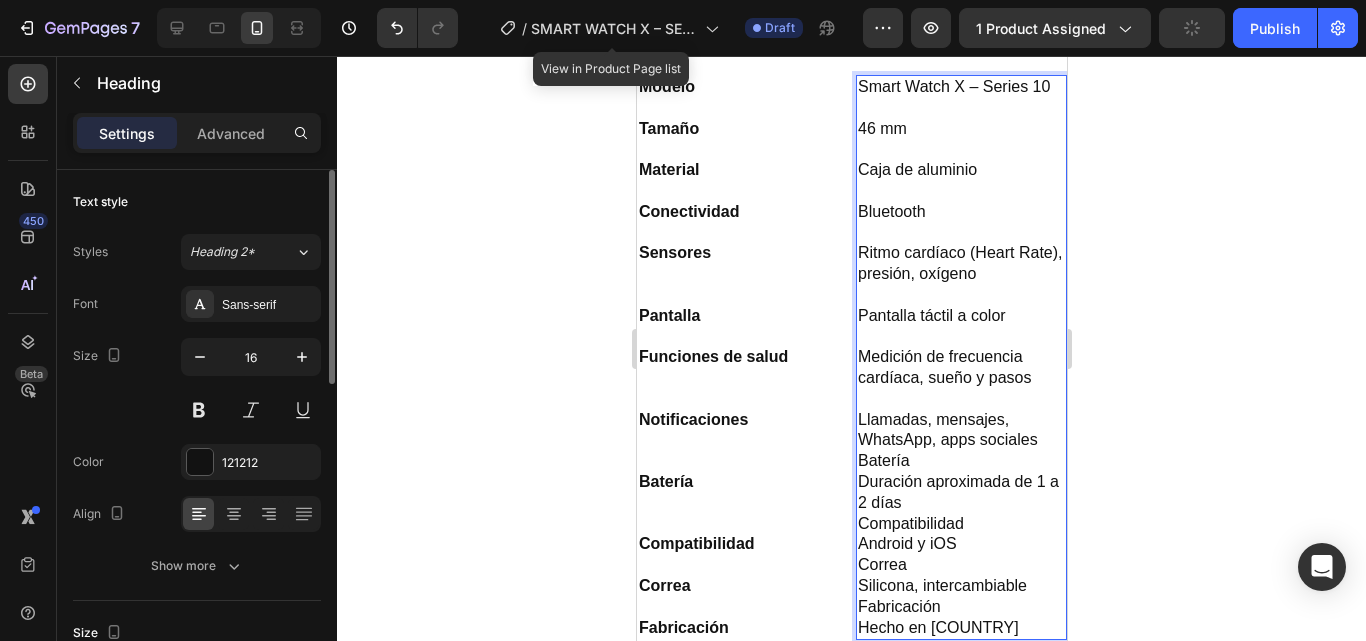 click on "Smart Watch X – Series 10 46 mm Caja de aluminio Bluetooth Ritmo cardíaco (Heart Rate), presión, oxígeno Pantalla táctil a color Medición de frecuencia cardíaca, sueño y pasos Llamadas, mensajes, WhatsApp, apps sociales Batería Duración aproximada de 1 a 2 días Compatibilidad Android y iOS Correa Silicona, intercambiable Fabricación Hecho en China" at bounding box center (960, 358) 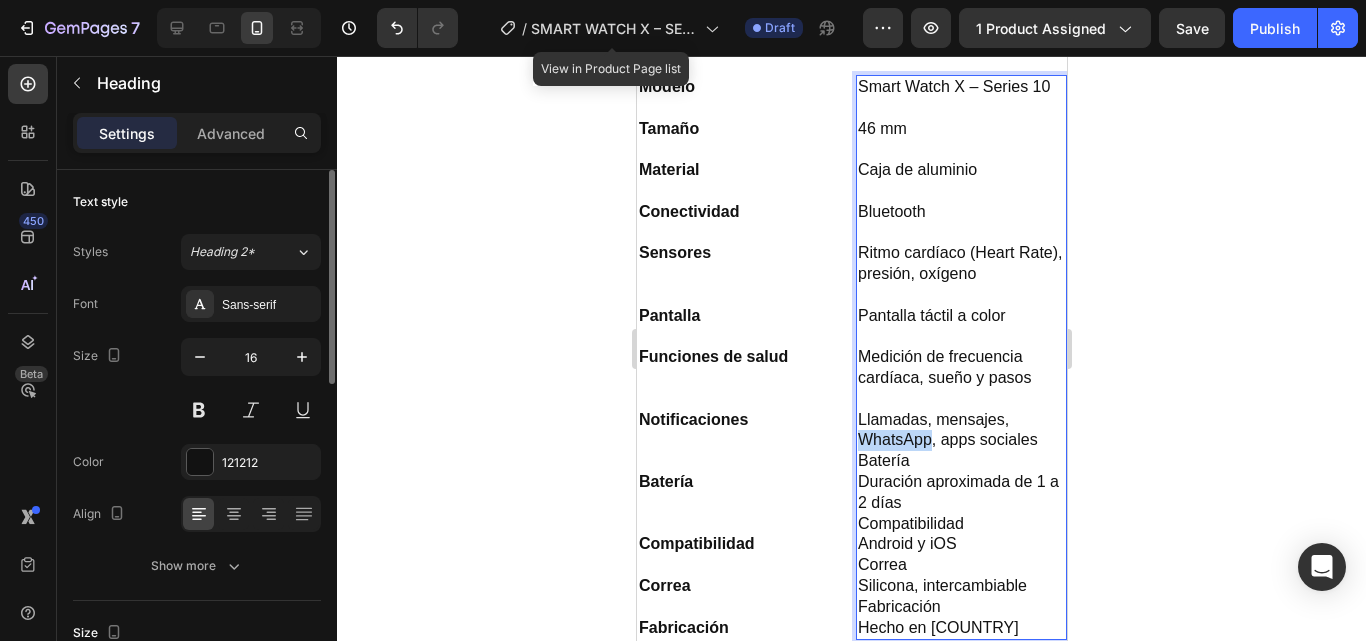 click on "Smart Watch X – Series 10 46 mm Caja de aluminio Bluetooth Ritmo cardíaco (Heart Rate), presión, oxígeno Pantalla táctil a color Medición de frecuencia cardíaca, sueño y pasos Llamadas, mensajes, WhatsApp, apps sociales Batería Duración aproximada de 1 a 2 días Compatibilidad Android y iOS Correa Silicona, intercambiable Fabricación Hecho en China" at bounding box center [960, 358] 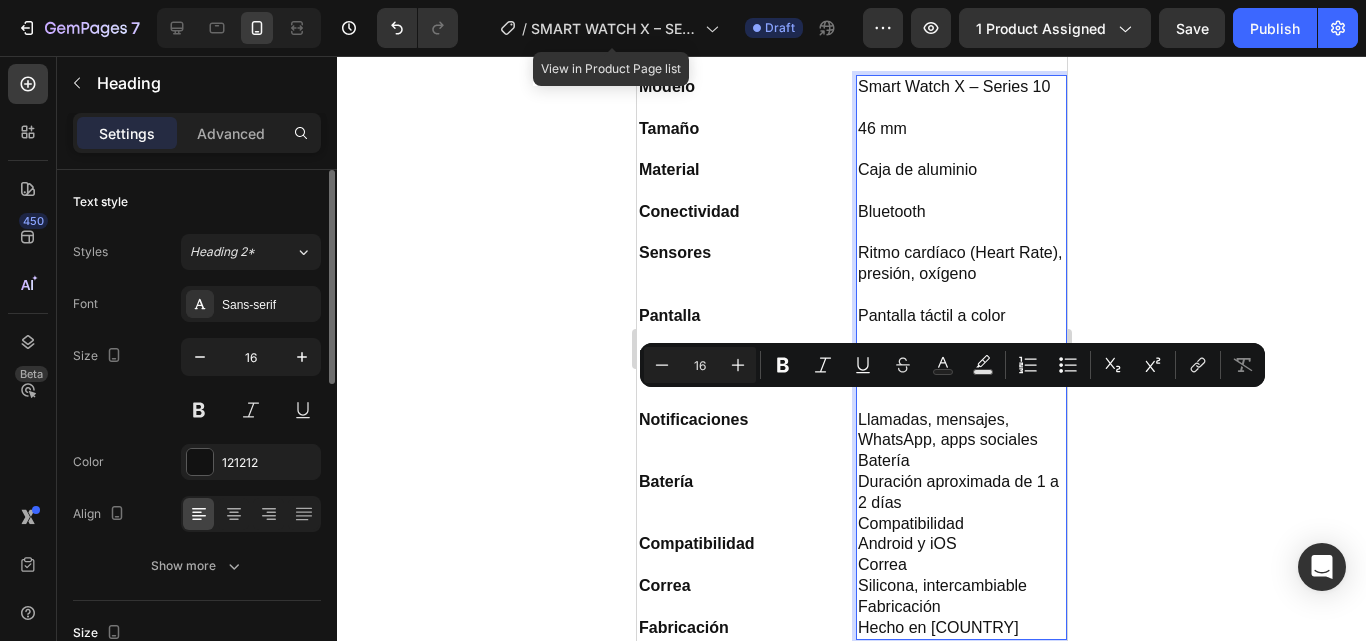click on "Smart Watch X – Series 10 46 mm Caja de aluminio Bluetooth Ritmo cardíaco (Heart Rate), presión, oxígeno Pantalla táctil a color Medición de frecuencia cardíaca, sueño y pasos Llamadas, mensajes, WhatsApp, apps sociales Batería Duración aproximada de 1 a 2 días Compatibilidad Android y iOS Correa Silicona, intercambiable Fabricación Hecho en China" at bounding box center (960, 358) 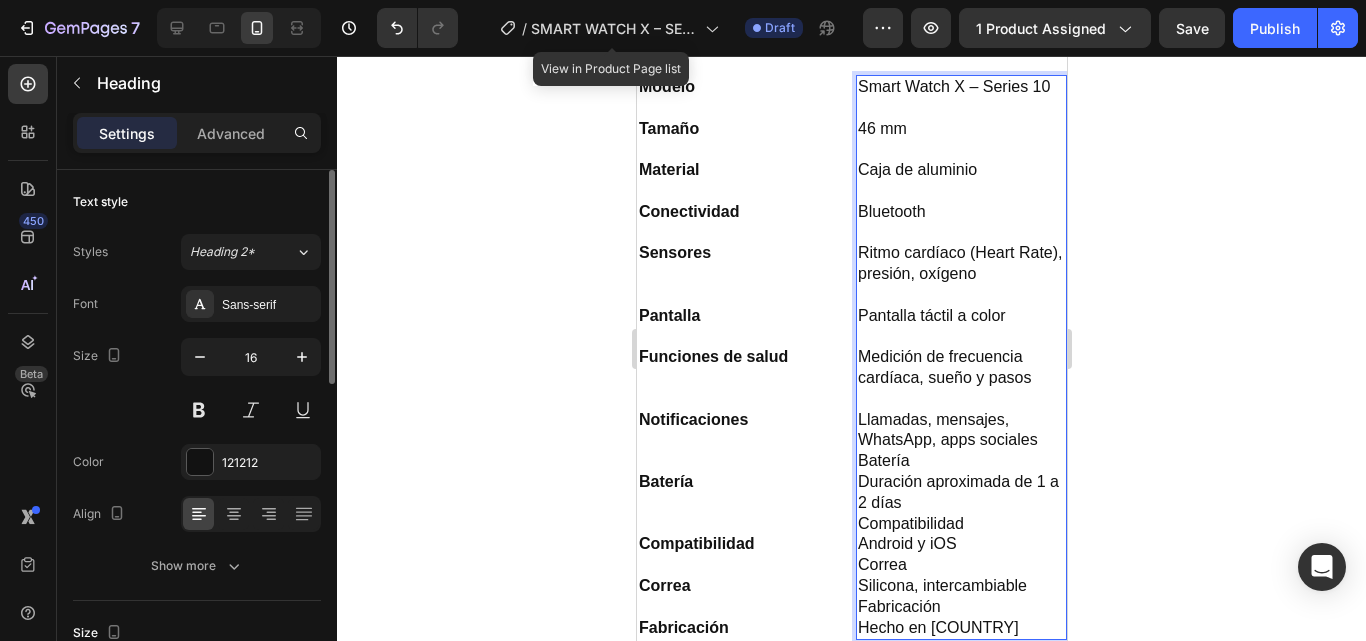 click on "Smart Watch X – Series 10 46 mm Caja de aluminio Bluetooth Ritmo cardíaco (Heart Rate), presión, oxígeno Pantalla táctil a color Medición de frecuencia cardíaca, sueño y pasos Llamadas, mensajes, WhatsApp, apps sociales Batería Duración aproximada de 1 a 2 días Compatibilidad Android y iOS Correa Silicona, intercambiable Fabricación Hecho en China" at bounding box center (960, 358) 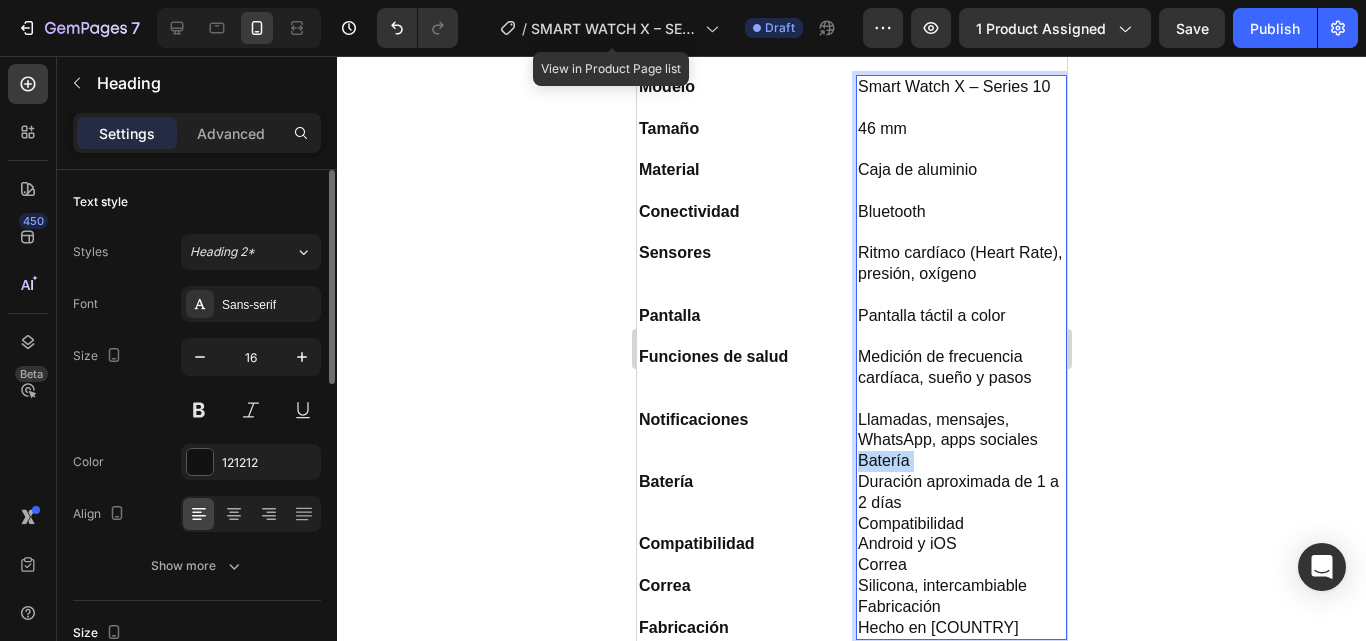 click on "Smart Watch X – Series 10 46 mm Caja de aluminio Bluetooth Ritmo cardíaco (Heart Rate), presión, oxígeno Pantalla táctil a color Medición de frecuencia cardíaca, sueño y pasos Llamadas, mensajes, WhatsApp, apps sociales Batería Duración aproximada de 1 a 2 días Compatibilidad Android y iOS Correa Silicona, intercambiable Fabricación Hecho en China" at bounding box center (960, 358) 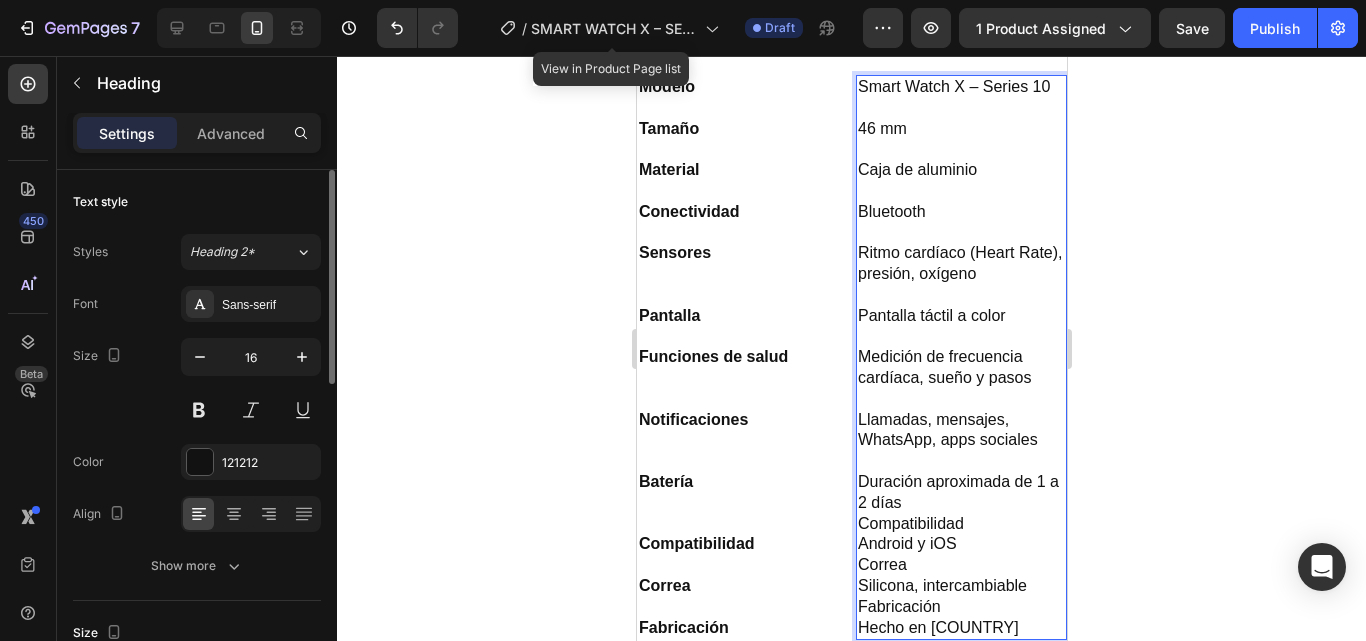 click on "Smart Watch X – Series 10 46 mm Caja de aluminio Bluetooth Ritmo cardíaco (Heart Rate), presión, oxígeno Pantalla táctil a color Medición de frecuencia cardíaca, sueño y pasos Llamadas, mensajes, WhatsApp, apps sociales Duración aproximada de 1 a 2 días Compatibilidad Android y iOS Correa Silicona, intercambiable Fabricación Hecho en China" at bounding box center (960, 358) 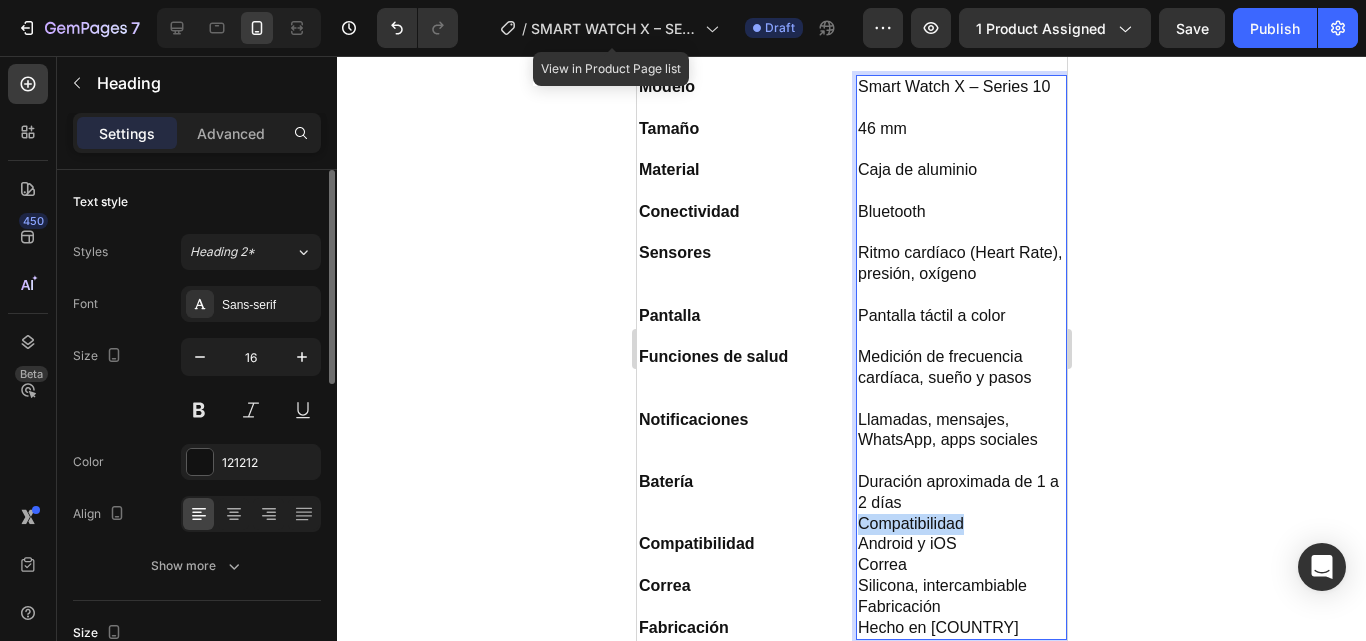 click on "Smart Watch X – Series 10 46 mm Caja de aluminio Bluetooth Ritmo cardíaco (Heart Rate), presión, oxígeno Pantalla táctil a color Medición de frecuencia cardíaca, sueño y pasos Llamadas, mensajes, WhatsApp, apps sociales Duración aproximada de 1 a 2 días Compatibilidad Android y iOS Correa Silicona, intercambiable Fabricación Hecho en China" at bounding box center [960, 358] 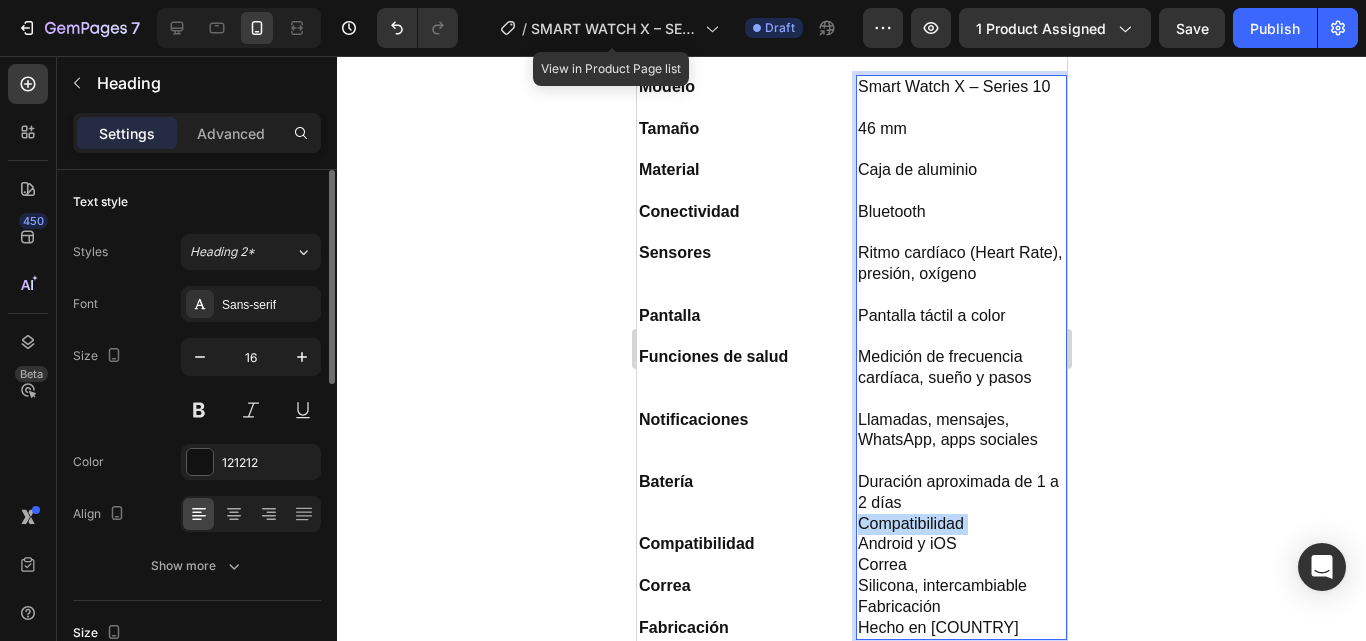 click on "Smart Watch X – Series 10 46 mm Caja de aluminio Bluetooth Ritmo cardíaco (Heart Rate), presión, oxígeno Pantalla táctil a color Medición de frecuencia cardíaca, sueño y pasos Llamadas, mensajes, WhatsApp, apps sociales Duración aproximada de 1 a 2 días Compatibilidad Android y iOS Correa Silicona, intercambiable Fabricación Hecho en China" at bounding box center (960, 358) 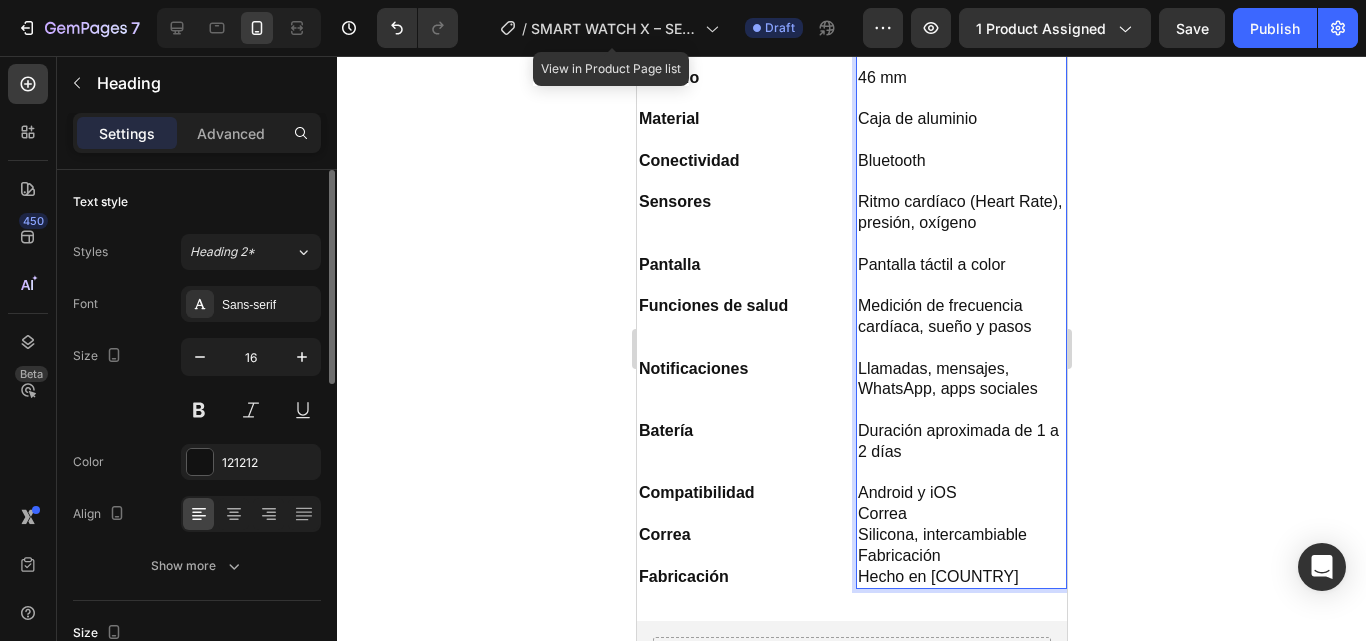 scroll, scrollTop: 1187, scrollLeft: 0, axis: vertical 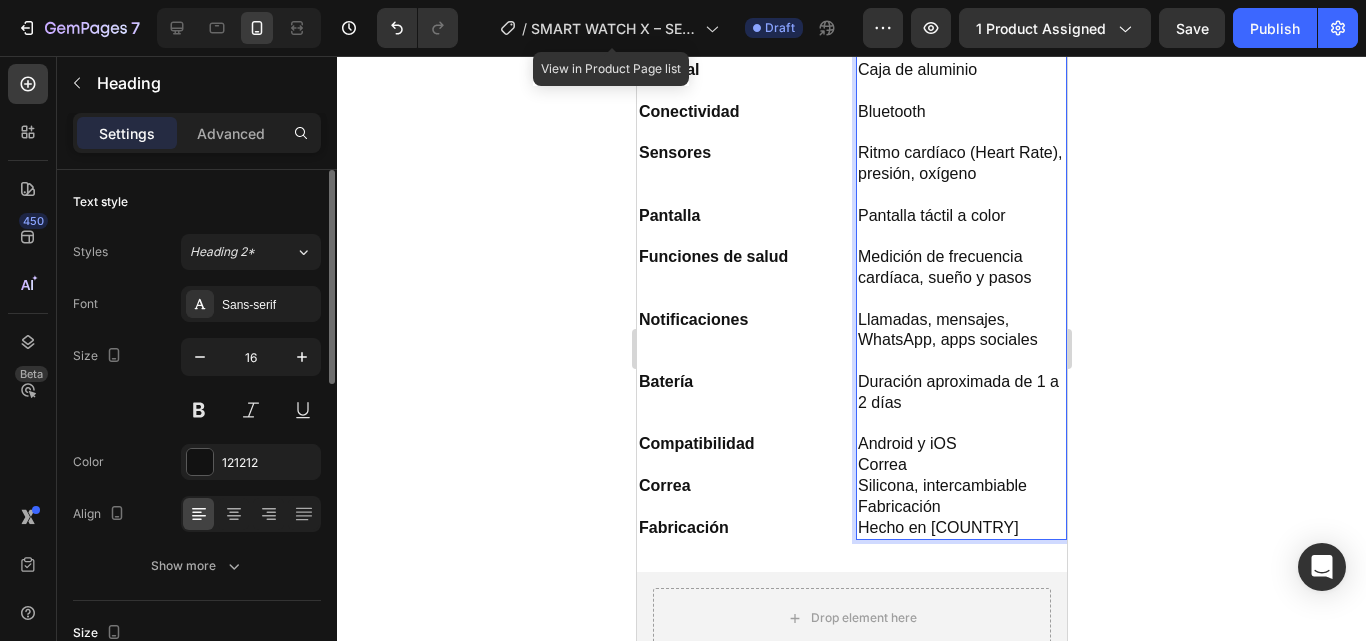 click on "Smart Watch X – Series 10 46 mm Caja de aluminio Bluetooth Ritmo cardíaco (Heart Rate), presión, oxígeno Pantalla táctil a color Medición de frecuencia cardíaca, sueño y pasos Llamadas, mensajes, WhatsApp, apps sociales Duración aproximada de 1 a 2 días Android y iOS Correa Silicona, intercambiable Fabricación Hecho en China" at bounding box center [960, 258] 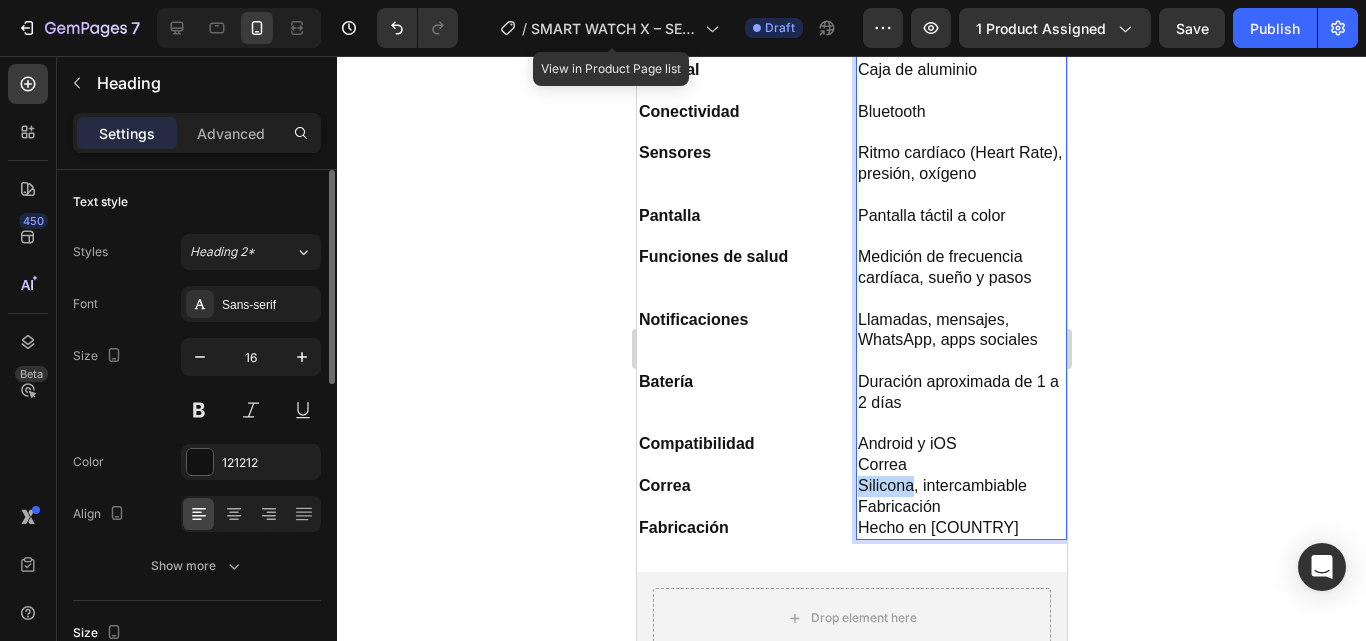 click on "Smart Watch X – Series 10 46 mm Caja de aluminio Bluetooth Ritmo cardíaco (Heart Rate), presión, oxígeno Pantalla táctil a color Medición de frecuencia cardíaca, sueño y pasos Llamadas, mensajes, WhatsApp, apps sociales Duración aproximada de 1 a 2 días Android y iOS Correa Silicona, intercambiable Fabricación Hecho en China" at bounding box center (960, 258) 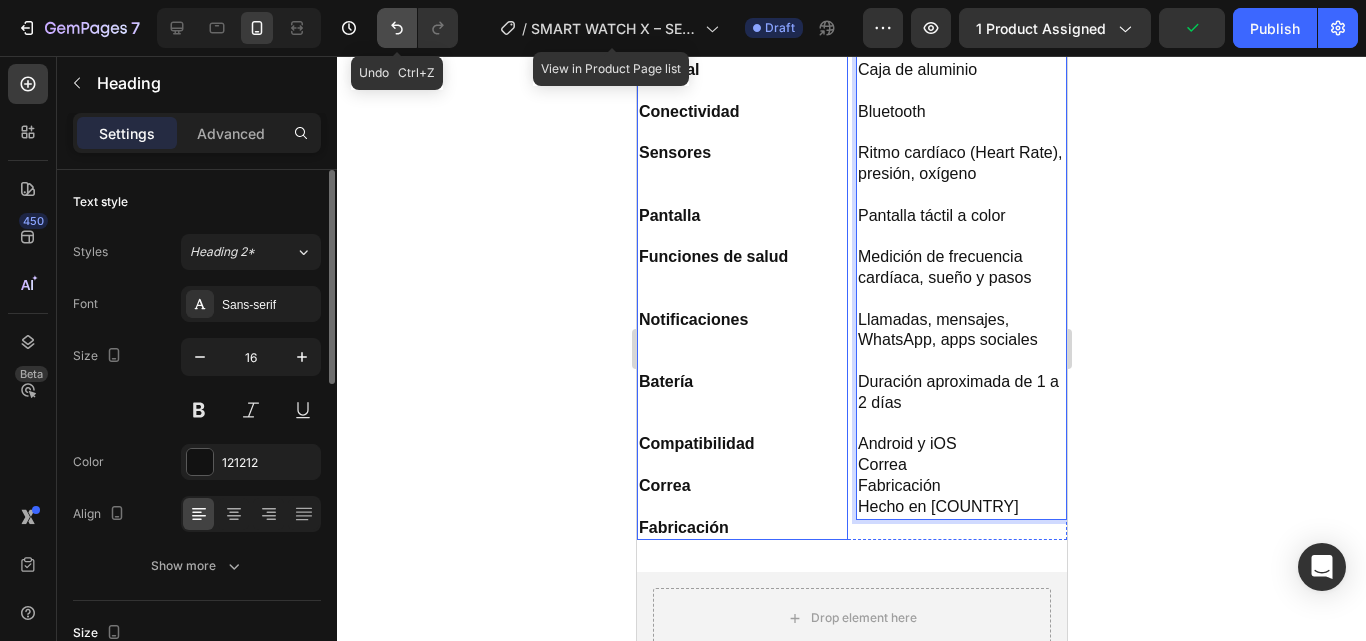 click 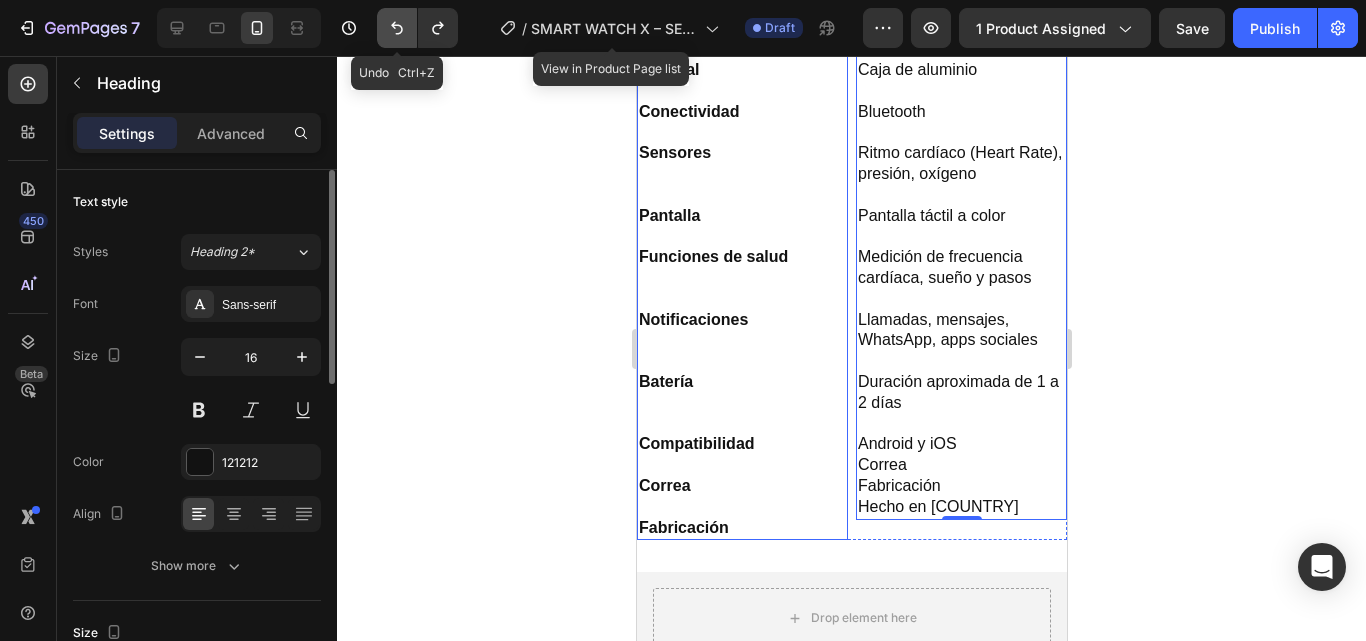 click 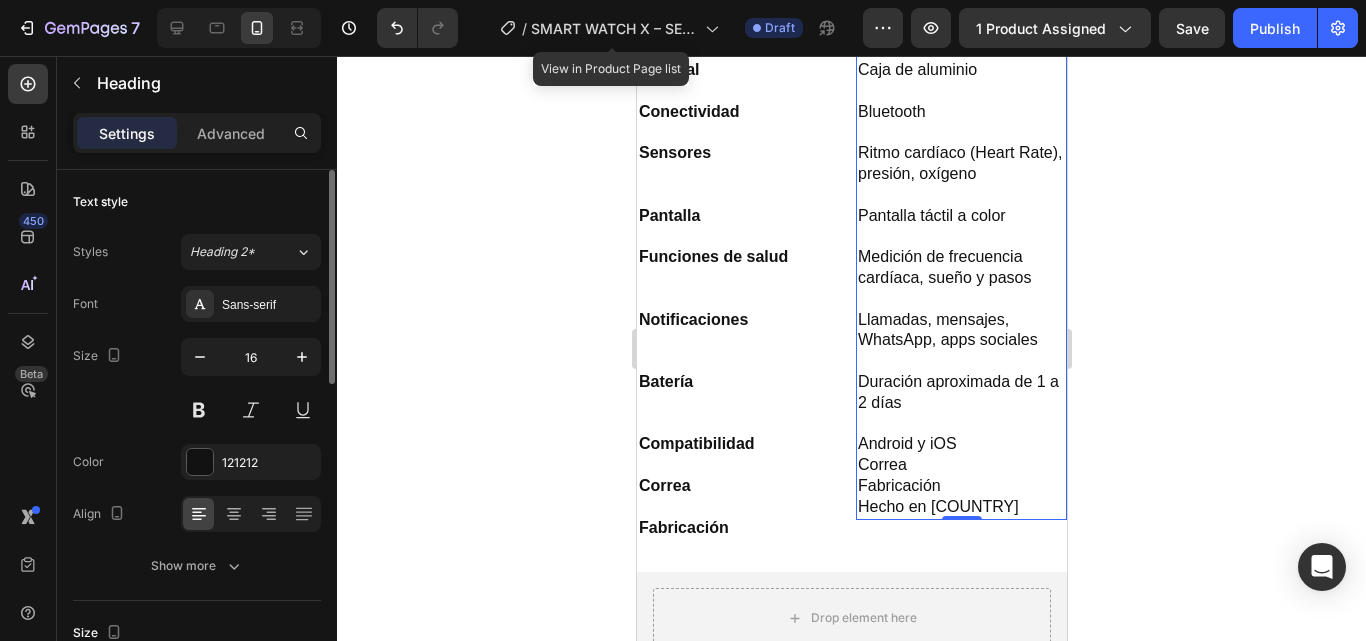 click on "Smart Watch X – Series 10 46 mm Caja de aluminio Bluetooth Ritmo cardíaco (Heart Rate), presión, oxígeno Pantalla táctil a color Medición de frecuencia cardíaca, sueño y pasos Llamadas, mensajes, WhatsApp, apps sociales Duración aproximada de 1 a 2 días Android y iOS Correa Fabricación Hecho en China" at bounding box center [960, 247] 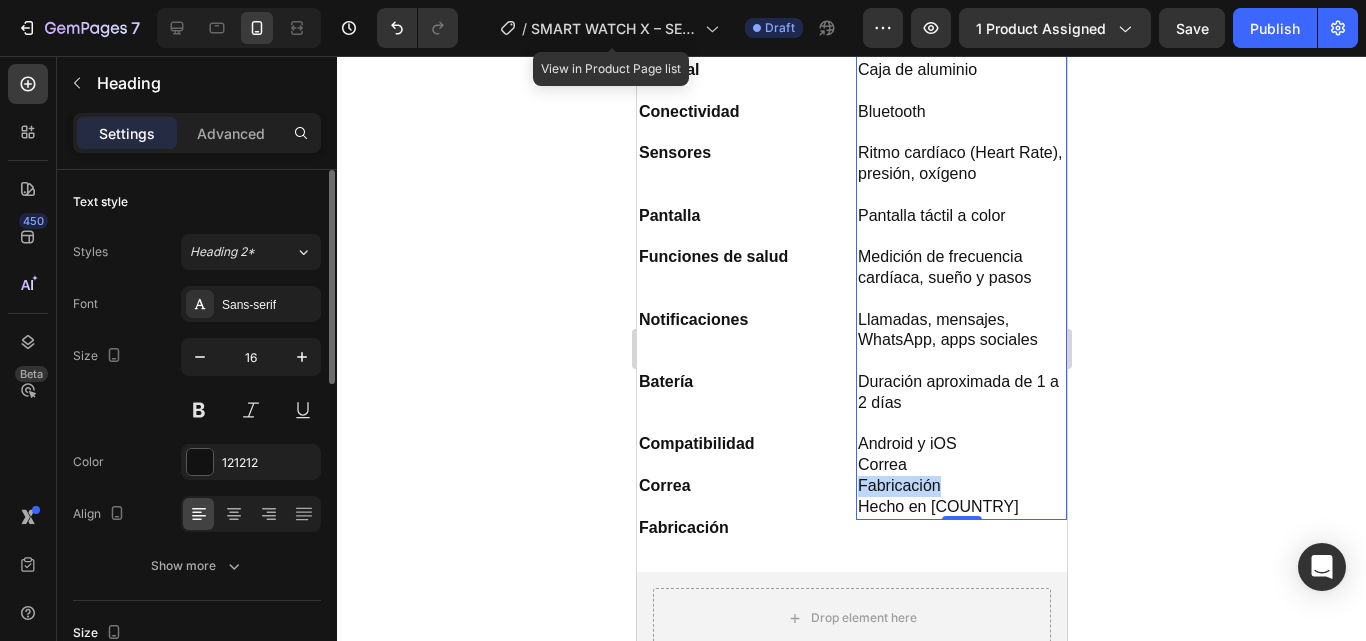 click on "Smart Watch X – Series 10 46 mm Caja de aluminio Bluetooth Ritmo cardíaco (Heart Rate), presión, oxígeno Pantalla táctil a color Medición de frecuencia cardíaca, sueño y pasos Llamadas, mensajes, WhatsApp, apps sociales Duración aproximada de 1 a 2 días Android y iOS Correa Fabricación Hecho en China" at bounding box center [960, 247] 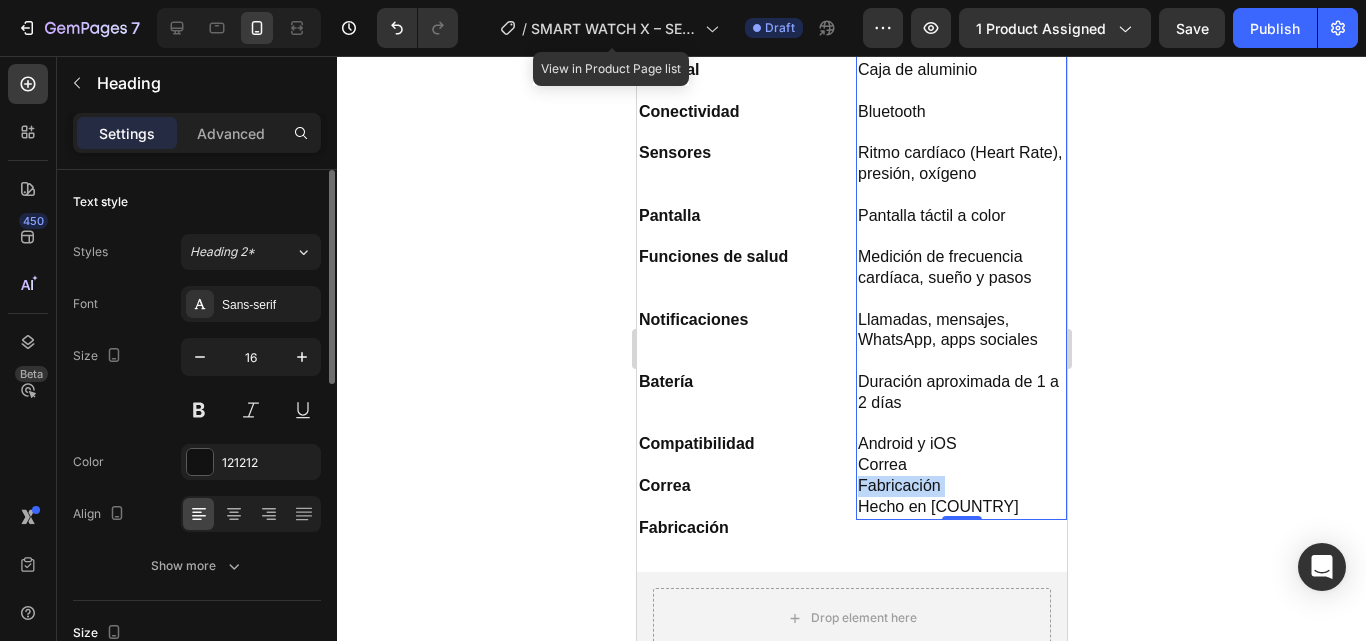 click on "Smart Watch X – Series 10 46 mm Caja de aluminio Bluetooth Ritmo cardíaco (Heart Rate), presión, oxígeno Pantalla táctil a color Medición de frecuencia cardíaca, sueño y pasos Llamadas, mensajes, WhatsApp, apps sociales Duración aproximada de 1 a 2 días Android y iOS Correa Fabricación Hecho en China" at bounding box center (960, 247) 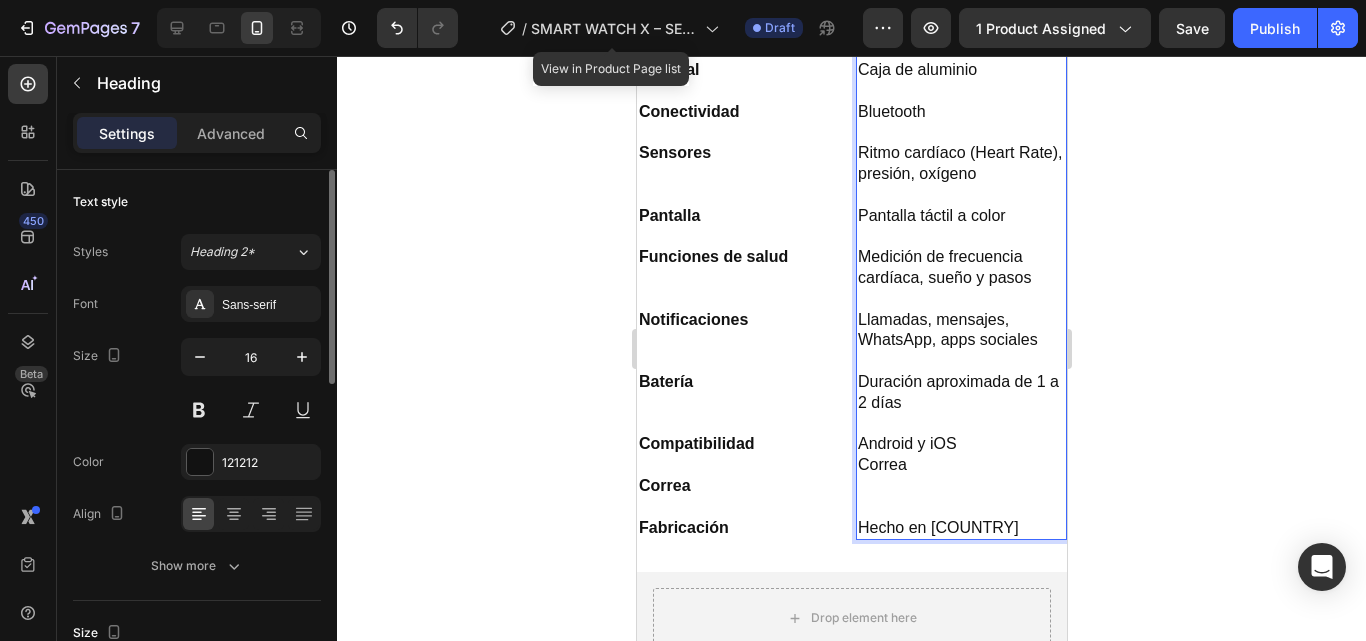 click on "Smart Watch X – Series 10 46 mm Caja de aluminio Bluetooth Ritmo cardíaco (Heart Rate), presión, oxígeno Pantalla táctil a color Medición de frecuencia cardíaca, sueño y pasos Llamadas, mensajes, WhatsApp, apps sociales Duración aproximada de 1 a 2 días Android y iOS Correa Hecho en China" at bounding box center [960, 258] 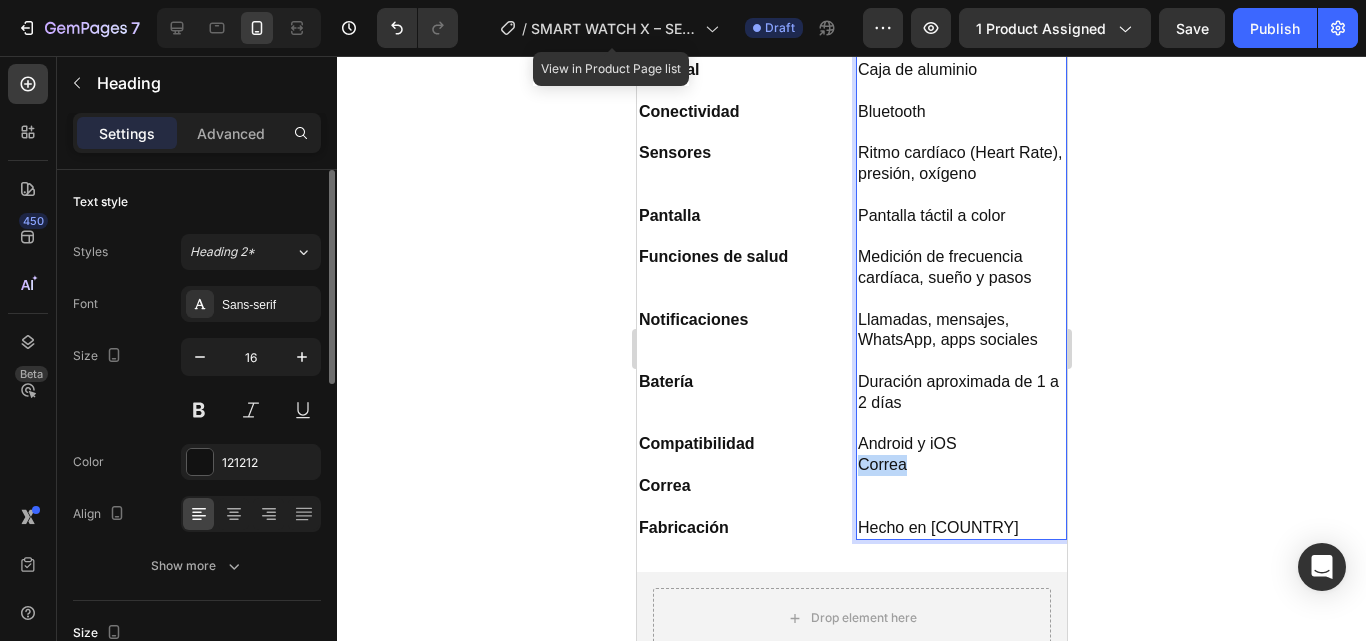 click on "Smart Watch X – Series 10 46 mm Caja de aluminio Bluetooth Ritmo cardíaco (Heart Rate), presión, oxígeno Pantalla táctil a color Medición de frecuencia cardíaca, sueño y pasos Llamadas, mensajes, WhatsApp, apps sociales Duración aproximada de 1 a 2 días Android y iOS Correa Hecho en China" at bounding box center (960, 258) 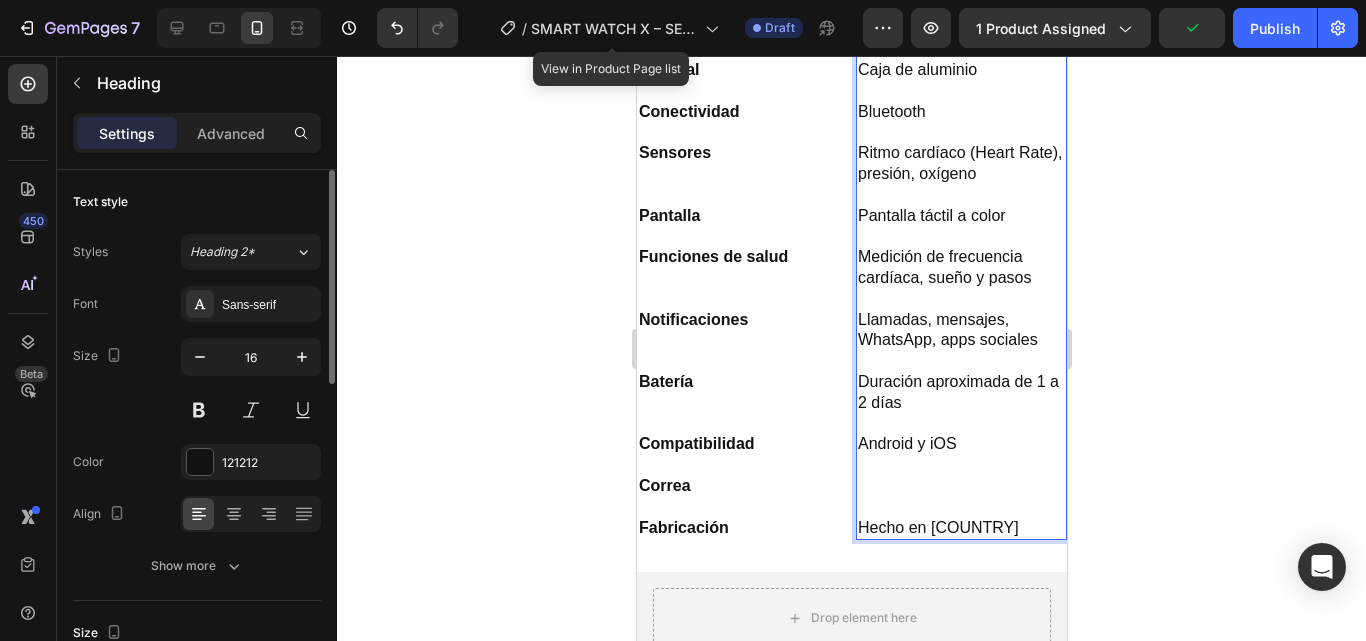 click on "Smart Watch X – Series 10 46 mm Caja de aluminio Bluetooth Ritmo cardíaco (Heart Rate), presión, oxígeno Pantalla táctil a color Medición de frecuencia cardíaca, sueño y pasos Llamadas, mensajes, WhatsApp, apps sociales Duración aproximada de 1 a 2 días Android y iOS ⁠⁠⁠⁠⁠⁠⁠ Hecho en China" at bounding box center [960, 258] 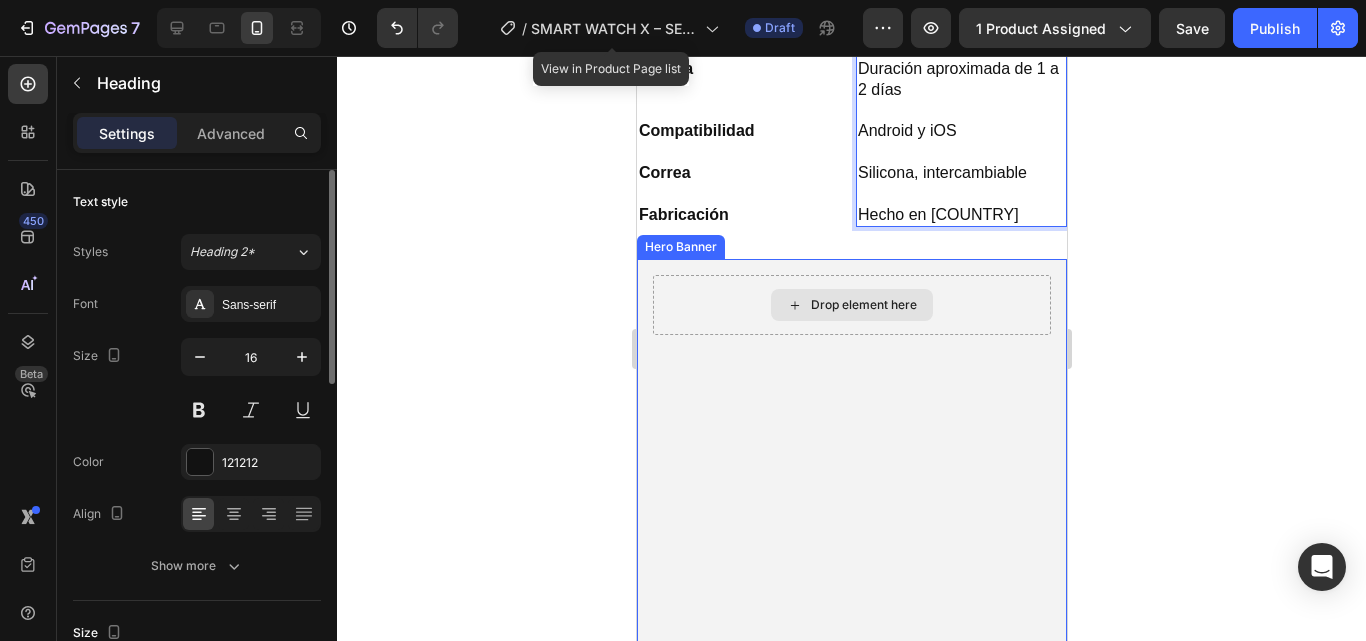 scroll, scrollTop: 1587, scrollLeft: 0, axis: vertical 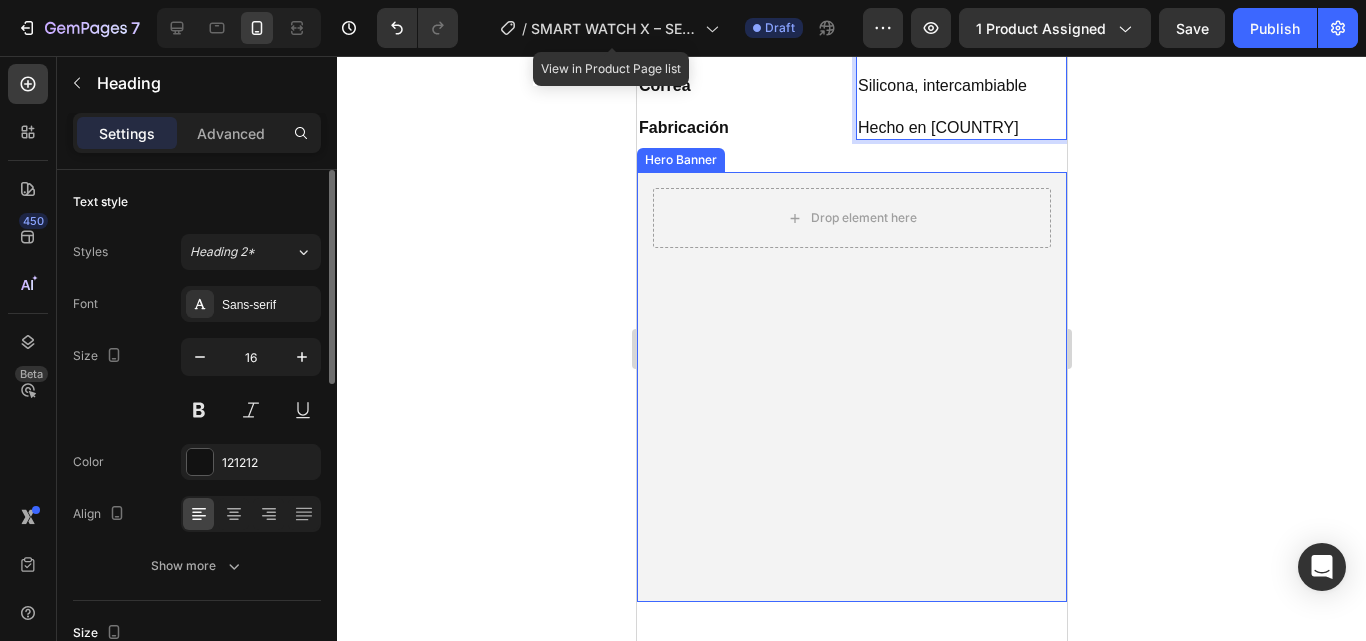 click at bounding box center [851, 387] 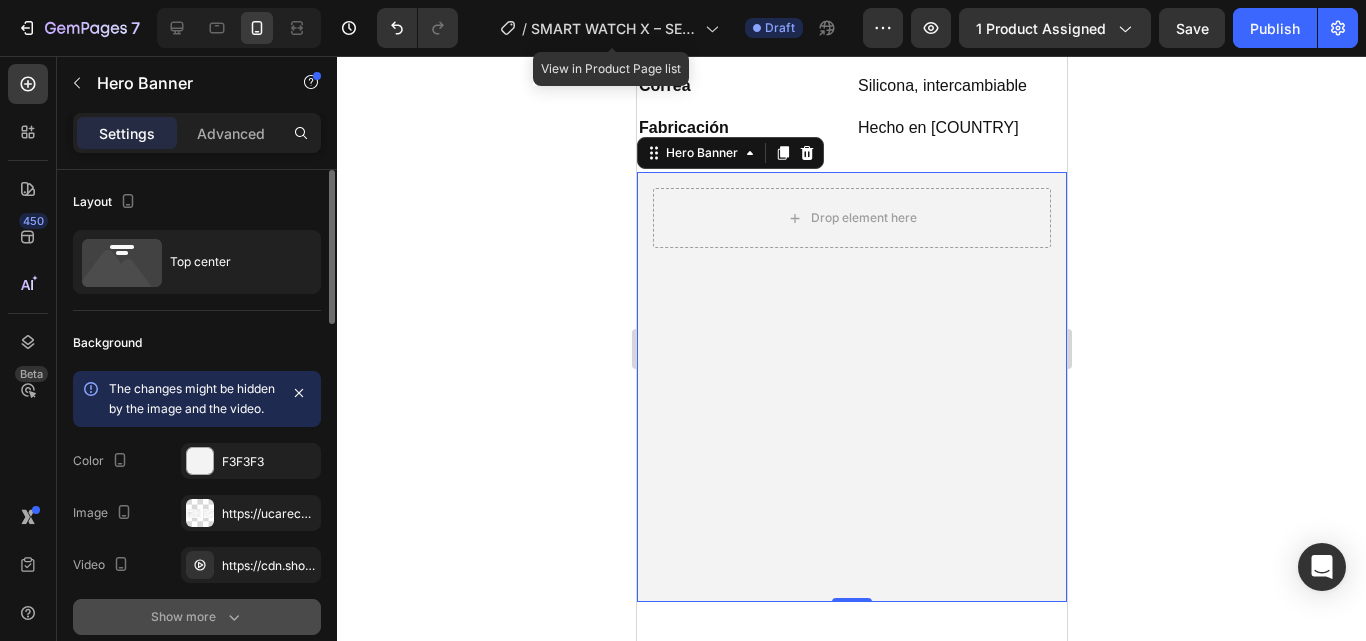 scroll, scrollTop: 100, scrollLeft: 0, axis: vertical 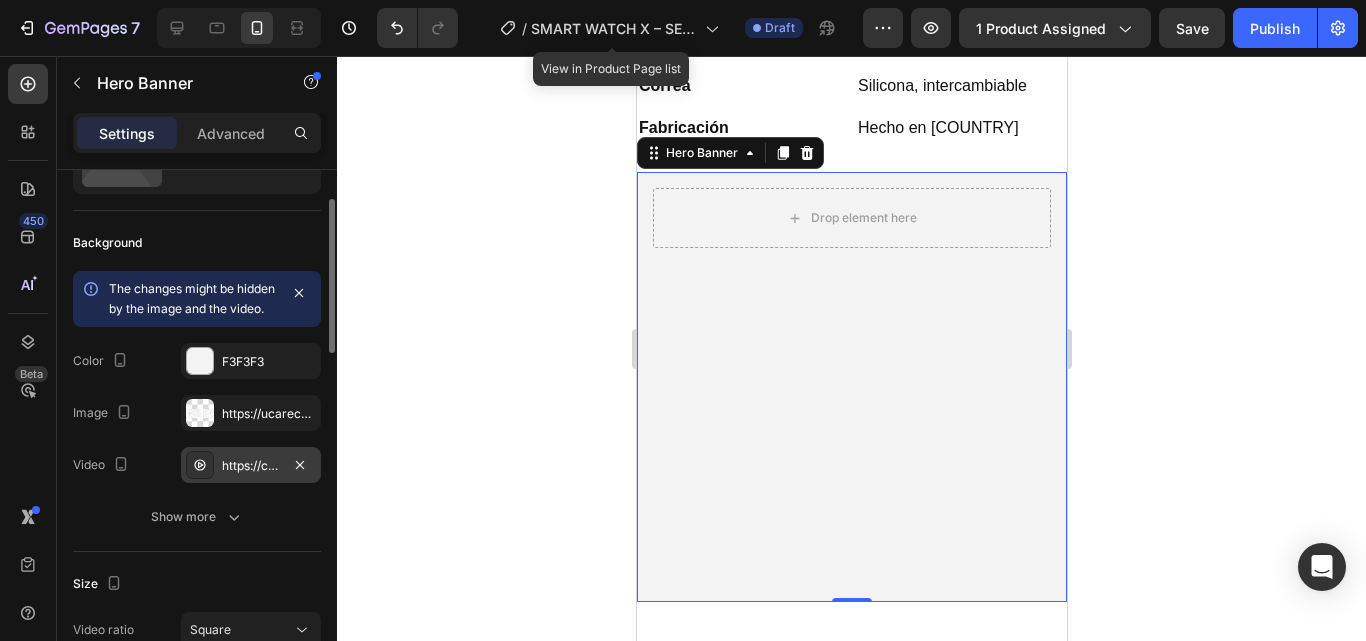 click on "https://cdn.shopify.com/videos/c/o/v/d50901affffe487d86e262422d6820ab.mp4" at bounding box center [251, 466] 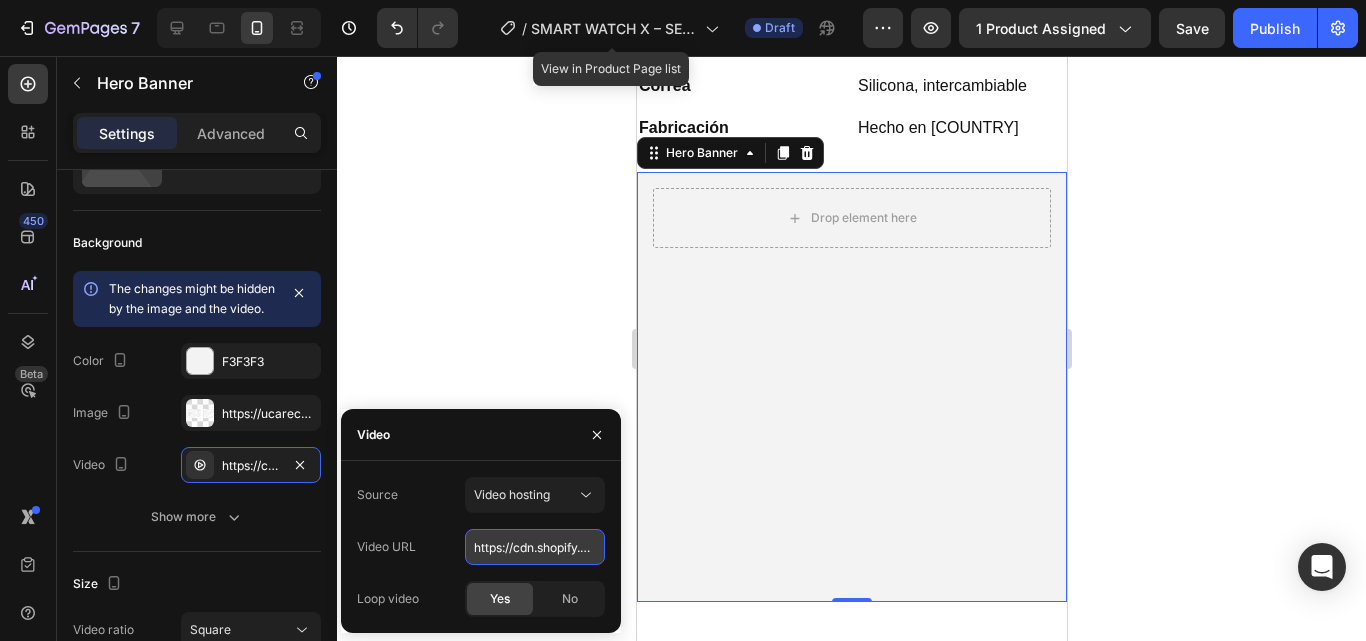 click on "https://cdn.shopify.com/videos/c/o/v/d50901affffe487d86e262422d6820ab.mp4" at bounding box center (535, 547) 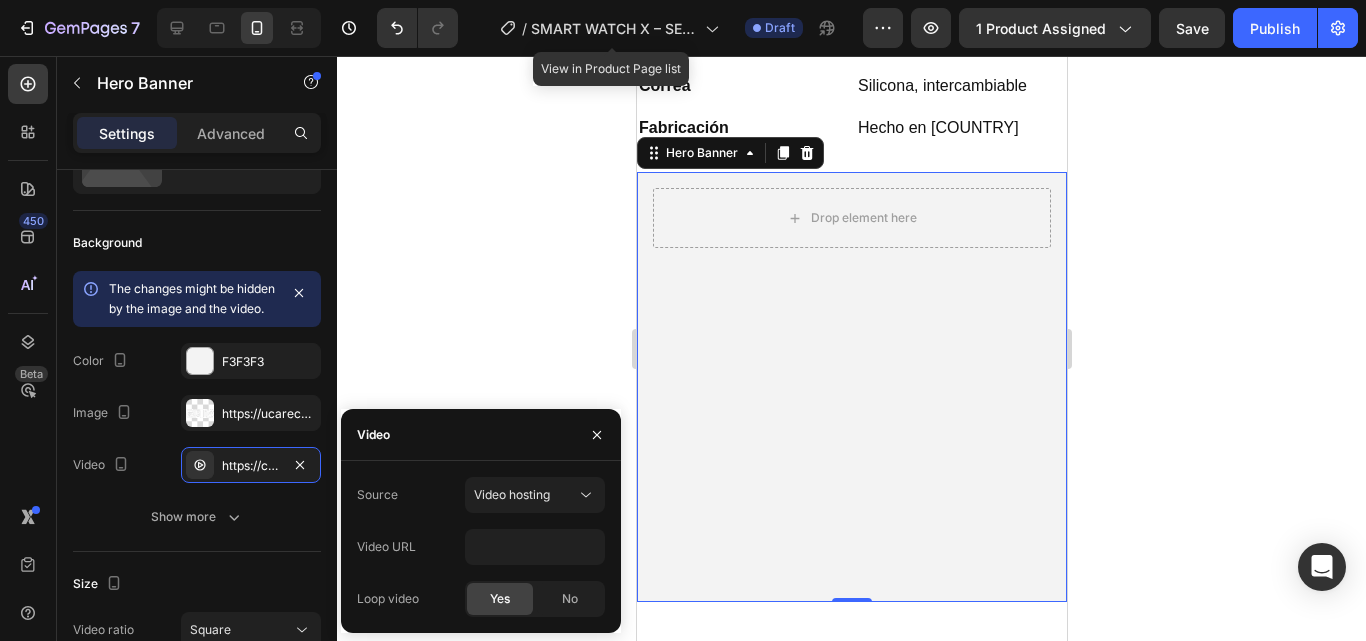 click 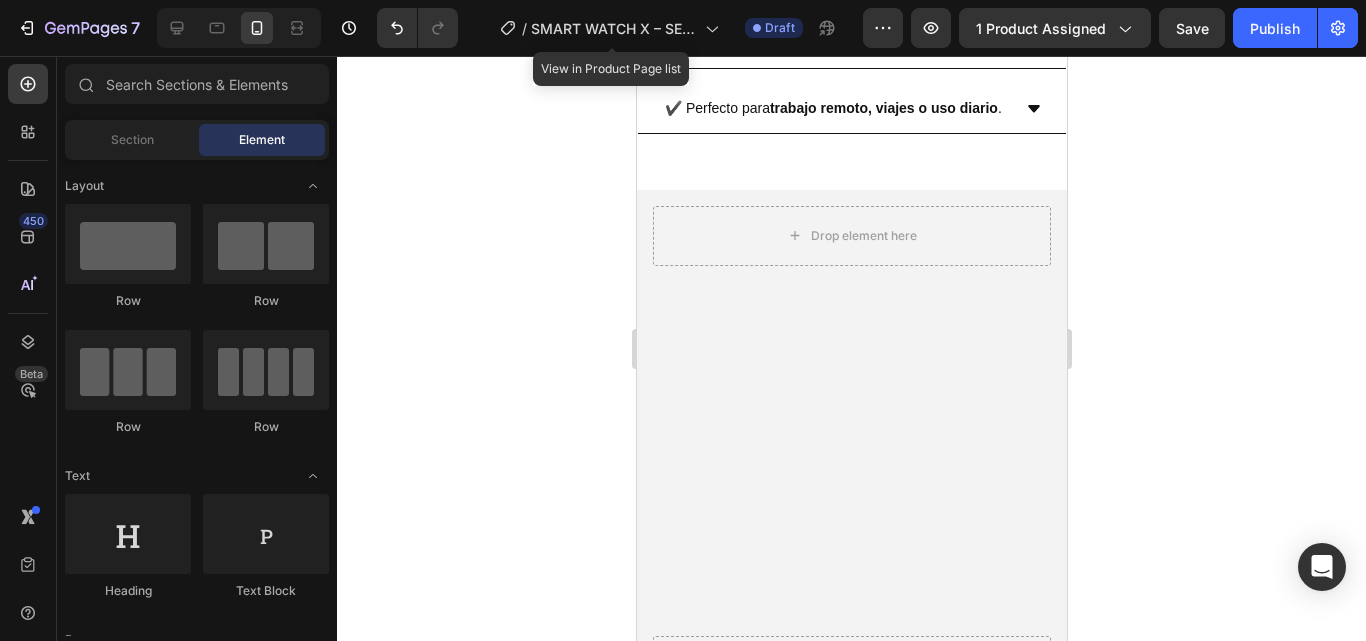 scroll, scrollTop: 4487, scrollLeft: 0, axis: vertical 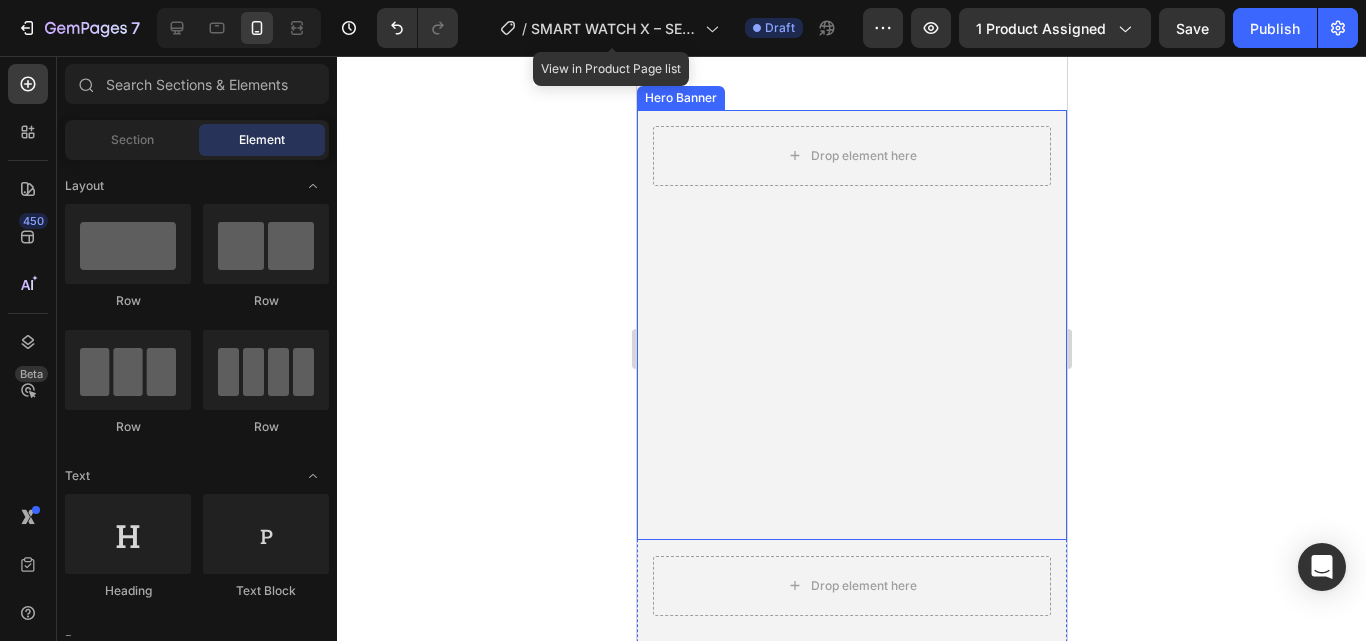 click at bounding box center [851, 325] 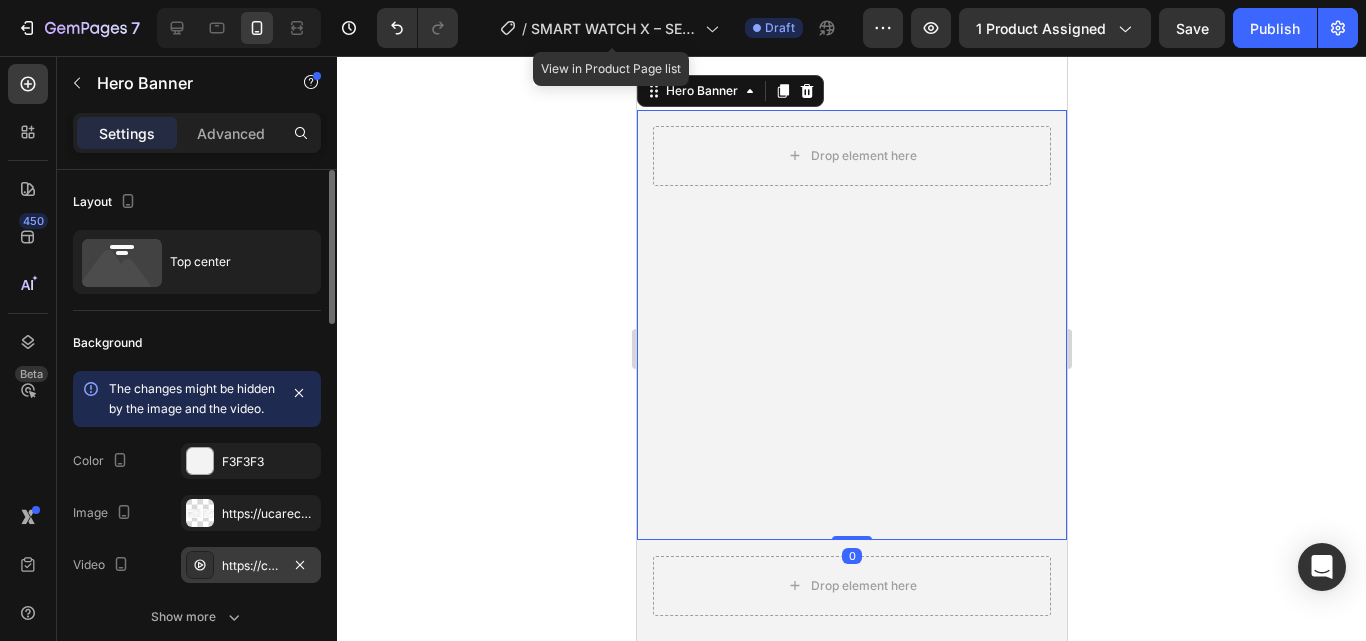 click on "https://cdn.shopify.com/videos/c/o/v/d50901affffe487d86e262422d6820ab.mp4" at bounding box center (251, 565) 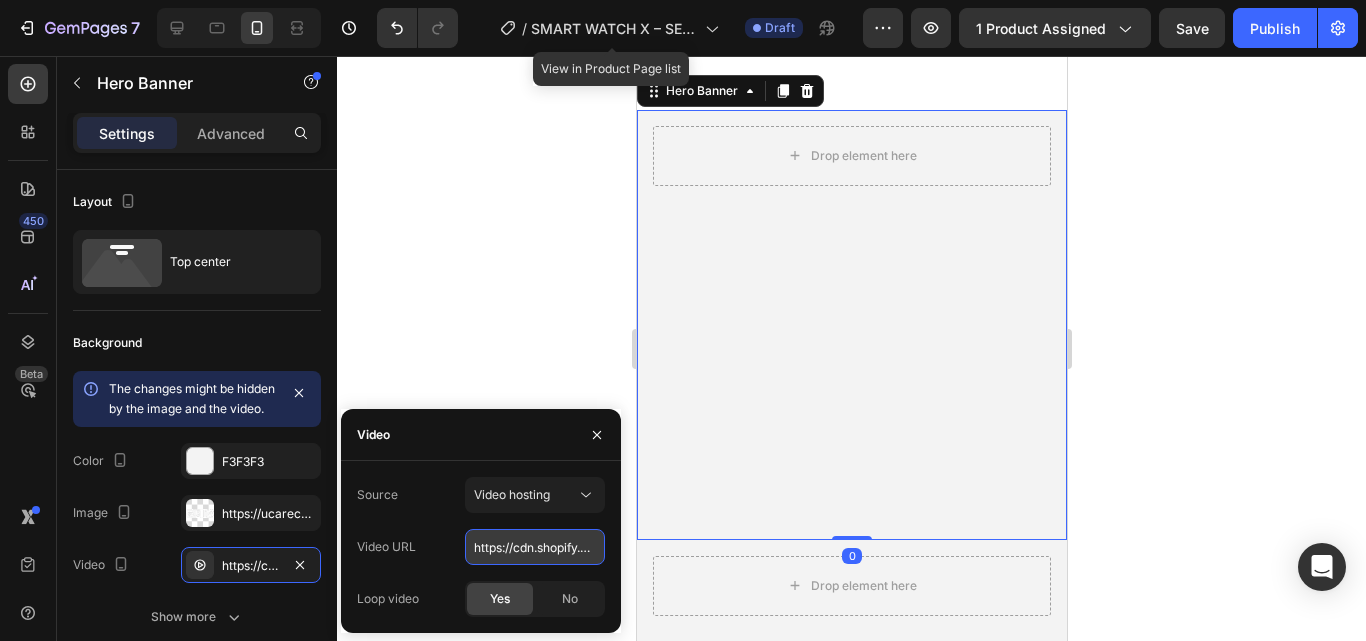 click on "https://cdn.shopify.com/videos/c/o/v/d50901affffe487d86e262422d6820ab.mp4" at bounding box center (535, 547) 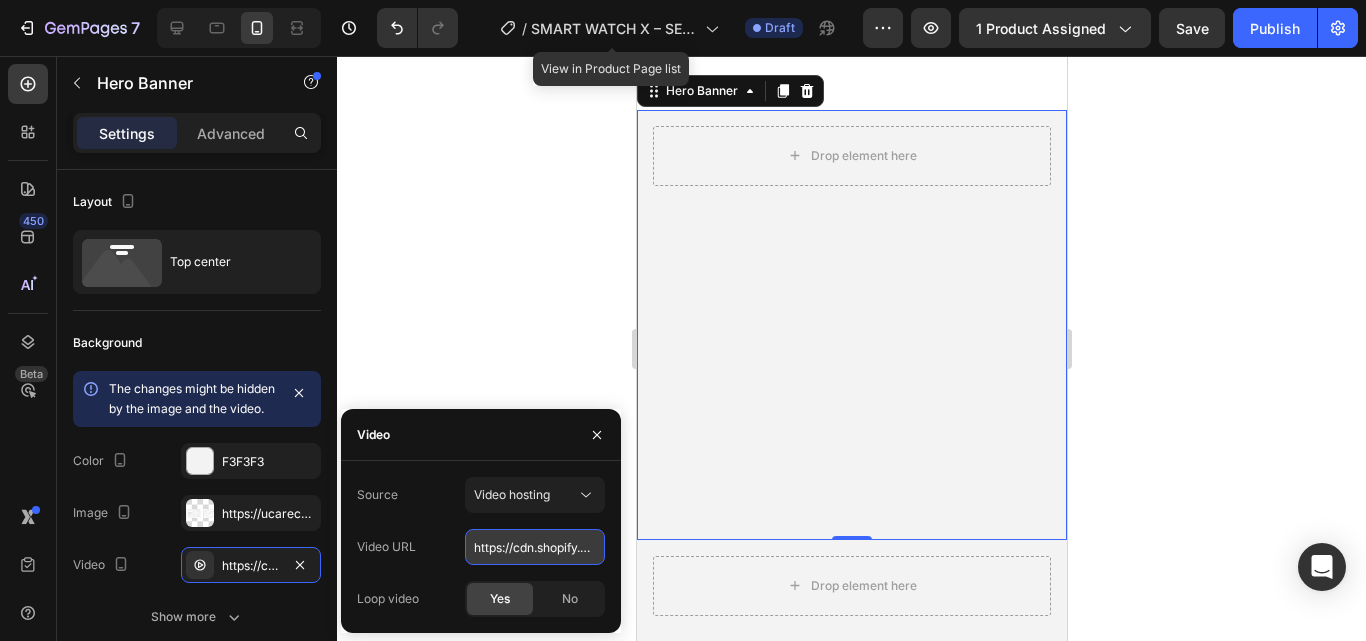 paste on "a3dc1bcd229441868ce03b8295547a1a" 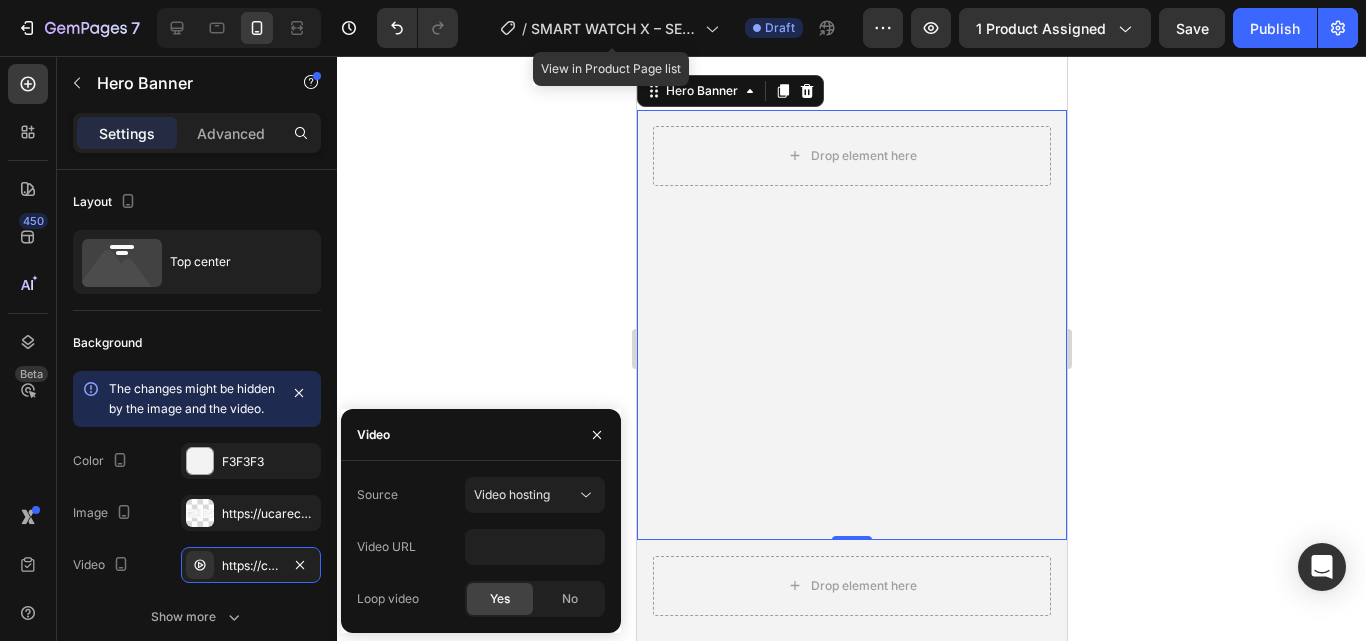 click 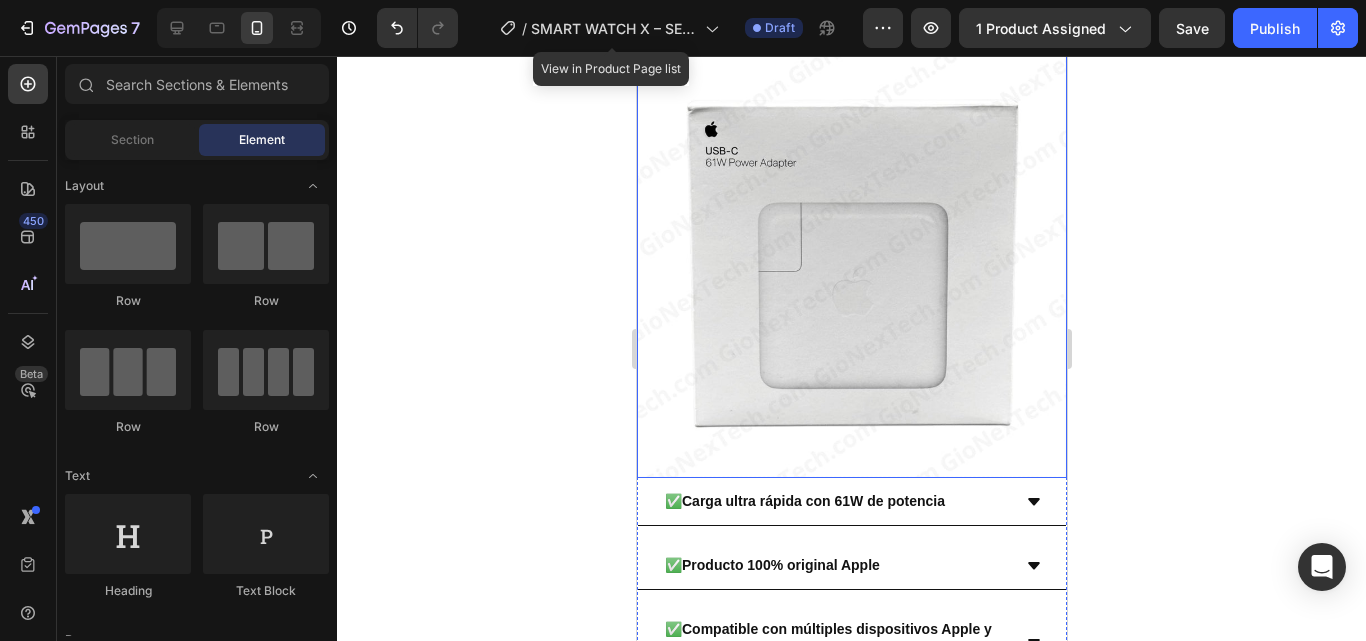 scroll, scrollTop: 2287, scrollLeft: 0, axis: vertical 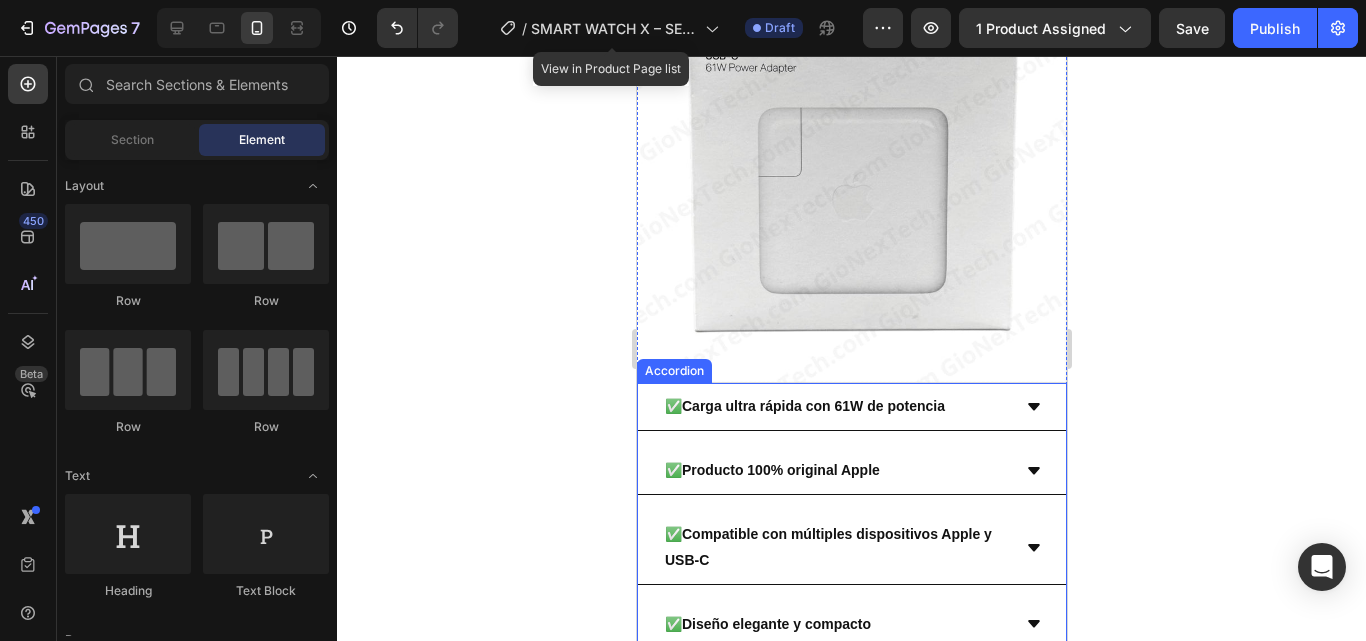 click on "✅  Carga ultra rápida con 61W de potencia" at bounding box center [804, 406] 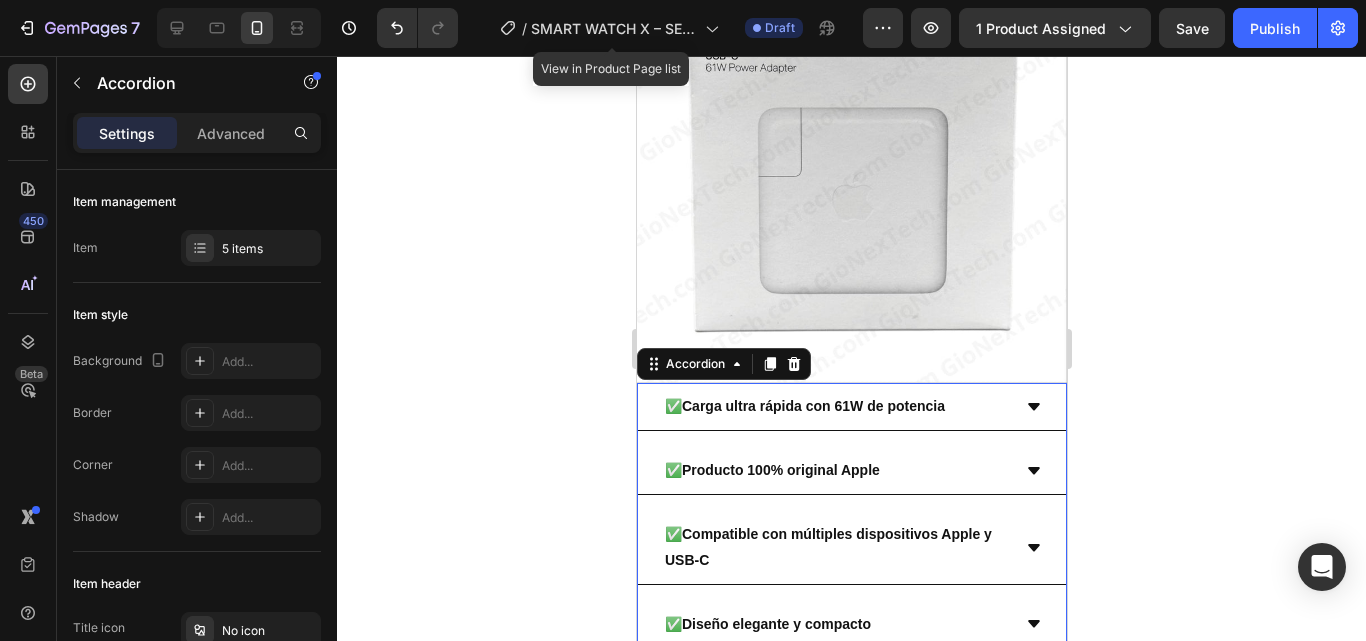 click on "Carga ultra rápida con 61W de potencia" at bounding box center [812, 406] 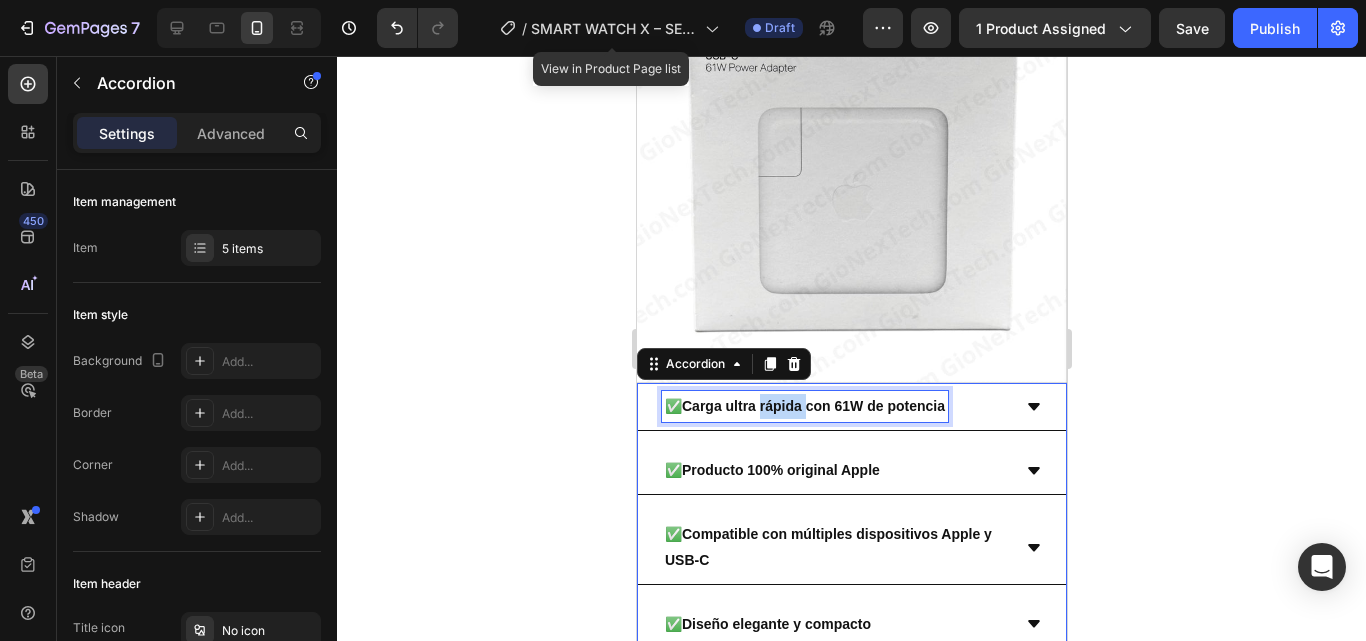 click on "Carga ultra rápida con 61W de potencia" at bounding box center (812, 406) 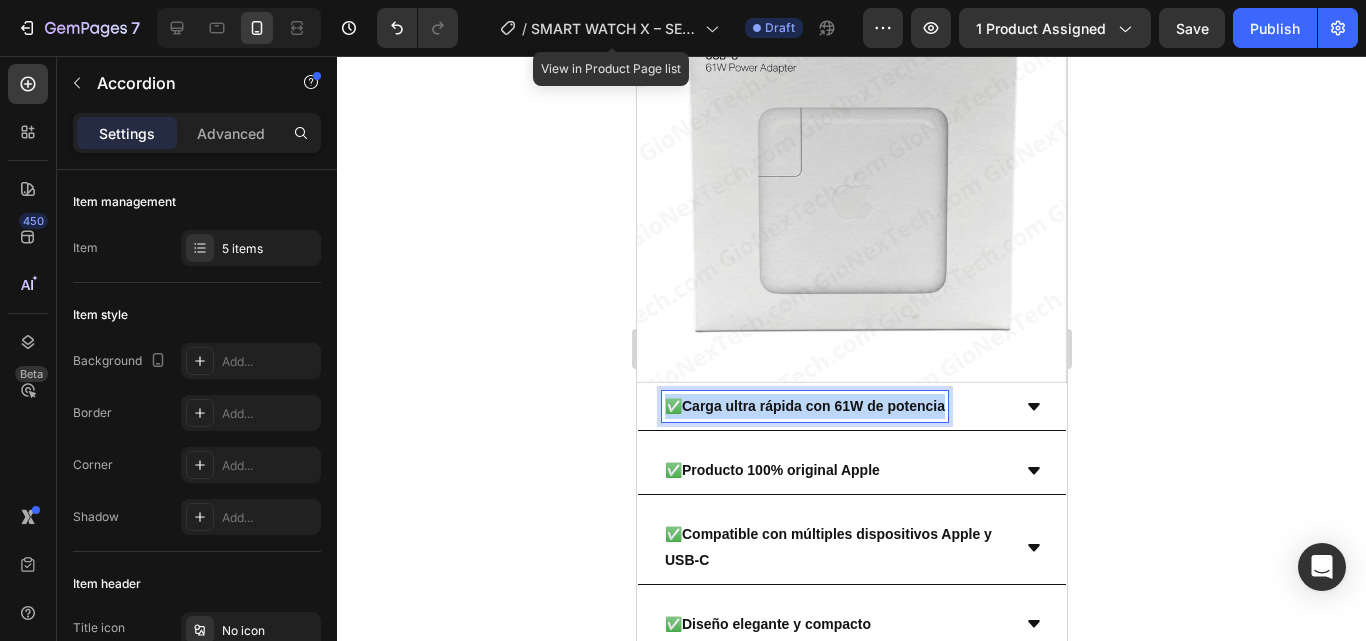 click on "Carga ultra rápida con 61W de potencia" at bounding box center [812, 406] 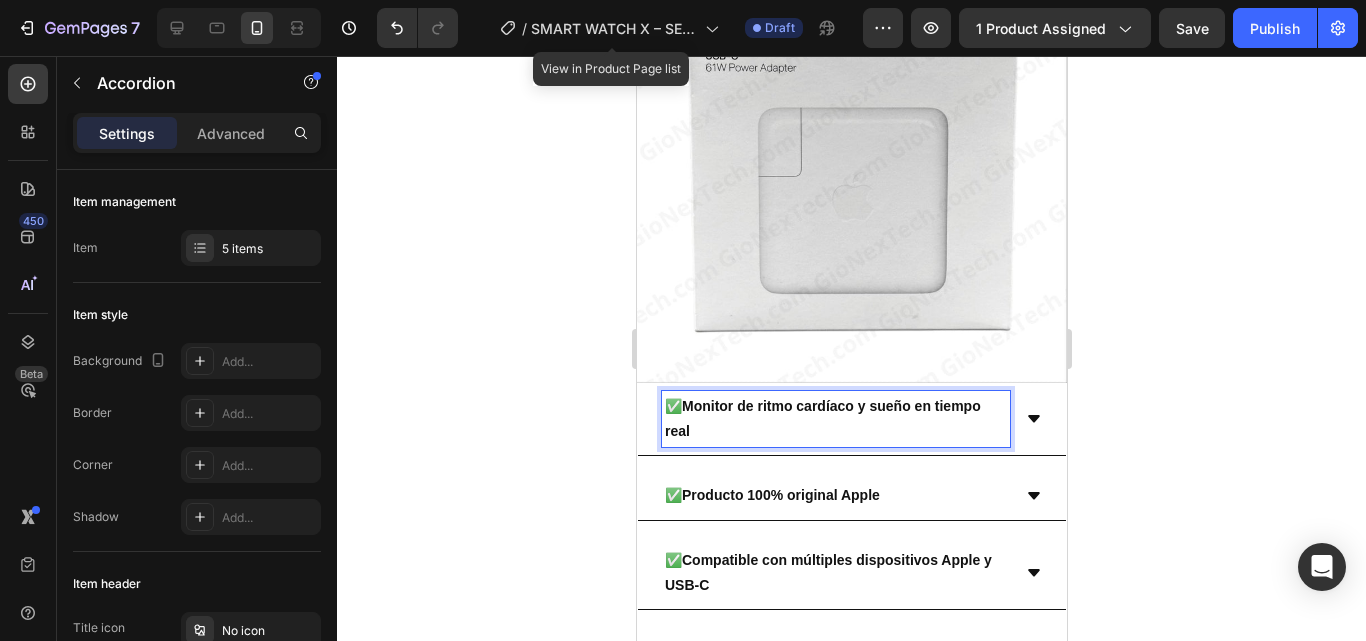click on "✅  Monitor de ritmo cardíaco y sueño en tiempo real" at bounding box center (851, 419) 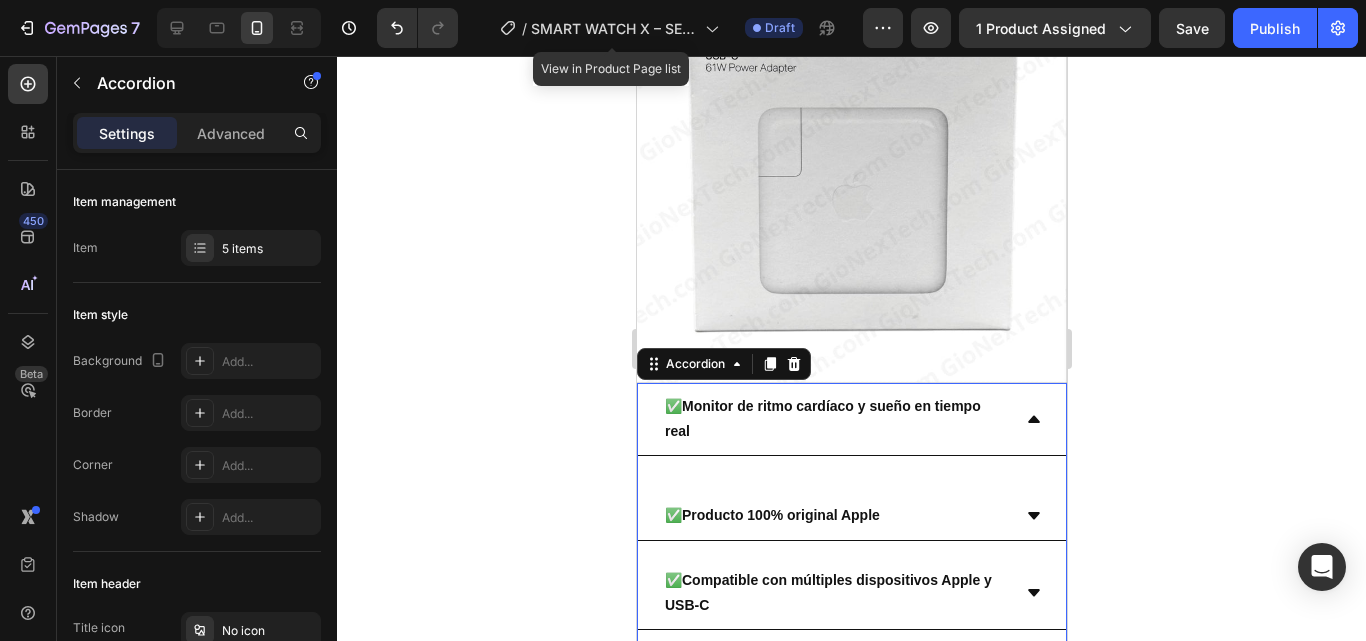 click 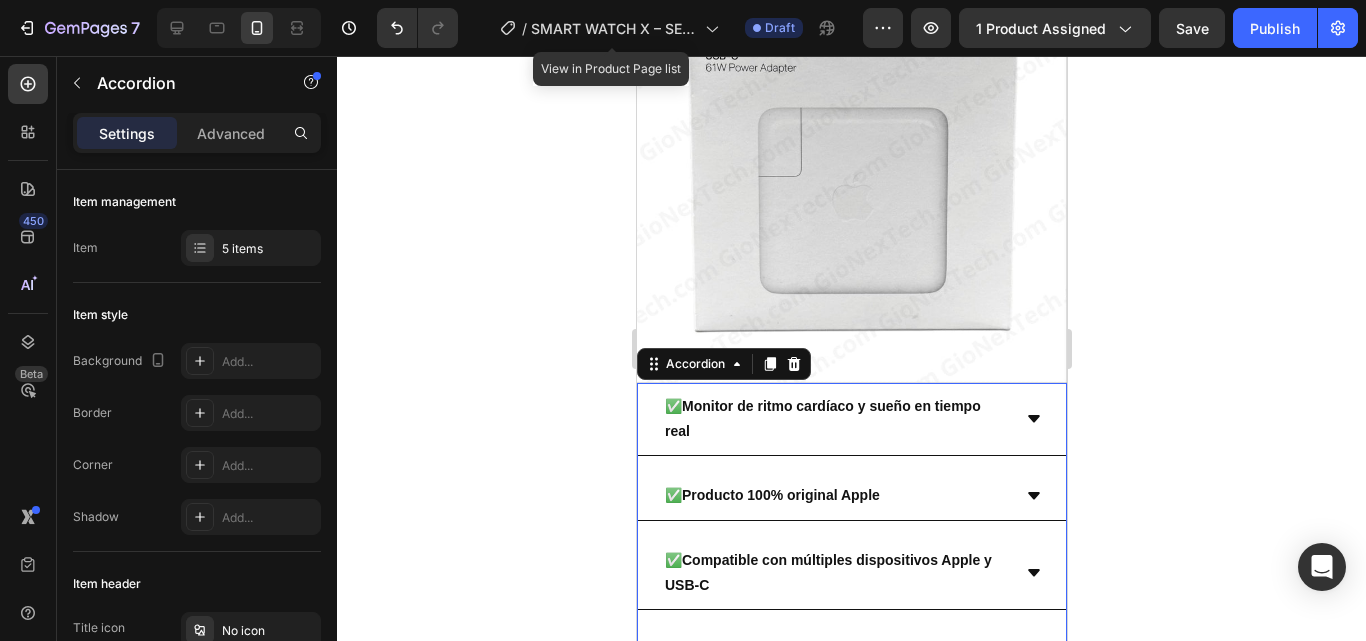 click on "Producto 100% original Apple" at bounding box center [780, 495] 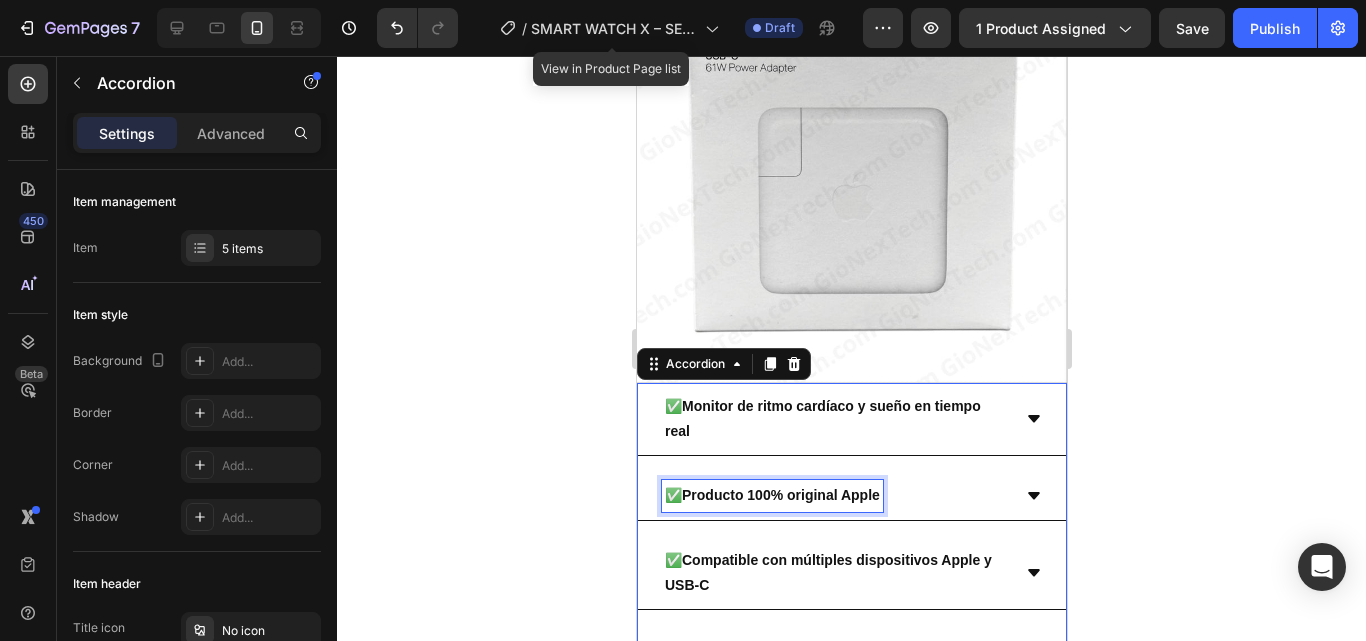 click on "Producto 100% original Apple" at bounding box center [780, 495] 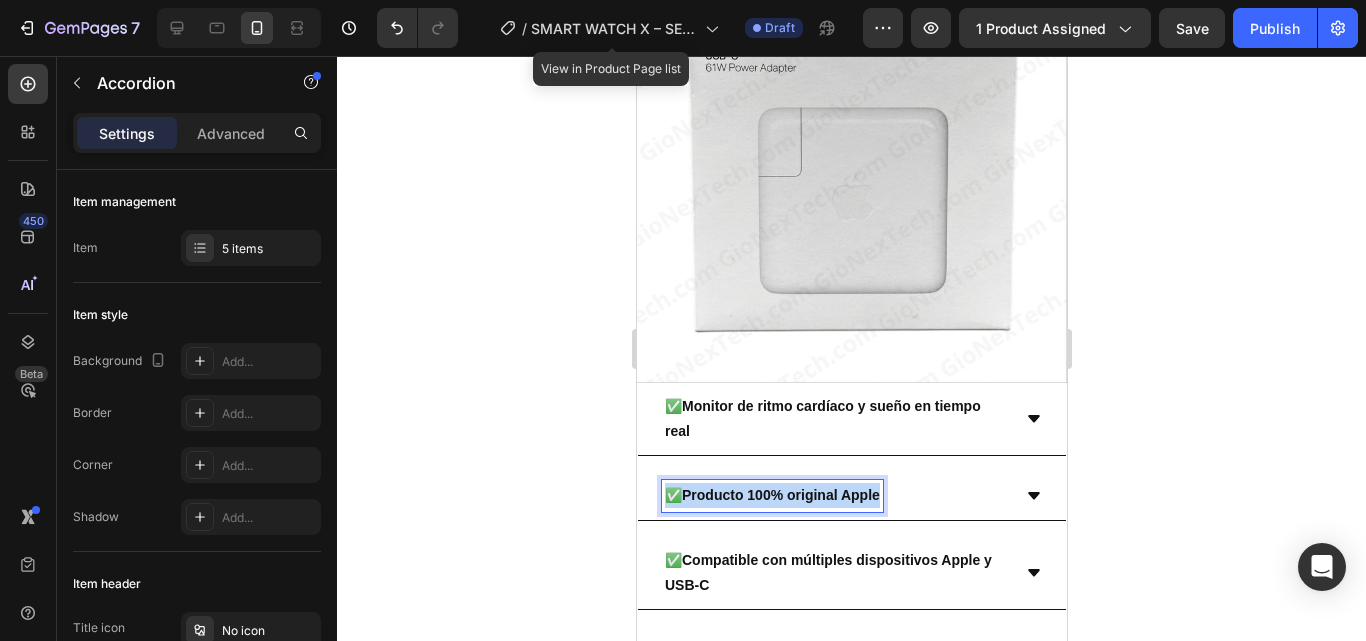 click on "Producto 100% original Apple" at bounding box center [780, 495] 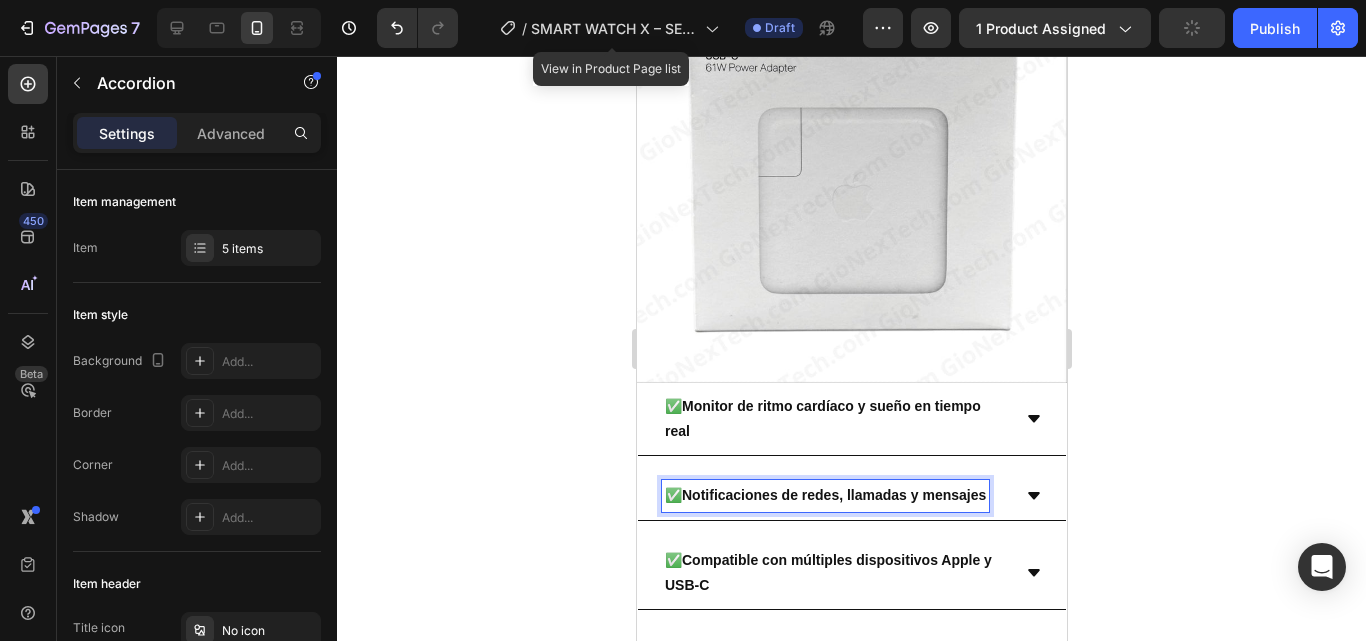 click 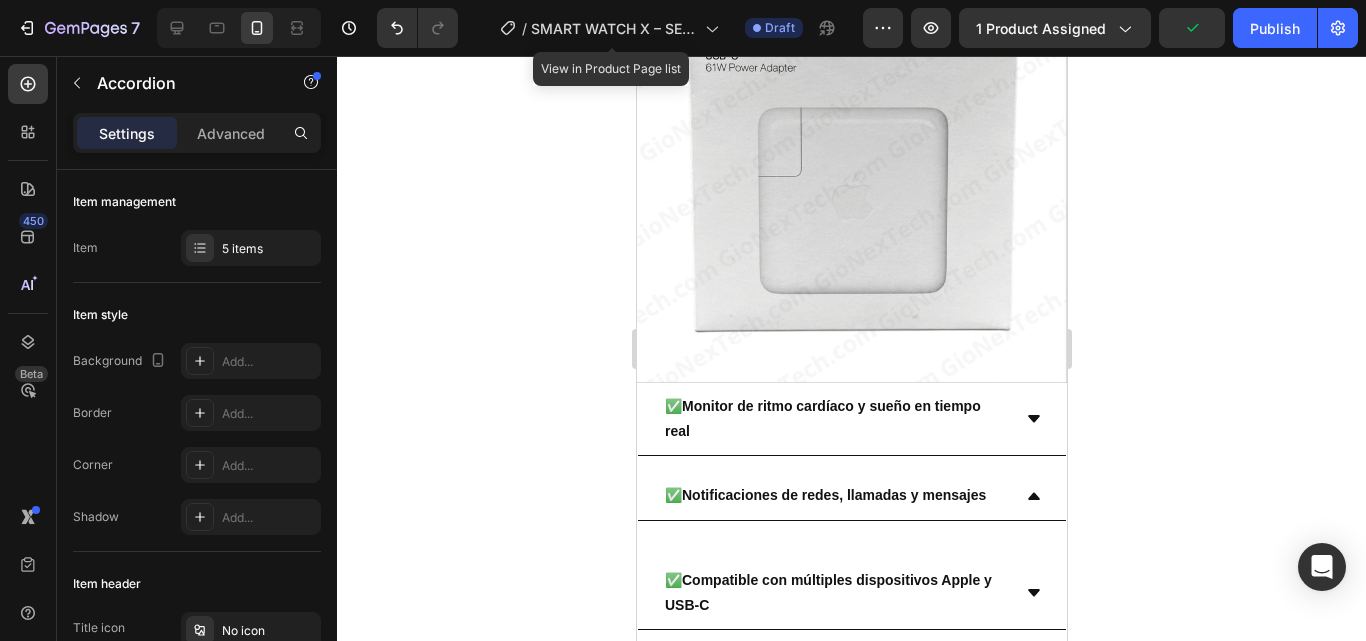 click 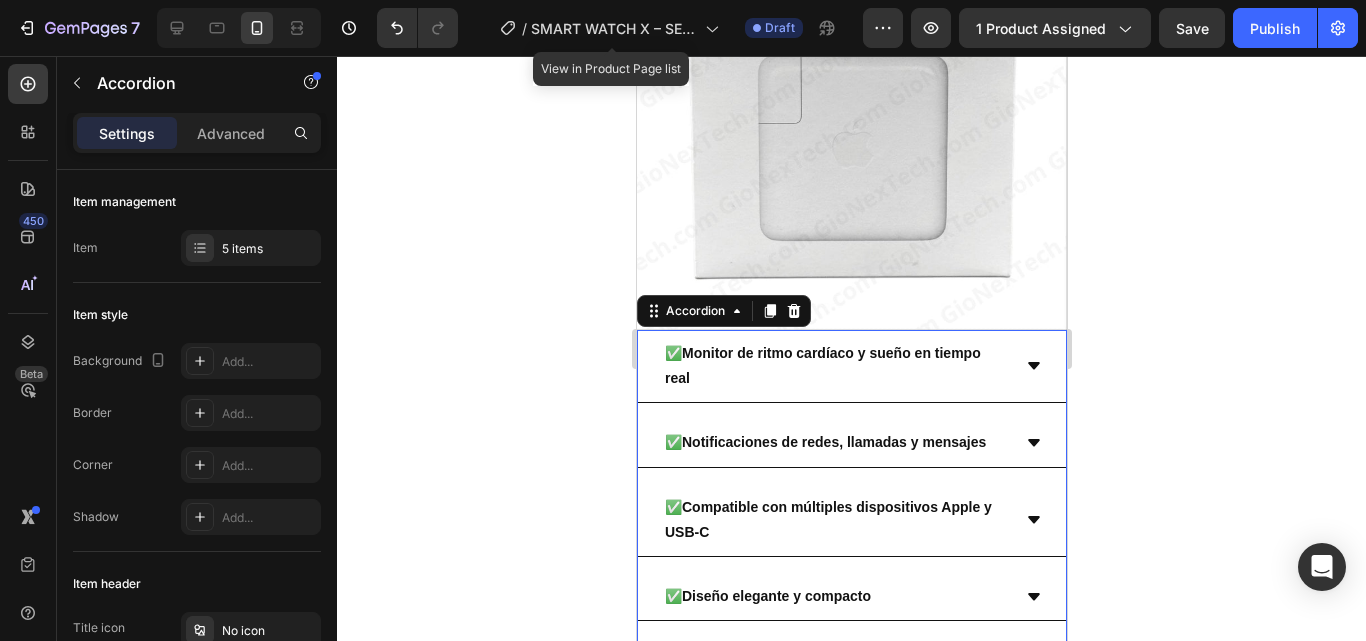 scroll, scrollTop: 2387, scrollLeft: 0, axis: vertical 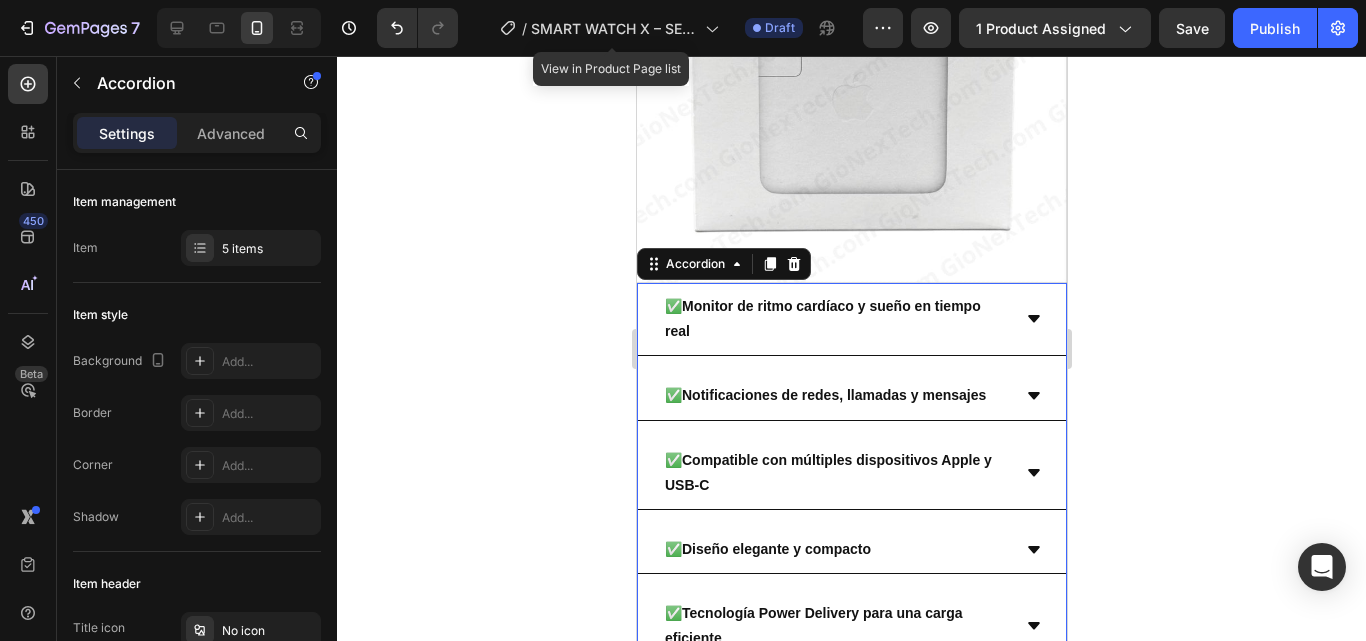 click on "Compatible con múltiples dispositivos Apple y USB-C" at bounding box center [827, 472] 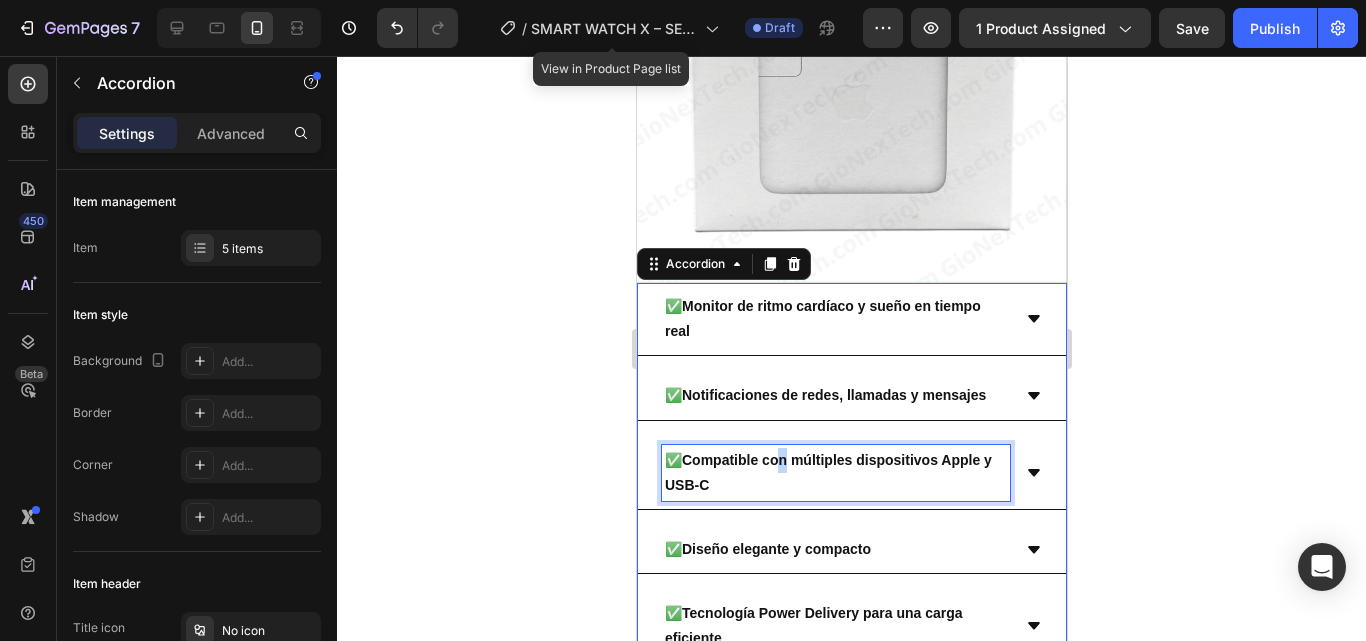click on "Compatible con múltiples dispositivos Apple y USB-C" at bounding box center (827, 472) 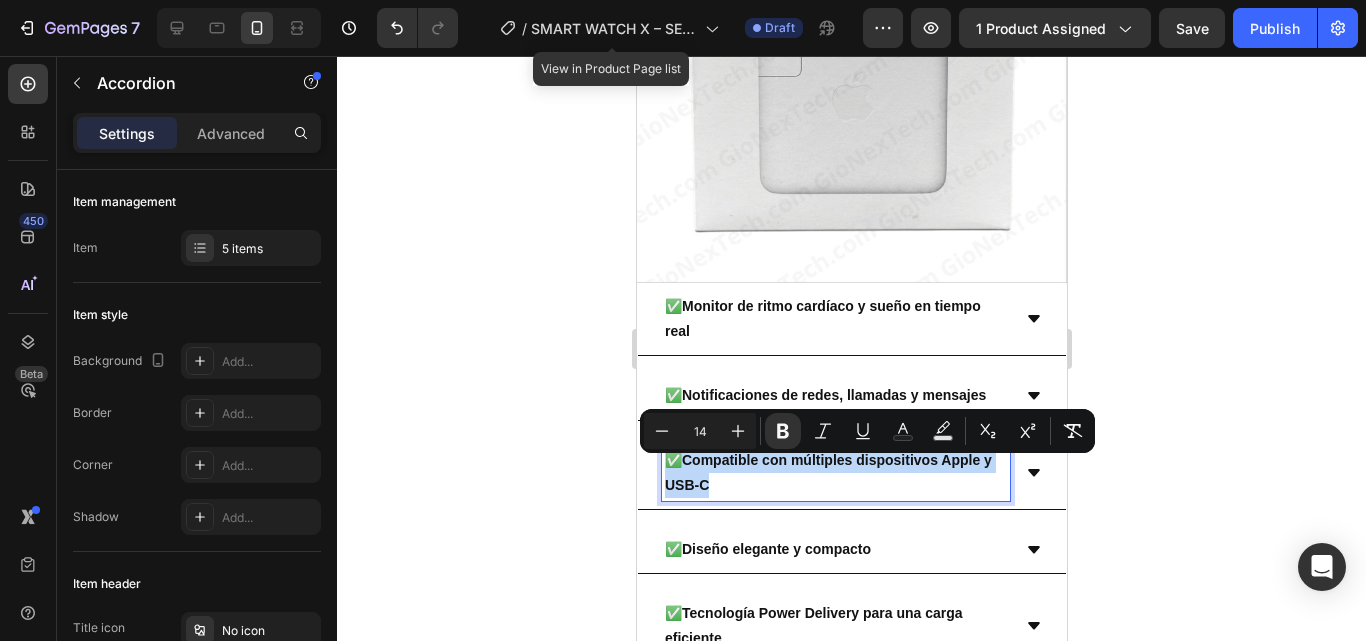 click on "Compatible con múltiples dispositivos Apple y USB-C" at bounding box center (827, 472) 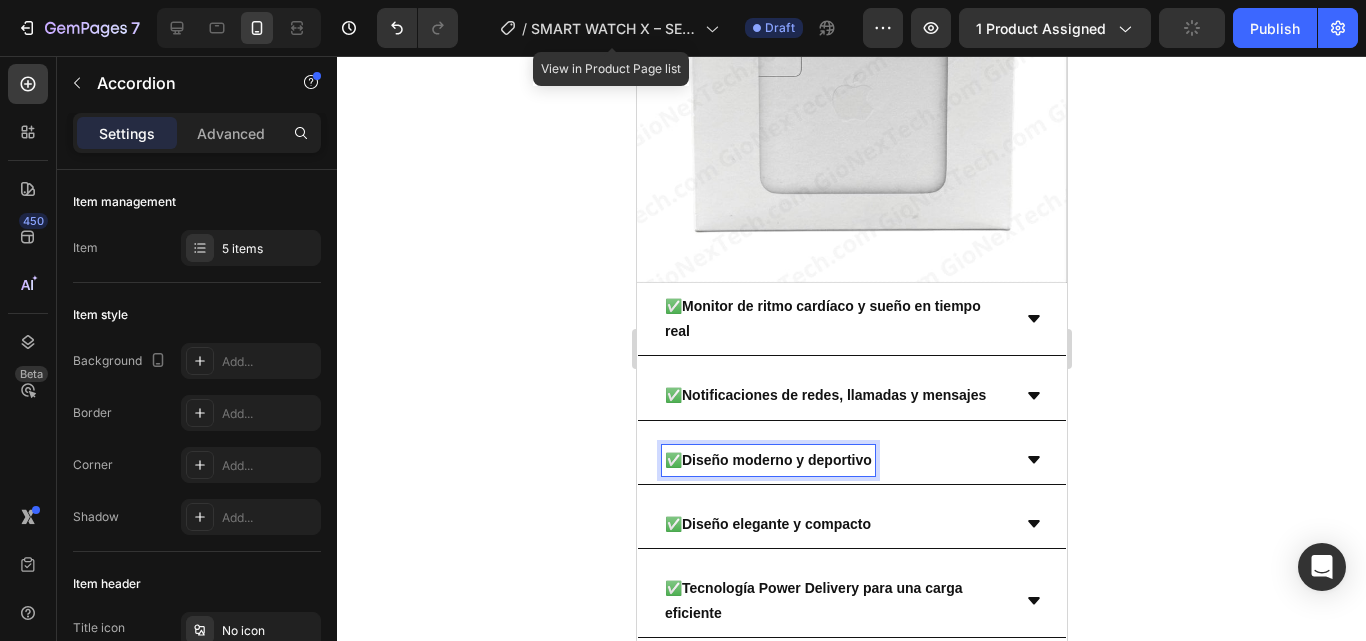 click 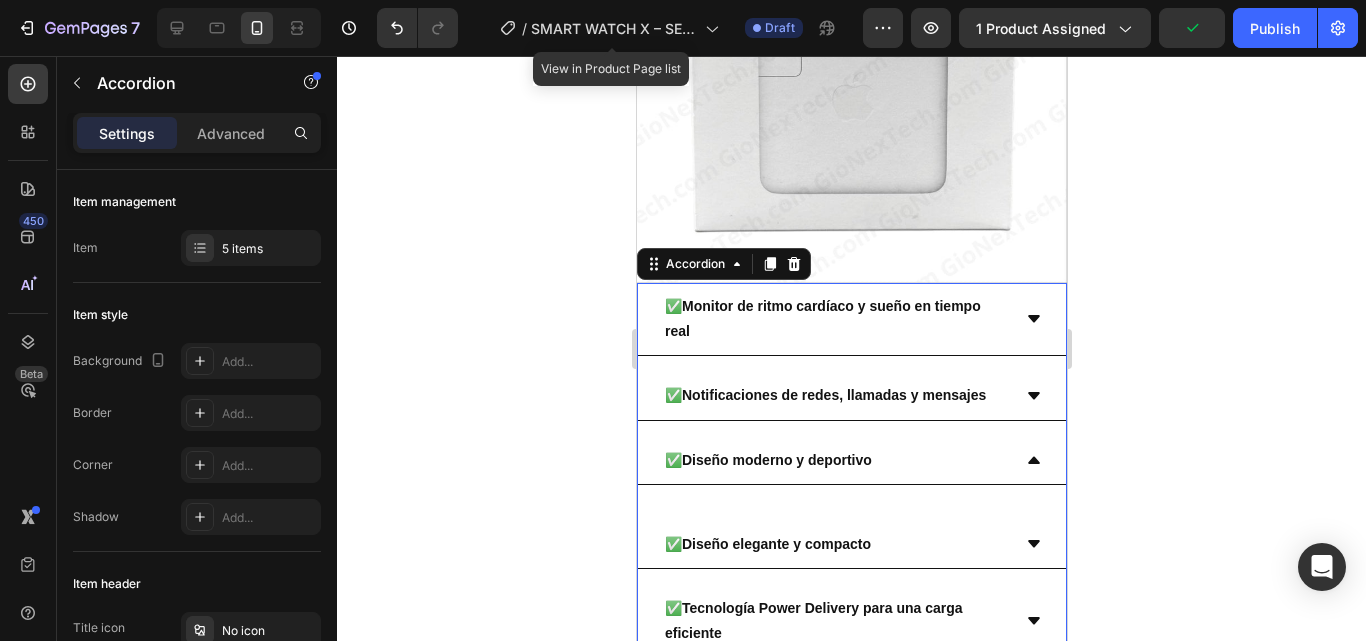 click 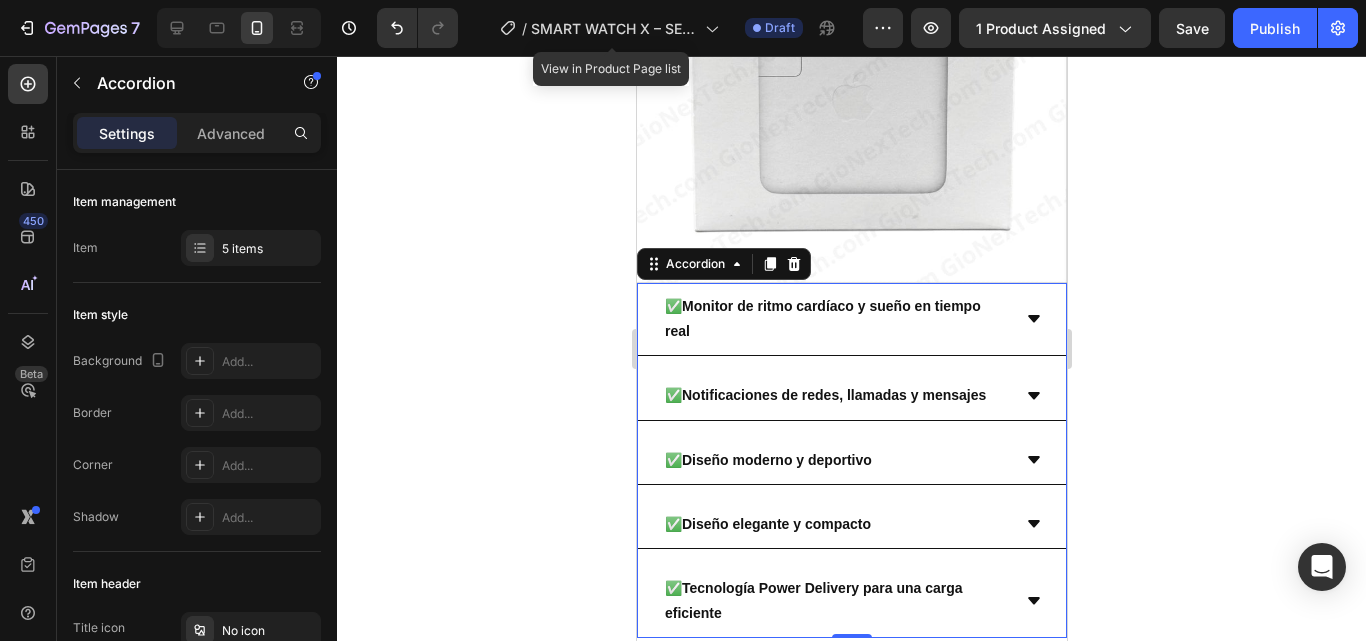 click on "✅  Diseño elegante y compacto" at bounding box center (767, 524) 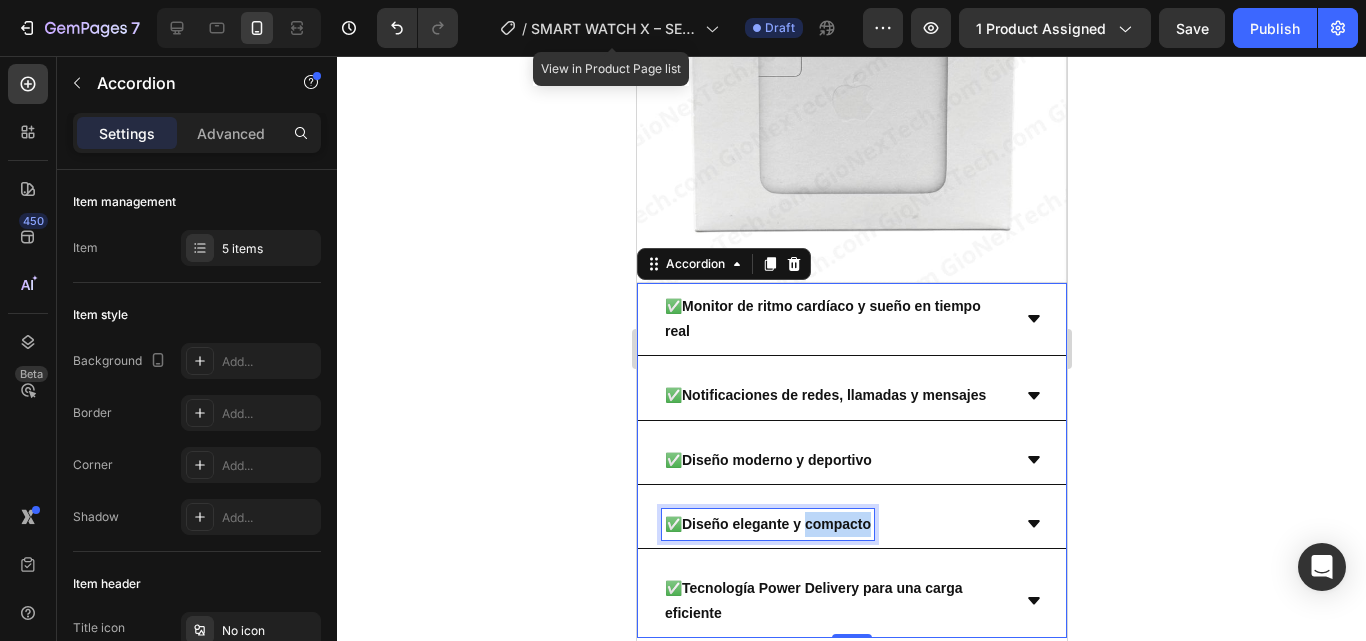 click on "✅  Diseño elegante y compacto" at bounding box center [767, 524] 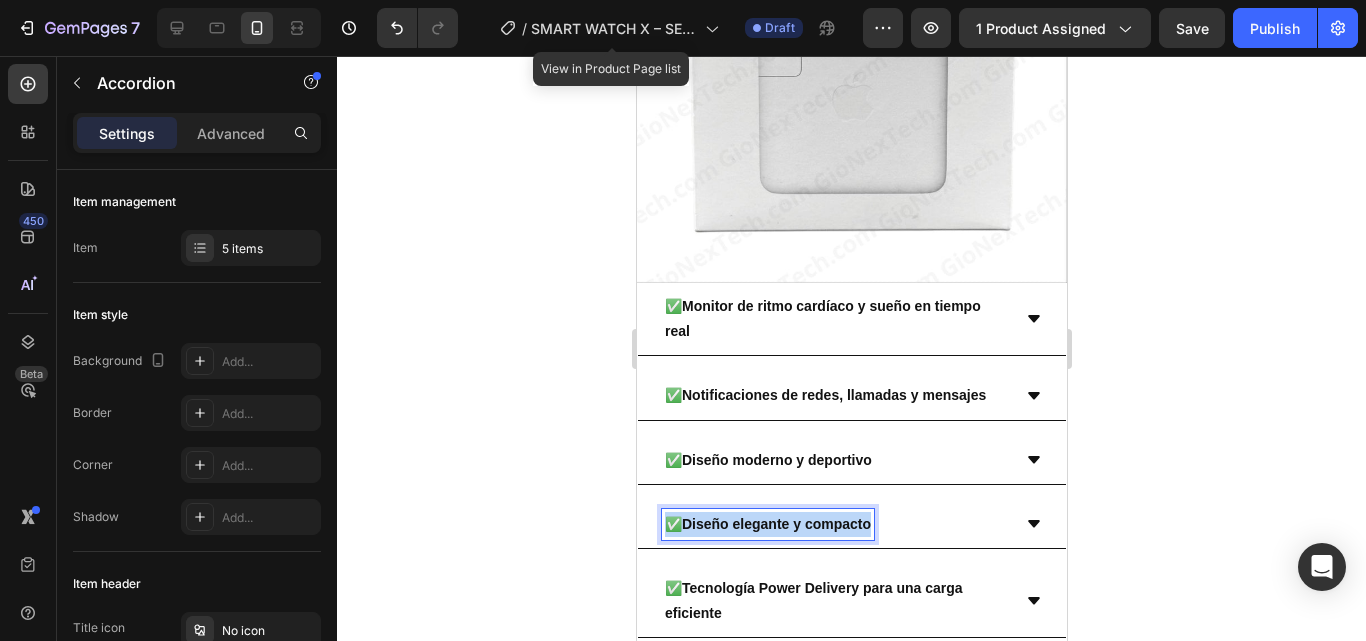 click on "✅  Diseño elegante y compacto" at bounding box center [767, 524] 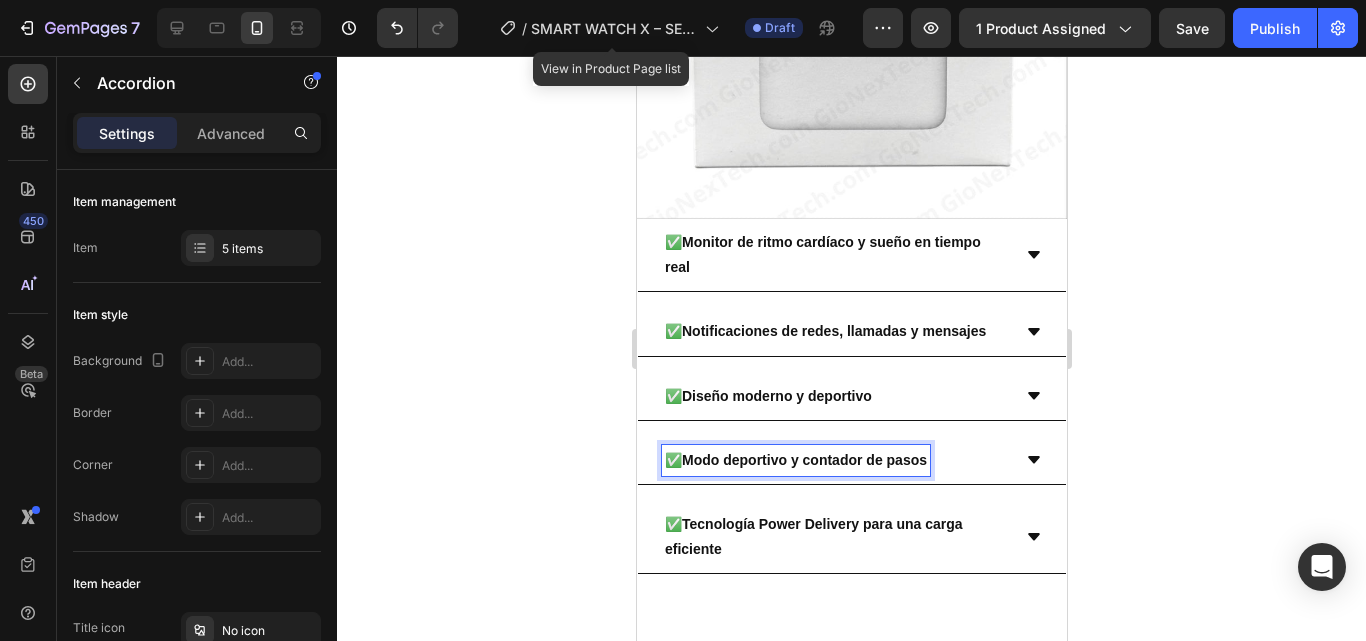 scroll, scrollTop: 2587, scrollLeft: 0, axis: vertical 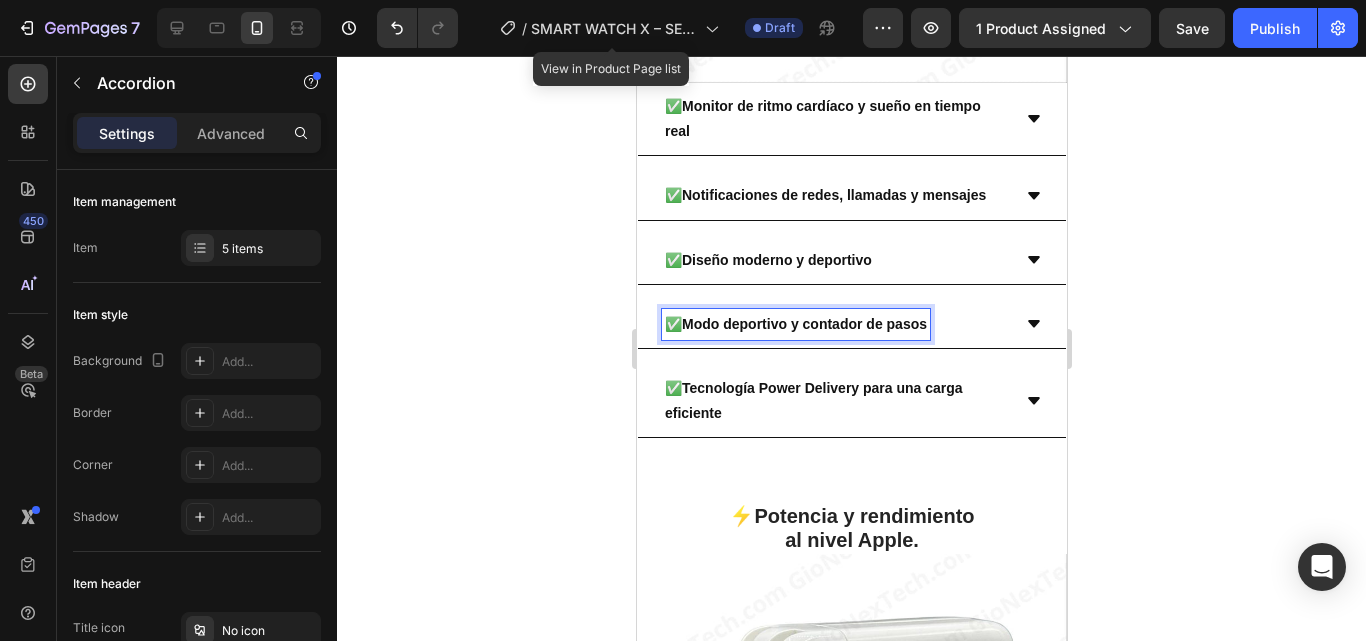 click on "✅  Tecnología Power Delivery para una carga eficiente" at bounding box center (835, 401) 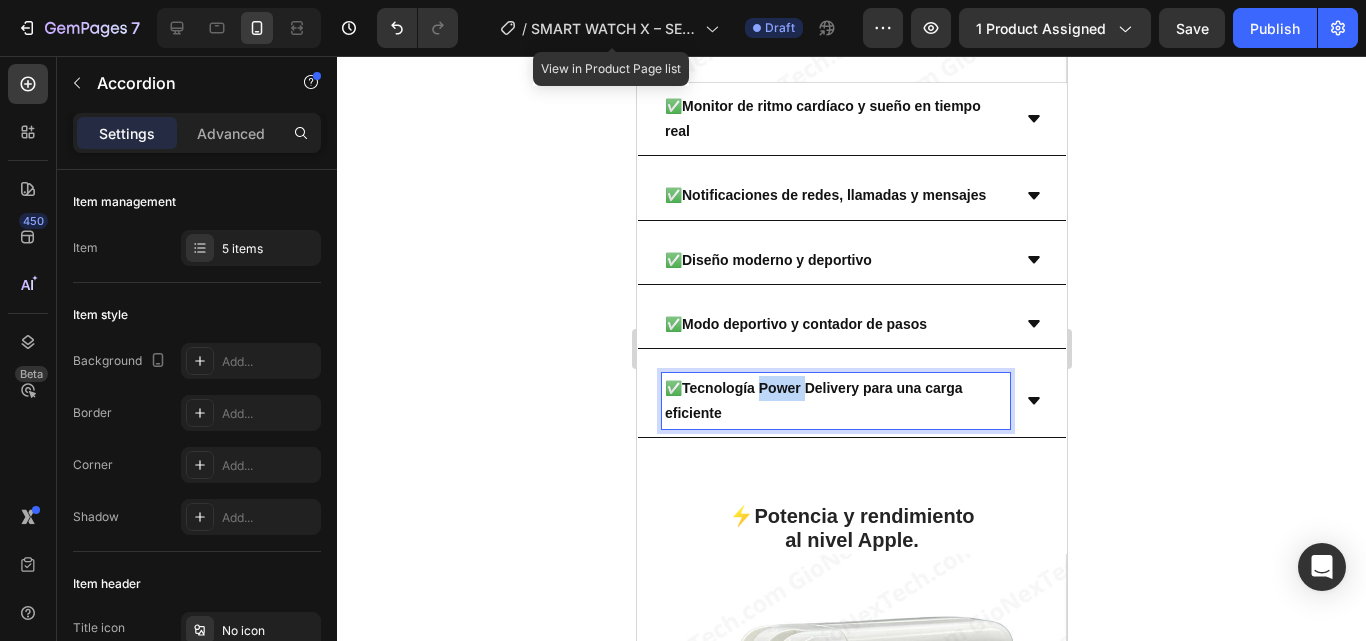 click on "✅  Tecnología Power Delivery para una carga eficiente" at bounding box center [835, 401] 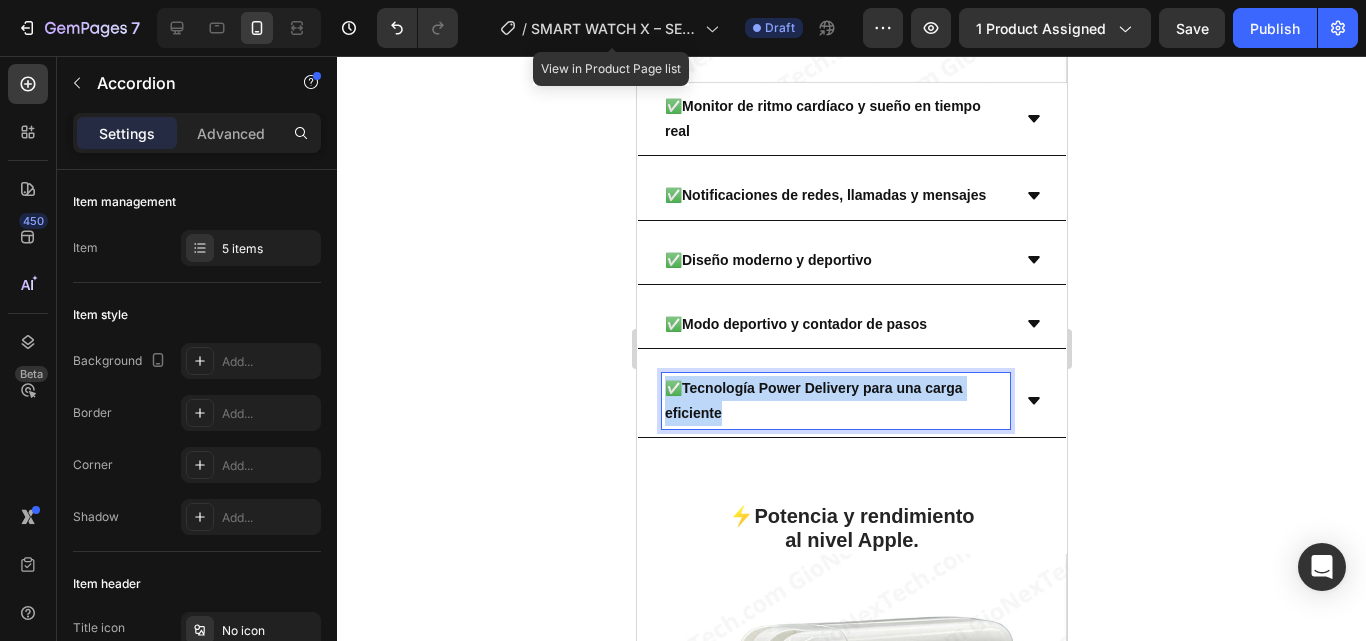 click on "✅  Tecnología Power Delivery para una carga eficiente" at bounding box center (835, 401) 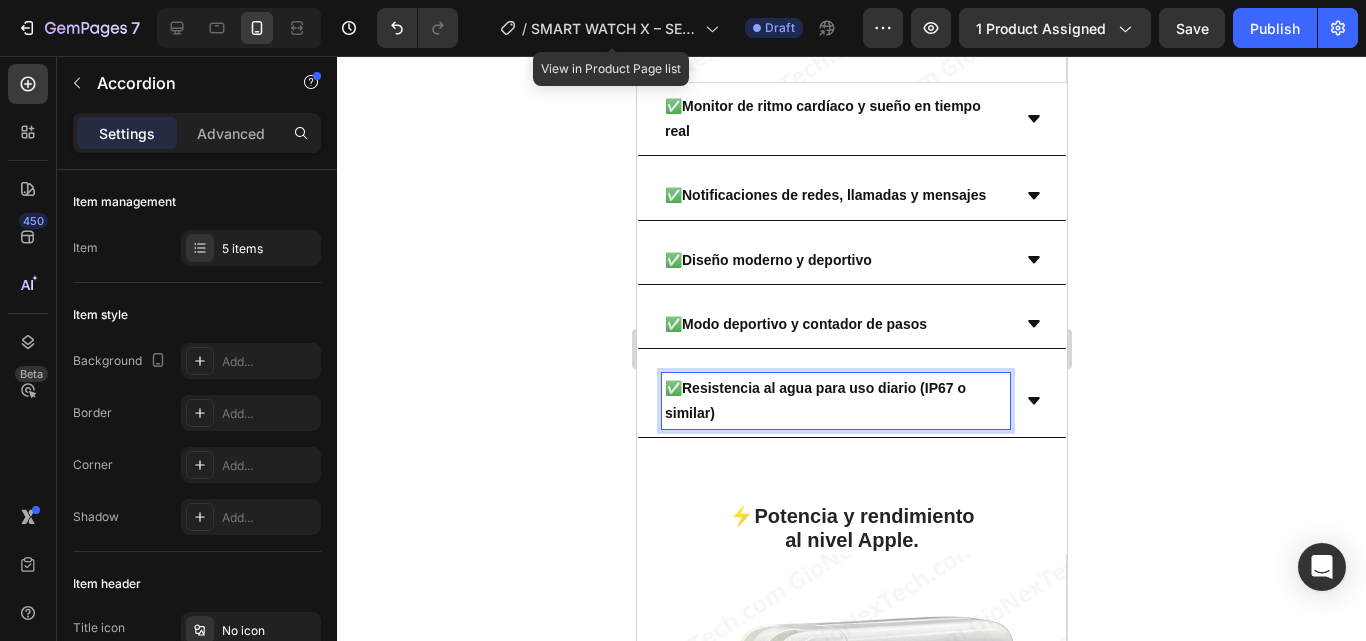 click on "✅  Resistencia al agua para uso diario (IP67 o similar)" at bounding box center [851, 401] 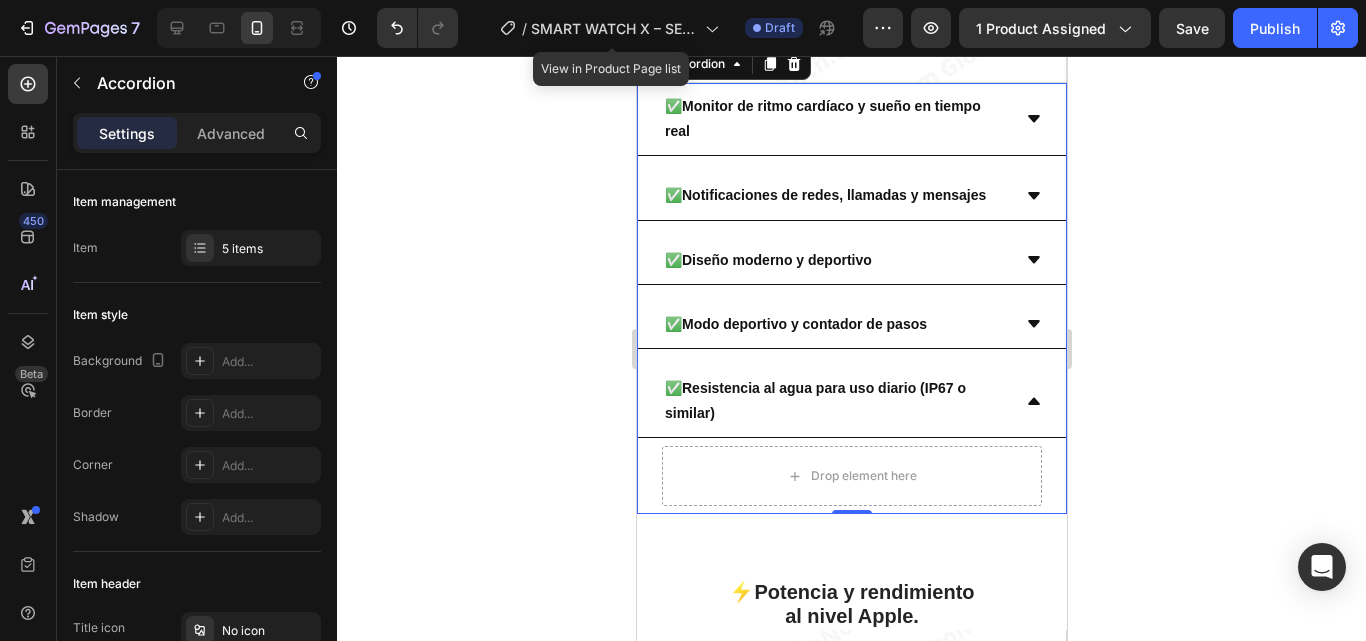 click on "✅  Resistencia al agua para uso diario (IP67 o similar)" at bounding box center [851, 401] 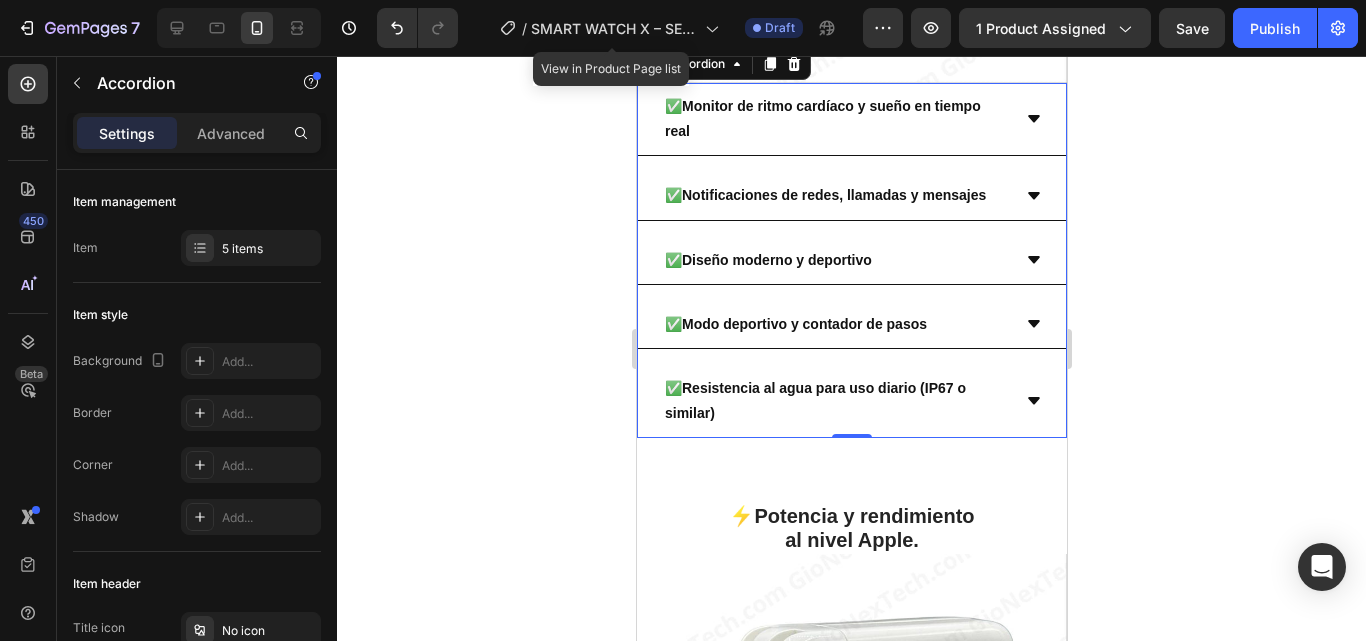 click on "✅  Modo deportivo y contador de pasos" at bounding box center [851, 325] 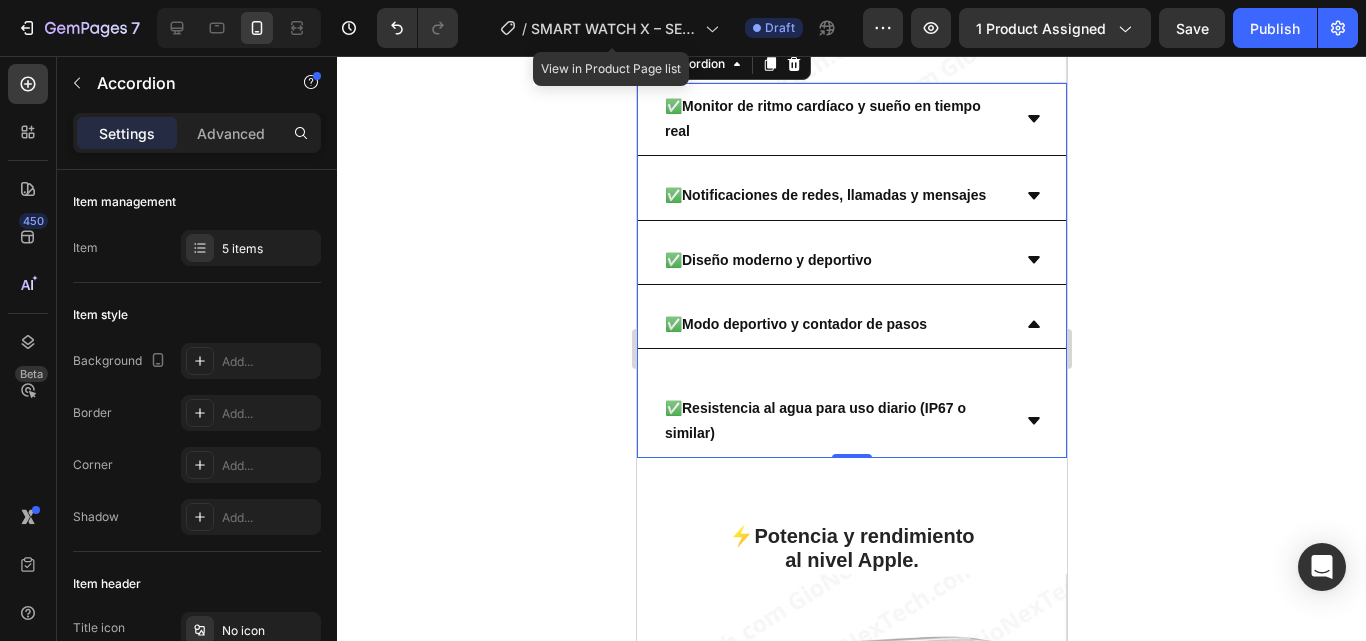 click 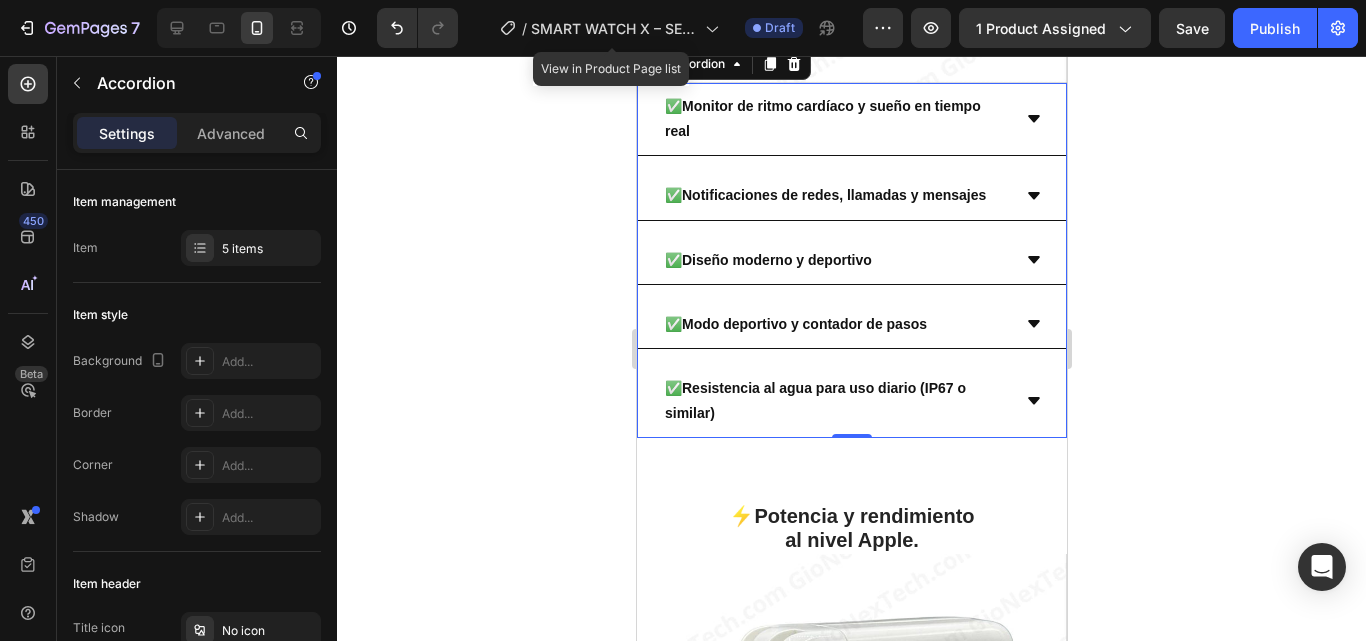 click on "✅  Diseño moderno y deportivo" at bounding box center (851, 261) 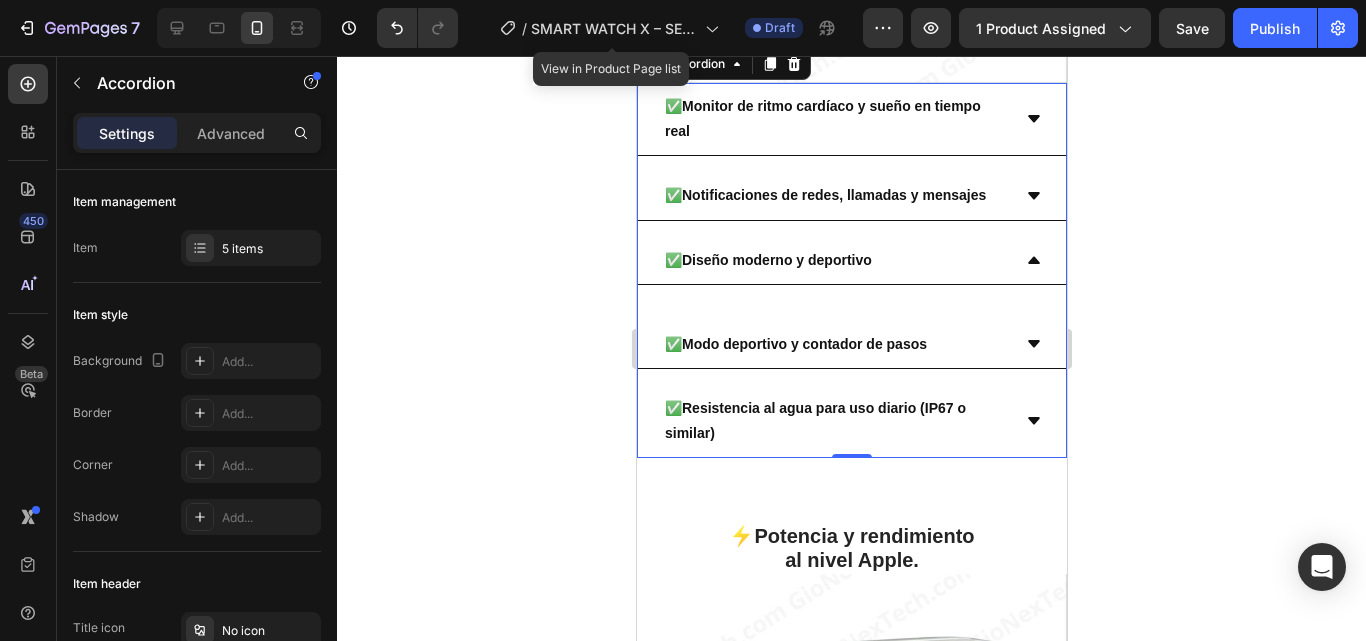 click 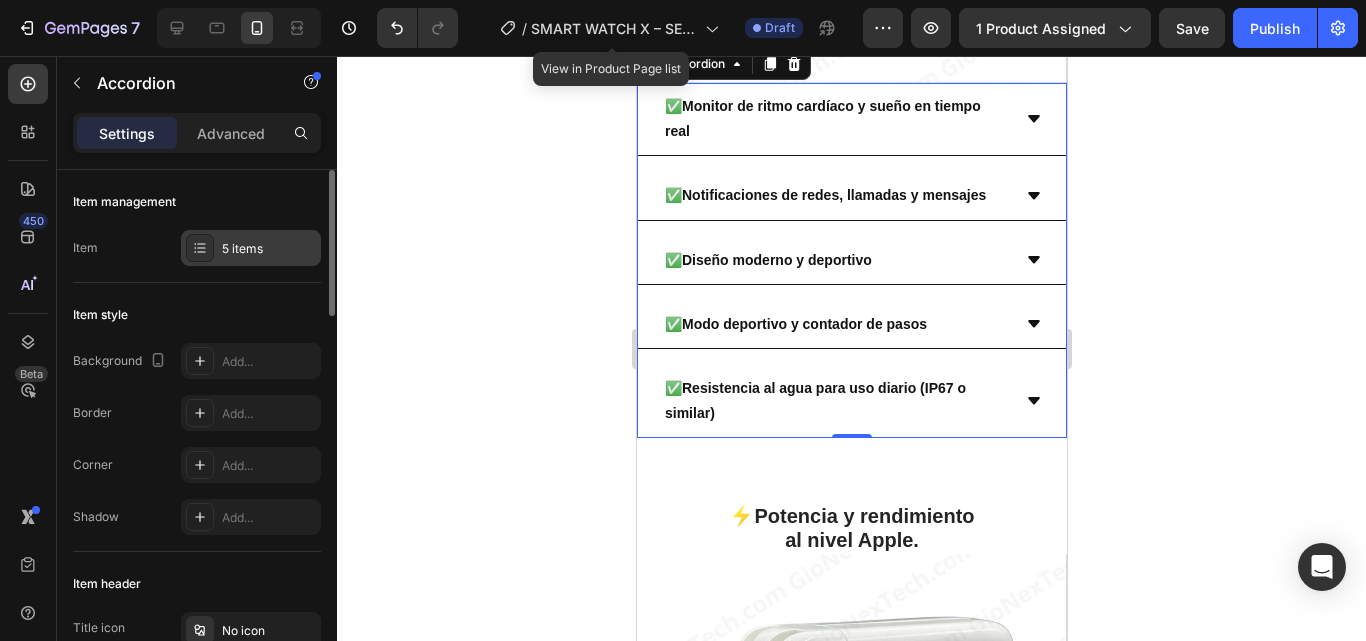 click on "5 items" at bounding box center [269, 249] 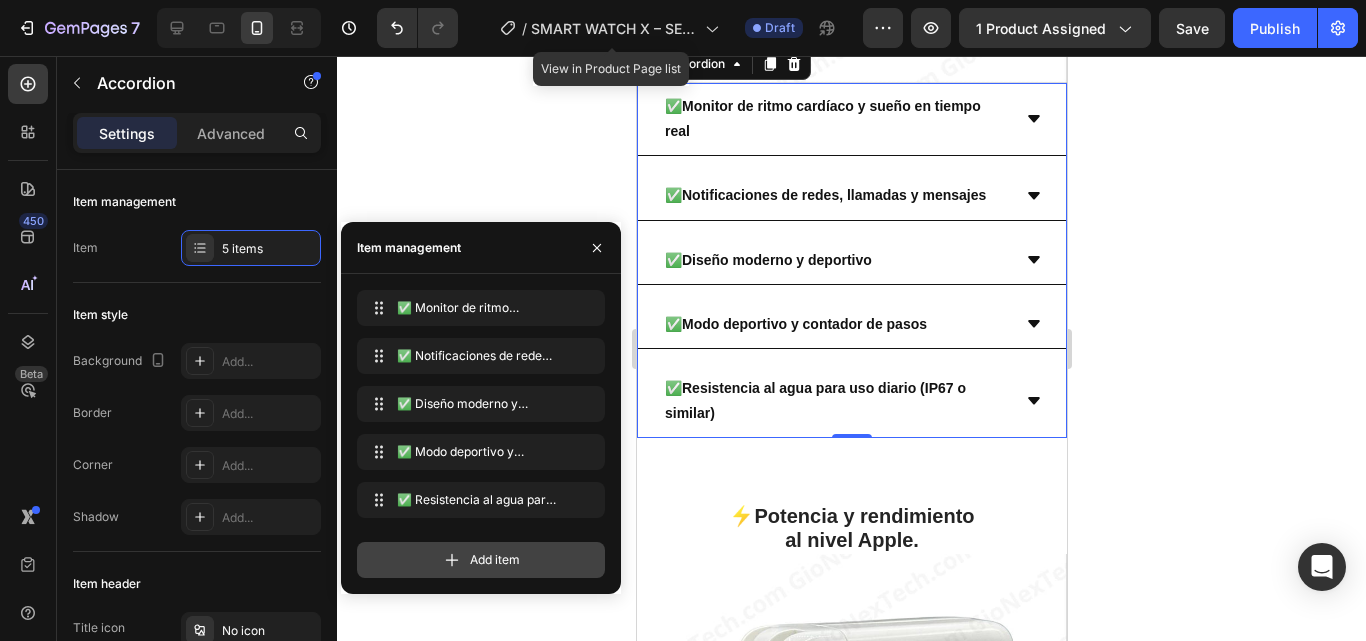 click on "Add item" at bounding box center [481, 560] 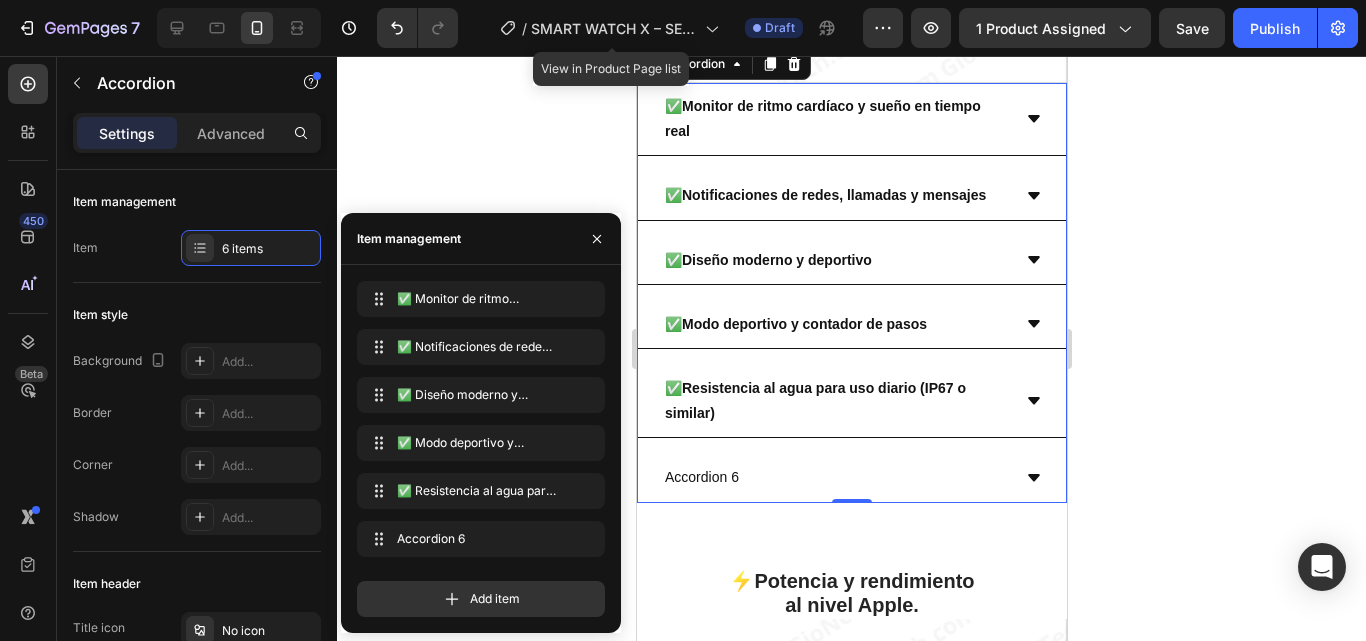 click on "Accordion 6" at bounding box center [701, 477] 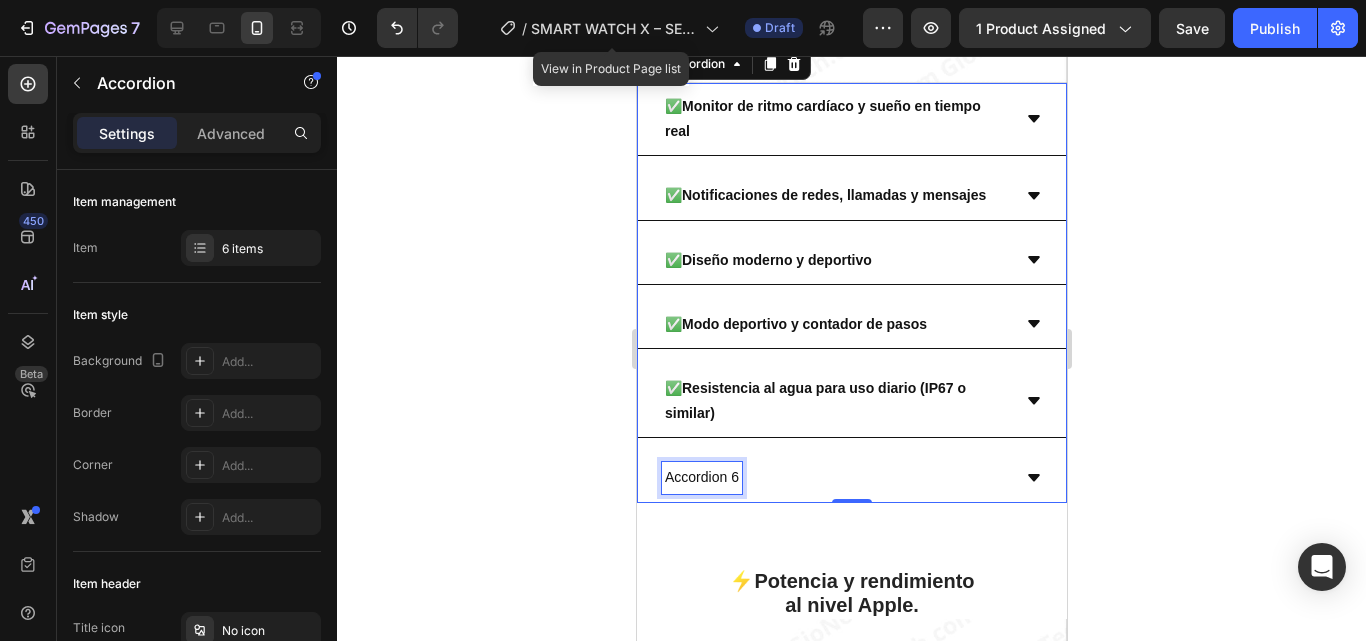 click on "Accordion 6" at bounding box center (701, 477) 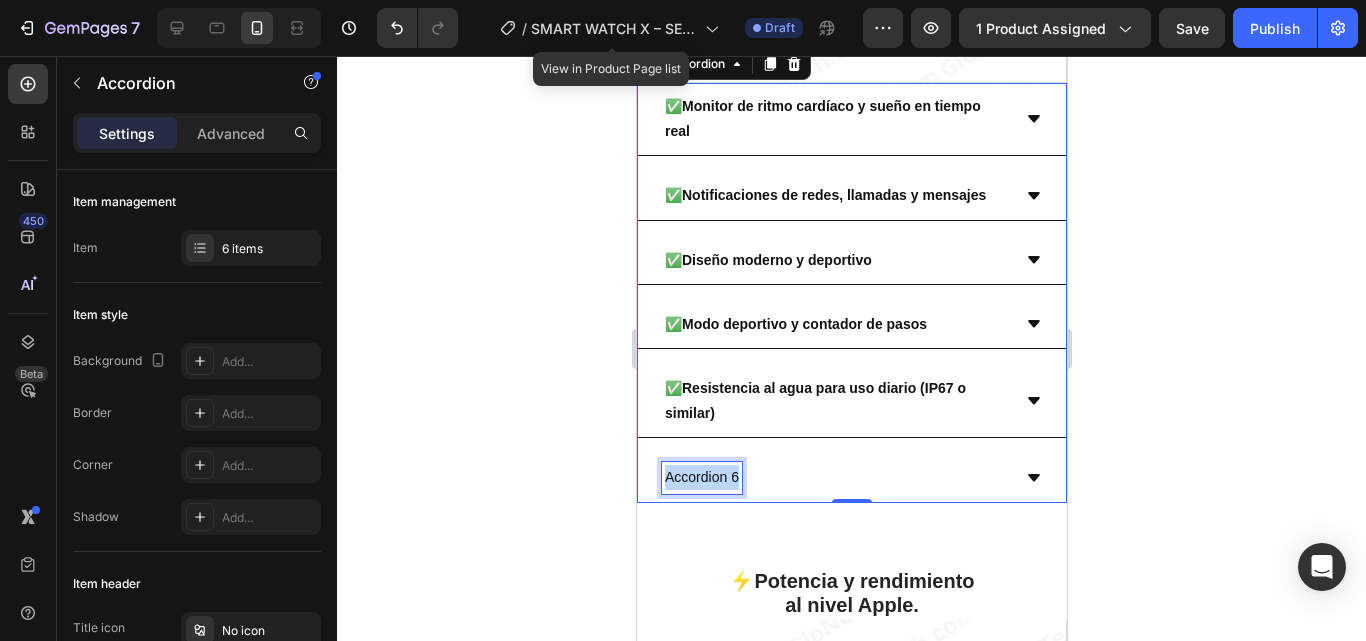 click on "Accordion 6" at bounding box center (701, 477) 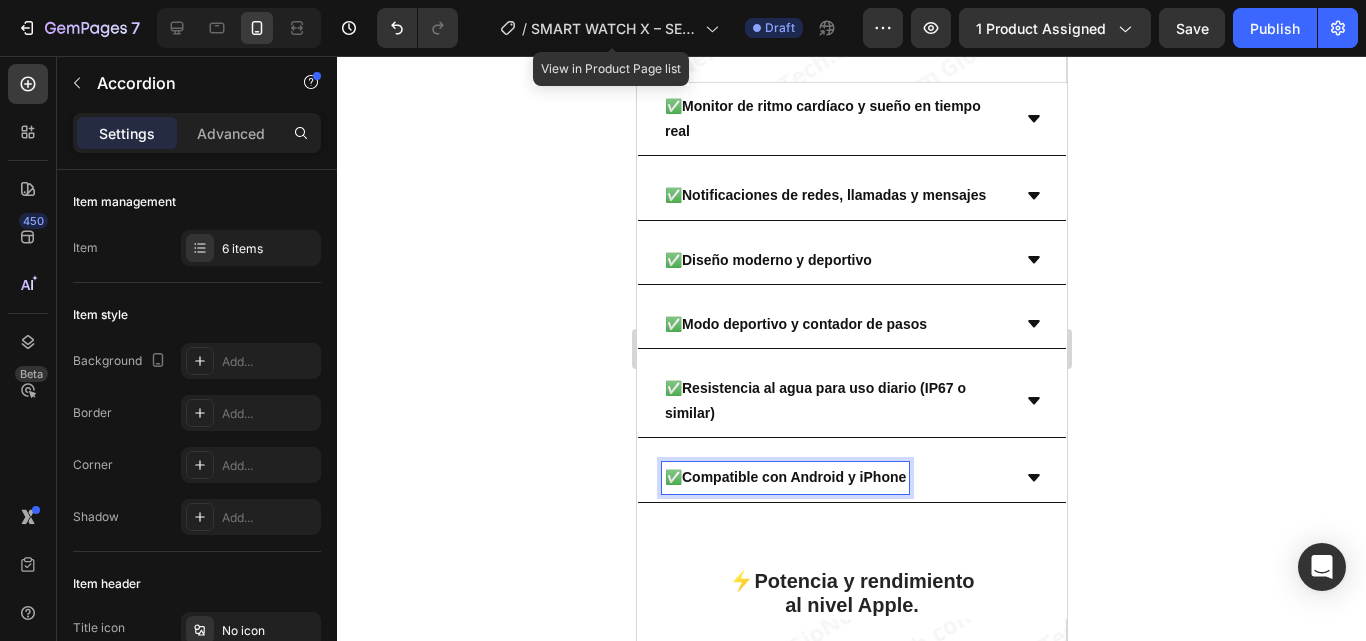 click 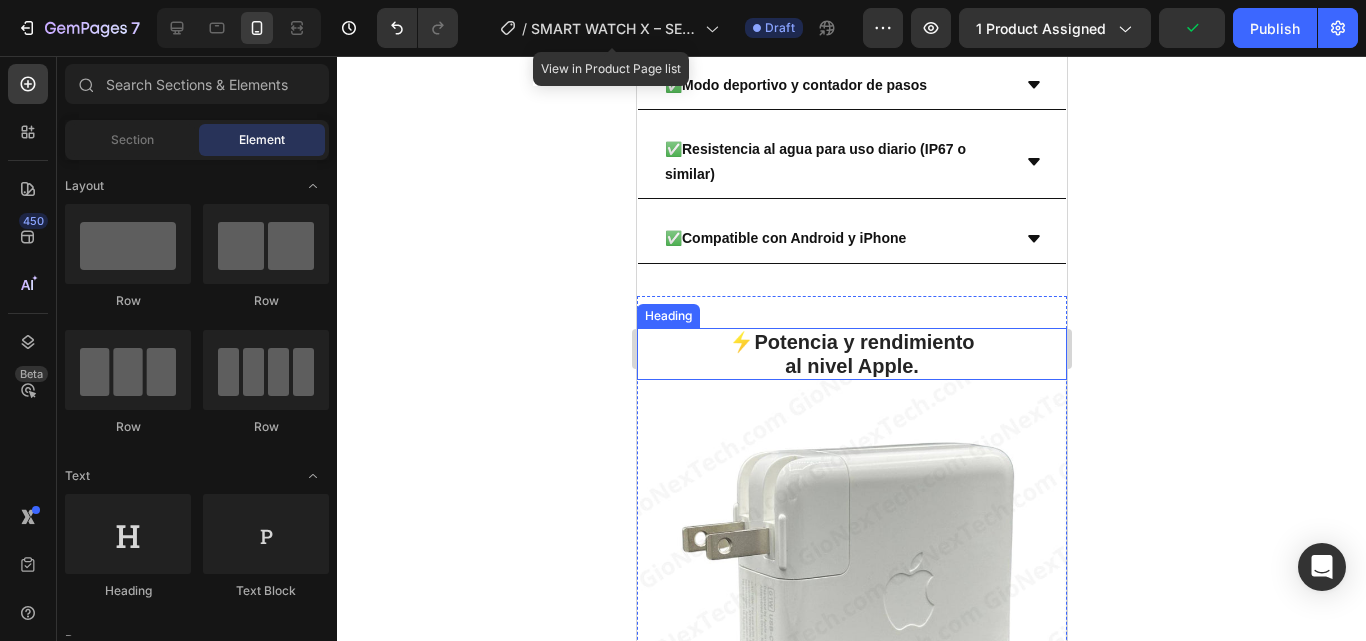 scroll, scrollTop: 2887, scrollLeft: 0, axis: vertical 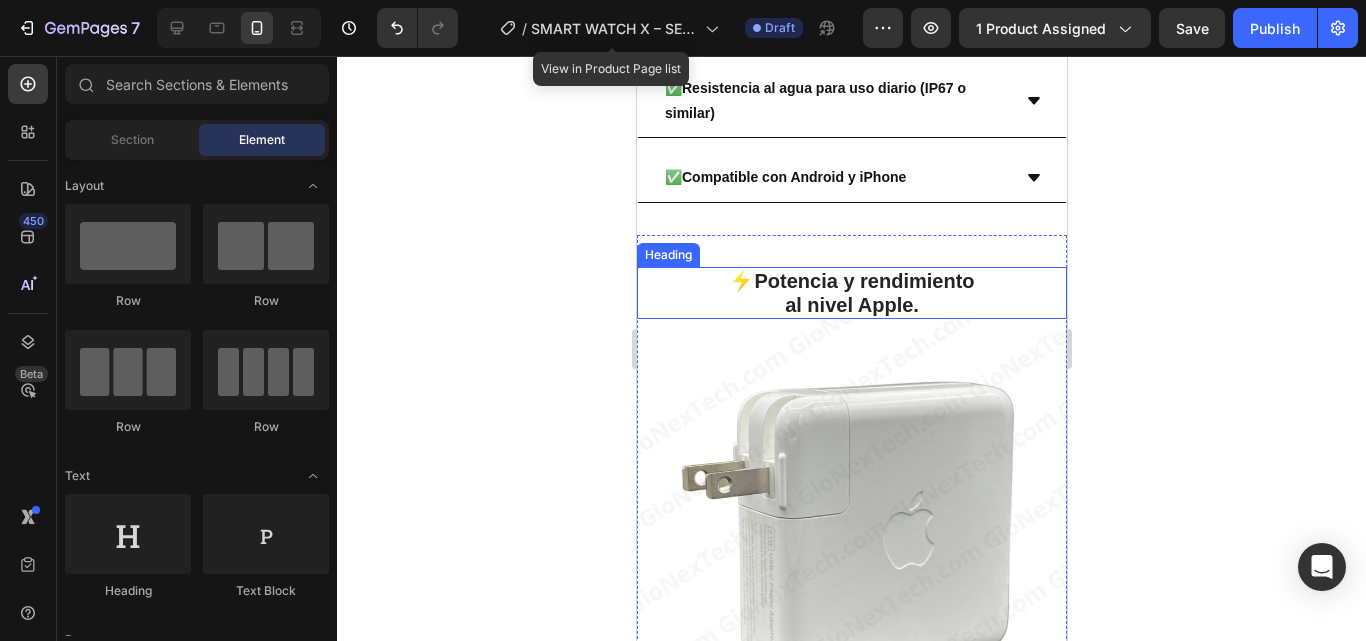 click on "al nivel Apple." at bounding box center (851, 305) 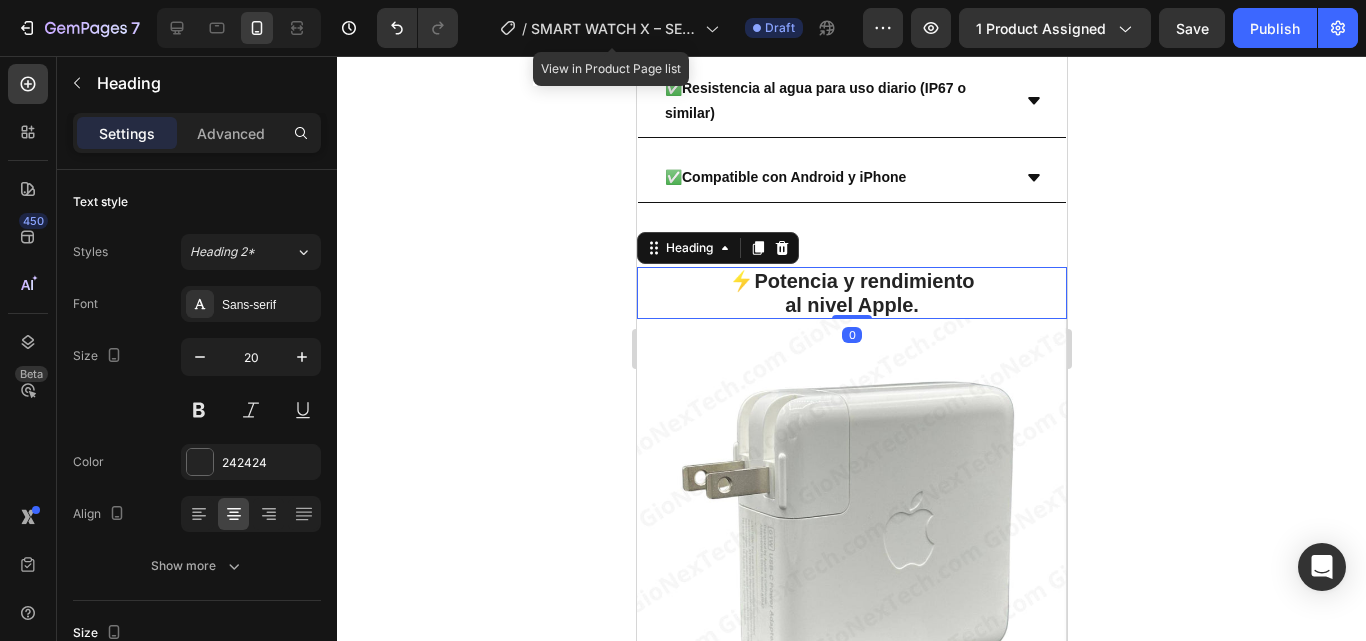 click on "⚡  Potencia y rendimiento  al nivel Apple." at bounding box center [851, 293] 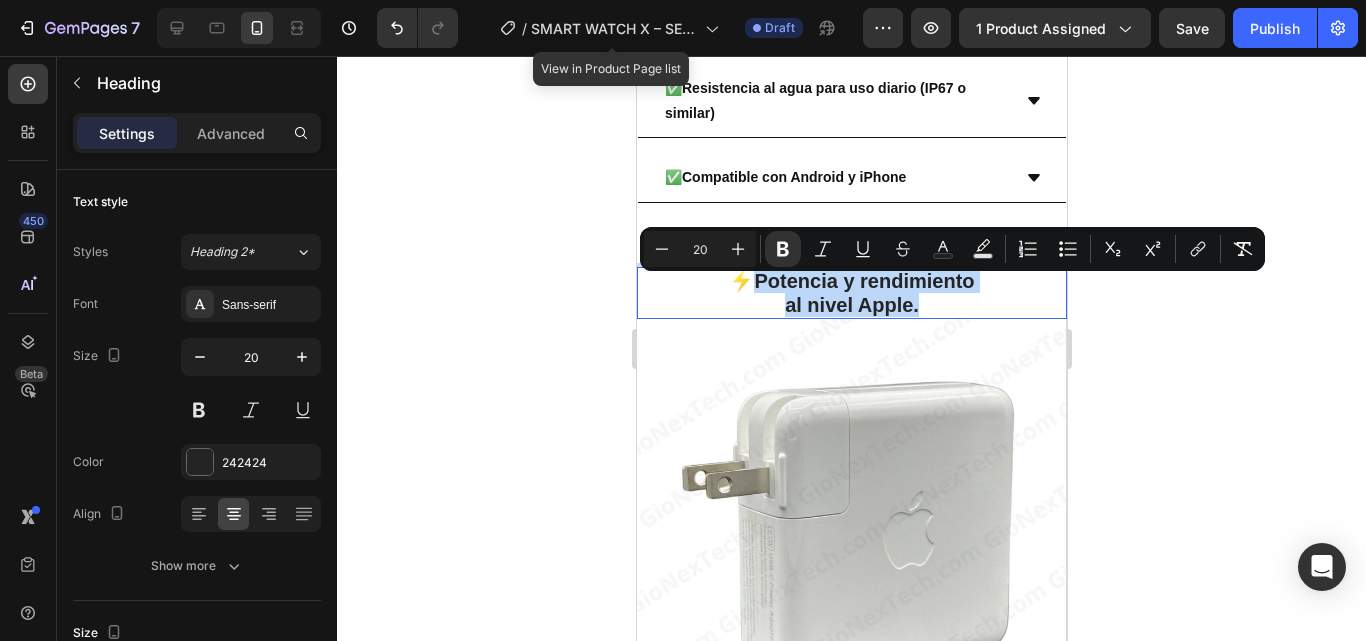 drag, startPoint x: 938, startPoint y: 315, endPoint x: 749, endPoint y: 295, distance: 190.05525 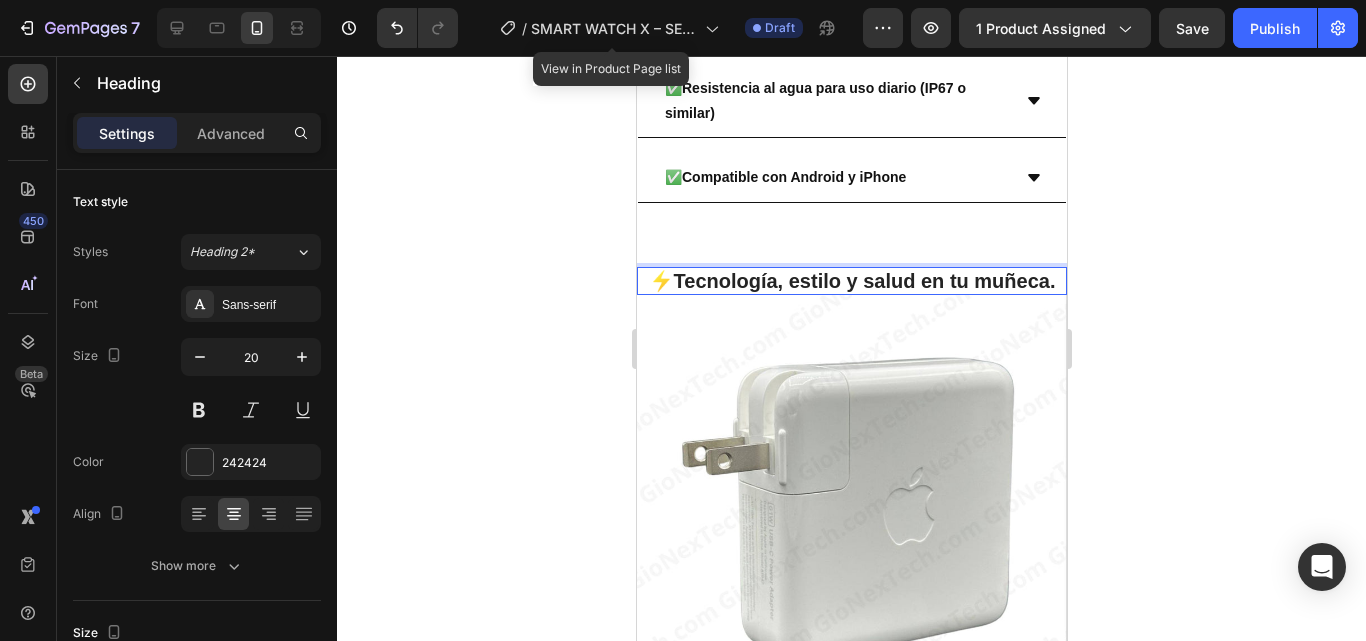 click on "Tecnología, estilo y salud en tu muñeca." at bounding box center [864, 281] 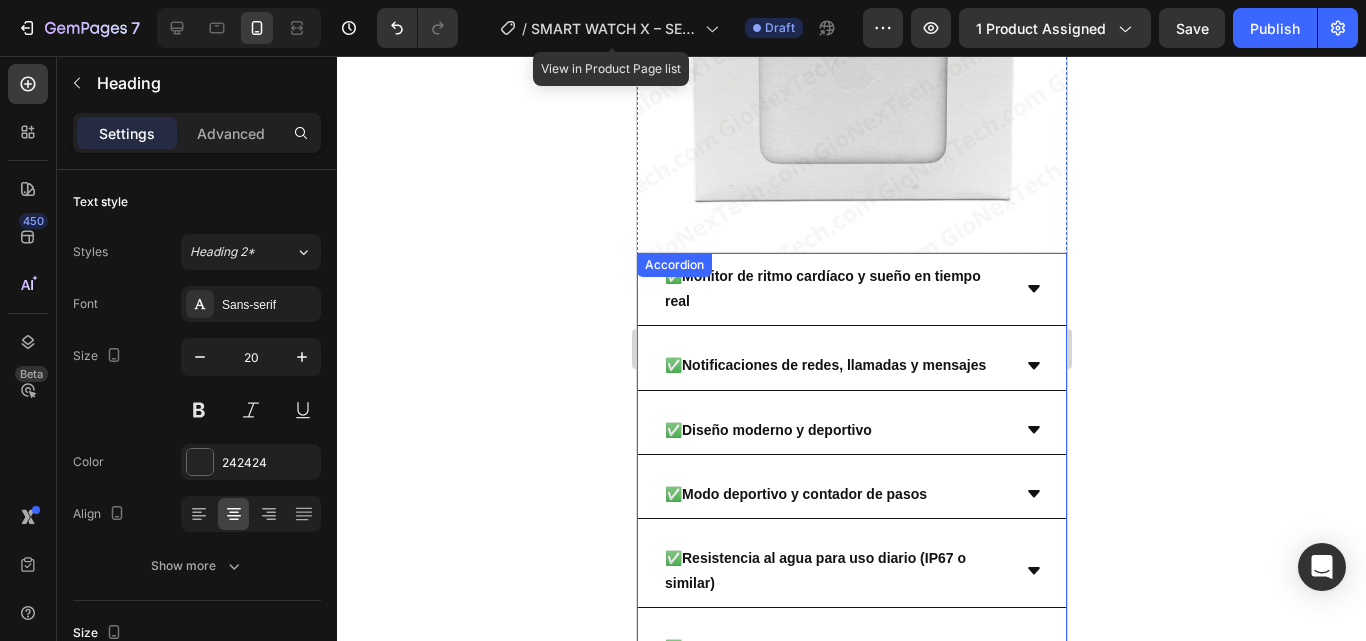 scroll, scrollTop: 2187, scrollLeft: 0, axis: vertical 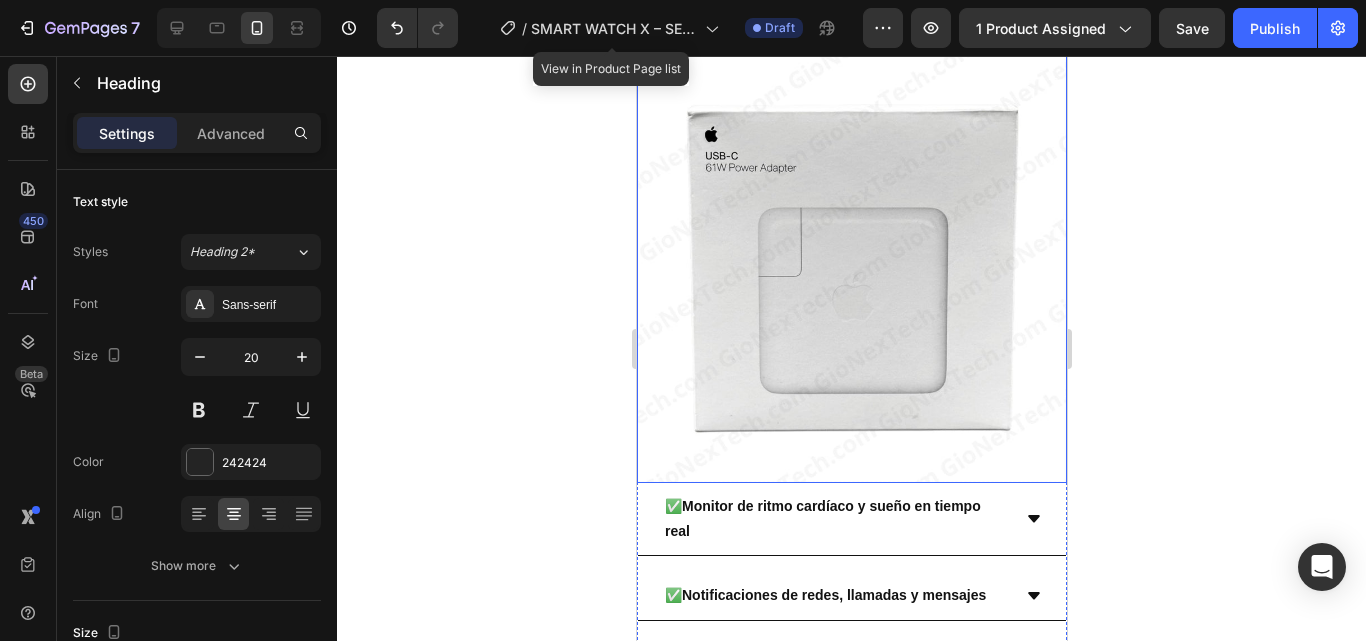 click at bounding box center (851, 268) 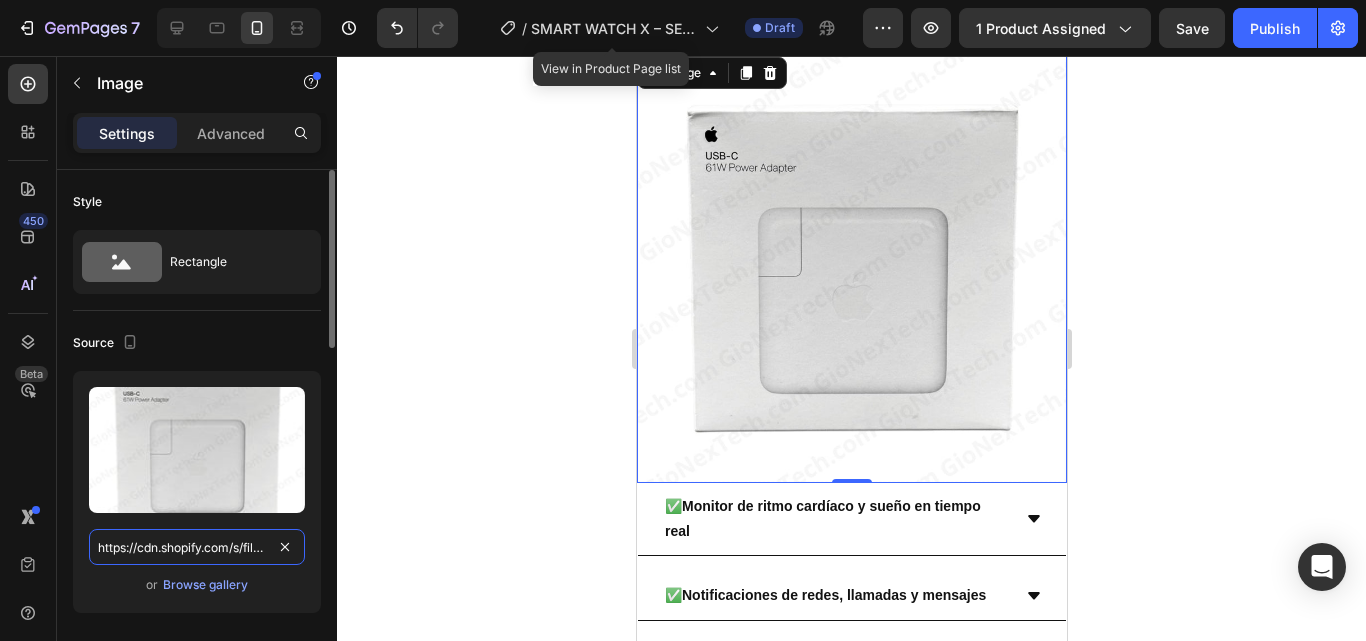 click on "https://cdn.shopify.com/s/files/1/0699/8304/3773/files/photo_4931918076098752692_y.jpg?v=1754169938" at bounding box center (197, 547) 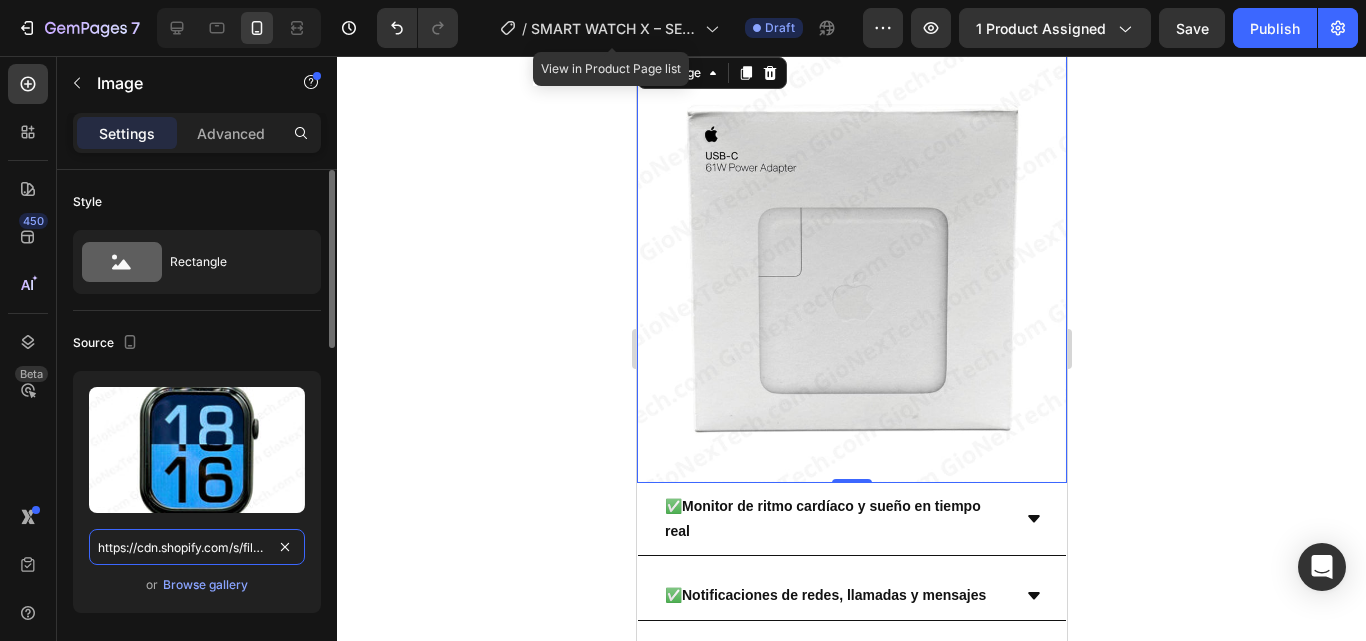 scroll, scrollTop: 0, scrollLeft: 442, axis: horizontal 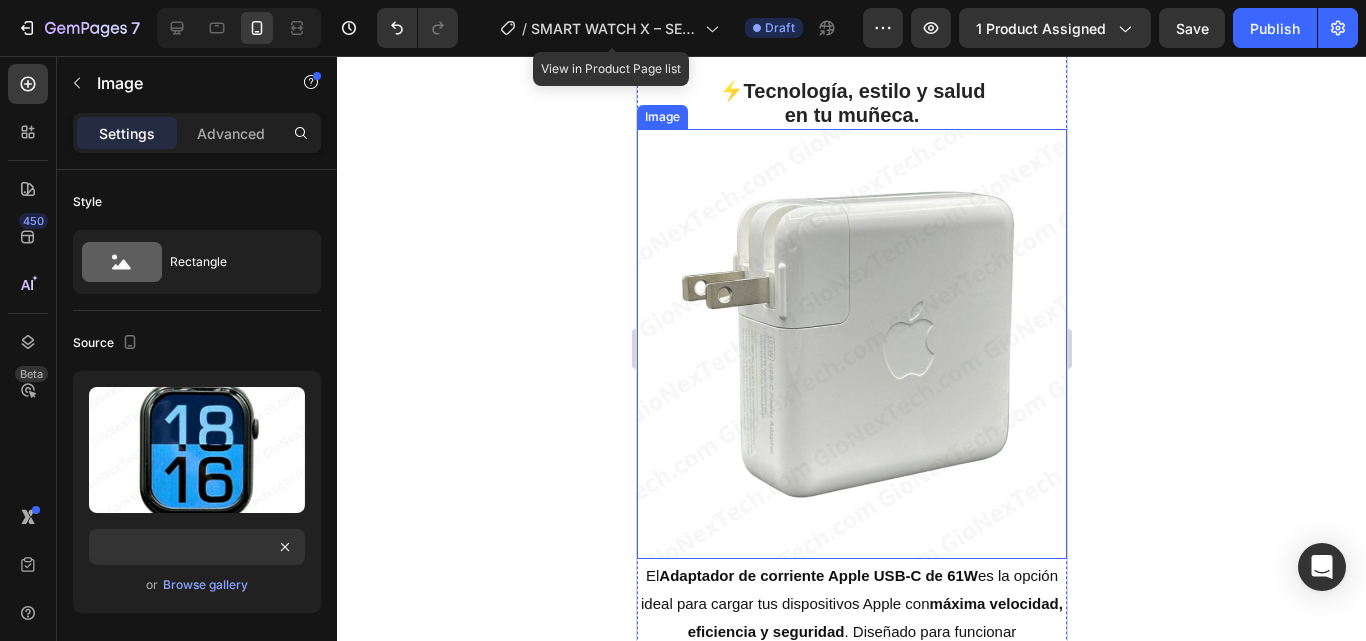 click at bounding box center (851, 344) 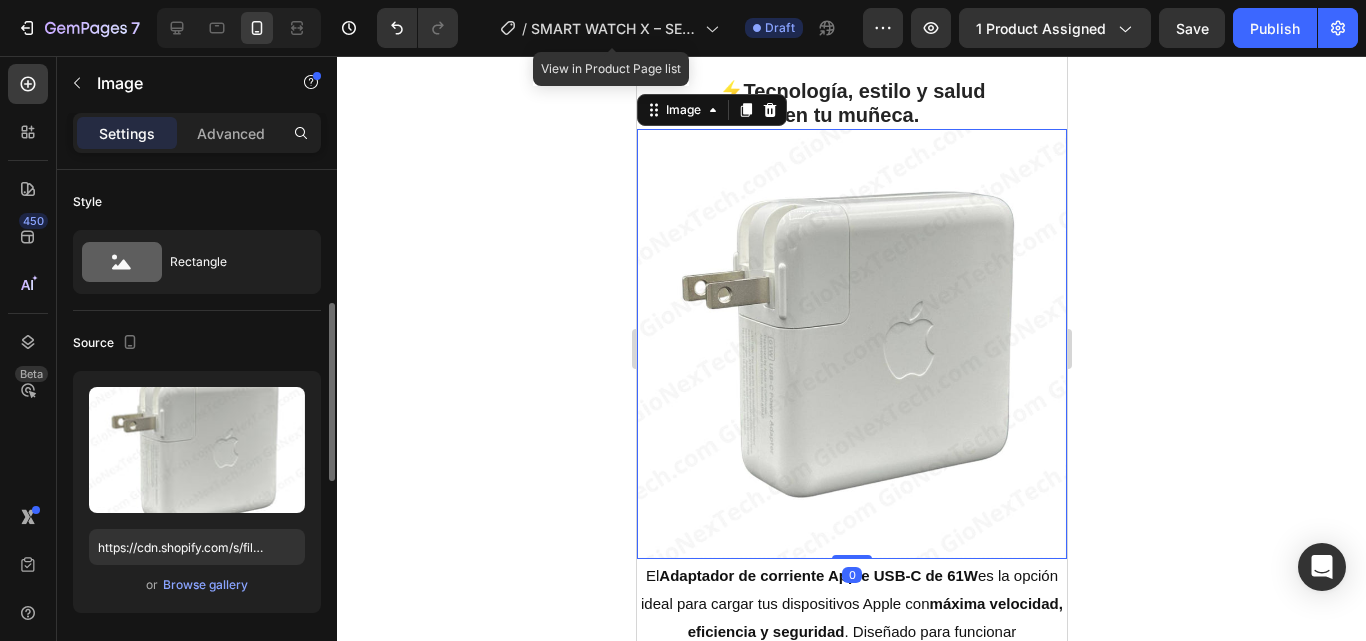 scroll, scrollTop: 100, scrollLeft: 0, axis: vertical 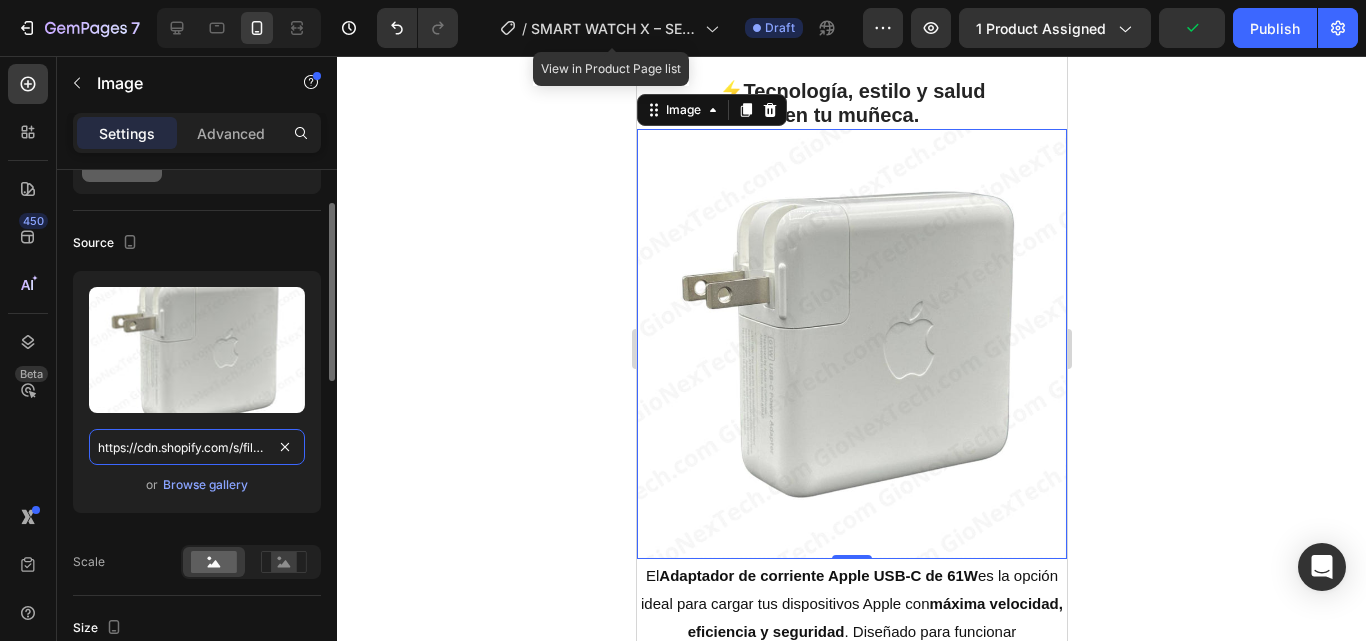 click on "https://cdn.shopify.com/s/files/1/0699/8304/3773/files/photo_4931918076098752698_y.jpg?v=1754169938" at bounding box center (197, 447) 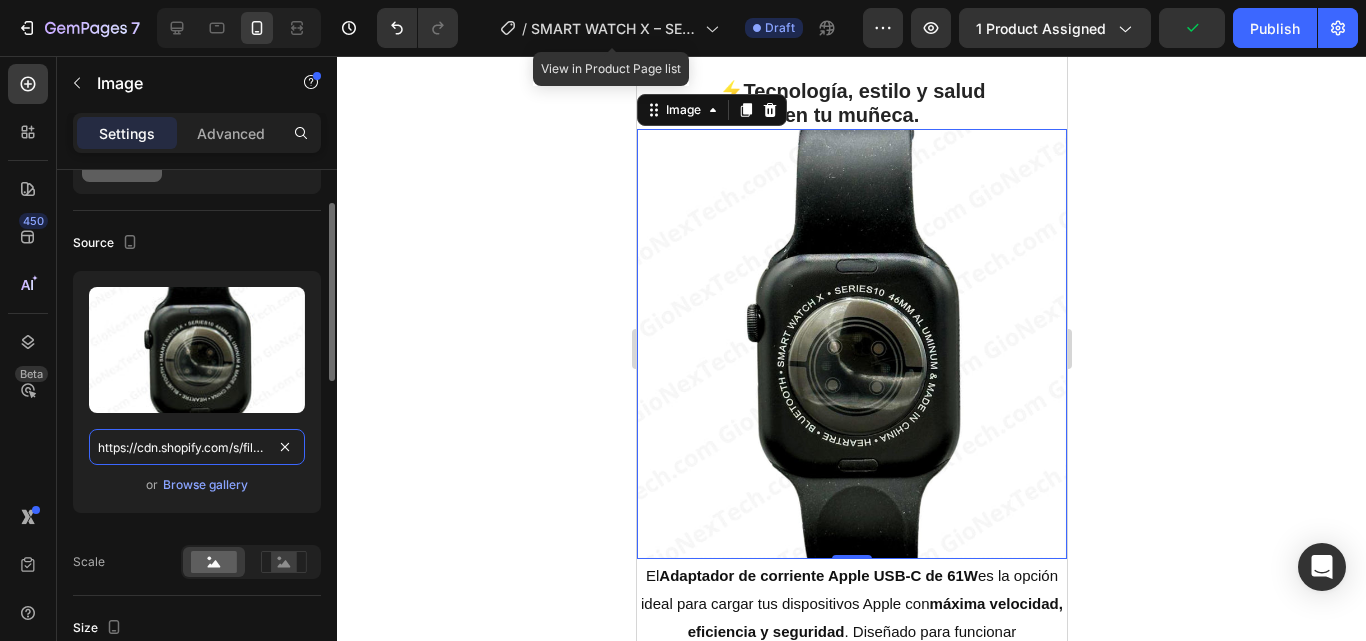scroll, scrollTop: 0, scrollLeft: 442, axis: horizontal 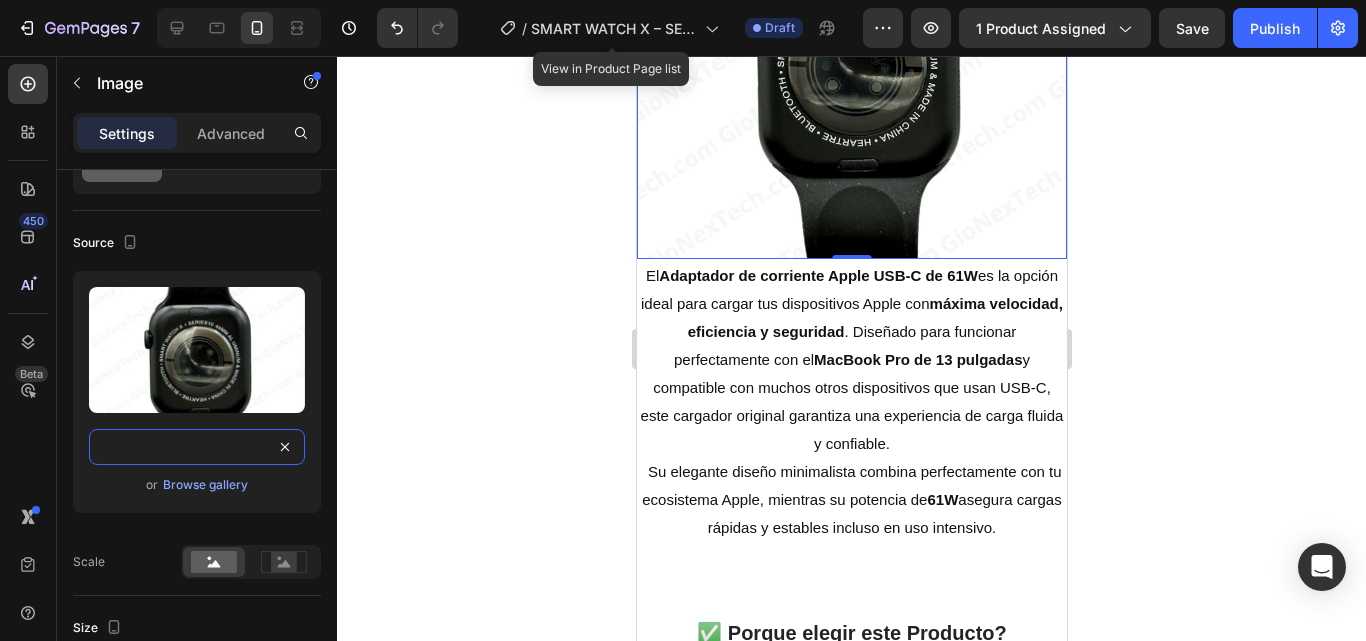 type on "https://cdn.shopify.com/s/files/1/0699/8304/3773/files/photo_4931918076098752704_y.jpg?v=1754184928" 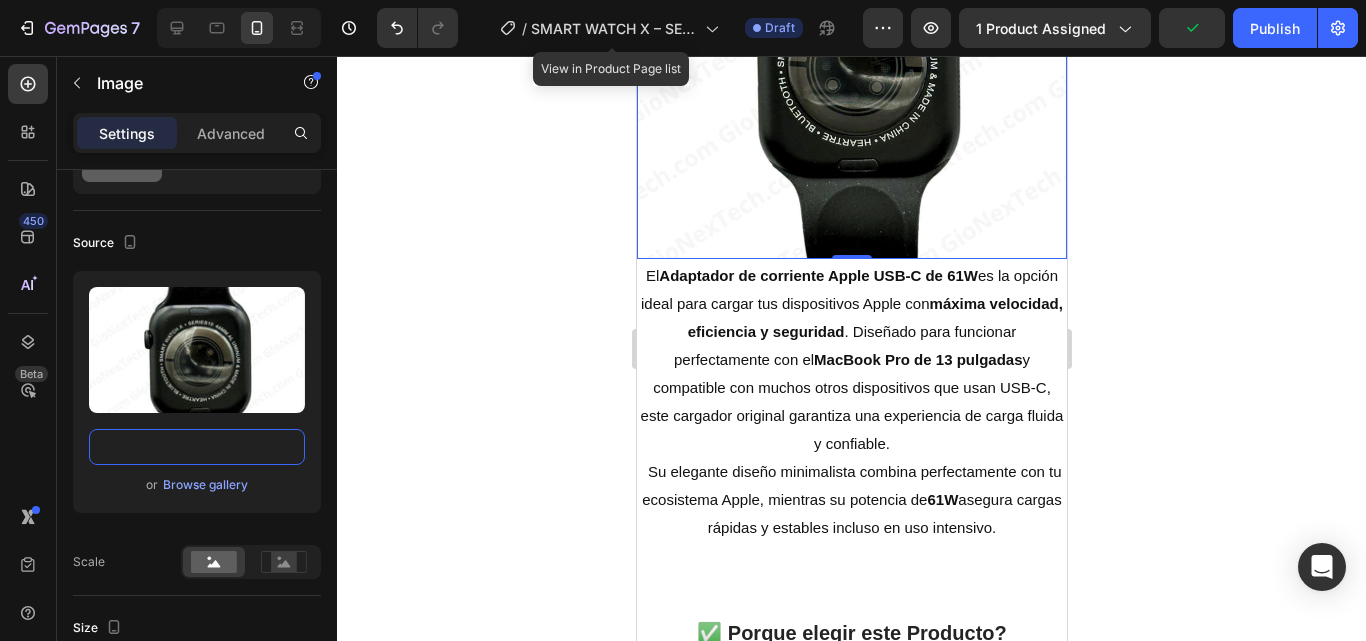 scroll, scrollTop: 0, scrollLeft: 0, axis: both 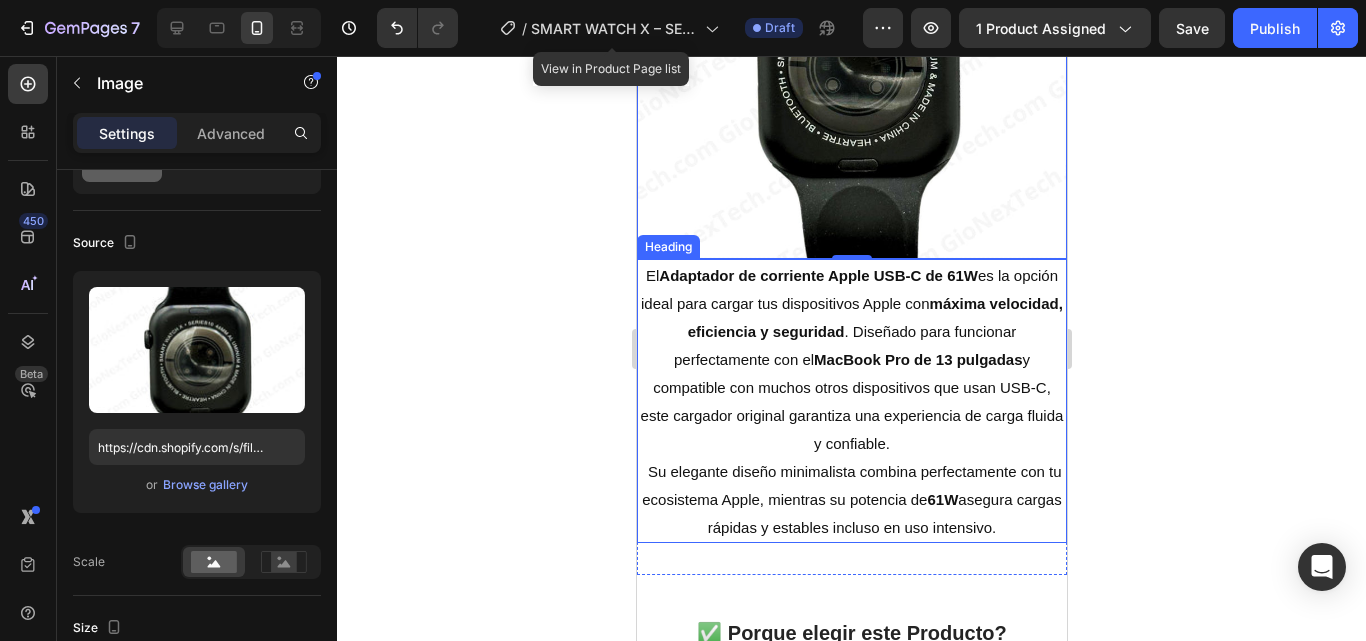 click on "El  Adaptador de corriente Apple USB-C de 61W  es la opción ideal para cargar tus dispositivos Apple con  máxima velocidad, eficiencia y seguridad . Diseñado para funcionar perfectamente con el  MacBook Pro de 13 pulgadas  y compatible con muchos otros dispositivos que usan USB-C, este cargador original garantiza una experiencia de carga fluida y confiable.   Su elegante diseño minimalista combina perfectamente con tu ecosistema Apple, mientras su potencia de  61W  asegura cargas rápidas y estables incluso en uso intensivo." at bounding box center [851, 401] 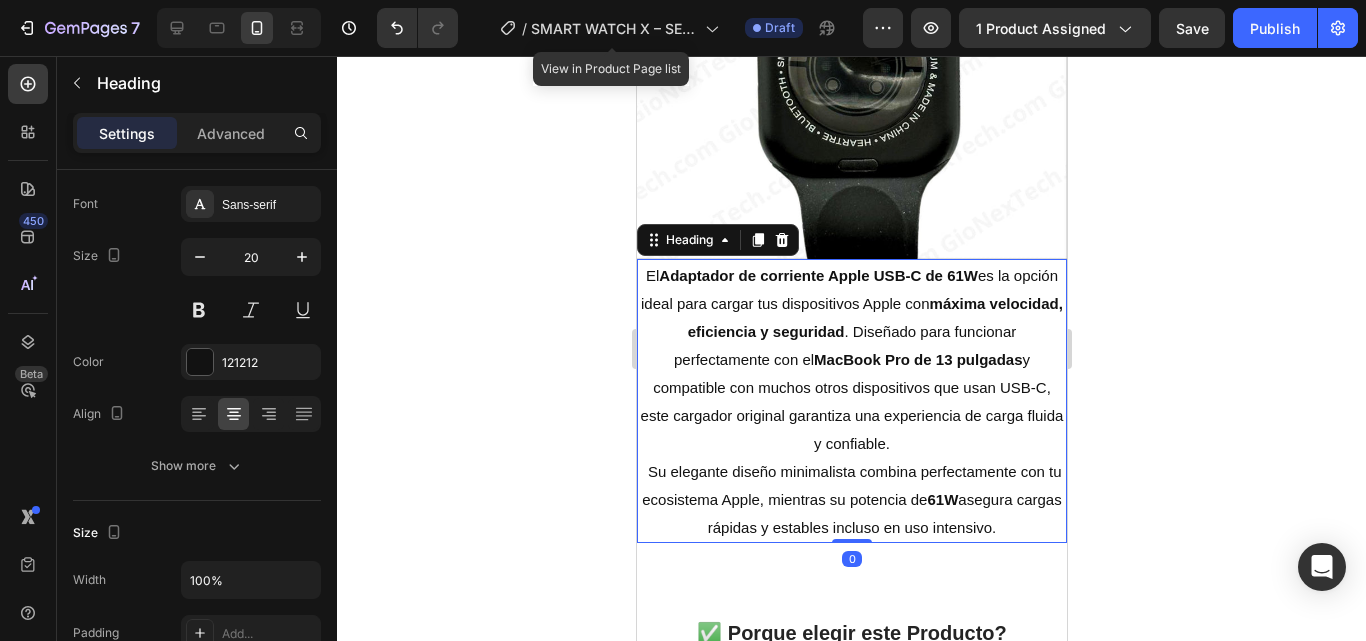 scroll, scrollTop: 0, scrollLeft: 0, axis: both 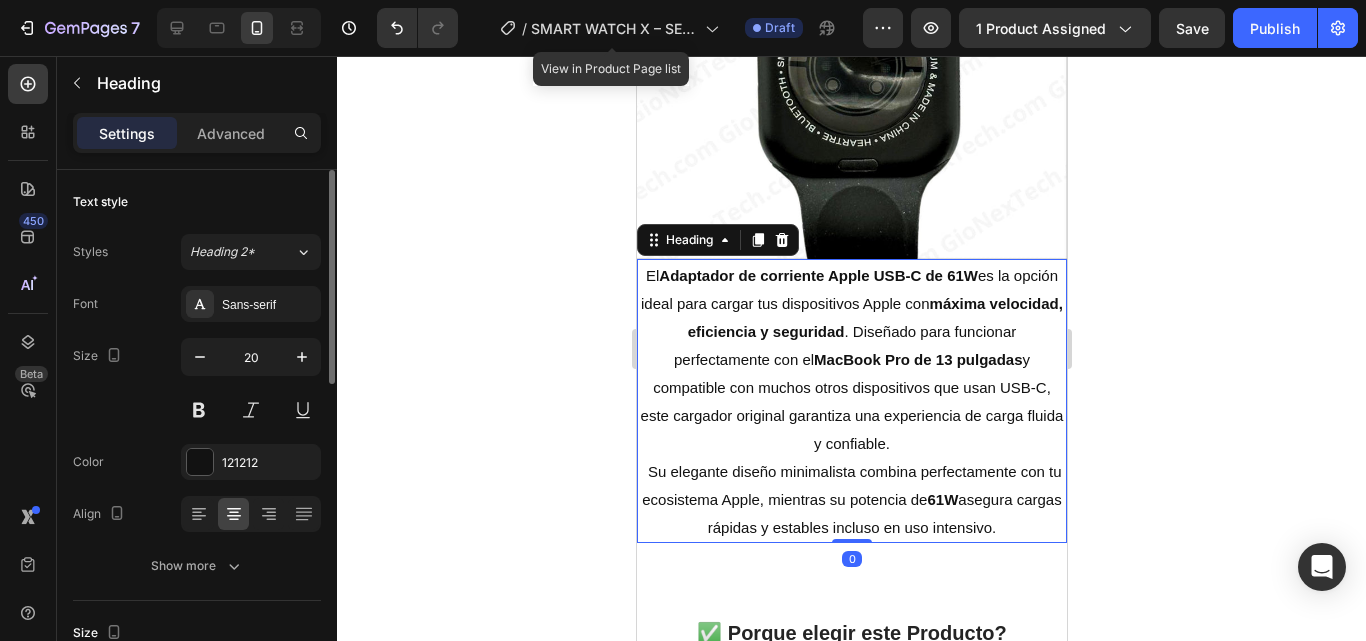 click on "El  Adaptador de corriente Apple USB-C de 61W  es la opción ideal para cargar tus dispositivos Apple con  máxima velocidad, eficiencia y seguridad . Diseñado para funcionar perfectamente con el  MacBook Pro de 13 pulgadas  y compatible con muchos otros dispositivos que usan USB-C, este cargador original garantiza una experiencia de carga fluida y confiable.   Su elegante diseño minimalista combina perfectamente con tu ecosistema Apple, mientras su potencia de  61W  asegura cargas rápidas y estables incluso en uso intensivo." at bounding box center [851, 401] 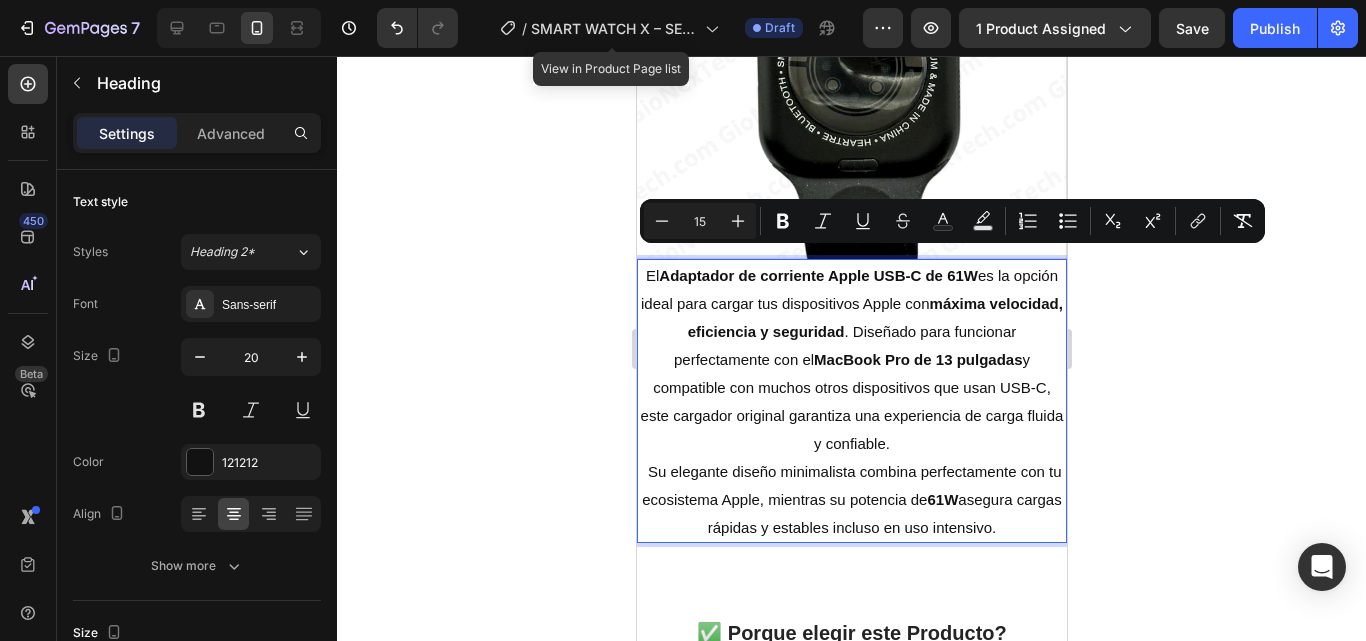 drag, startPoint x: 1018, startPoint y: 515, endPoint x: 656, endPoint y: 268, distance: 438.23853 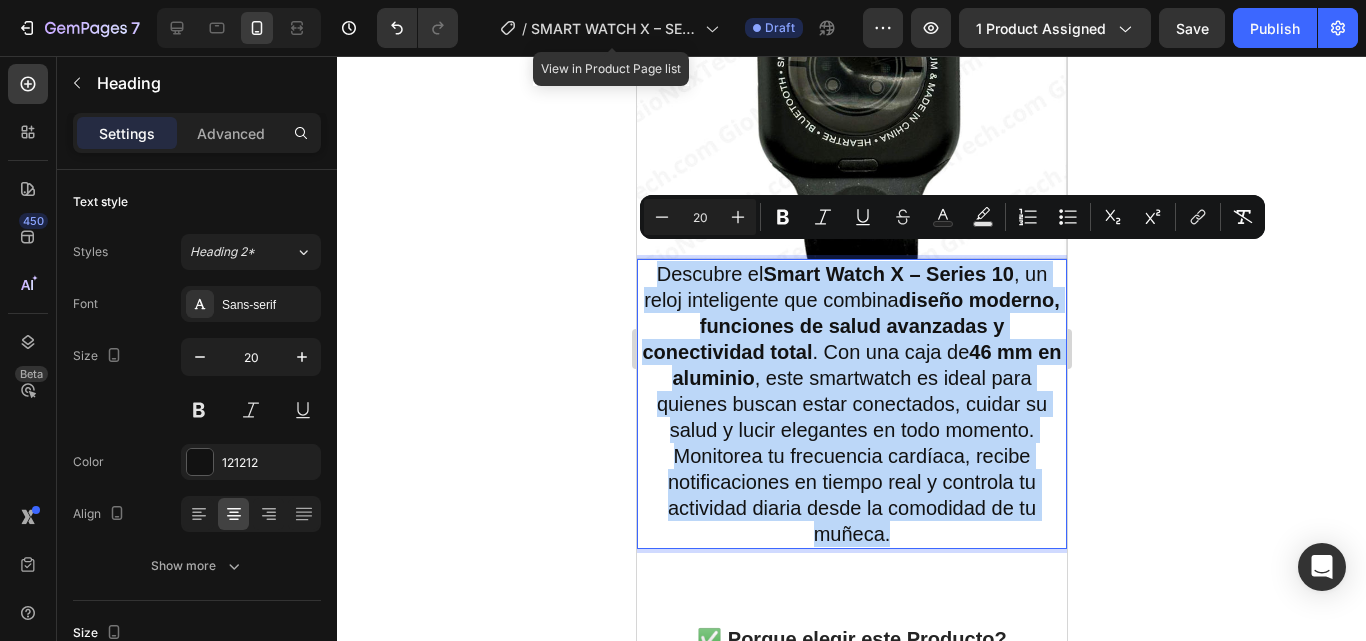 drag, startPoint x: 888, startPoint y: 515, endPoint x: 646, endPoint y: 266, distance: 347.2247 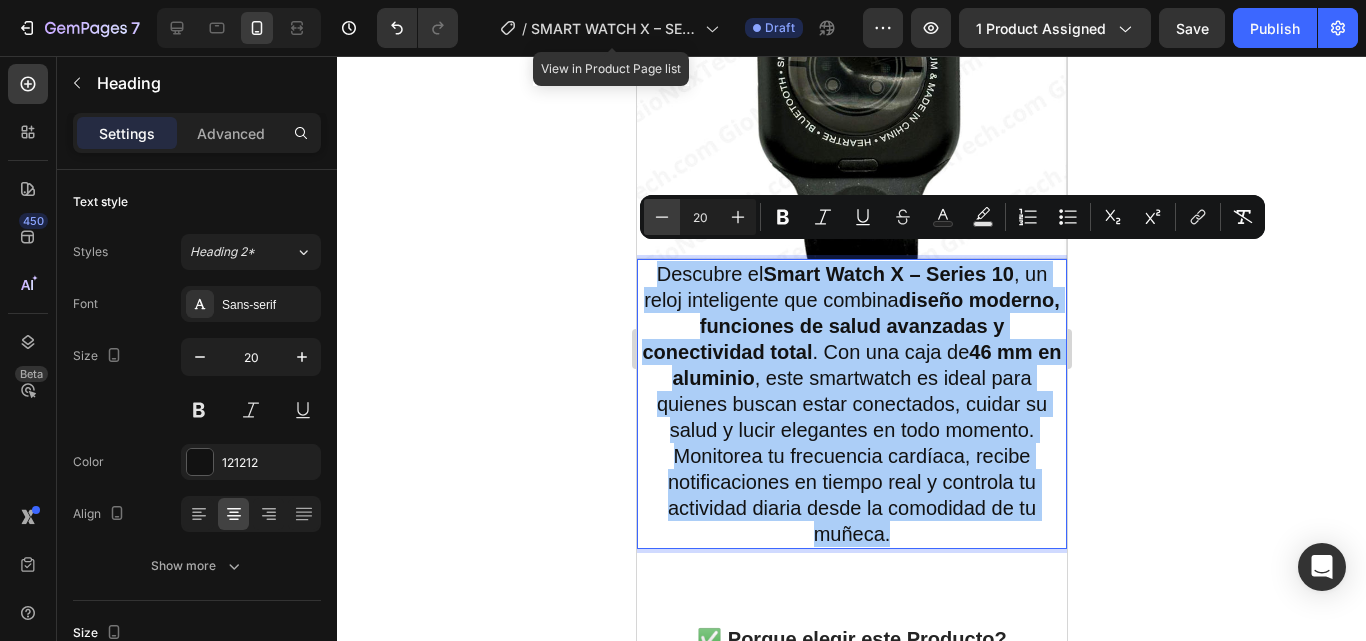 click 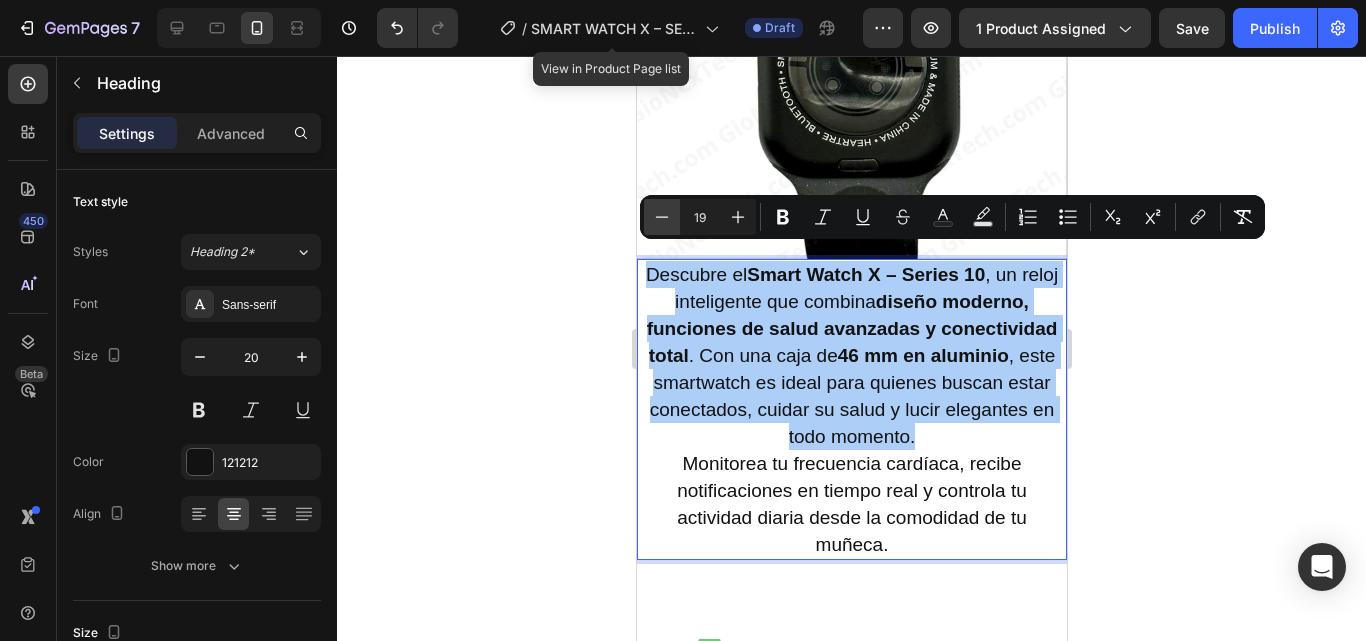 click 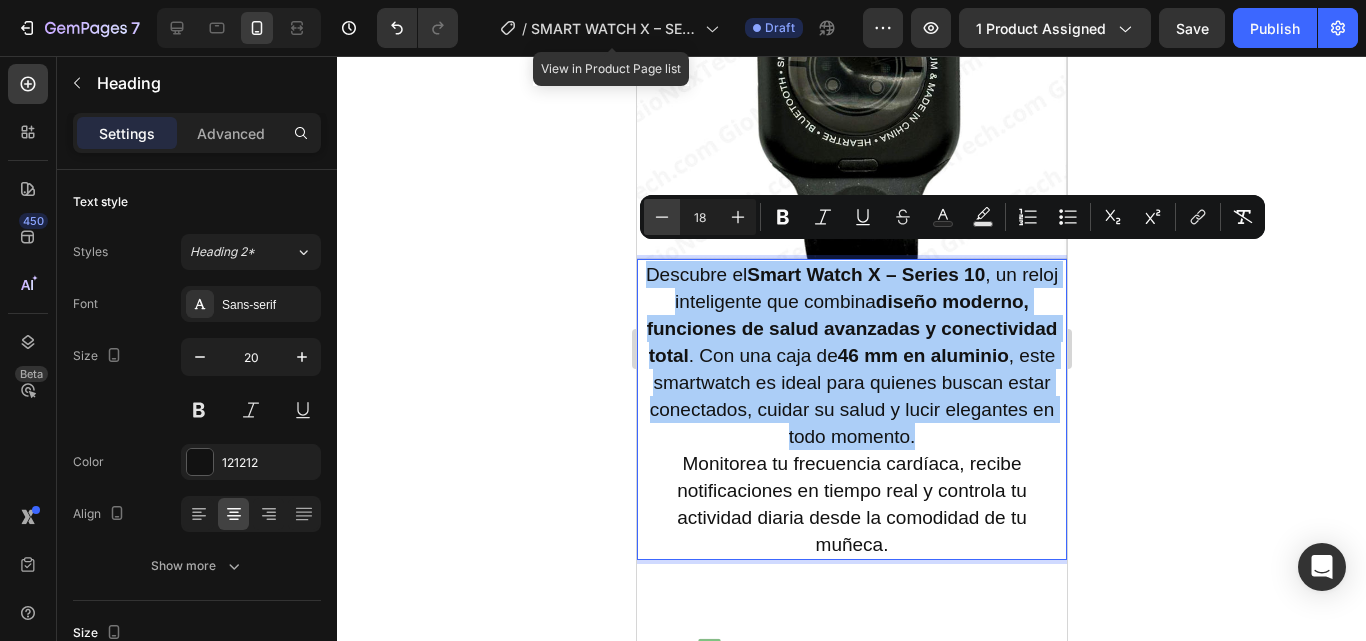 click 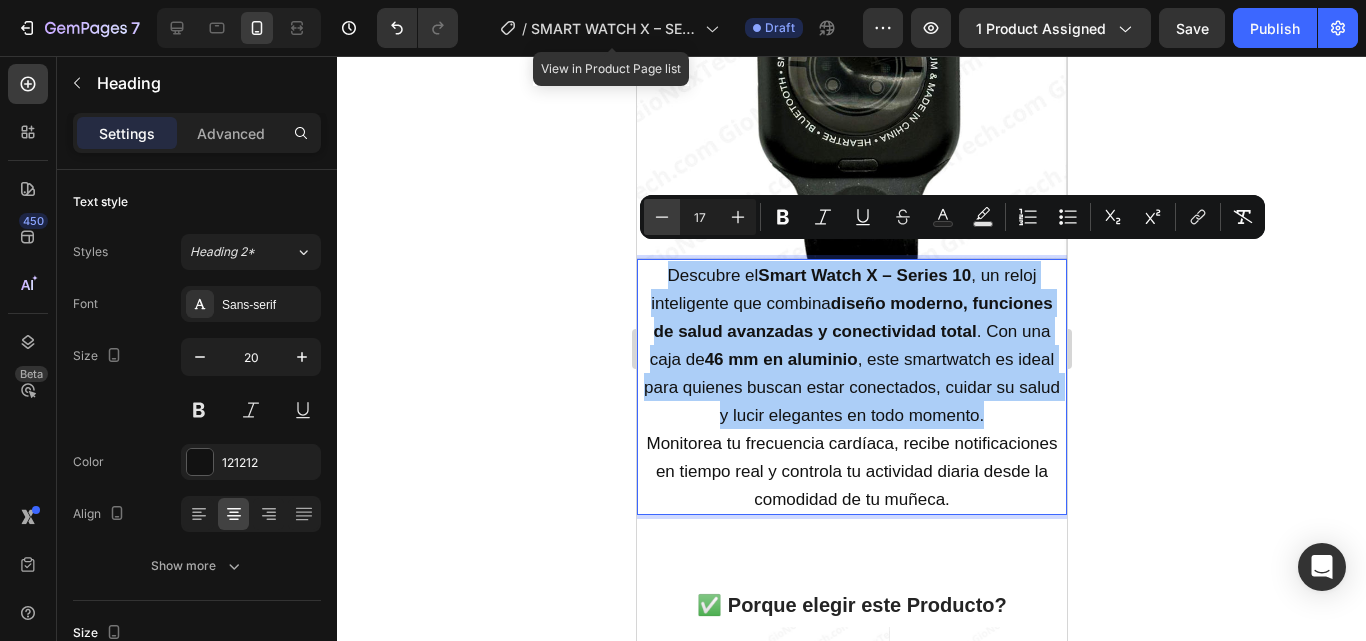 click 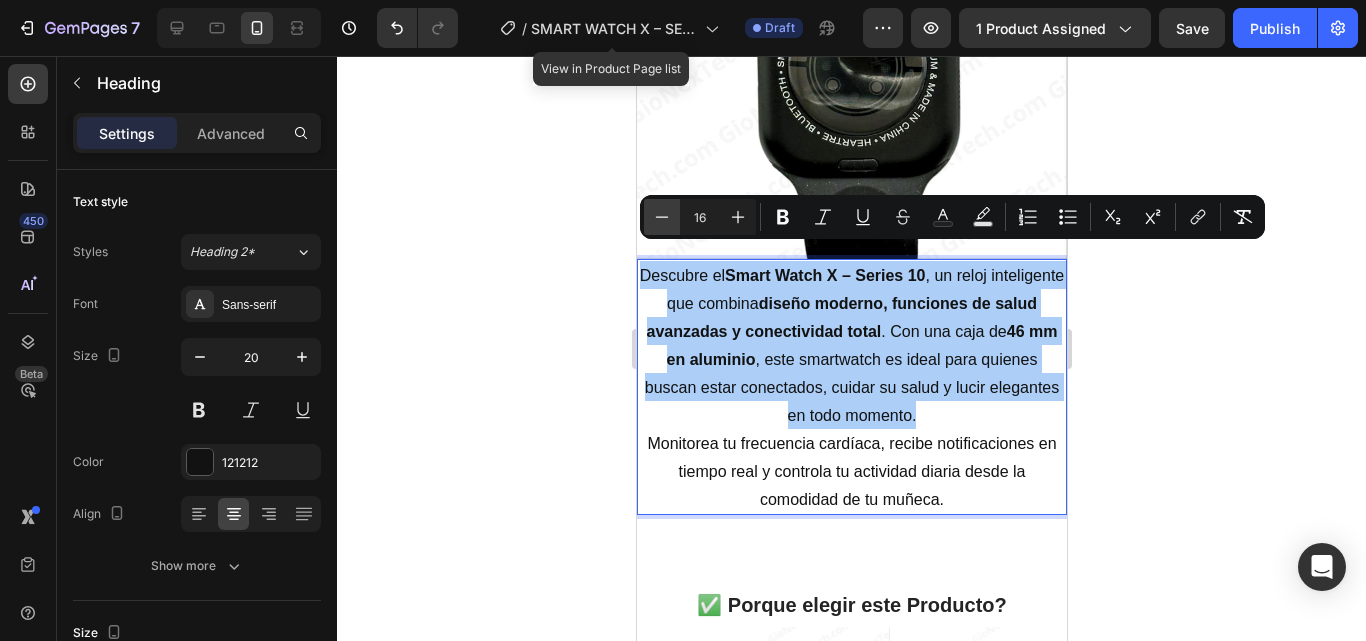 click 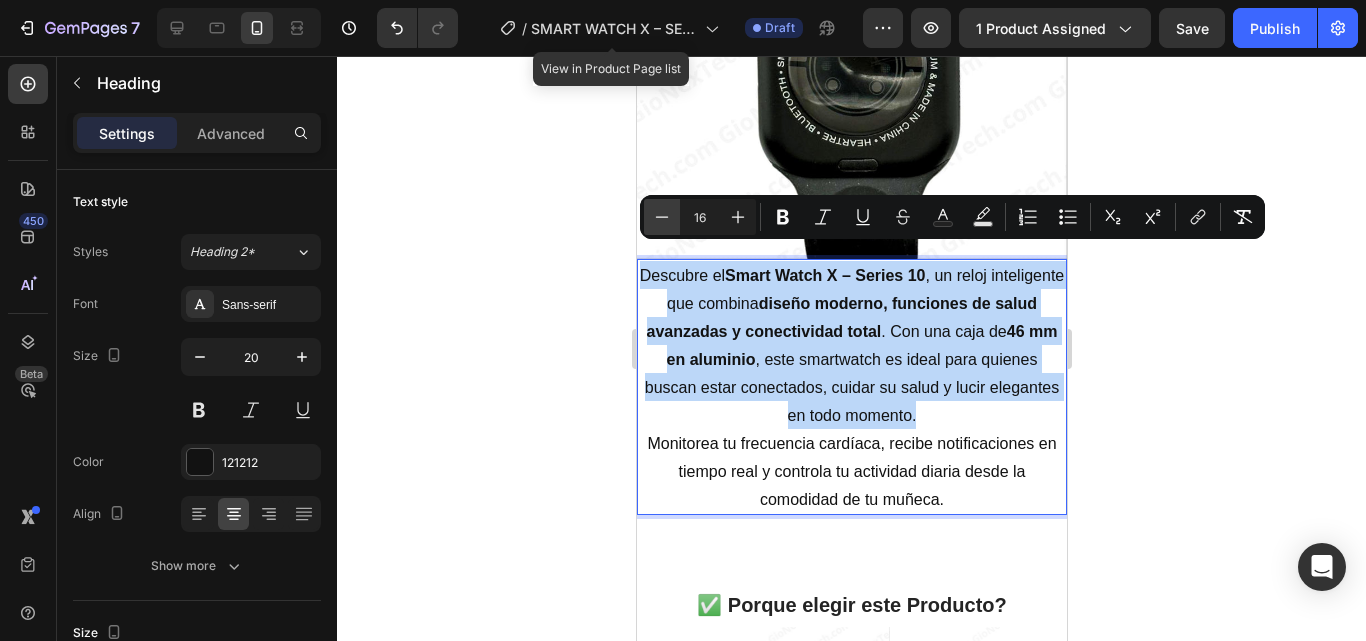 type on "15" 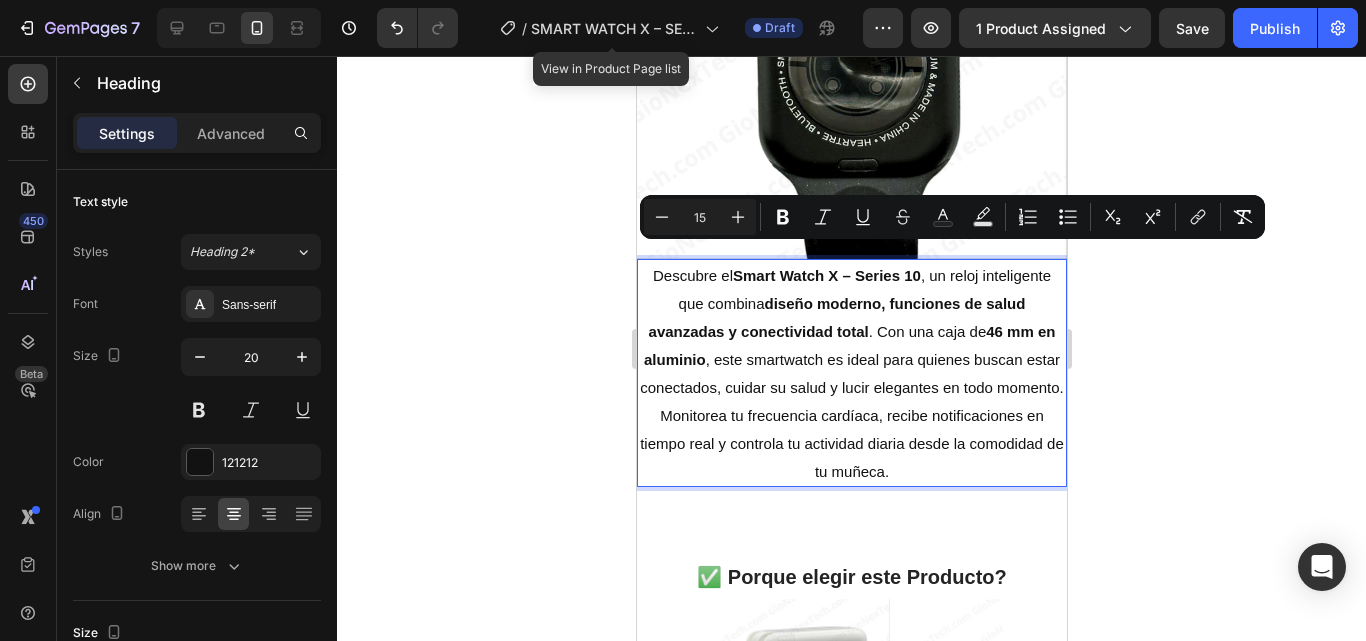 click on "Descubre el  Smart Watch X – Series 10 , un reloj inteligente que combina  diseño moderno, funciones de salud avanzadas y conectividad total . Con una caja de  46 mm en aluminio , este smartwatch es ideal para quienes buscan estar conectados, cuidar su salud y lucir elegantes en todo momento." at bounding box center (851, 331) 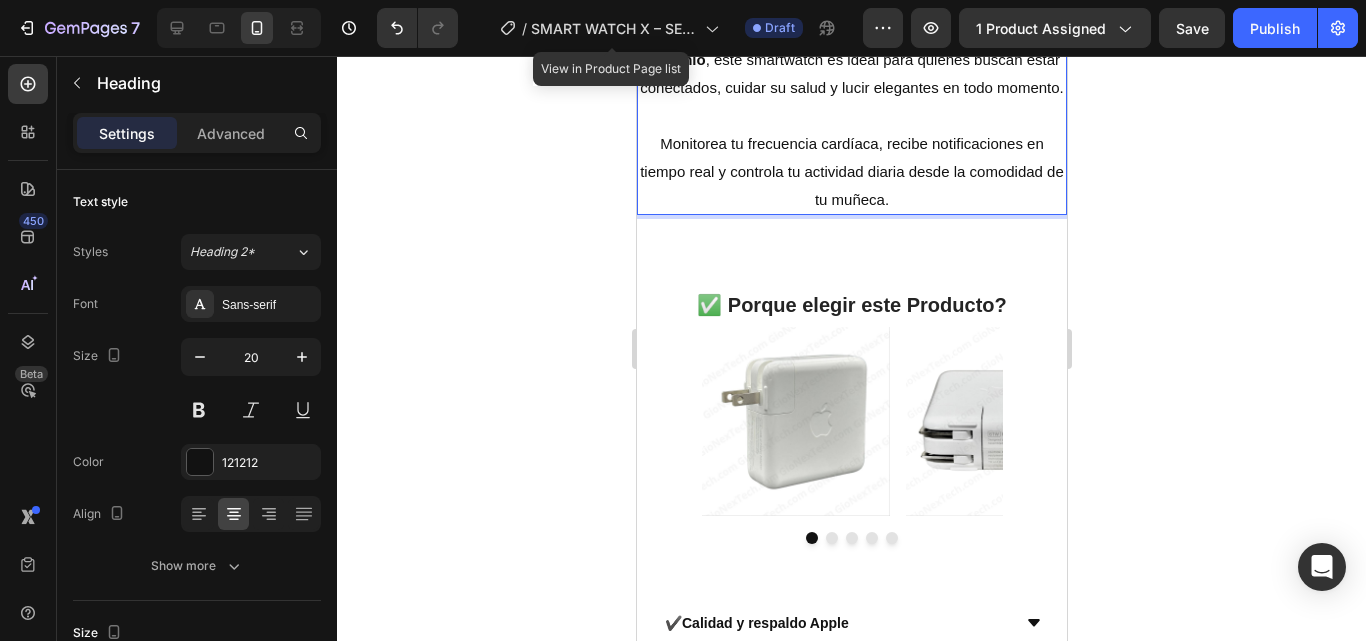 scroll, scrollTop: 3787, scrollLeft: 0, axis: vertical 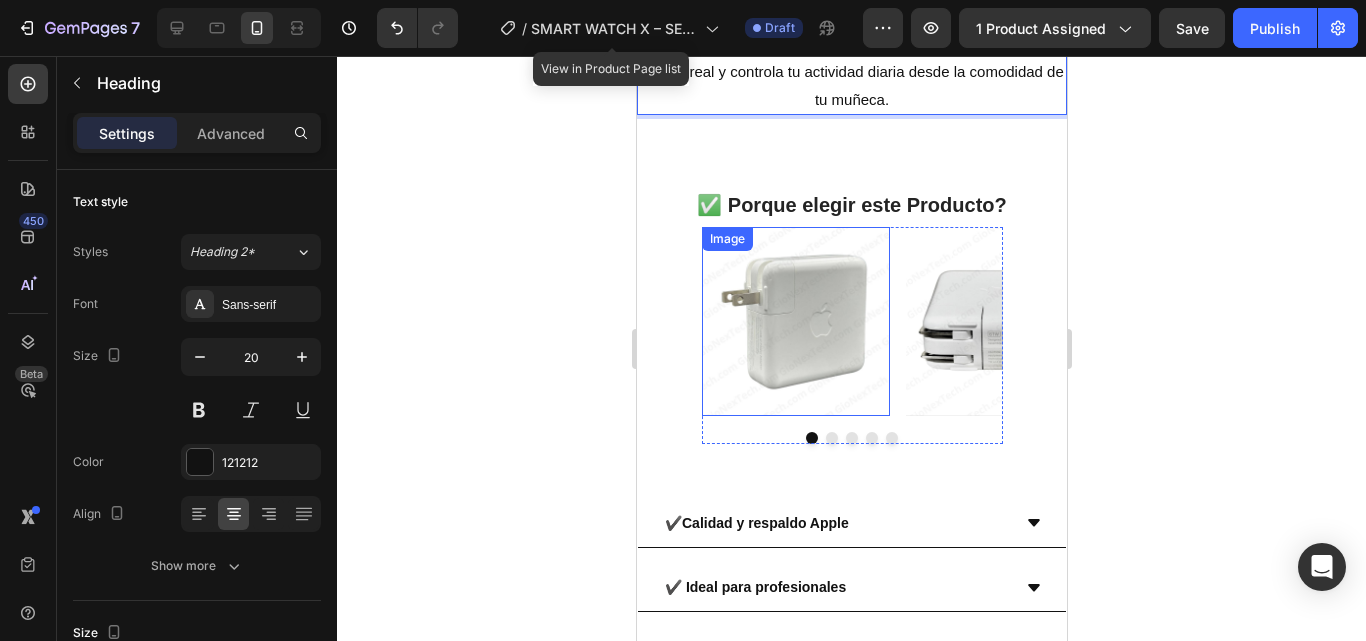 click at bounding box center (795, 321) 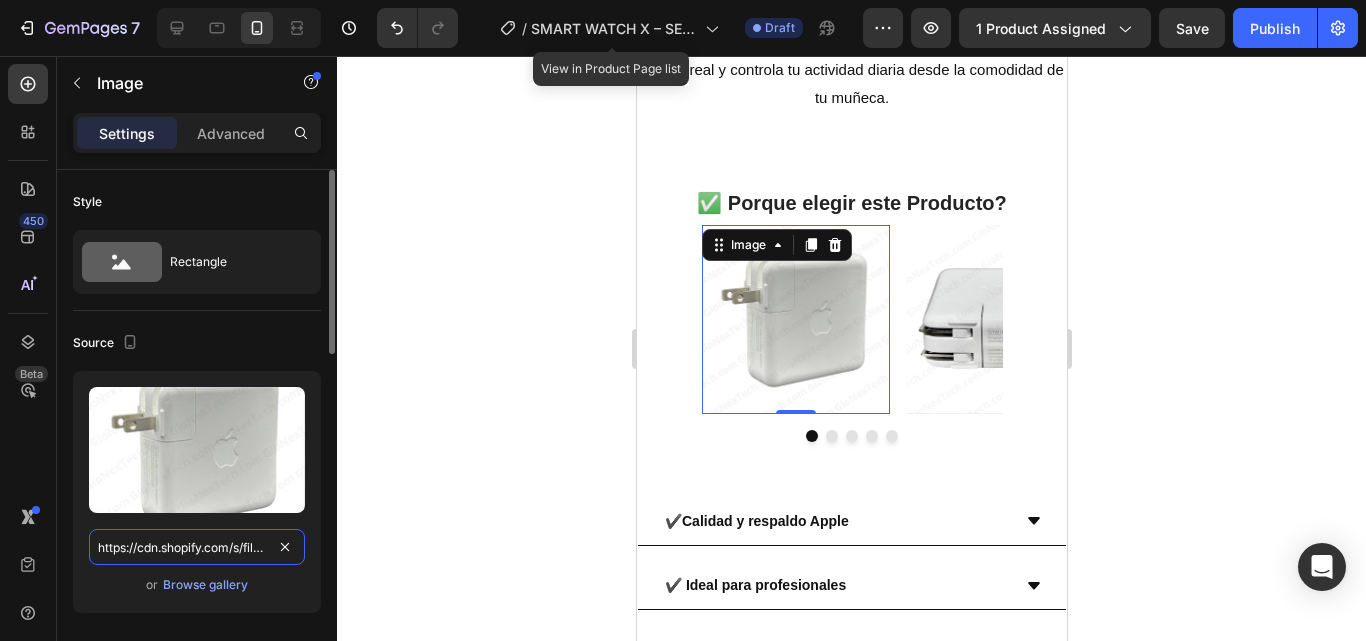 click on "https://cdn.shopify.com/s/files/1/0699/8304/3773/files/photo_4931918076098752698_y.jpg?v=1754169938" at bounding box center [197, 547] 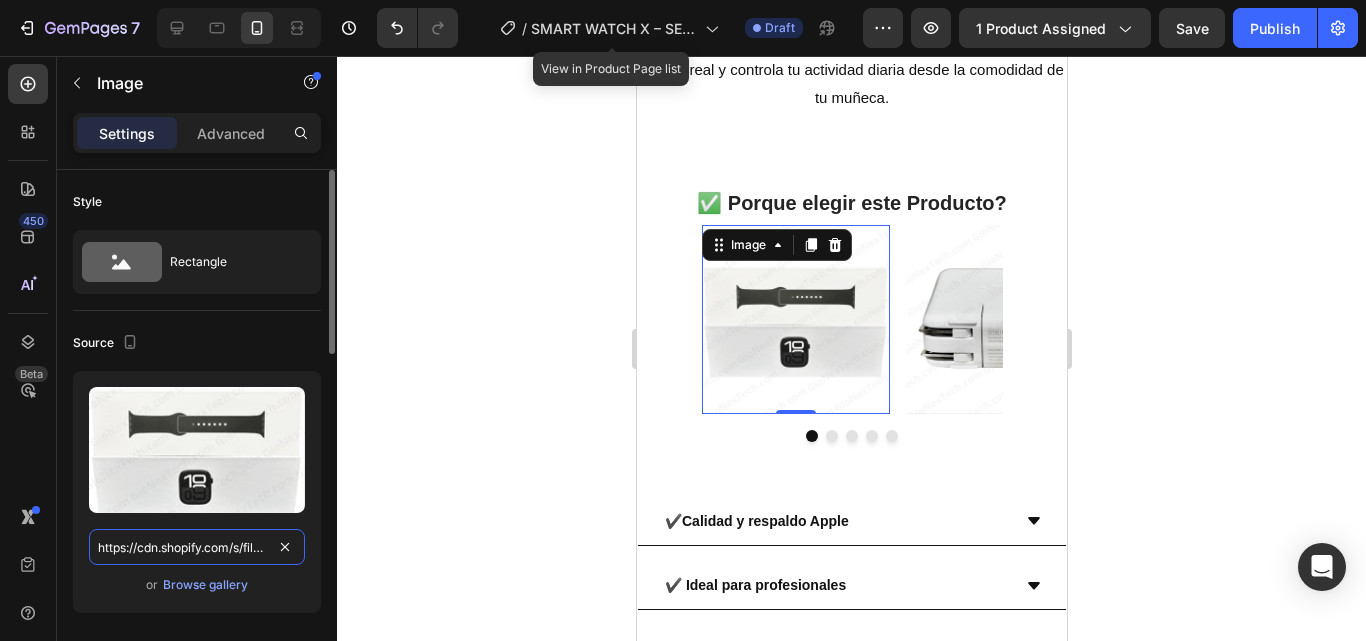 scroll, scrollTop: 0, scrollLeft: 441, axis: horizontal 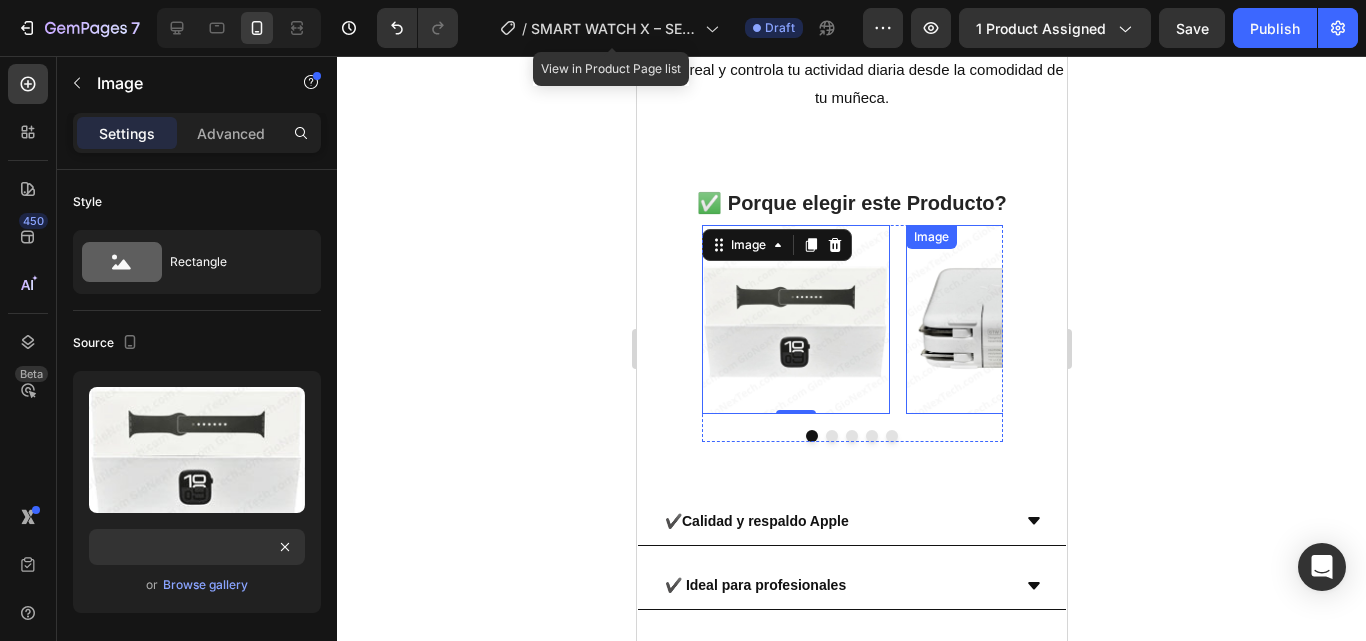 click at bounding box center (999, 319) 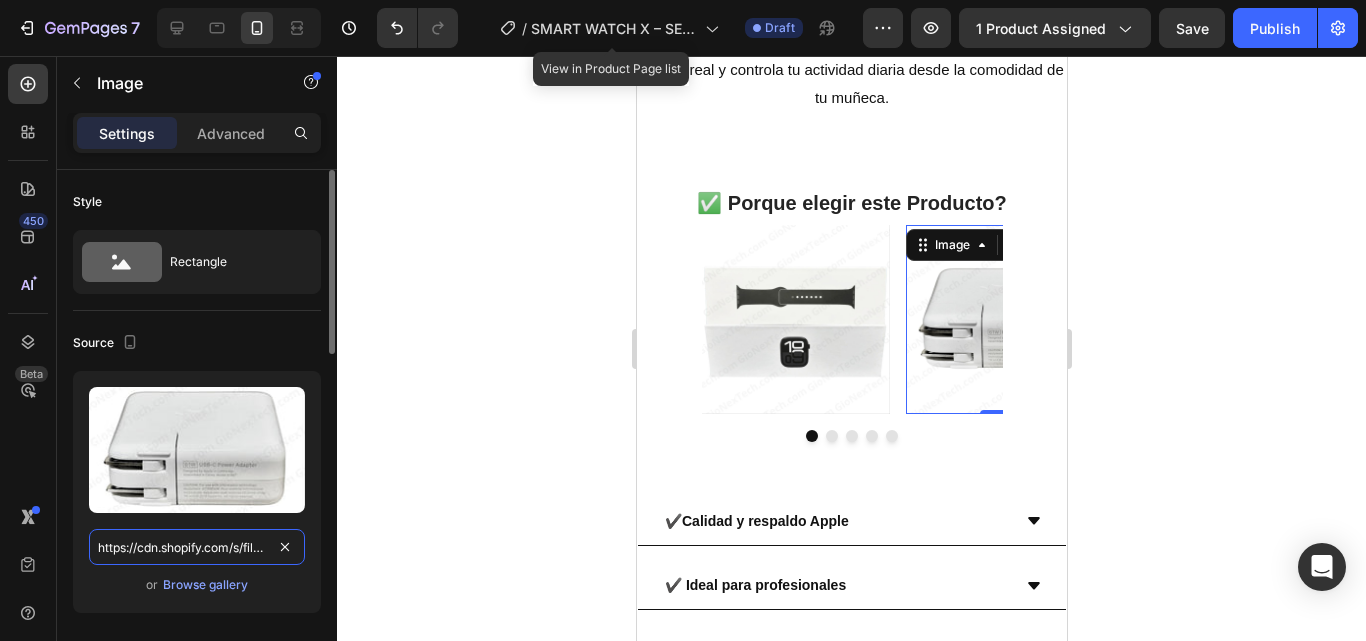 click on "https://cdn.shopify.com/s/files/1/0699/8304/3773/files/photo_4931918076098752699_y.jpg?v=1754169938" at bounding box center (197, 547) 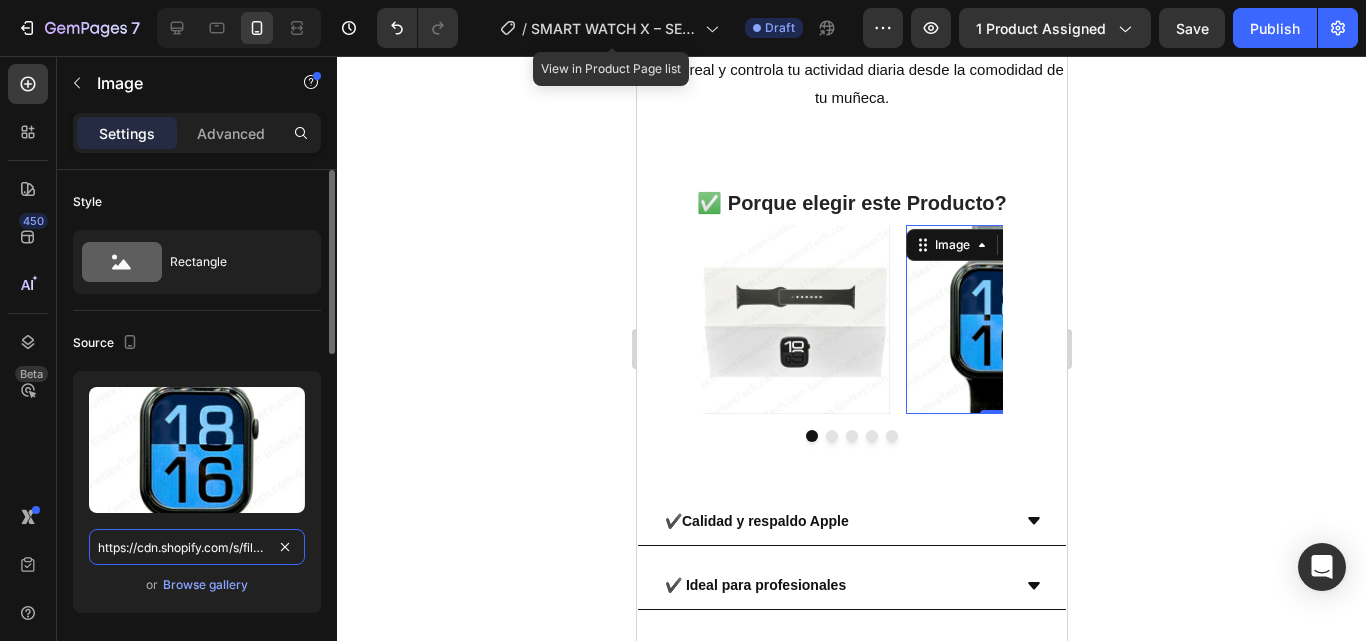 scroll, scrollTop: 0, scrollLeft: 442, axis: horizontal 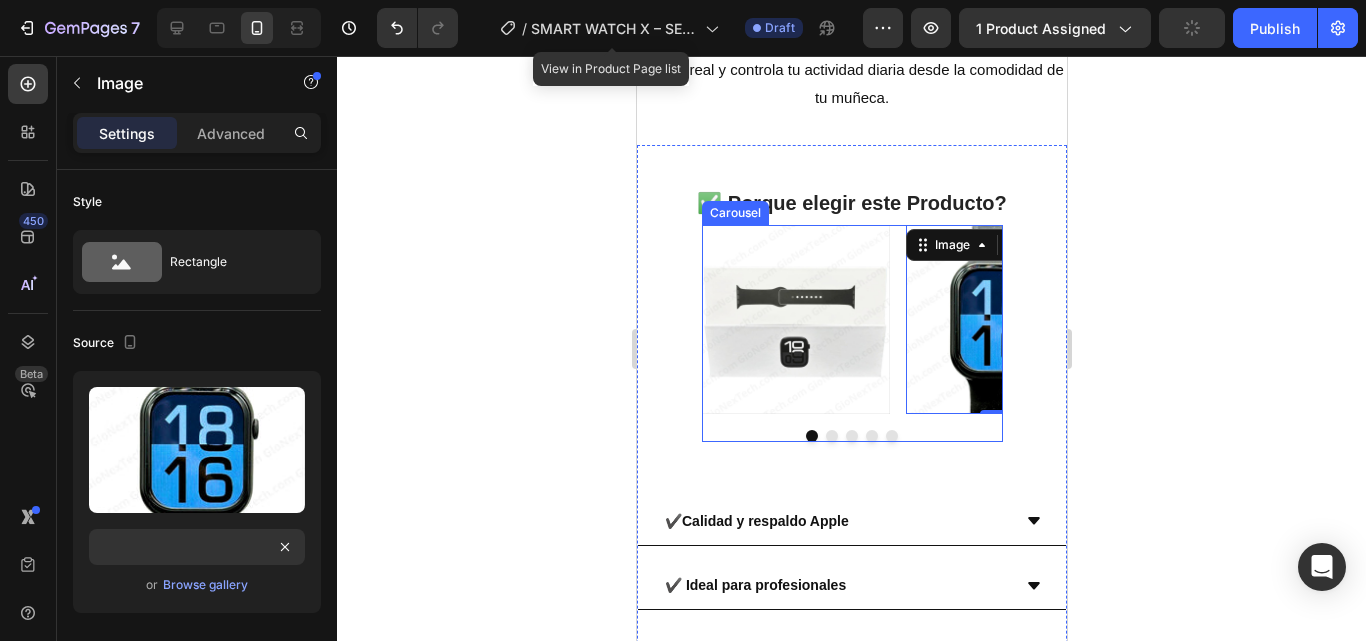 click at bounding box center (851, 436) 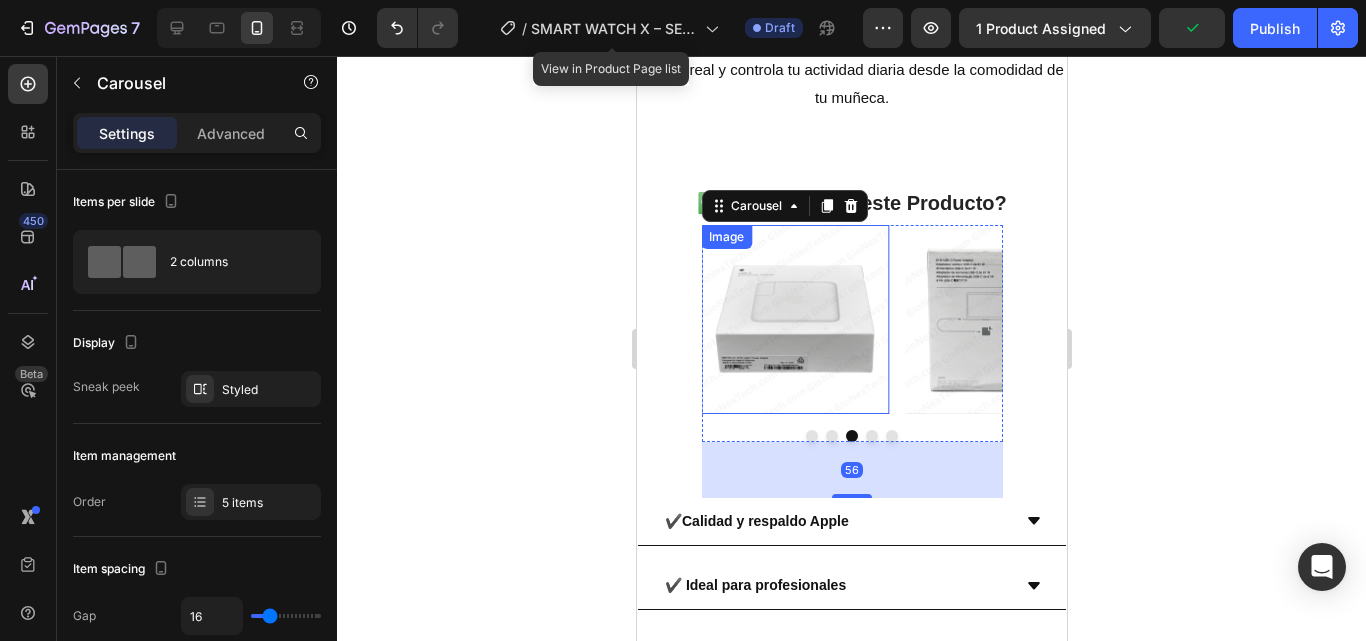 click at bounding box center (794, 319) 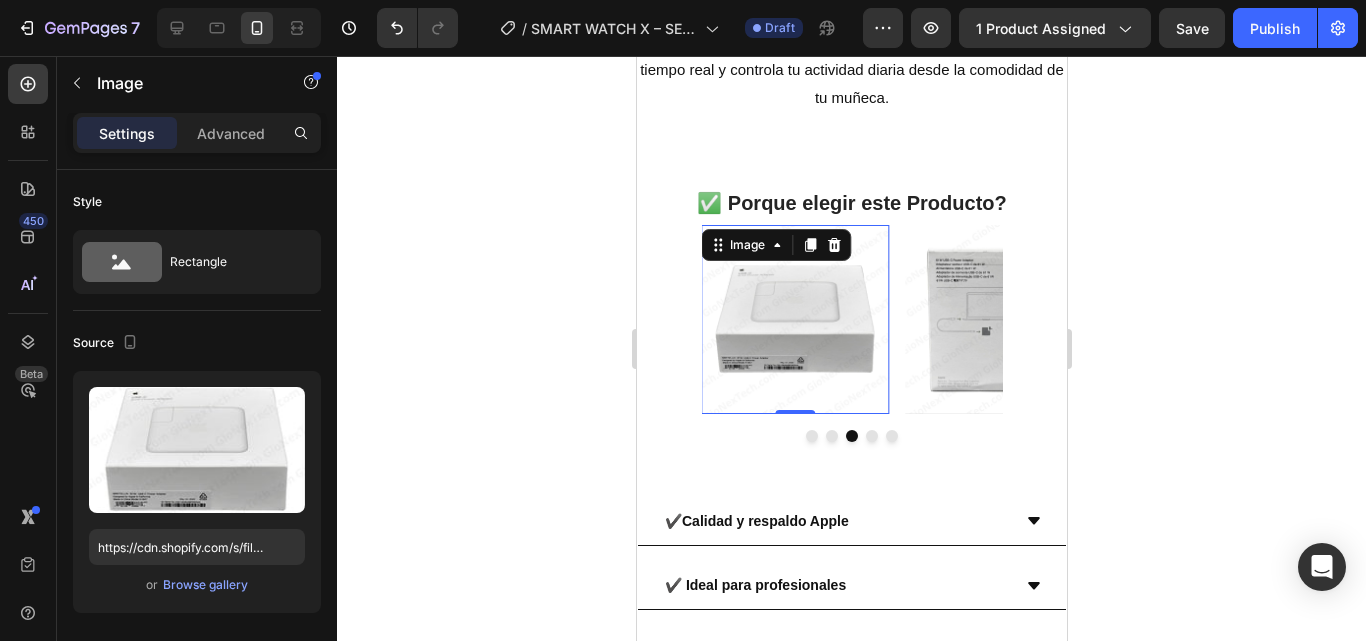 click at bounding box center (794, 319) 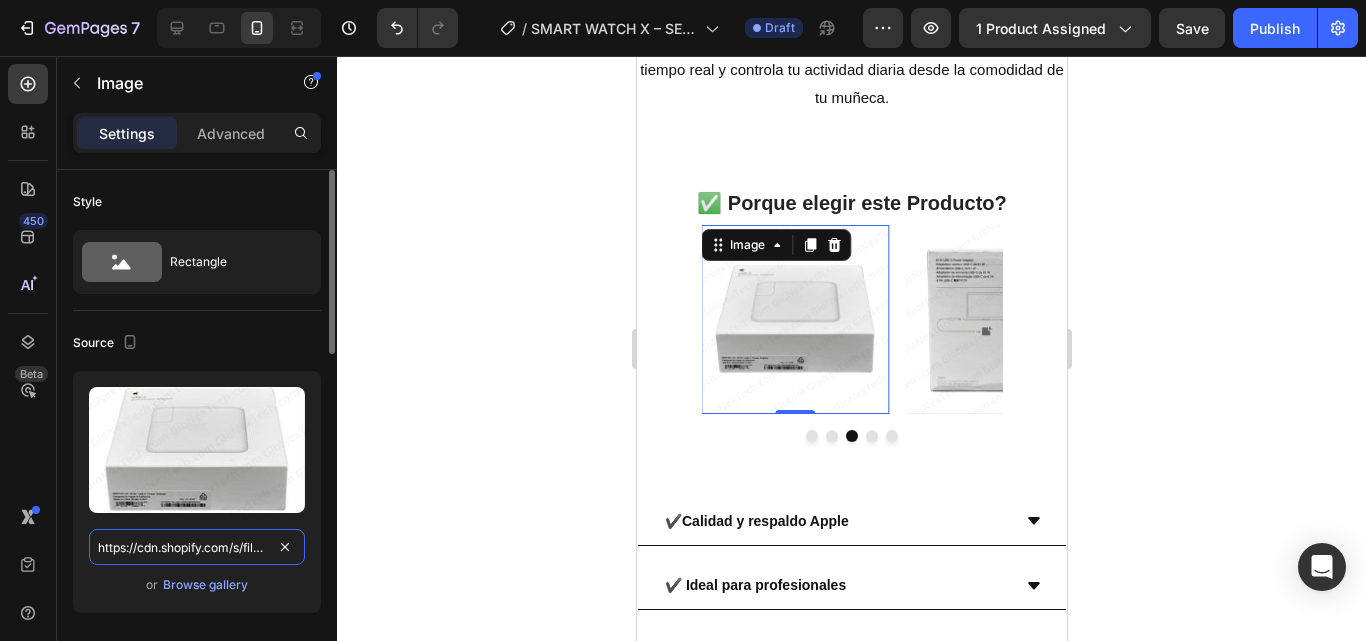 click on "https://cdn.shopify.com/s/files/1/0699/8304/3773/files/photo_4931918076098752695_y.jpg?v=1754169938" at bounding box center (197, 547) 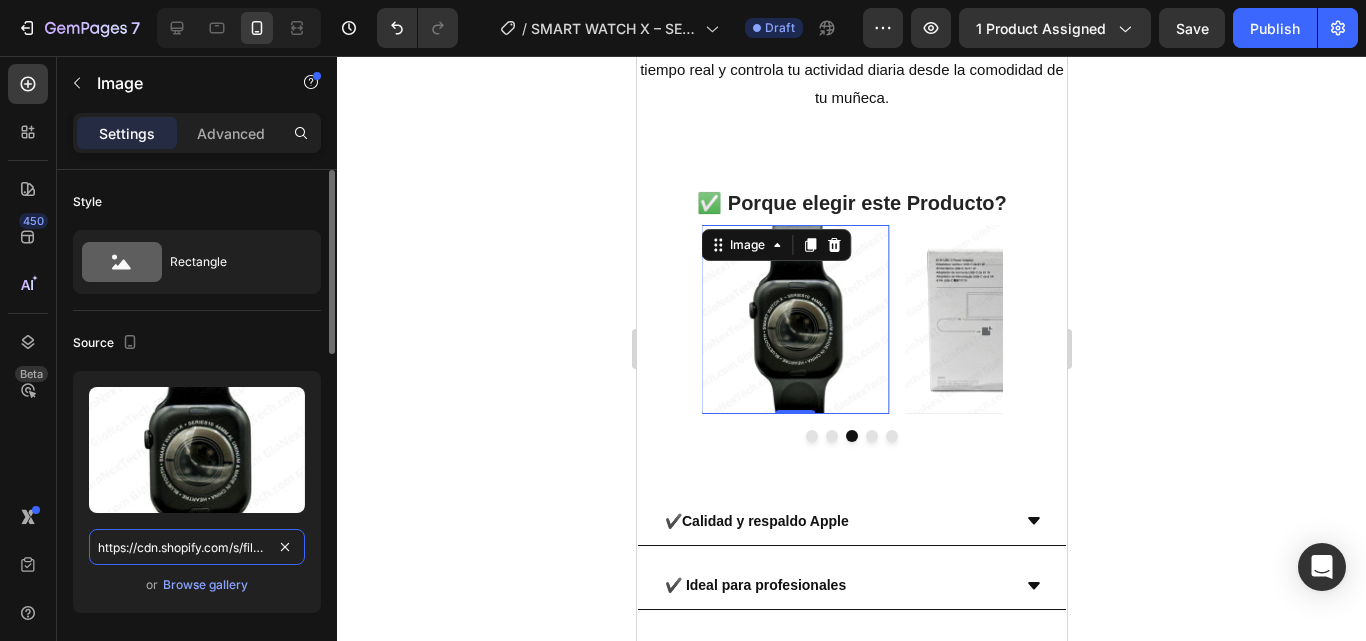 scroll, scrollTop: 0, scrollLeft: 442, axis: horizontal 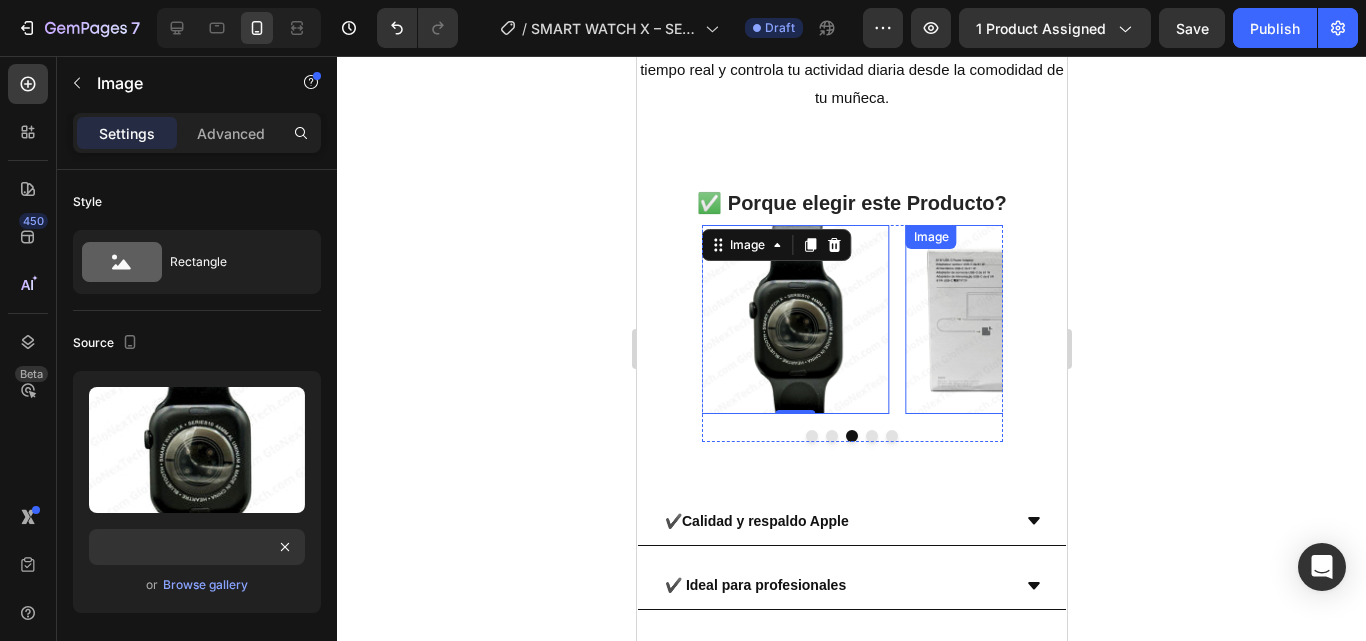 click at bounding box center (999, 319) 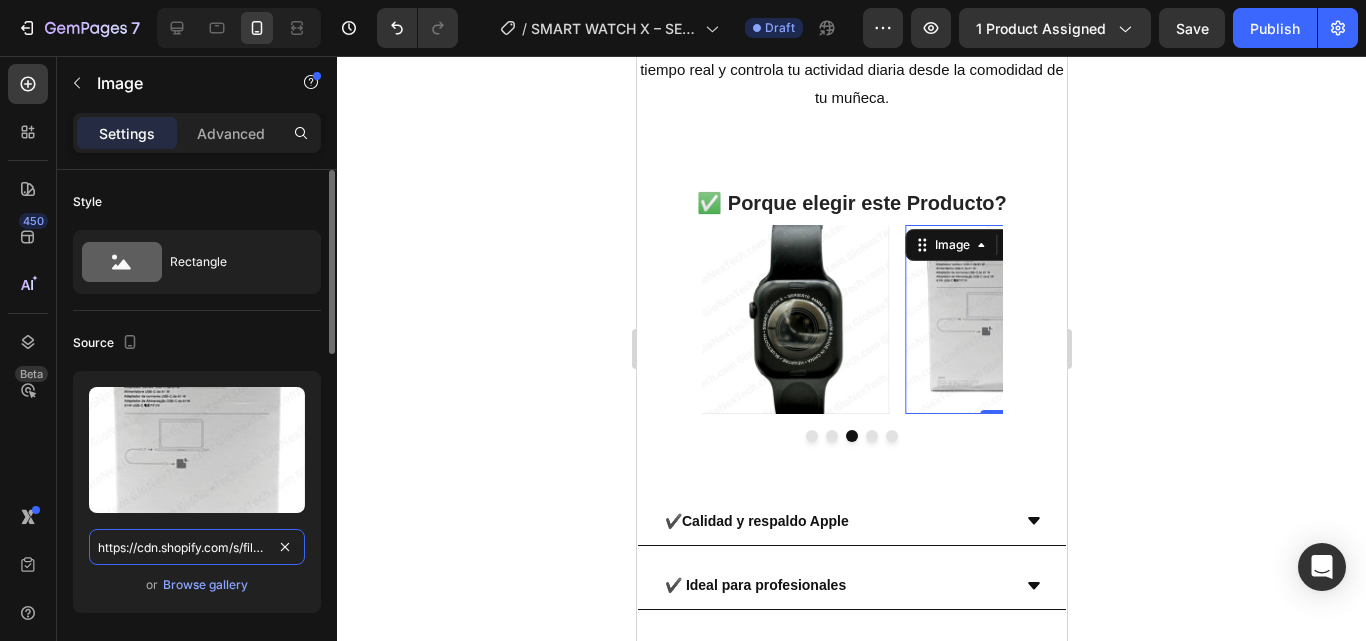 click on "https://cdn.shopify.com/s/files/1/0699/8304/3773/files/photo_4931918076098752693_y.jpg?v=1754169938" at bounding box center (197, 547) 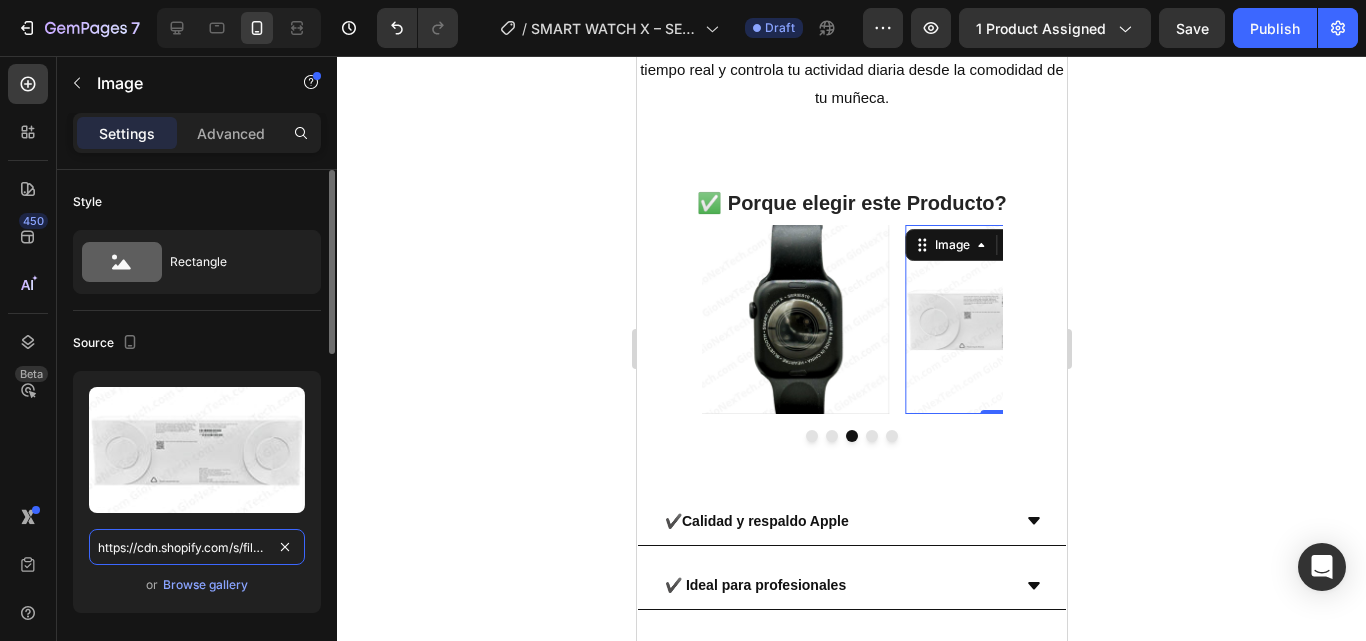 scroll, scrollTop: 0, scrollLeft: 439, axis: horizontal 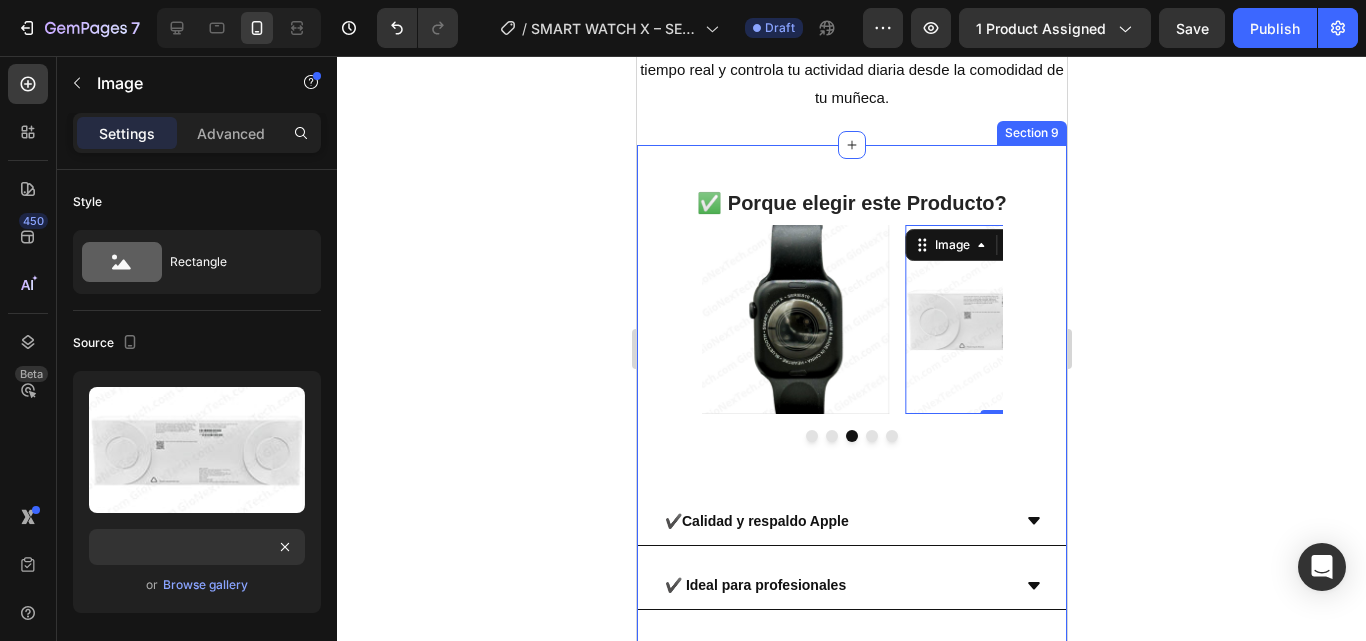 click at bounding box center [891, 436] 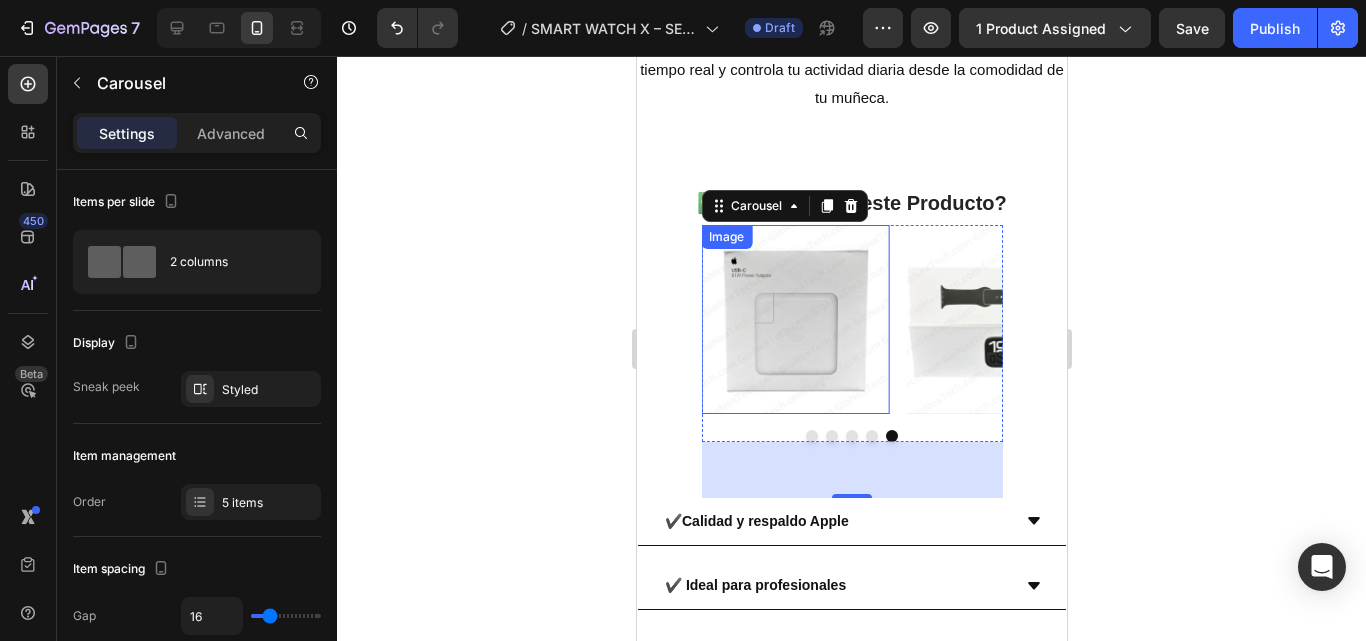 click at bounding box center [794, 319] 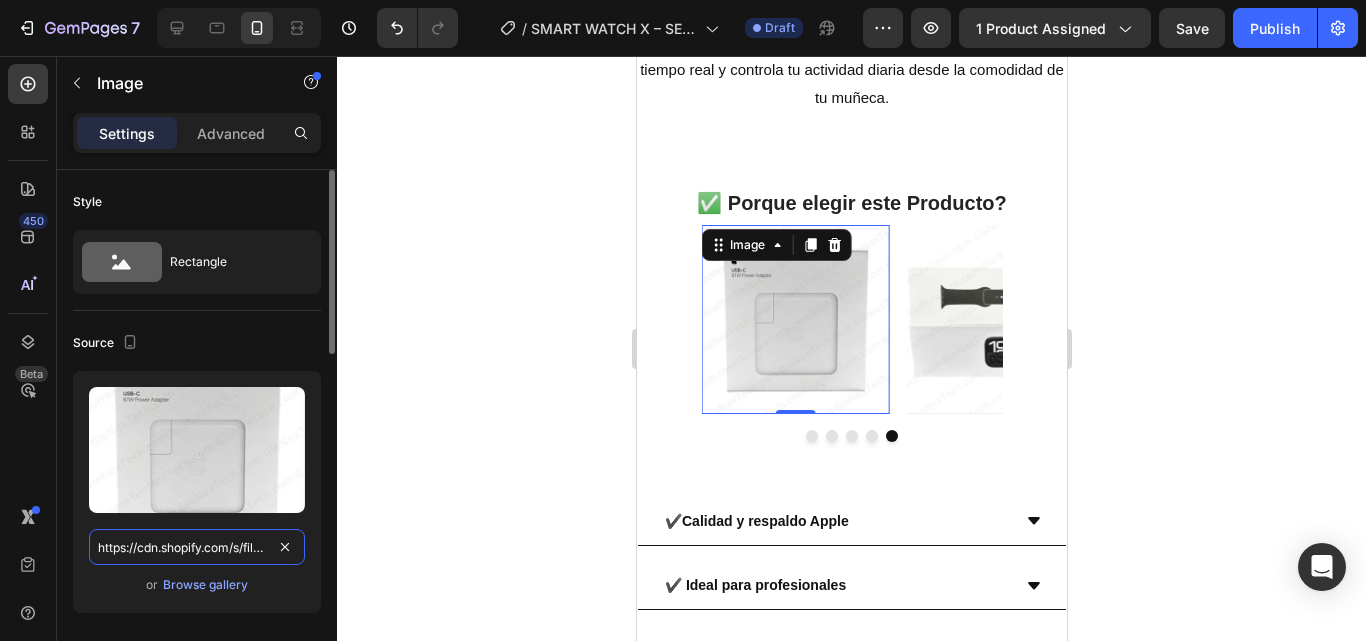 click on "https://cdn.shopify.com/s/files/1/0699/8304/3773/files/photo_4931918076098752692_y.jpg?v=1754169938" at bounding box center (197, 547) 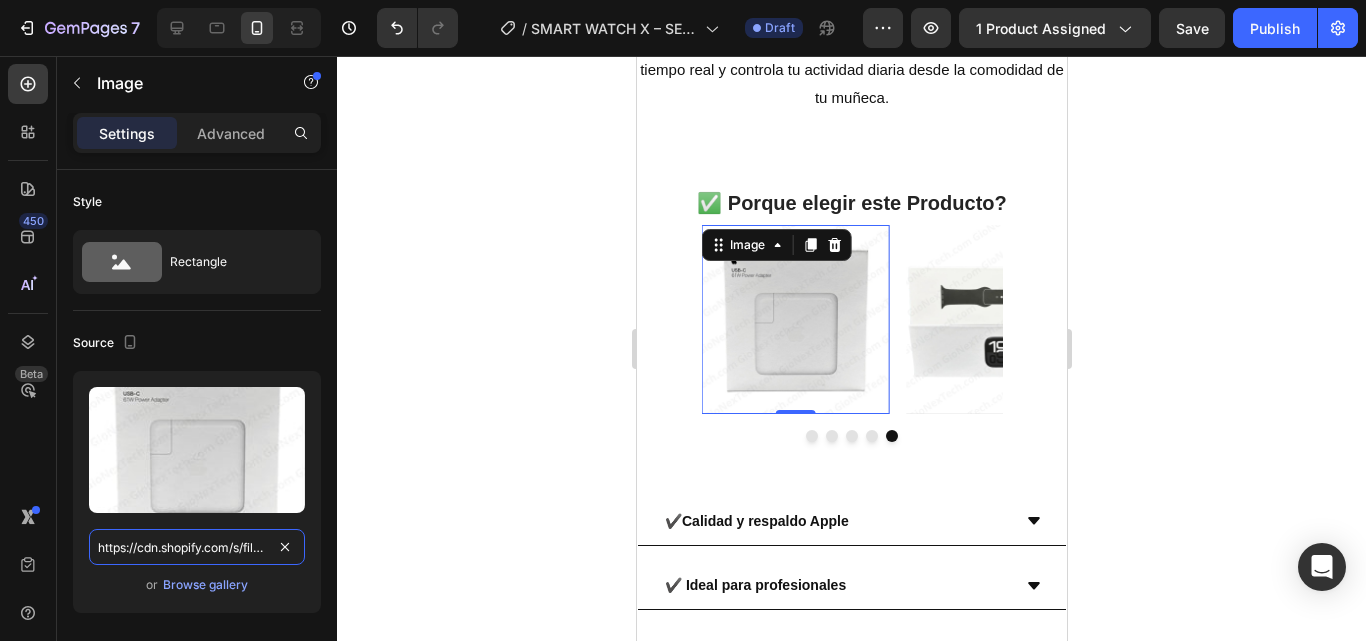 paste on "702_y.jpg?v=1754184927" 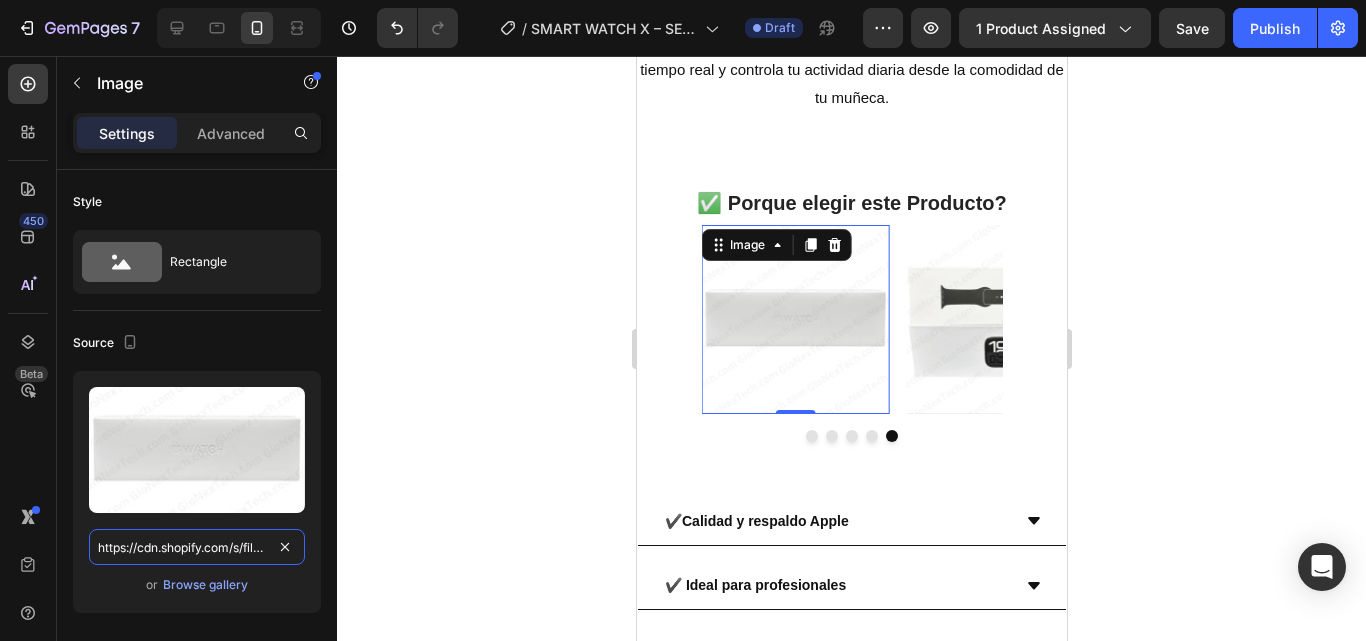 scroll, scrollTop: 0, scrollLeft: 441, axis: horizontal 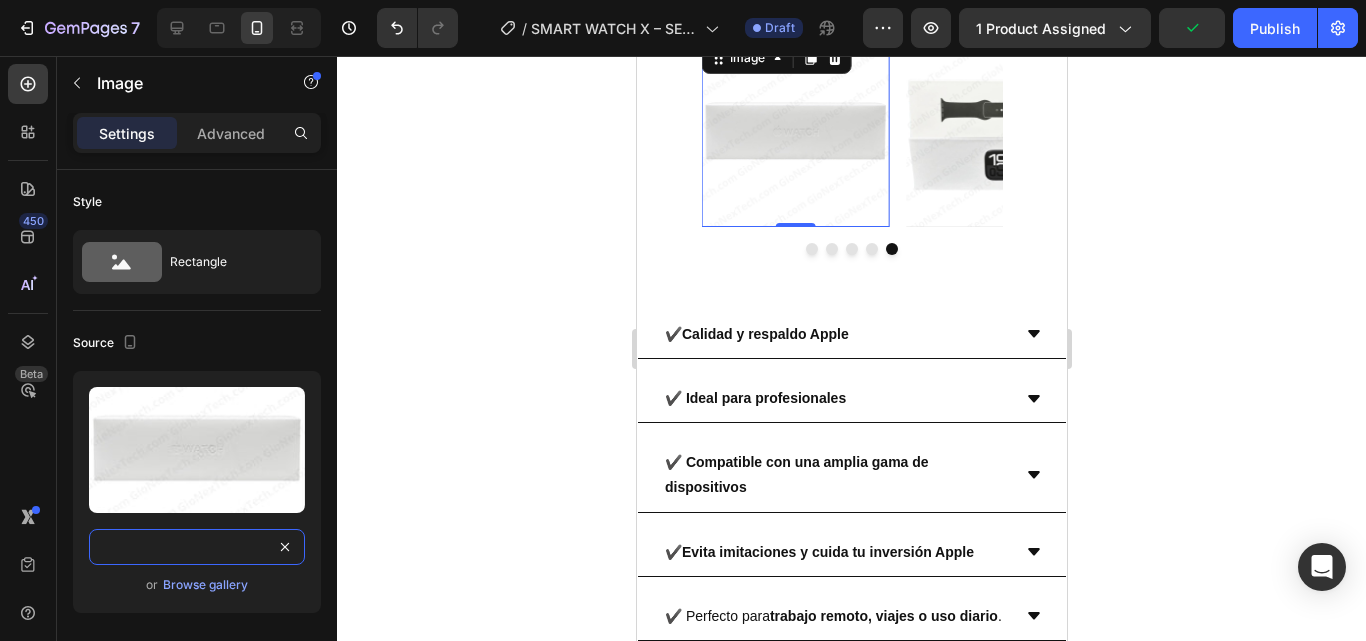 type on "https://cdn.shopify.com/s/files/1/0699/8304/3773/files/photo_4931918076098752702_y.jpg?v=1754184927" 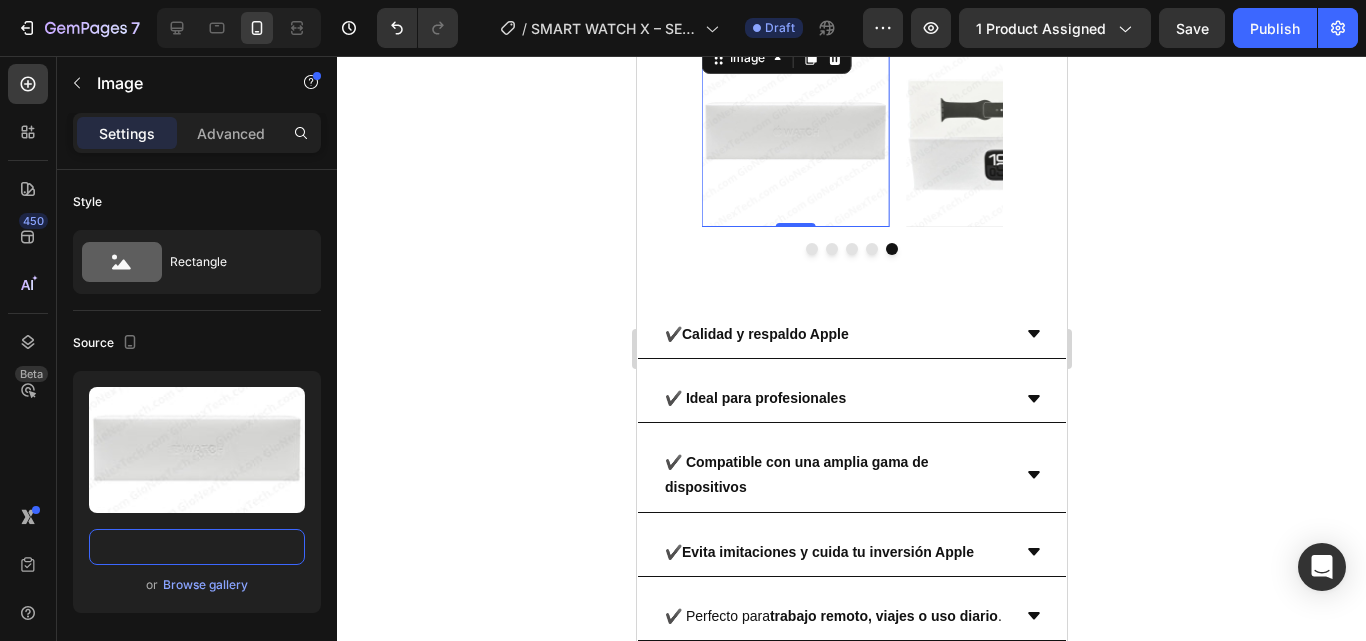 scroll, scrollTop: 0, scrollLeft: 0, axis: both 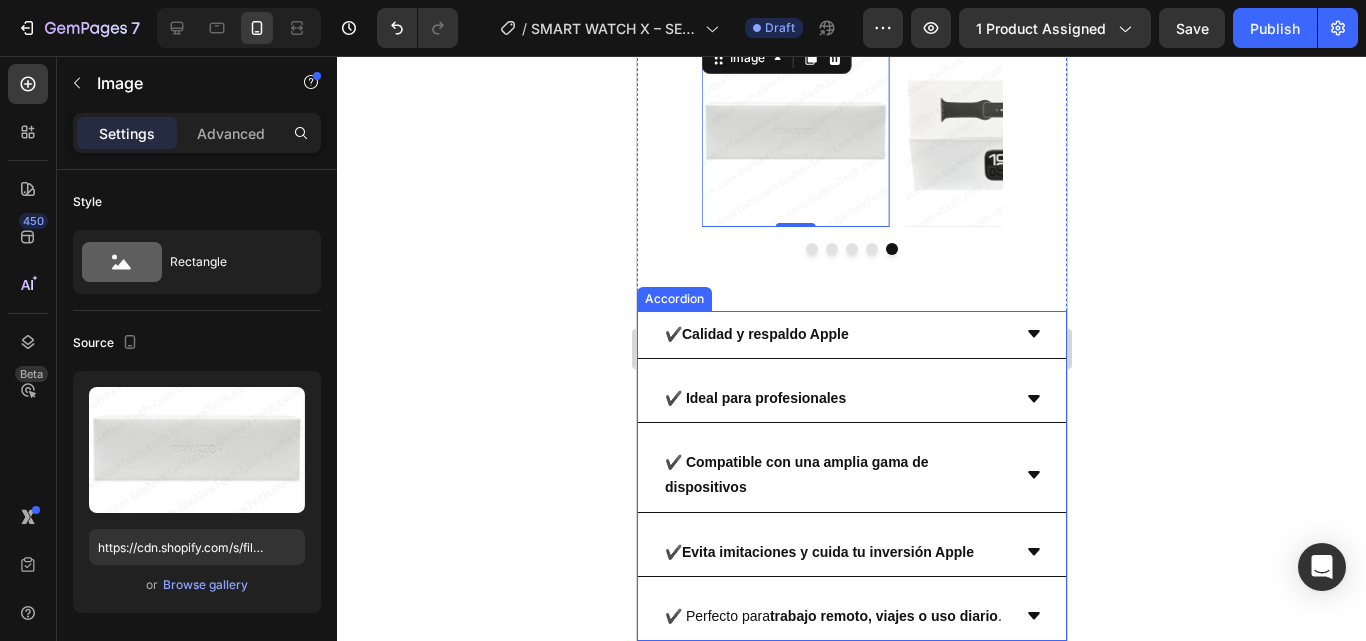 click on "Calidad y respaldo Apple" at bounding box center (764, 334) 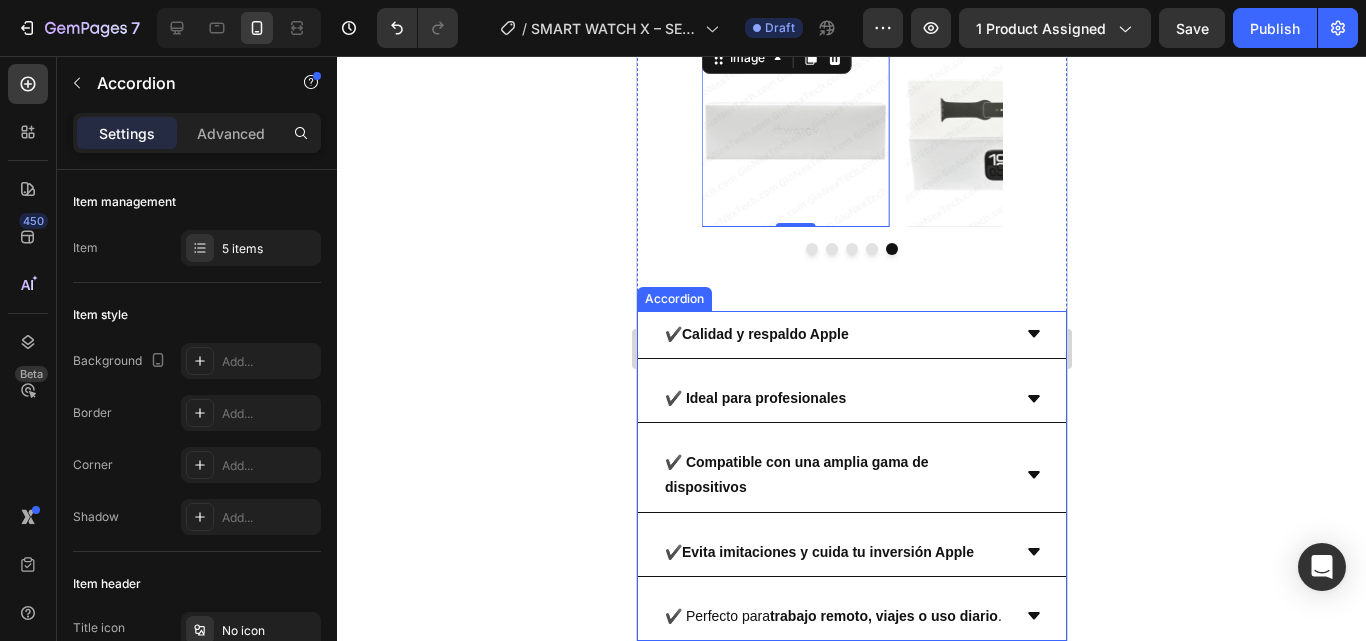 click on "Calidad y respaldo Apple" at bounding box center [764, 334] 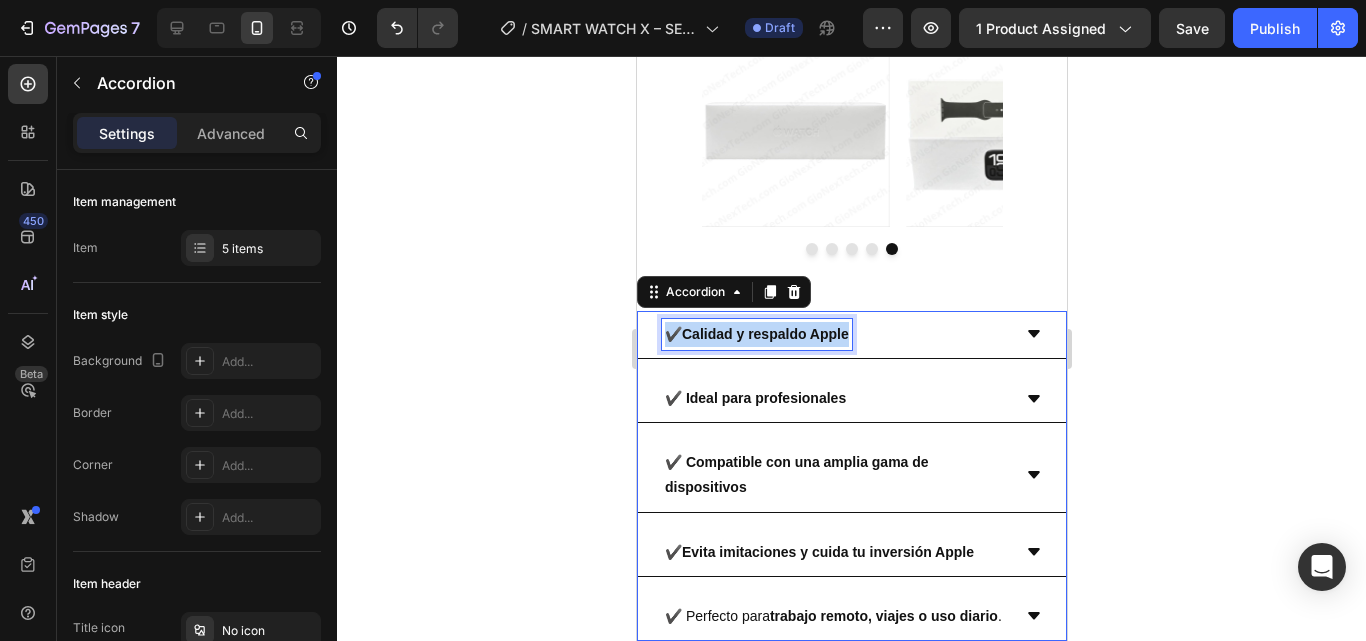 click on "Calidad y respaldo Apple" at bounding box center (764, 334) 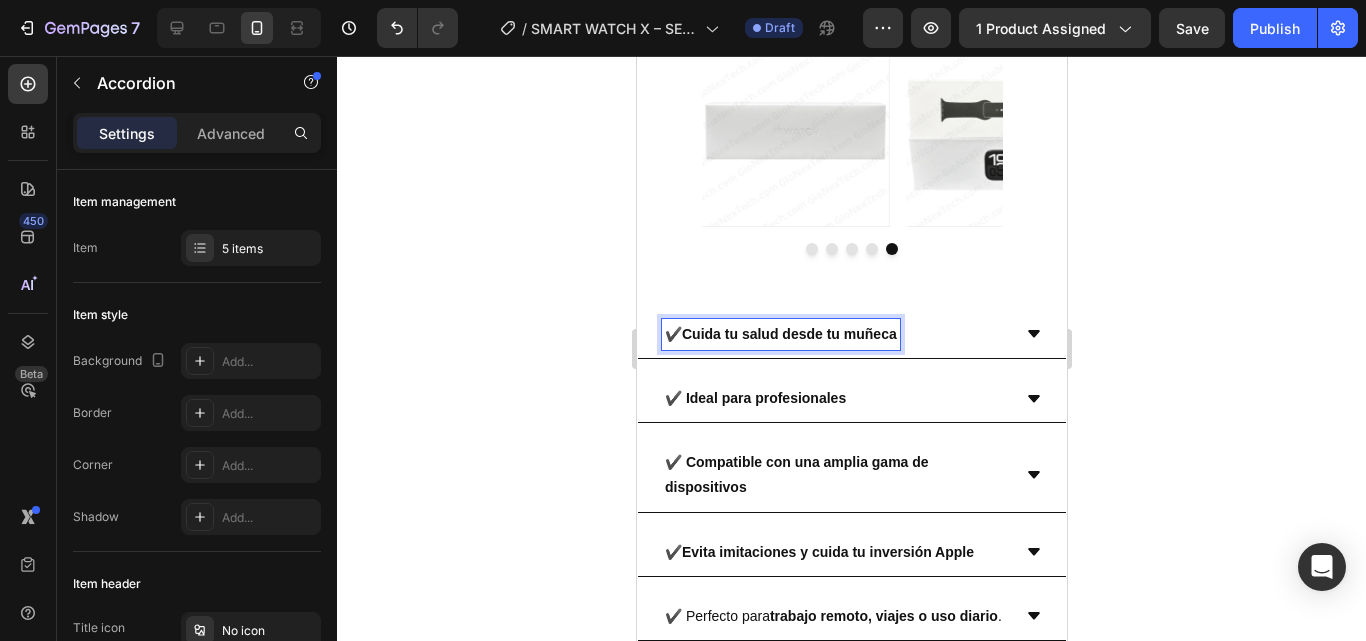 click on "✔️  Cuida tu salud desde tu muñeca" at bounding box center (851, 335) 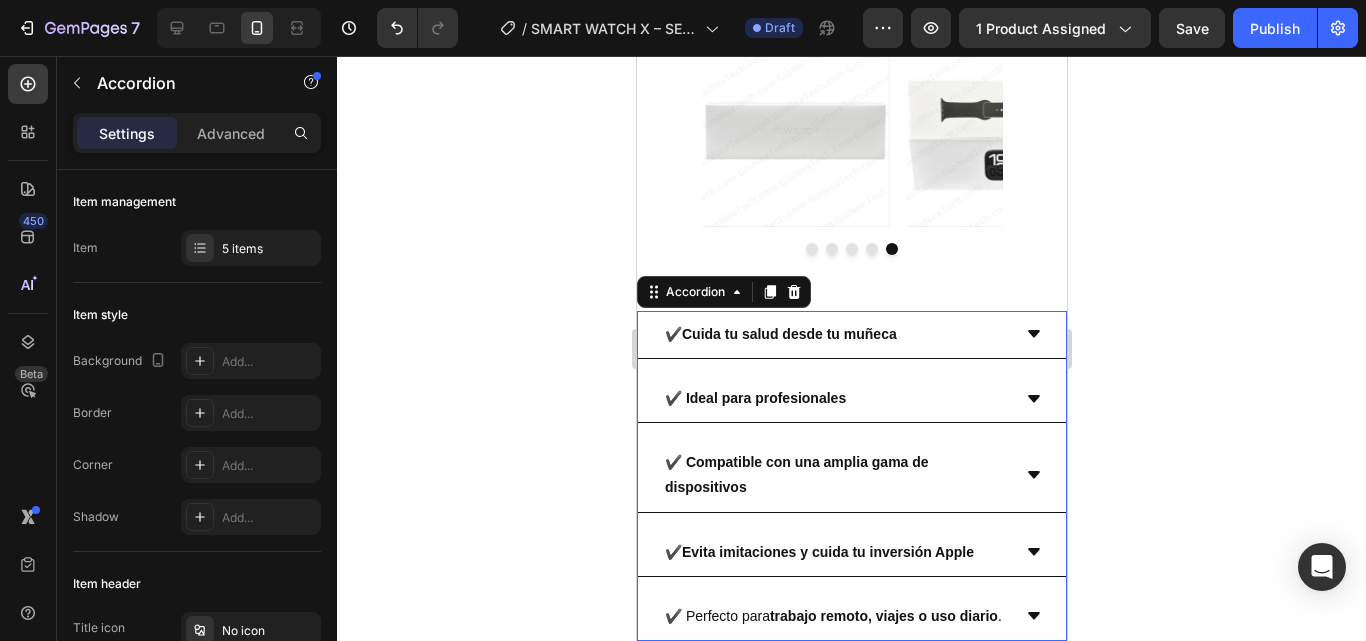 click on "✔️ Ideal para profesionales" at bounding box center [754, 398] 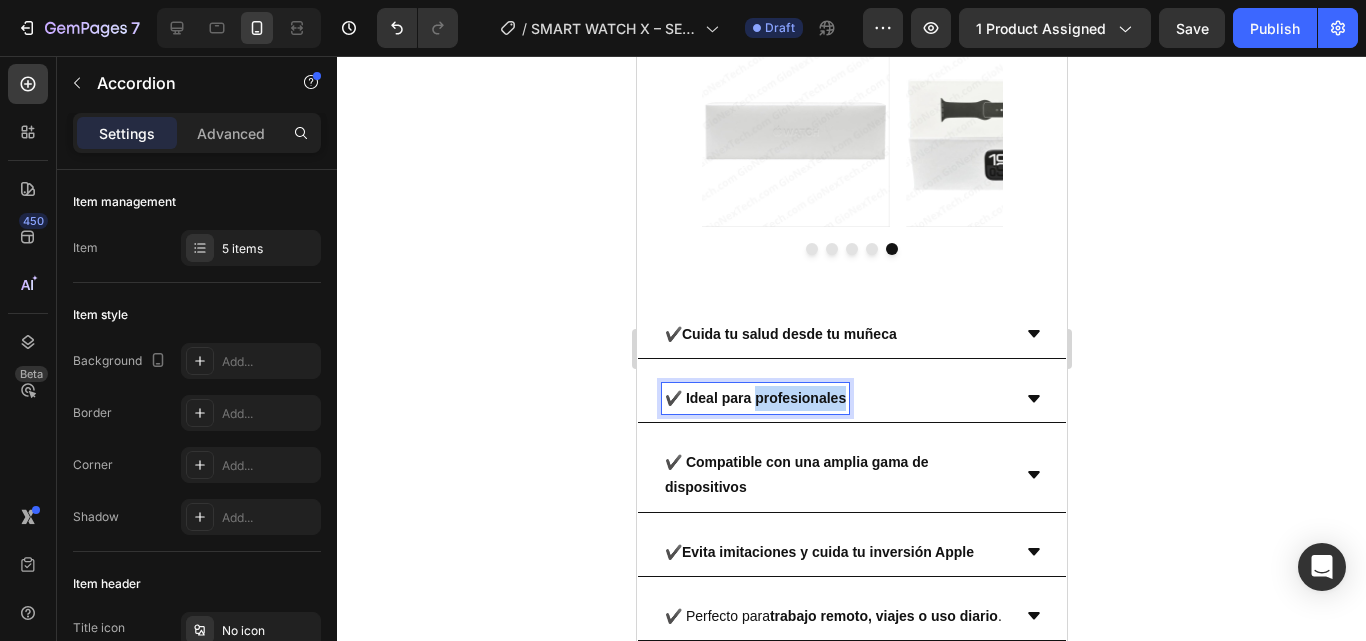 click on "✔️ Ideal para profesionales" at bounding box center [754, 398] 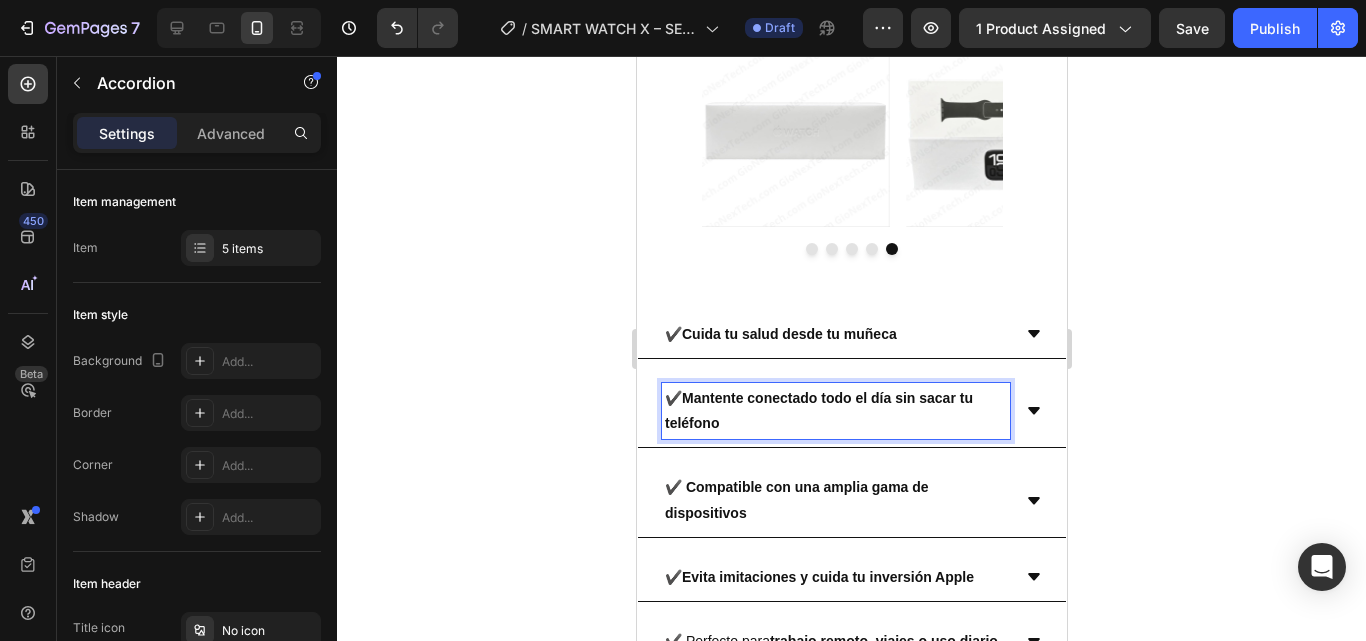 click on "✔️  Mantente conectado todo el día sin sacar tu teléfono" at bounding box center [851, 411] 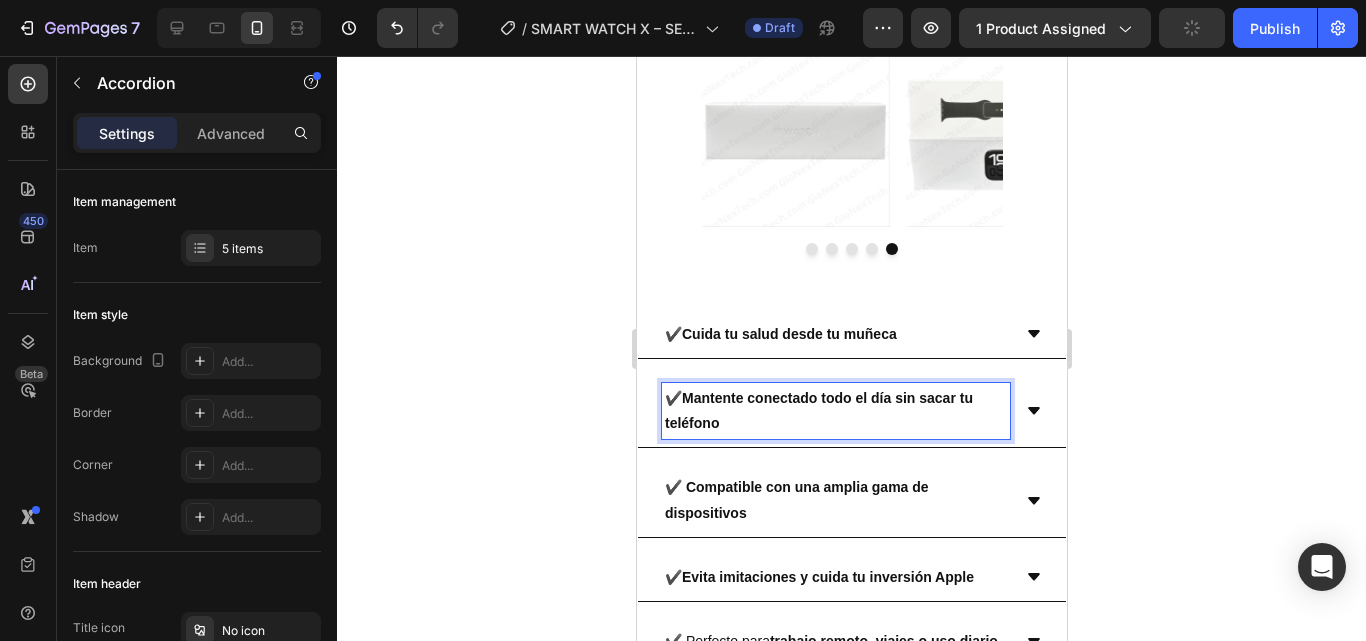 click on "✔️  Mantente conectado todo el día sin sacar tu teléfono" at bounding box center (851, 411) 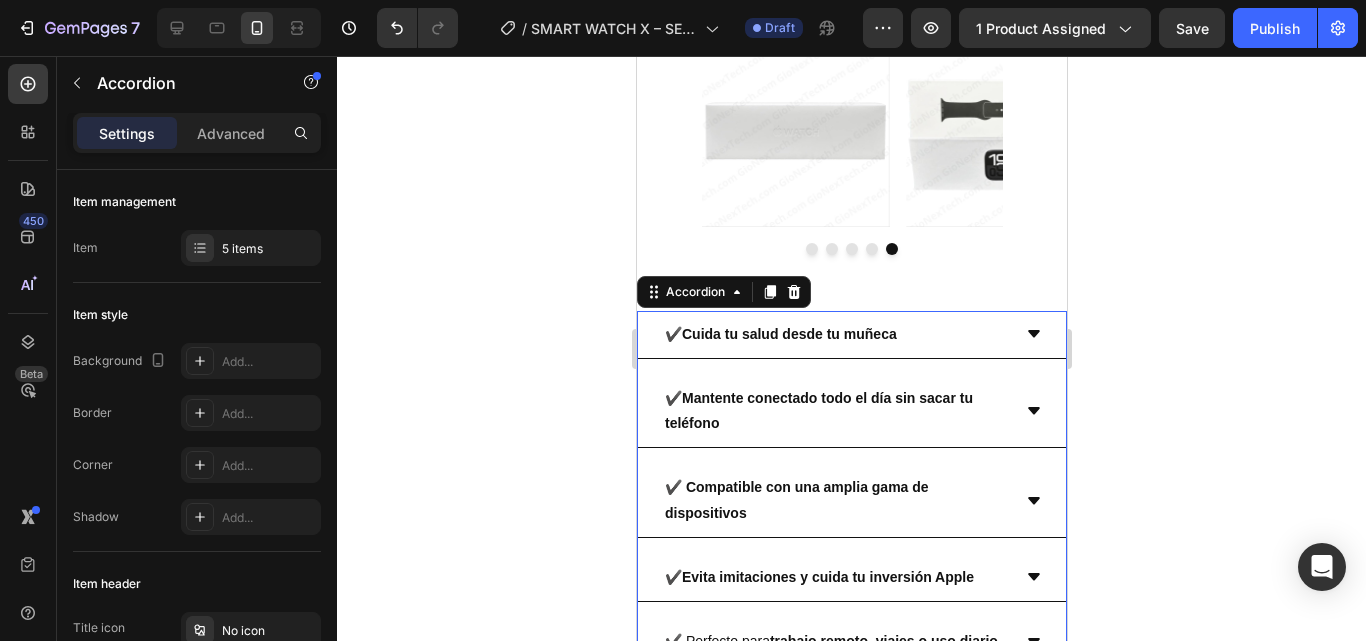 click on "✔️ Compatible con una amplia gama de dispositivos" at bounding box center (796, 499) 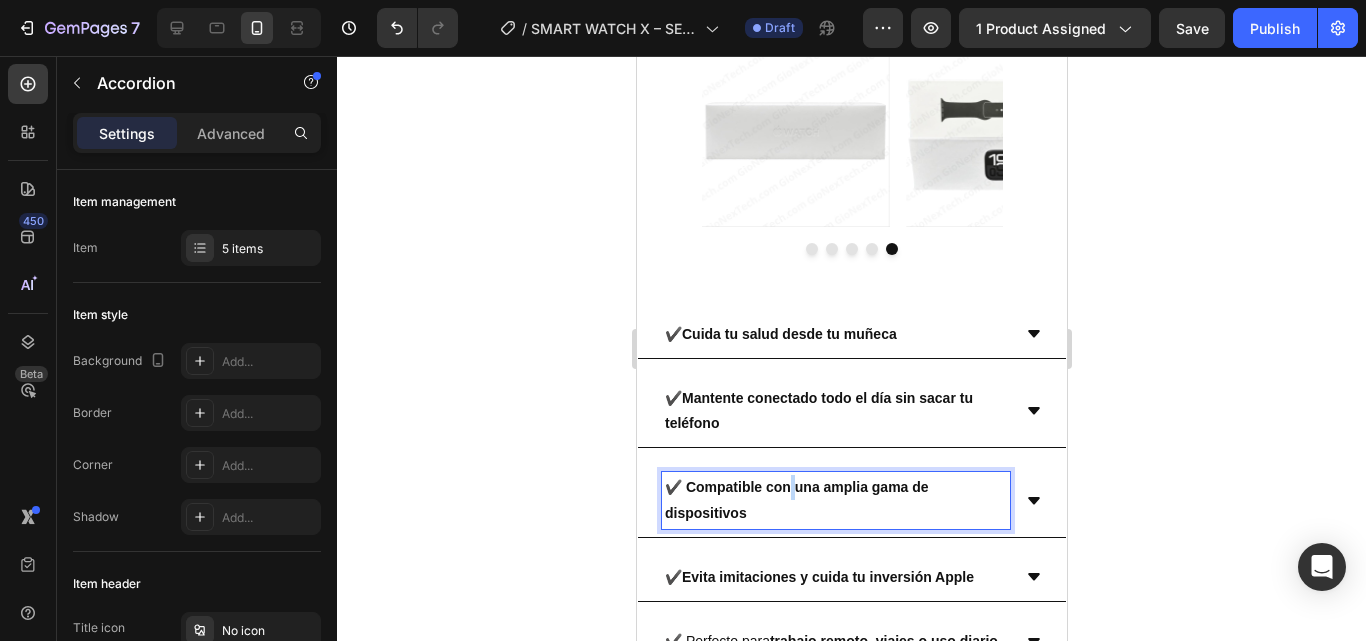 click on "✔️ Compatible con una amplia gama de dispositivos" at bounding box center (796, 499) 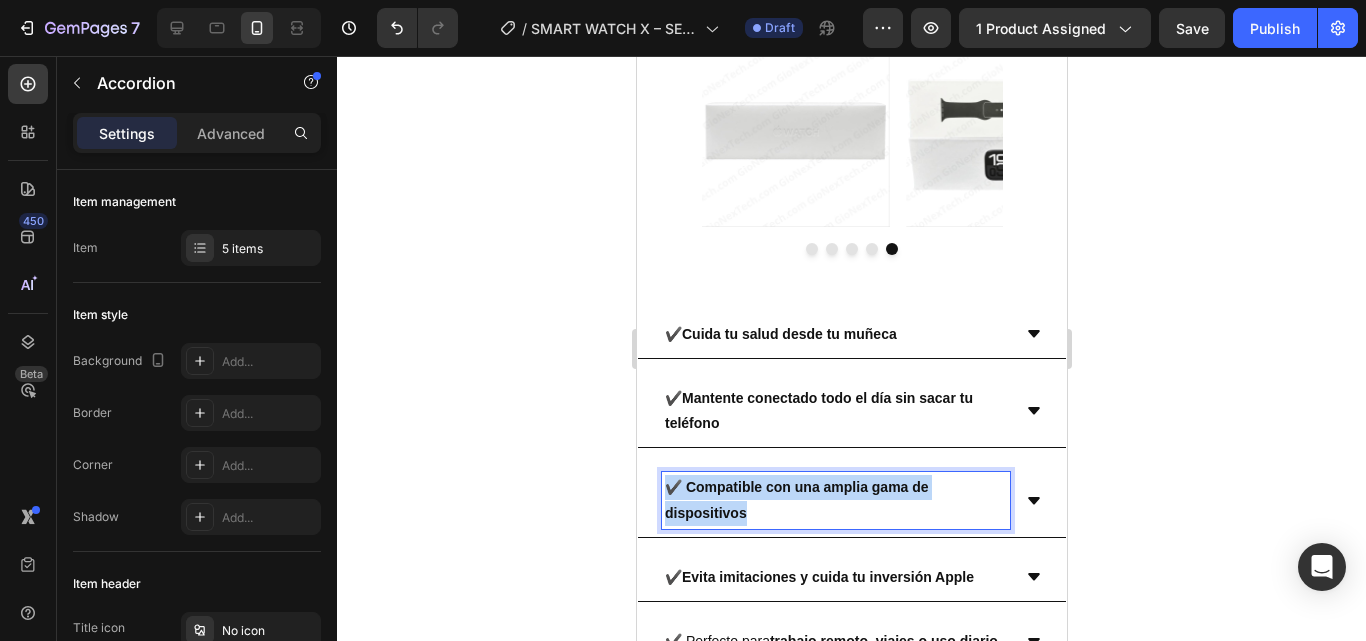 click on "✔️ Compatible con una amplia gama de dispositivos" at bounding box center [796, 499] 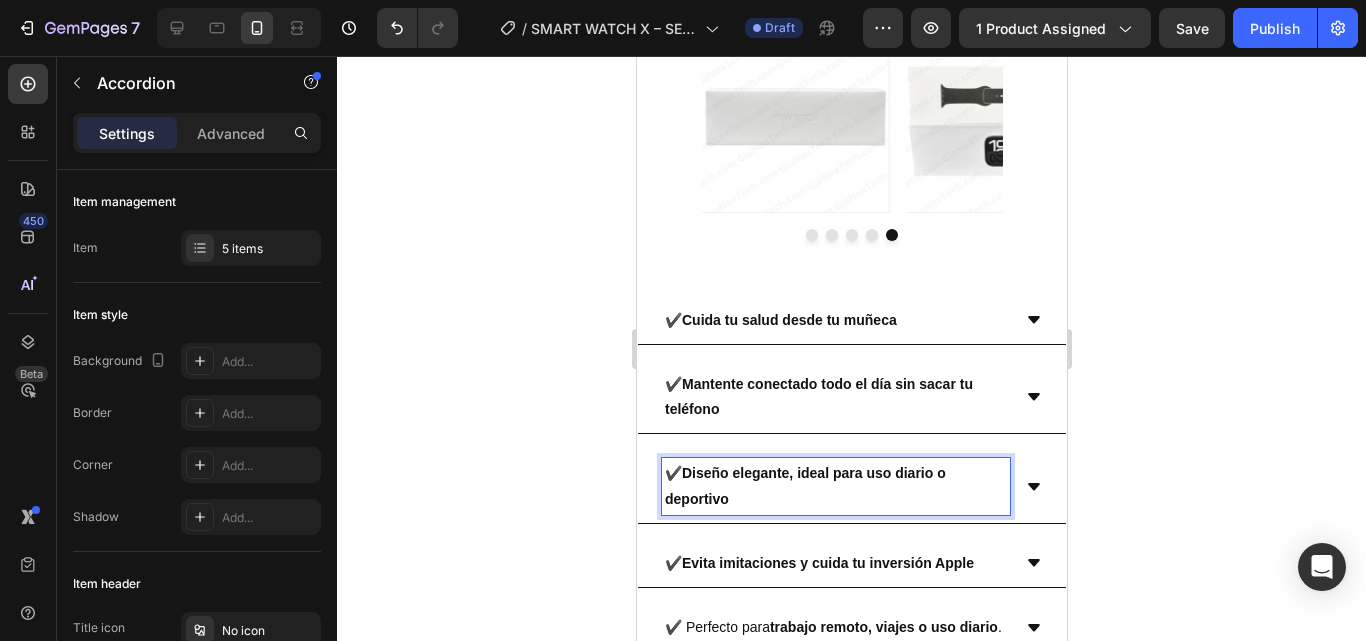 scroll, scrollTop: 4087, scrollLeft: 0, axis: vertical 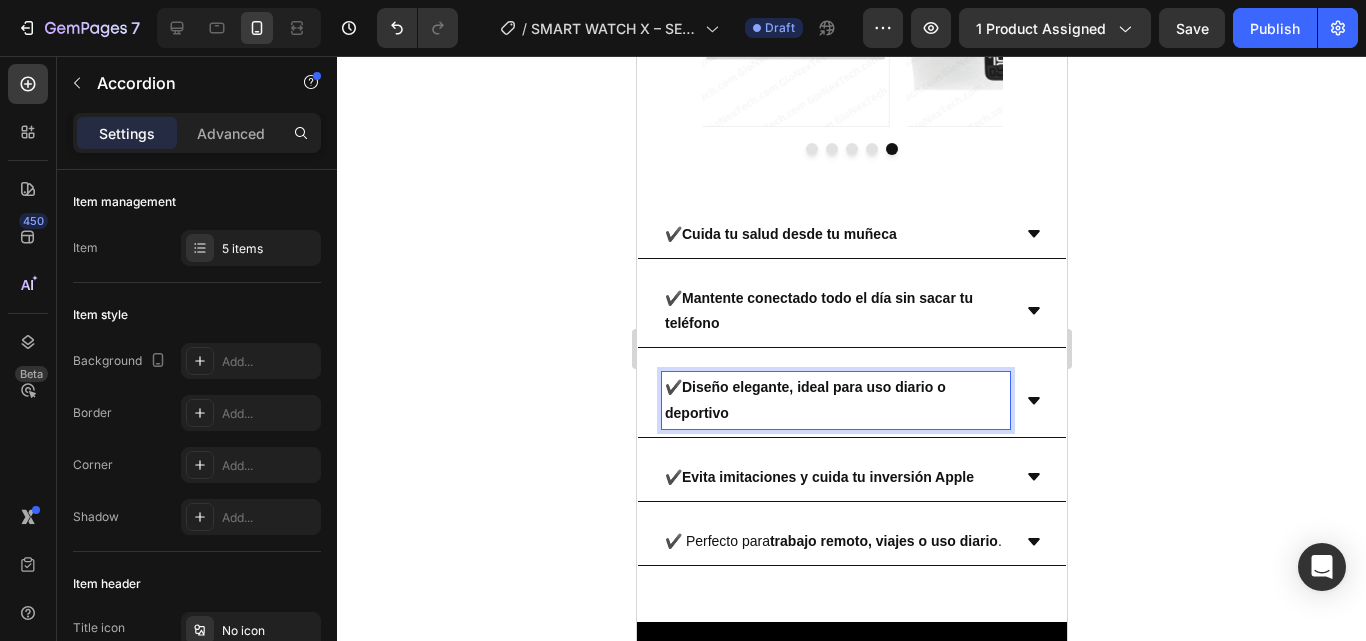 click on "Evita imitaciones y cuida tu inversión Apple" at bounding box center (827, 477) 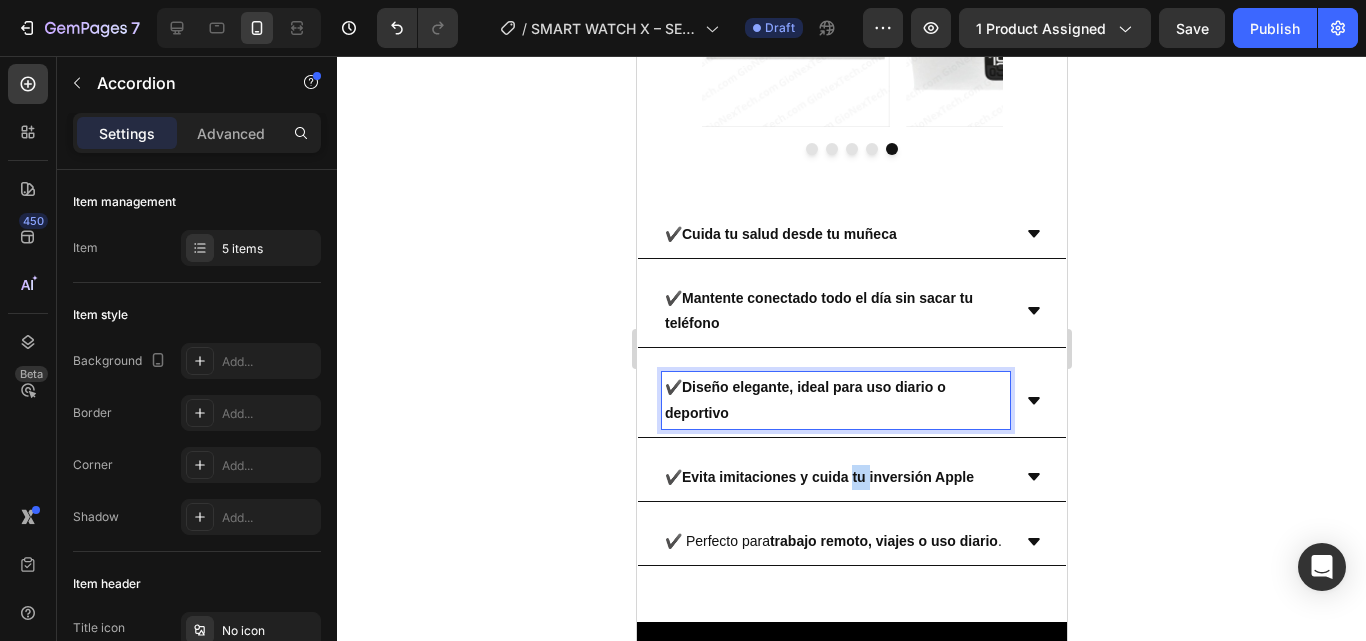 click on "Evita imitaciones y cuida tu inversión Apple" at bounding box center (827, 477) 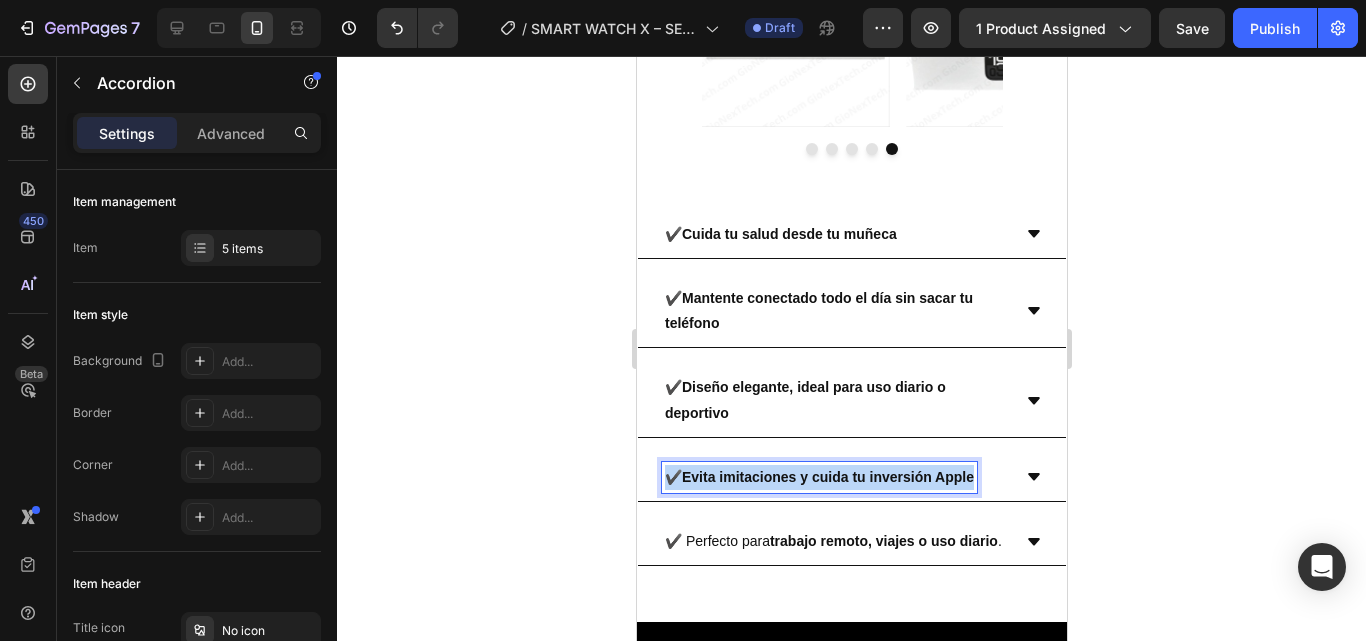 click on "Evita imitaciones y cuida tu inversión Apple" at bounding box center (827, 477) 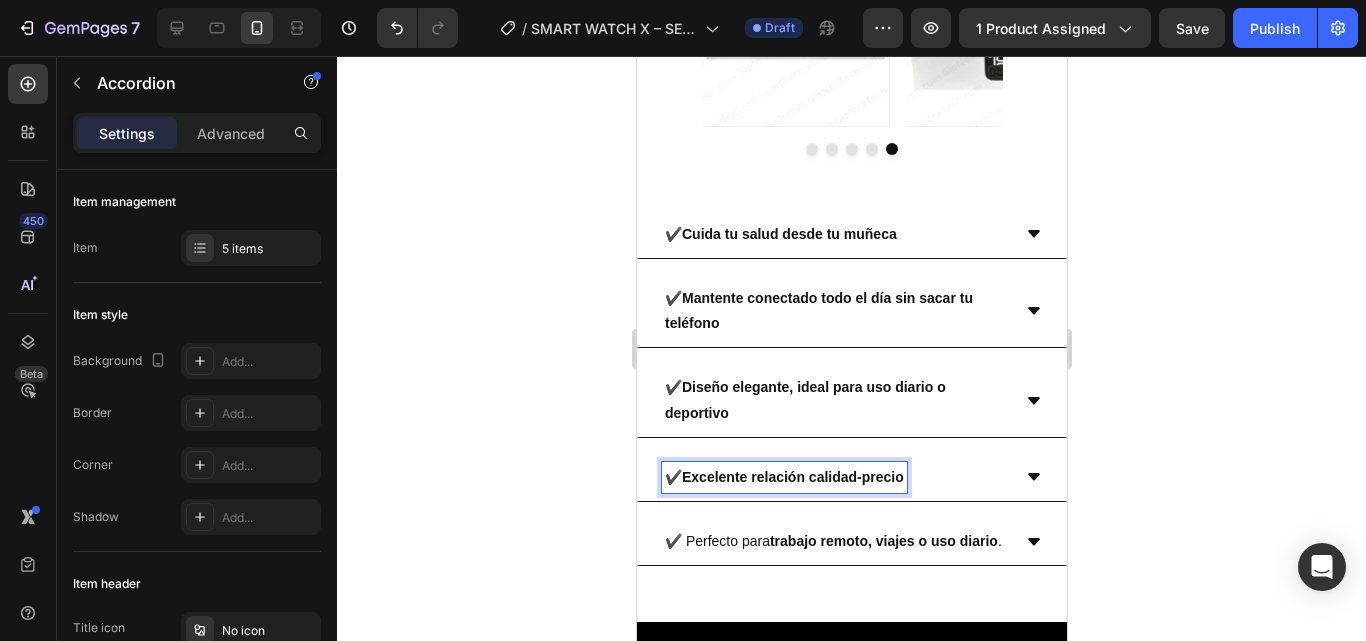 click on "✔️  Excelente relación calidad-precio" at bounding box center [851, 478] 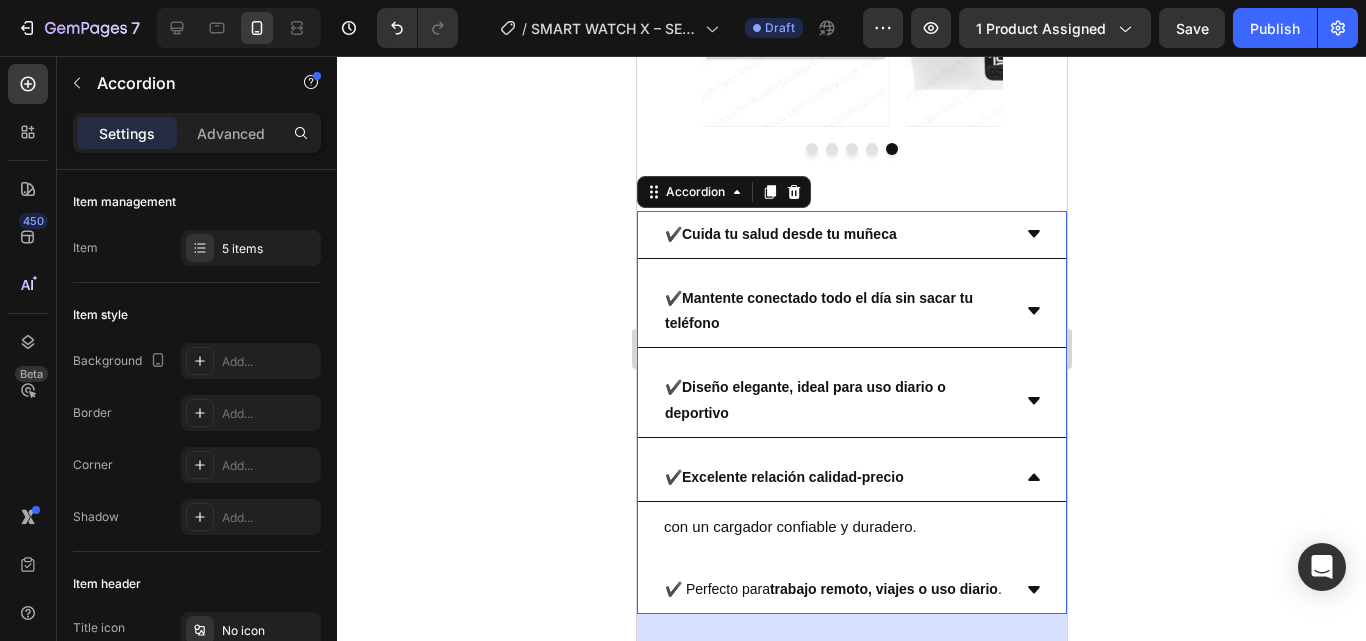 click on "✔️  Excelente relación calidad-precio" at bounding box center [851, 478] 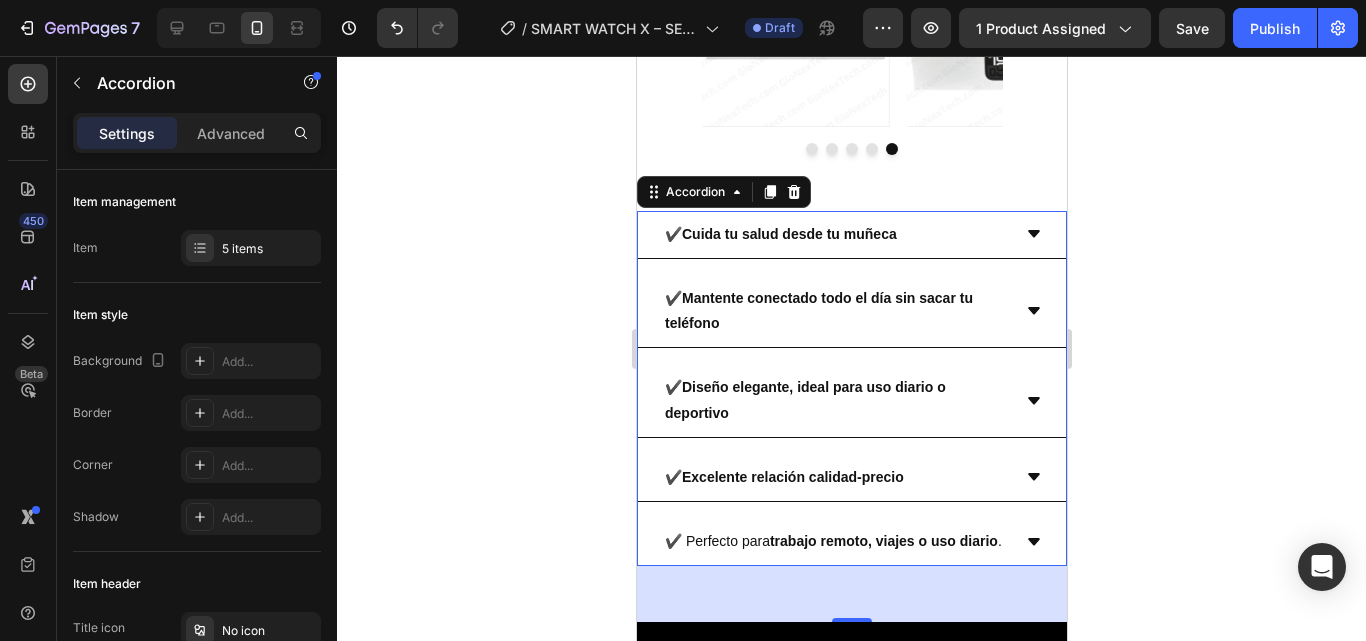 click on "✔️  Excelente relación calidad-precio" at bounding box center [851, 478] 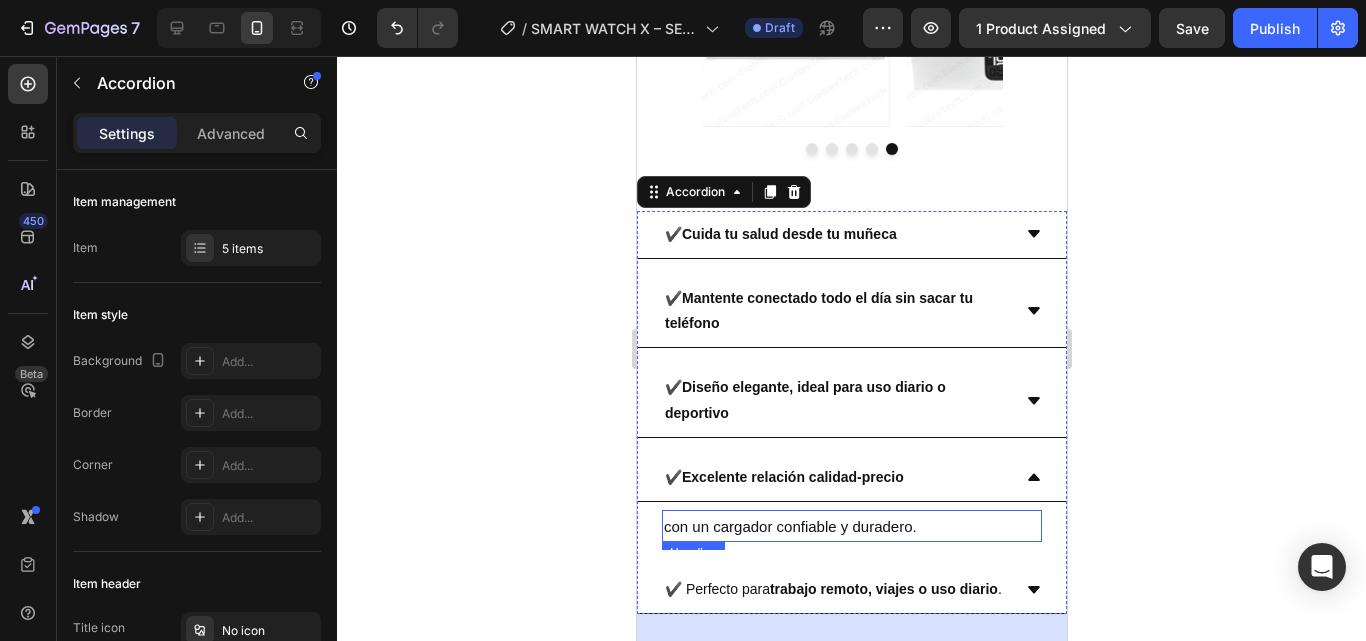 click on "con un cargador confiable y duradero." at bounding box center [789, 526] 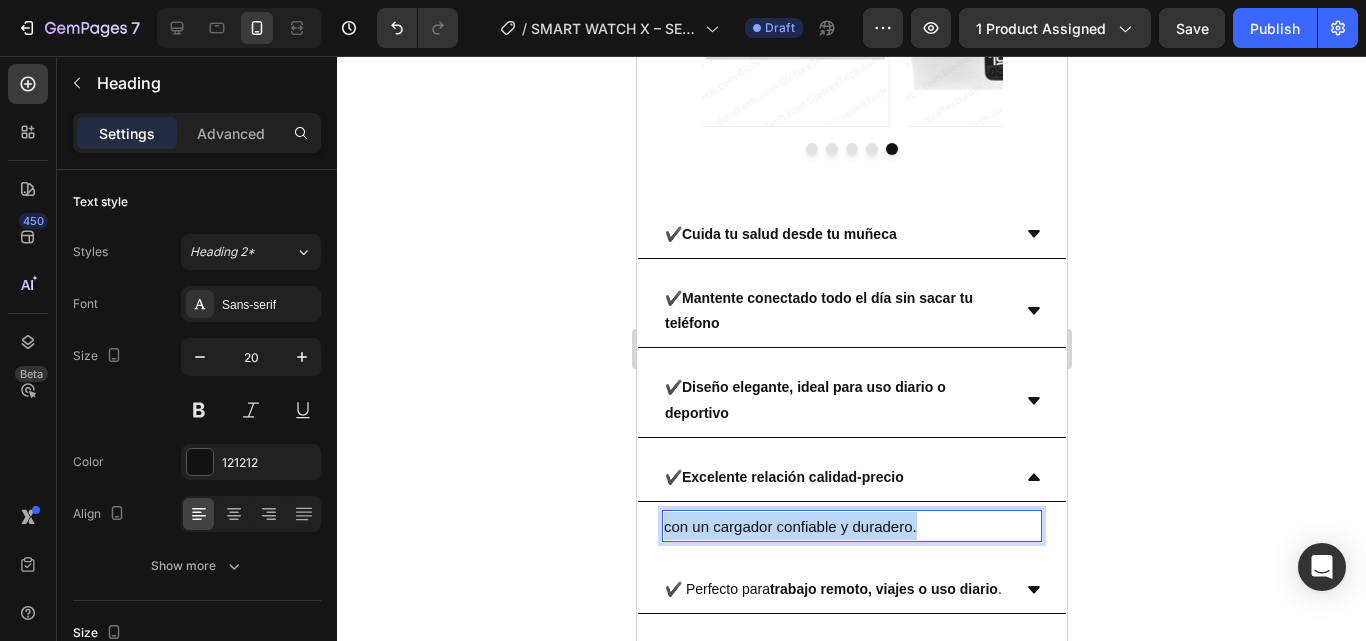 click on "con un cargador confiable y duradero." at bounding box center (789, 526) 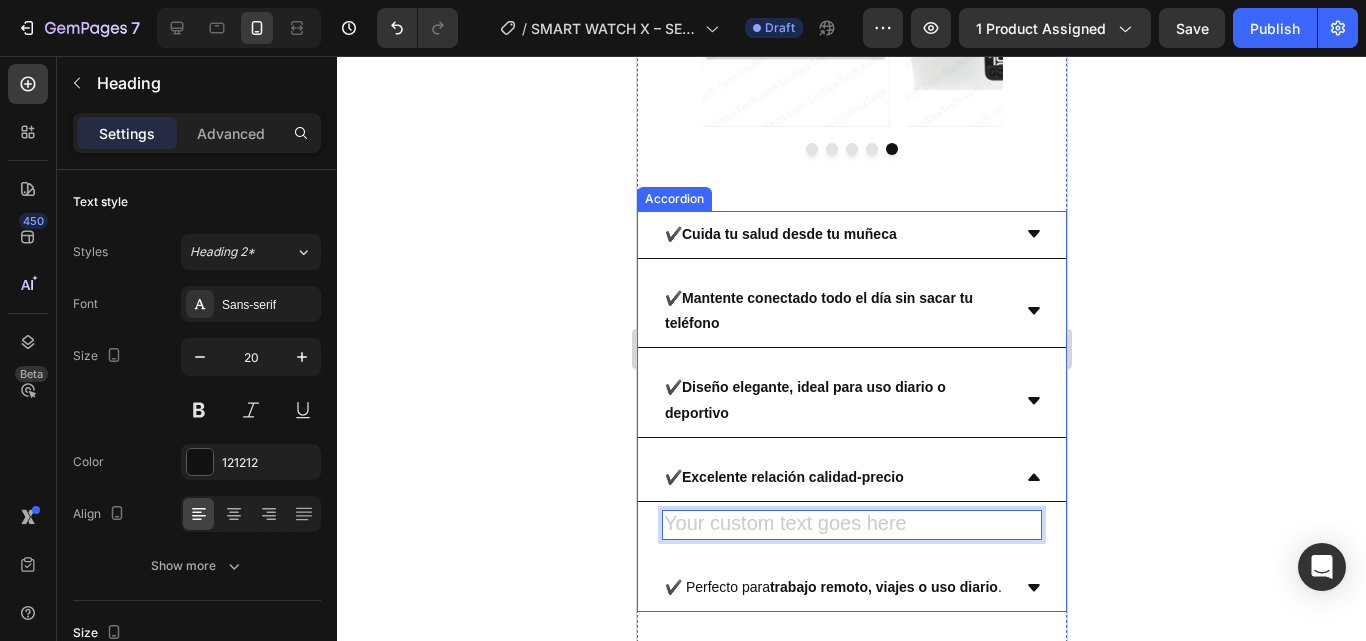 click on "✔️  Diseño elegante, ideal para uso diario o deportivo" at bounding box center [851, 400] 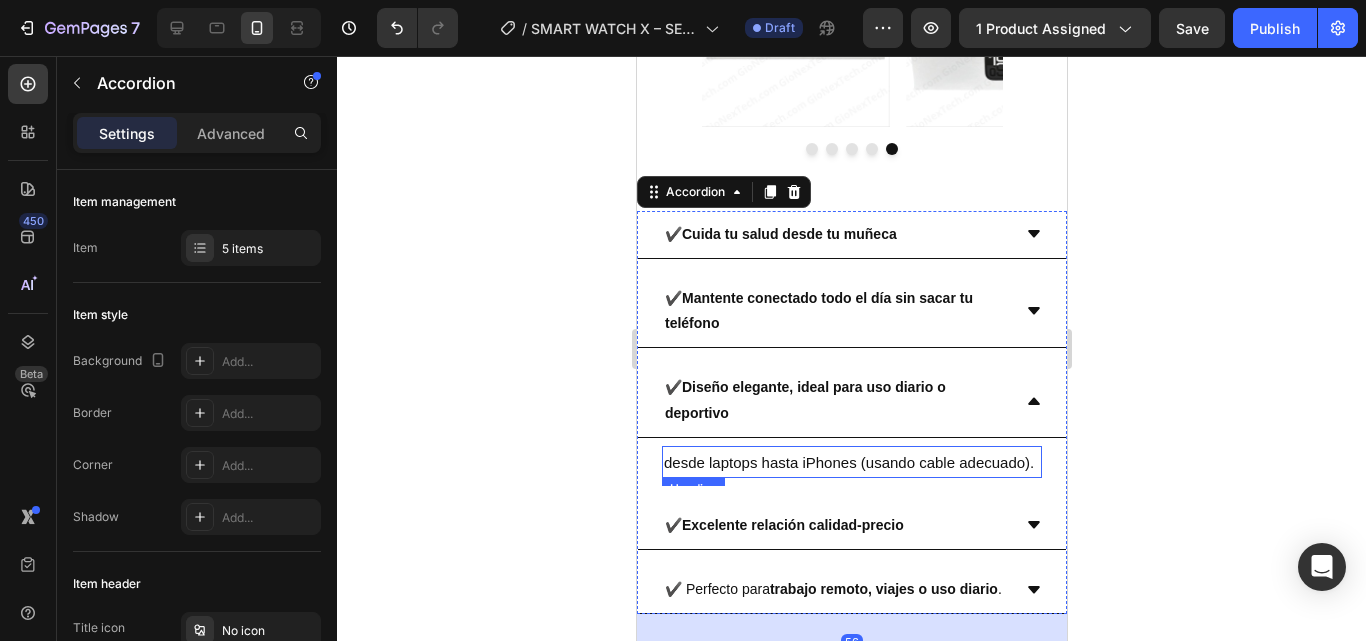 click on "desde laptops hasta iPhones (usando cable adecuado)." at bounding box center (851, 462) 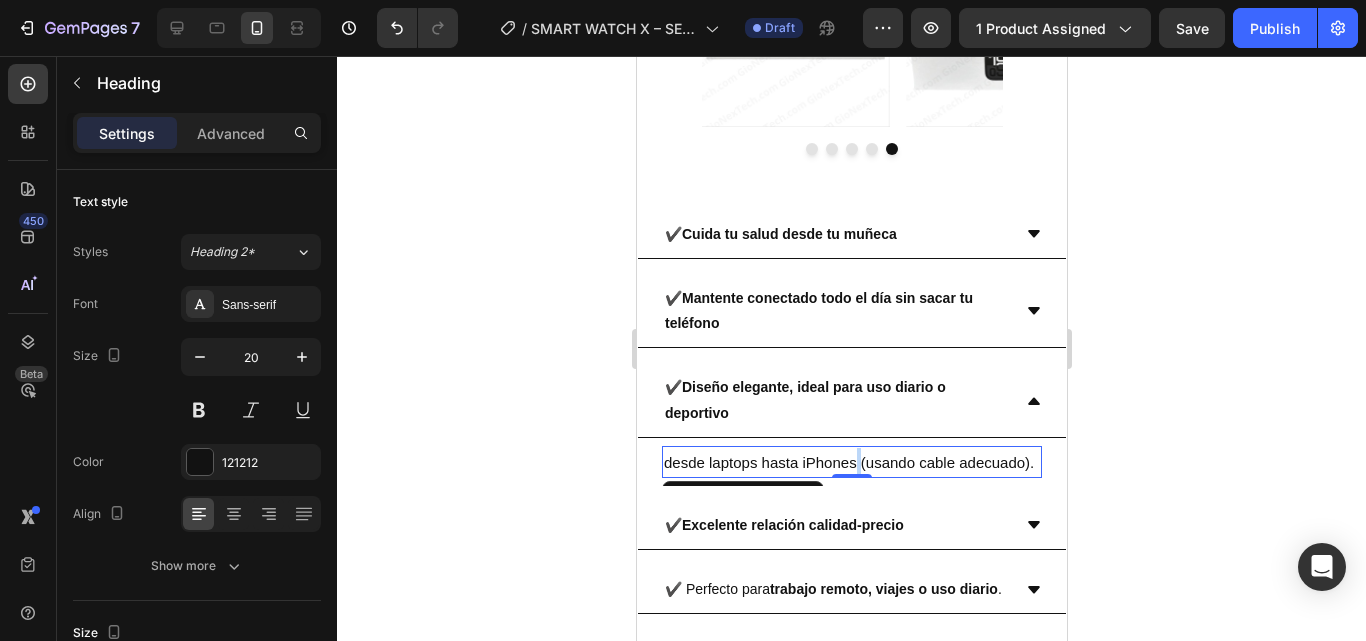 click on "desde laptops hasta iPhones (usando cable adecuado)." at bounding box center (848, 462) 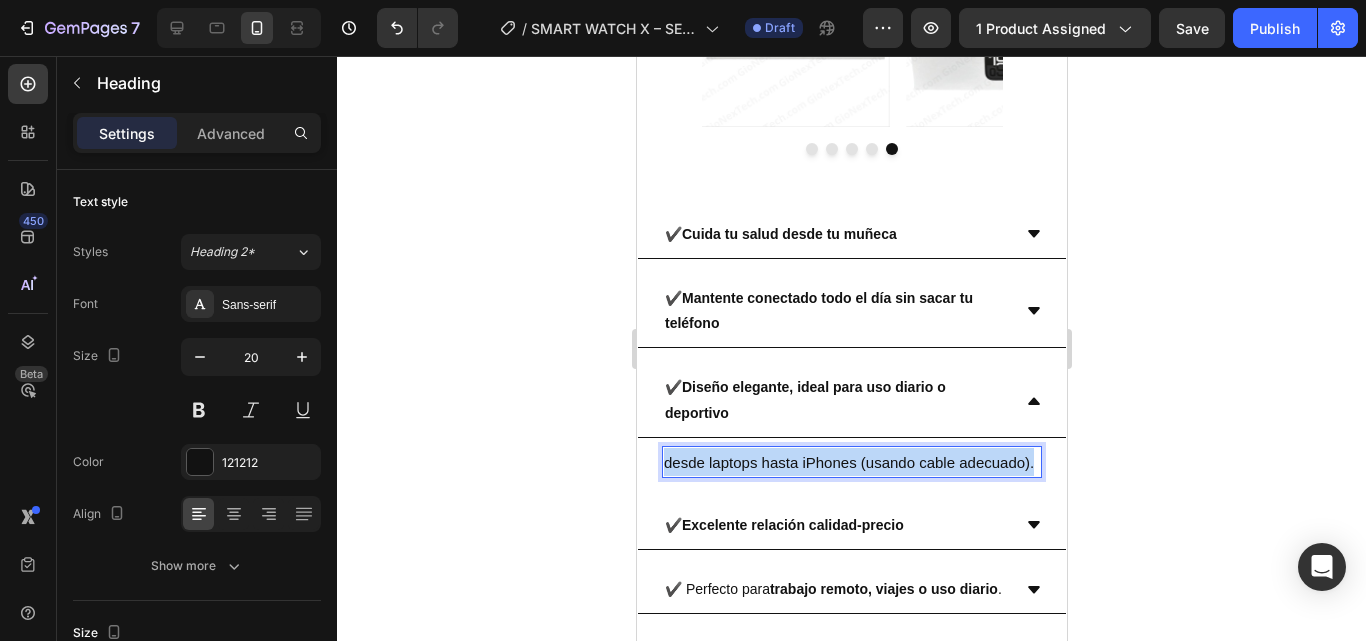 click on "desde laptops hasta iPhones (usando cable adecuado)." at bounding box center [848, 462] 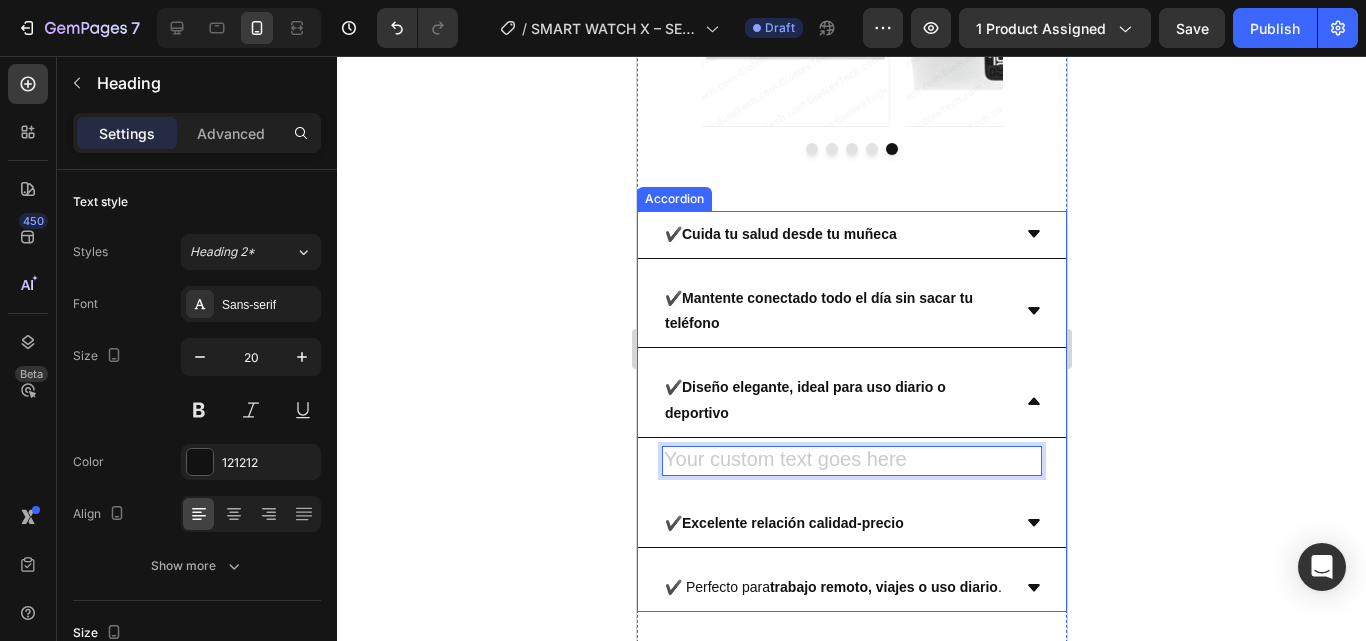 click 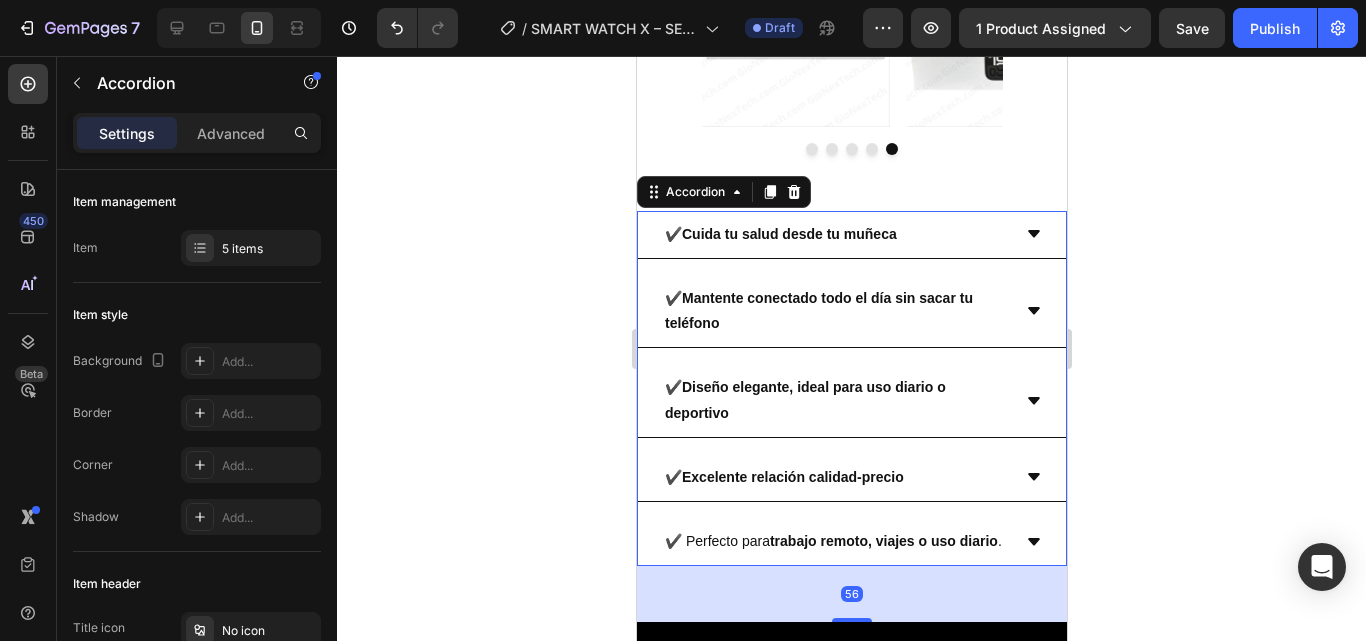 click 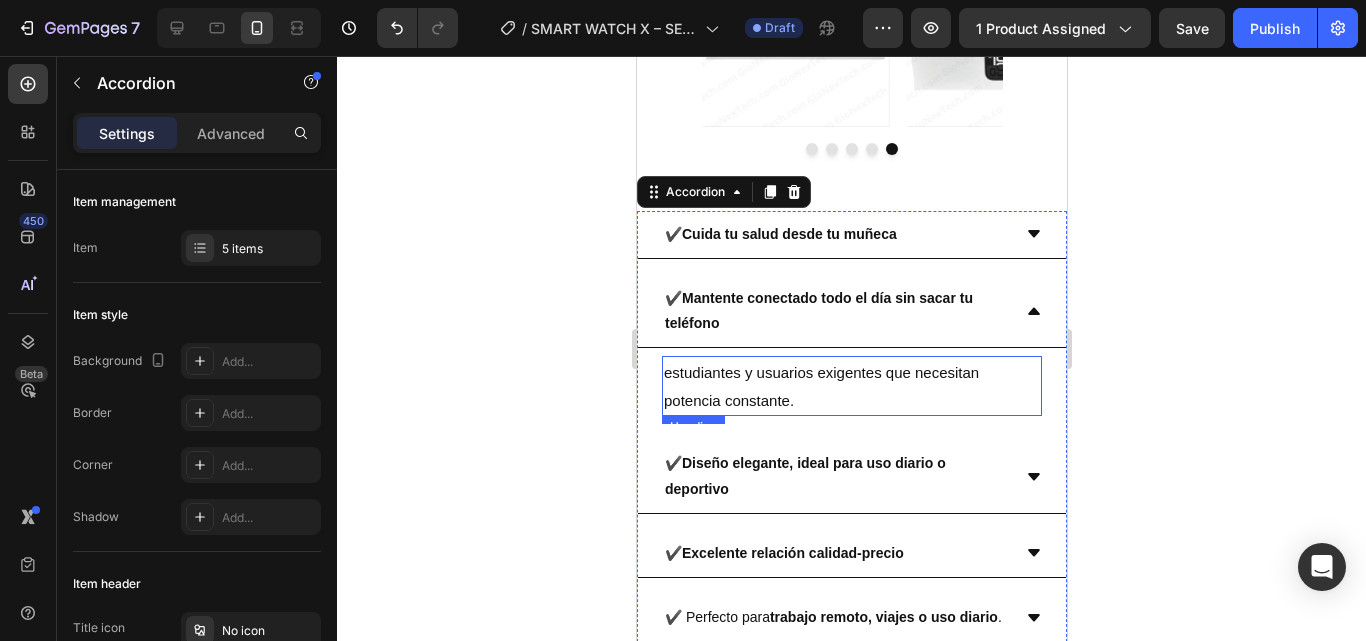 click on "estudiantes y usuarios exigentes que necesitan potencia constante." at bounding box center [851, 386] 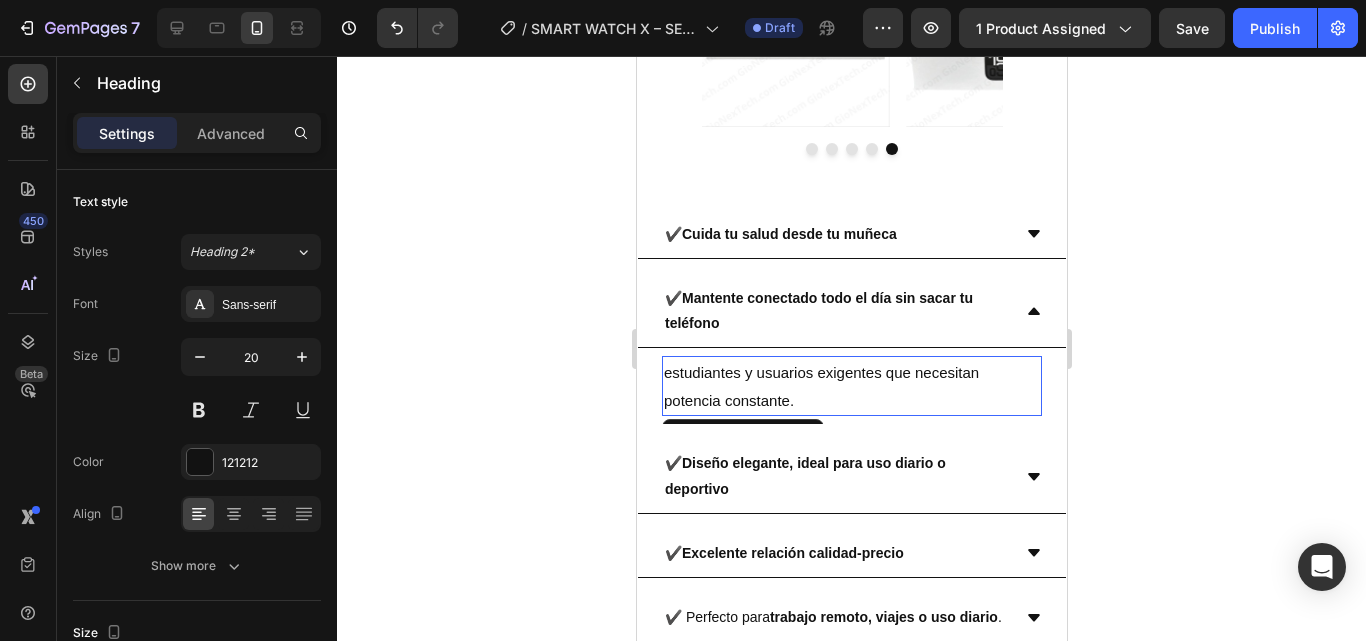 click on "estudiantes y usuarios exigentes que necesitan potencia constante." at bounding box center (851, 386) 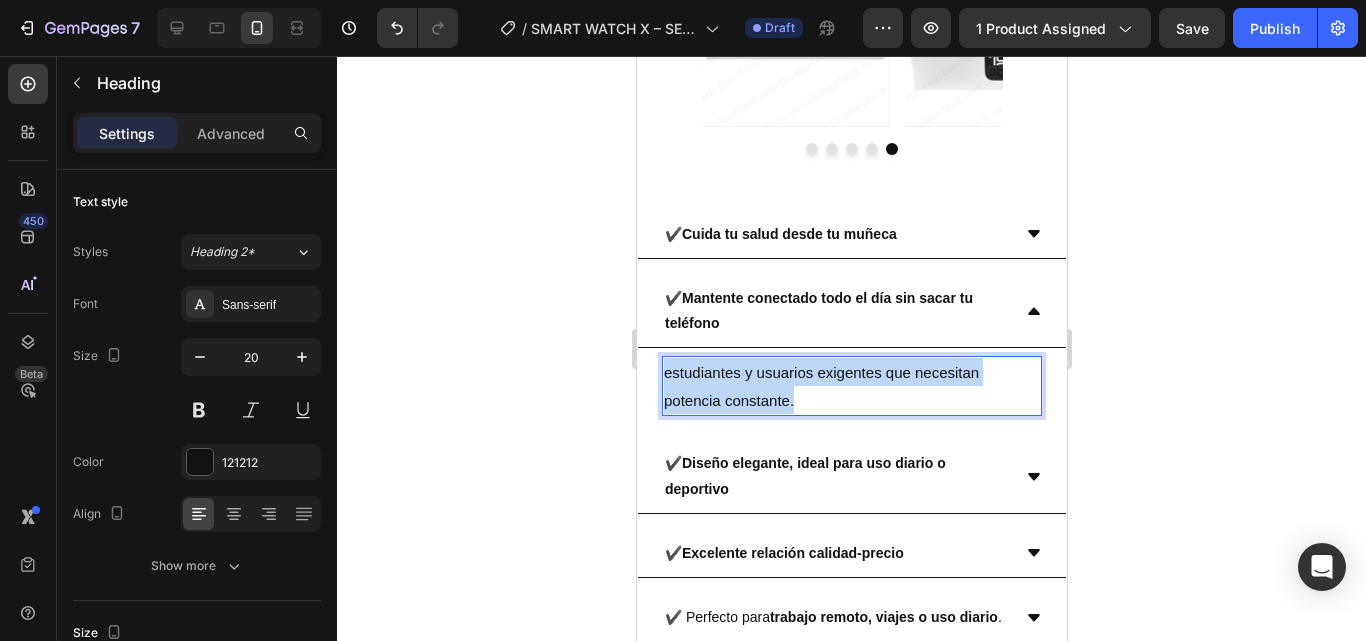 click on "estudiantes y usuarios exigentes que necesitan potencia constante." at bounding box center (851, 386) 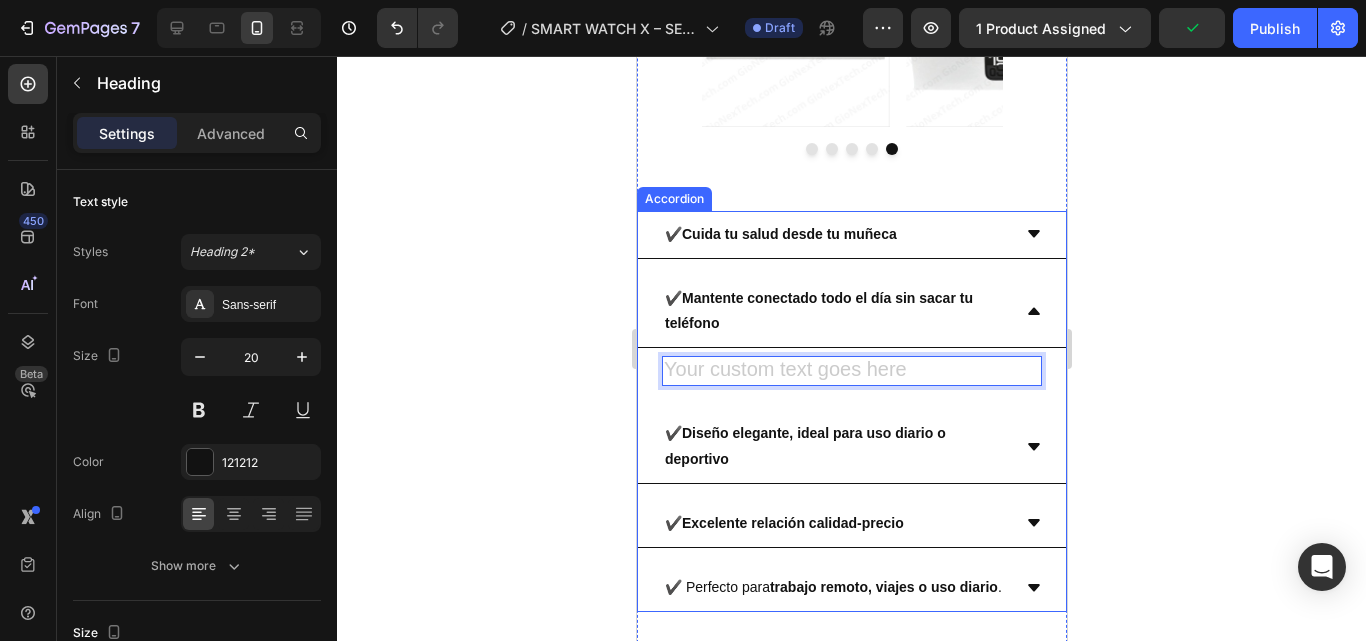 click on "✔️  Cuida tu salud desde tu muñeca" at bounding box center (851, 235) 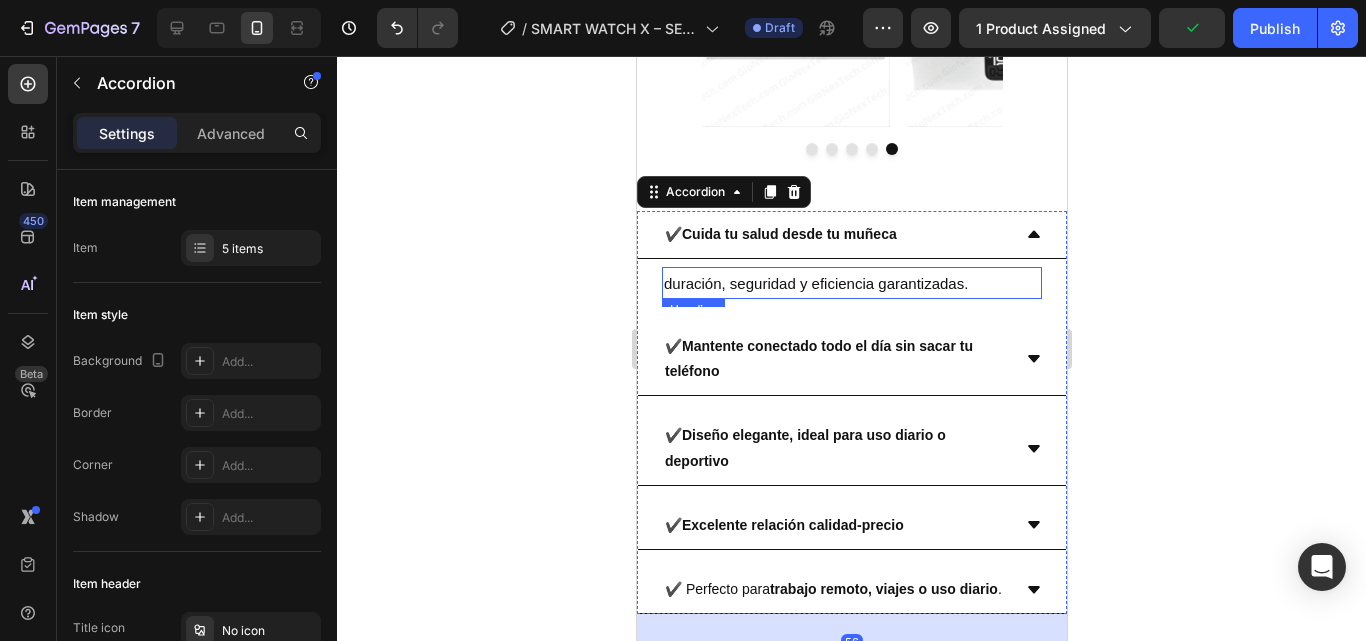 drag, startPoint x: 893, startPoint y: 268, endPoint x: 886, endPoint y: 280, distance: 13.892444 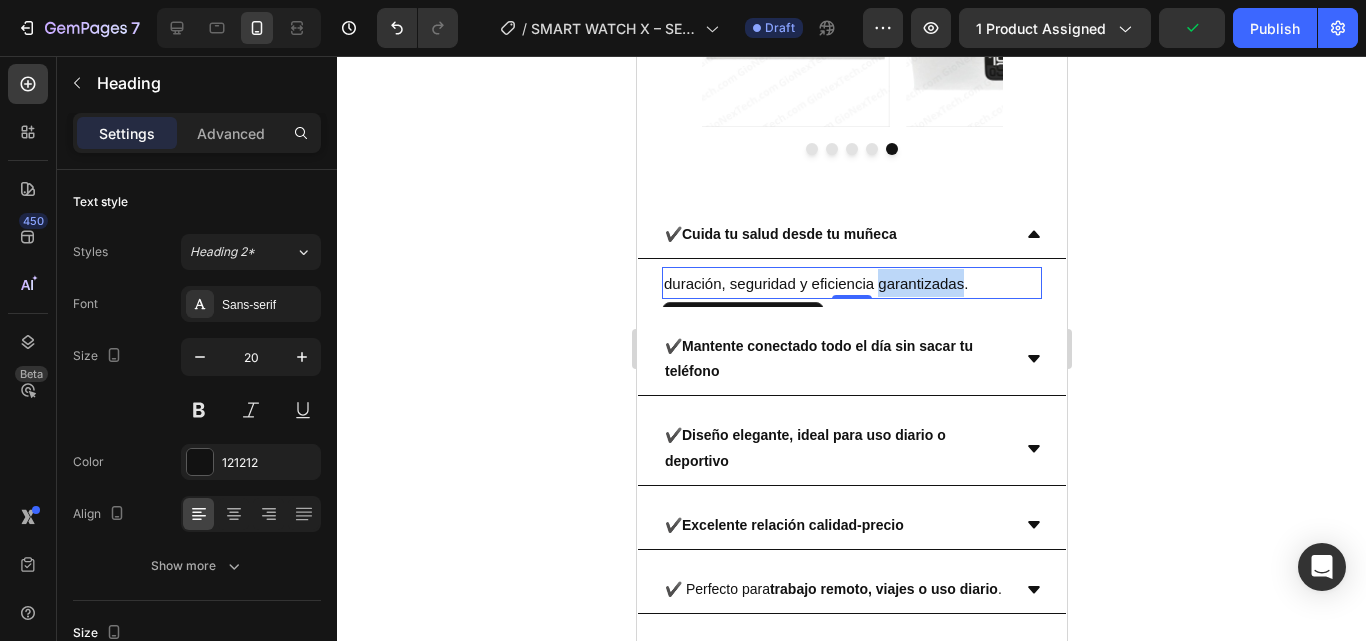 click on "duración, seguridad y eficiencia garantizadas." at bounding box center (815, 283) 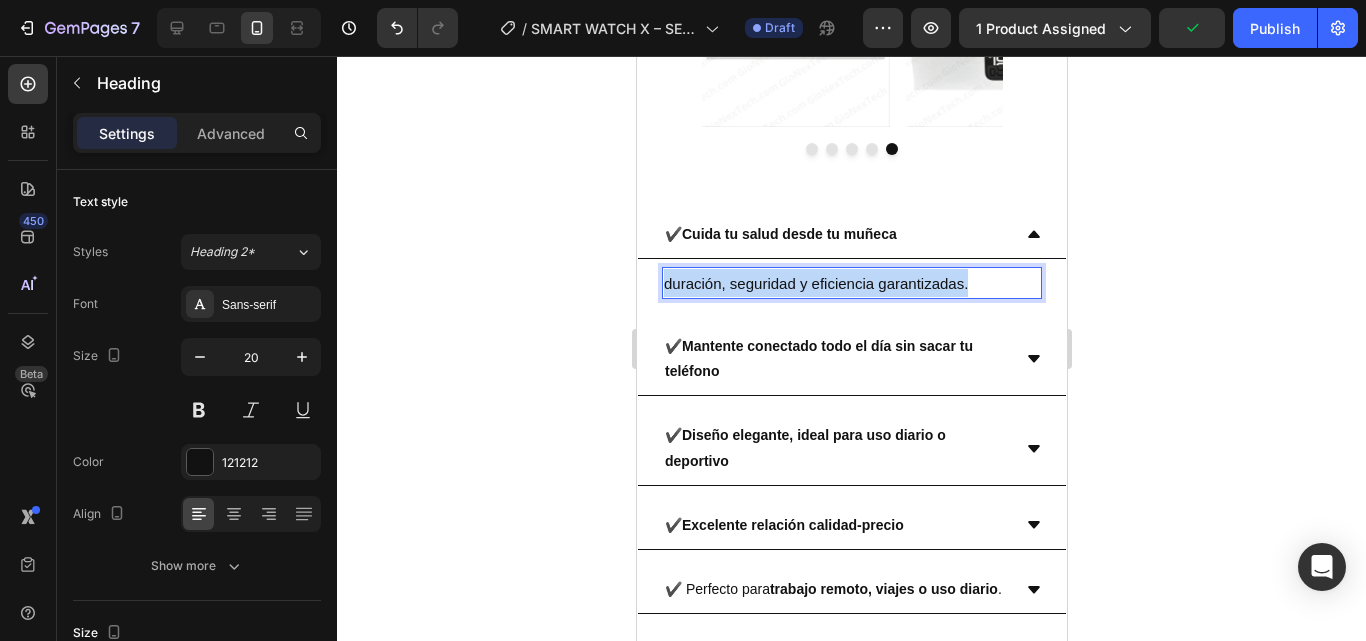 click on "duración, seguridad y eficiencia garantizadas." at bounding box center [815, 283] 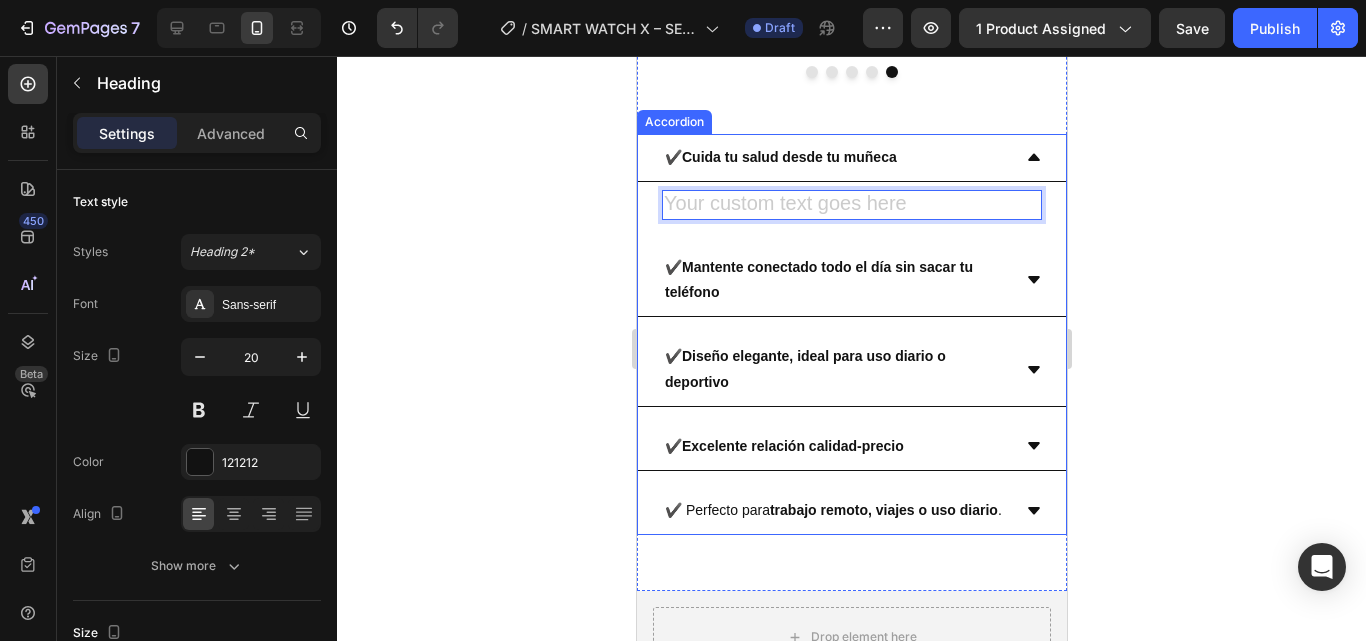 scroll, scrollTop: 4187, scrollLeft: 0, axis: vertical 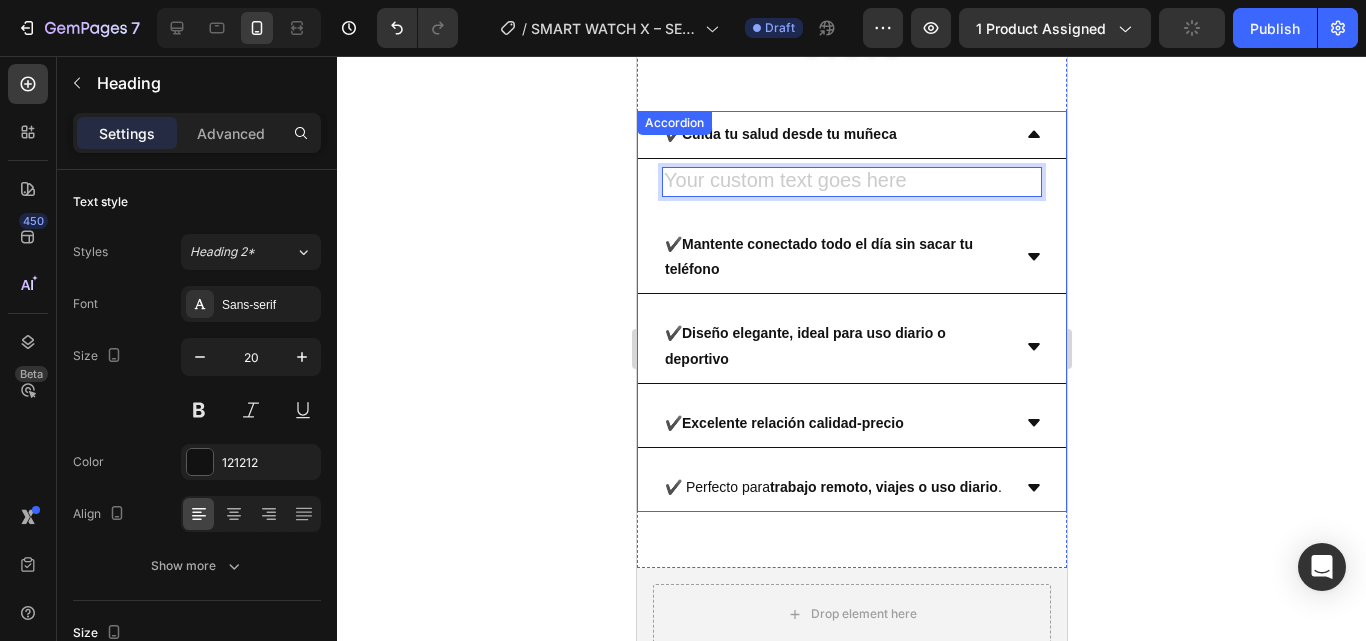 click on "trabajo remoto, viajes o uso diario" at bounding box center (883, 487) 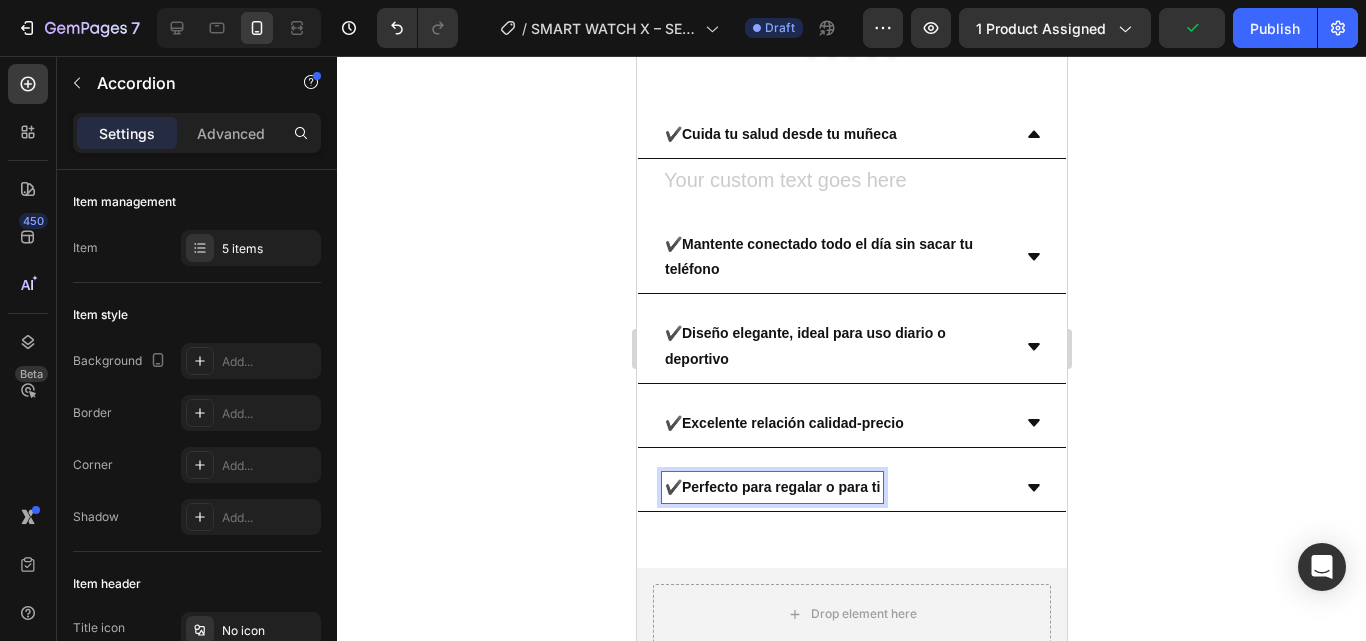 click on "✔️  Perfecto para regalar o para ti" at bounding box center [851, 488] 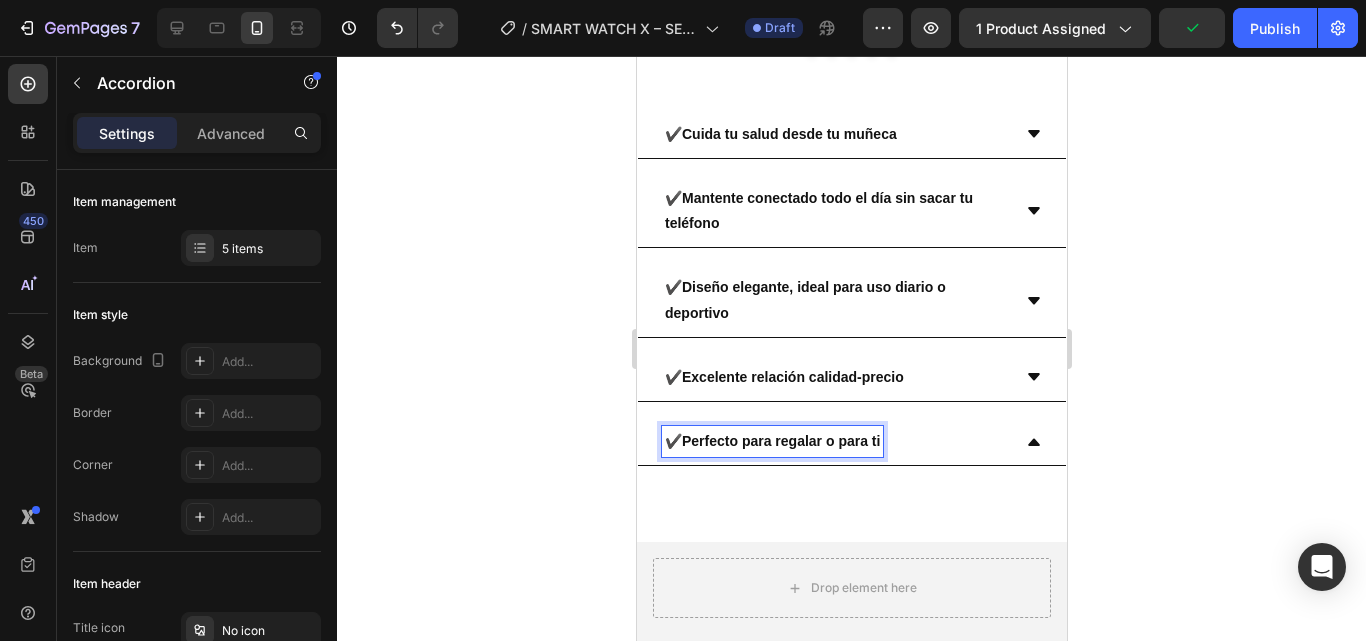click on "✔️  Perfecto para regalar o para ti" at bounding box center (851, 442) 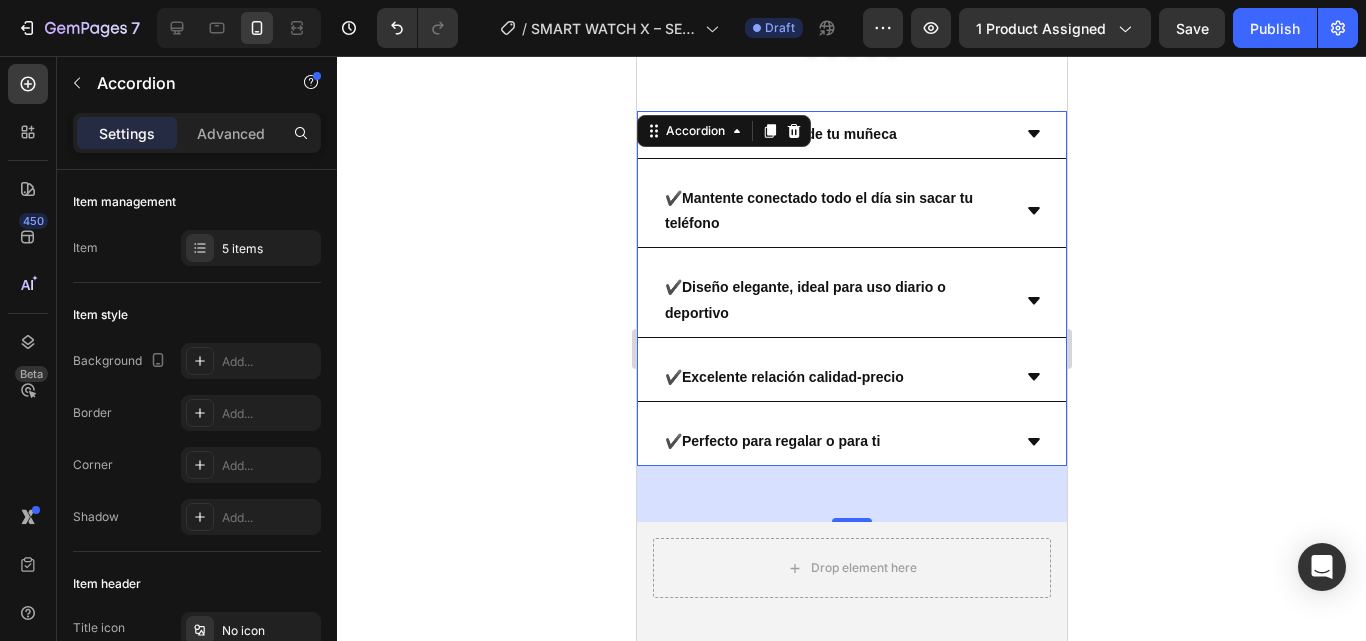 click on "✔️  Perfecto para regalar o para ti" at bounding box center (851, 442) 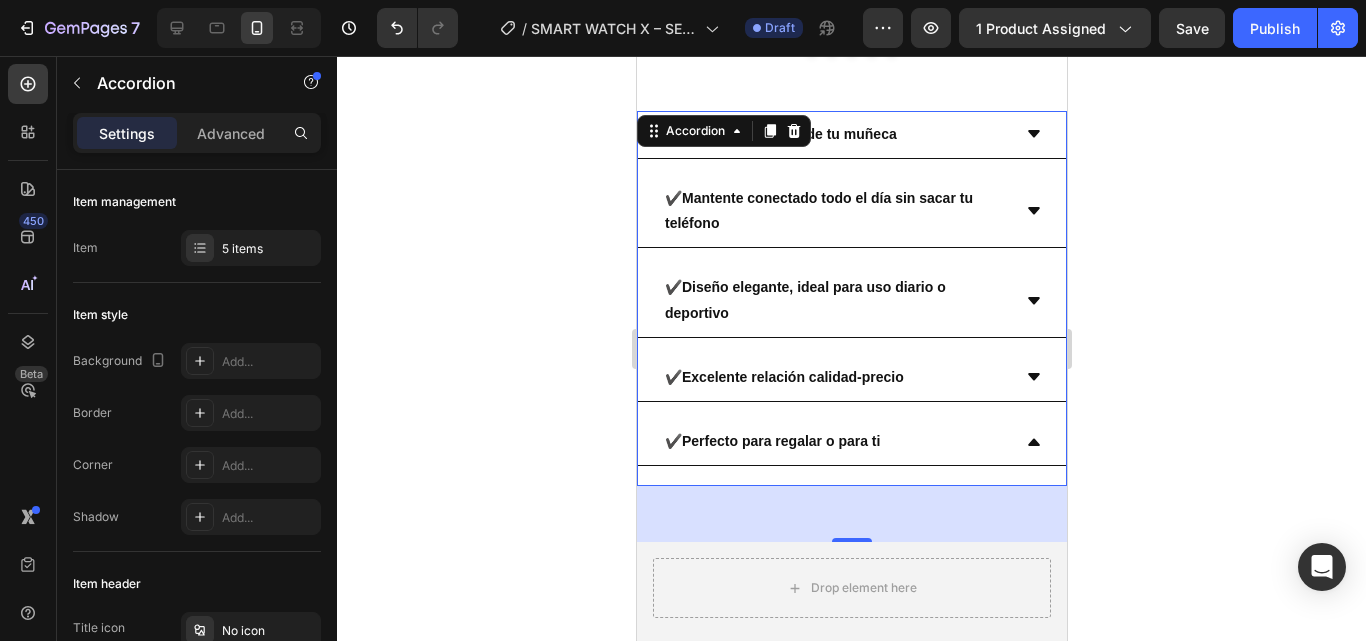 click on "✔️  Perfecto para regalar o para ti" at bounding box center [851, 442] 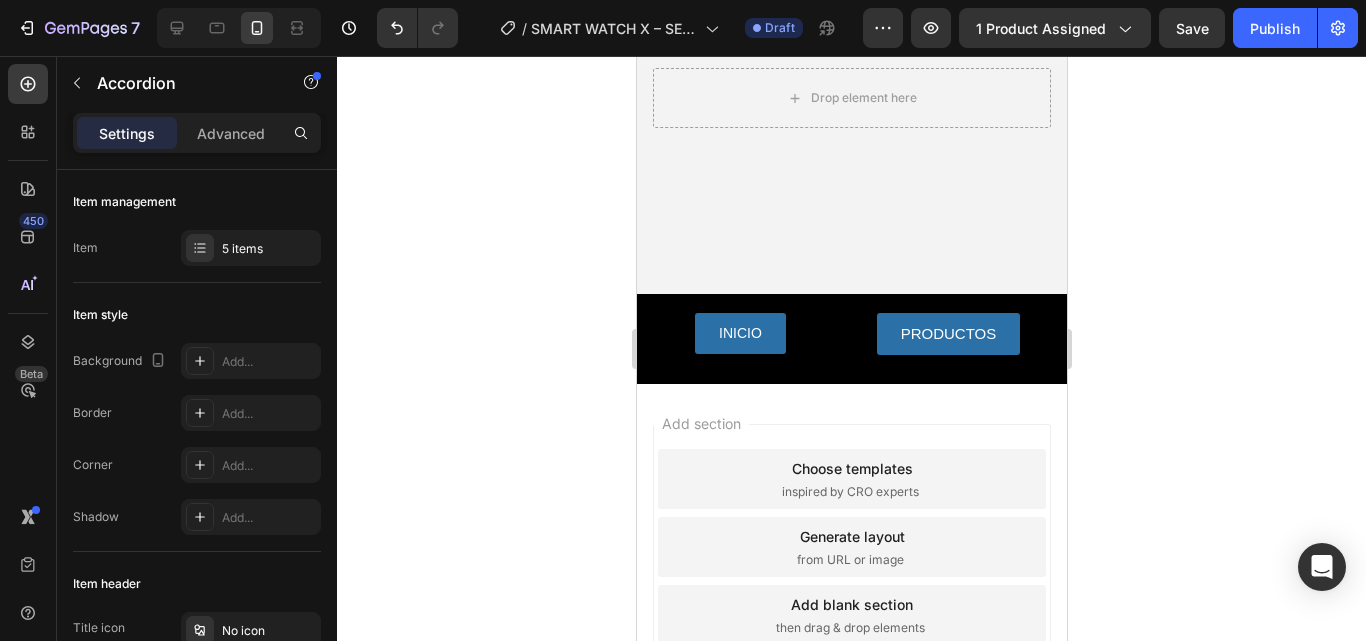 scroll, scrollTop: 5183, scrollLeft: 0, axis: vertical 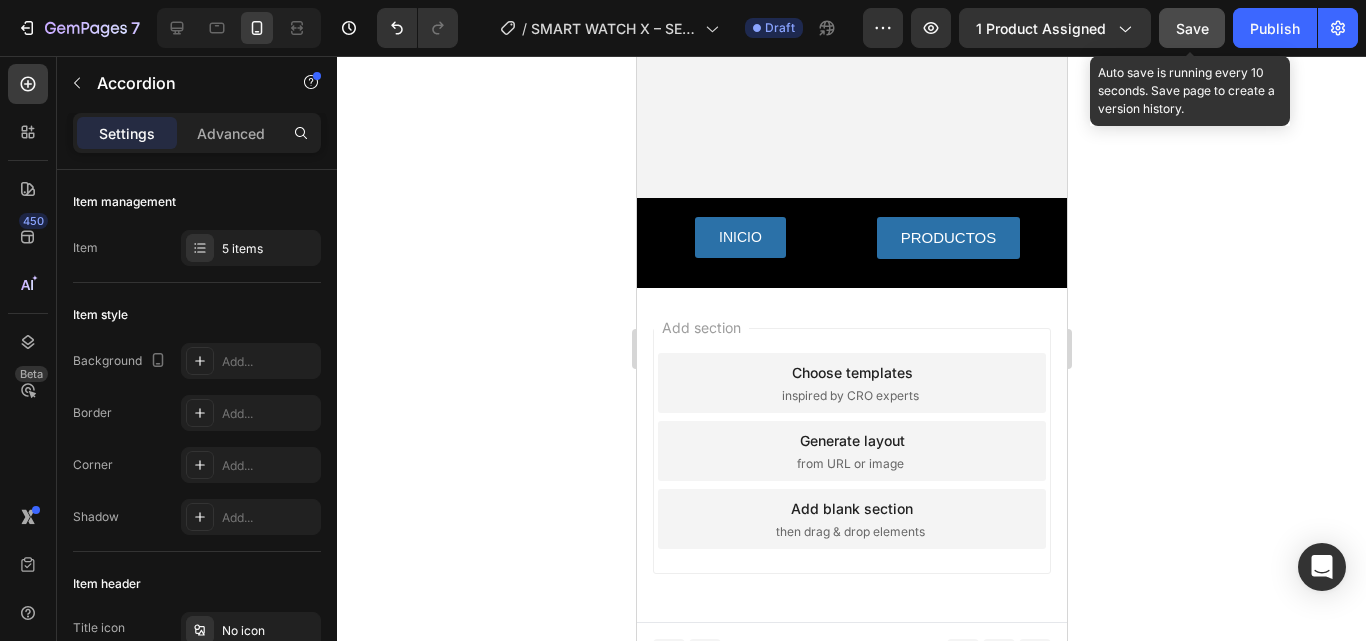 click on "Save" at bounding box center [1192, 28] 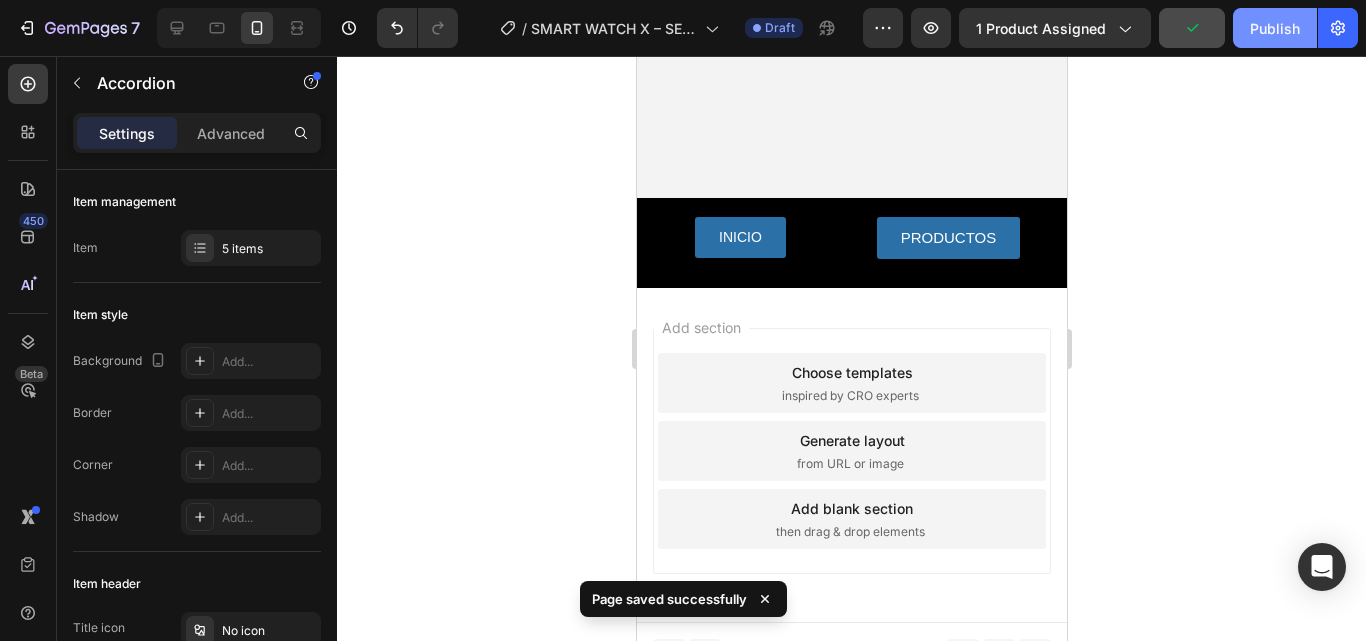 click on "Publish" at bounding box center [1275, 28] 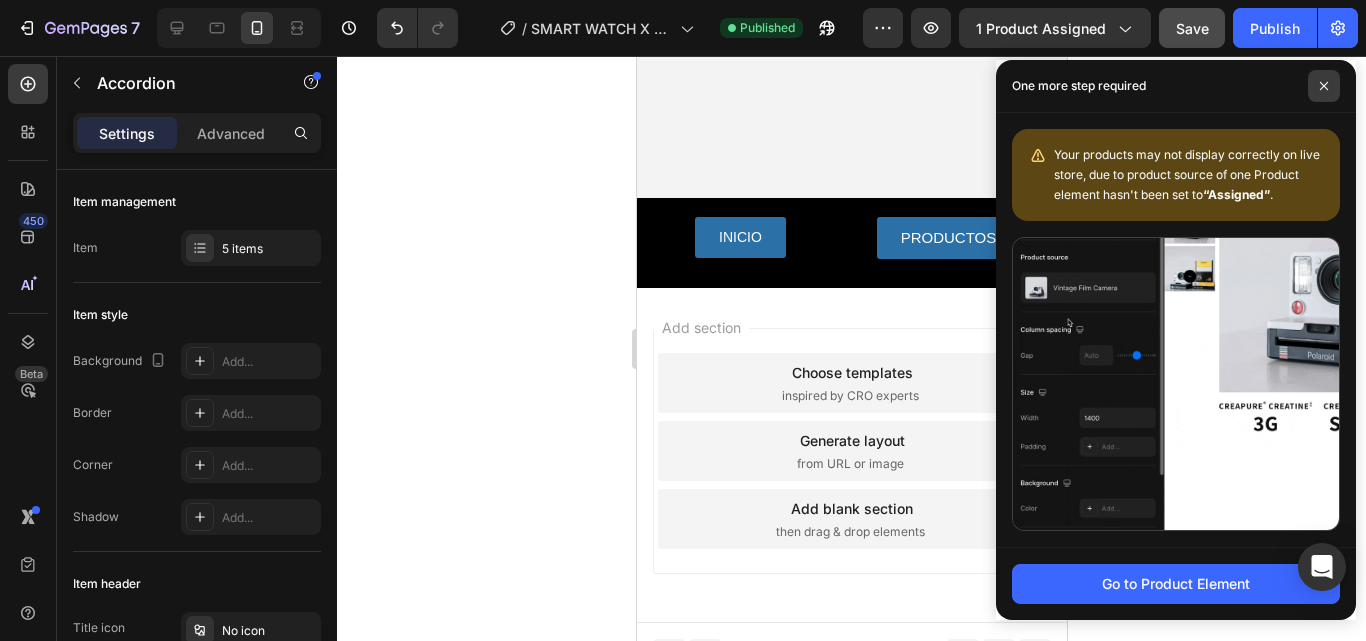 click at bounding box center (1324, 86) 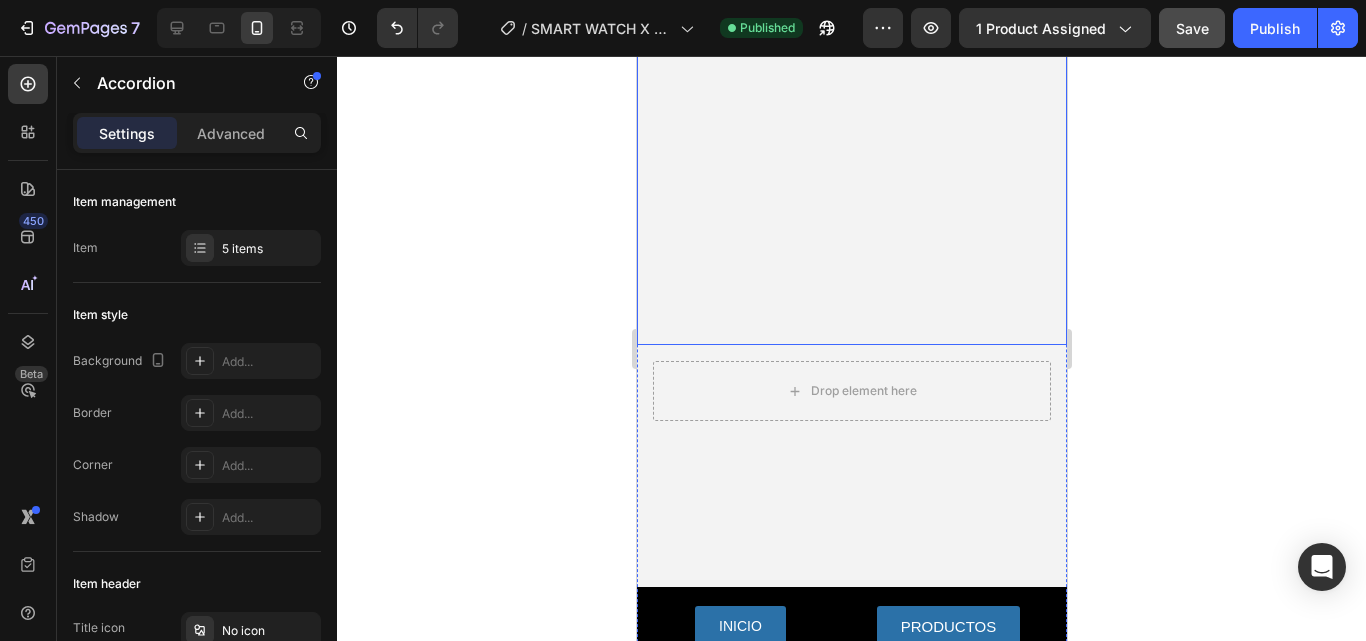 scroll, scrollTop: 4783, scrollLeft: 0, axis: vertical 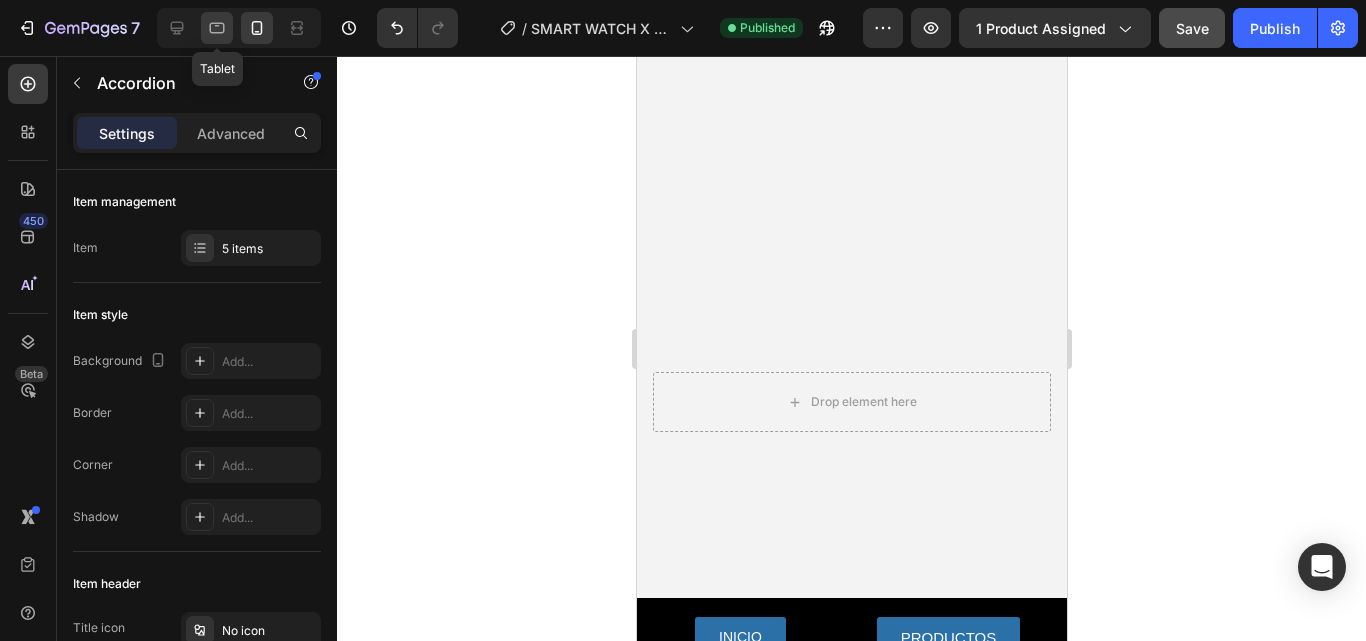 click 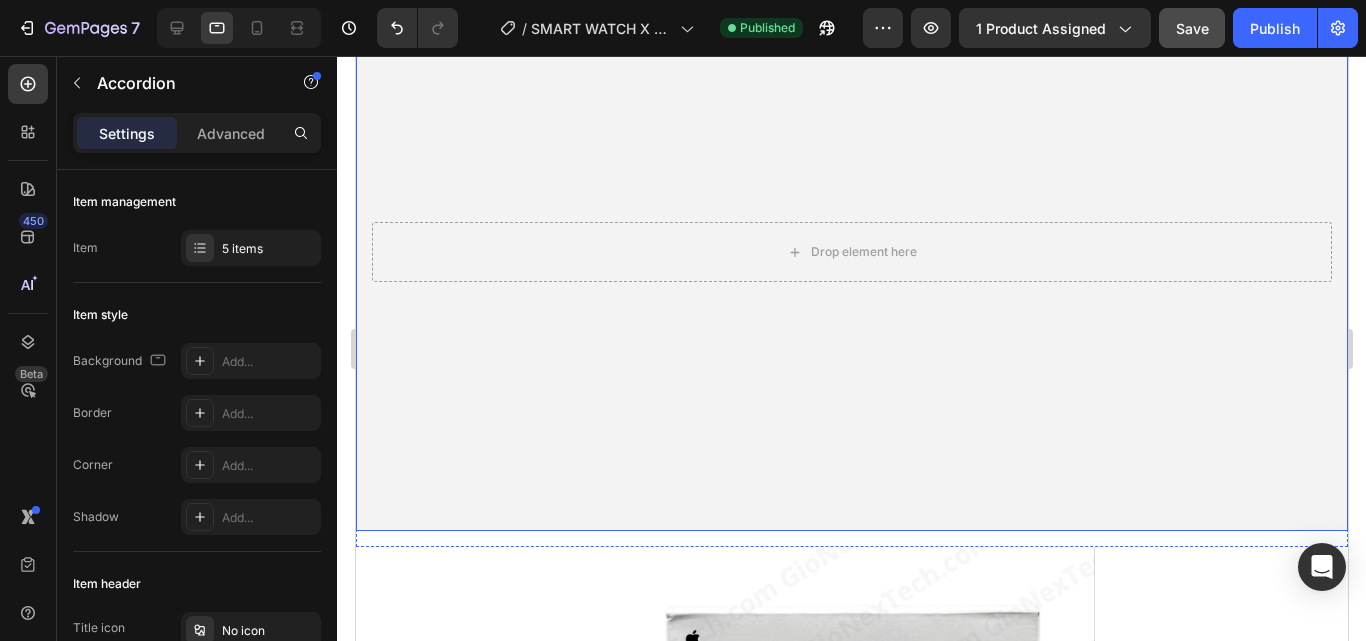 scroll, scrollTop: 0, scrollLeft: 0, axis: both 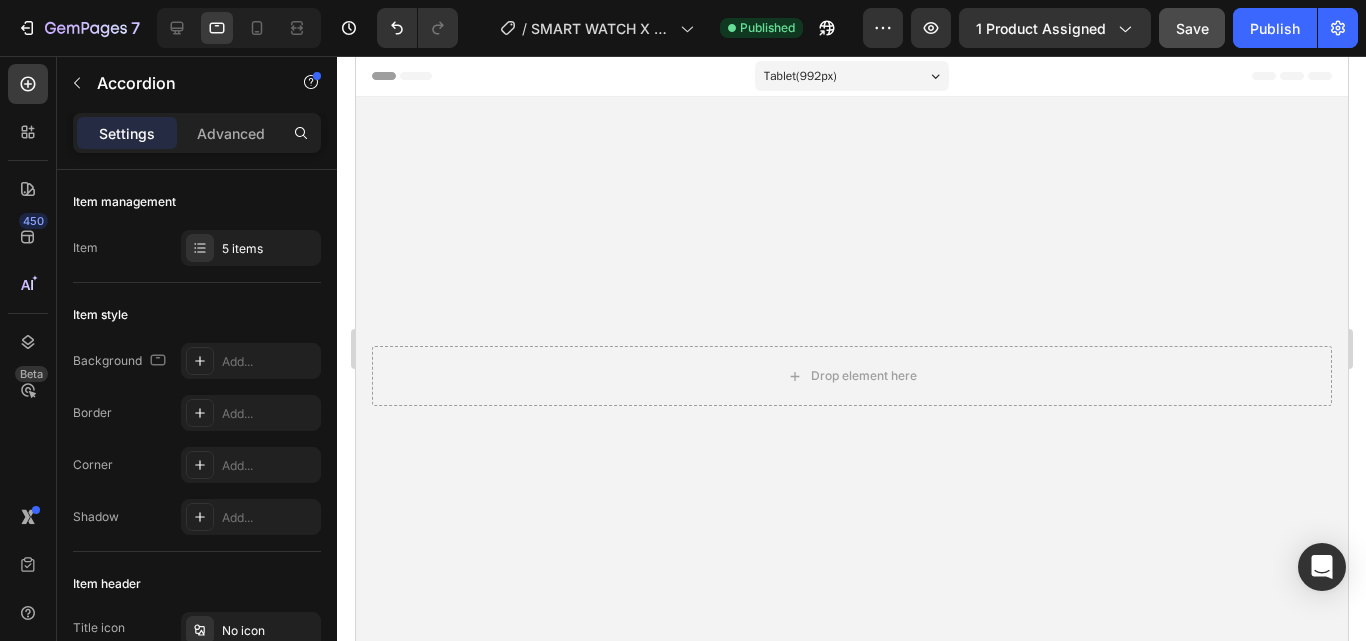 click on "Tablet  ( 992 px)" at bounding box center [851, 76] 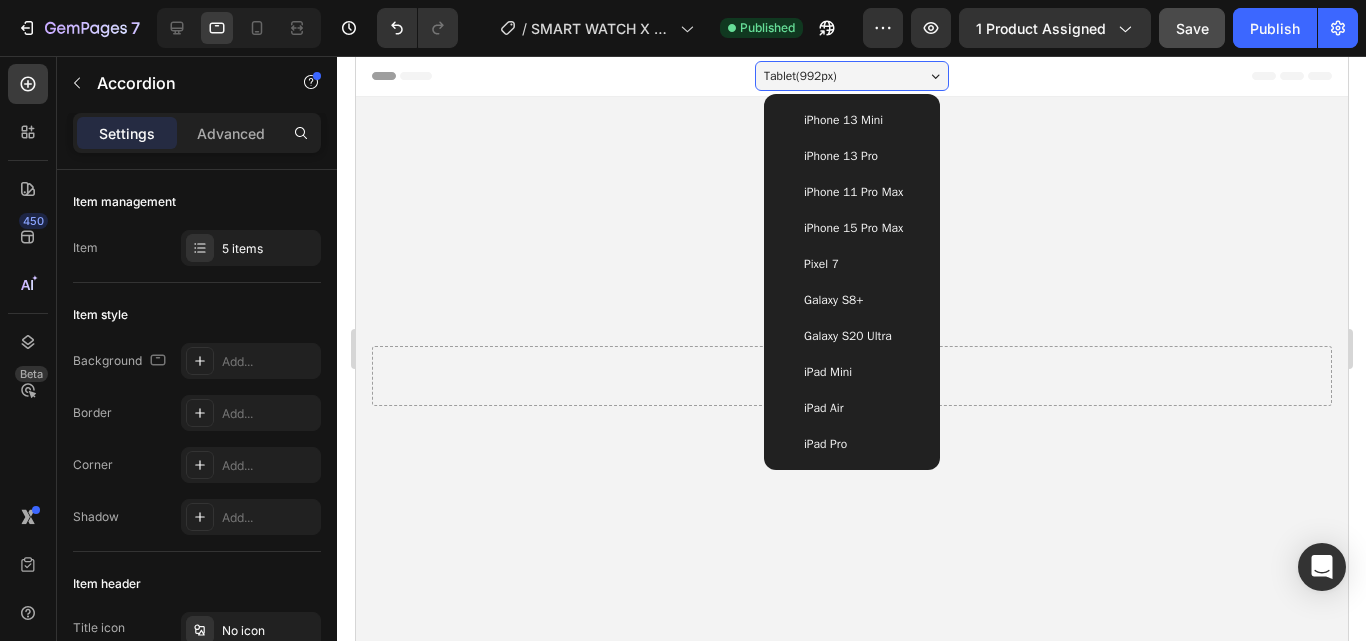 click on "iPad Mini" at bounding box center [851, 372] 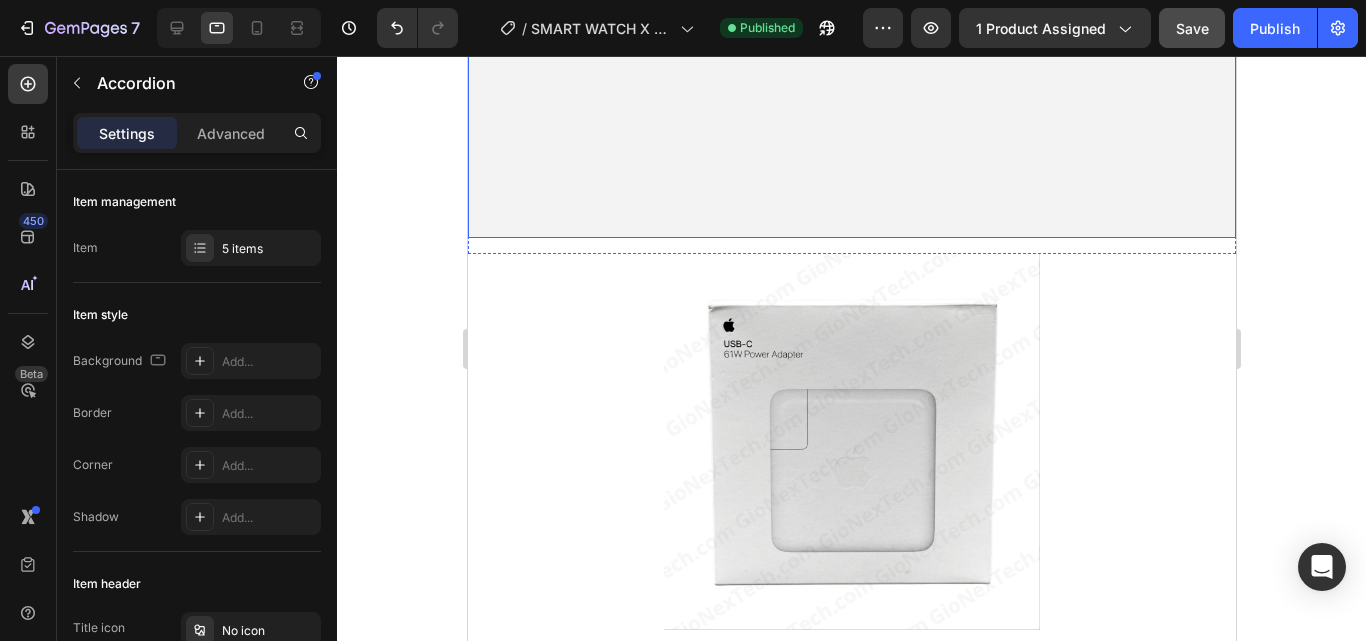 scroll, scrollTop: 400, scrollLeft: 0, axis: vertical 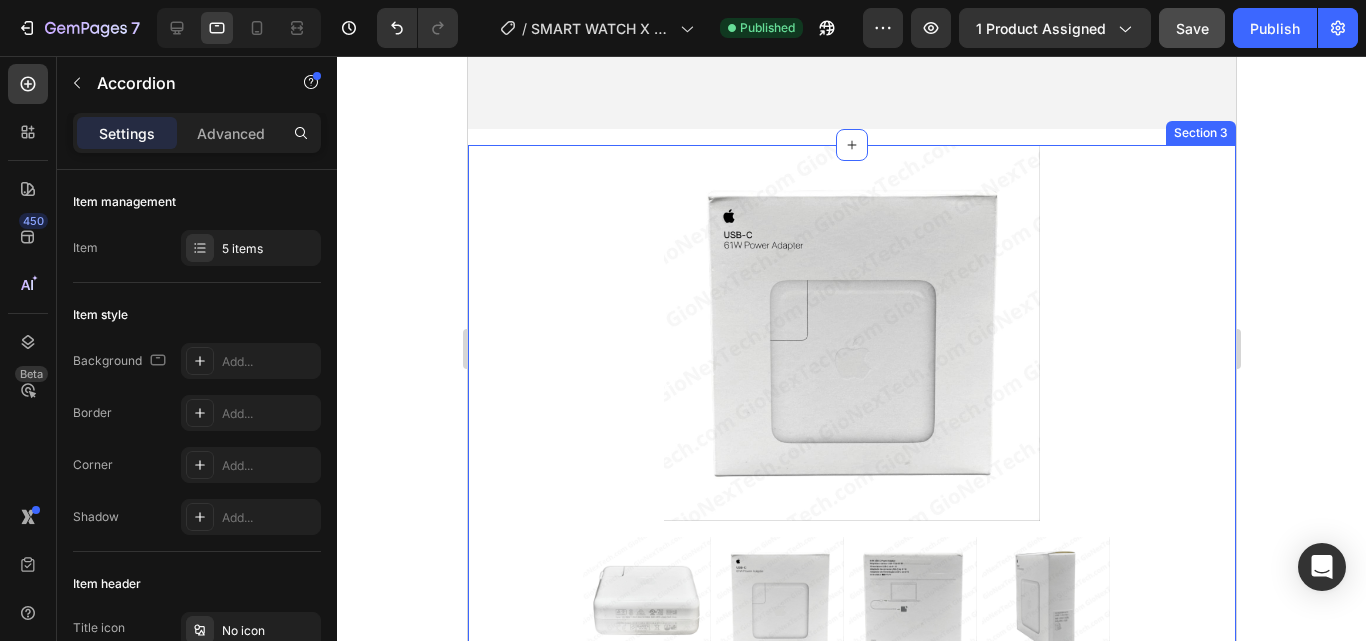 click on "Section 3" at bounding box center [1200, 133] 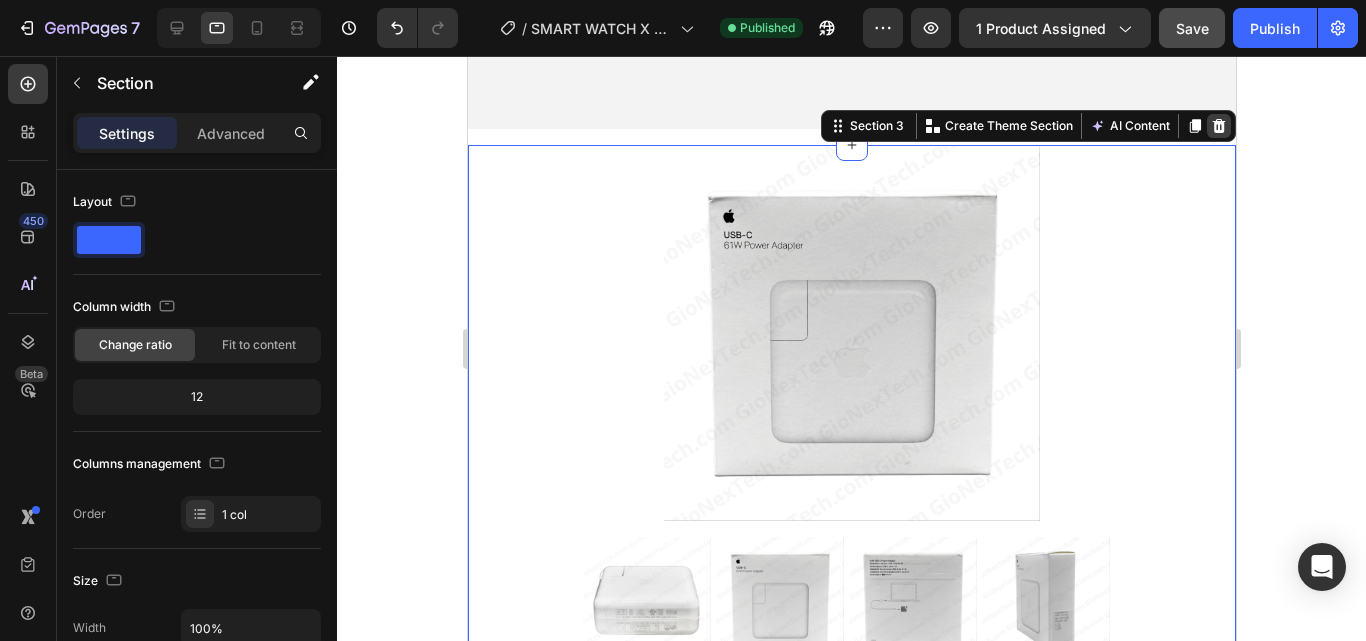 click 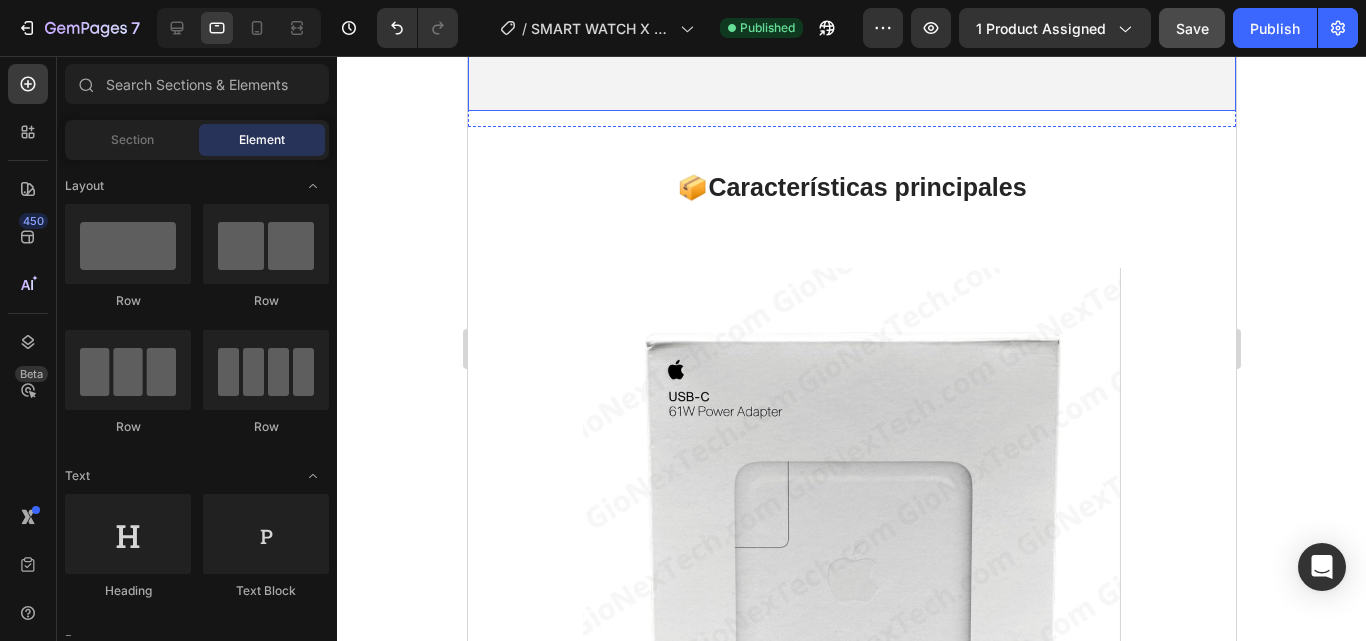 scroll, scrollTop: 1200, scrollLeft: 0, axis: vertical 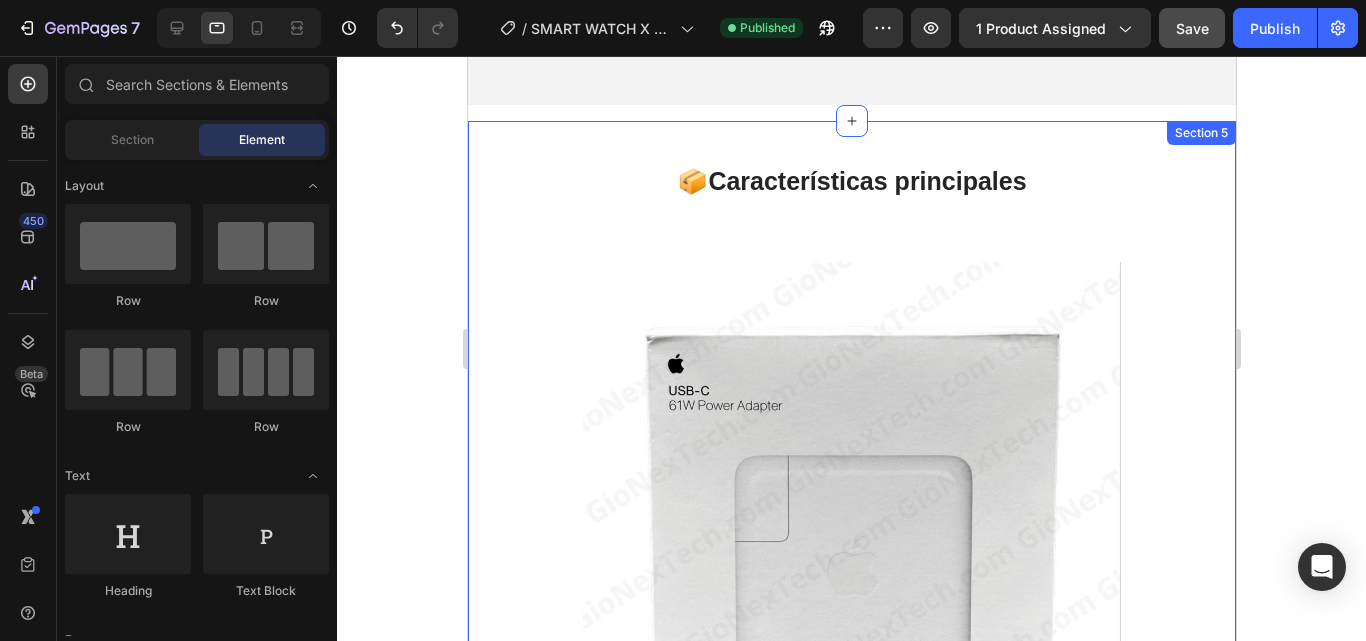 click on "Section 5" at bounding box center [1200, 133] 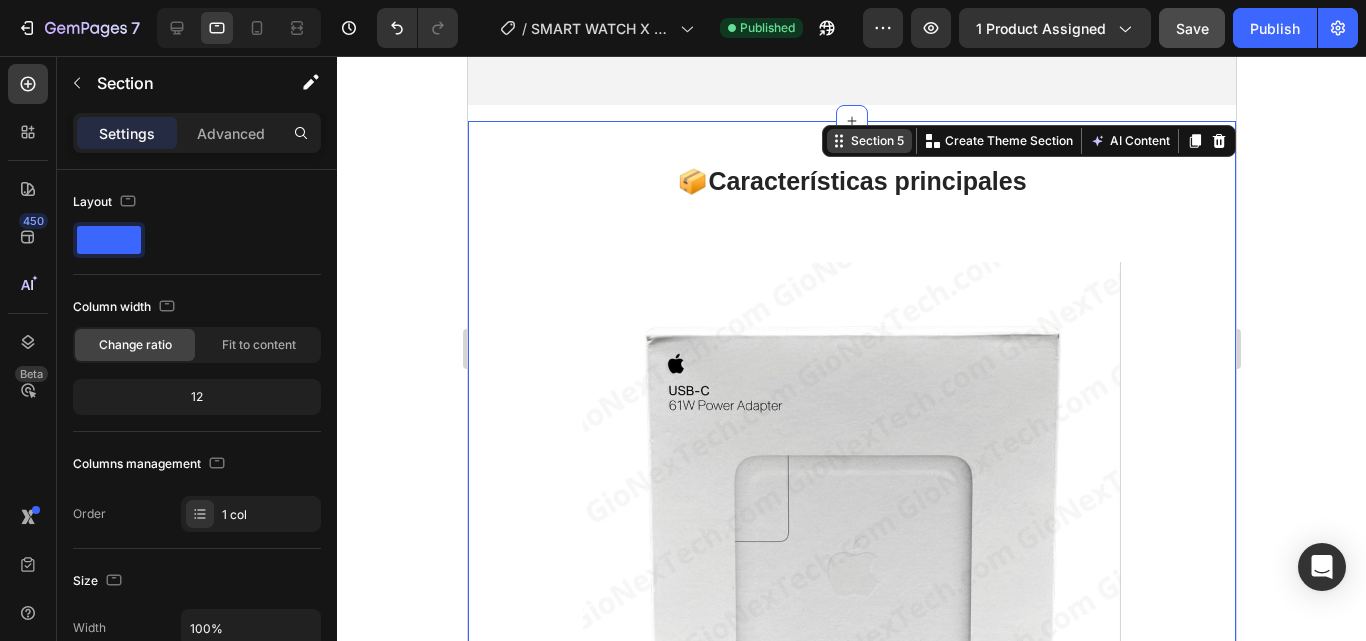 click 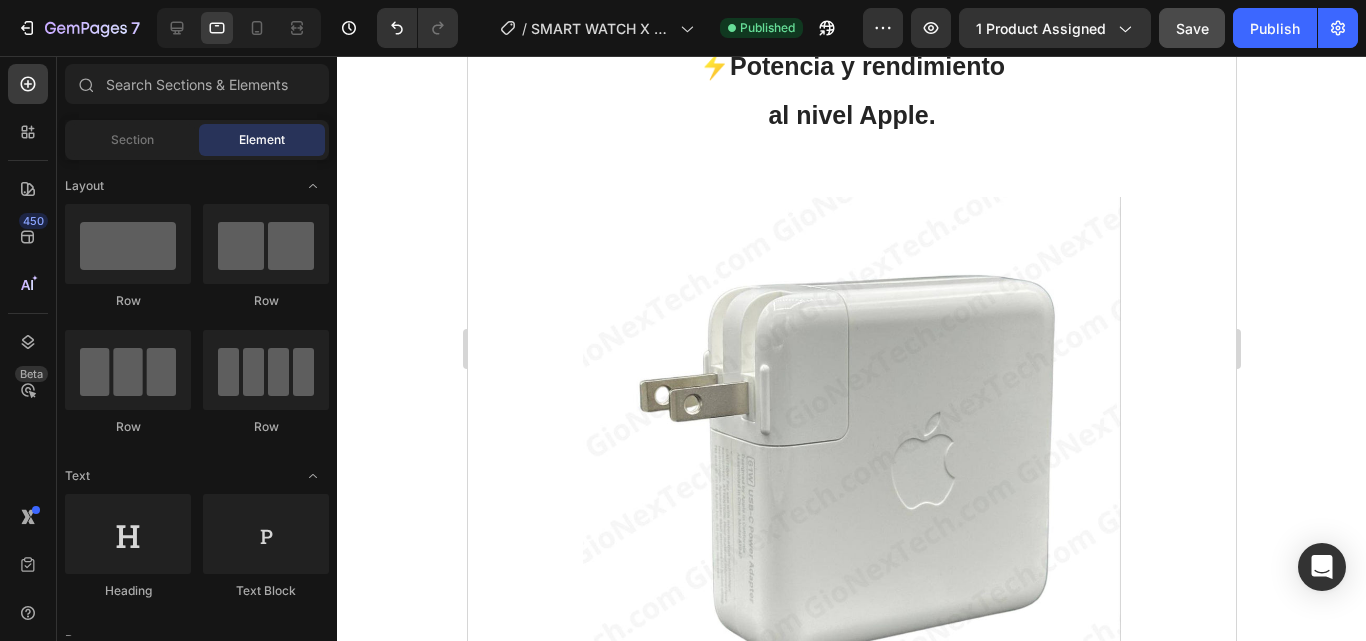 scroll, scrollTop: 1200, scrollLeft: 0, axis: vertical 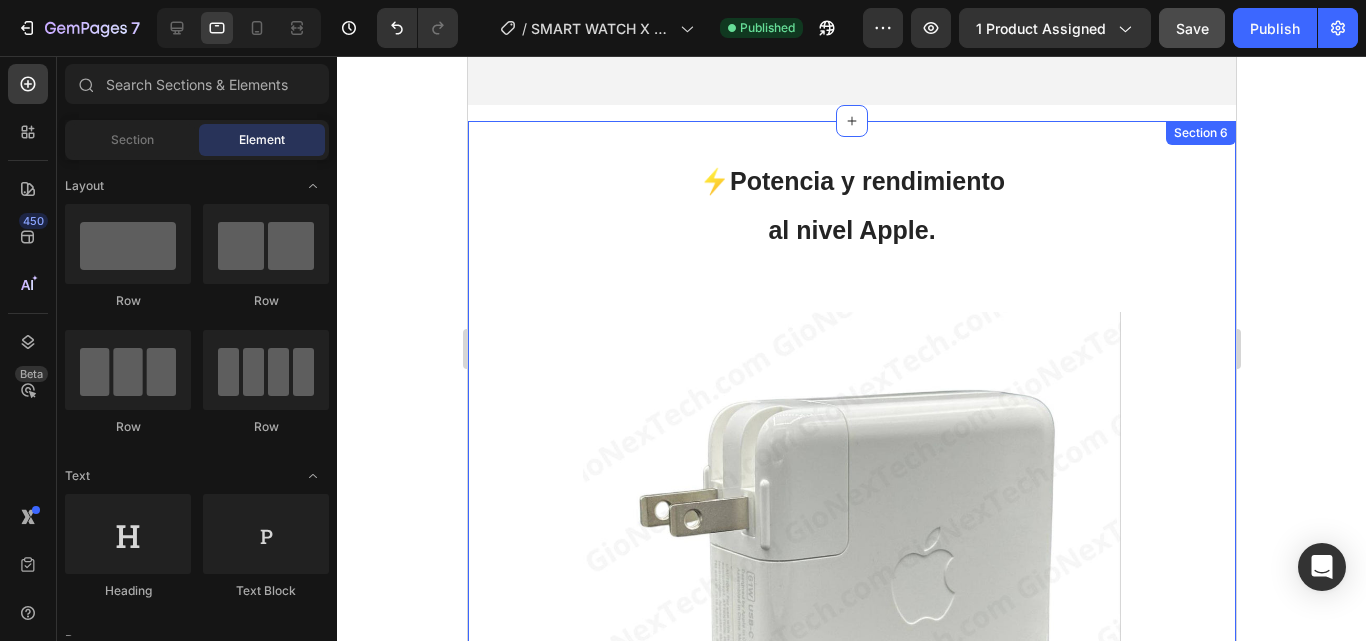 click on "Section 6" at bounding box center [1200, 133] 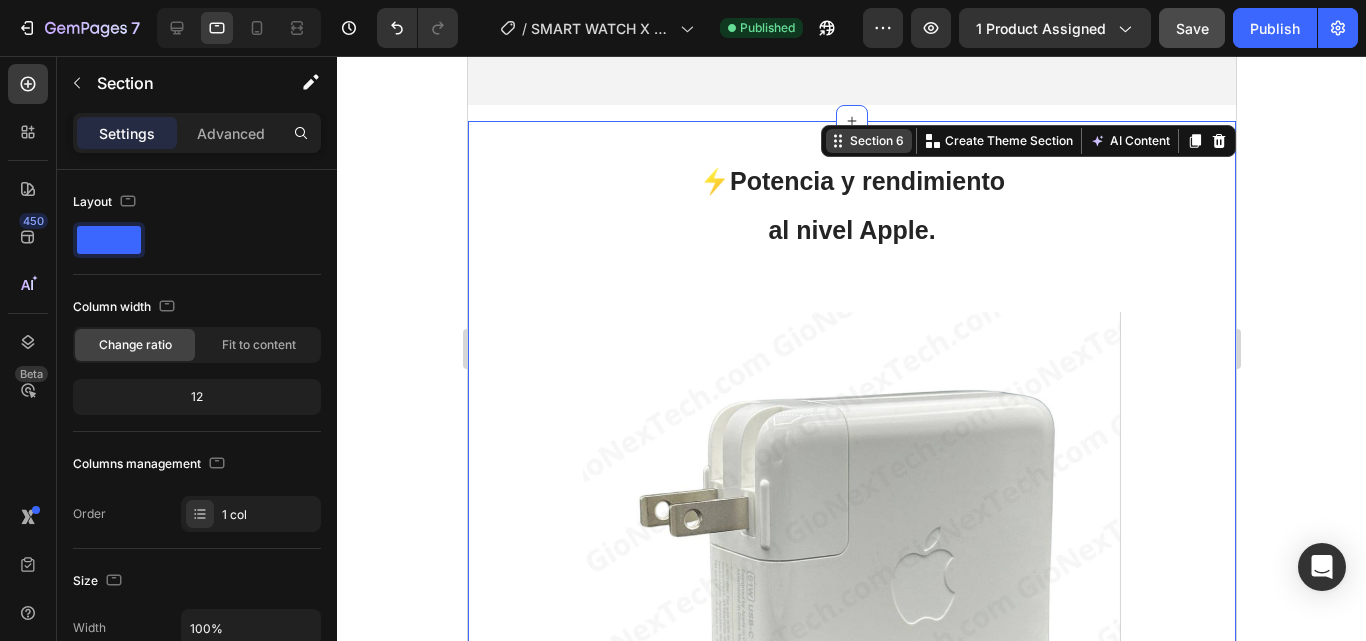 click at bounding box center [1218, 141] 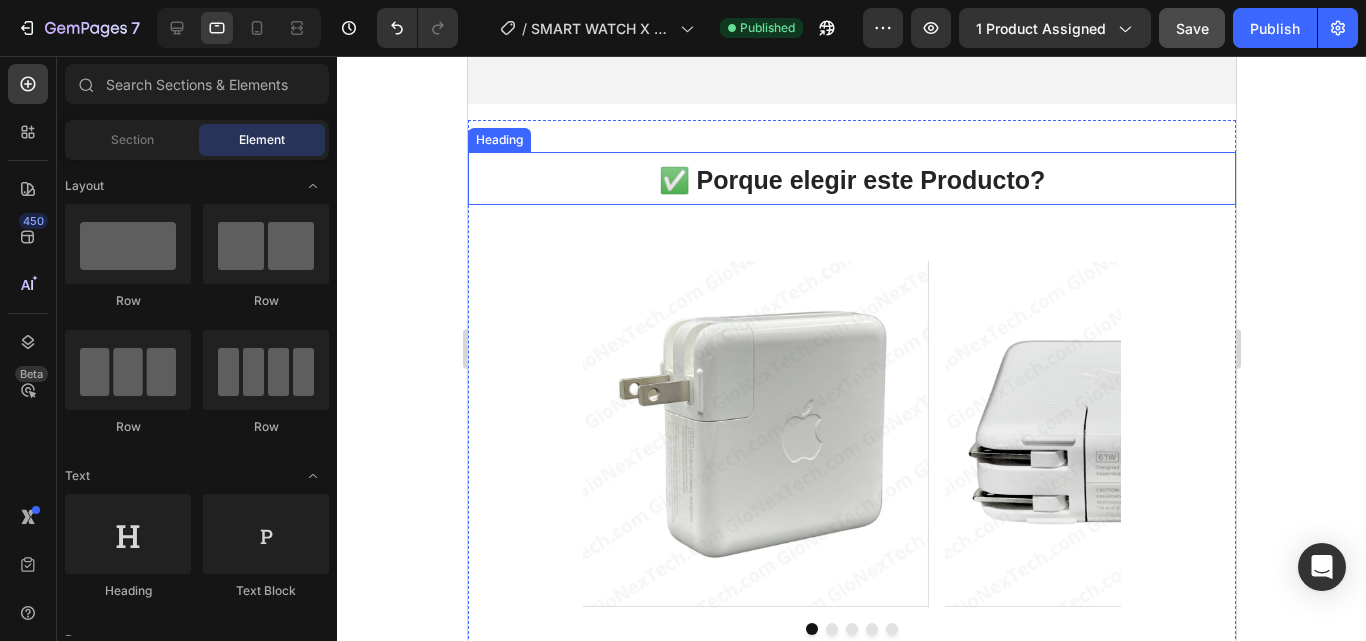 scroll, scrollTop: 1200, scrollLeft: 0, axis: vertical 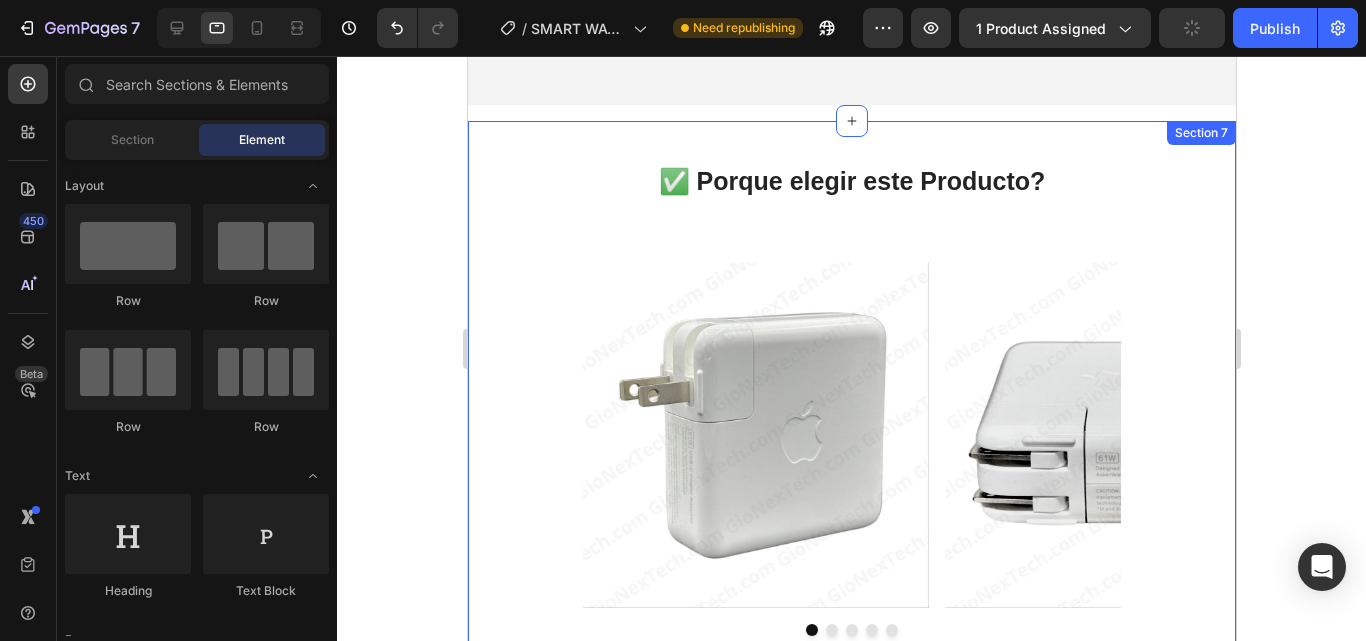 click on "Section 7" at bounding box center [1200, 133] 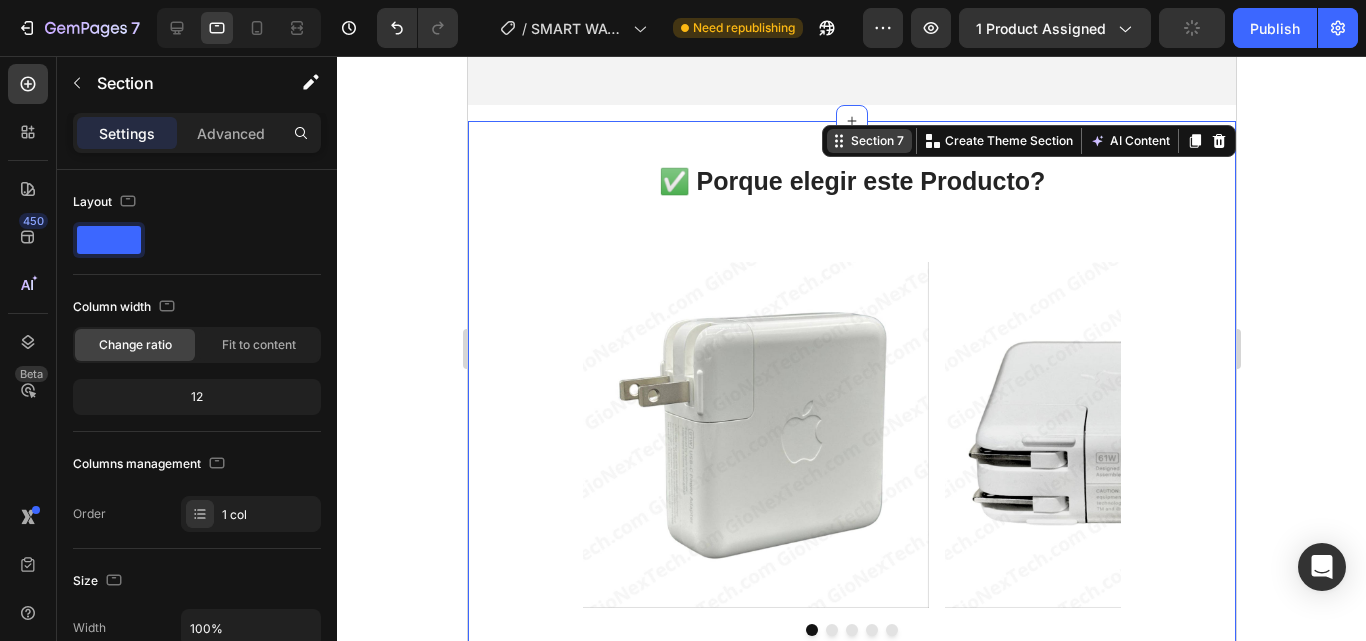 click 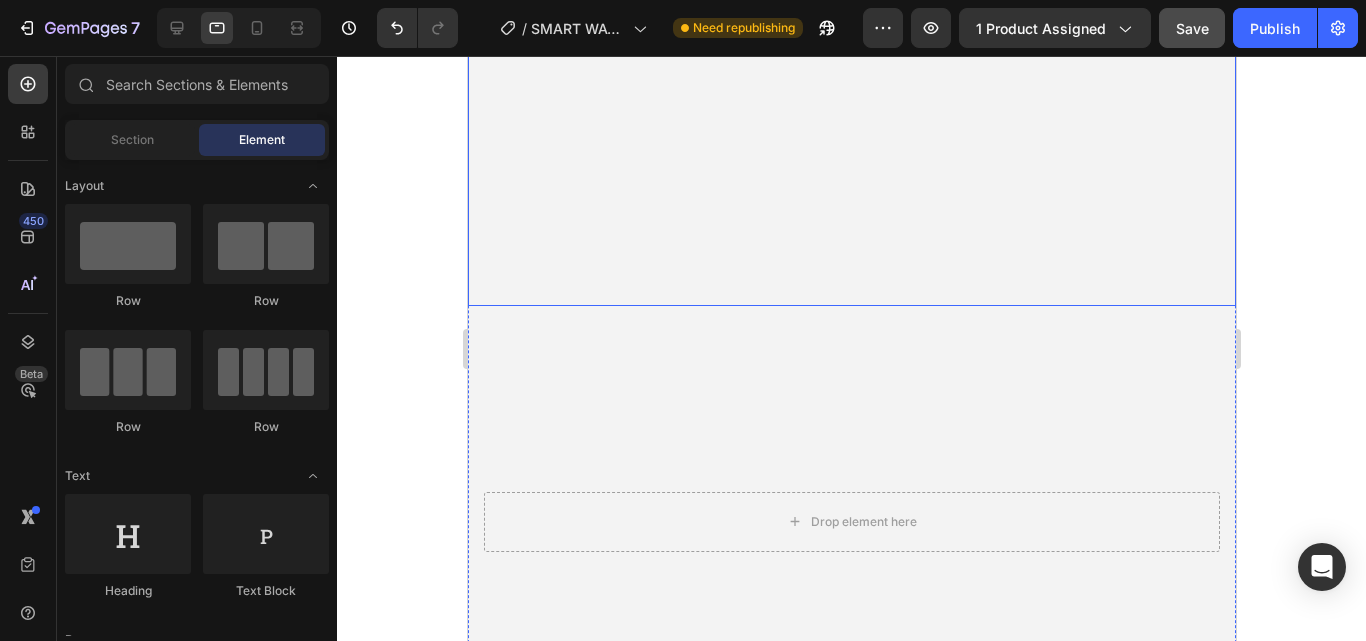 scroll, scrollTop: 2200, scrollLeft: 0, axis: vertical 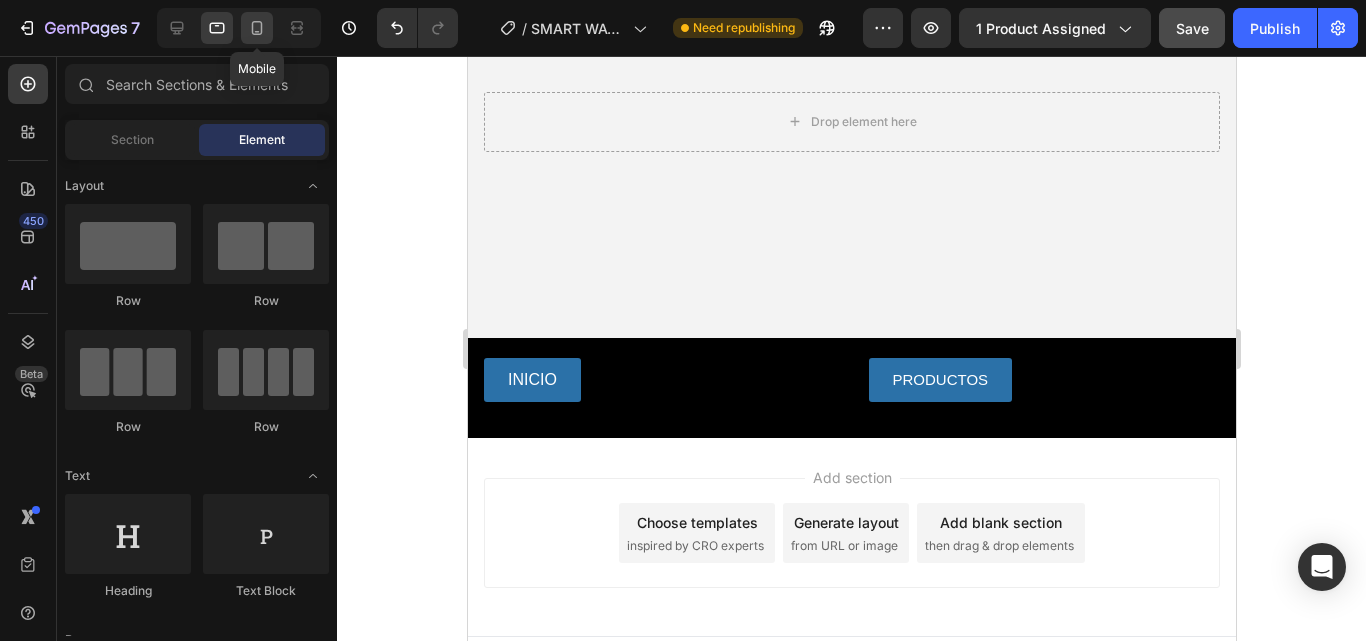 click 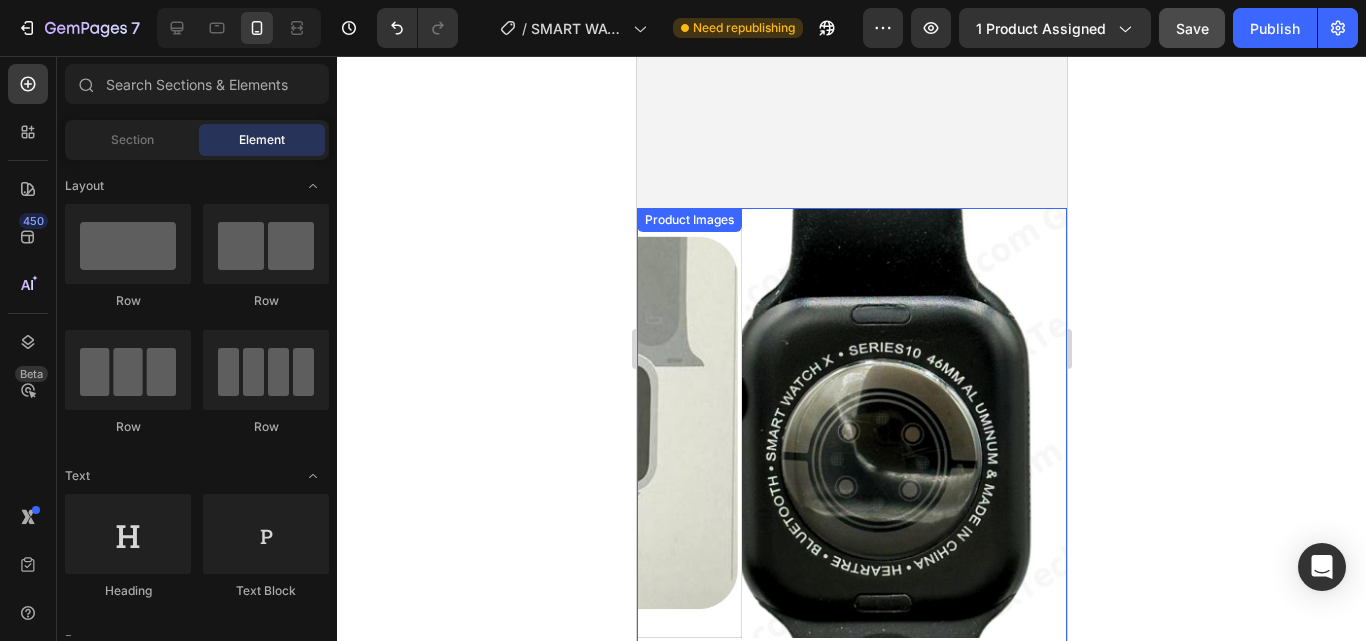 scroll, scrollTop: 0, scrollLeft: 0, axis: both 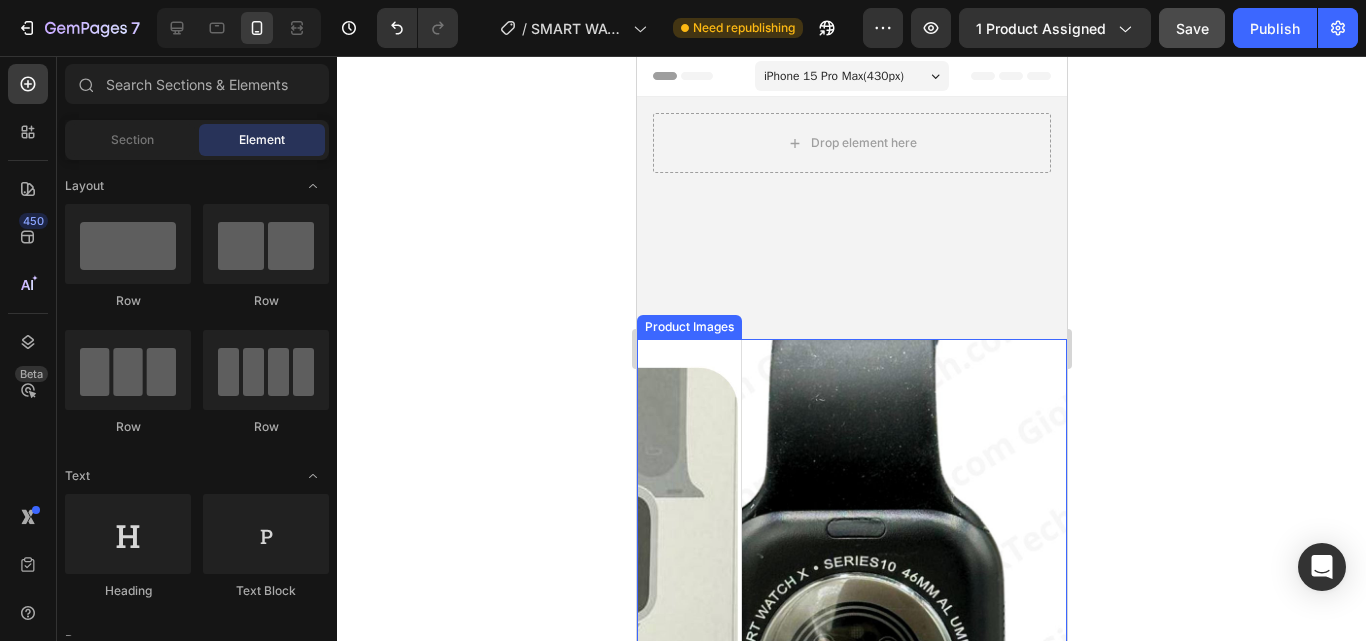 click at bounding box center (956, 554) 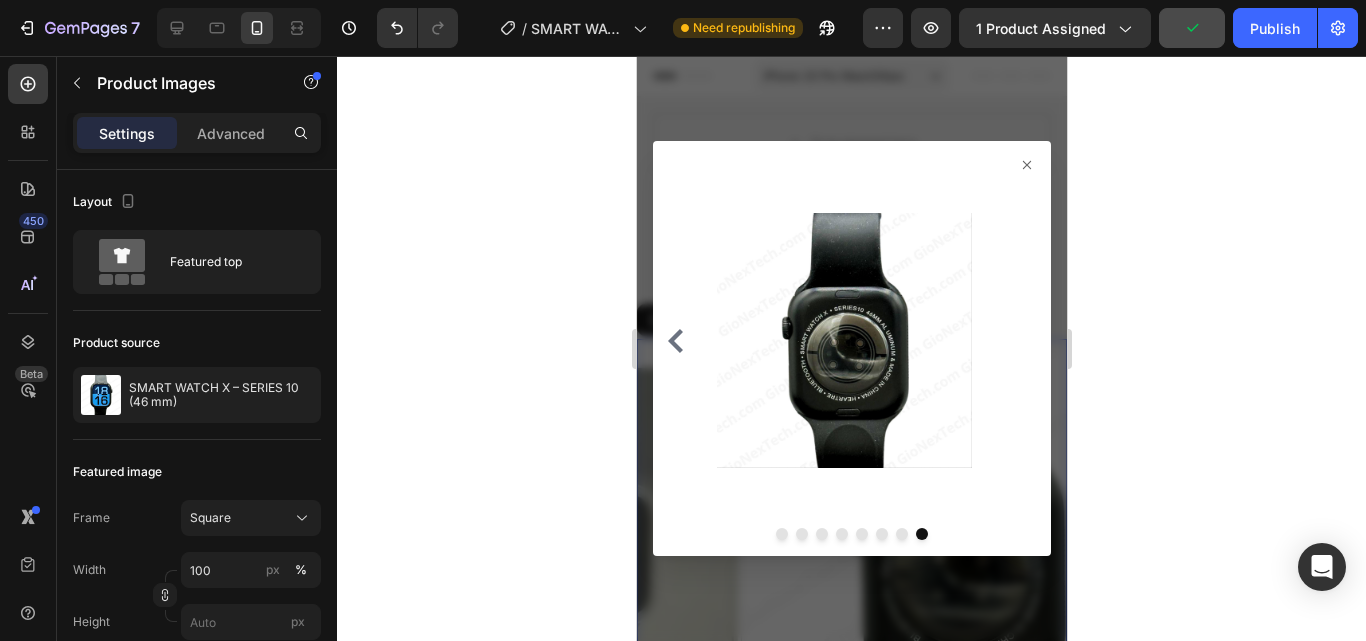click 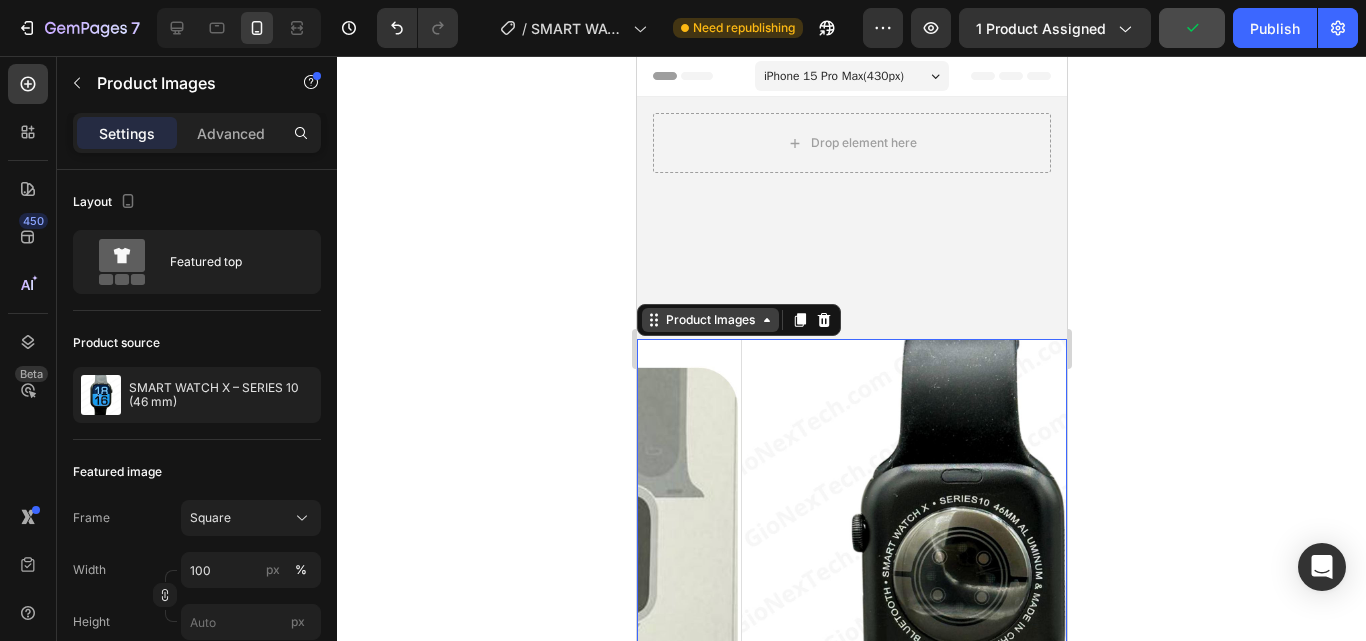 click on "Product Images" at bounding box center [709, 320] 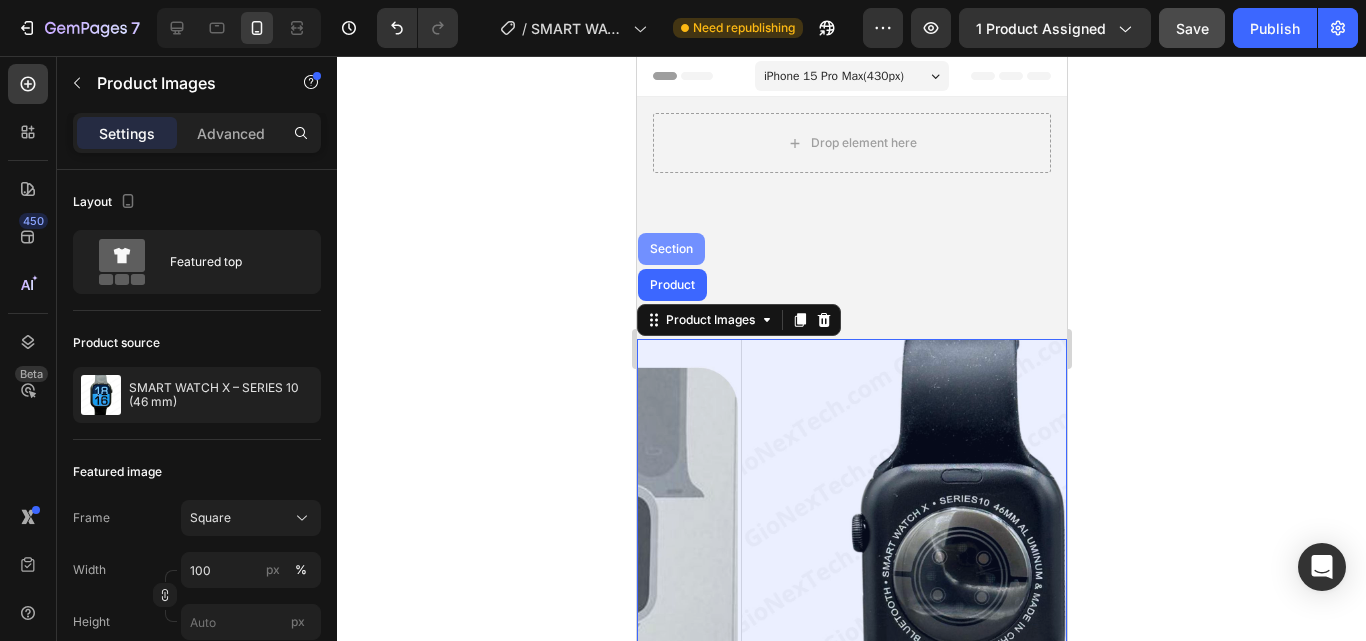 click on "Section" at bounding box center (670, 249) 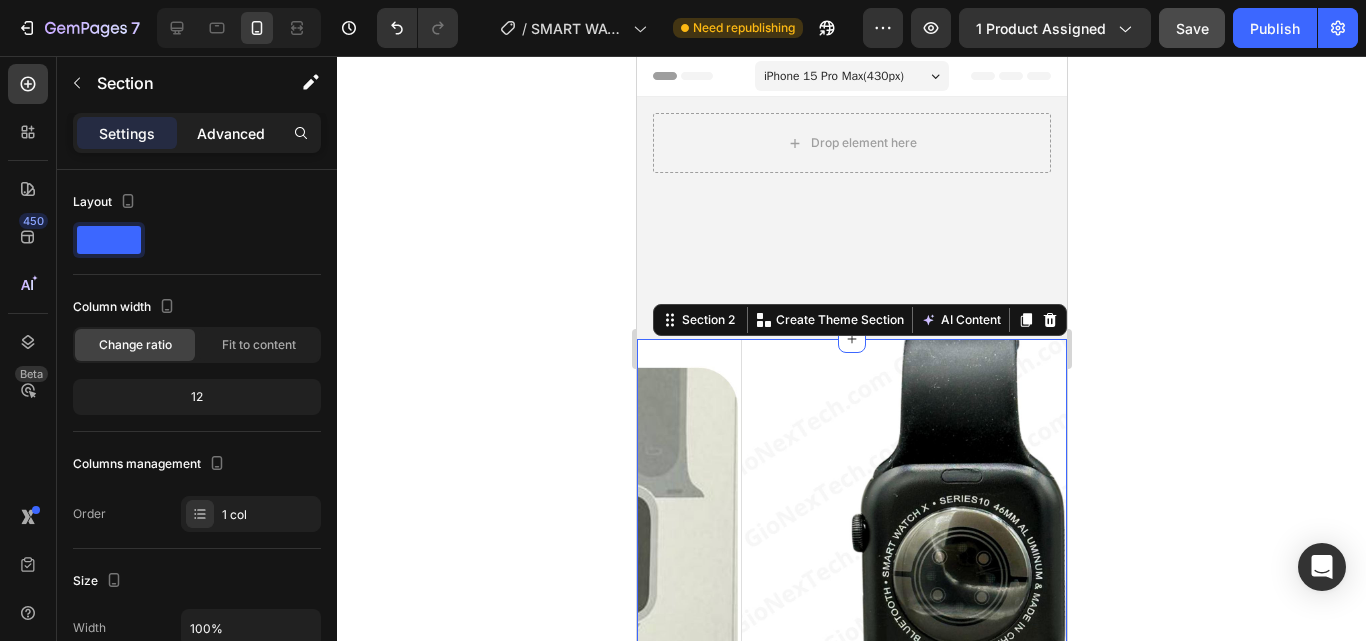 click on "Advanced" at bounding box center (231, 133) 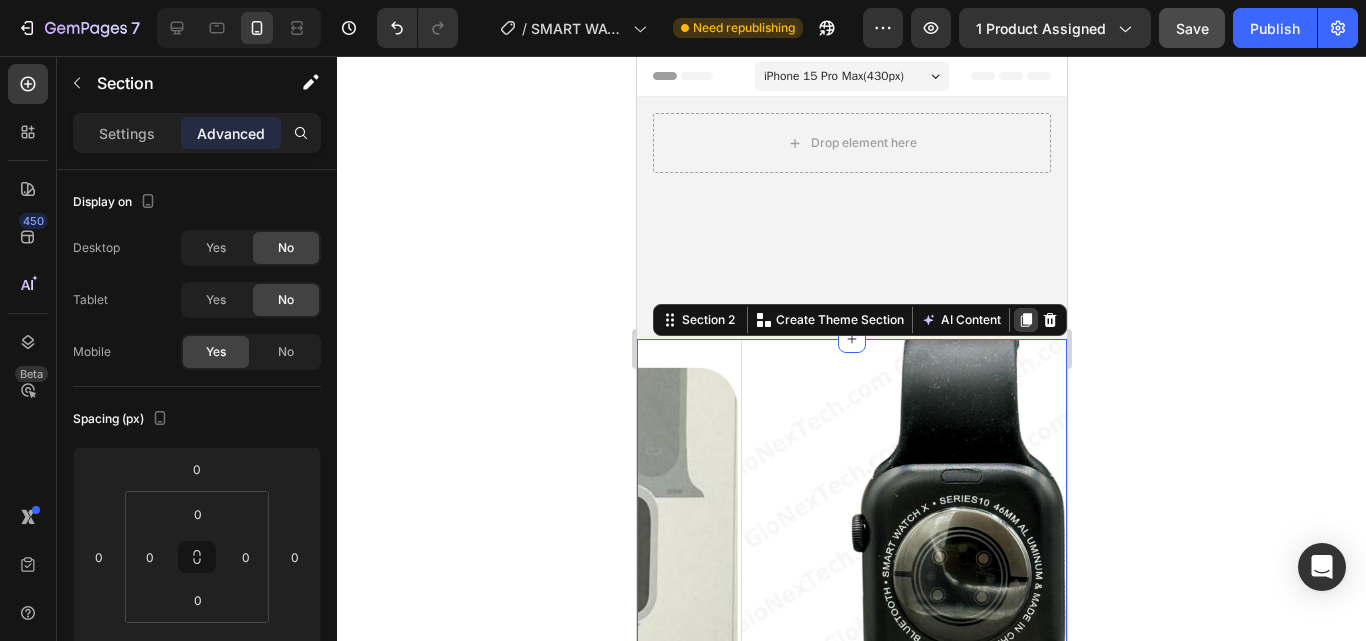 click 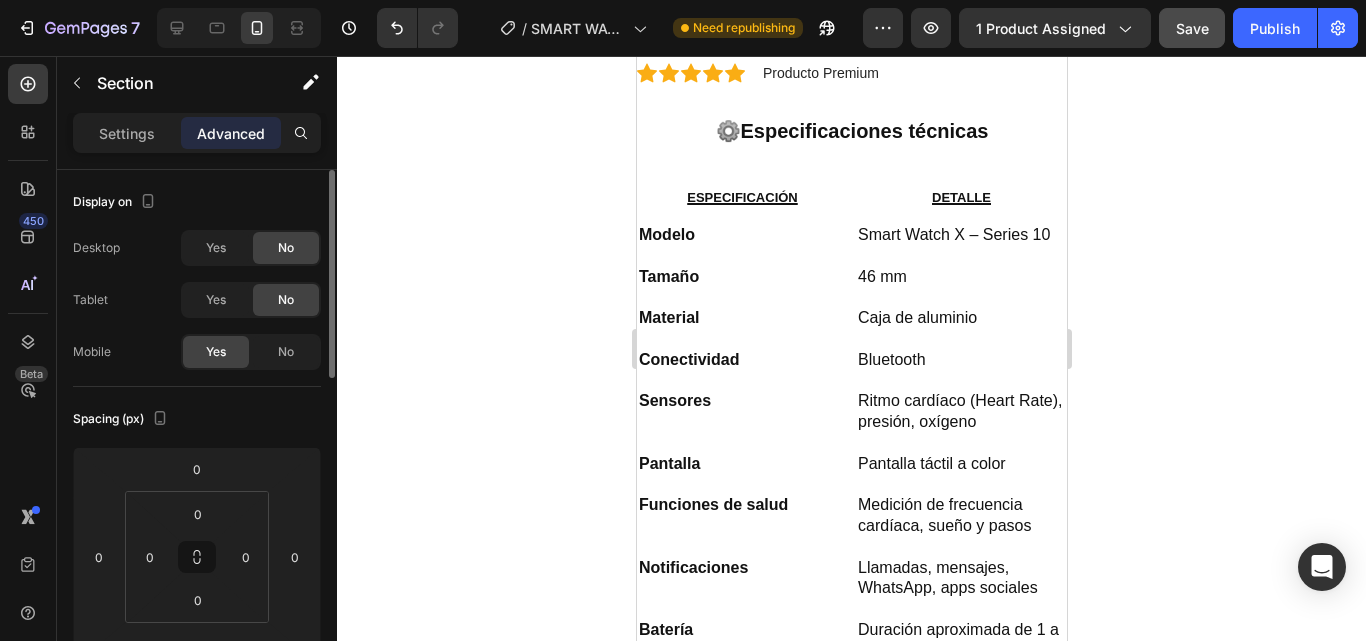scroll, scrollTop: 1618, scrollLeft: 0, axis: vertical 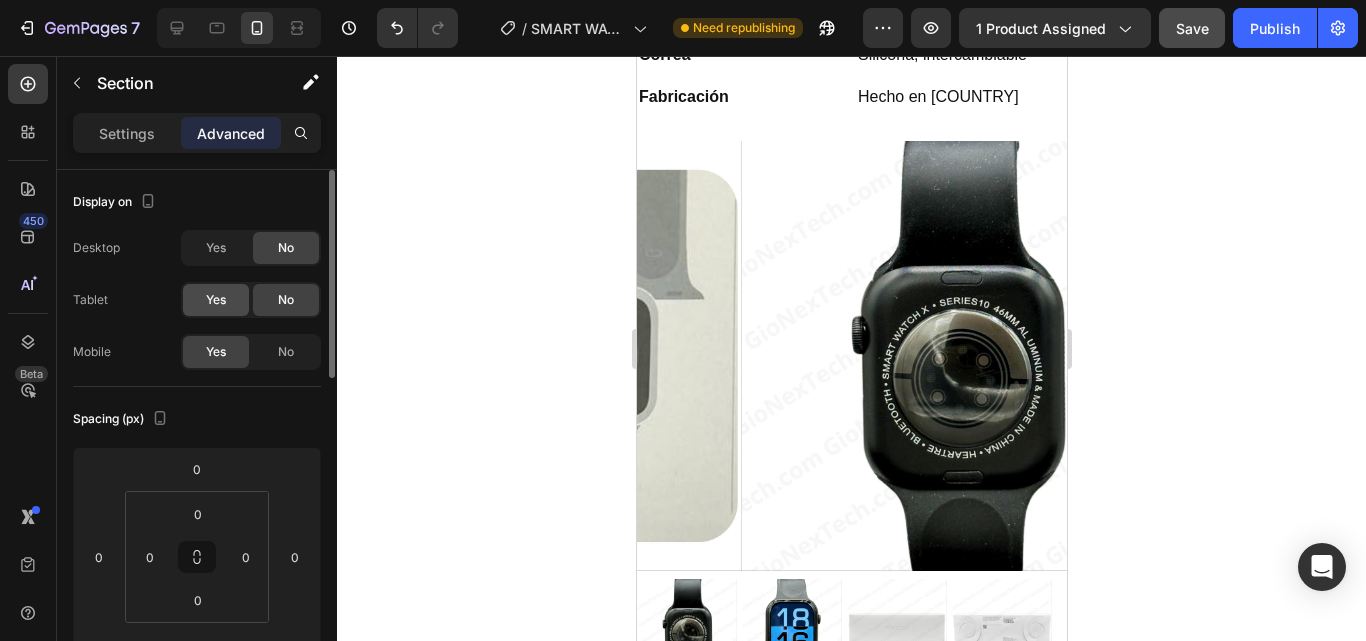 click on "Yes" 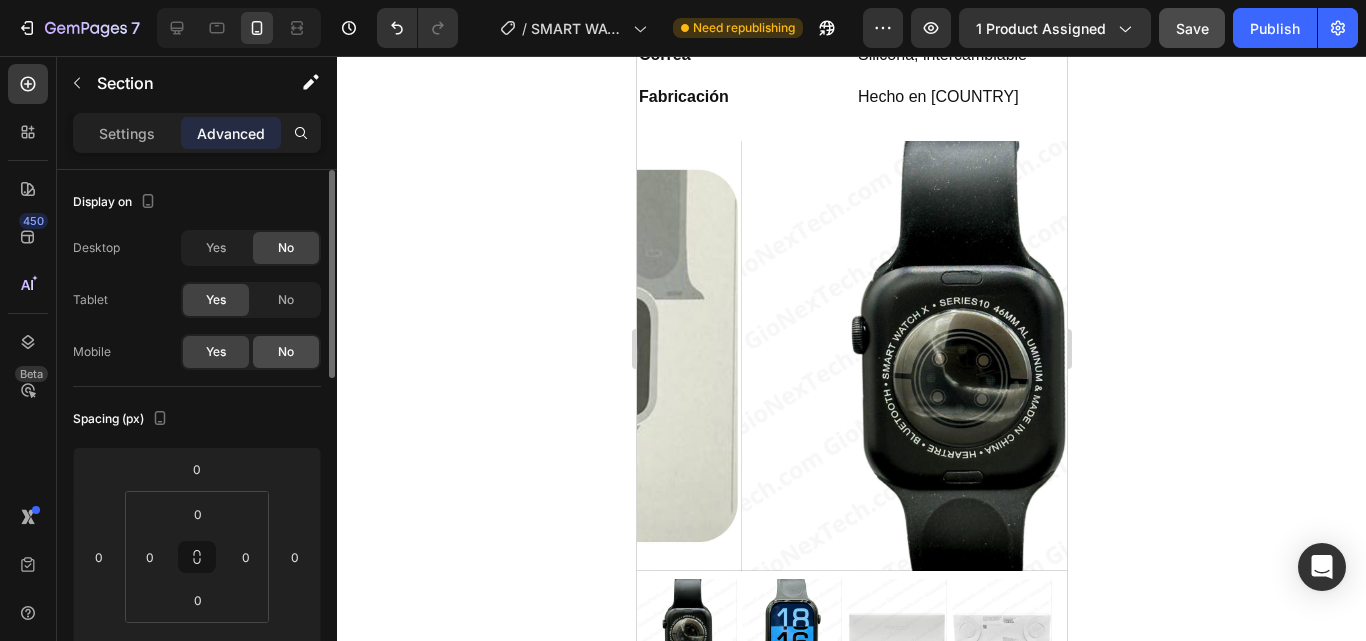 click on "No" 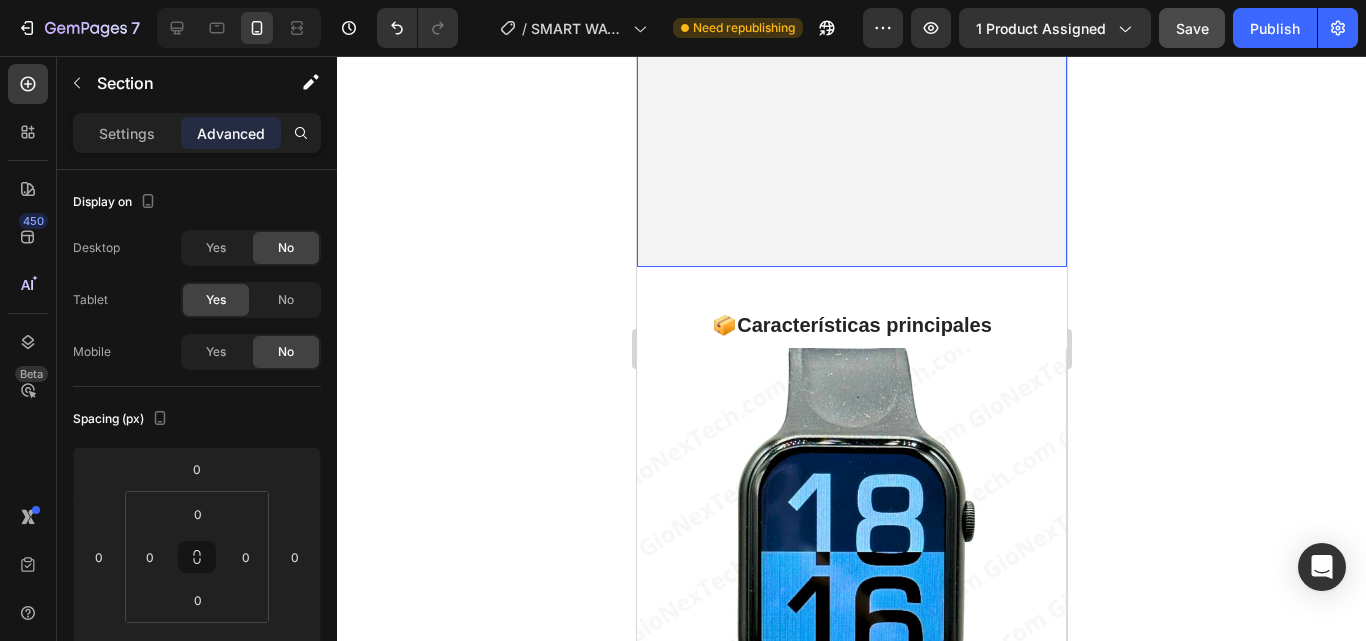 scroll, scrollTop: 1918, scrollLeft: 0, axis: vertical 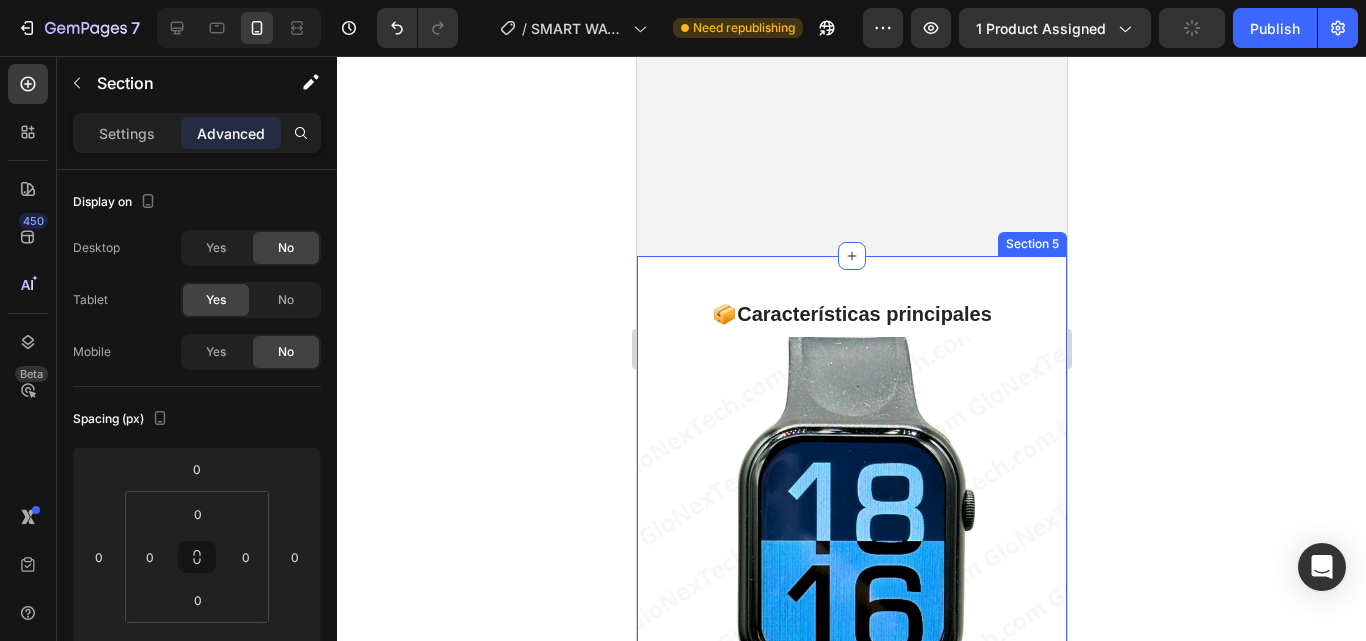 click on "📦  Características principales Heading Image
✅  Monitor de ritmo cardíaco y sueño en tiempo real
✅  Notificaciones de redes, llamadas y mensajes
✅  Diseño moderno y deportivo
✅  Modo deportivo y contador de pasos
✅  Resistencia al agua para uso diario (IP67 o similar)
✅  Compatible con Android y iPhone Accordion Section 5" at bounding box center [851, 737] 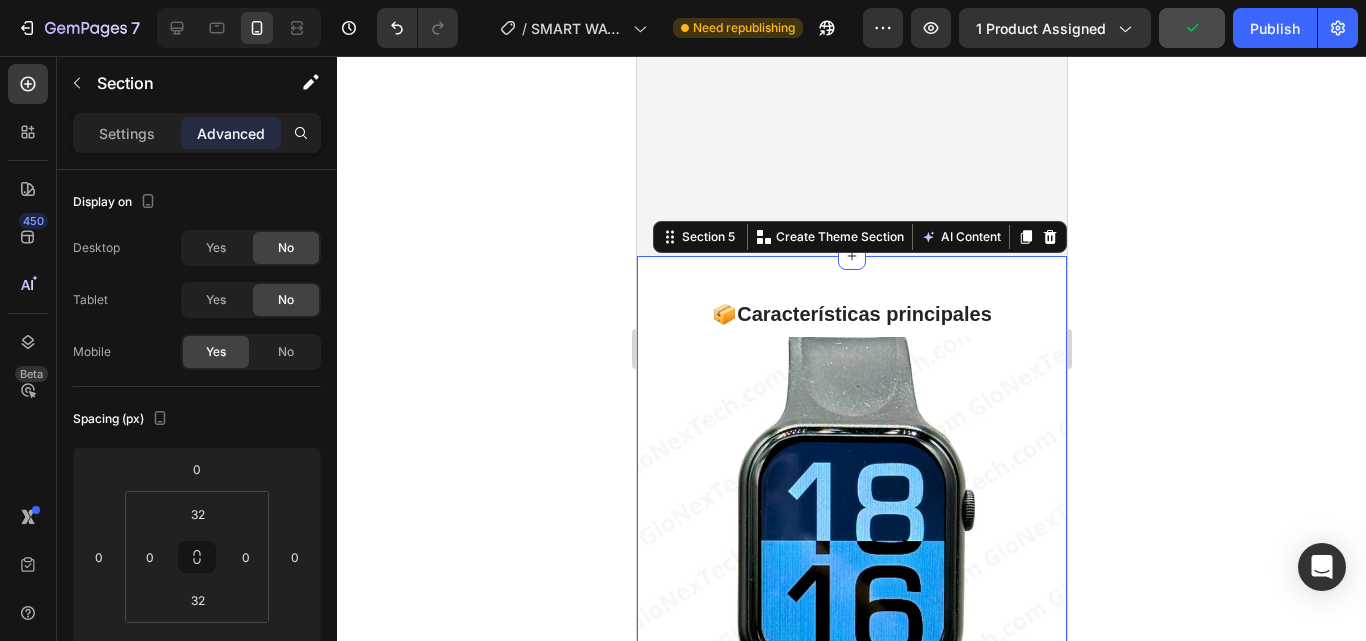 click 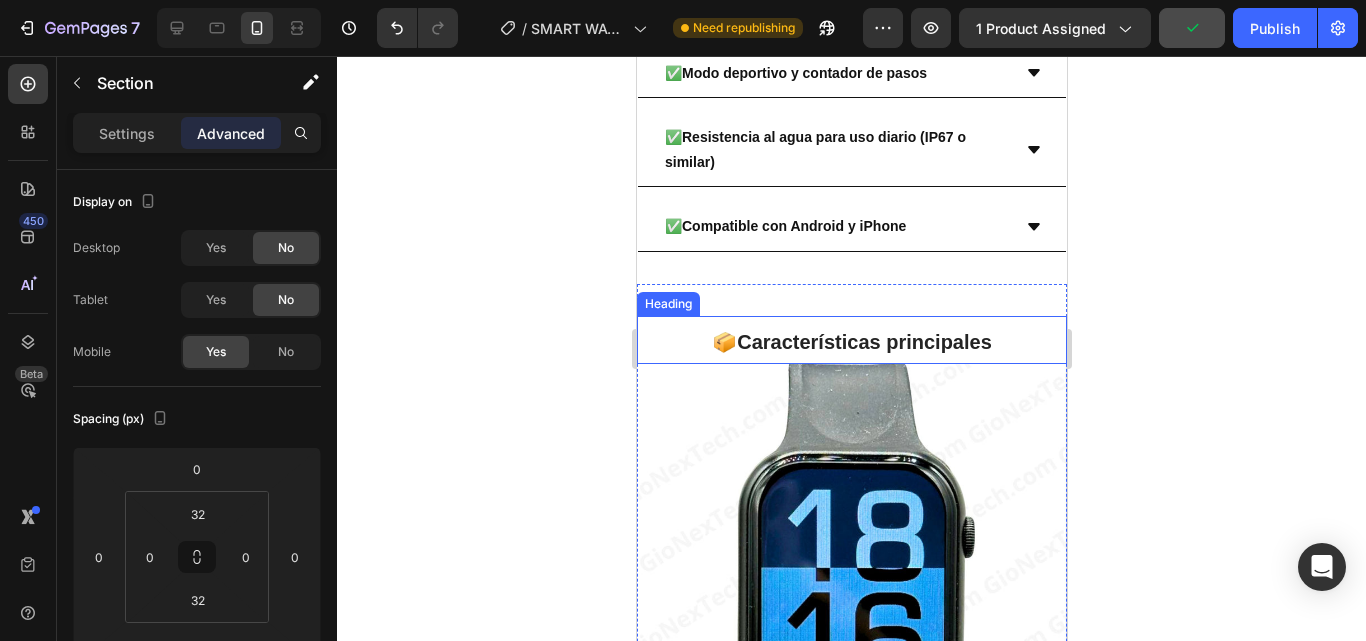 scroll, scrollTop: 3006, scrollLeft: 0, axis: vertical 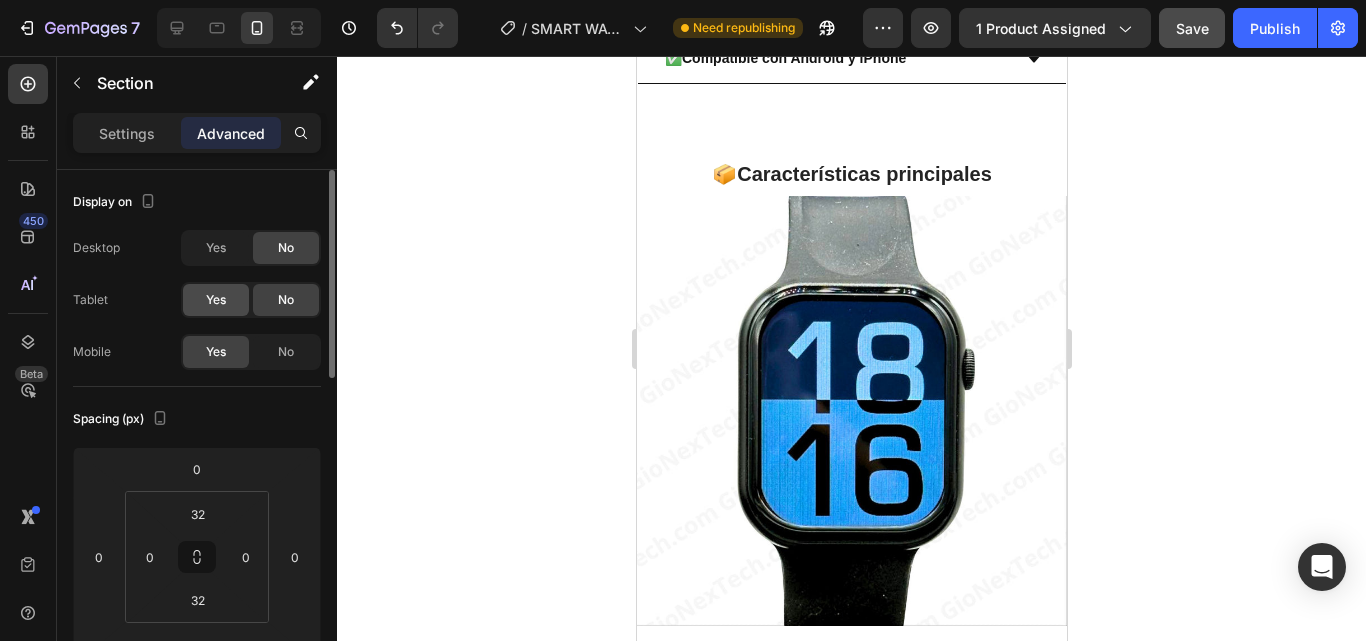 click on "Yes" 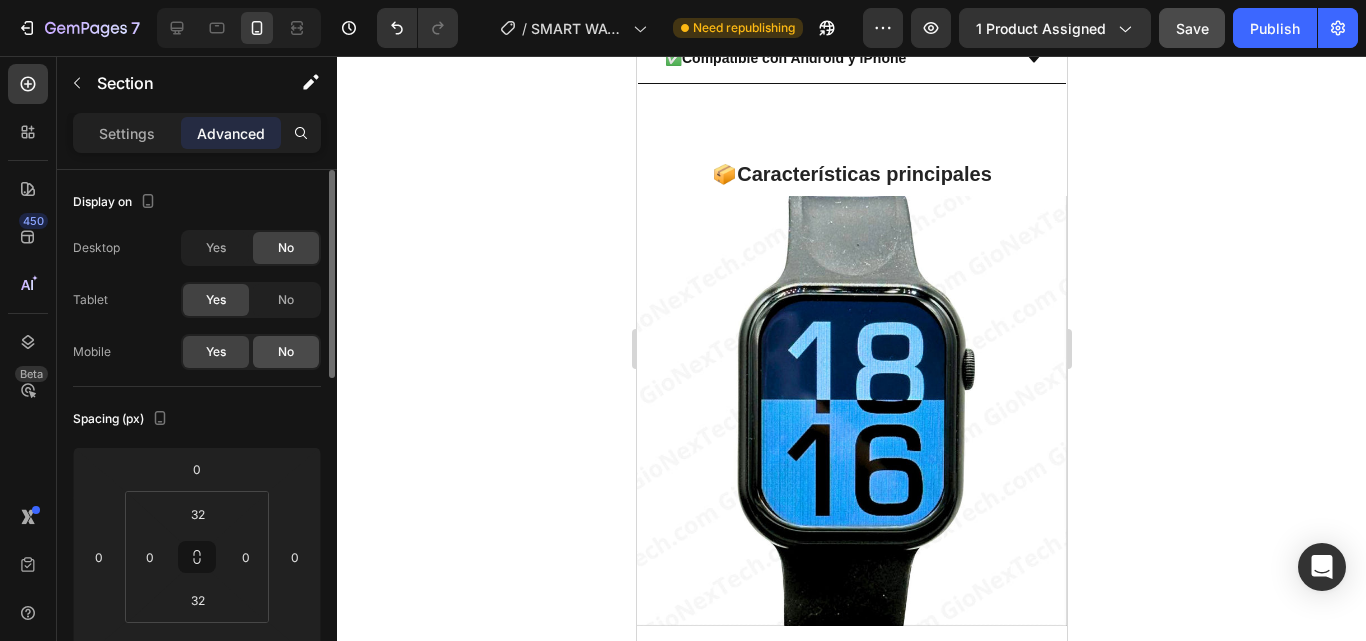 click on "No" 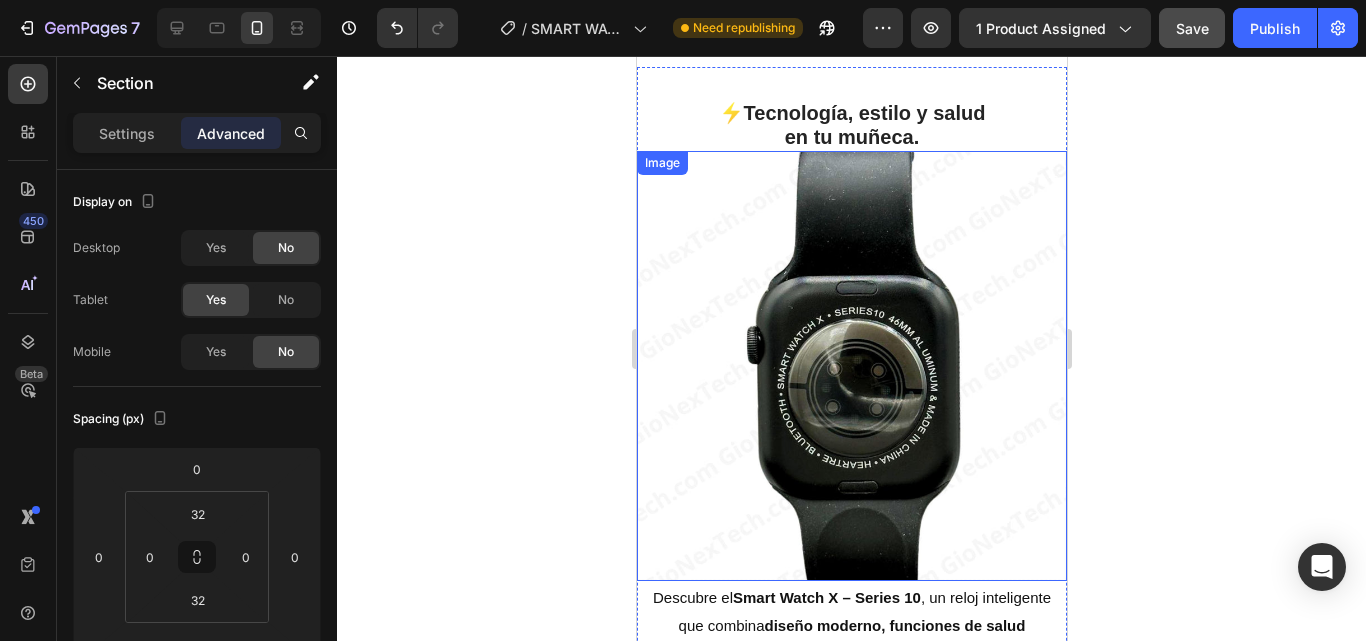 scroll, scrollTop: 3006, scrollLeft: 0, axis: vertical 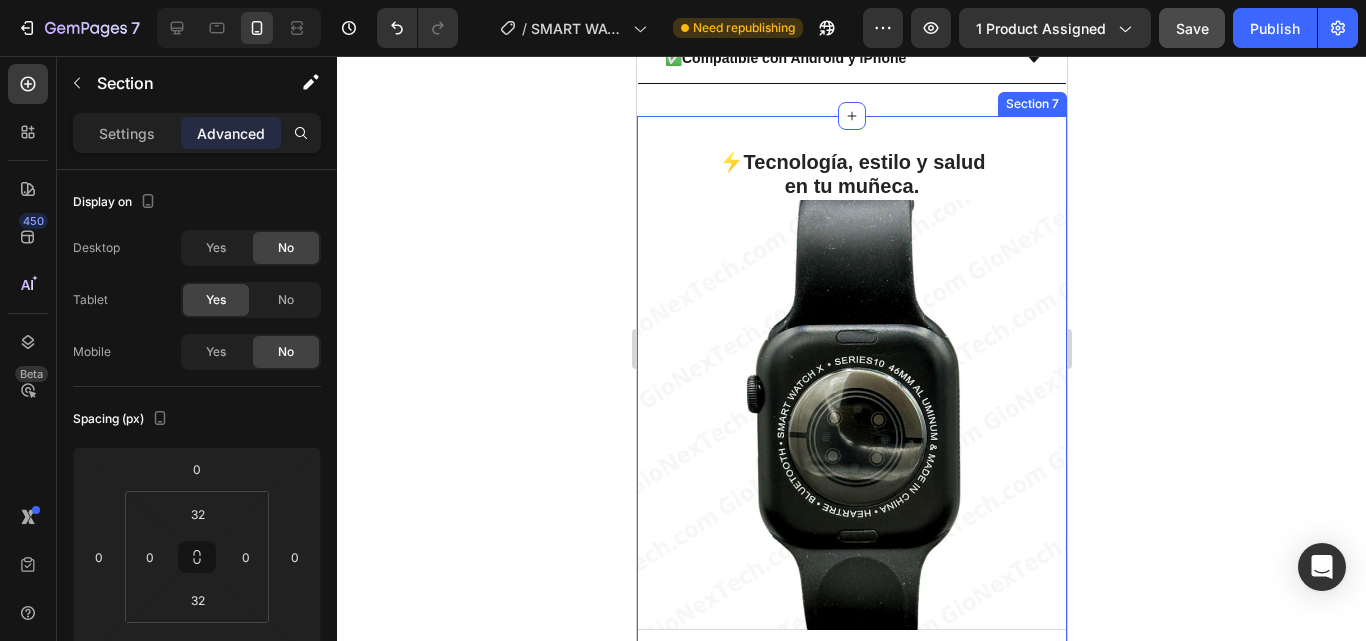 click on "⚡  Tecnología, estilo y salud  en tu muñeca. Heading Image Descubre el  Smart Watch X – Series 10 , un reloj inteligente que combina  diseño moderno, funciones de salud avanzadas y conectividad total . Con una caja de  46 mm en aluminio , este smartwatch es ideal para quienes buscan estar conectados, cuidar su salud y lucir elegantes en todo momento.   Monitorea tu frecuencia cardíaca, recibe notificaciones en tiempo real y controla tu actividad diaria desde la comodidad de tu muñeca. Heading Section 7" at bounding box center [851, 503] 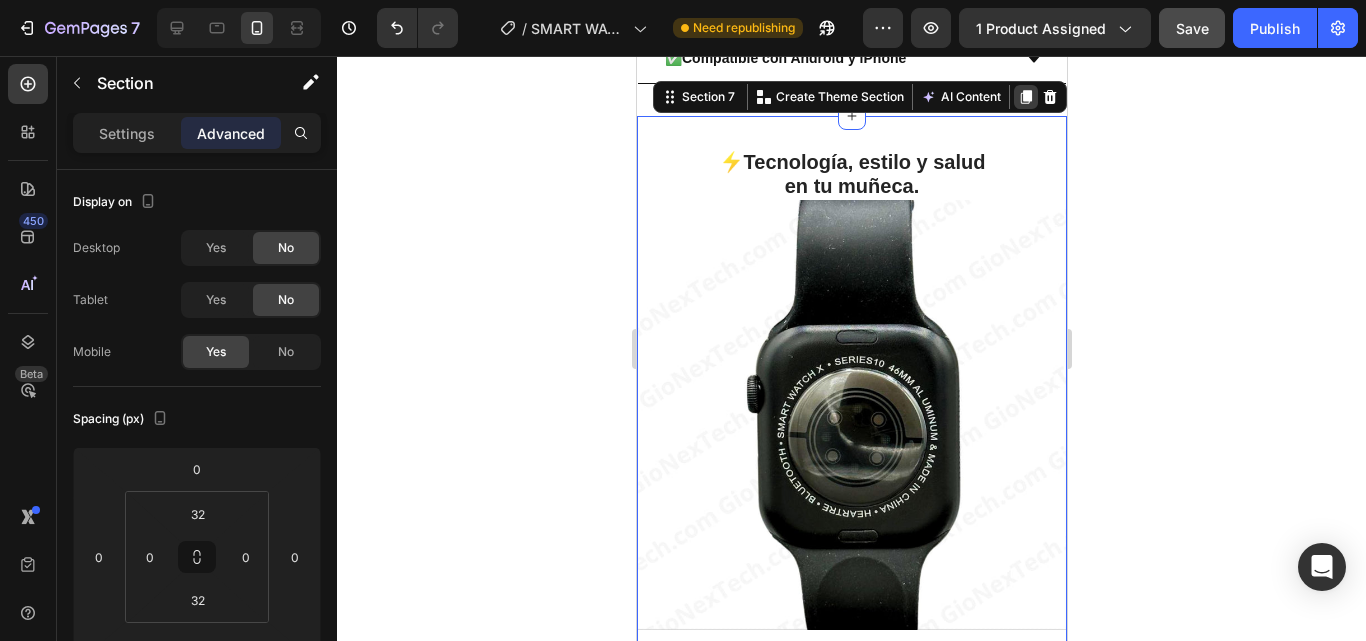 click 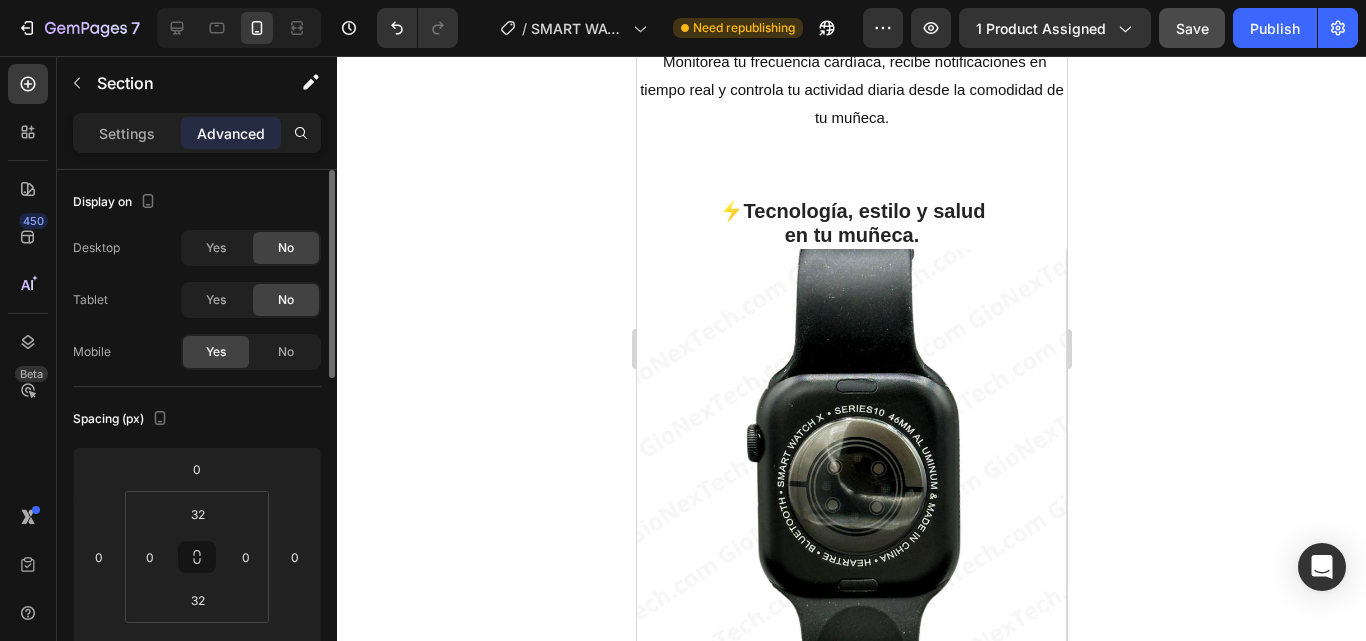 scroll, scrollTop: 3793, scrollLeft: 0, axis: vertical 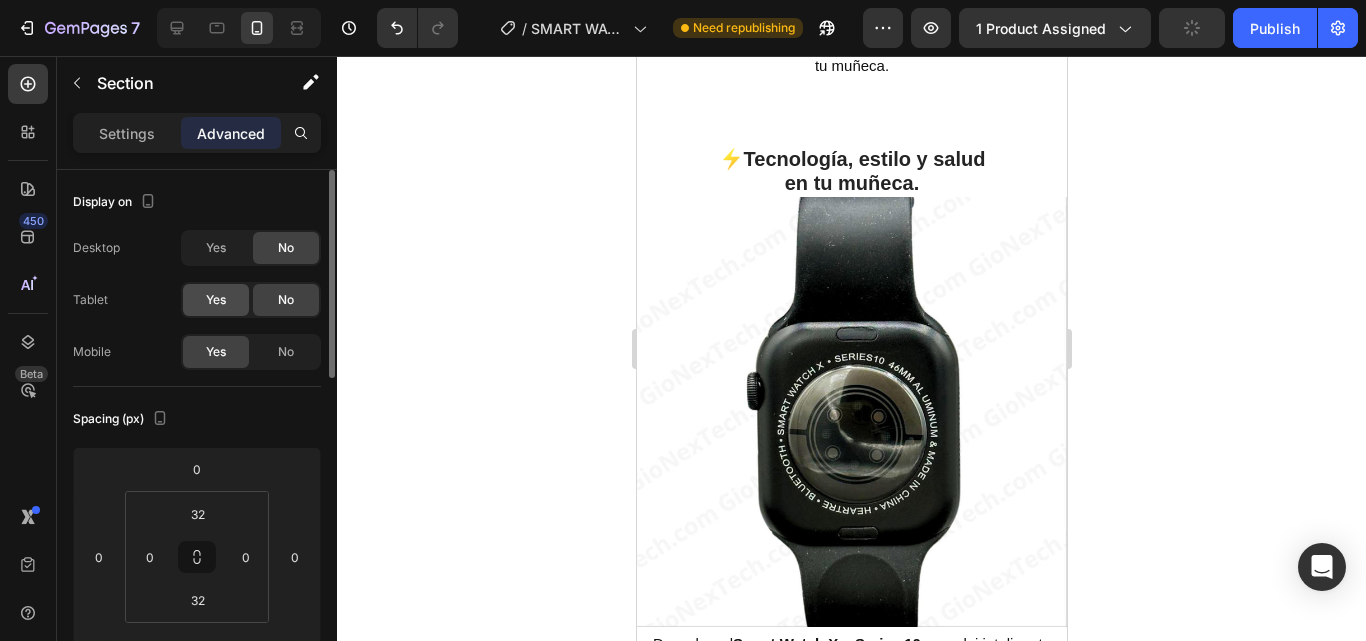 click on "Yes" 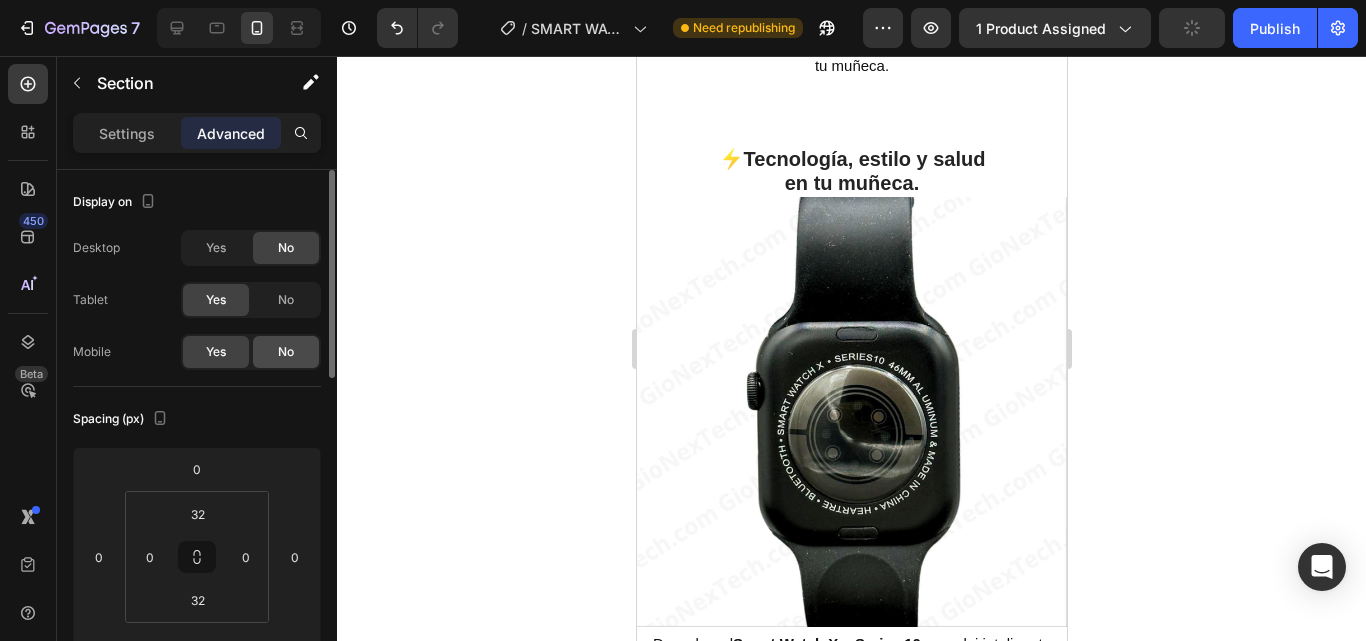 click on "No" 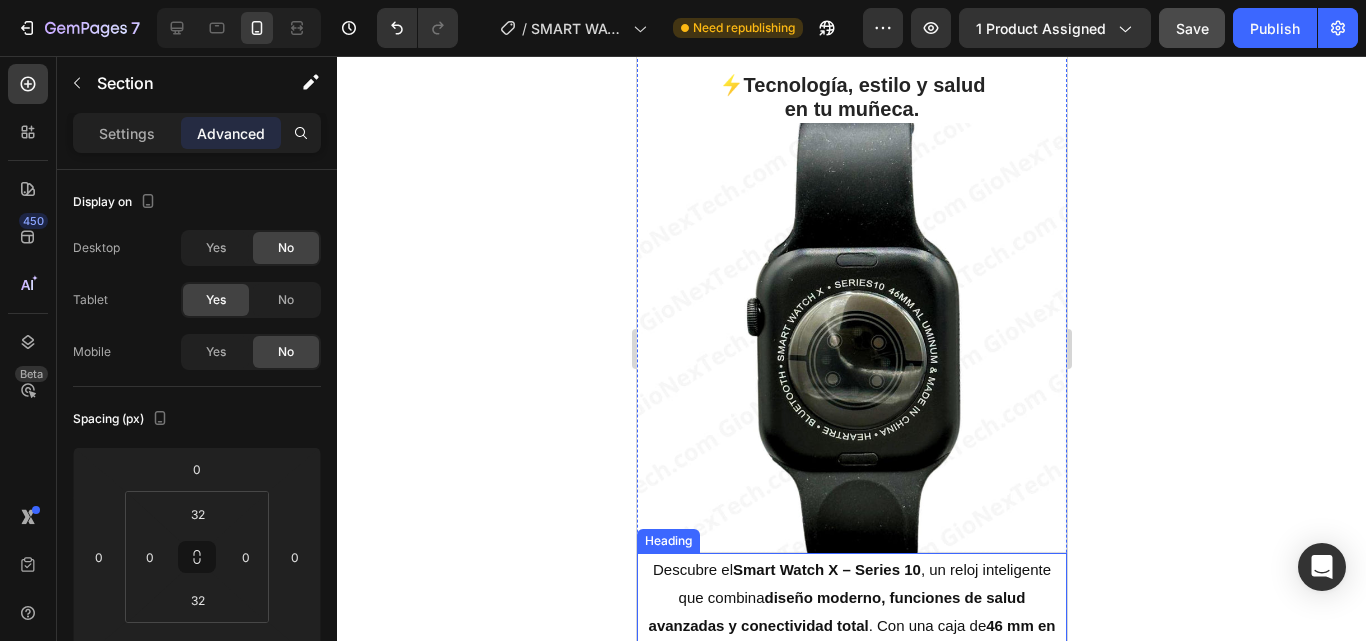 scroll, scrollTop: 3793, scrollLeft: 0, axis: vertical 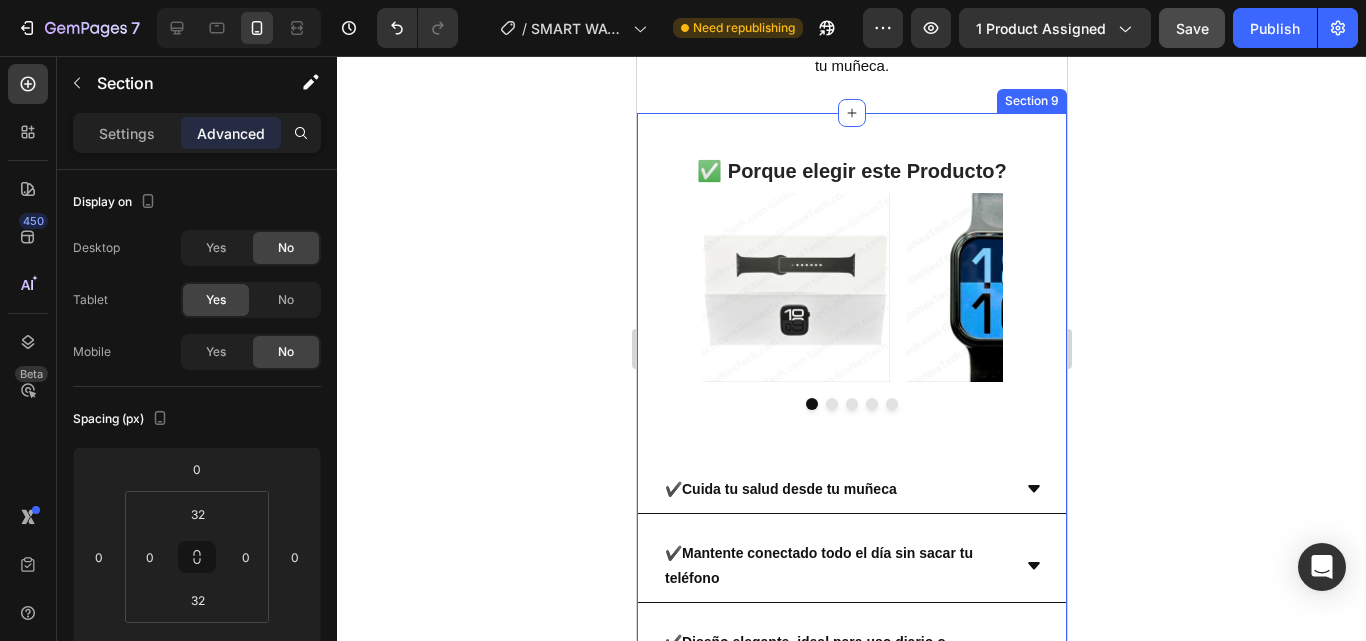click on "✅ Porque elegir este Producto? Heading Image Image Image Image Image Carousel
✔️  Cuida tu salud desde tu muñeca
✔️  Mantente conectado todo el día sin sacar tu teléfono
✔️  Diseño elegante, ideal para uso diario o deportivo
✔️  Excelente relación calidad-precio
✔️  Perfecto para regalar o para ti Accordion Section 9" at bounding box center (851, 495) 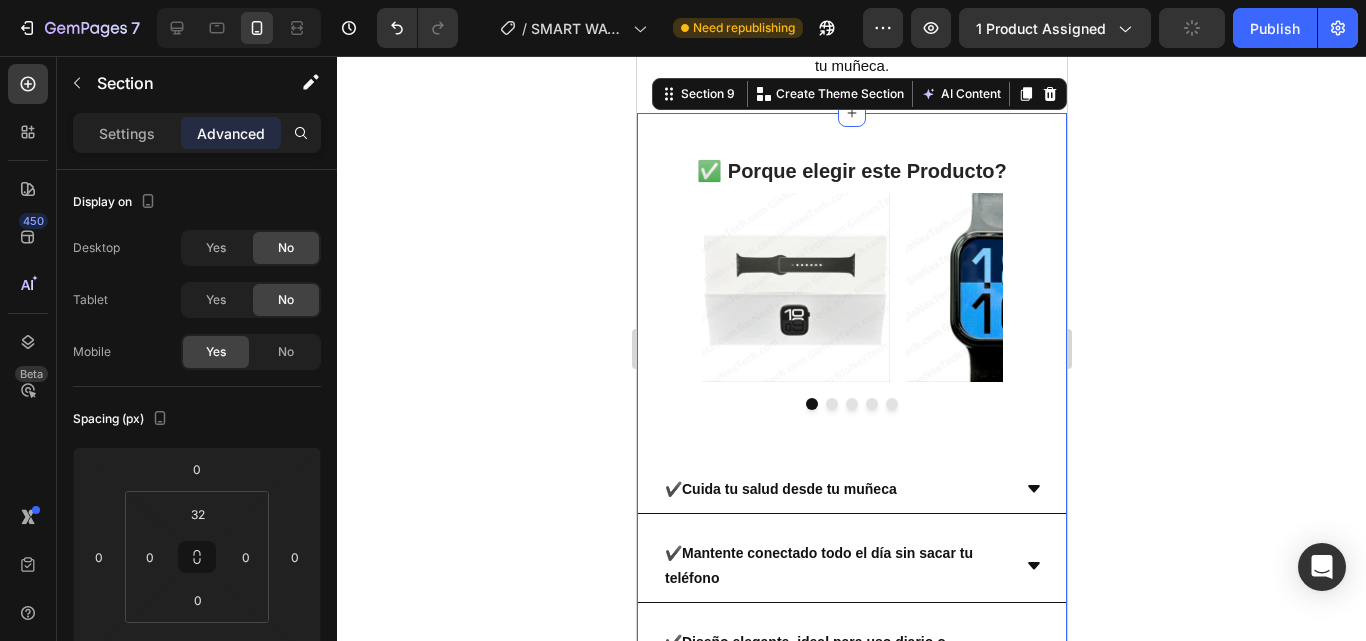 click 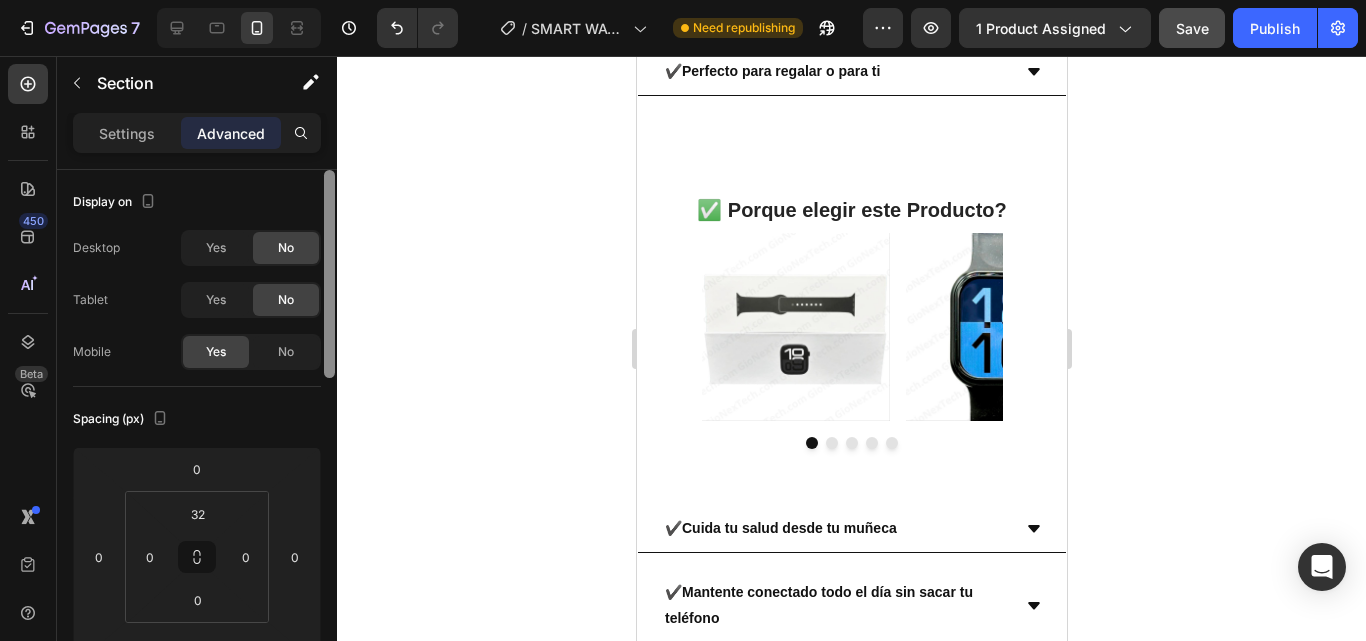 scroll, scrollTop: 4557, scrollLeft: 0, axis: vertical 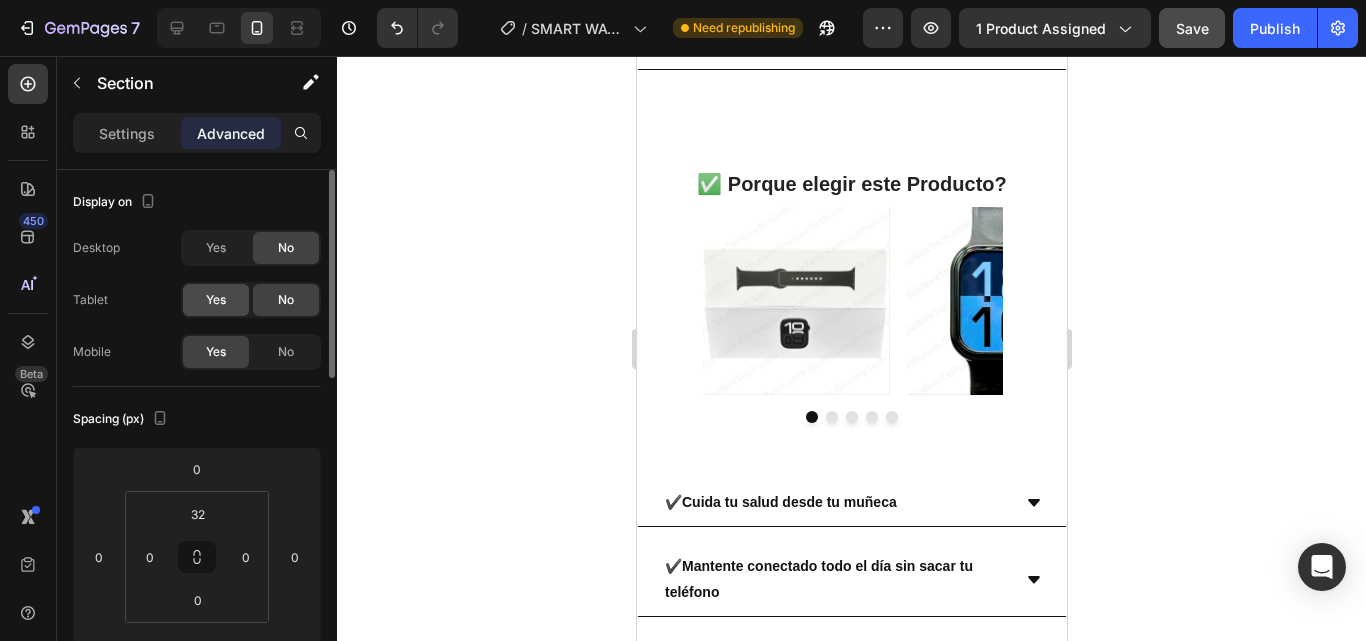 click on "Yes" 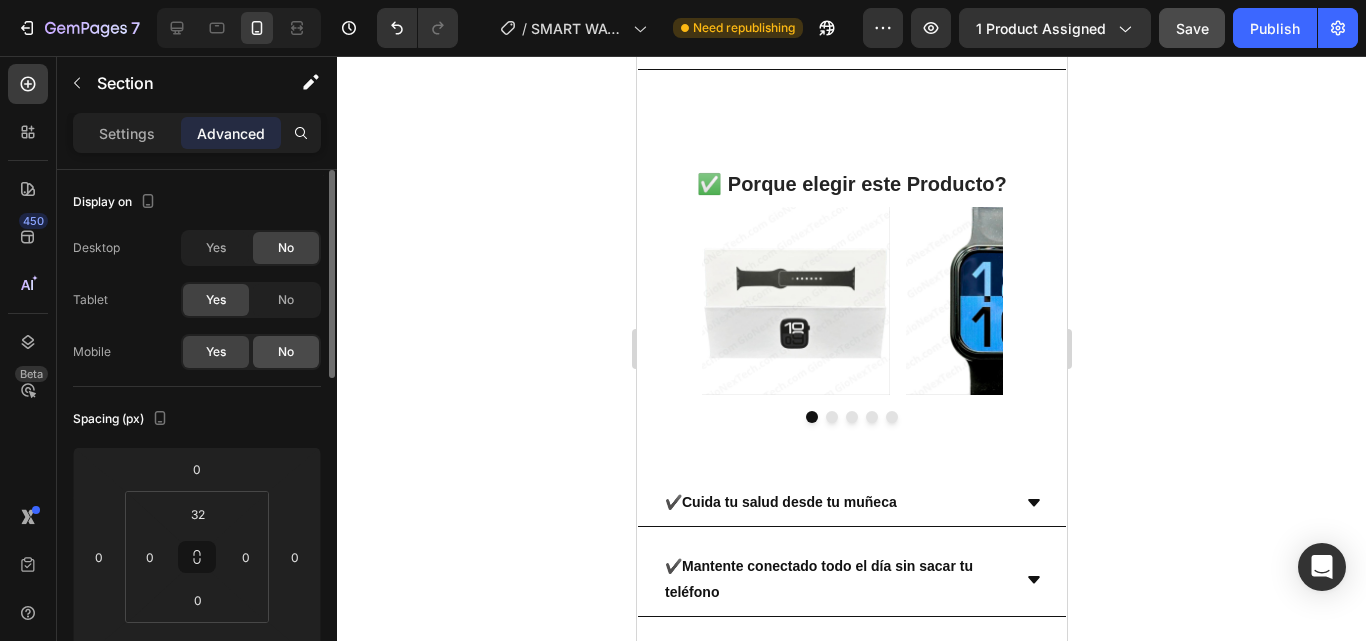 click on "No" 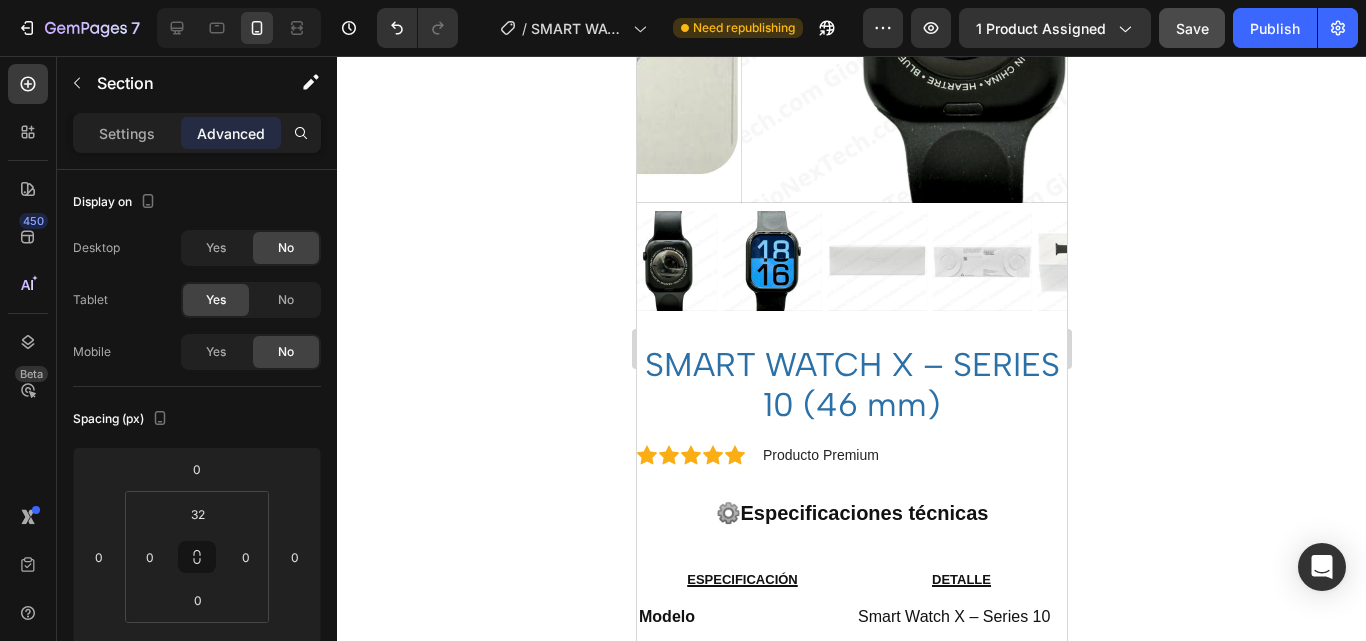 scroll, scrollTop: 0, scrollLeft: 0, axis: both 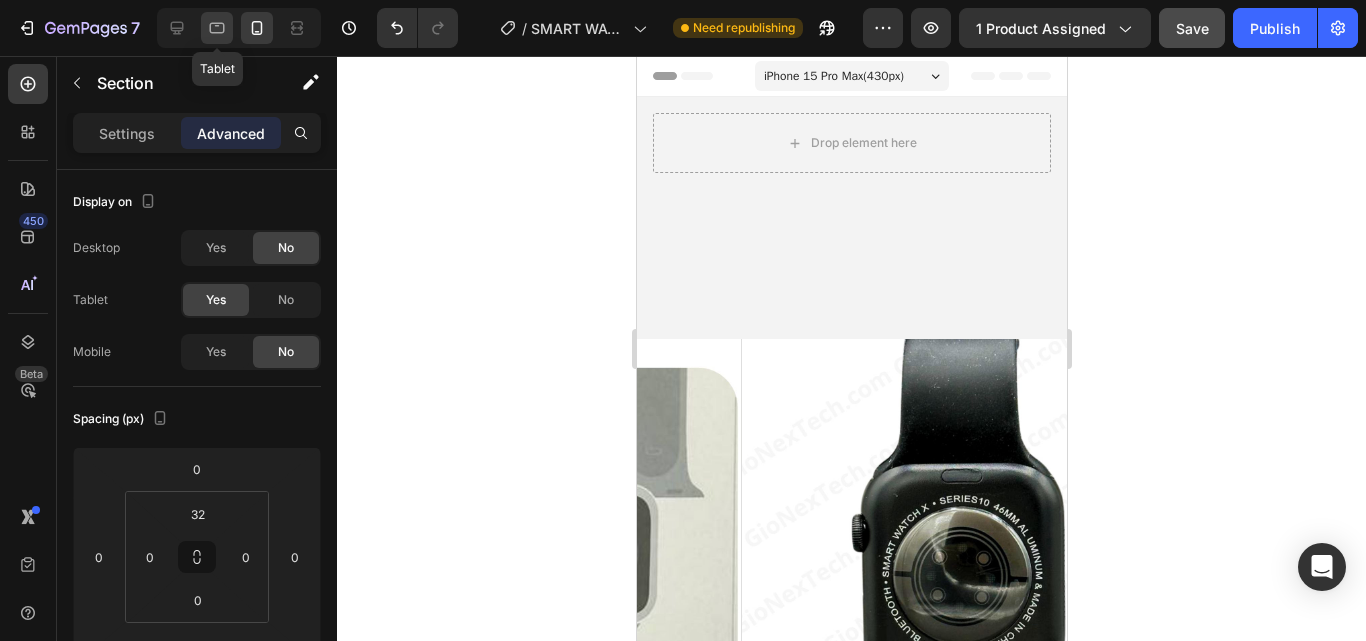 click 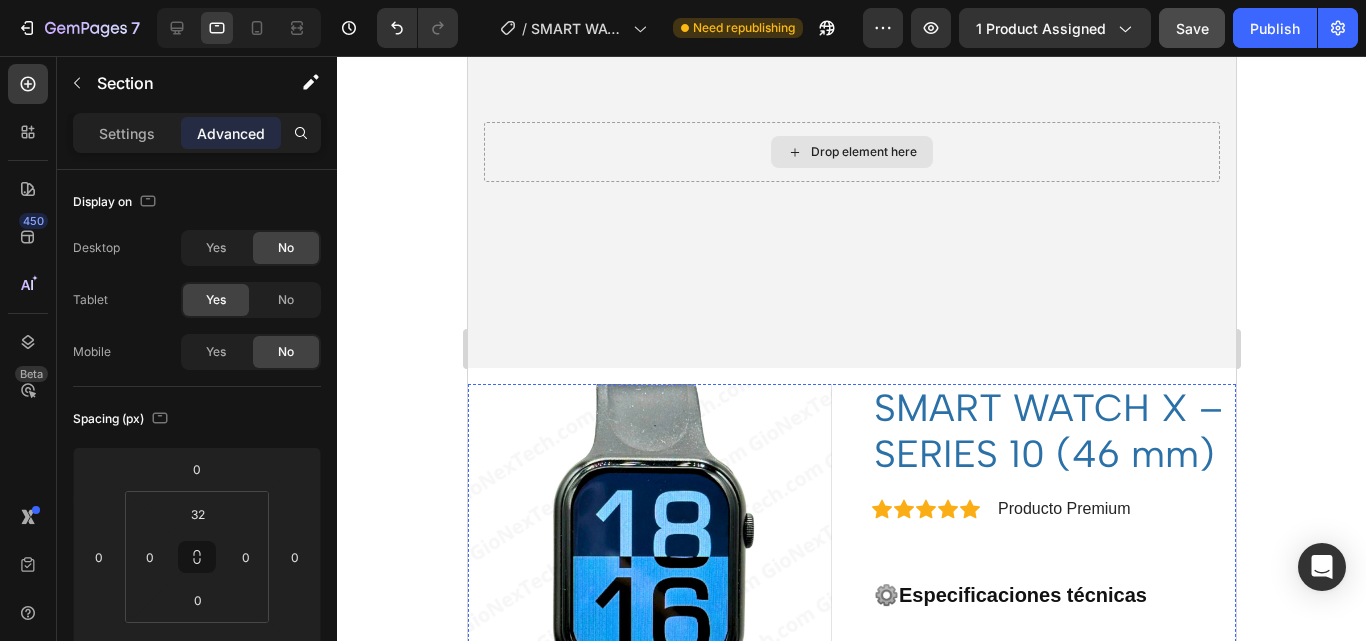 scroll, scrollTop: 200, scrollLeft: 0, axis: vertical 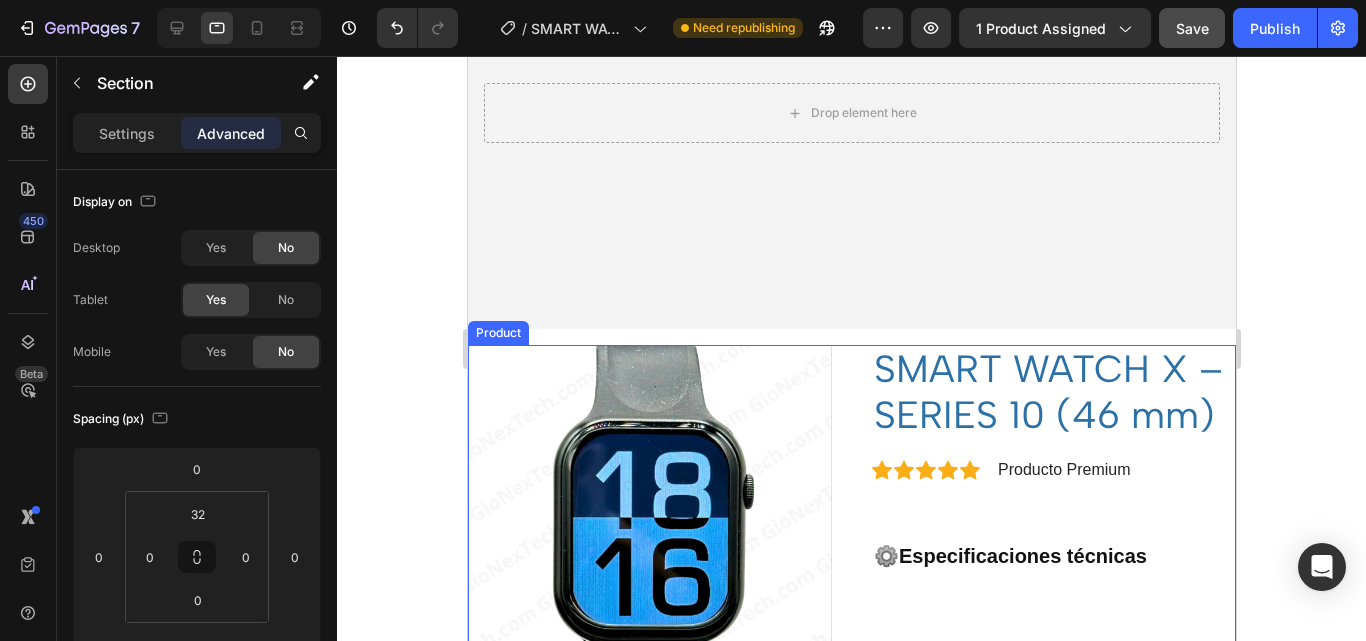 click on "Product Images SMART WATCH X – SERIES 10 (46 mm) (P) Title
Icon
Icon
Icon
Icon
Icon Icon List Hoz Producto Premium Text block Row ⚙️  Especificaciones técnicas Heading especificación Heading DETALLE Heading Row Modelo Tamaño Material Conectividad Sensores Pantalla Funciones de salud Notificaciones Batería Compatibilidad Correa Fabricación Heading Smart Watch X – Series 10 46 mm Caja de aluminio Bluetooth Ritmo cardíaco (Heart Rate), presión, oxígeno Pantalla táctil a color Medición de frecuencia cardíaca, sueño y pasos Llamadas, mensajes, WhatsApp, apps sociales Duración aproximada de 1 a 2 días Android y iOS Silicona, intercambiable Hecho en China Heading Row Product" at bounding box center [851, 2348] 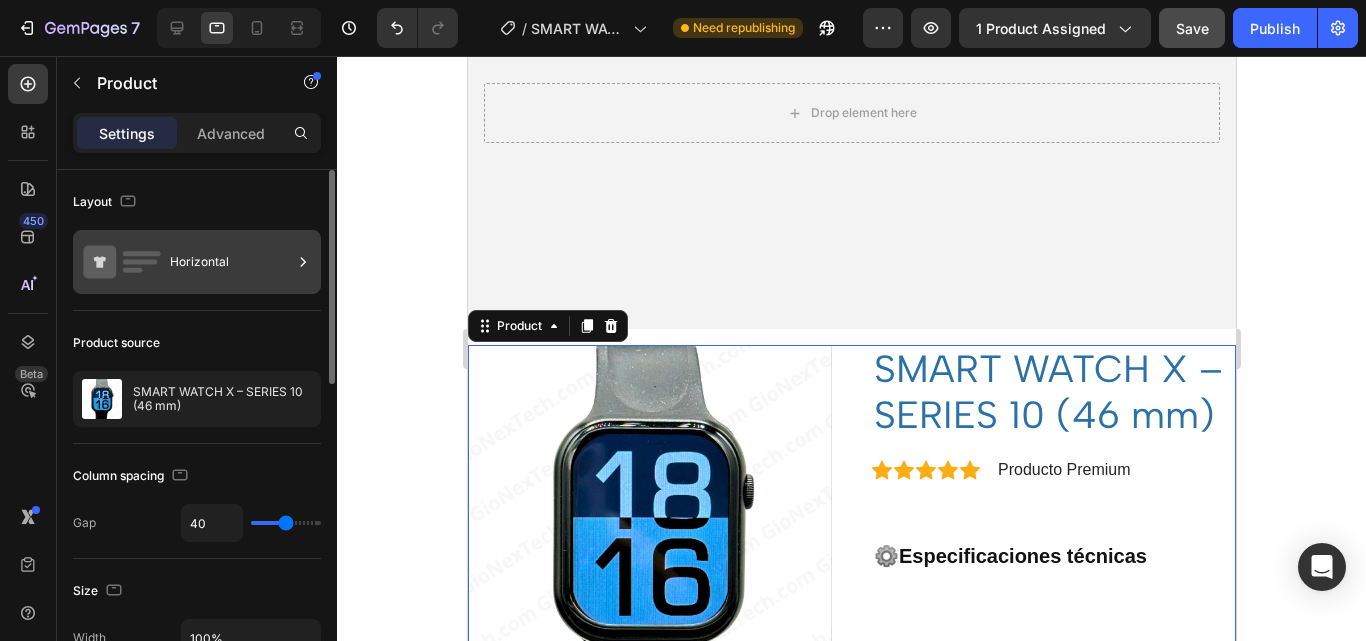 click on "Horizontal" at bounding box center [231, 262] 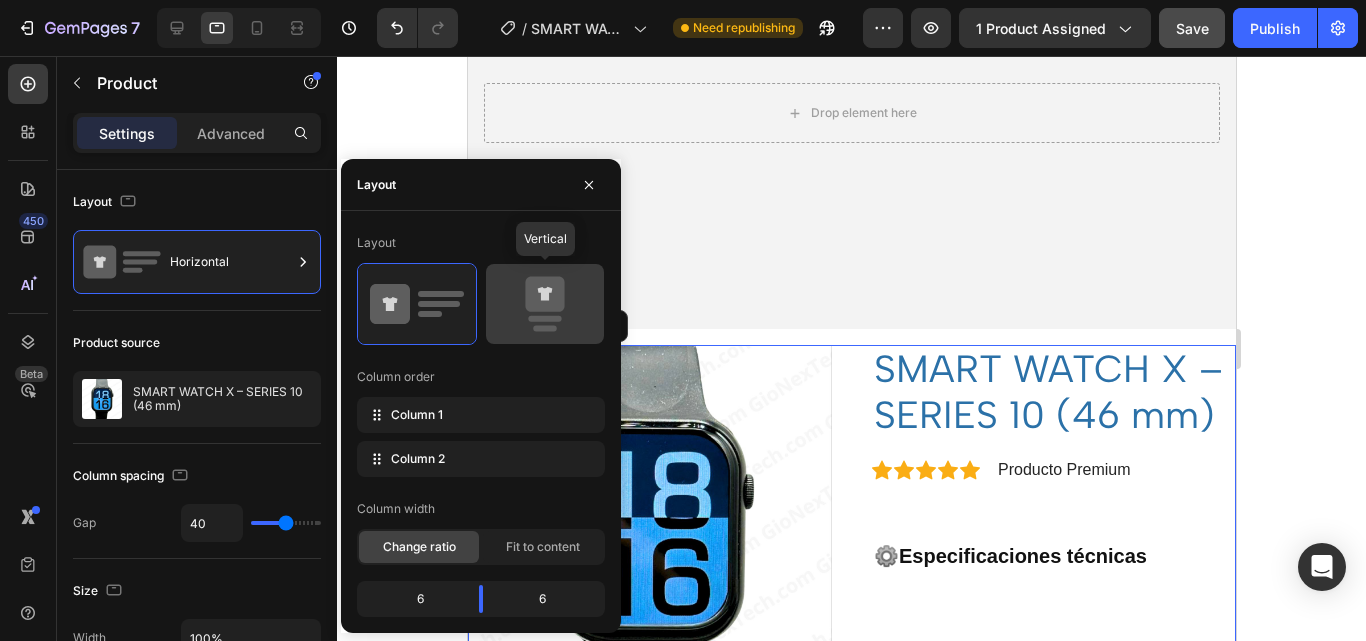 click 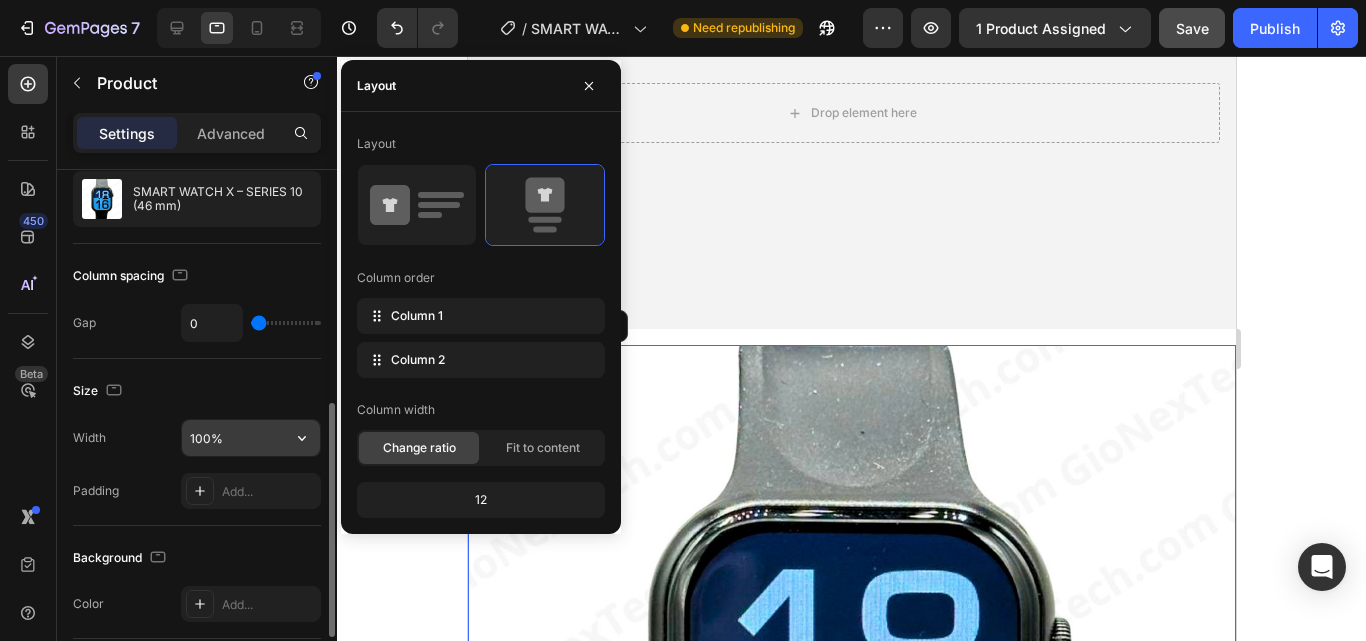 scroll, scrollTop: 300, scrollLeft: 0, axis: vertical 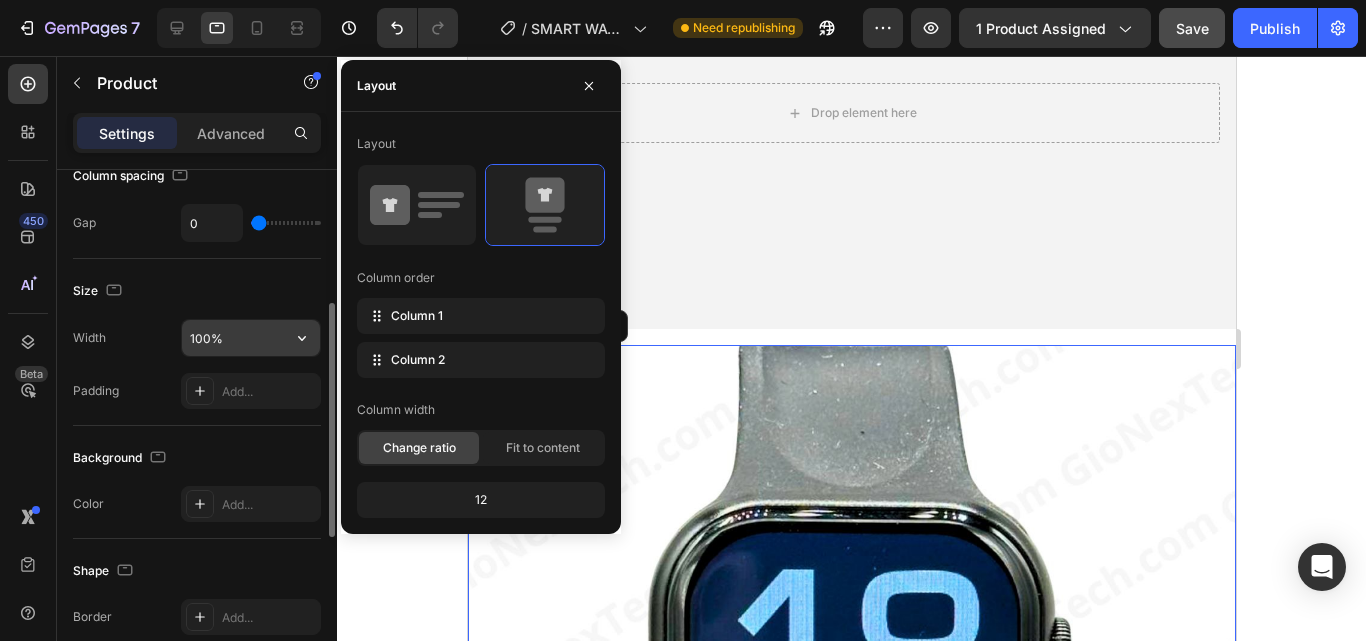click on "100%" at bounding box center [251, 338] 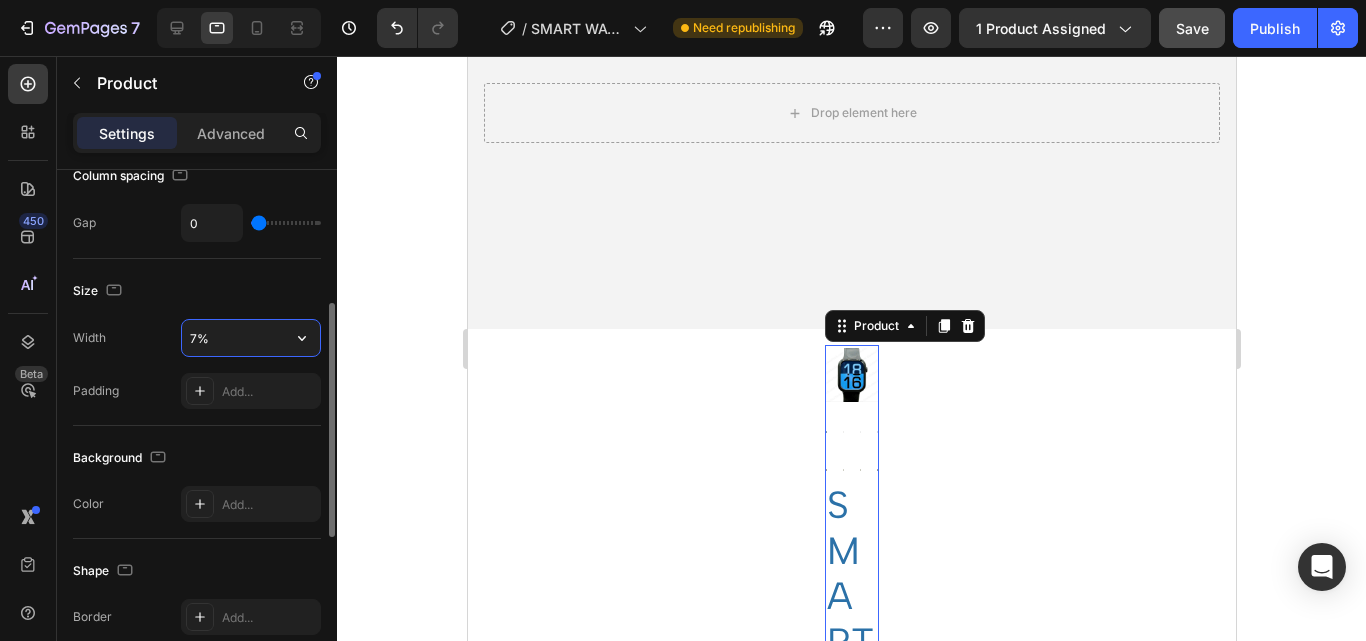 type on "70%" 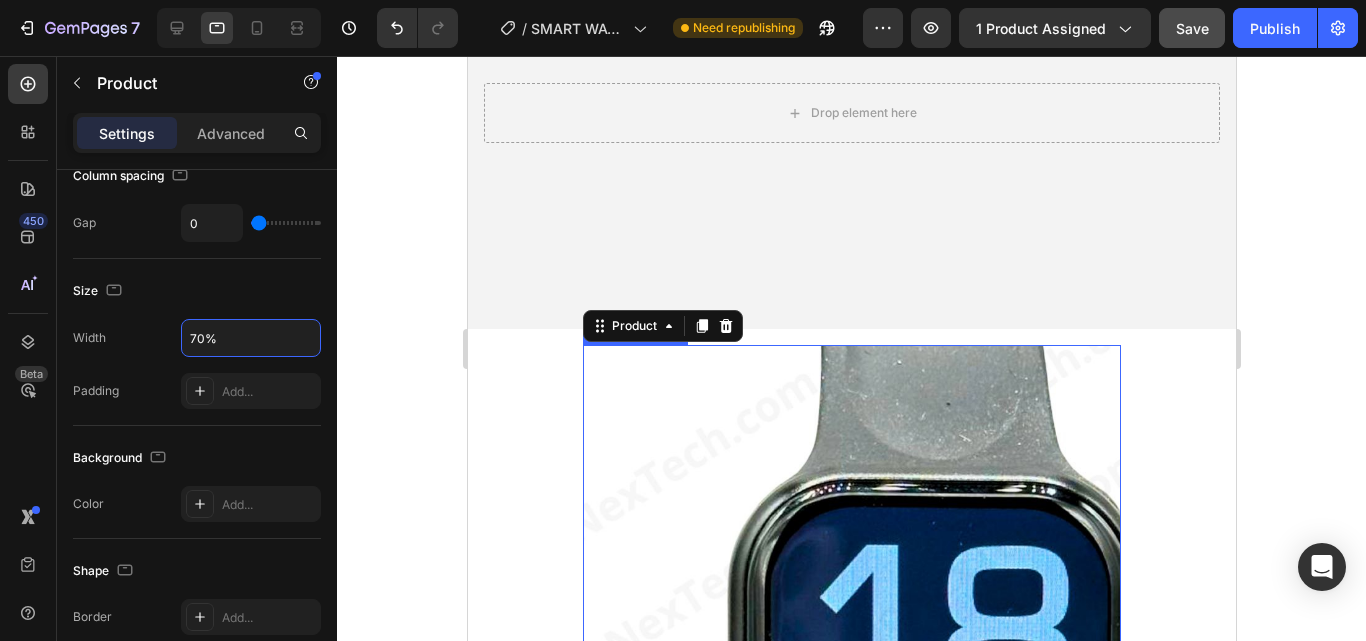 click at bounding box center (851, 614) 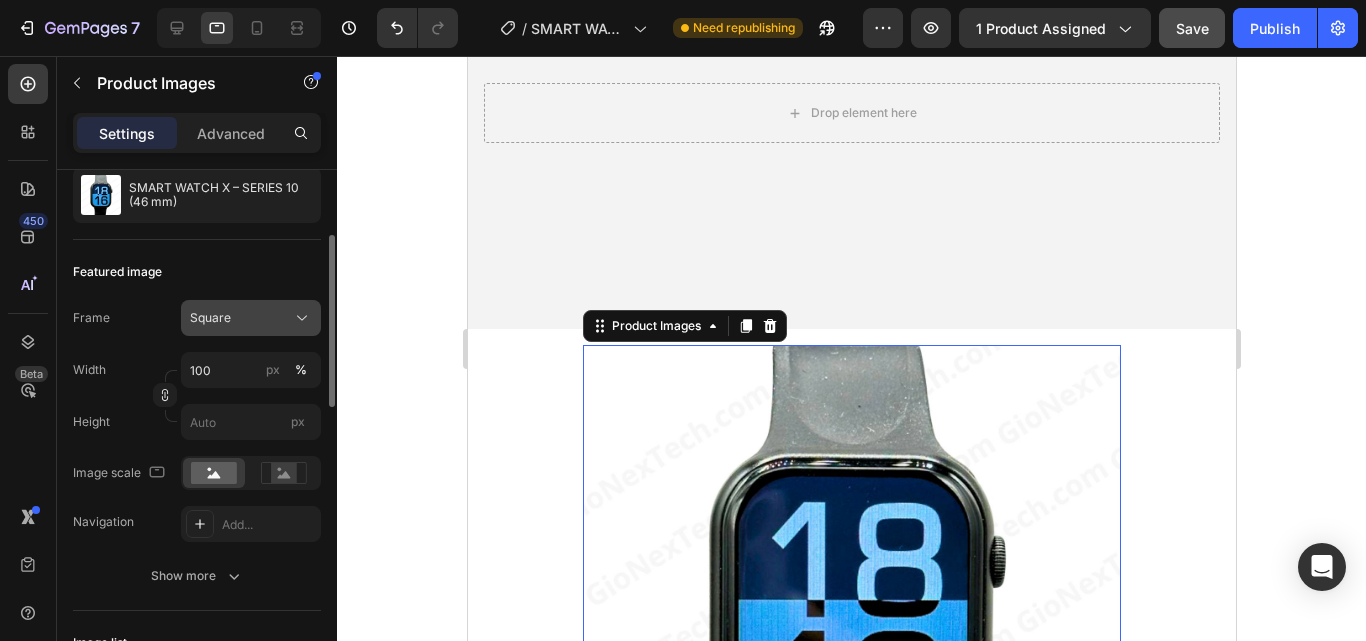 scroll, scrollTop: 300, scrollLeft: 0, axis: vertical 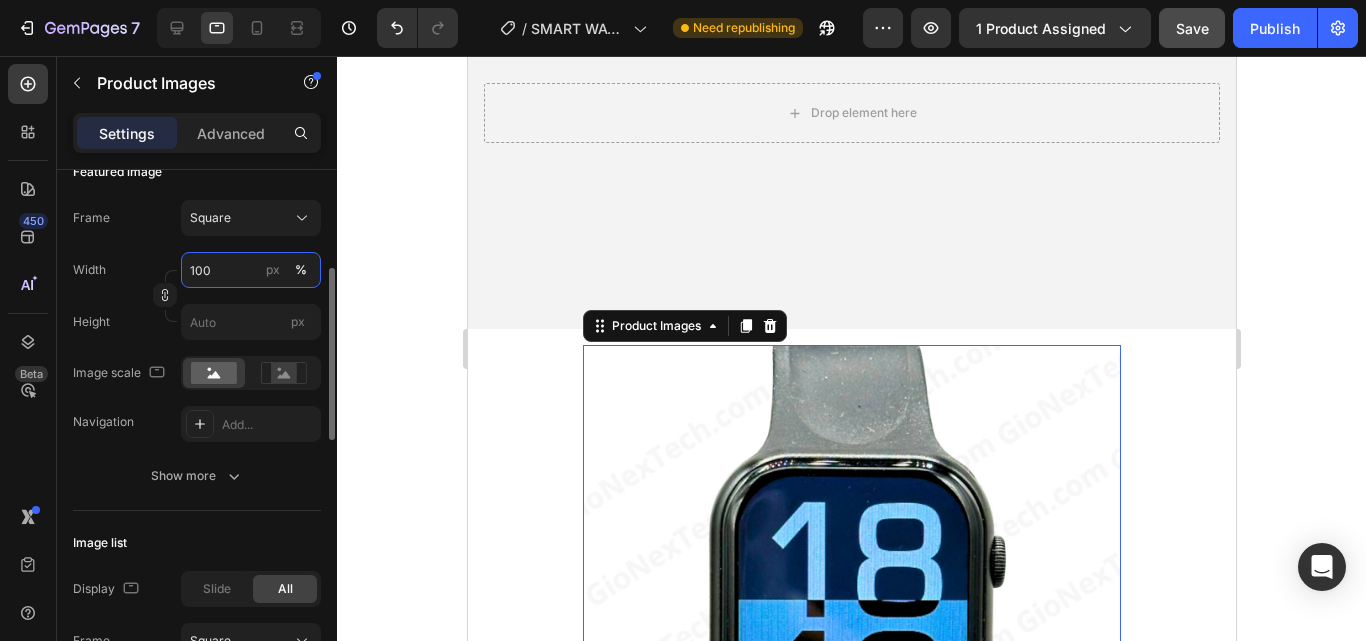 click on "100" at bounding box center [251, 270] 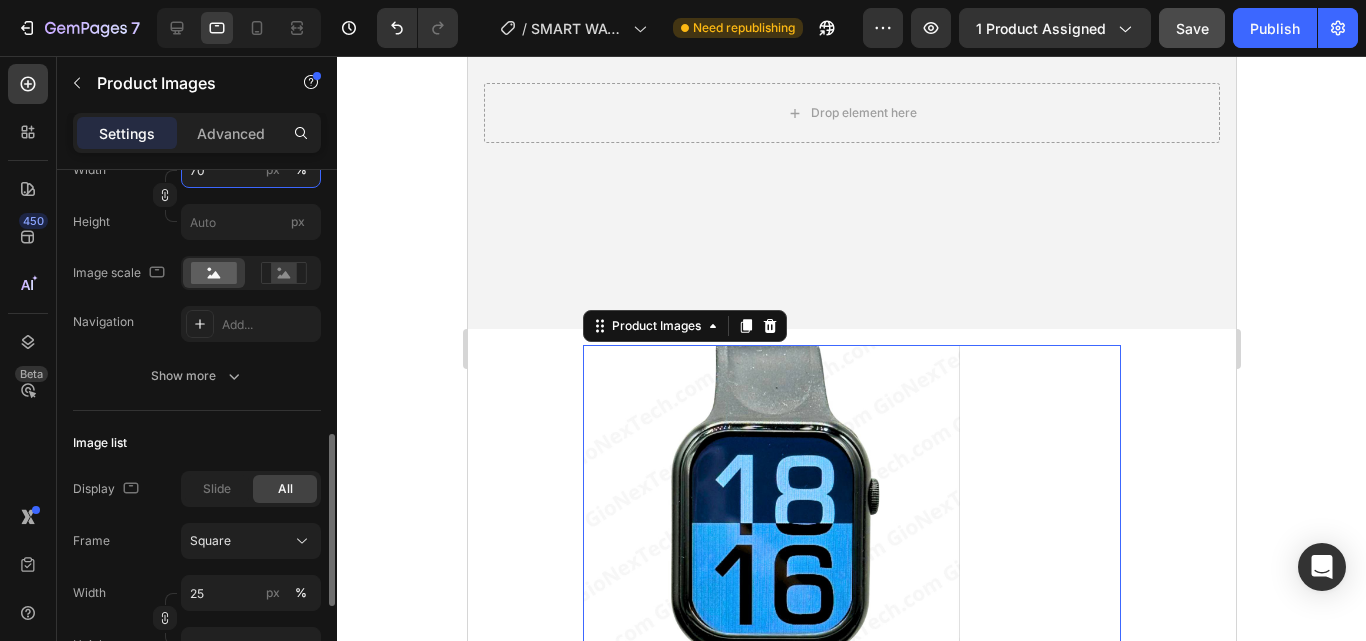 scroll, scrollTop: 500, scrollLeft: 0, axis: vertical 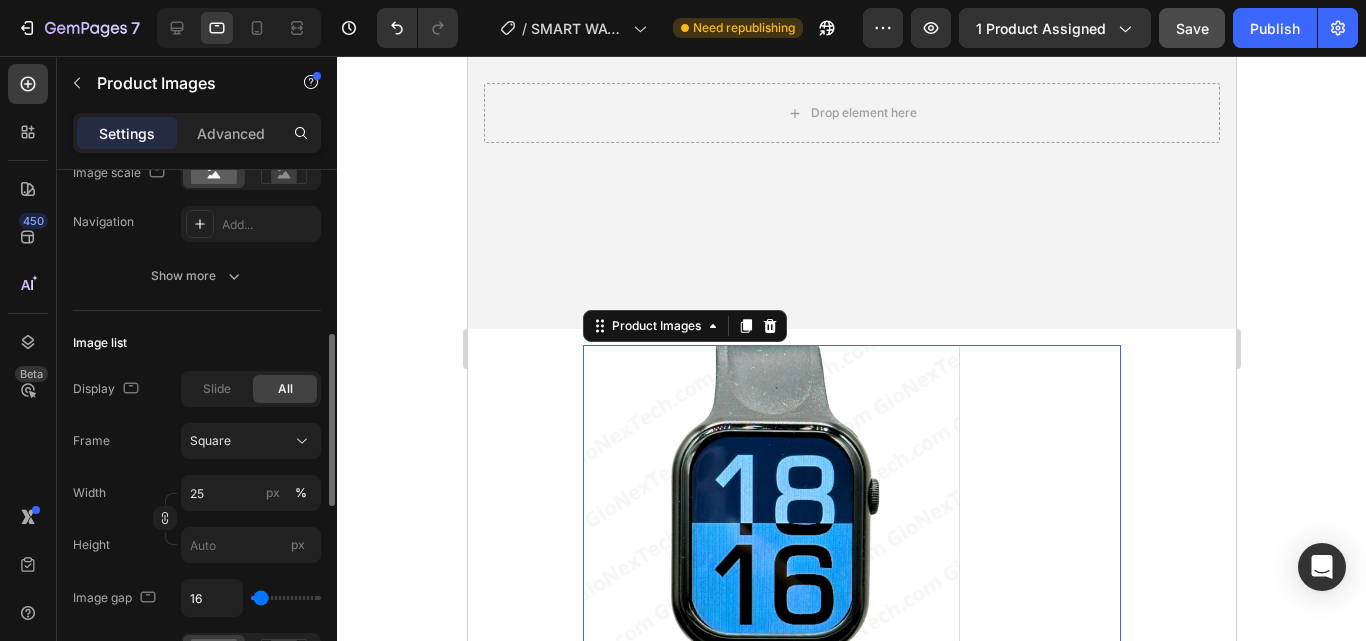 type on "70" 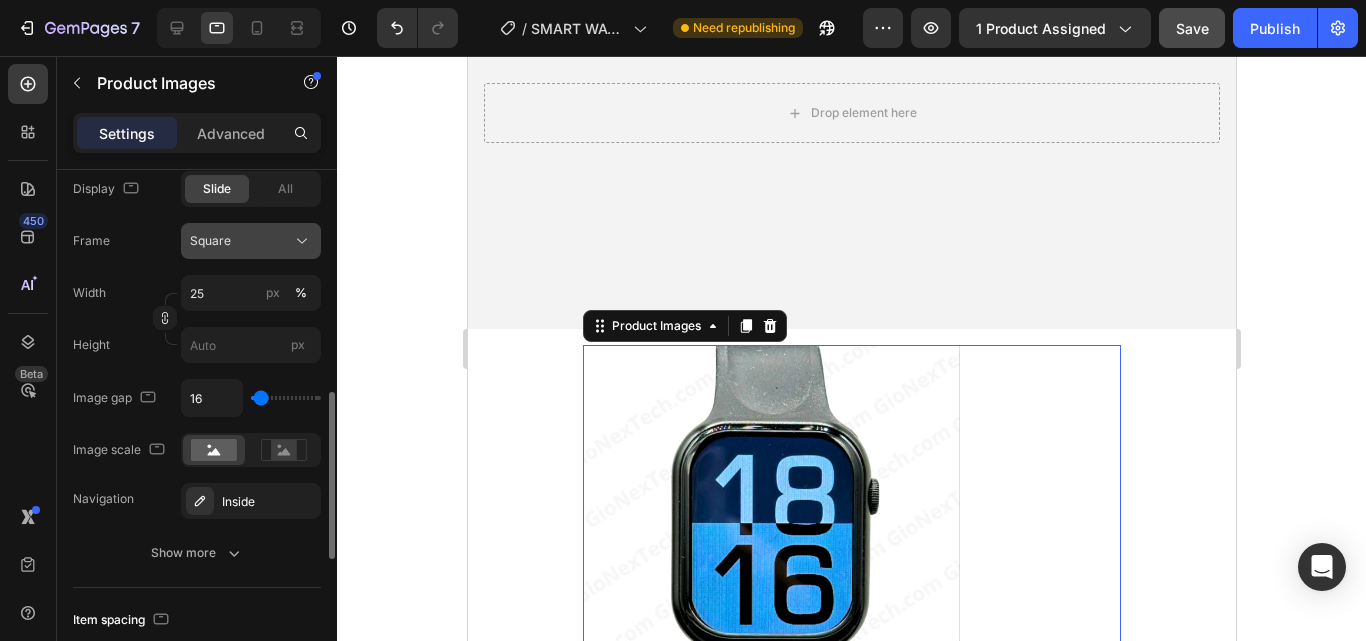scroll, scrollTop: 800, scrollLeft: 0, axis: vertical 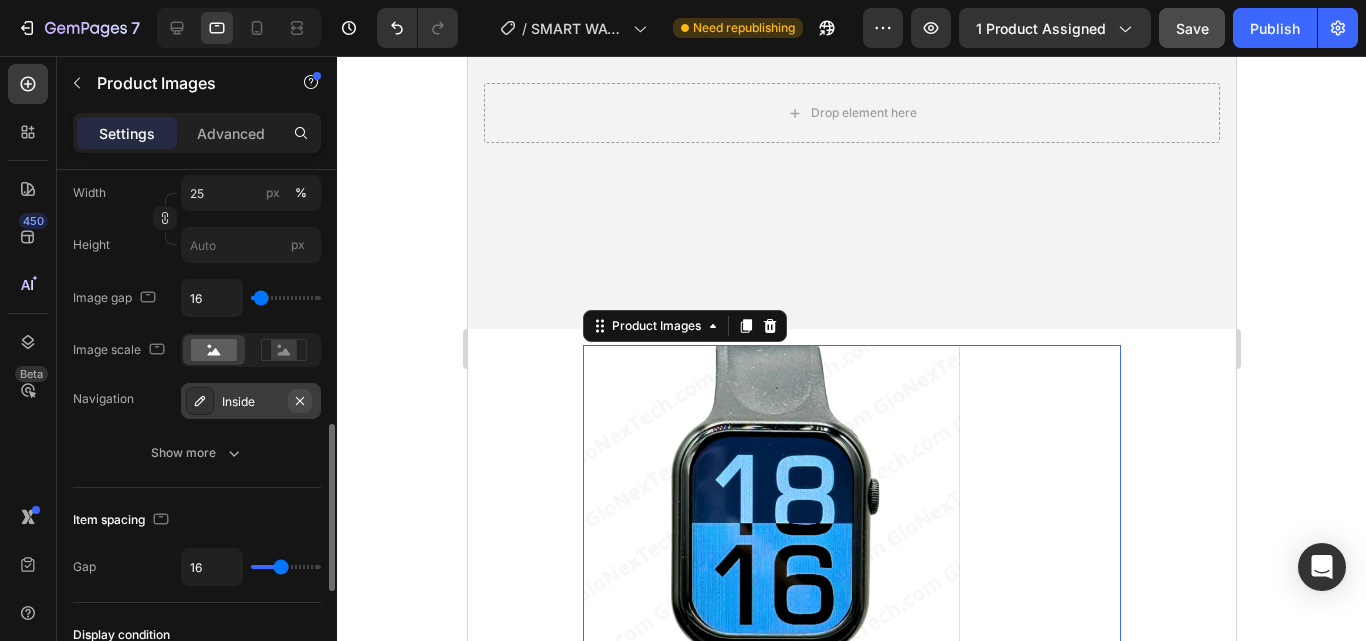 click 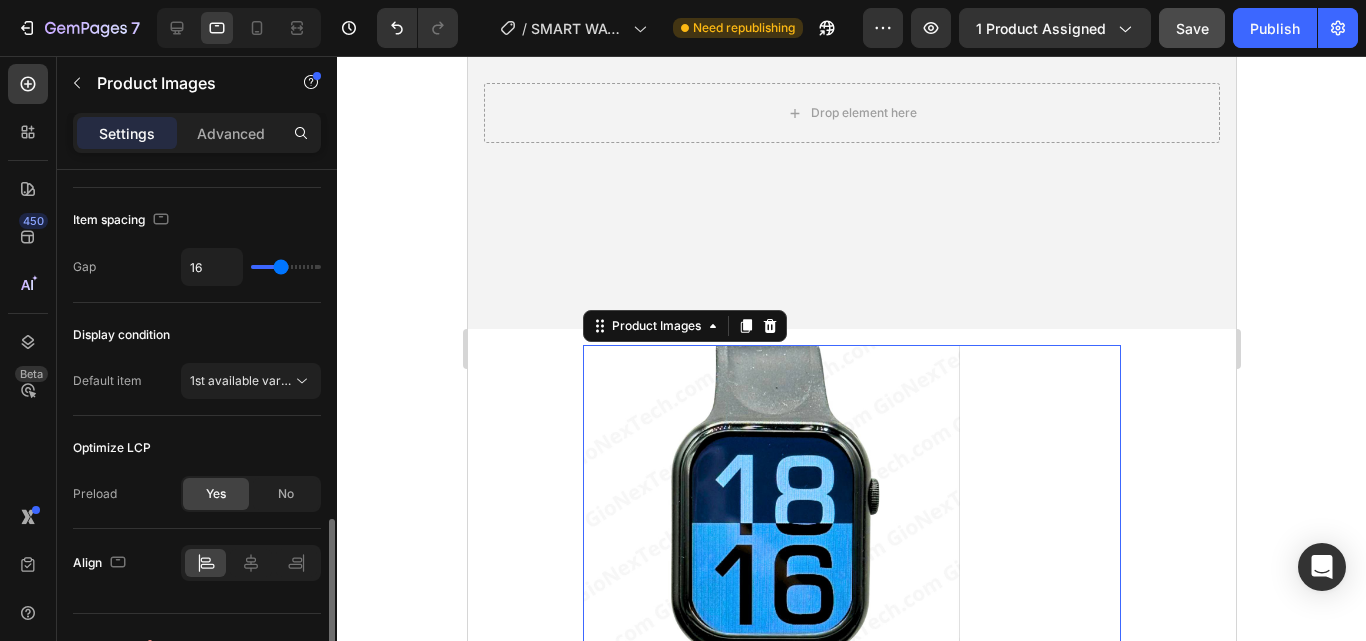 scroll, scrollTop: 1136, scrollLeft: 0, axis: vertical 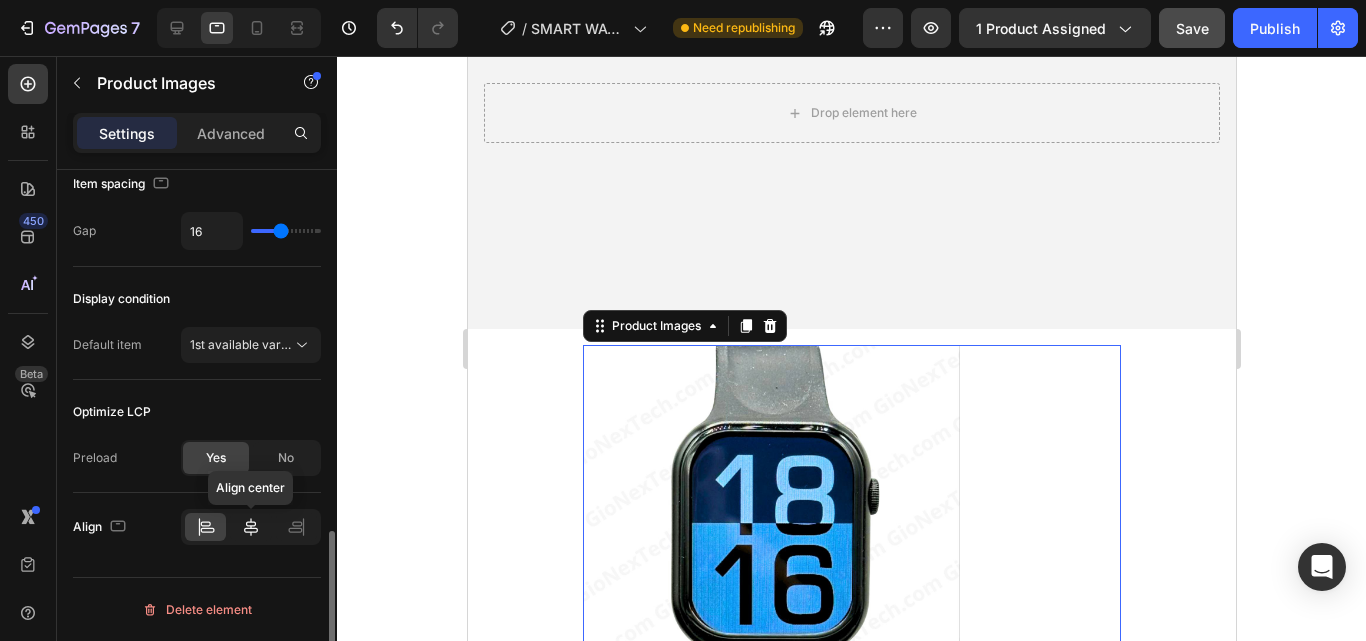 click 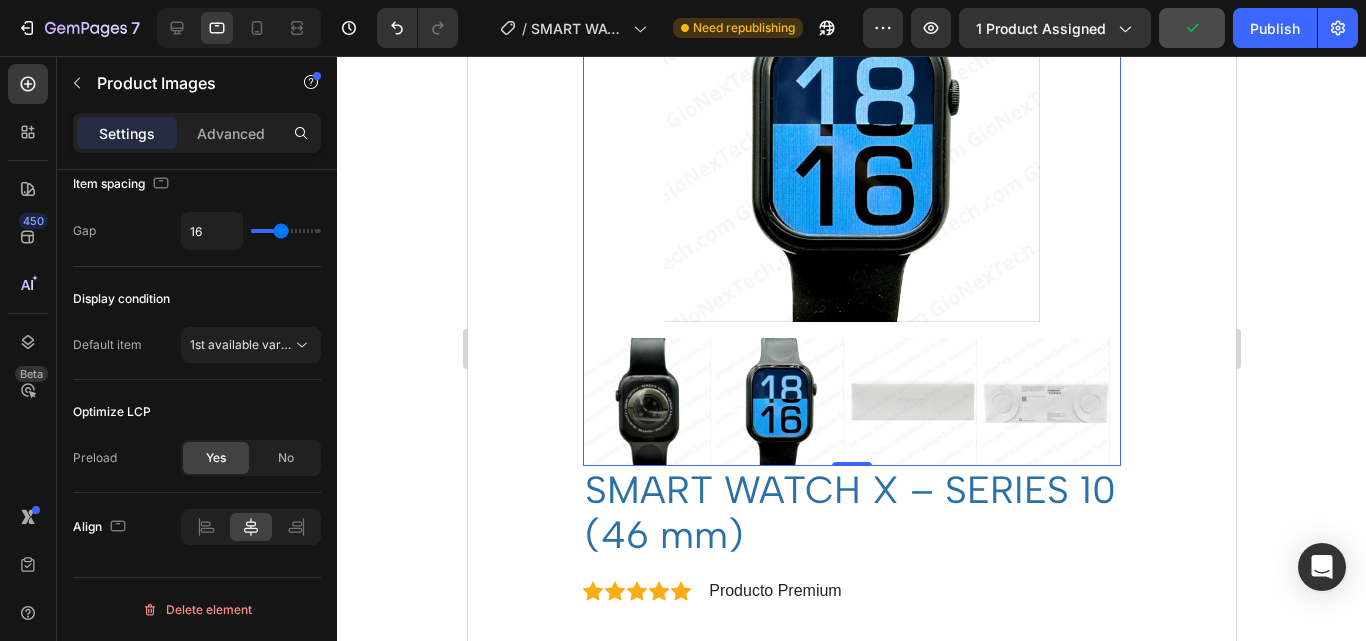 scroll, scrollTop: 700, scrollLeft: 0, axis: vertical 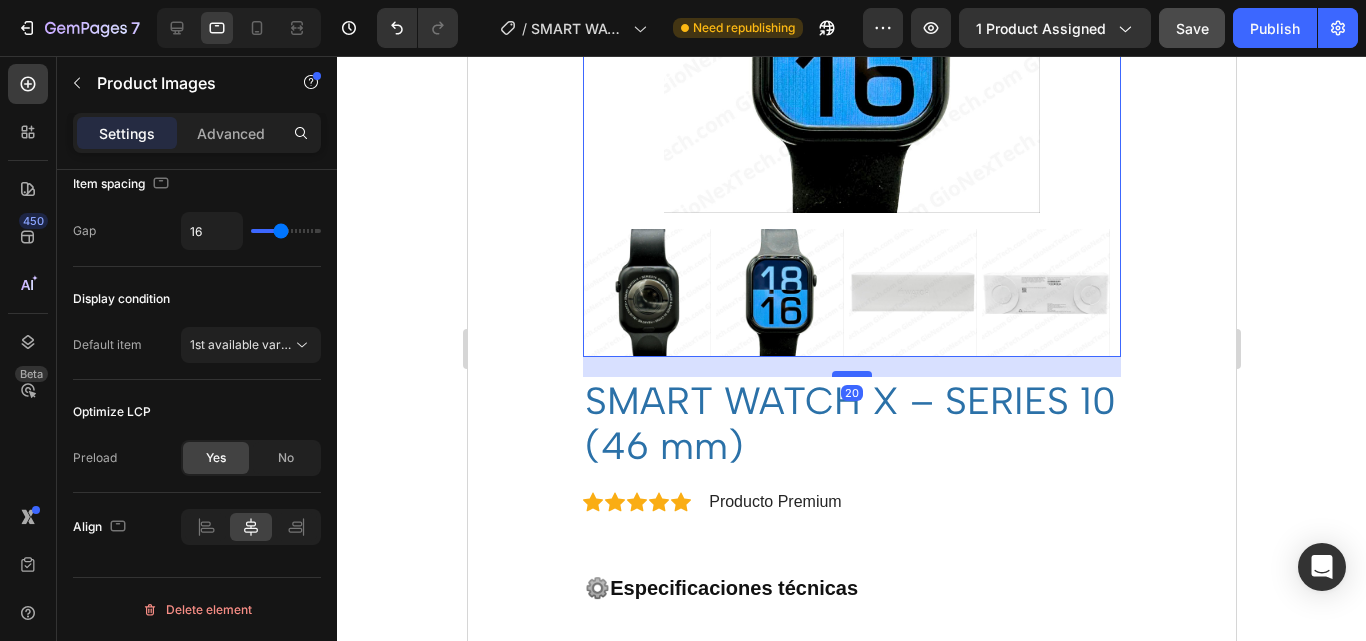 drag, startPoint x: 850, startPoint y: 347, endPoint x: 854, endPoint y: 367, distance: 20.396078 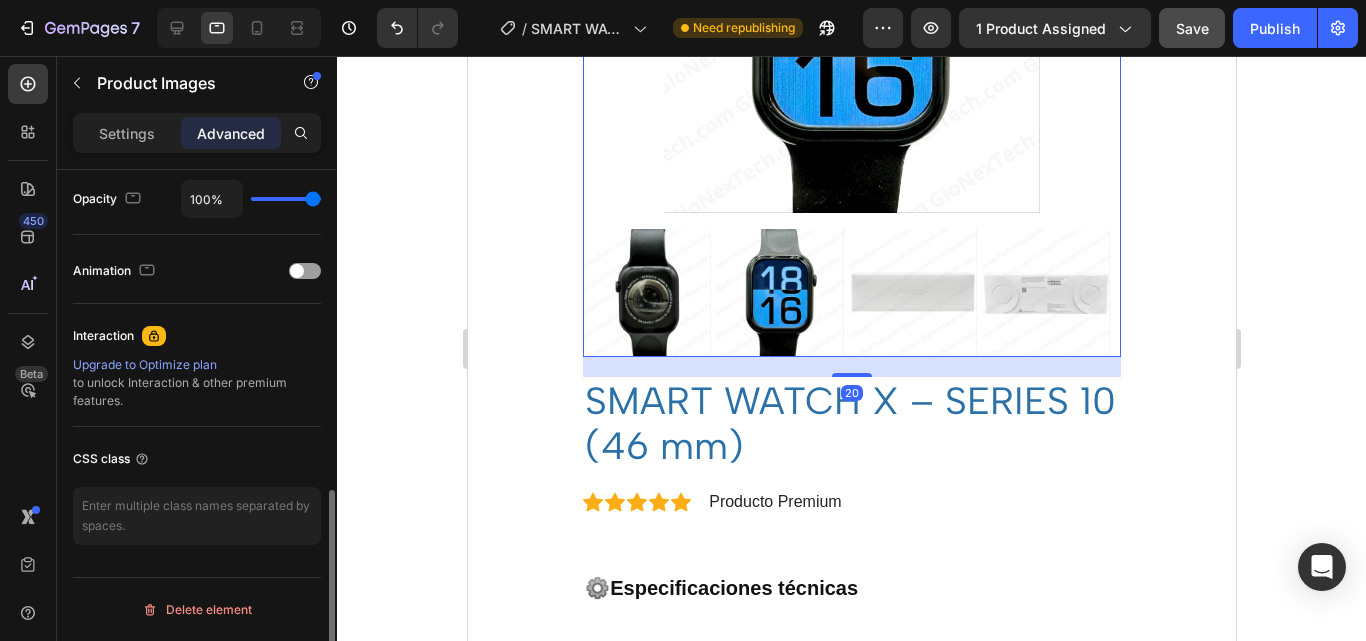 click on "SMART WATCH X – SERIES 10 (46 mm)" at bounding box center [851, 424] 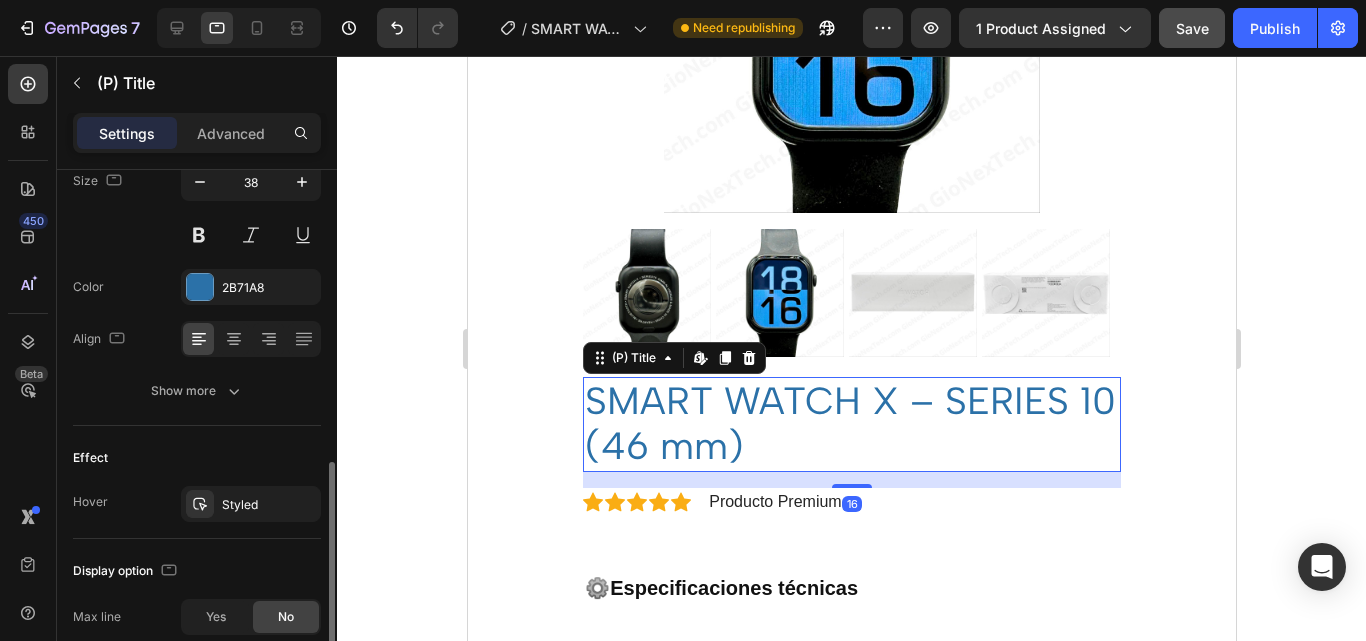 scroll, scrollTop: 400, scrollLeft: 0, axis: vertical 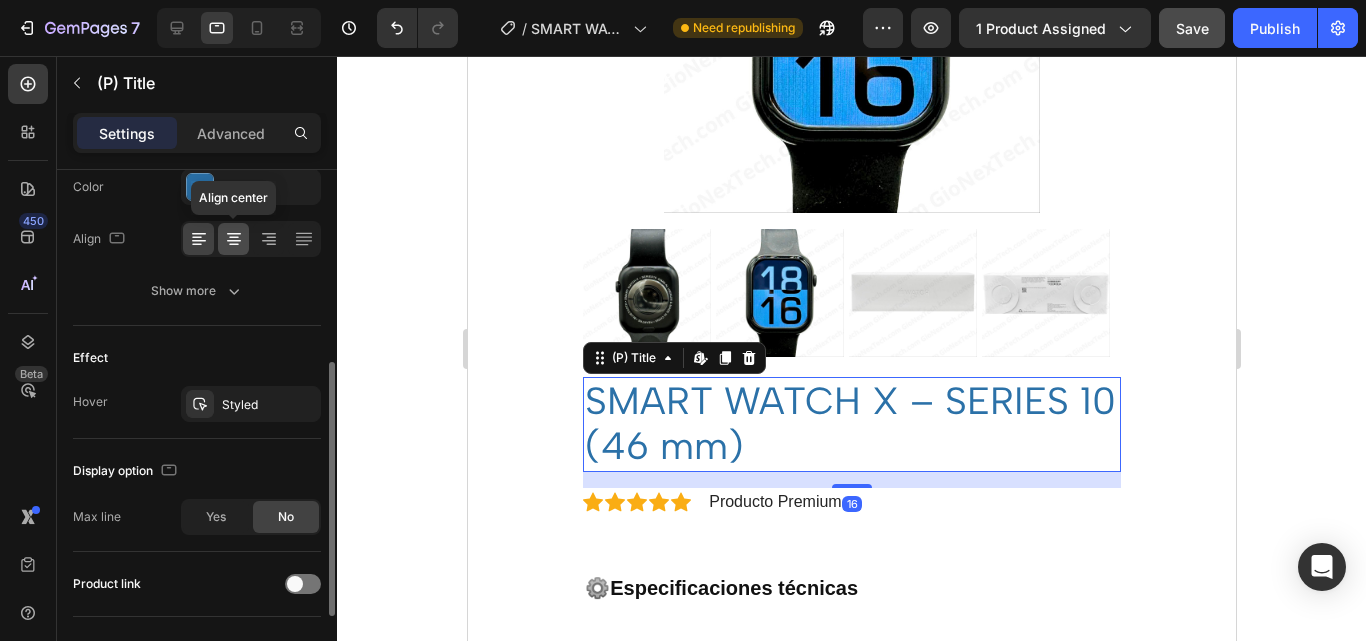 click 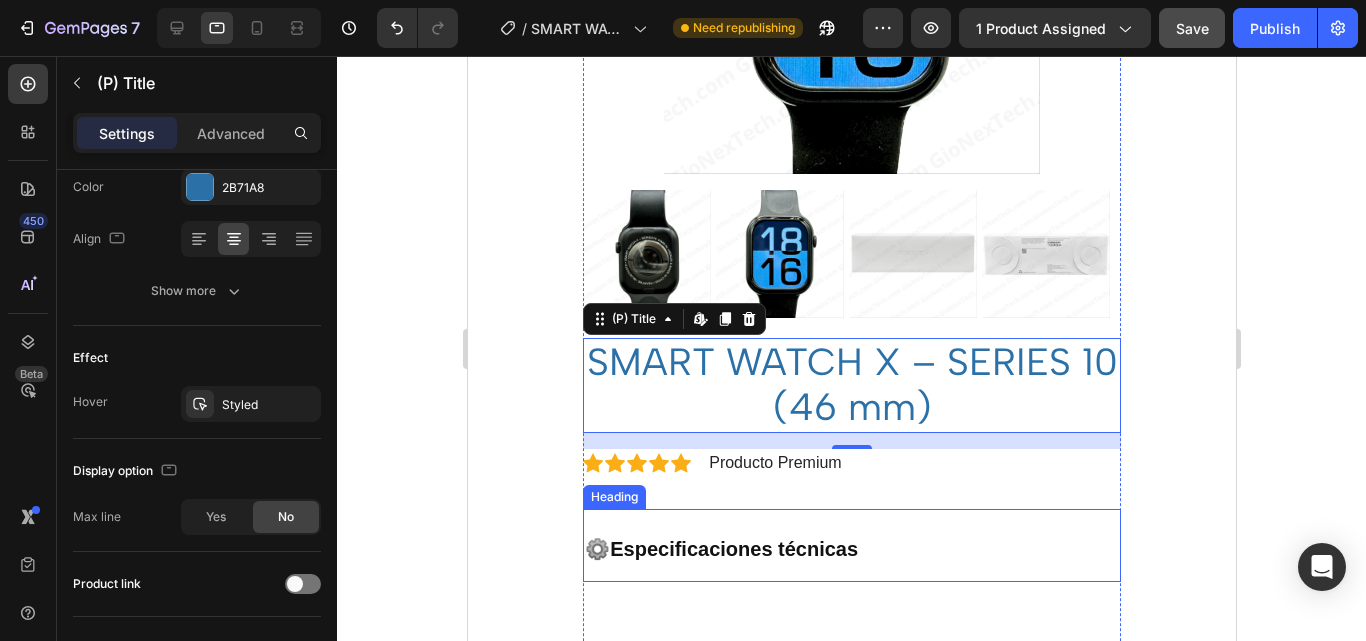 scroll, scrollTop: 900, scrollLeft: 0, axis: vertical 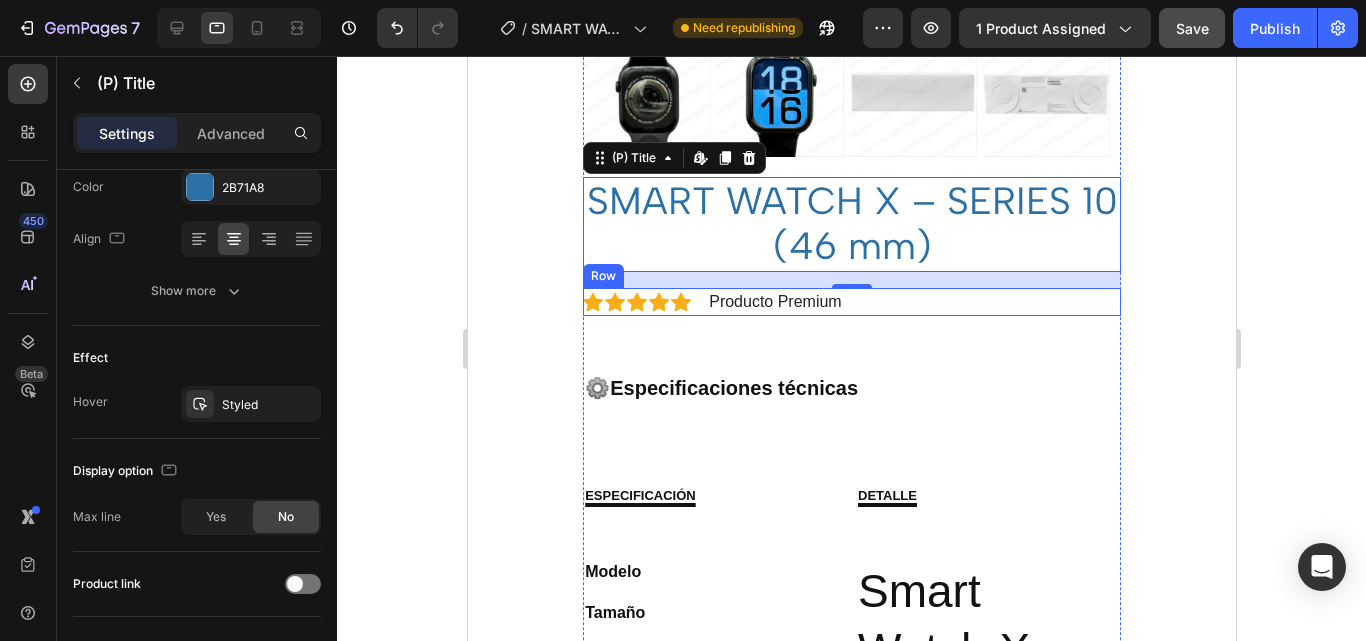 click on "Icon
Icon
Icon
Icon
Icon Icon List Hoz Producto Premium Text block Row" at bounding box center [851, 302] 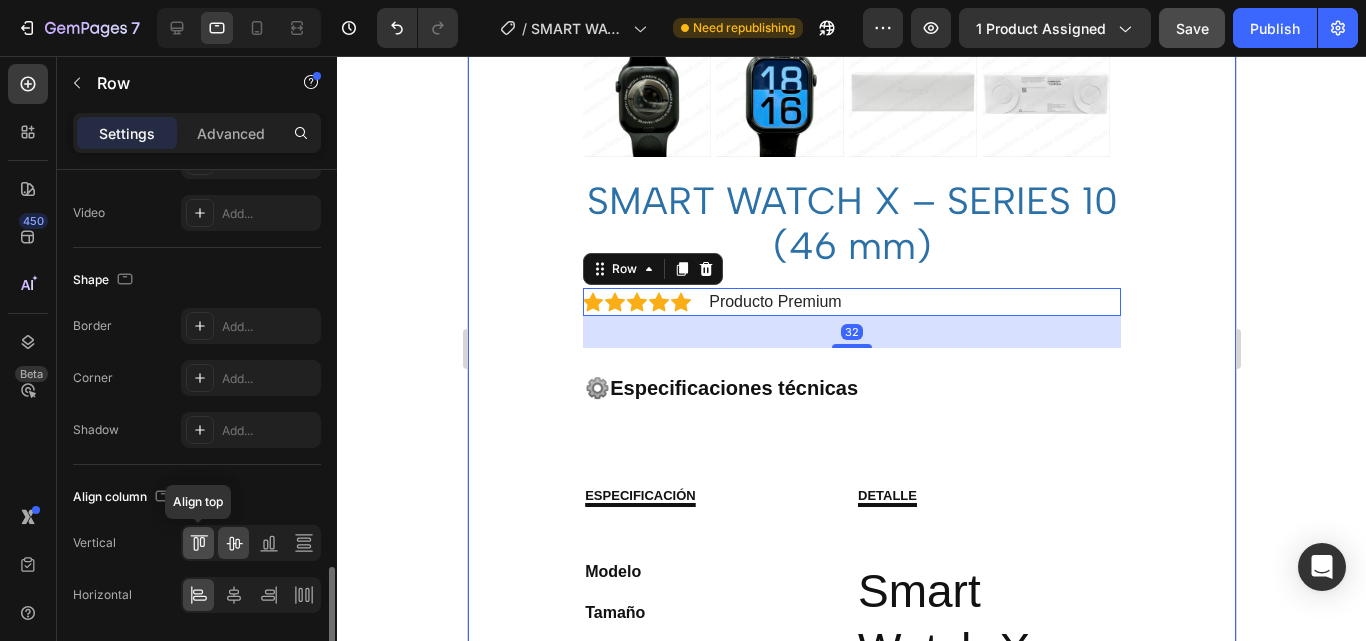 scroll, scrollTop: 868, scrollLeft: 0, axis: vertical 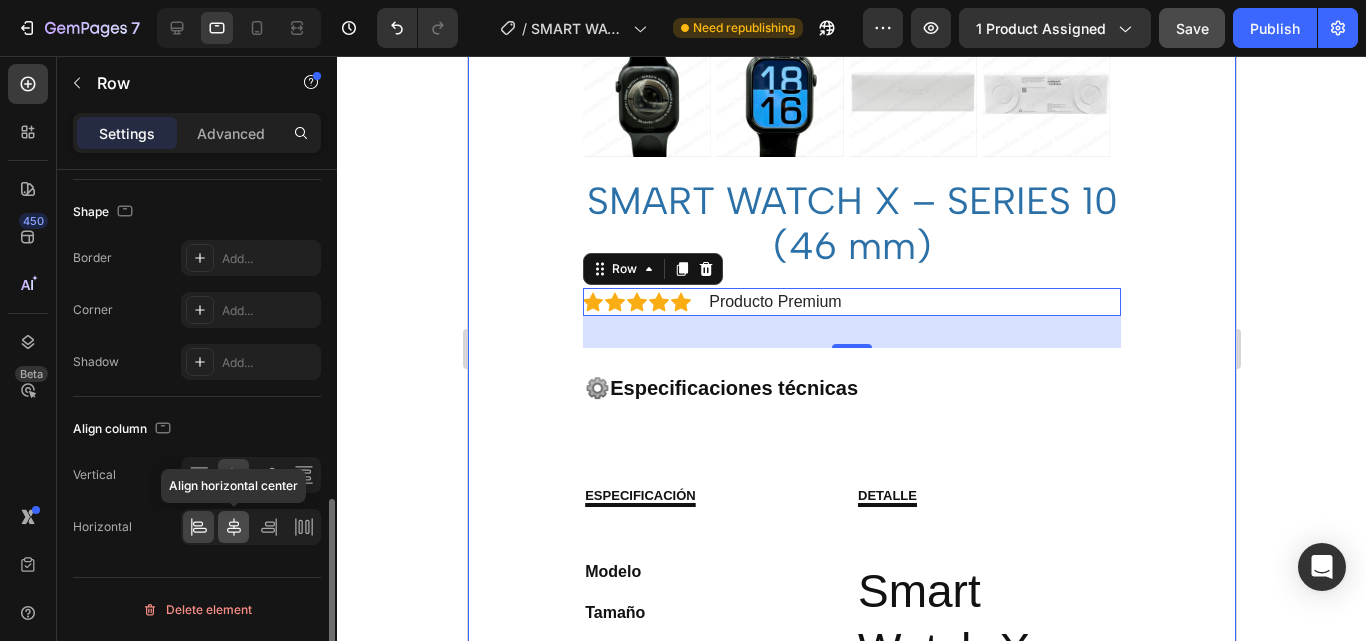 drag, startPoint x: 224, startPoint y: 527, endPoint x: 231, endPoint y: 519, distance: 10.630146 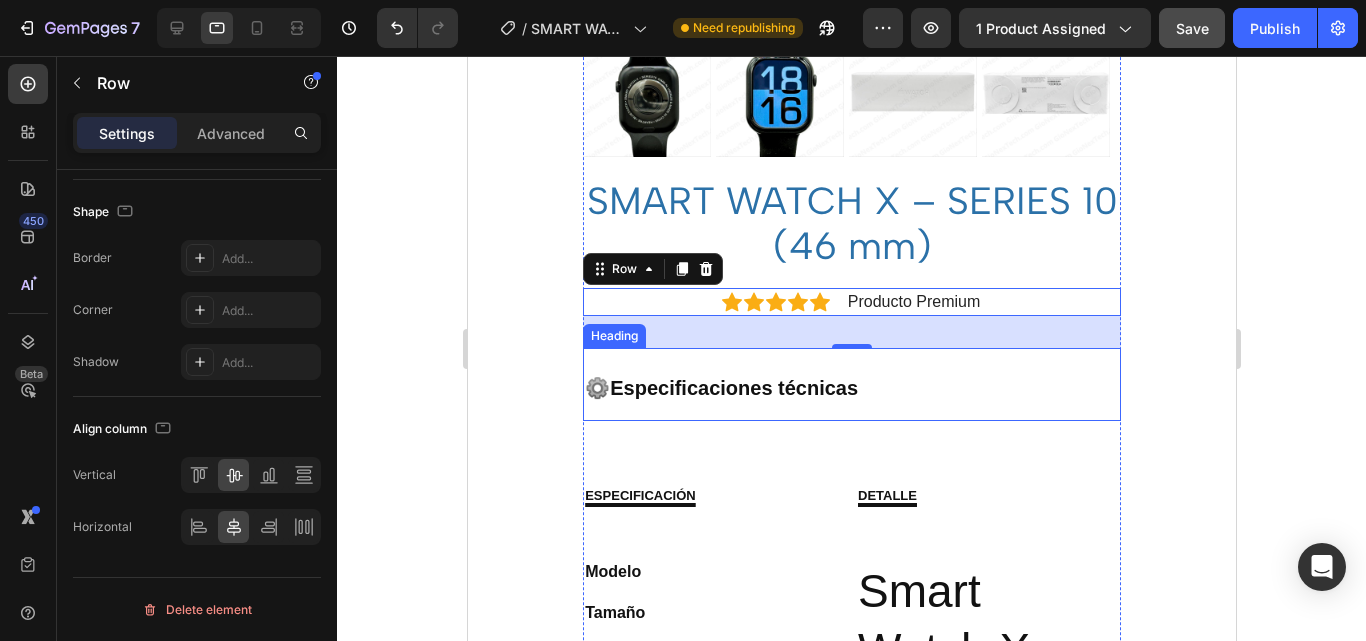 click on "⚙️  Especificaciones técnicas" at bounding box center [851, 384] 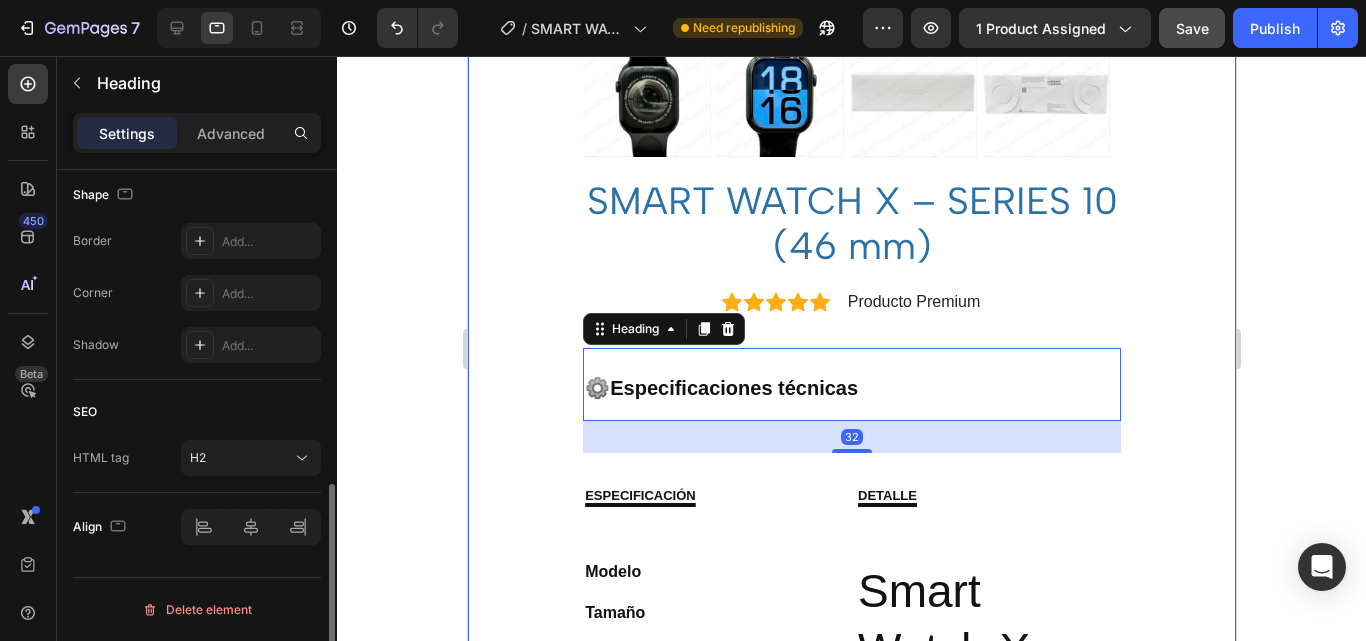 scroll, scrollTop: 0, scrollLeft: 0, axis: both 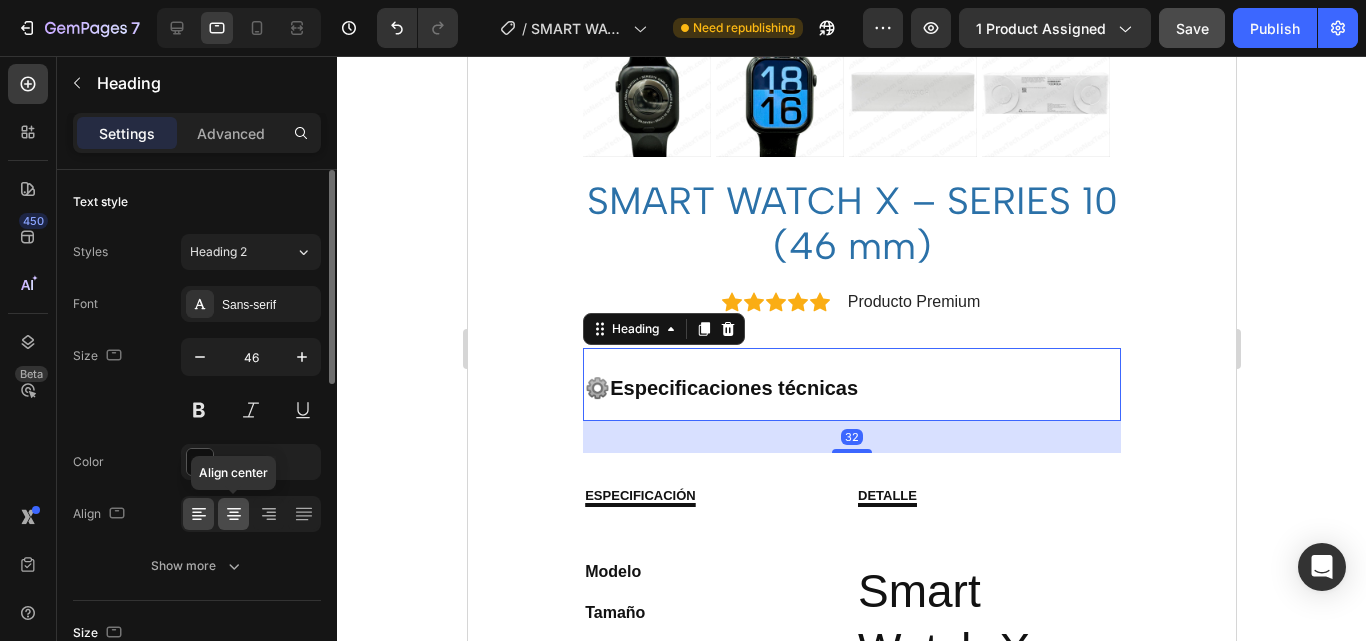 click 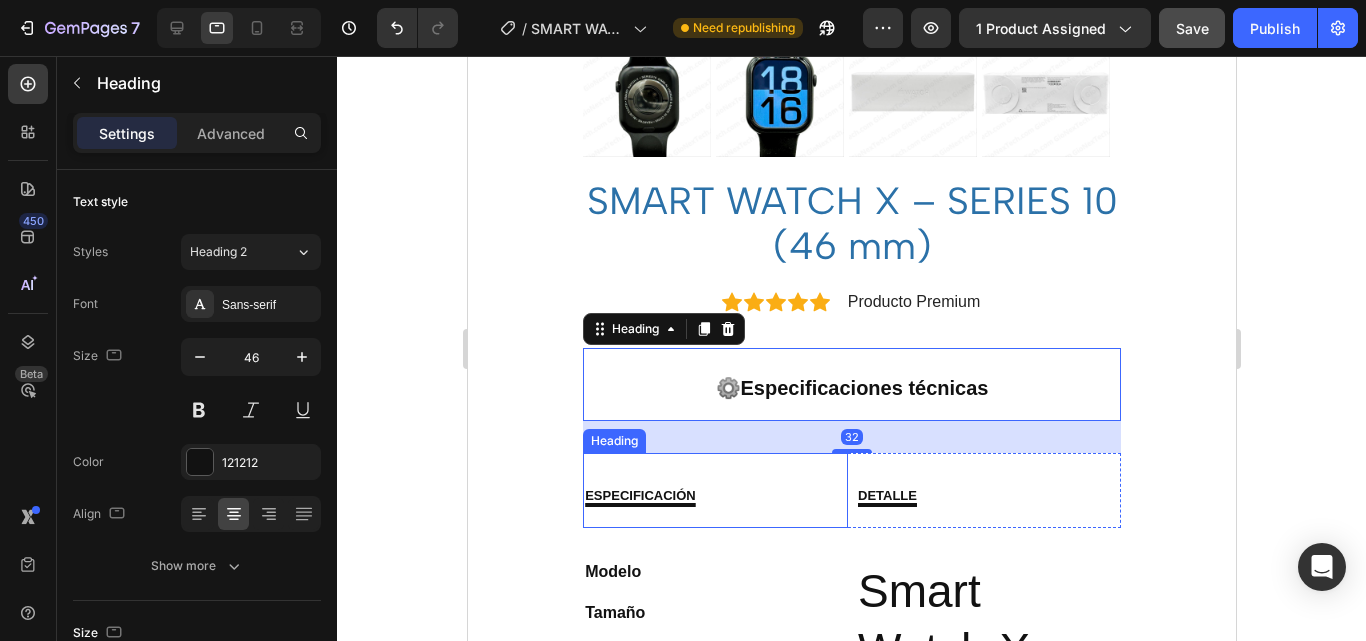drag, startPoint x: 635, startPoint y: 482, endPoint x: 520, endPoint y: 485, distance: 115.03912 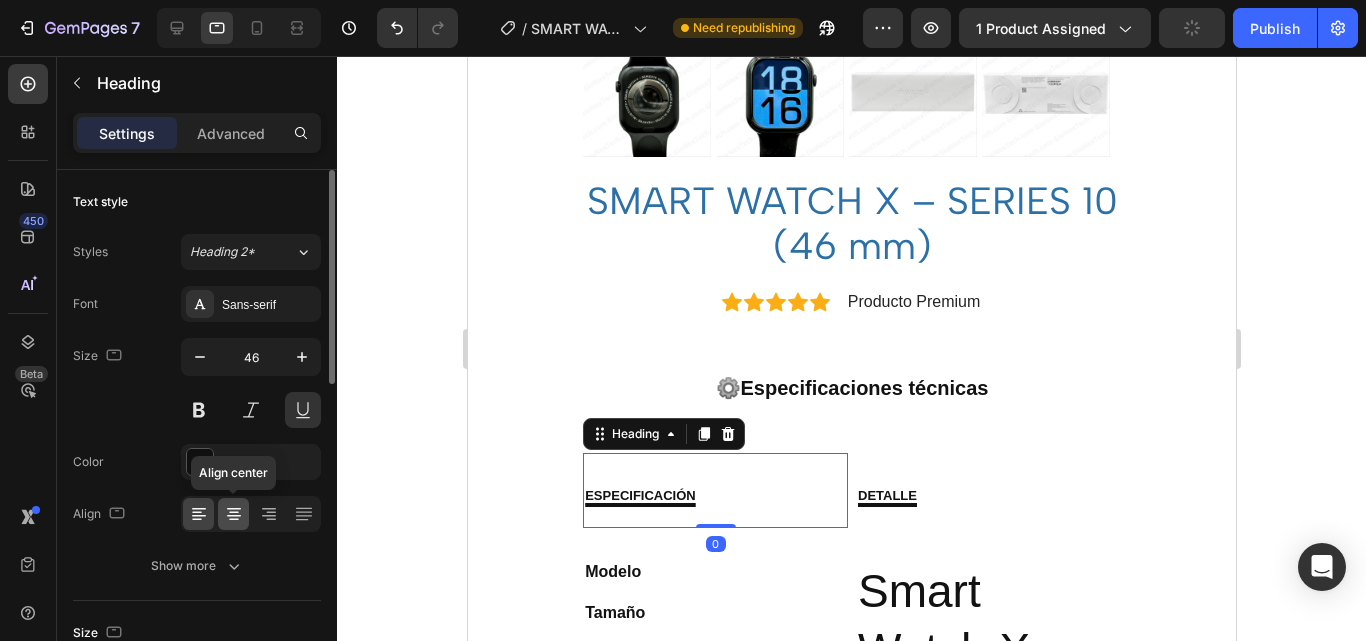 click 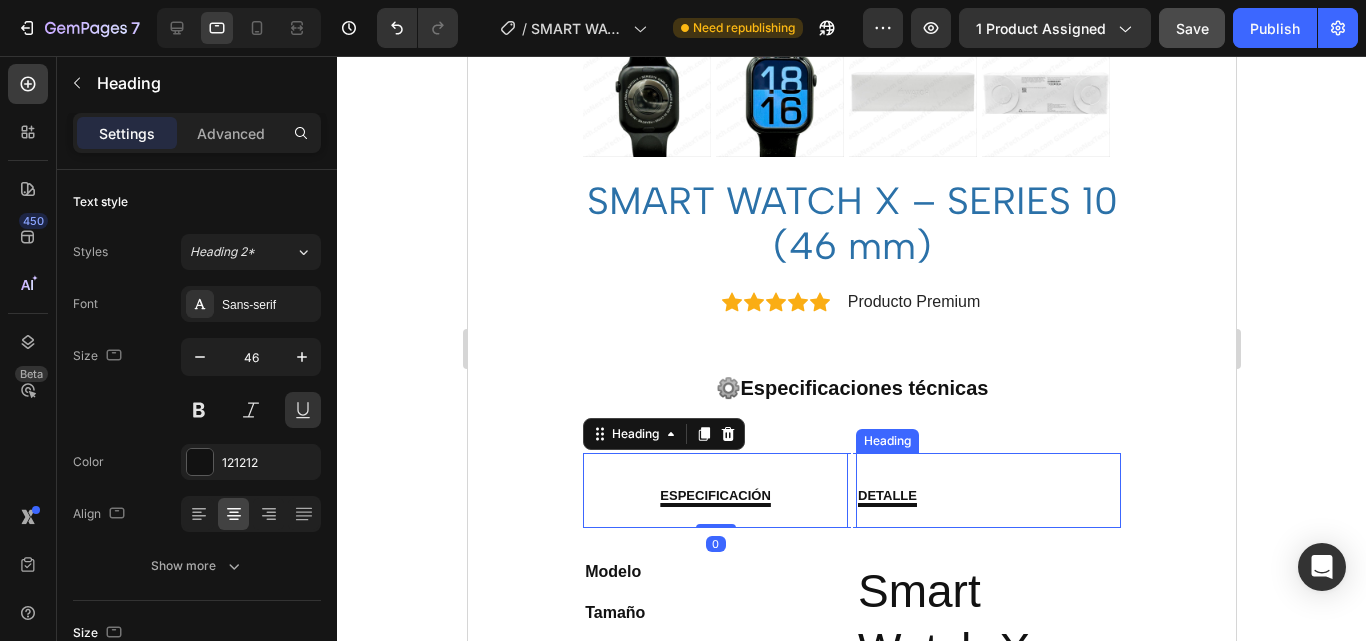 click on "DETALLE" at bounding box center [987, 490] 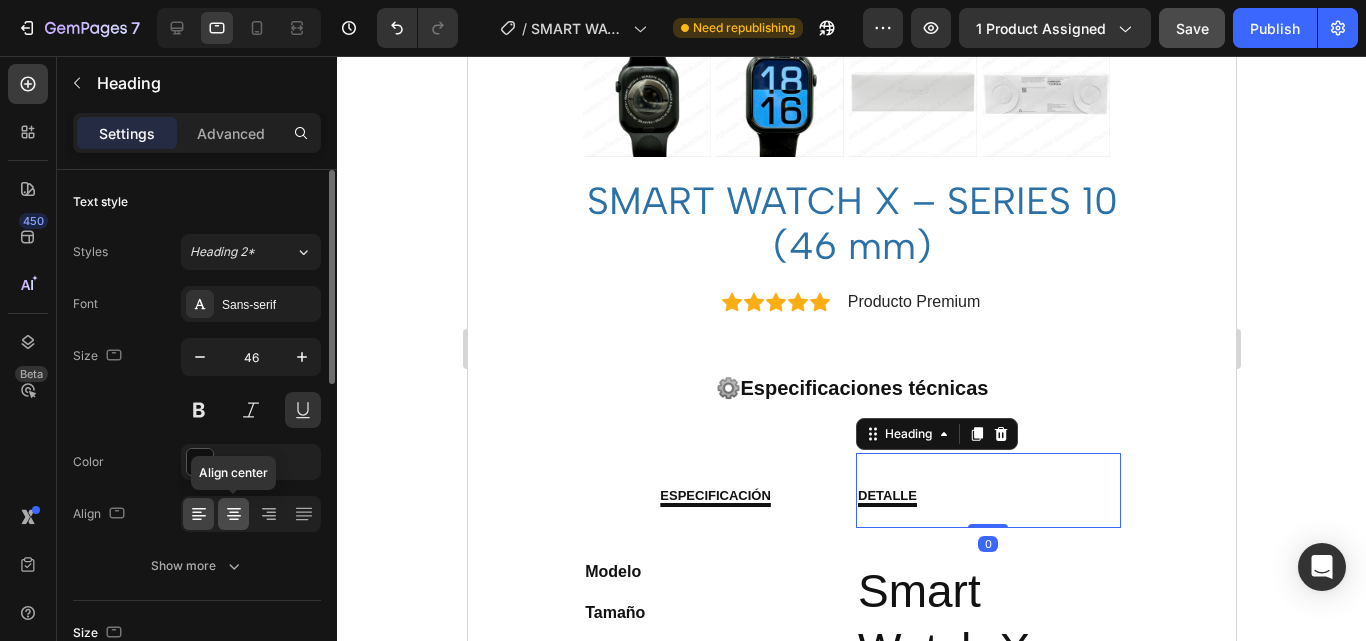 click 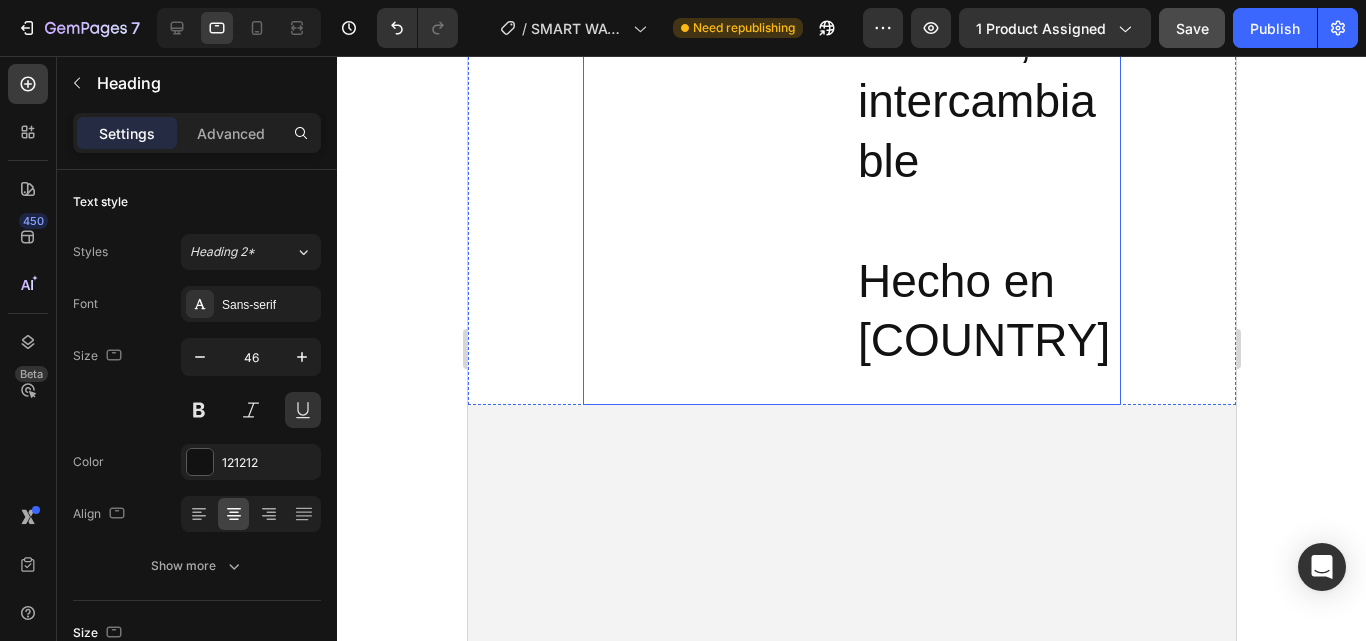 scroll, scrollTop: 3900, scrollLeft: 0, axis: vertical 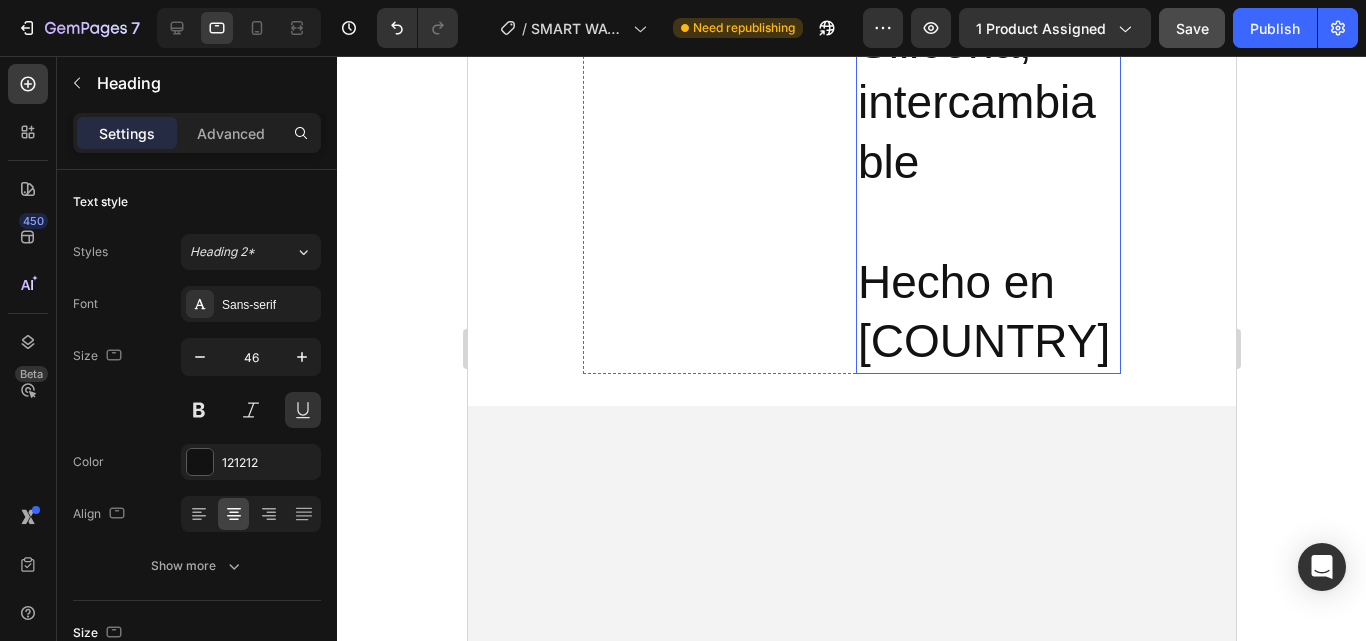 click on "Smart Watch X – Series 10 46 mm Caja de aluminio Bluetooth Ritmo cardíaco (Heart Rate), presión, oxígeno Pantalla táctil a color Medición de frecuencia cardíaca, sueño y pasos Llamadas, mensajes, WhatsApp, apps sociales Duración aproximada de 1 a 2 días Android y iOS Silicona, intercambiable Hecho en China" at bounding box center (987, -1033) 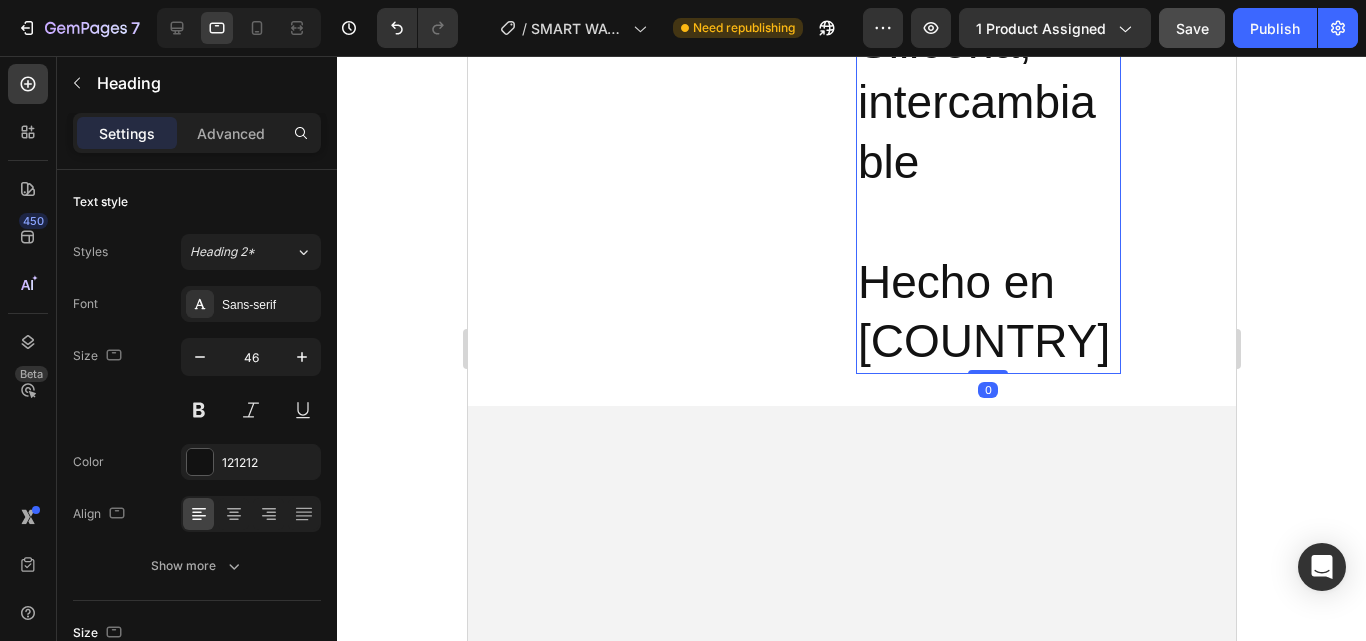 click on "Smart Watch X – Series 10 46 mm Caja de aluminio Bluetooth Ritmo cardíaco (Heart Rate), presión, oxígeno Pantalla táctil a color Medición de frecuencia cardíaca, sueño y pasos Llamadas, mensajes, WhatsApp, apps sociales Duración aproximada de 1 a 2 días Android y iOS Silicona, intercambiable Hecho en China" at bounding box center (987, -1033) 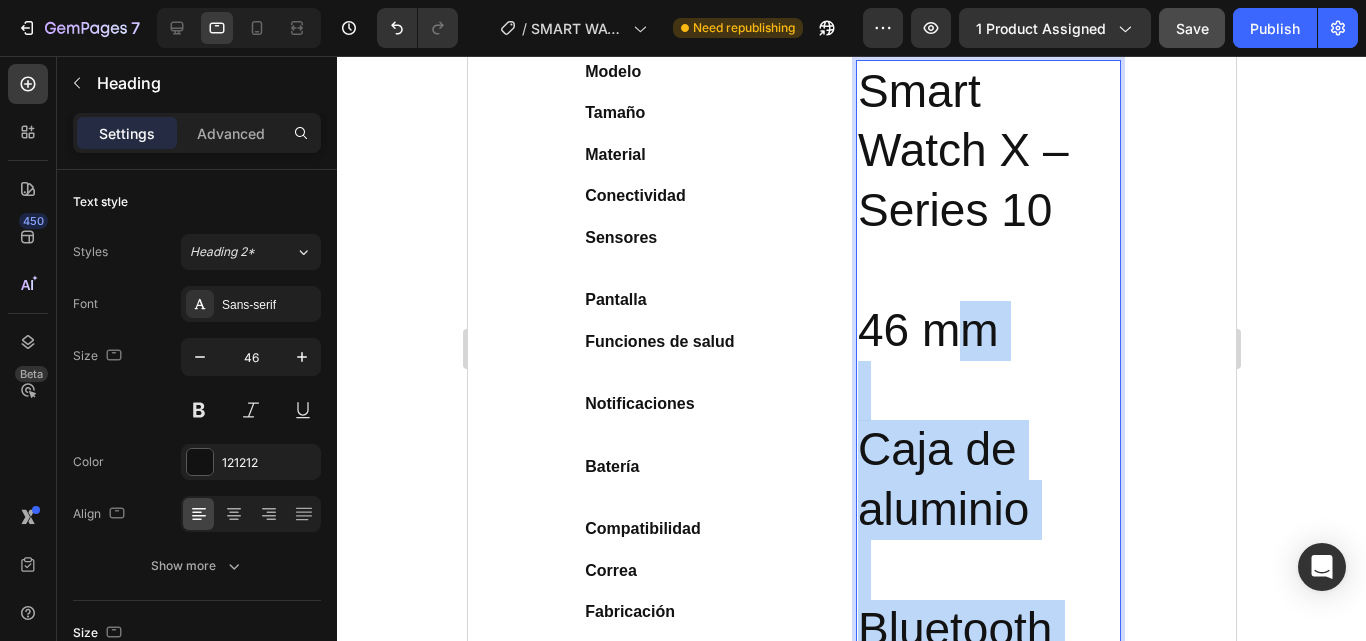 scroll, scrollTop: 1100, scrollLeft: 0, axis: vertical 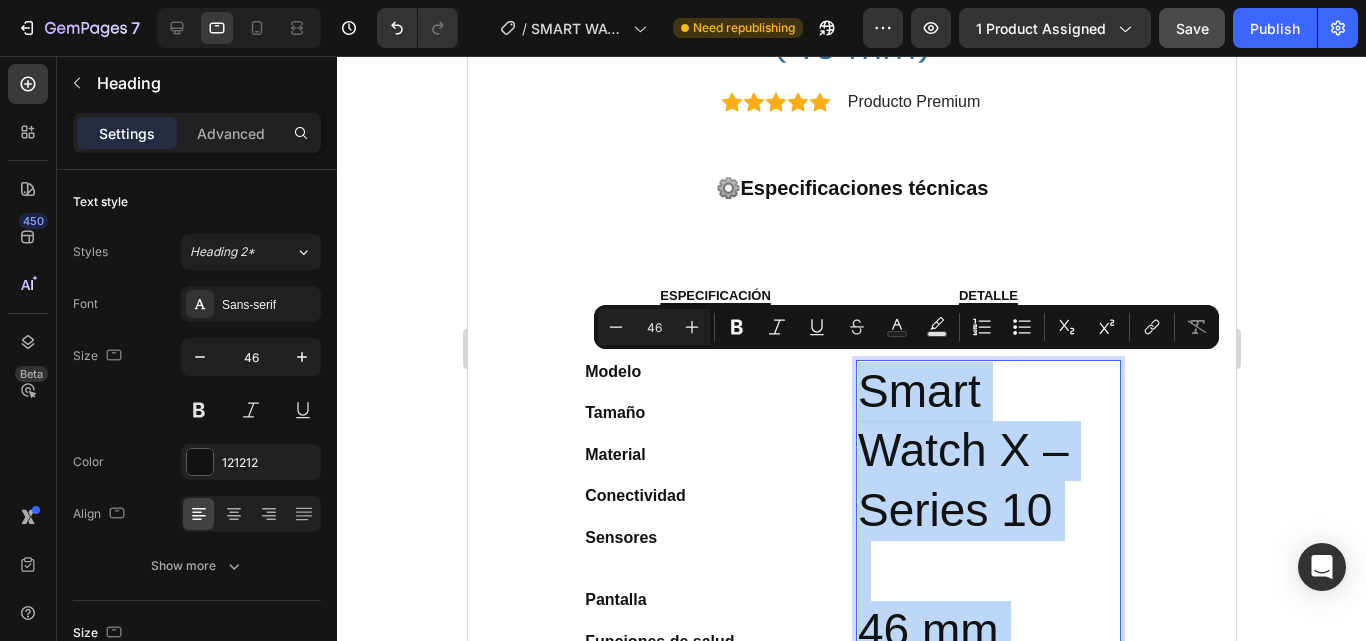 drag, startPoint x: 998, startPoint y: 338, endPoint x: 809, endPoint y: 388, distance: 195.50192 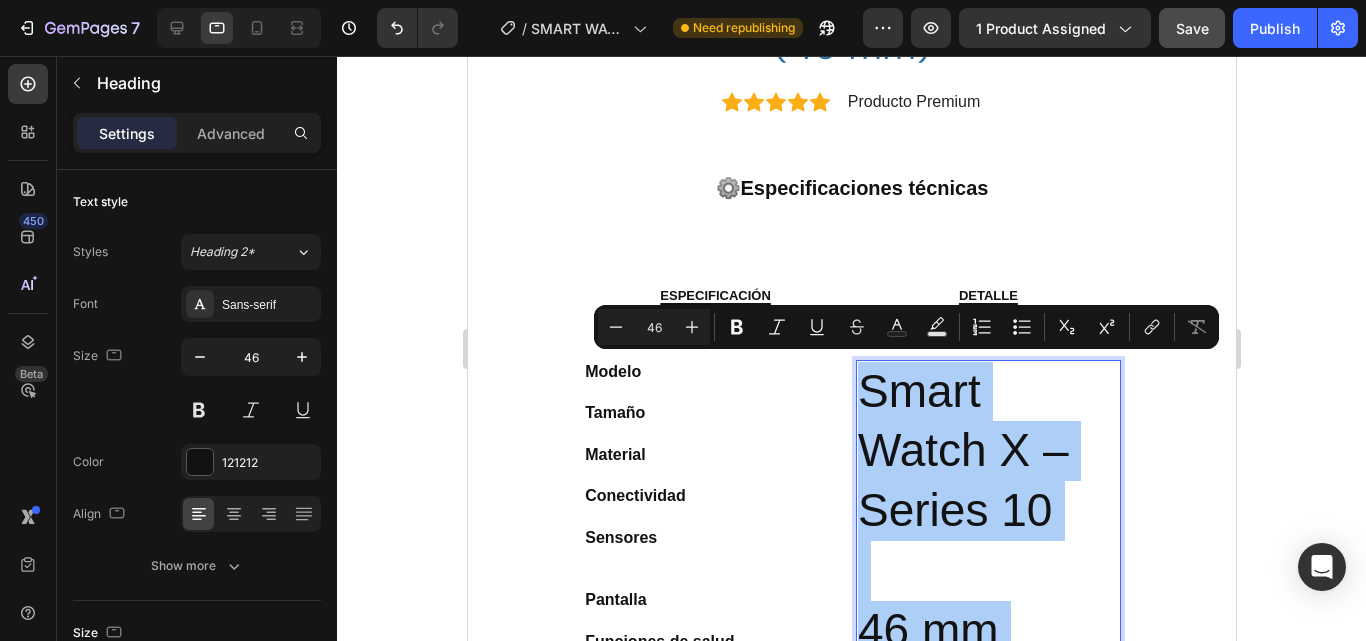 click on "46" at bounding box center (654, 327) 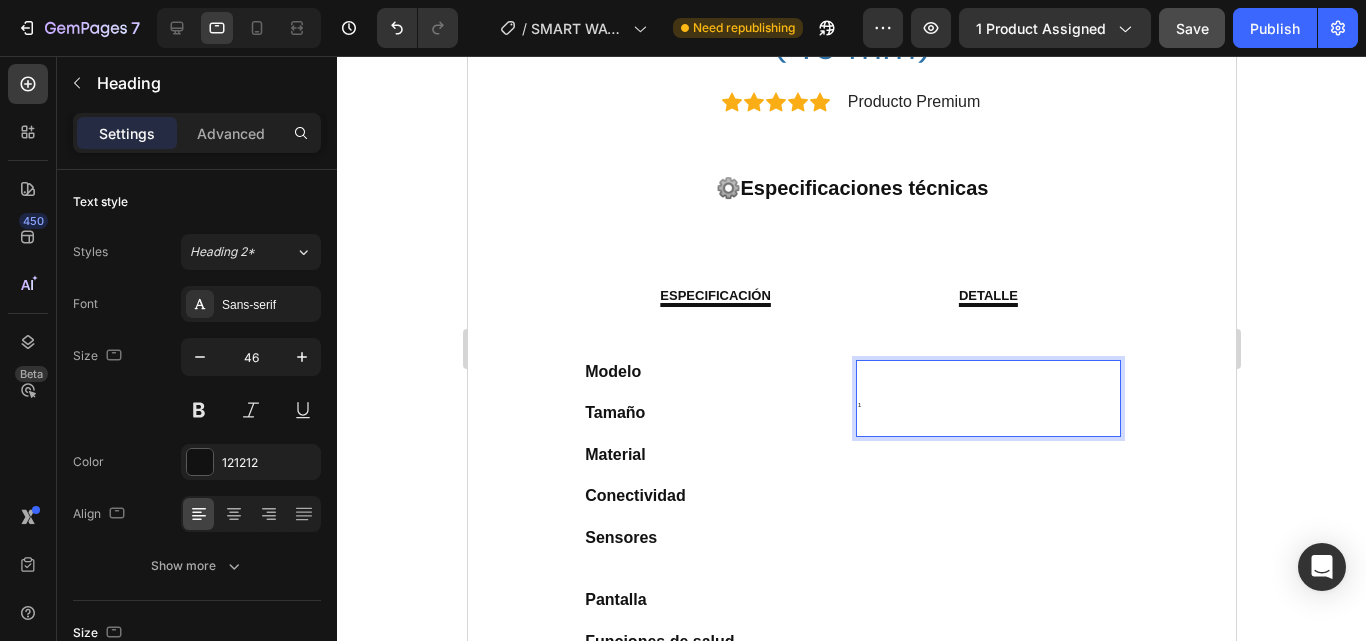click on "1" at bounding box center (987, 399) 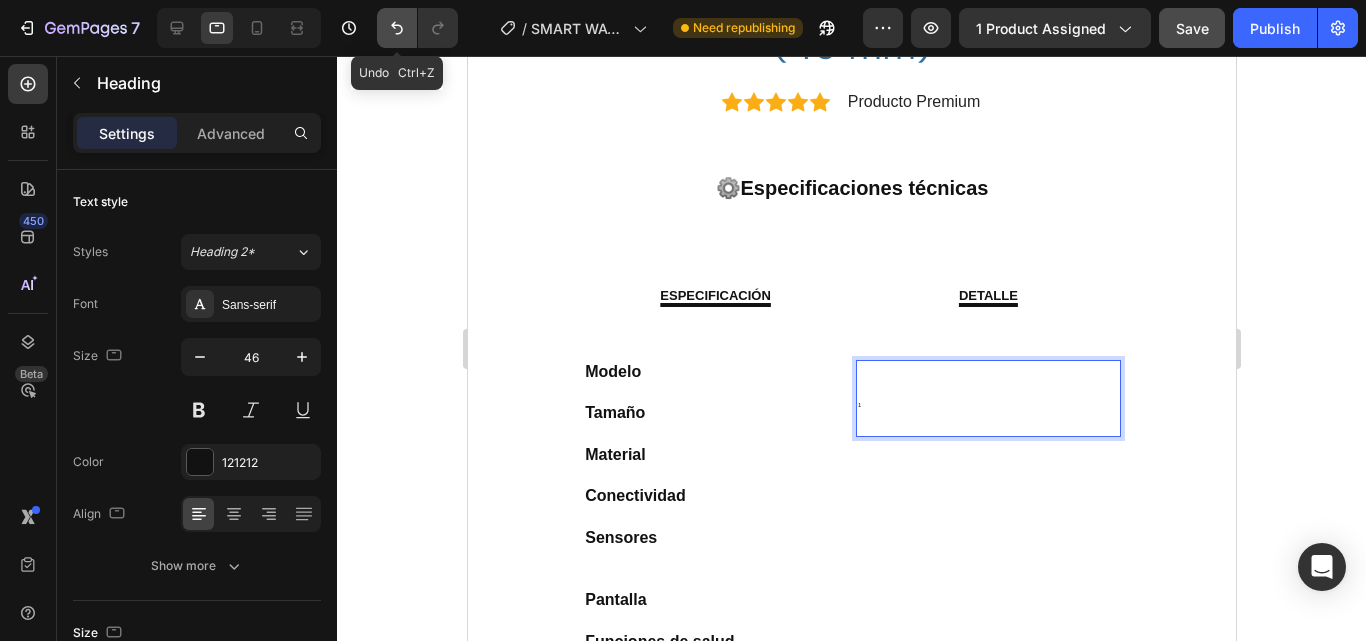click 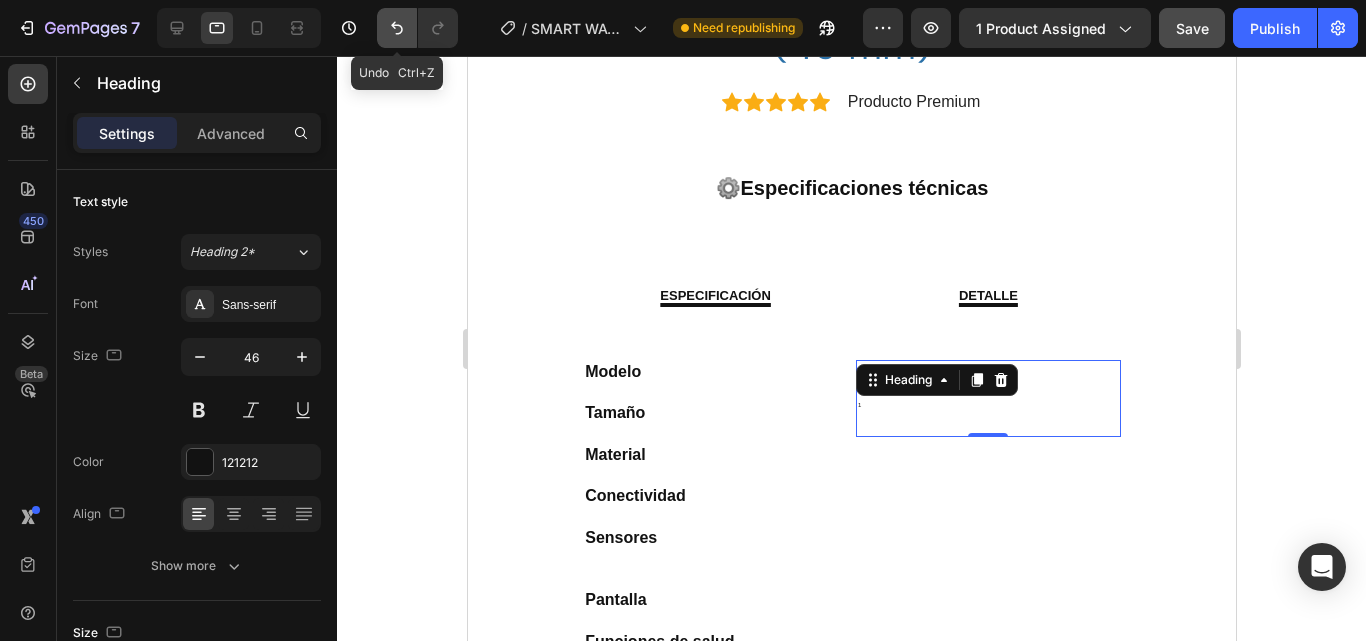 click 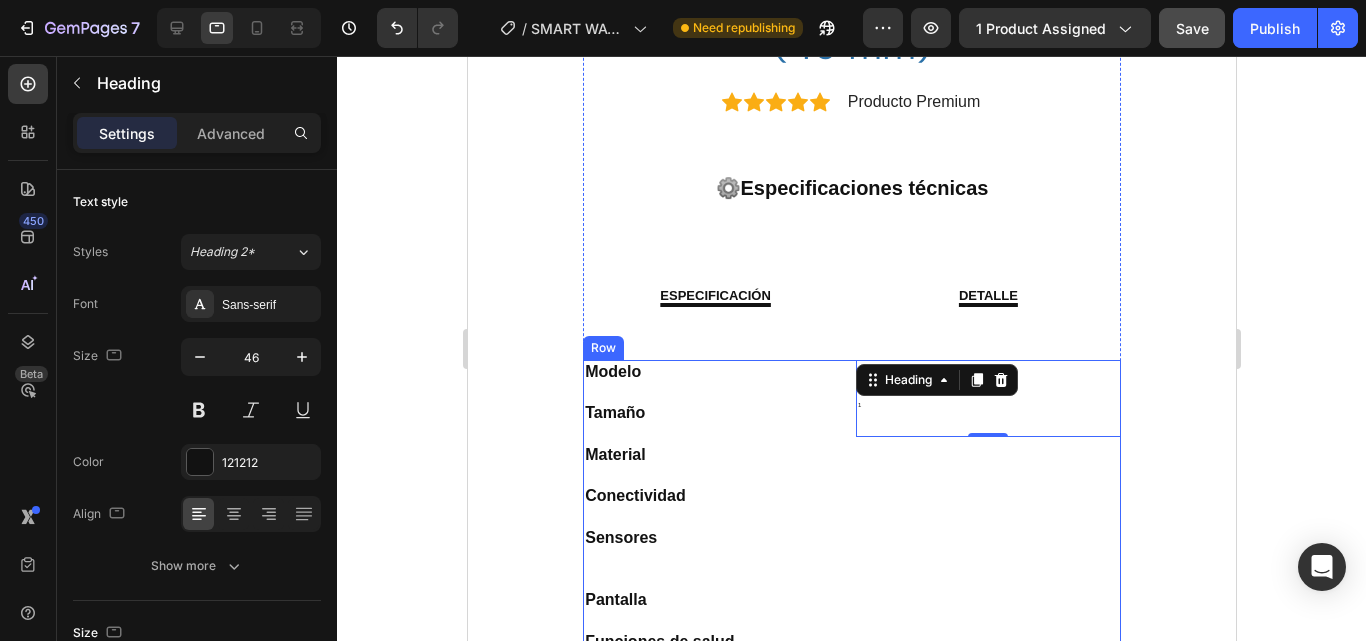scroll, scrollTop: 1200, scrollLeft: 0, axis: vertical 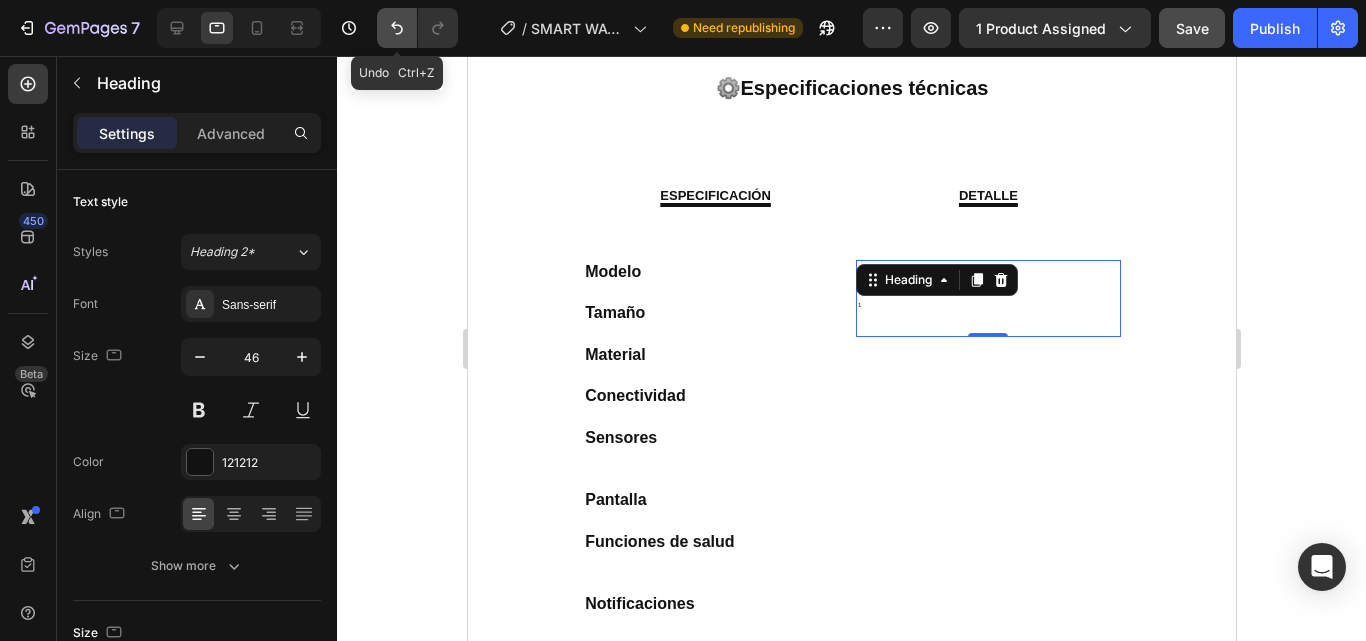 click 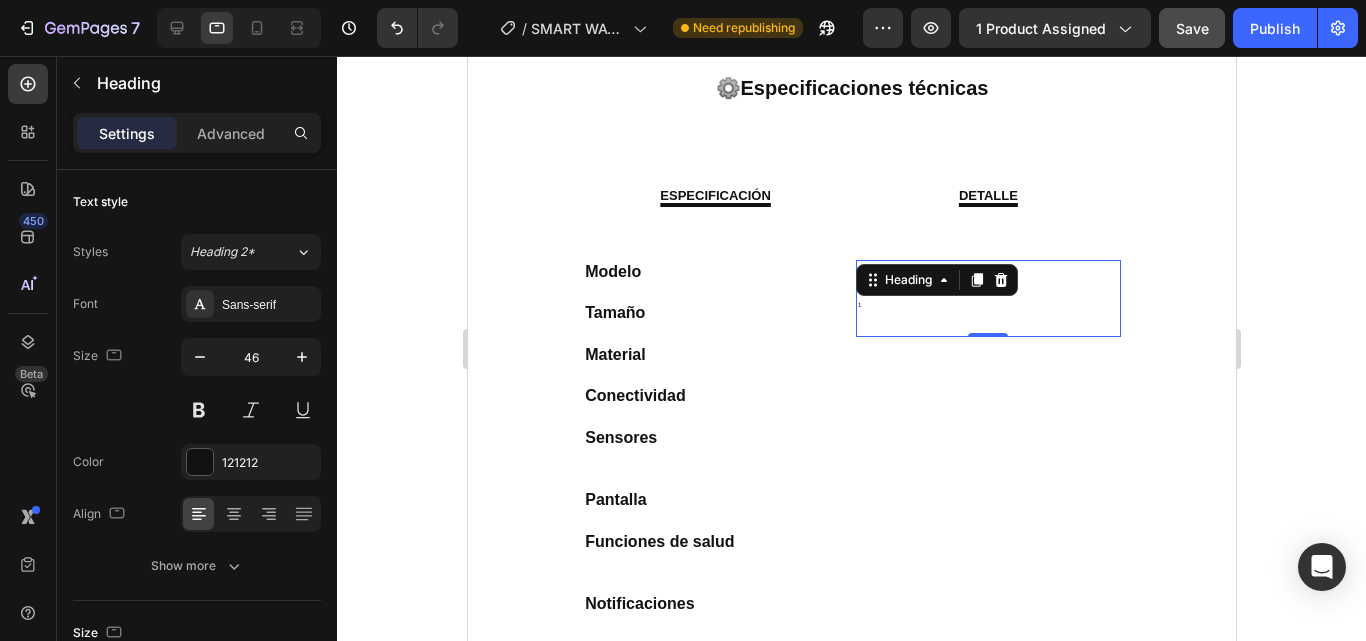 click on "1" at bounding box center [987, 299] 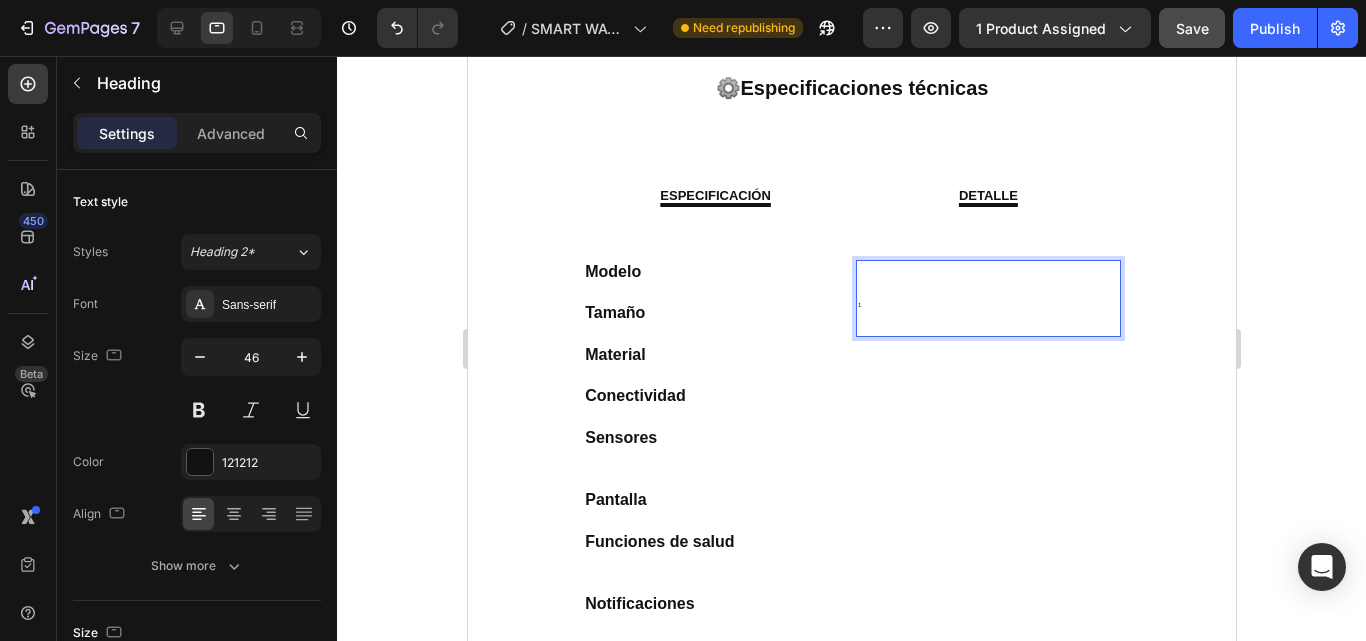 click on "1" at bounding box center (987, 299) 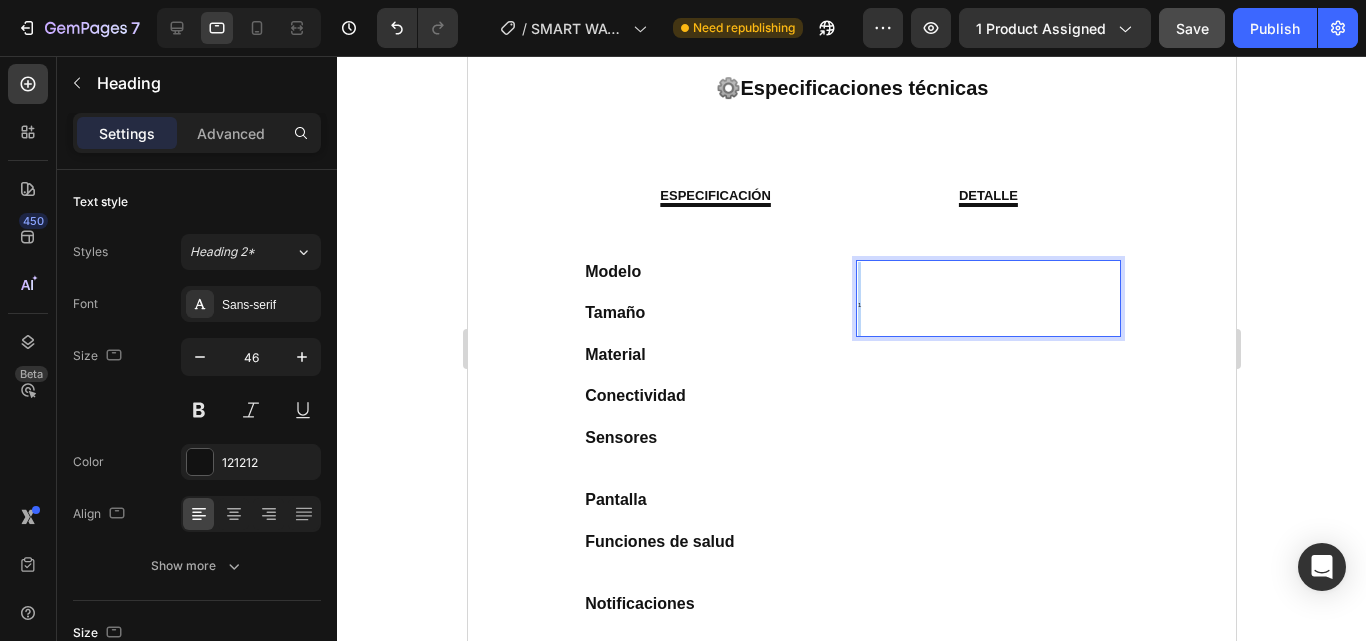 drag, startPoint x: 865, startPoint y: 298, endPoint x: 820, endPoint y: 287, distance: 46.32494 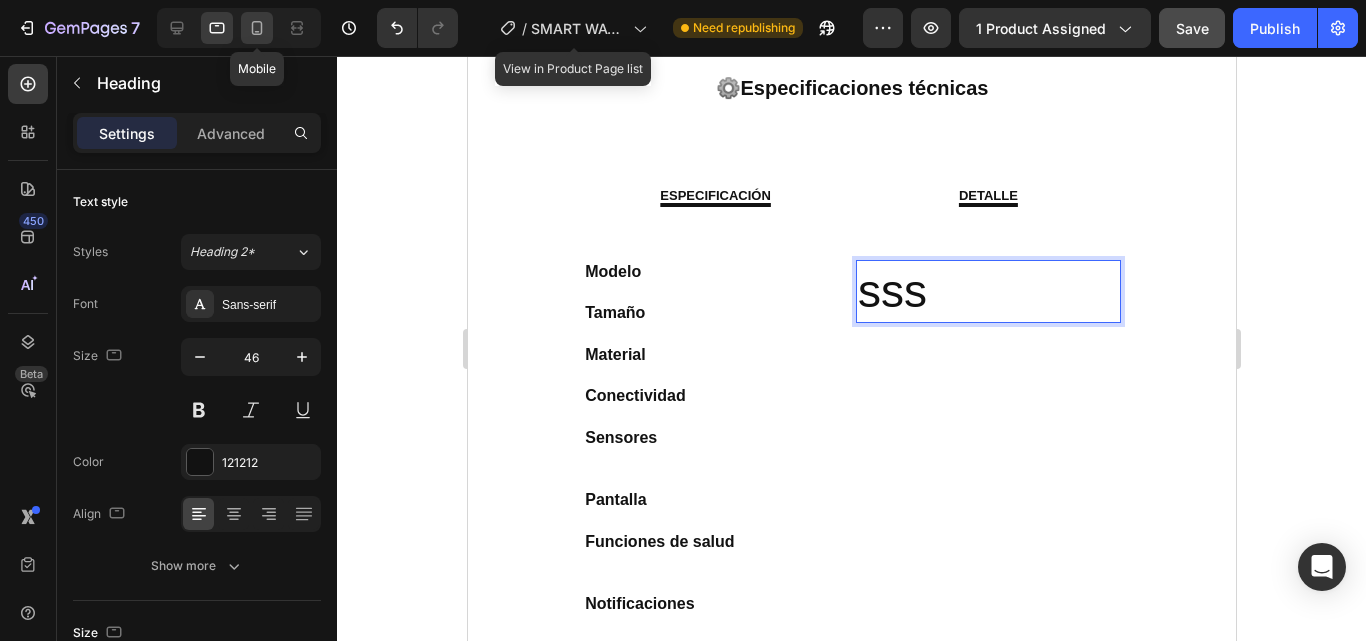 click 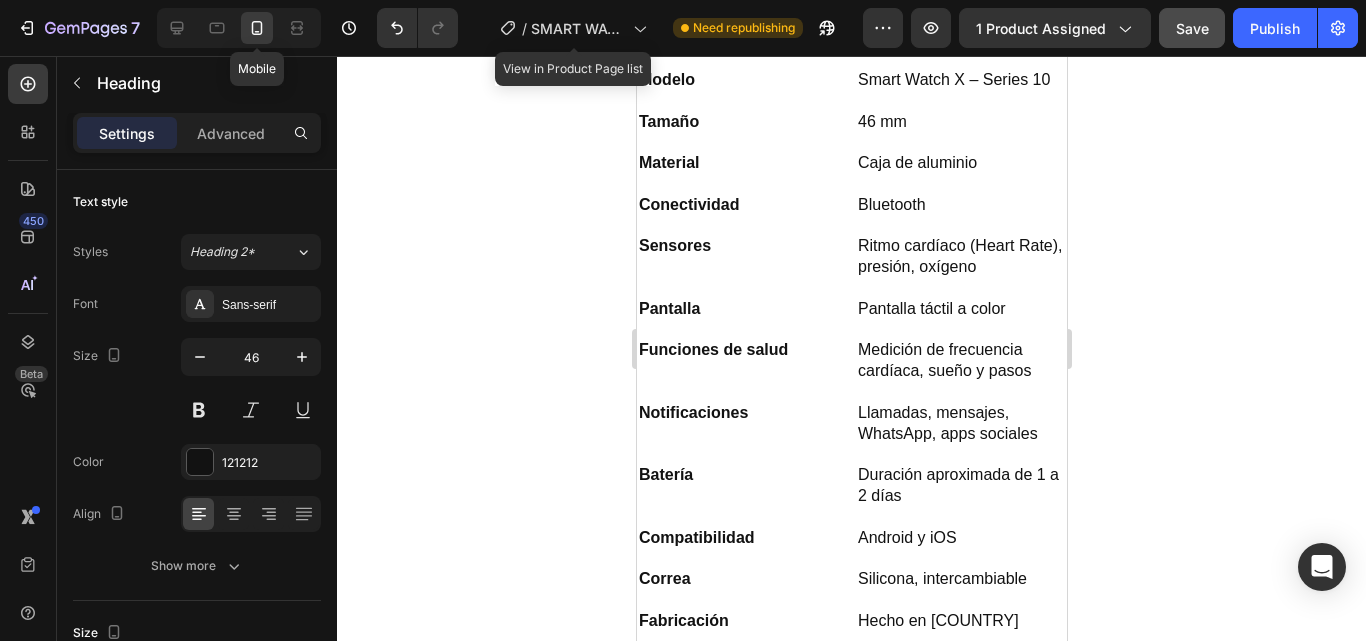 type on "16" 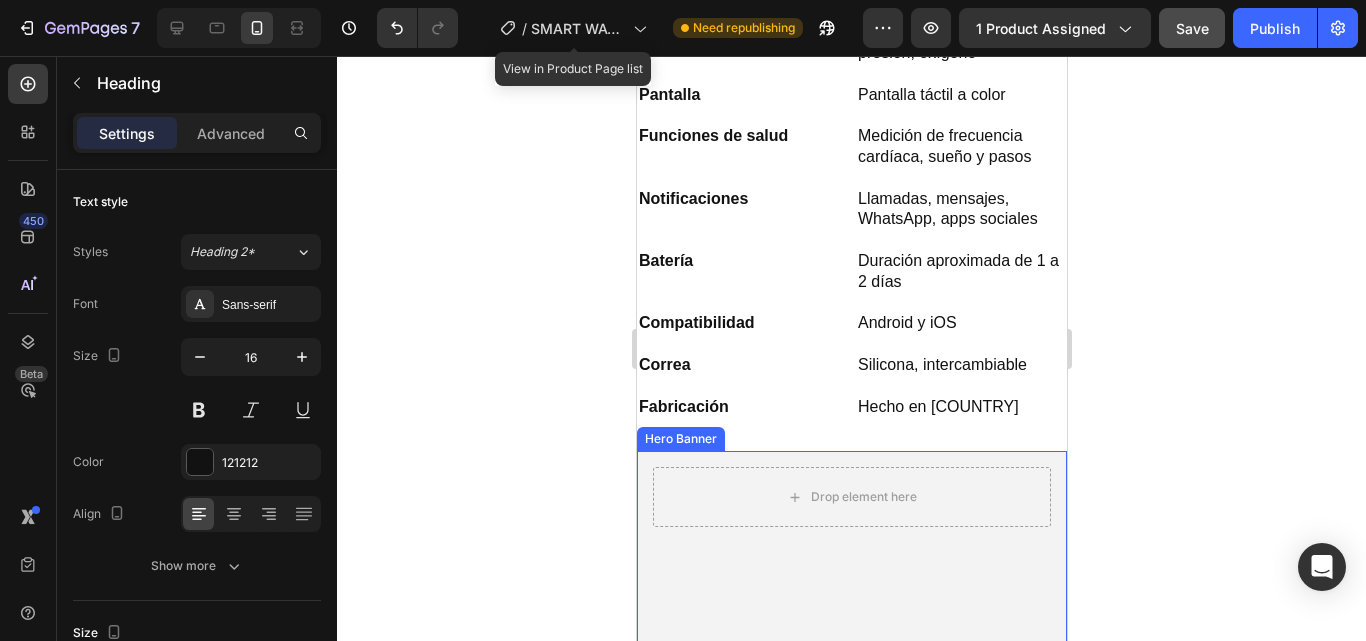 scroll, scrollTop: 1318, scrollLeft: 0, axis: vertical 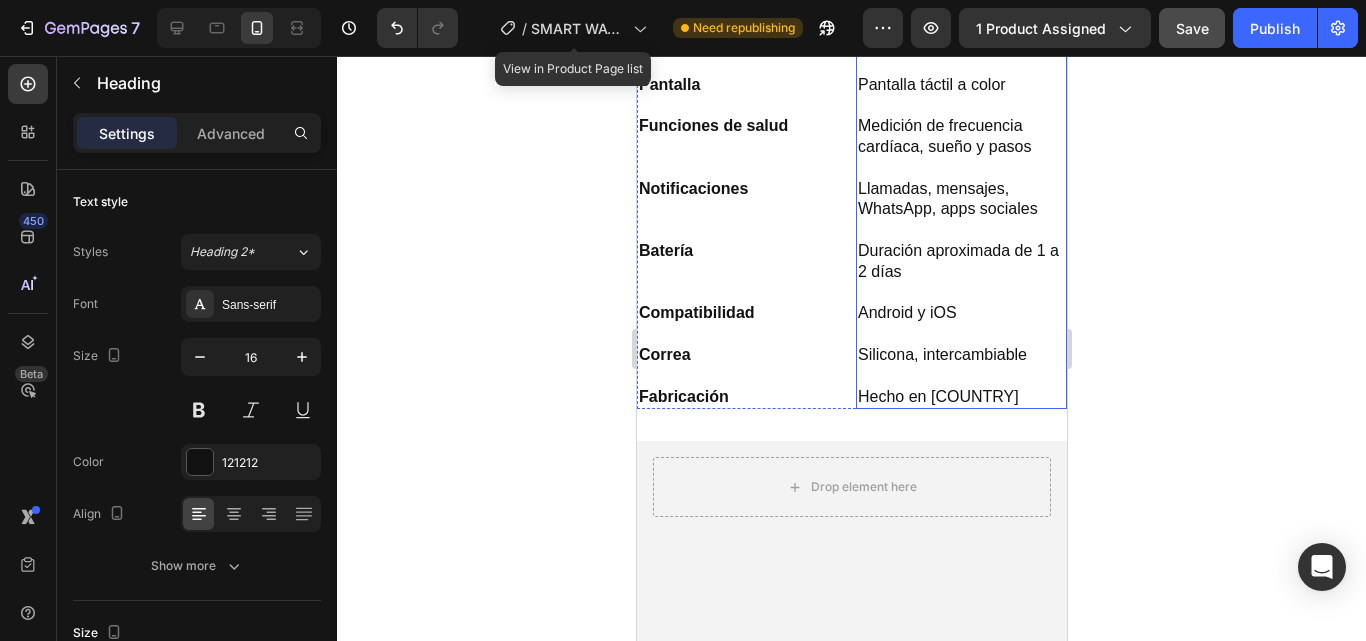 click on "Smart Watch X – Series 10 46 mm Caja de aluminio Bluetooth Ritmo cardíaco (Heart Rate), presión, oxígeno Pantalla táctil a color Medición de frecuencia cardíaca, sueño y pasos Llamadas, mensajes, WhatsApp, apps sociales Duración aproximada de 1 a 2 días Android y iOS Silicona, intercambiable Hecho en China" at bounding box center (960, 127) 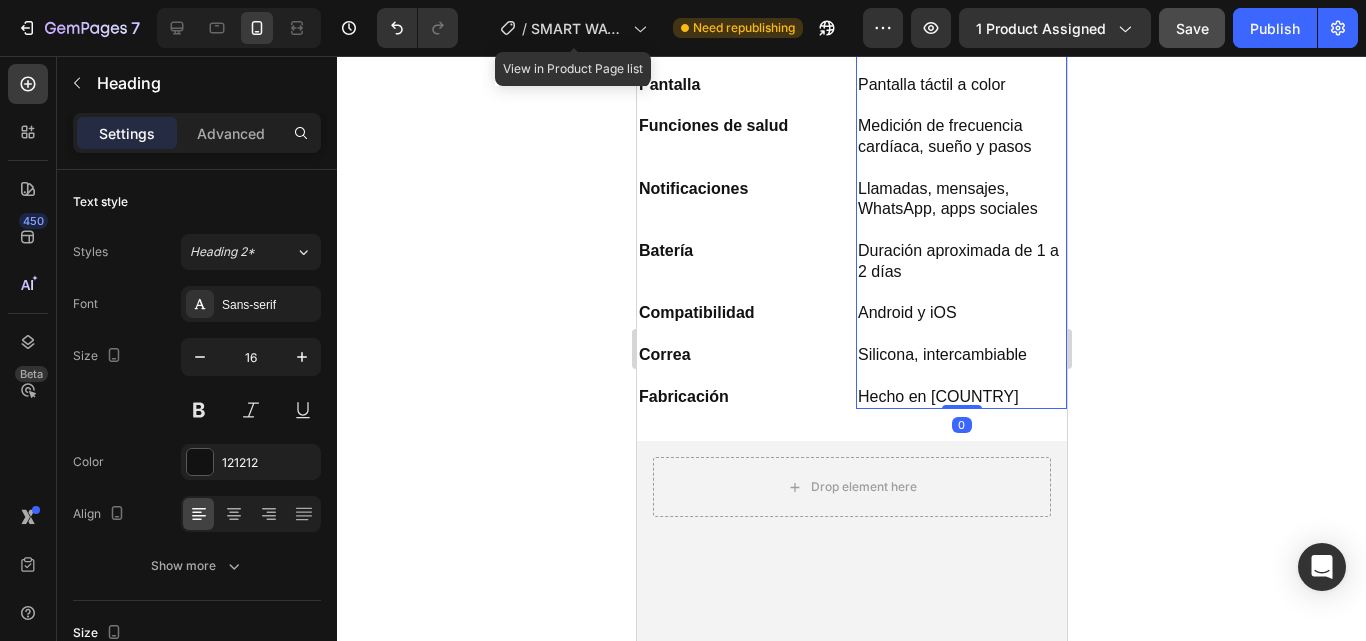 click on "Smart Watch X – Series 10 46 mm Caja de aluminio Bluetooth Ritmo cardíaco (Heart Rate), presión, oxígeno Pantalla táctil a color Medición de frecuencia cardíaca, sueño y pasos Llamadas, mensajes, WhatsApp, apps sociales Duración aproximada de 1 a 2 días Android y iOS Silicona, intercambiable Hecho en China" at bounding box center [960, 127] 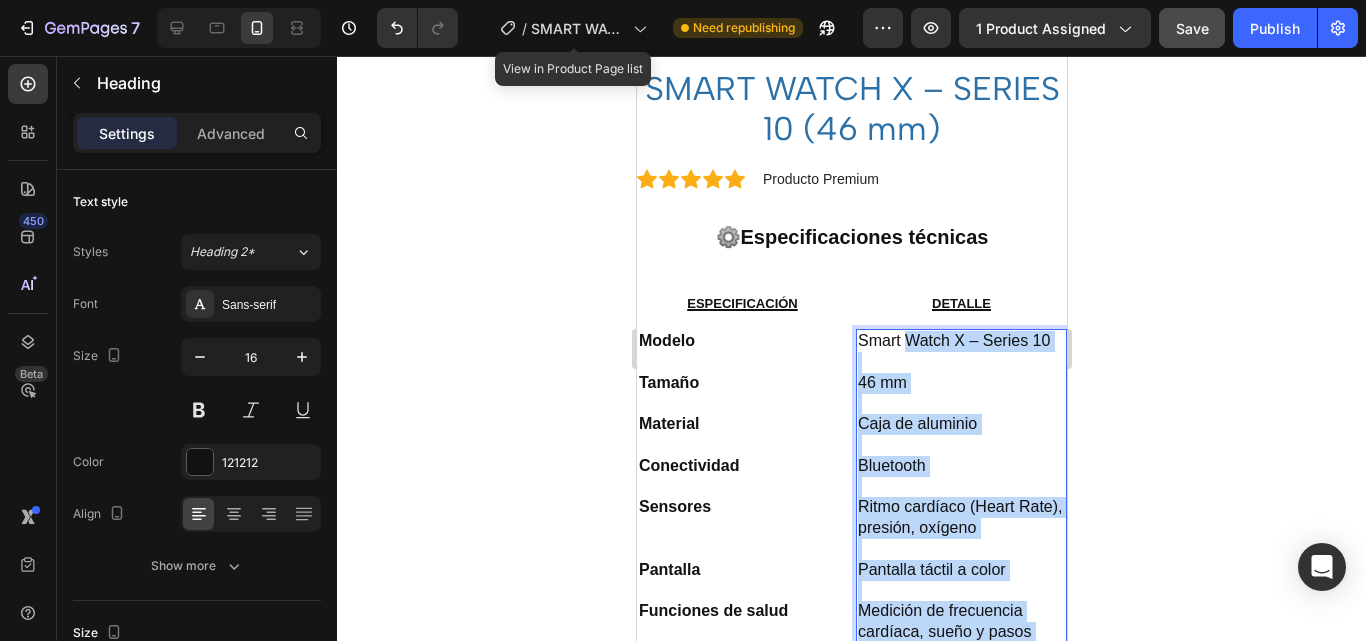 scroll, scrollTop: 818, scrollLeft: 0, axis: vertical 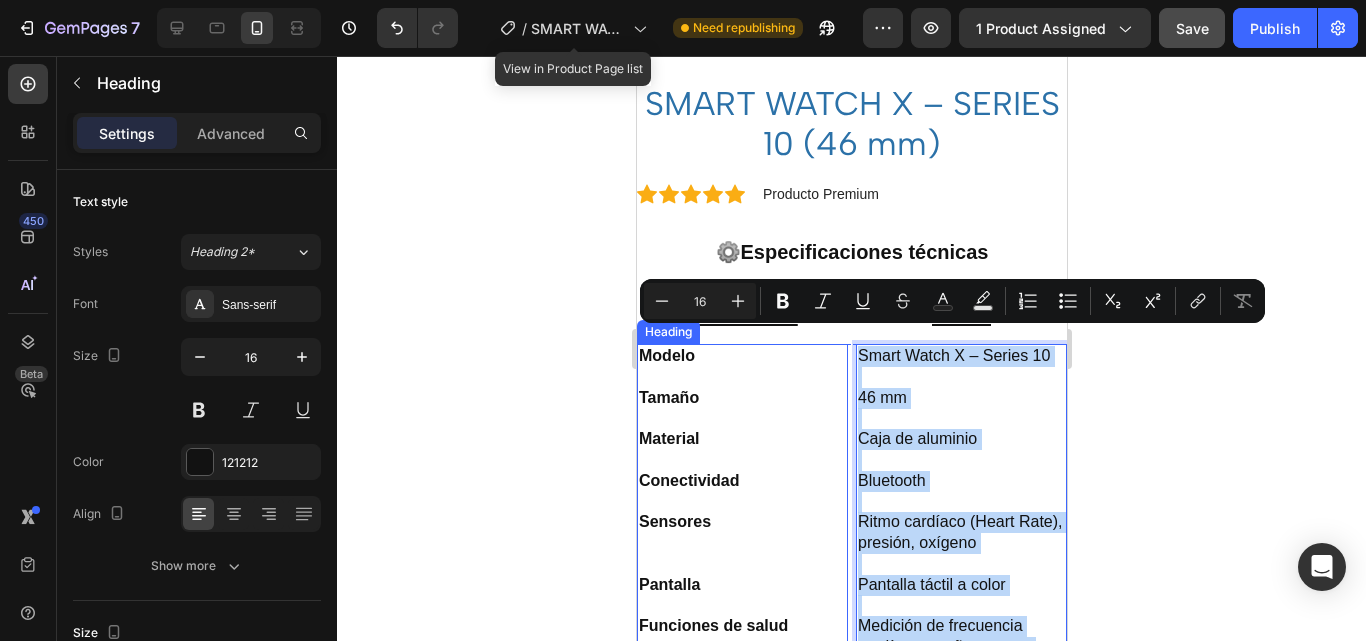 drag, startPoint x: 967, startPoint y: 380, endPoint x: 838, endPoint y: 332, distance: 137.64084 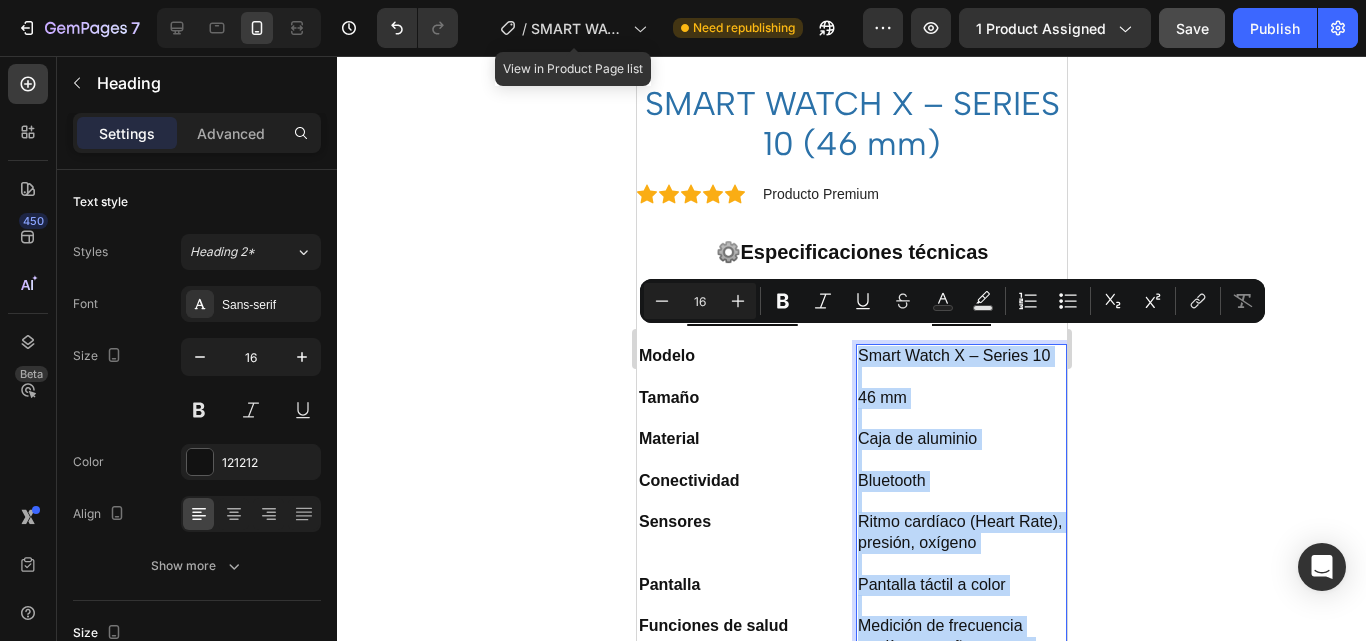 copy on "Smart Watch X – Series 10 46 mm Caja de aluminio Bluetooth Ritmo cardíaco (Heart Rate), presión, oxígeno Pantalla táctil a color Medición de frecuencia cardíaca, sueño y pasos Llamadas, mensajes, WhatsApp, apps sociales Duración aproximada de 1 a 2 días Android y iOS Silicona, intercambiable Hecho en China" 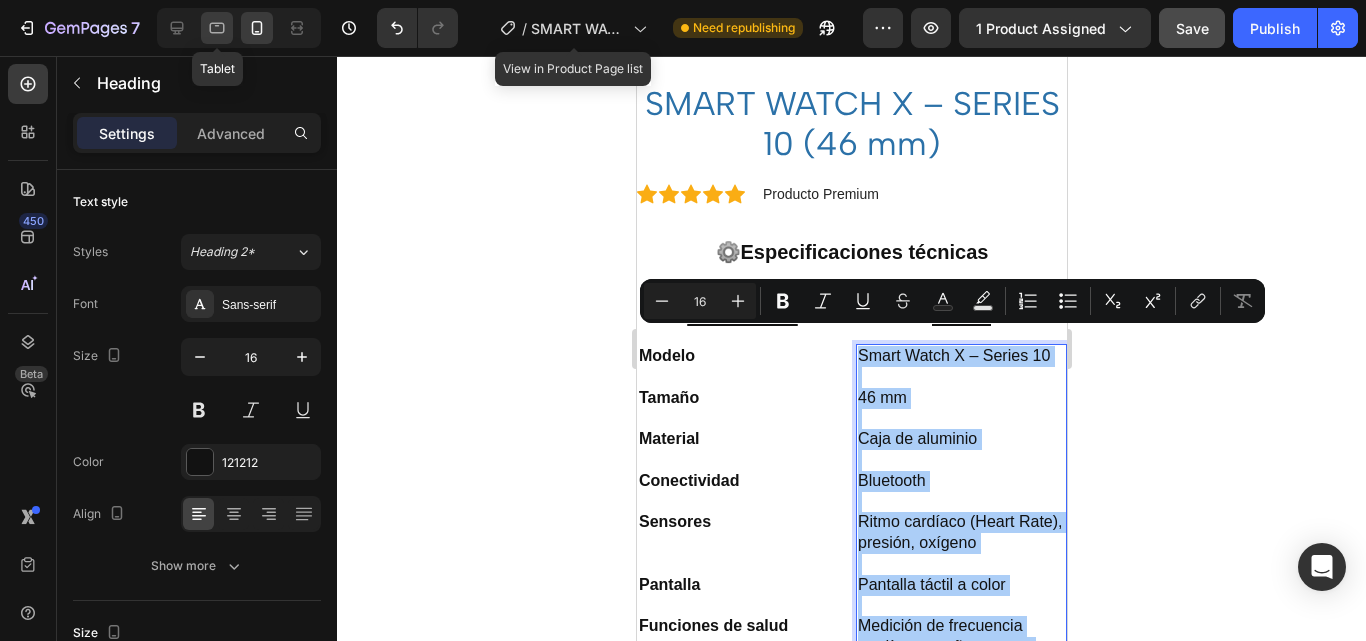 click 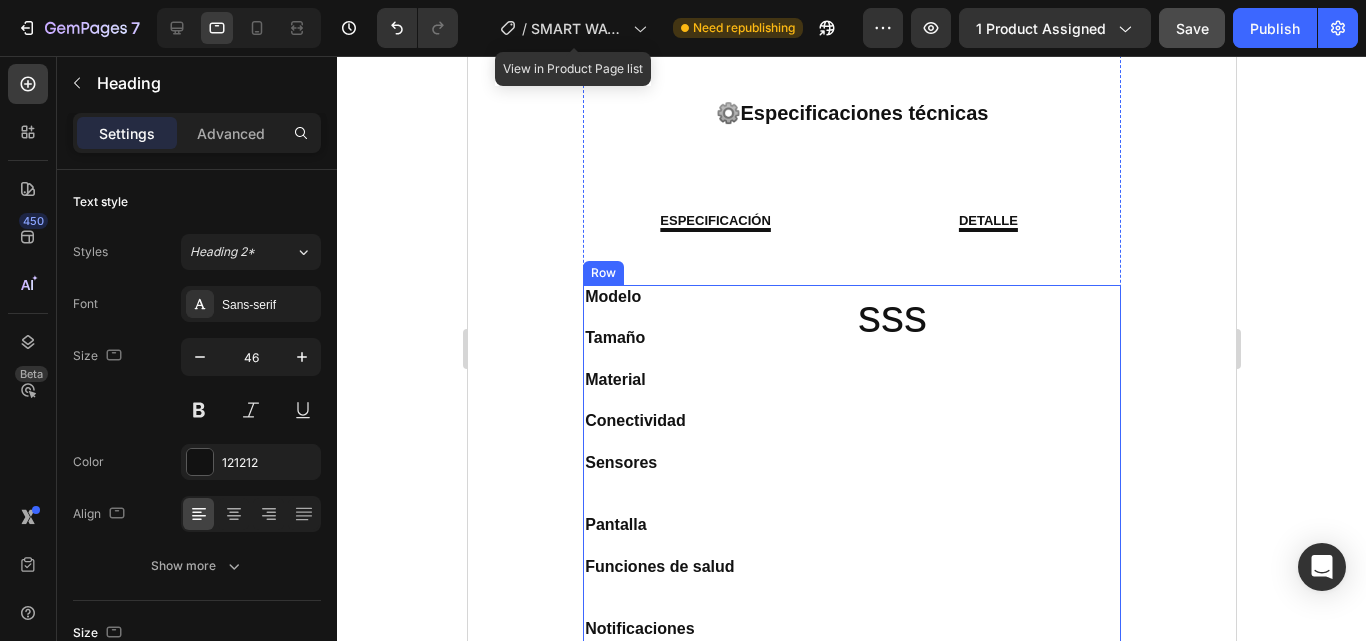 scroll, scrollTop: 1048, scrollLeft: 0, axis: vertical 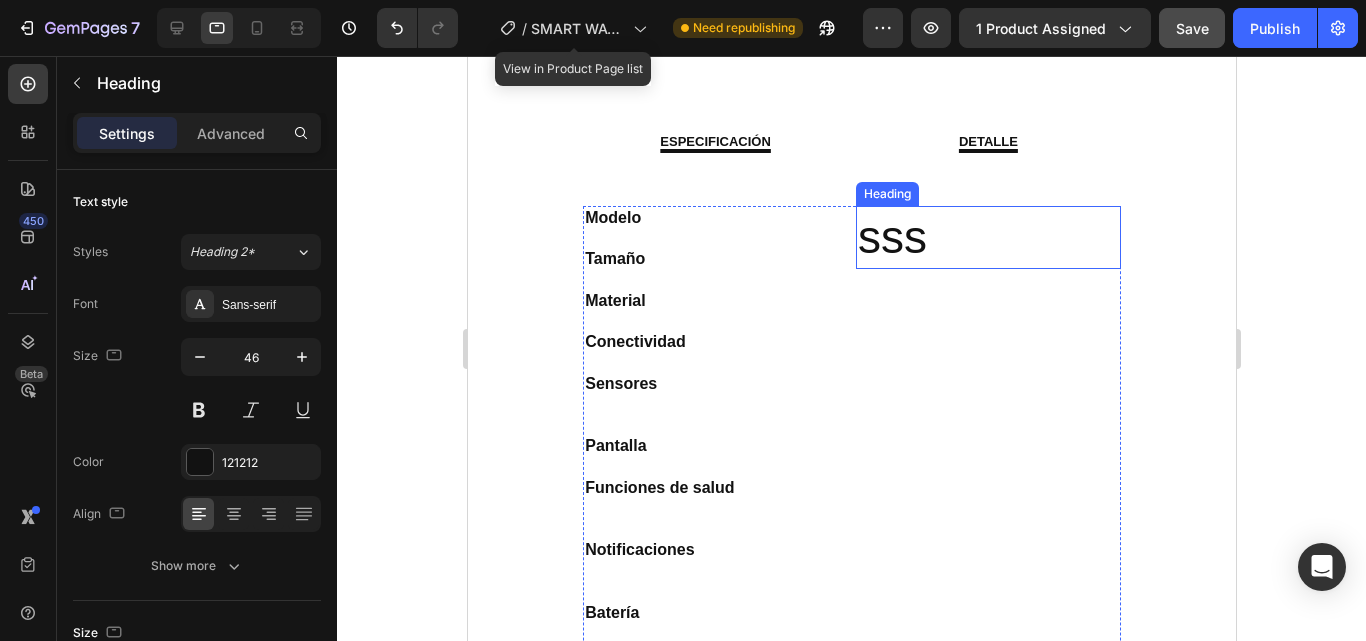 click on "sss" at bounding box center (987, 238) 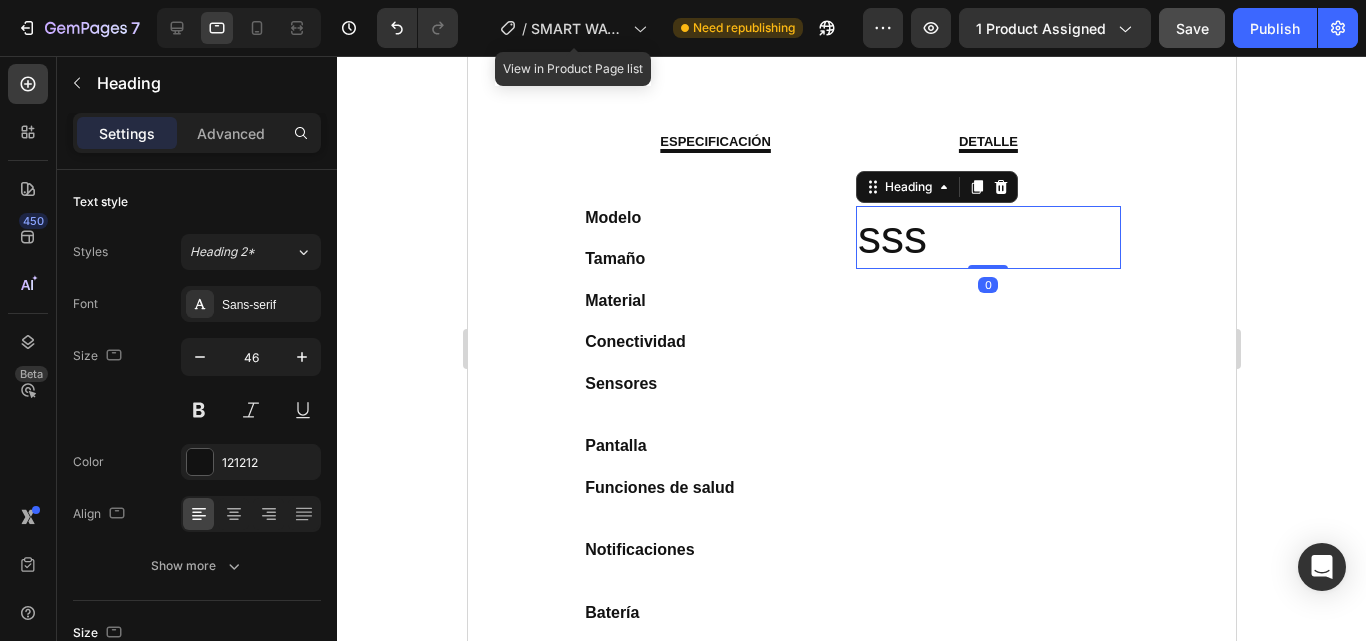 click on "sss" at bounding box center [987, 238] 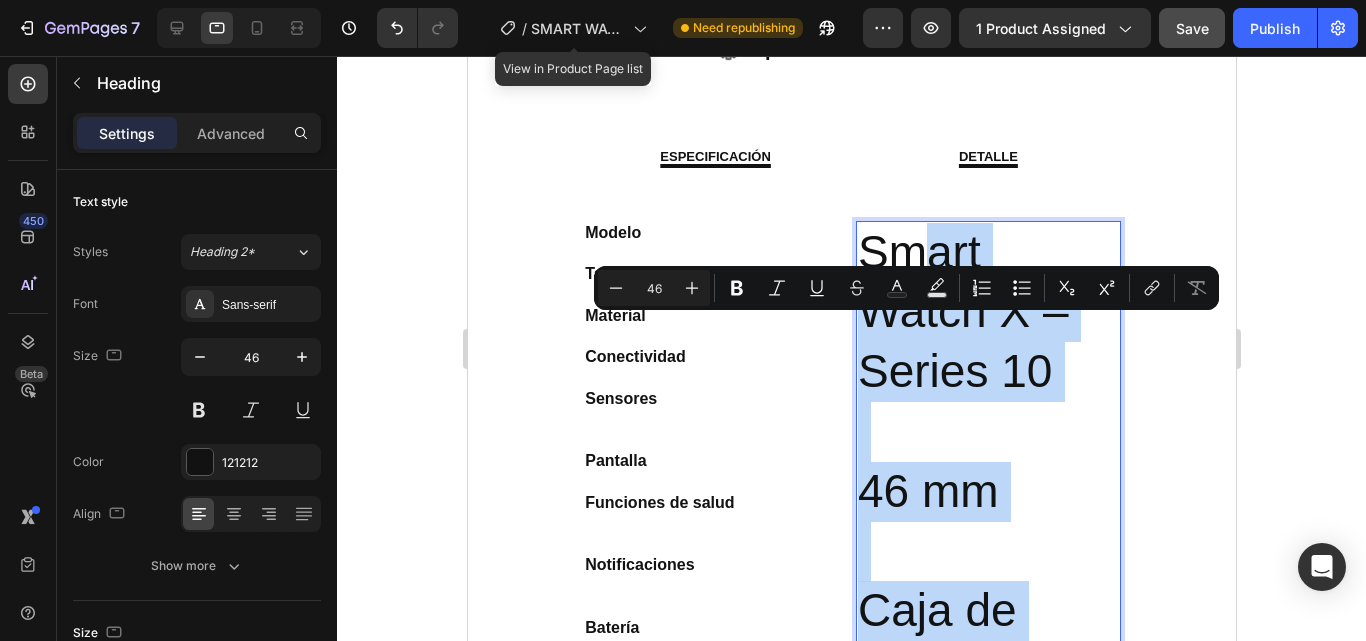 scroll, scrollTop: 933, scrollLeft: 0, axis: vertical 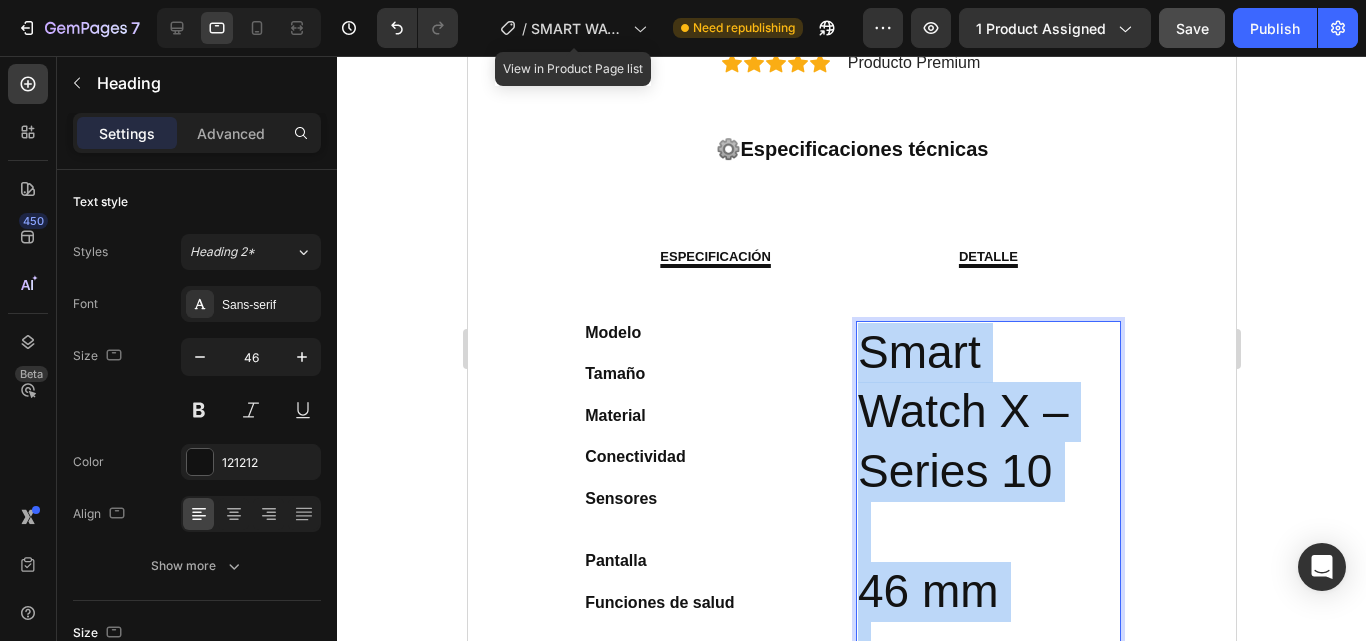 drag, startPoint x: 966, startPoint y: 494, endPoint x: 856, endPoint y: 327, distance: 199.9725 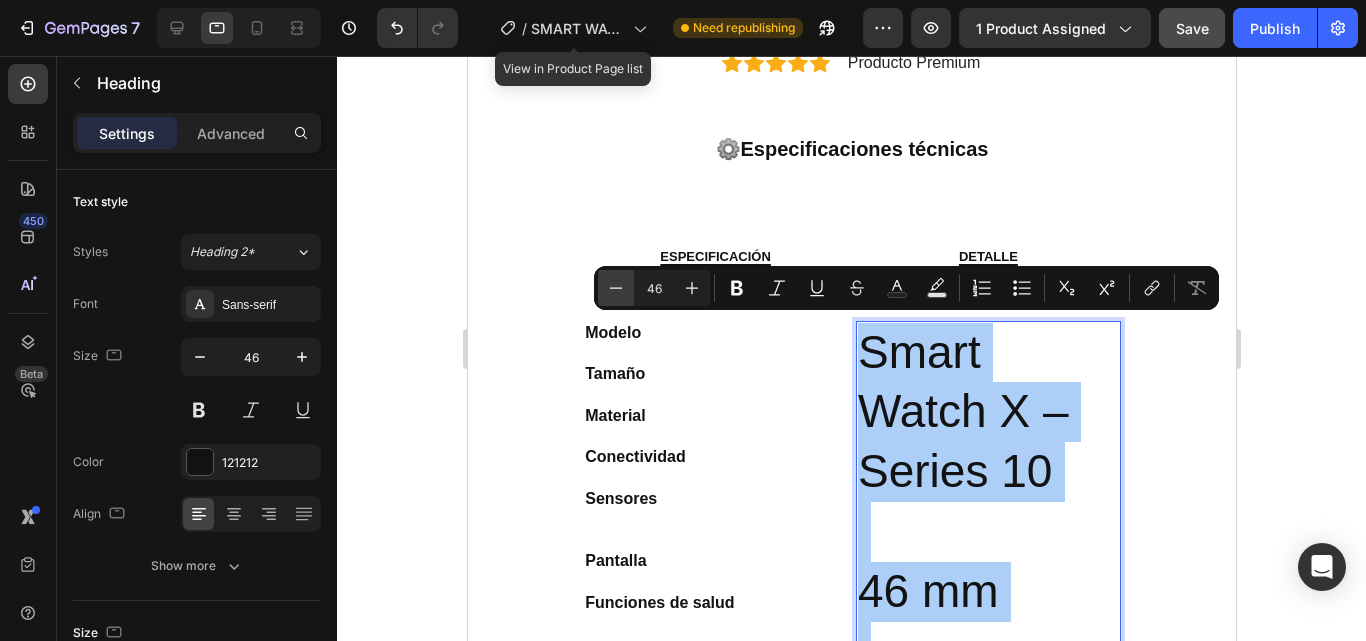 click 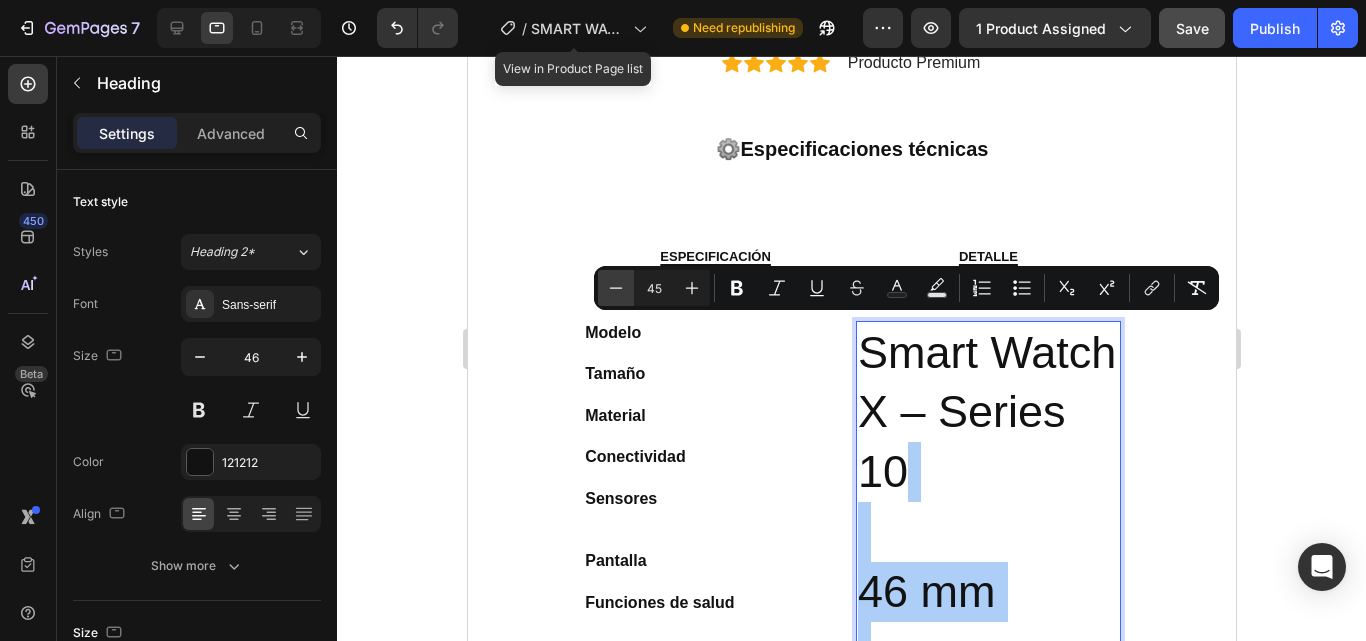 click 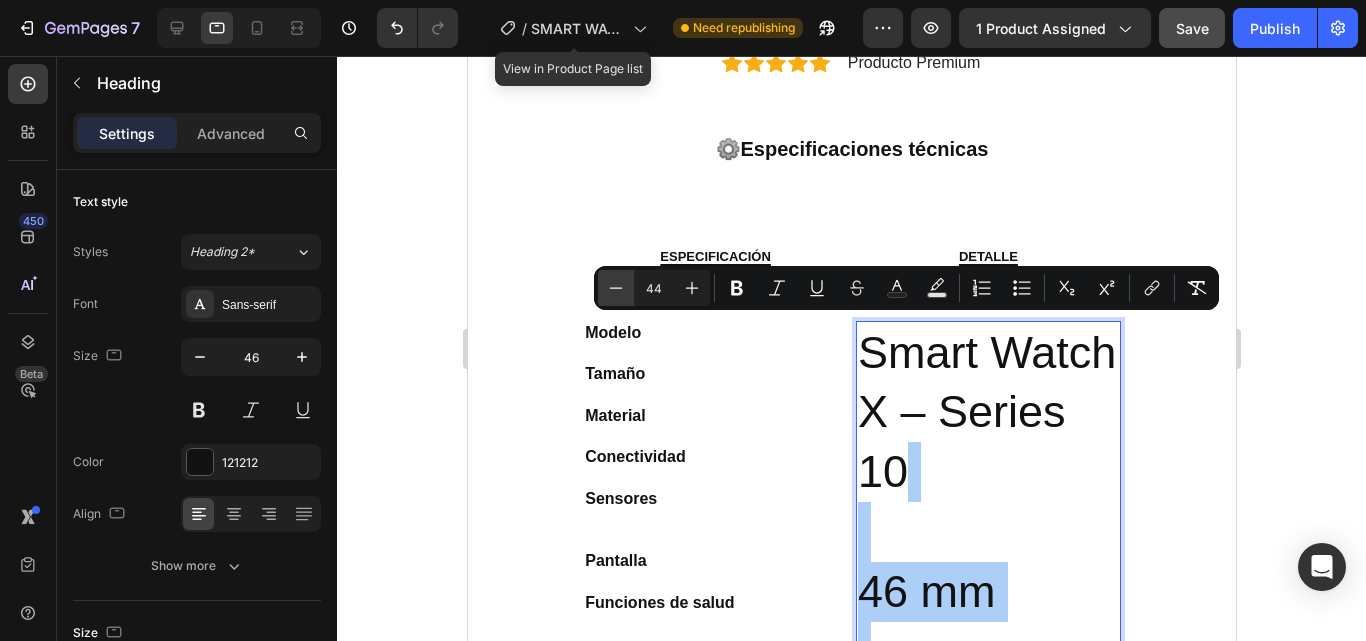 click 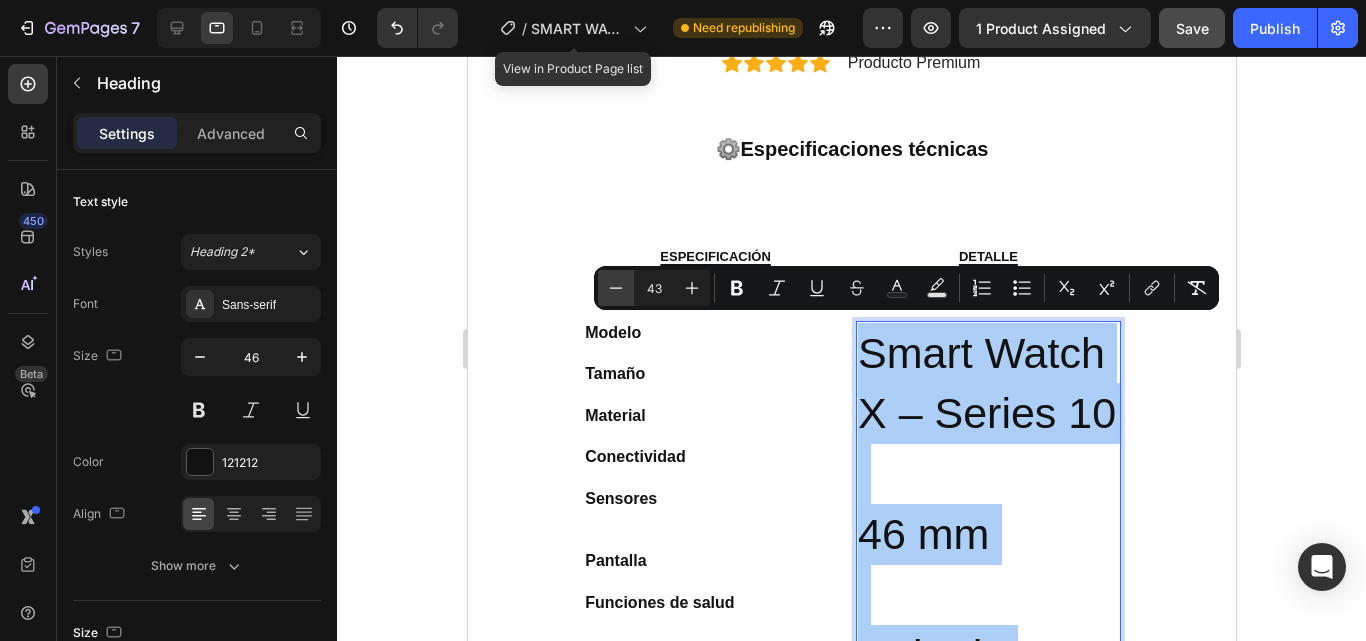 click 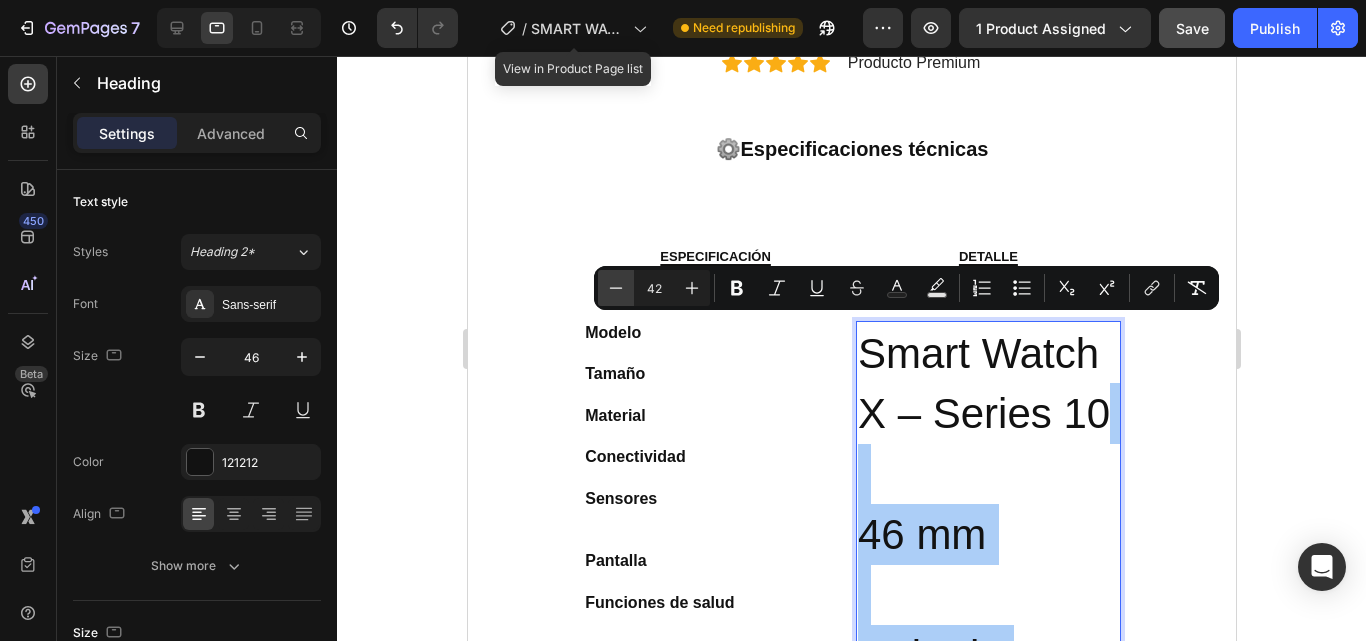 click 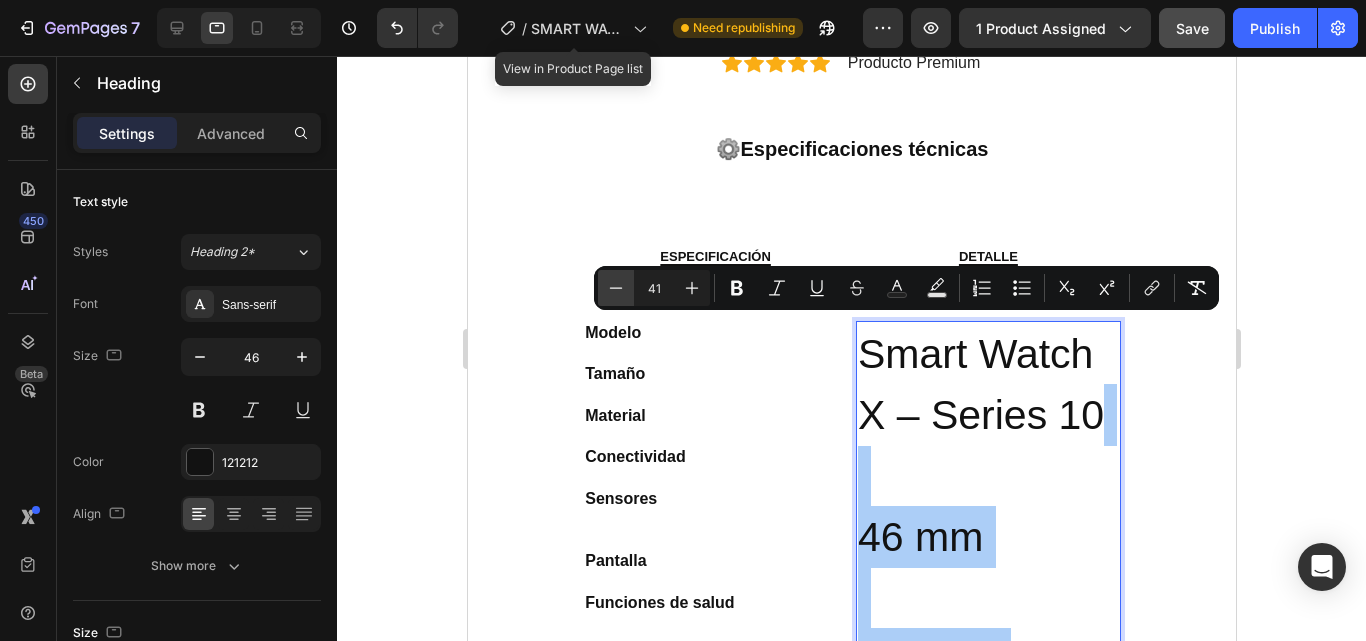 click 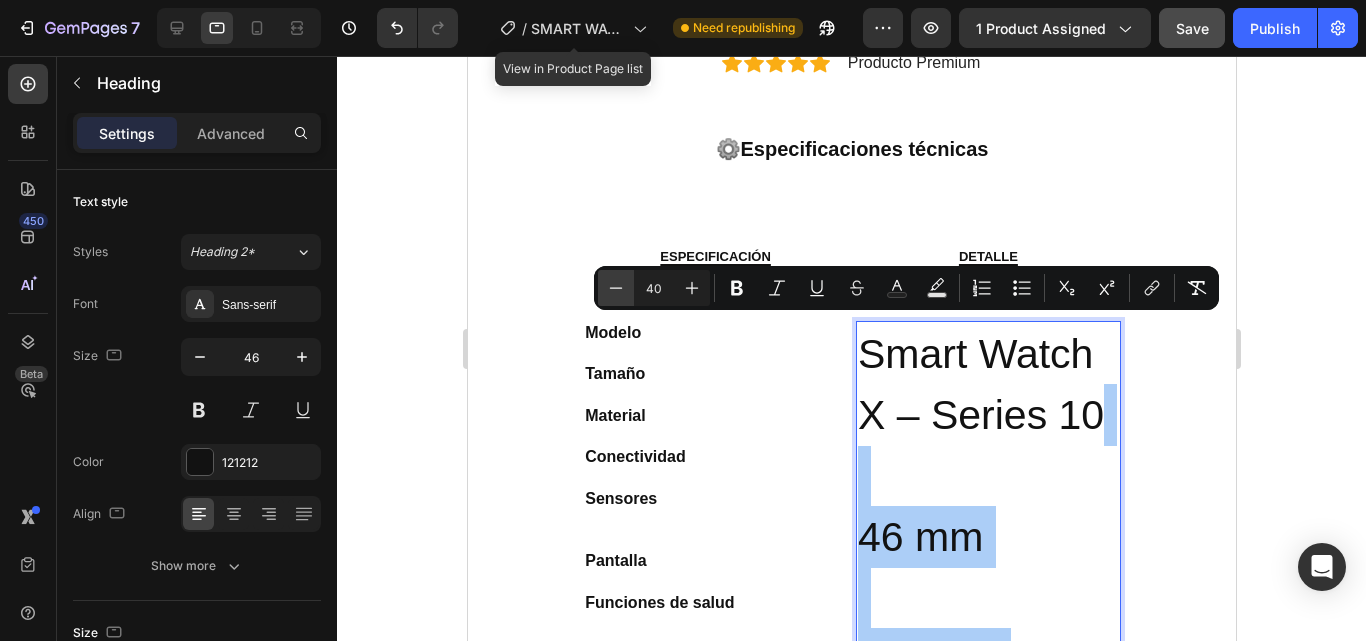 click 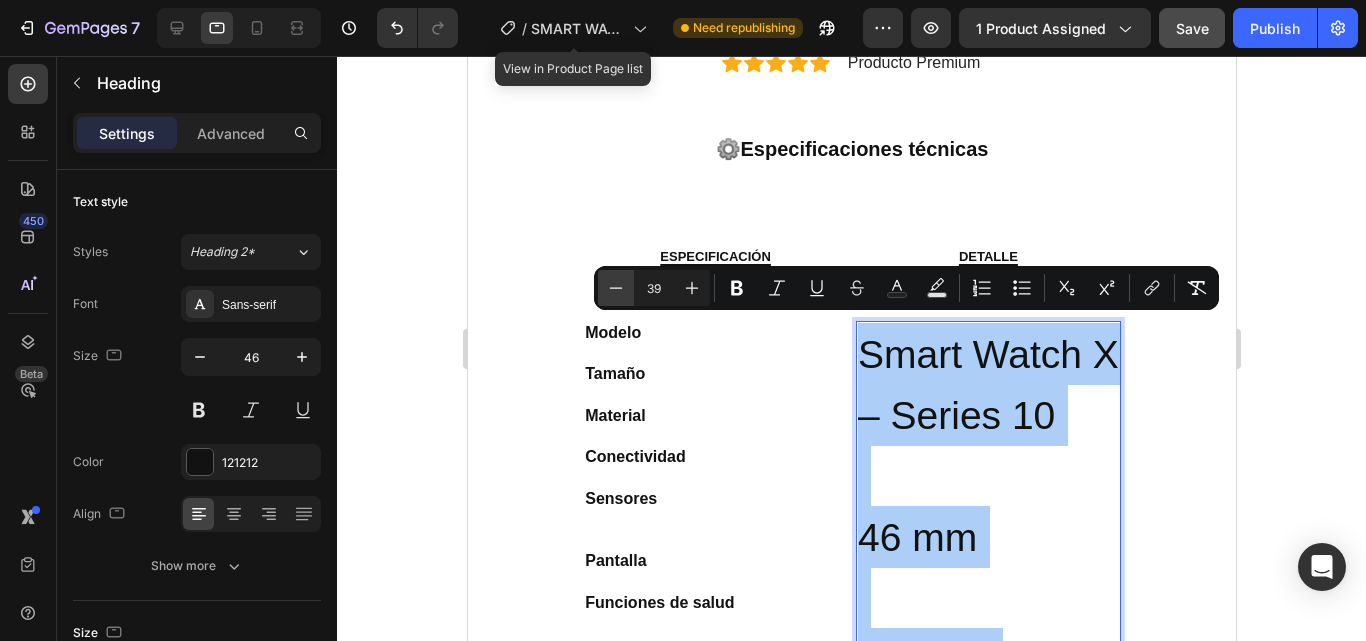 click 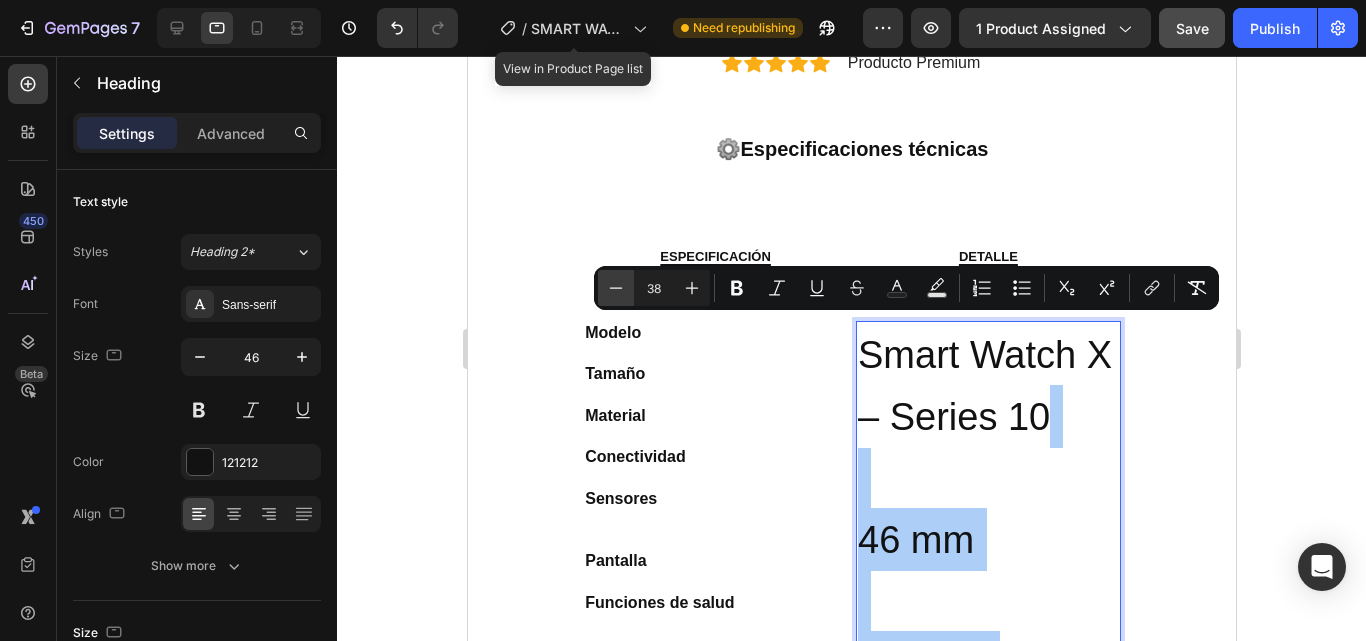 click 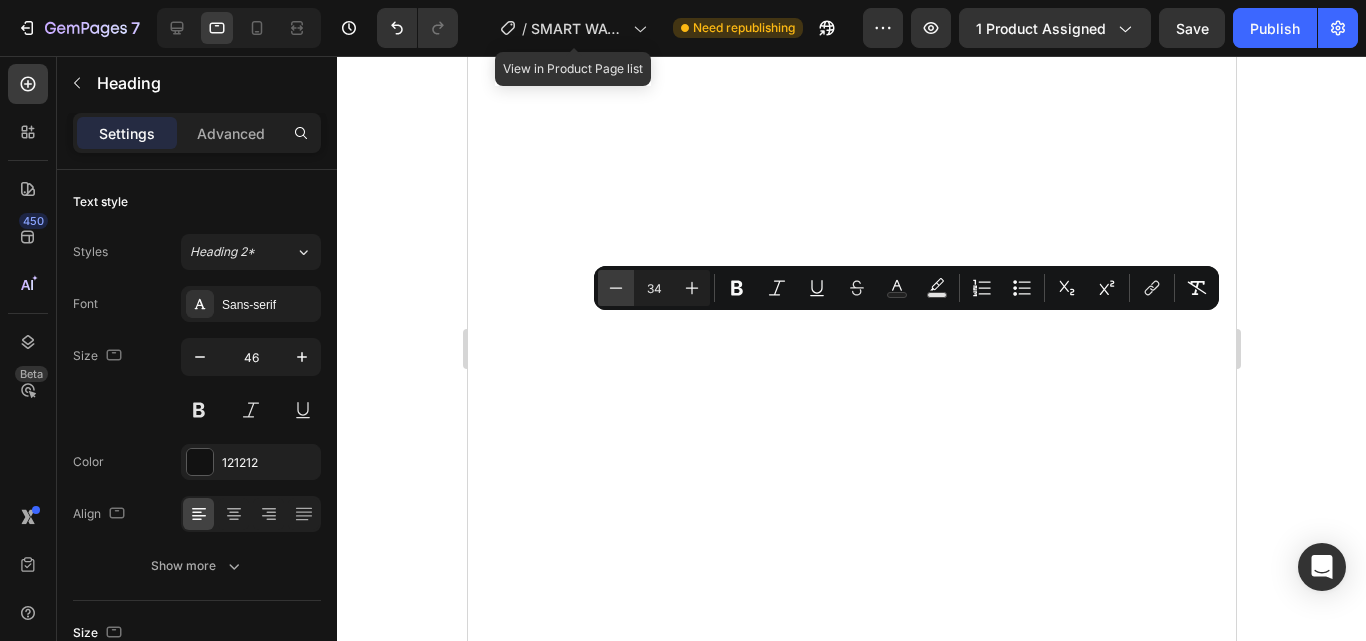 scroll, scrollTop: 0, scrollLeft: 0, axis: both 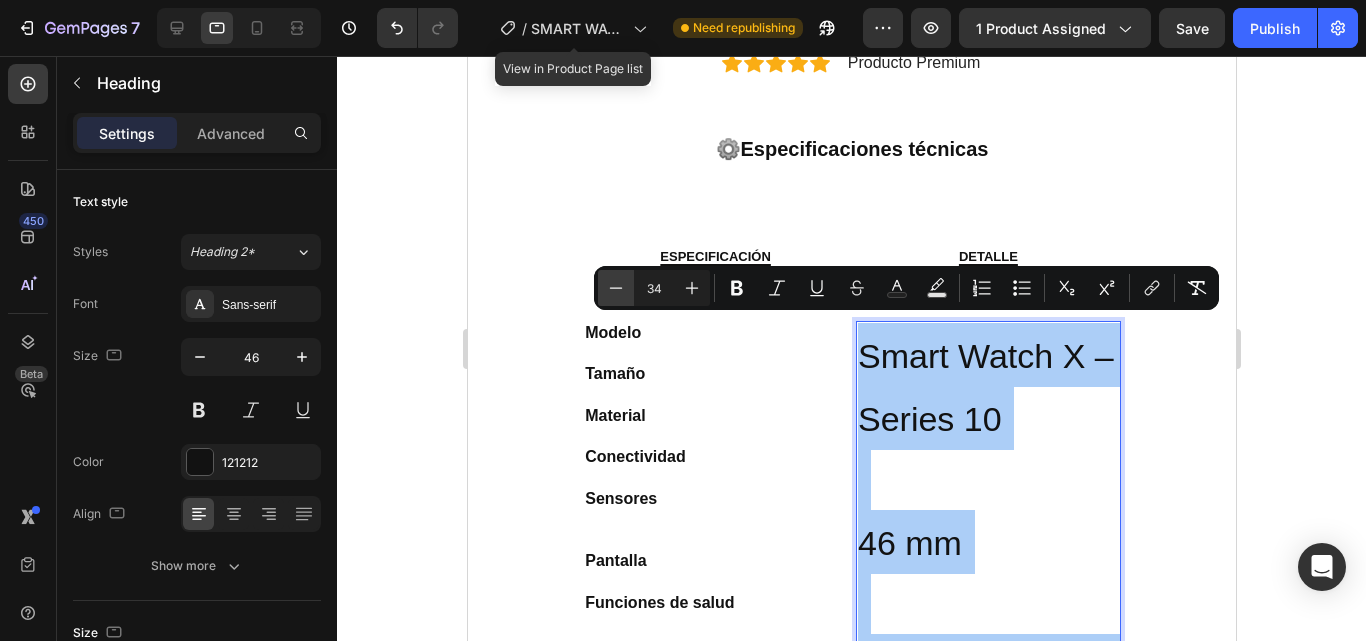 click 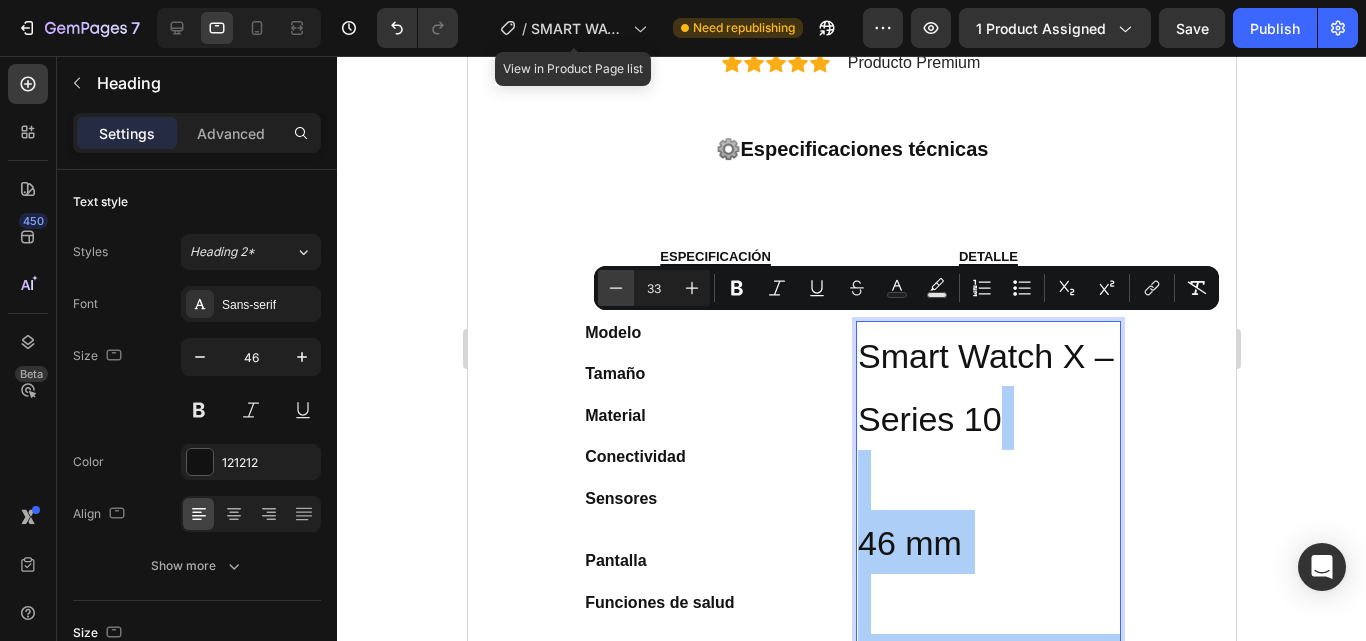 click 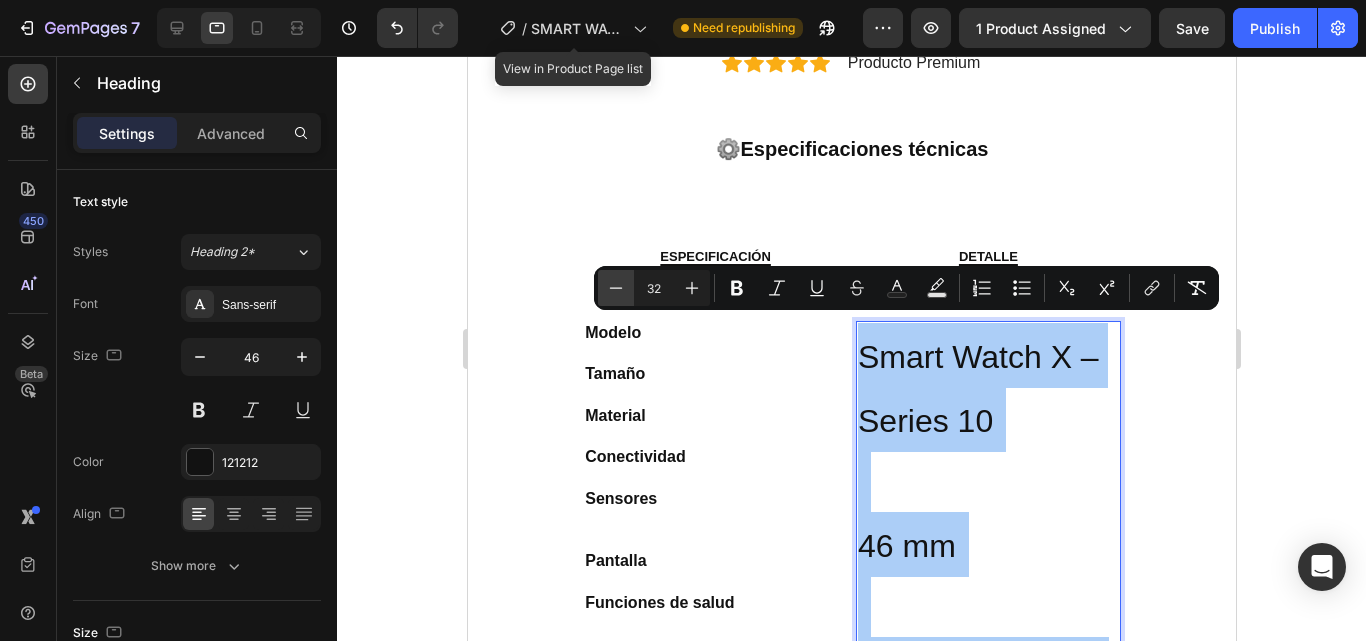 click 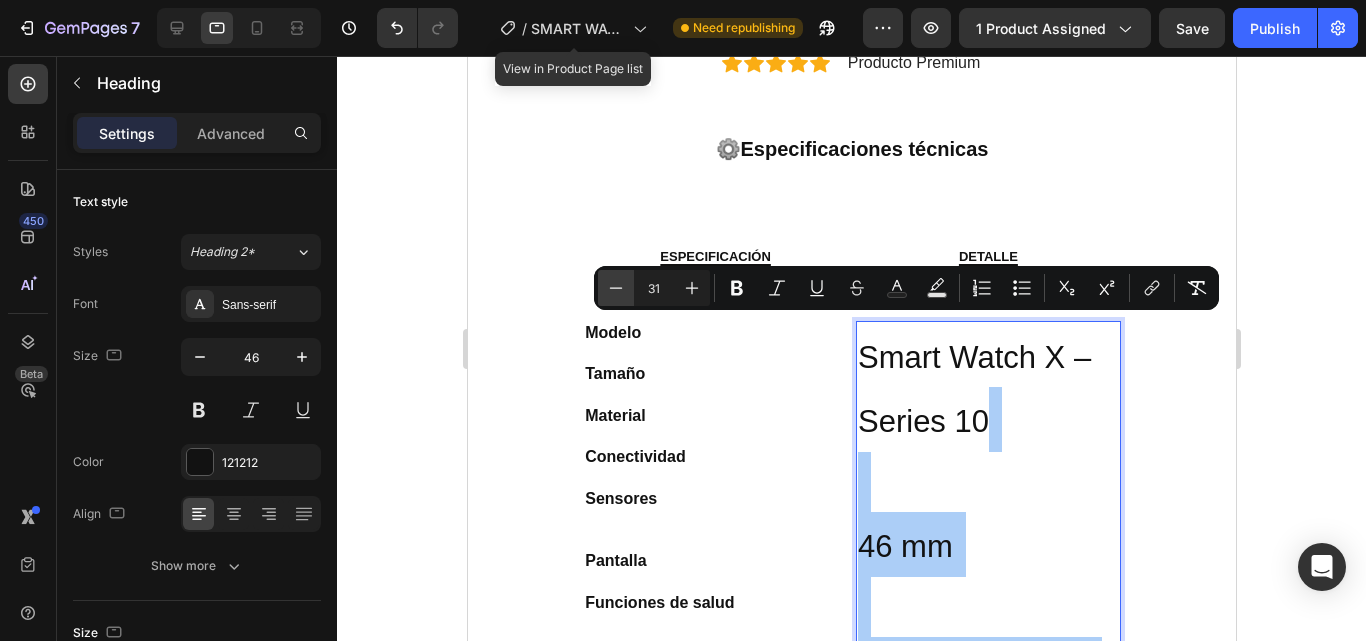 click 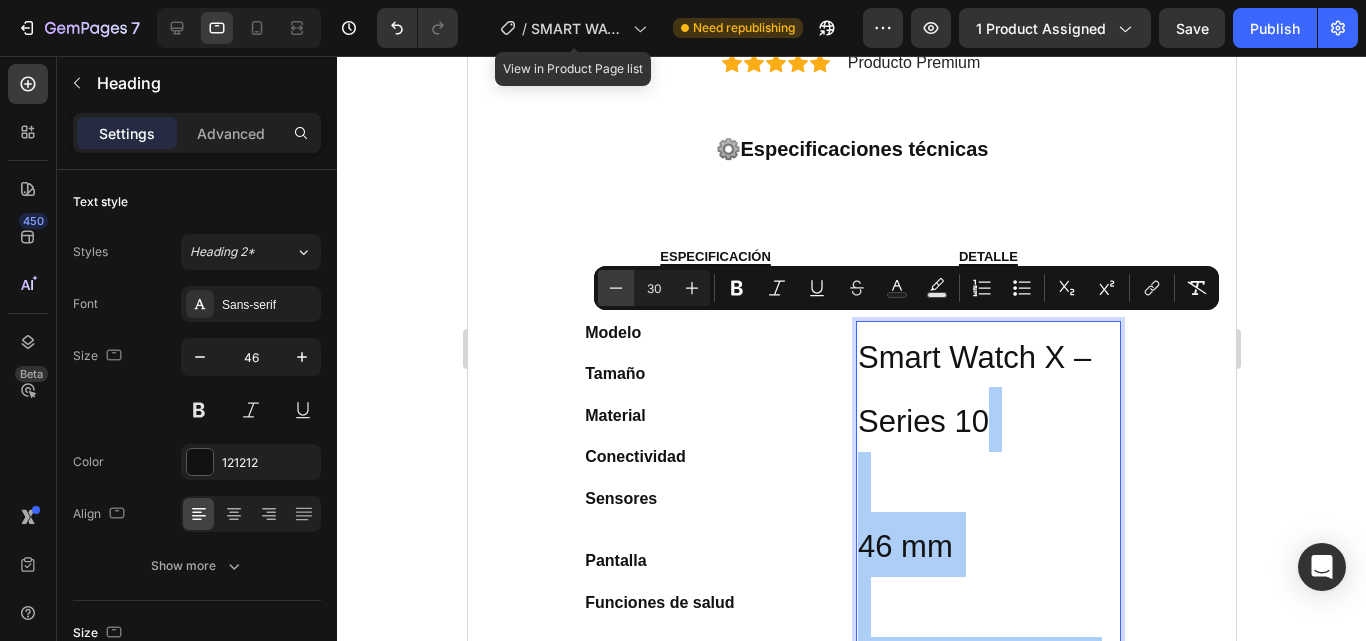 click 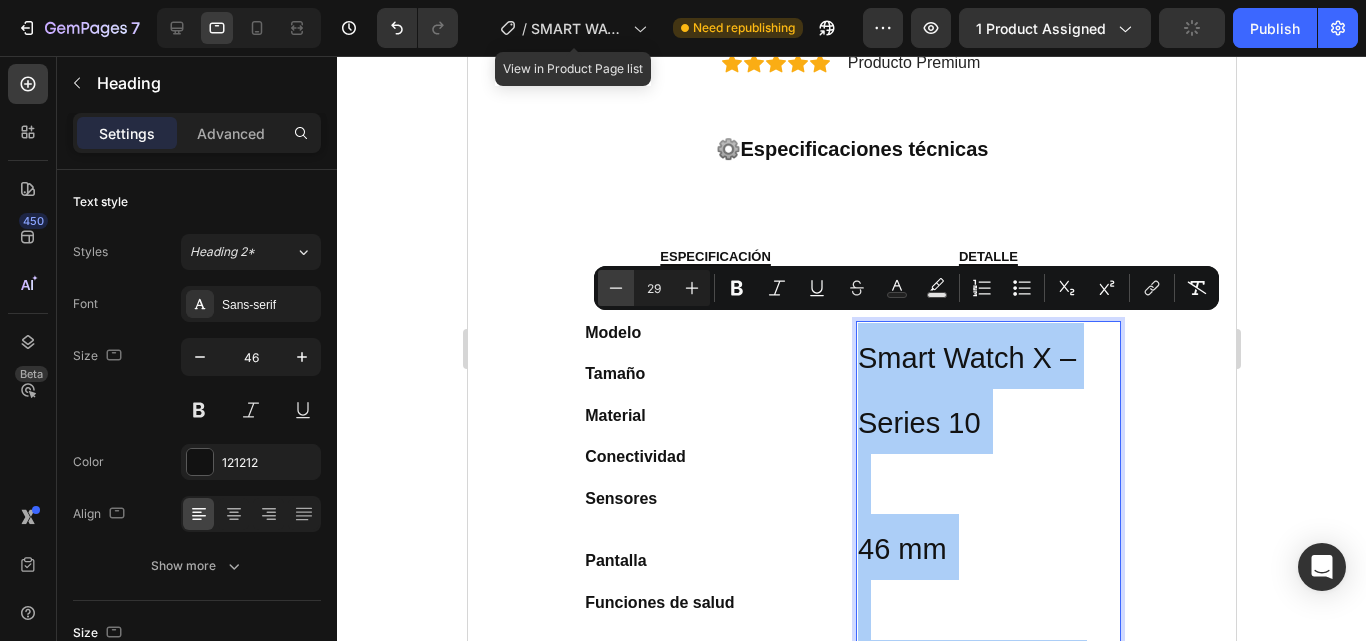 click 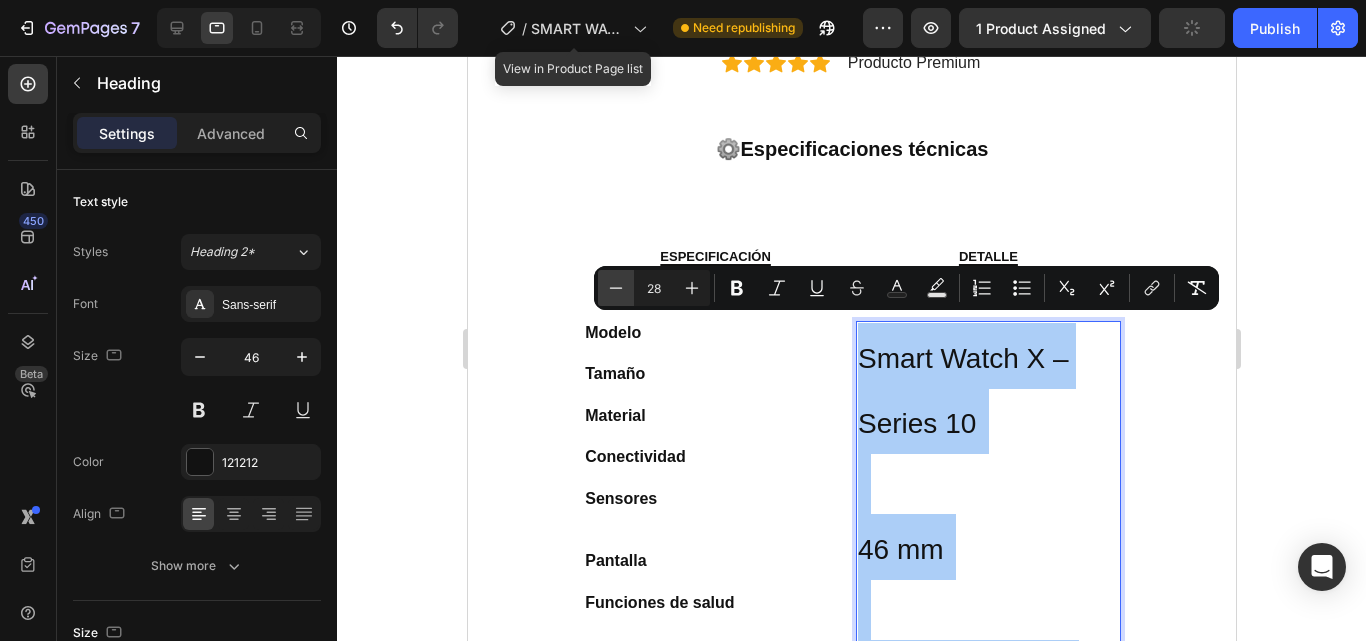 click 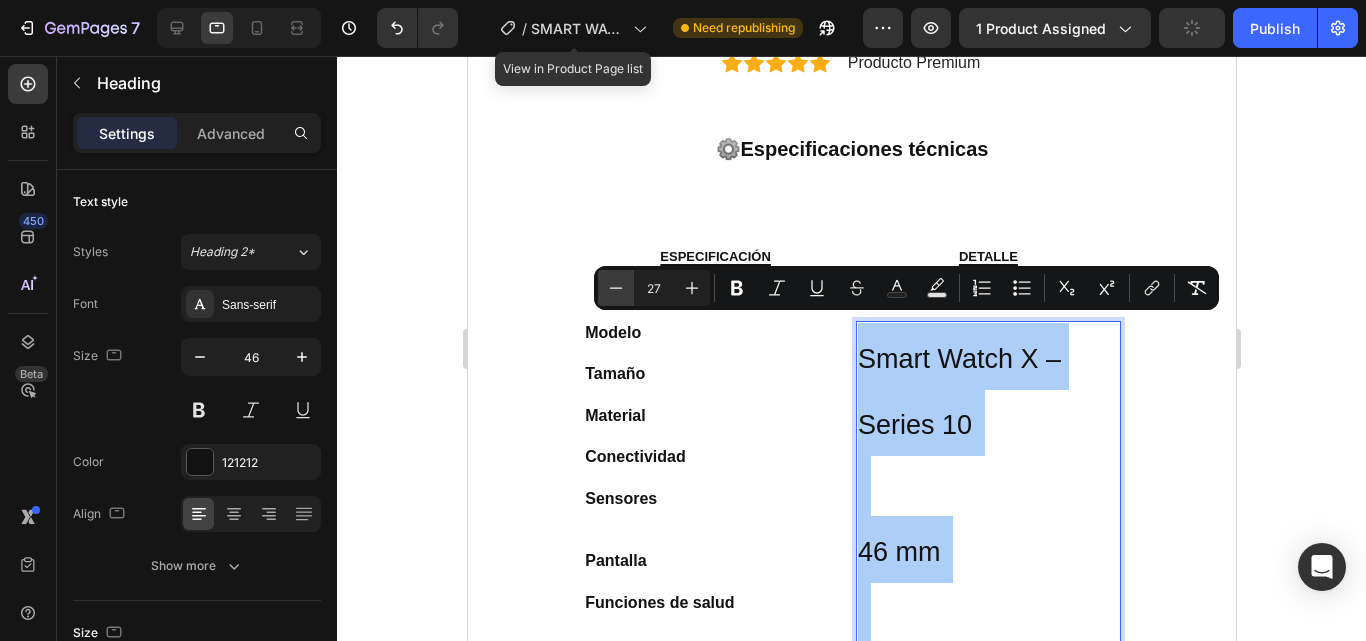 click 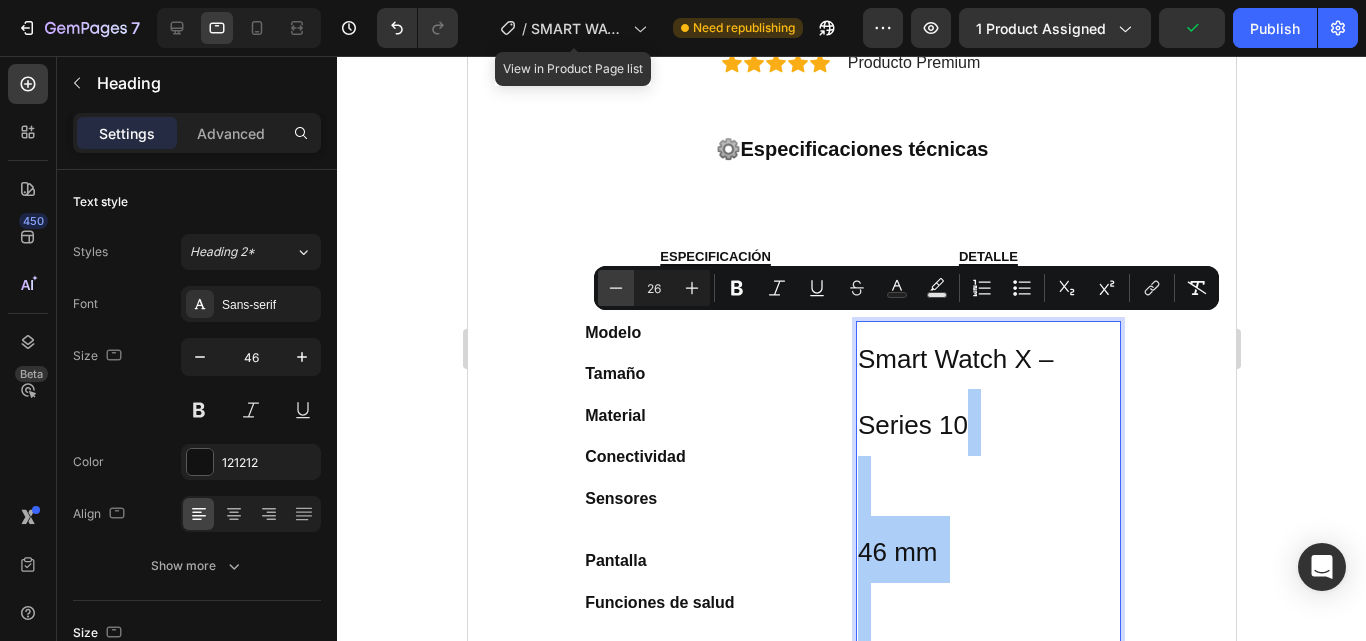 click 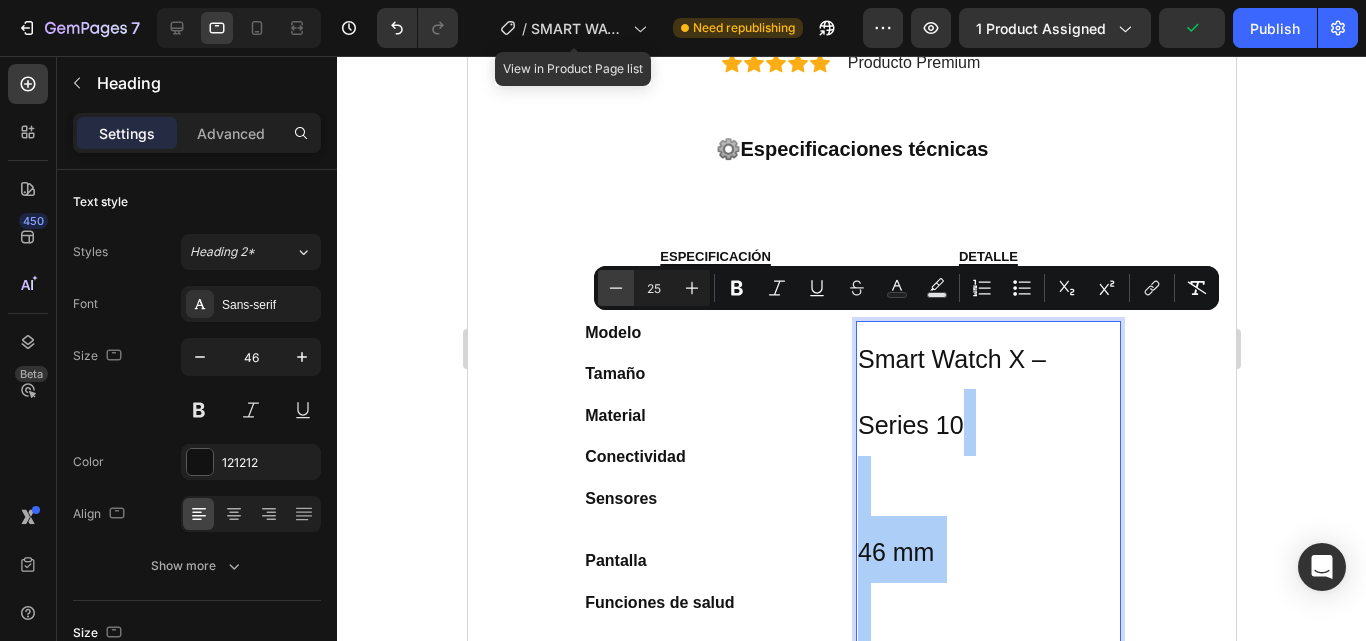 click 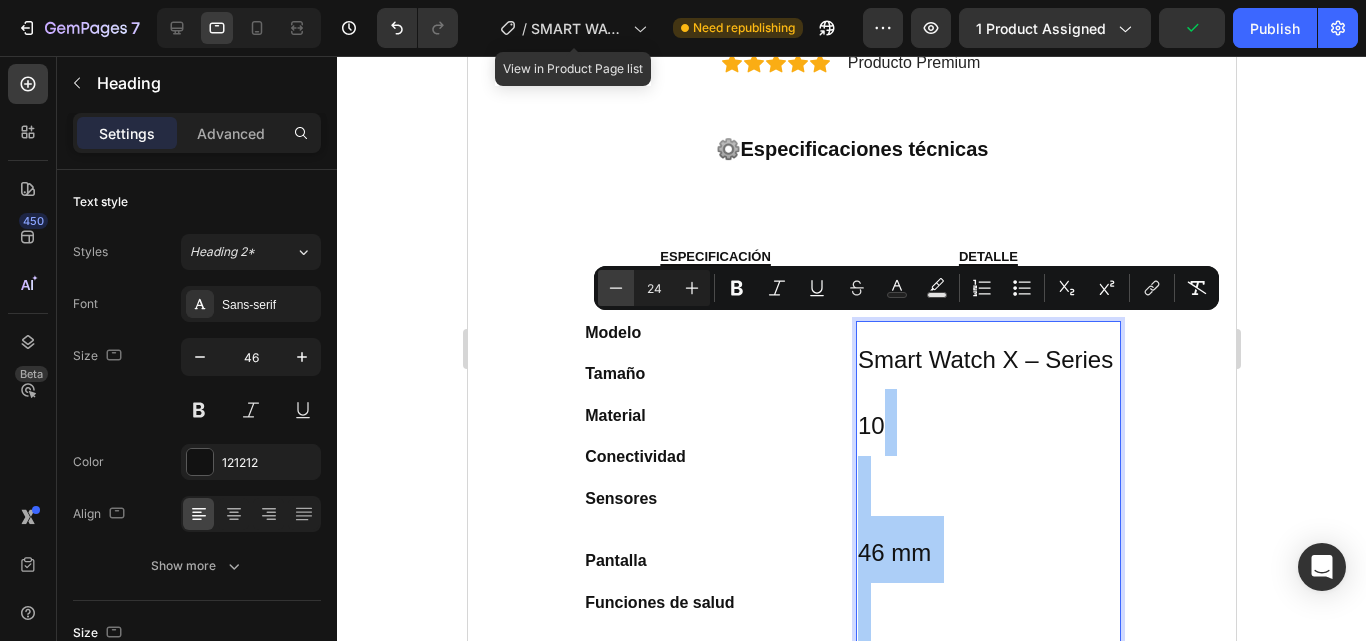 click 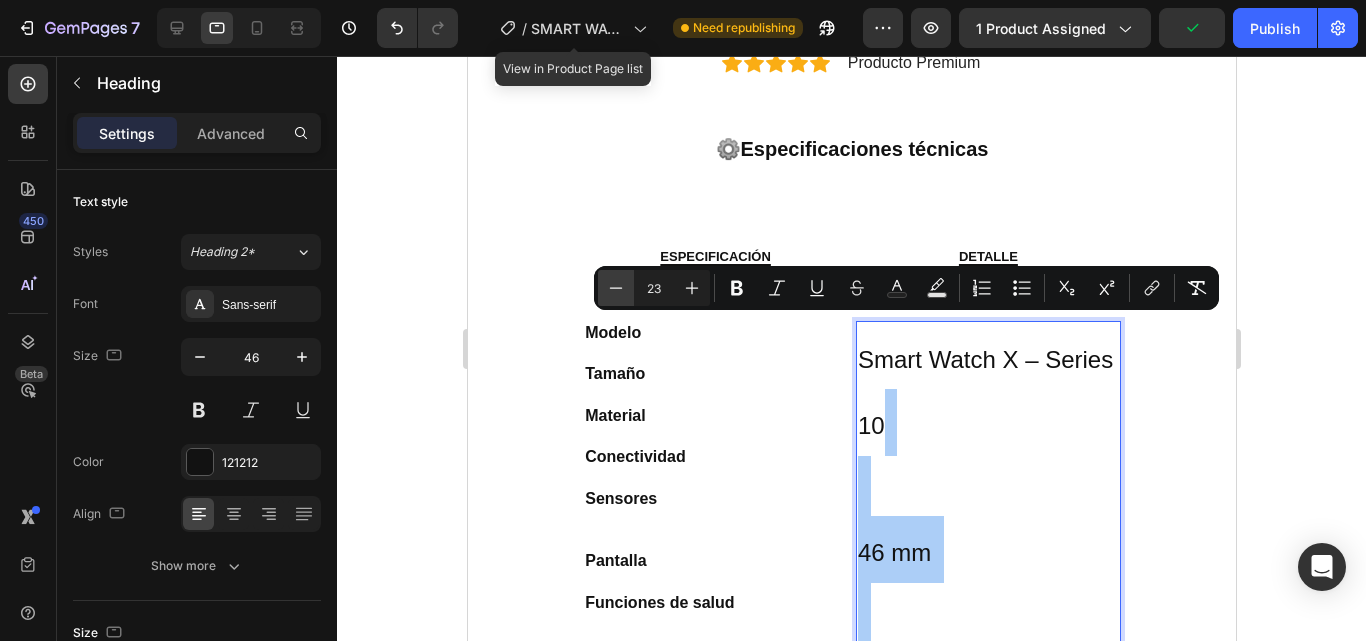 click on "Minus" at bounding box center [616, 288] 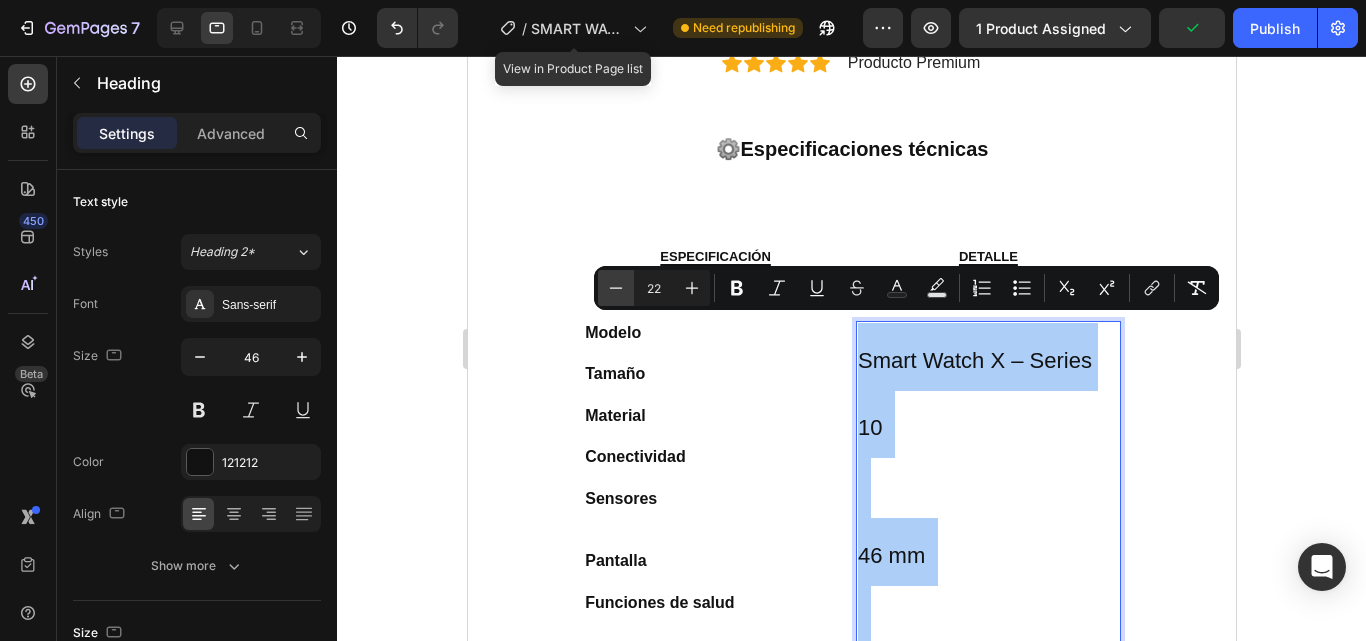click on "Minus" at bounding box center (616, 288) 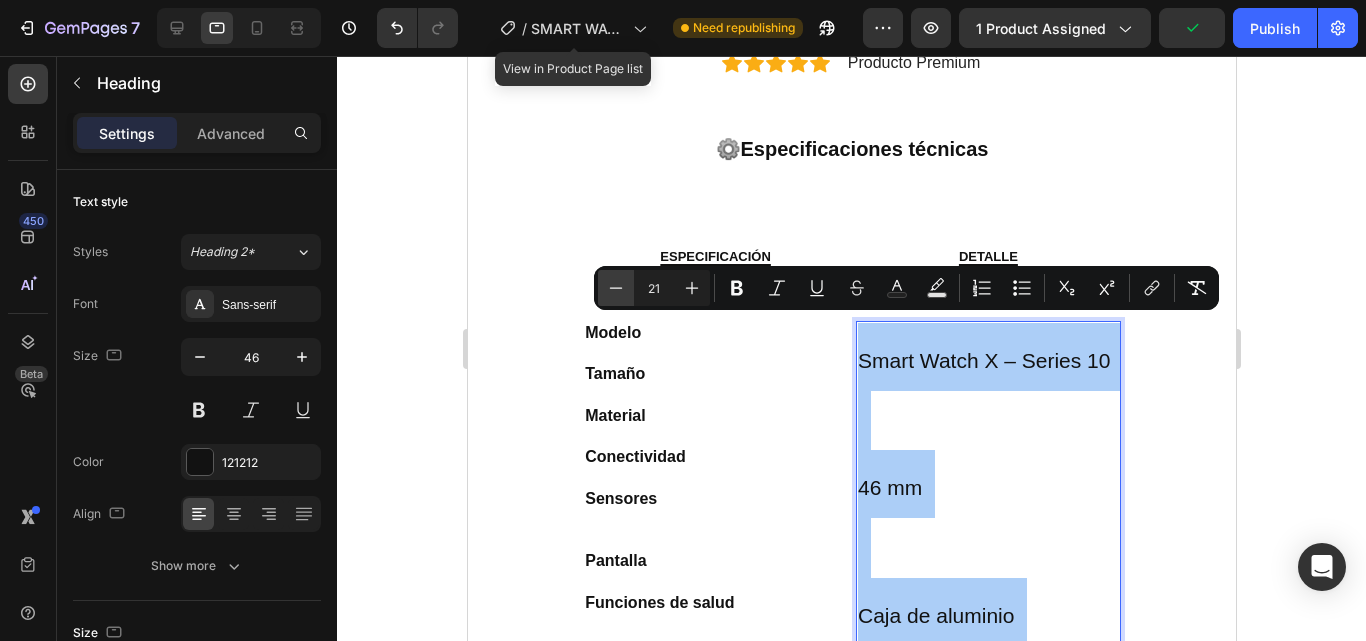 click on "Minus" at bounding box center (616, 288) 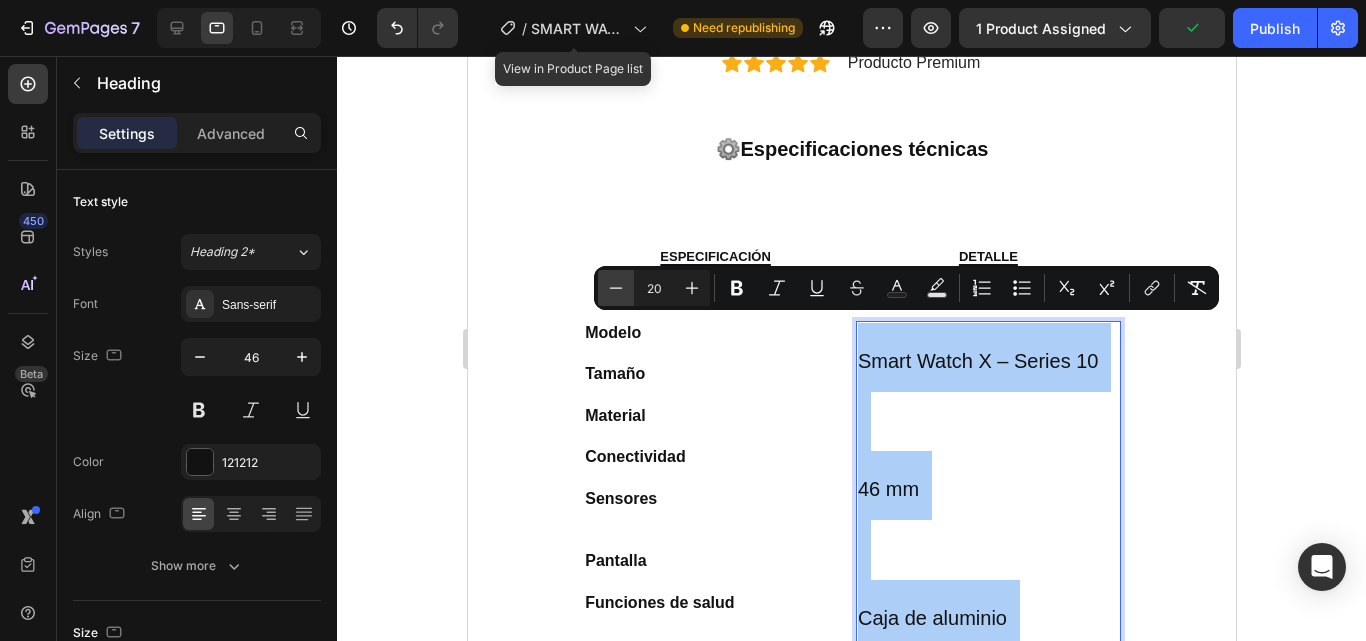click on "Minus" at bounding box center (616, 288) 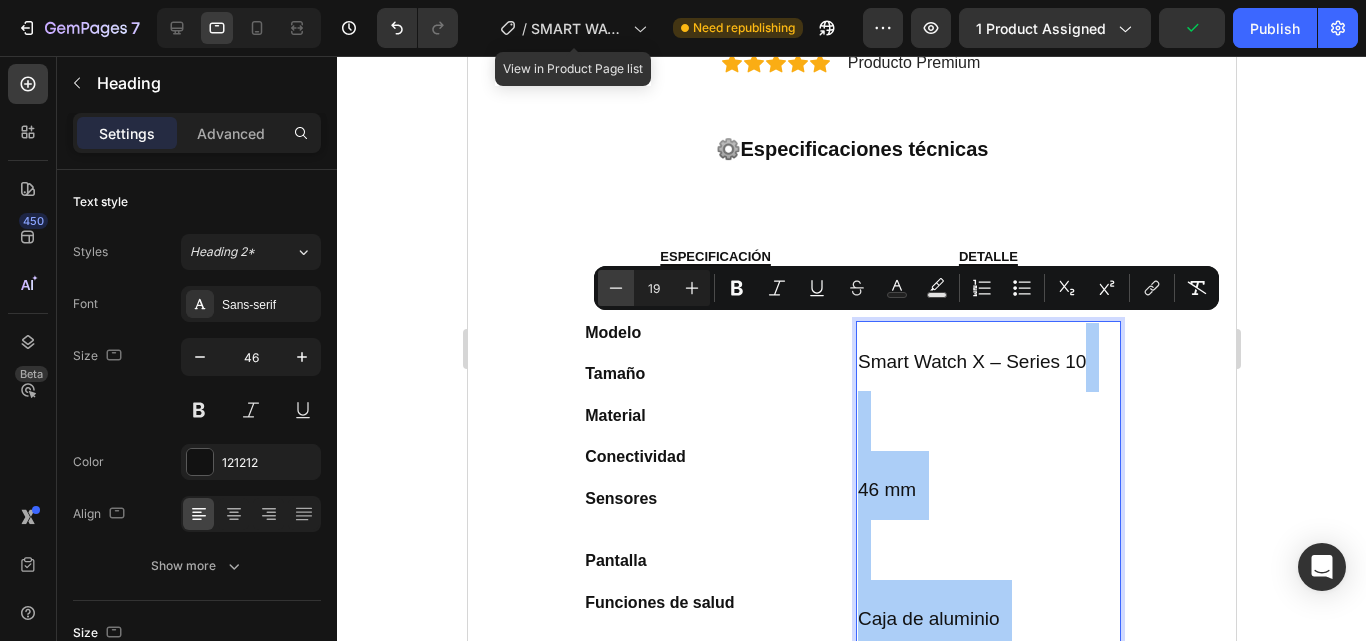 click on "Minus" at bounding box center [616, 288] 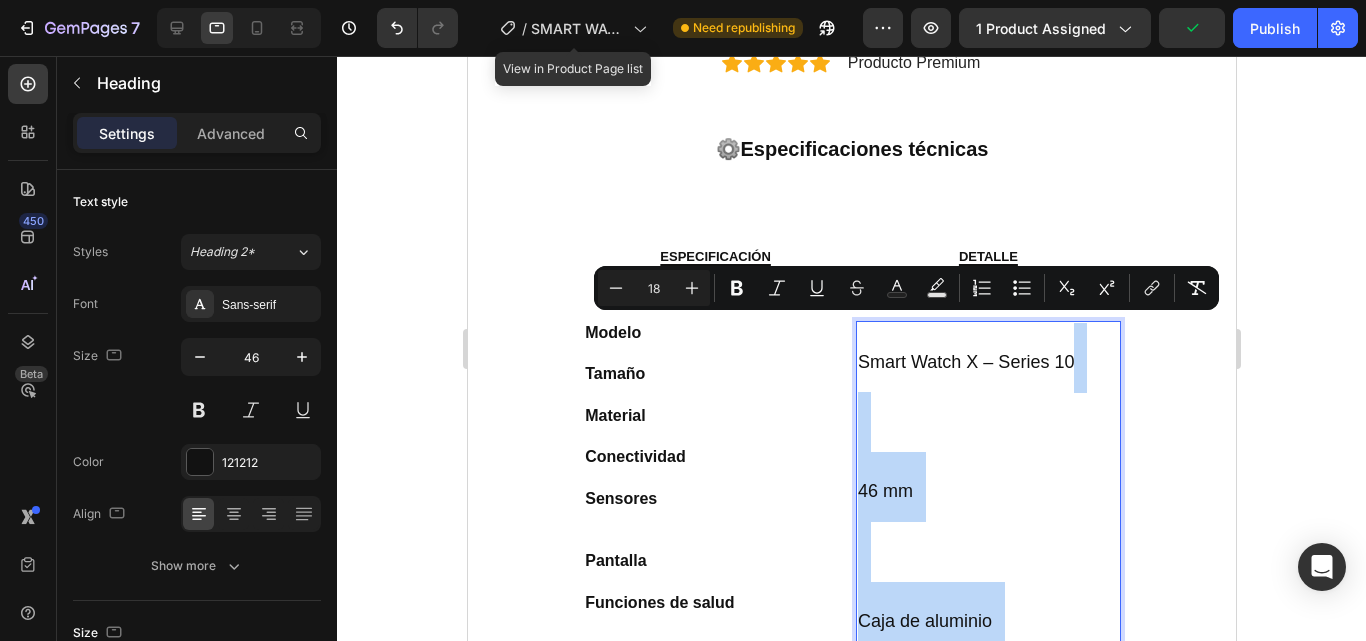 click on "Minus 18 Plus Bold Italic Underline       Strikethrough
Text Color
Text Background Color Numbered List Bulleted List Subscript Superscript       link Remove Format" at bounding box center [906, 288] 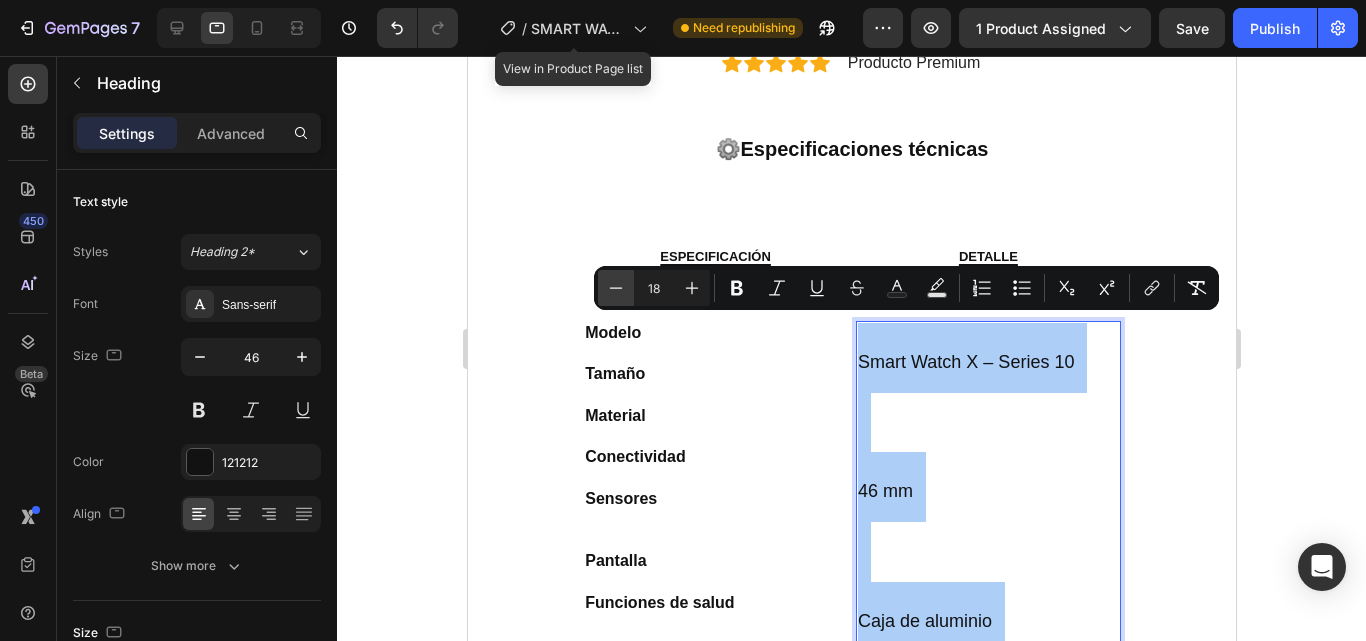 click 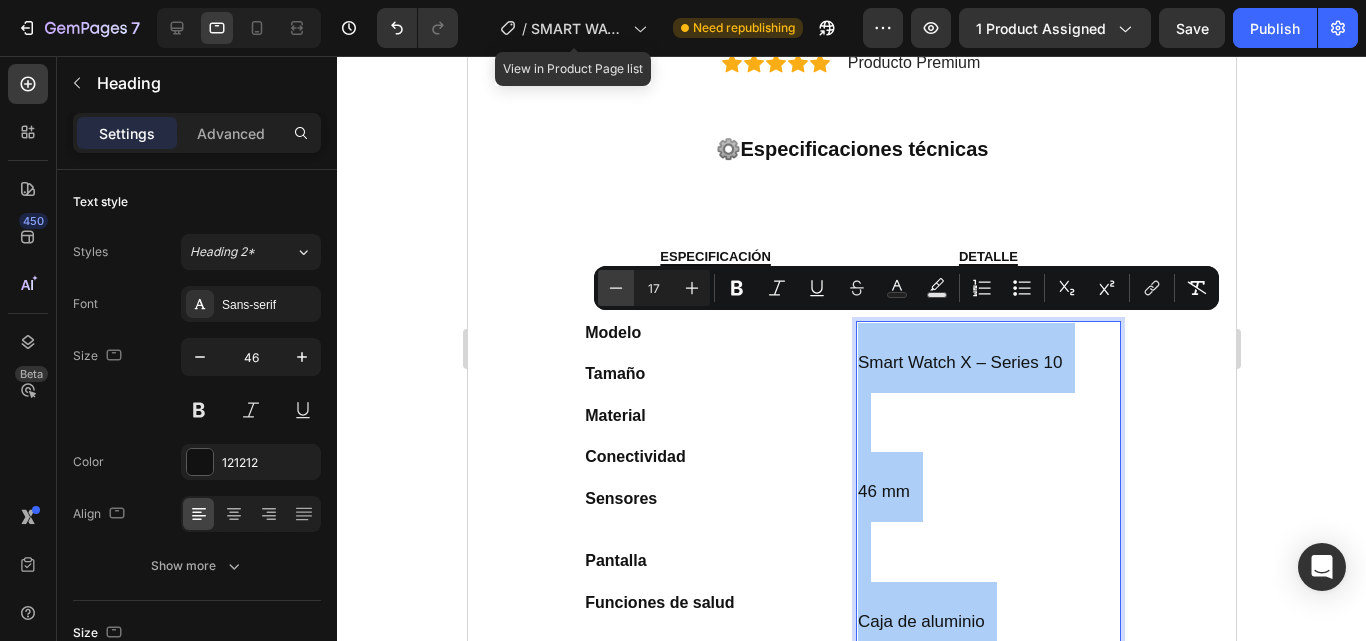 click 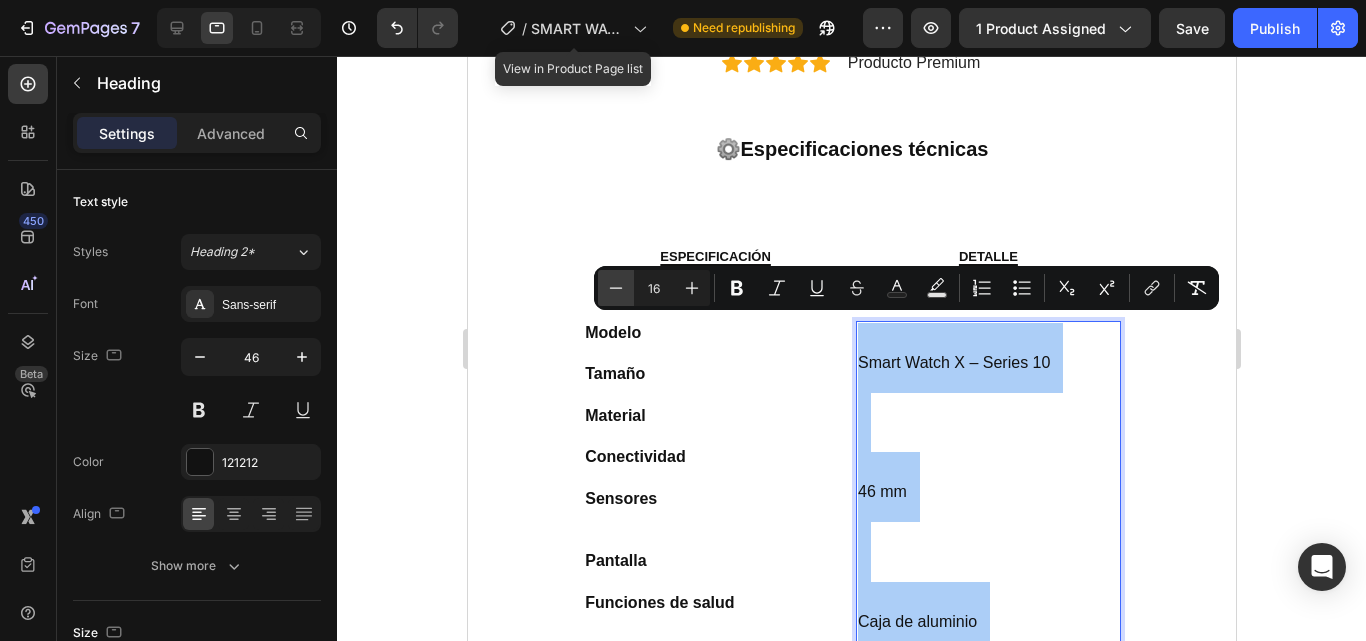 click 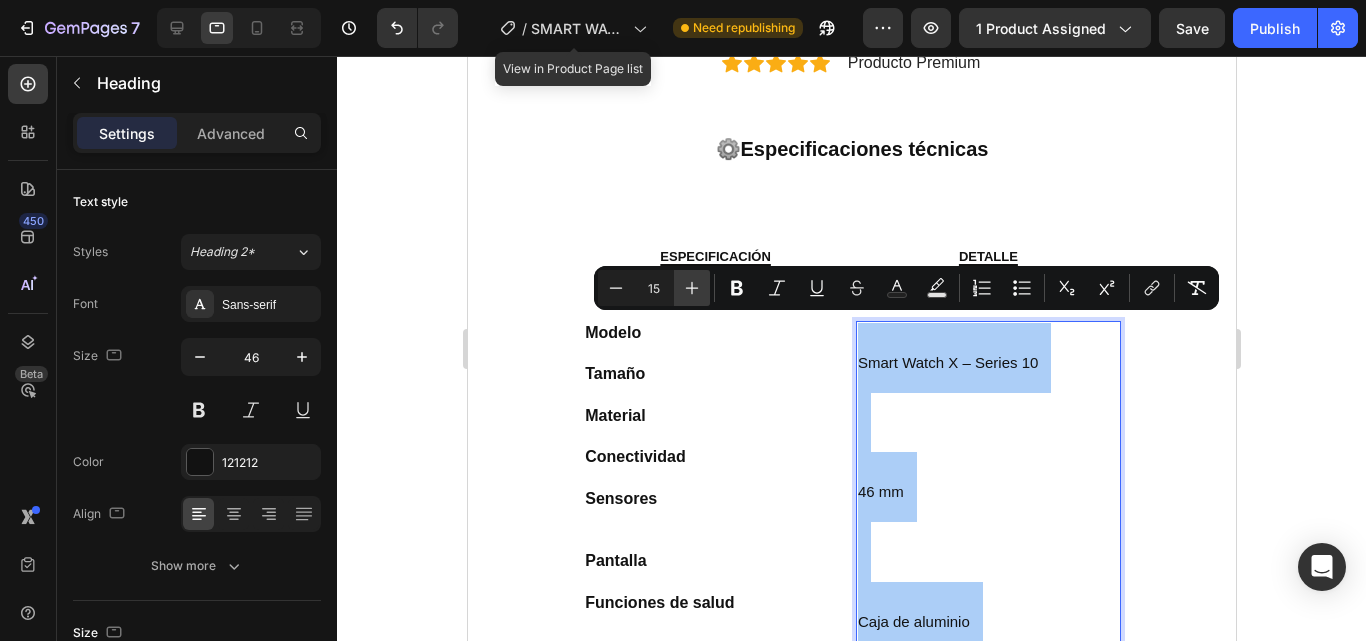 click 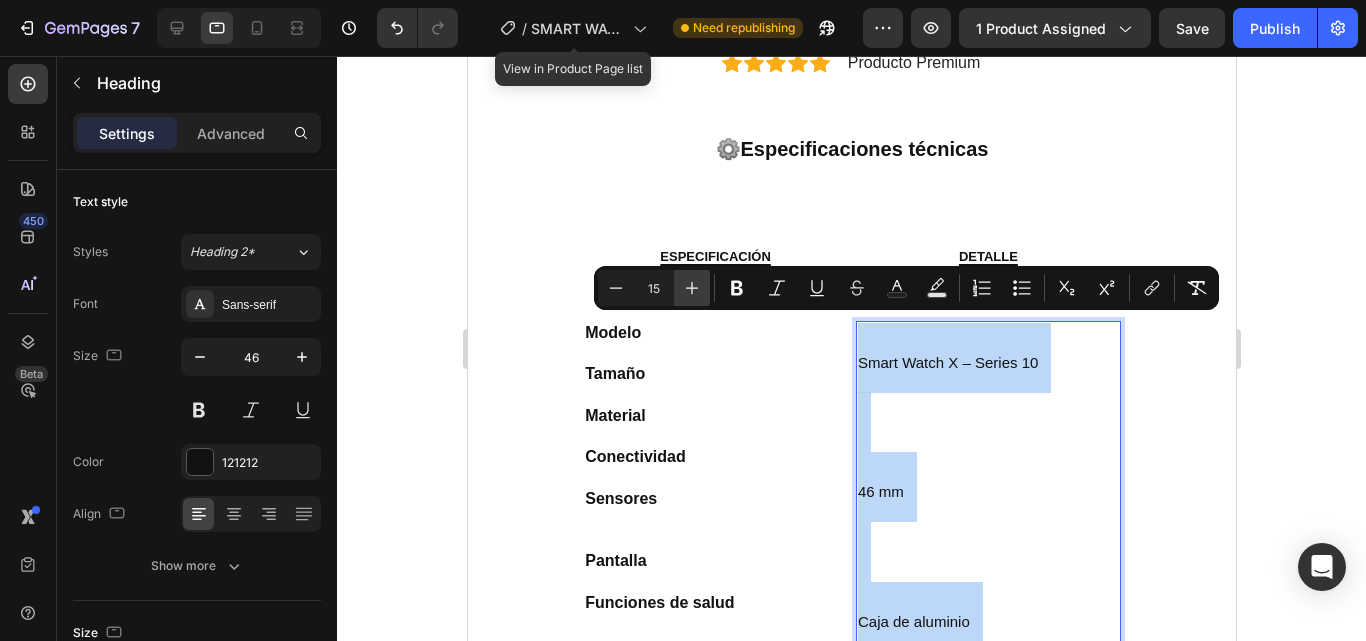 type on "16" 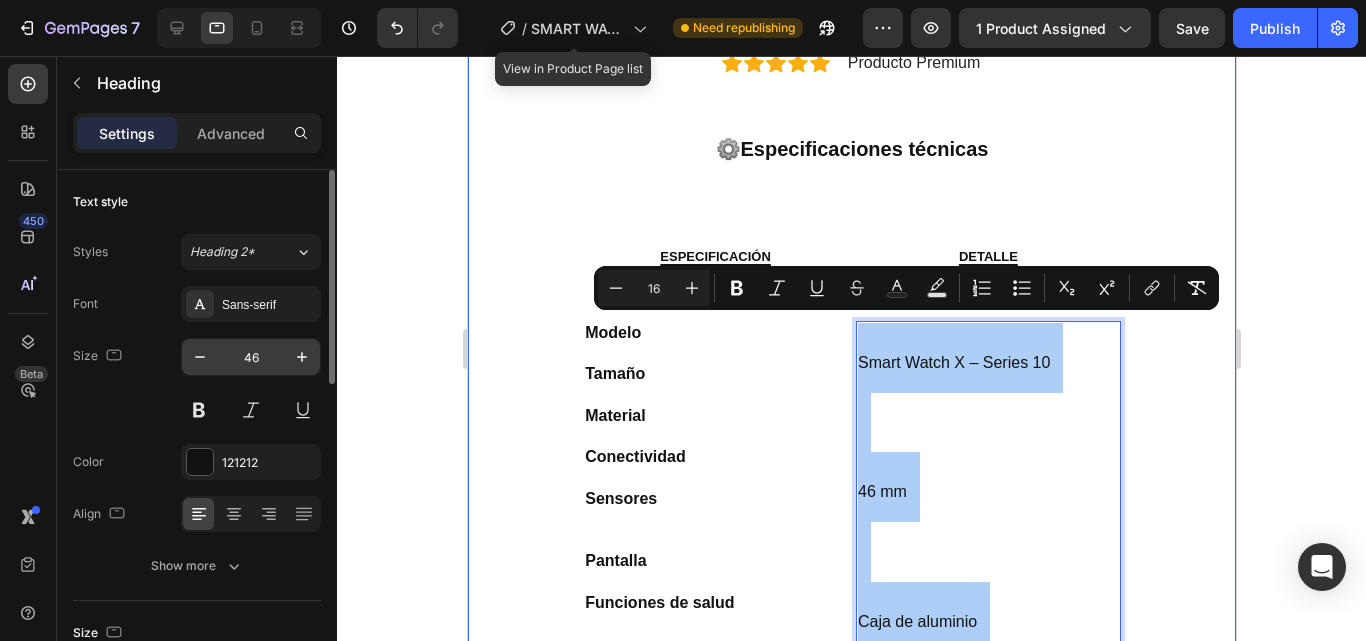 click on "46" at bounding box center (251, 357) 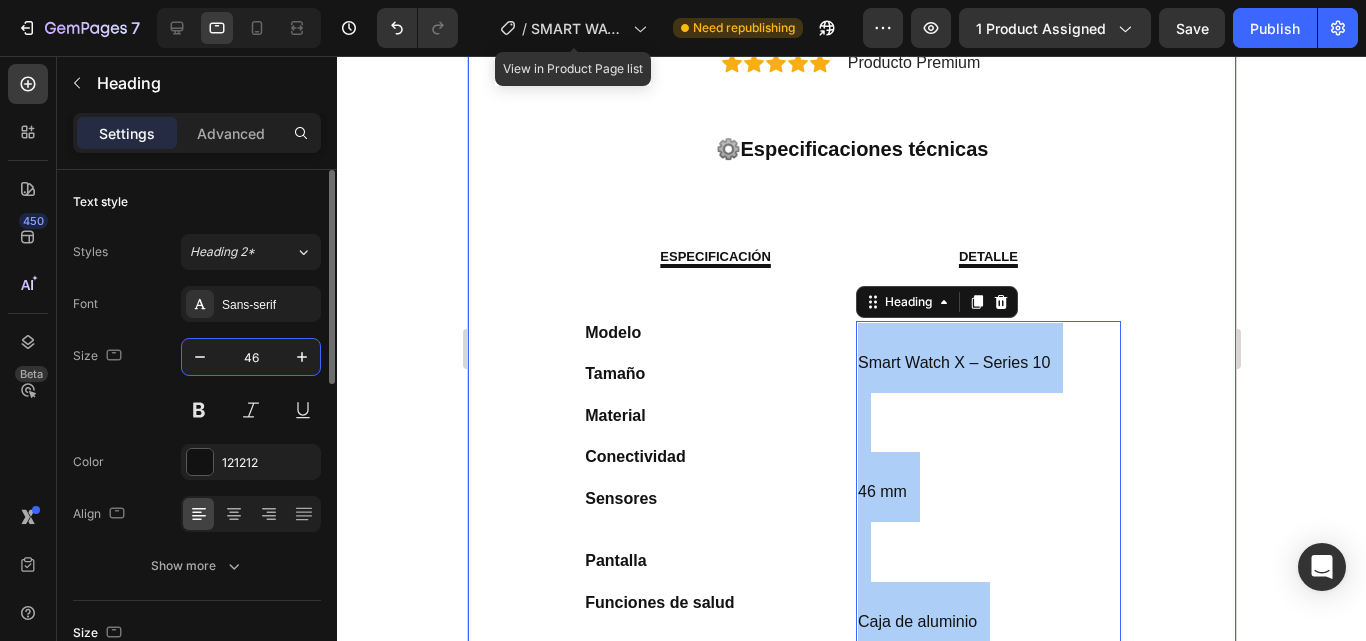 click on "46" at bounding box center (251, 357) 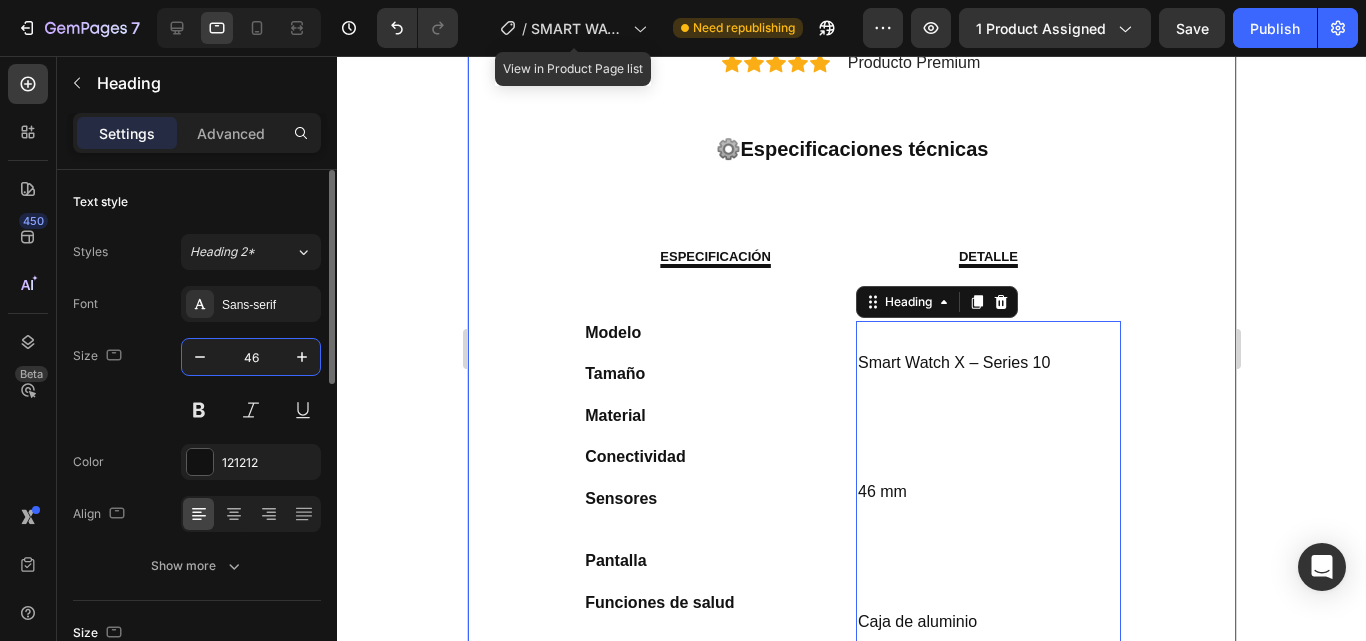 click on "46" at bounding box center (251, 357) 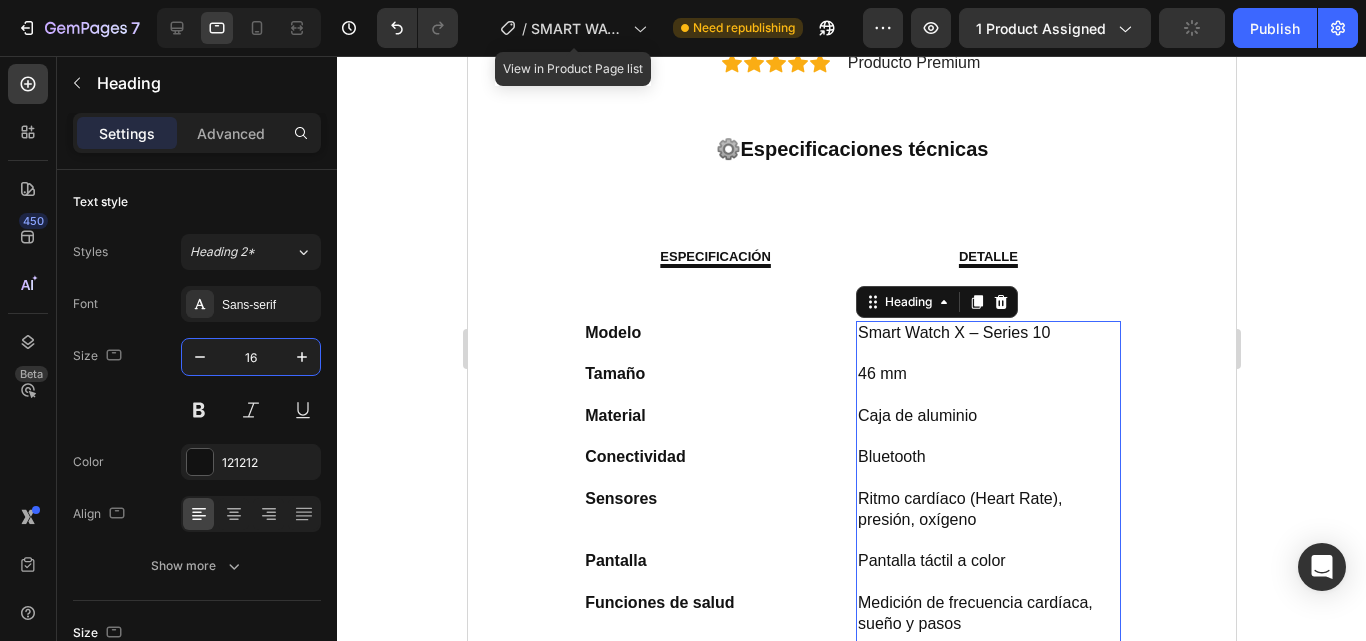 type on "16" 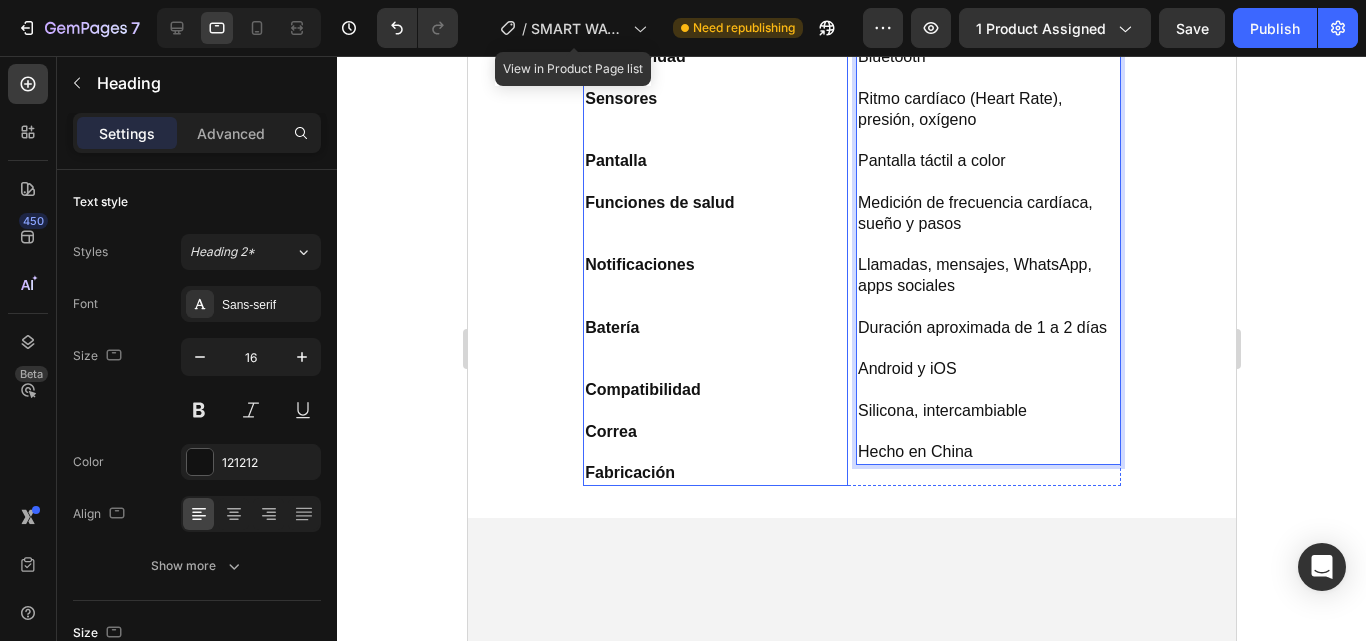 scroll, scrollTop: 1233, scrollLeft: 0, axis: vertical 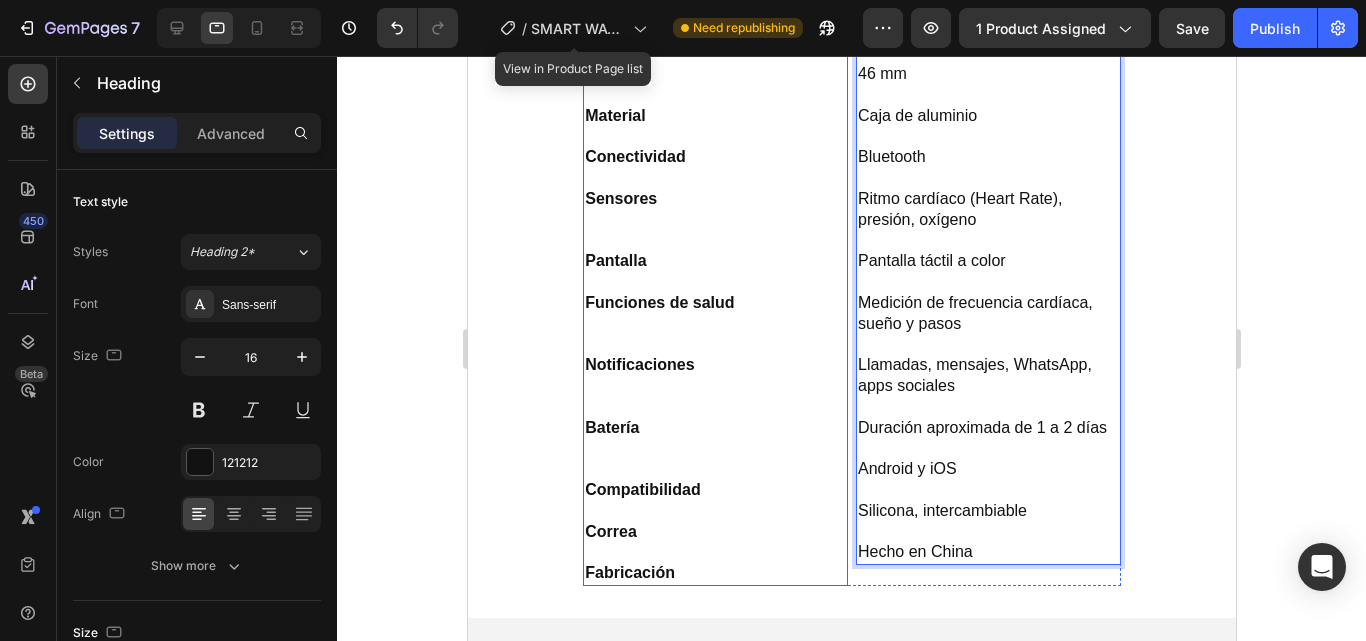 click on "Modelo Tamaño Material Conectividad Sensores Pantalla Funciones de salud Notificaciones Batería Compatibilidad Correa Fabricación" at bounding box center [714, 304] 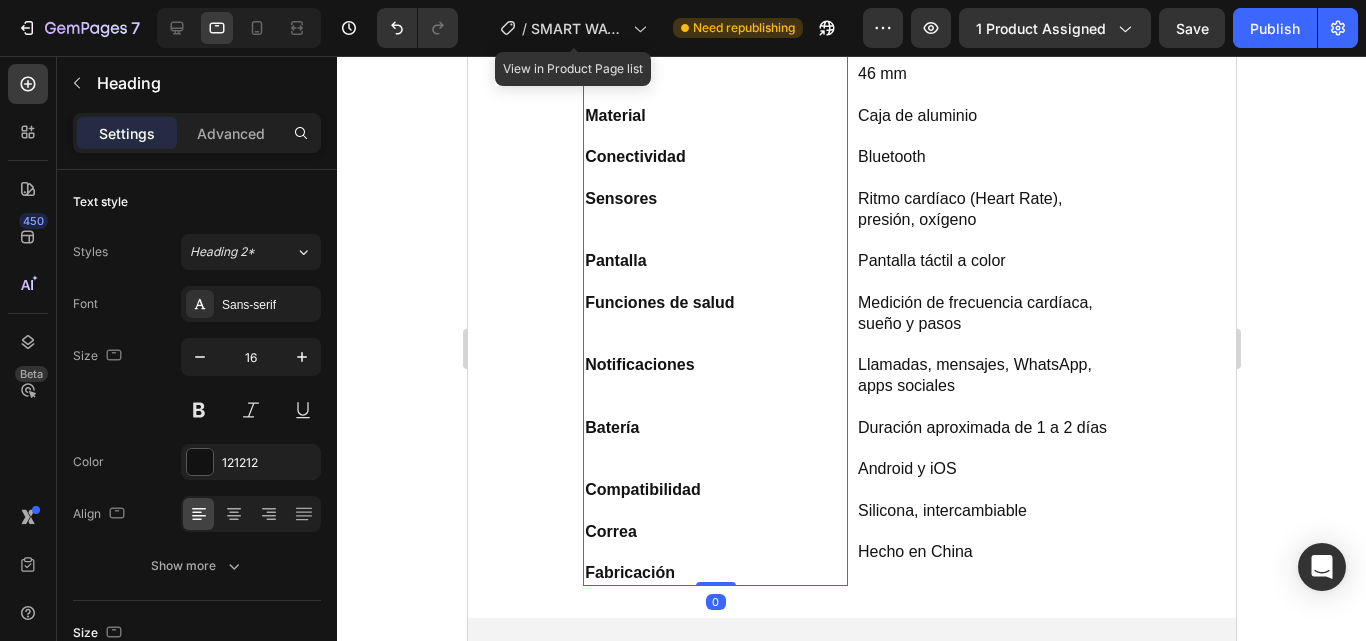click on "Modelo Tamaño Material Conectividad Sensores Pantalla Funciones de salud Notificaciones Batería Compatibilidad Correa Fabricación" at bounding box center [714, 304] 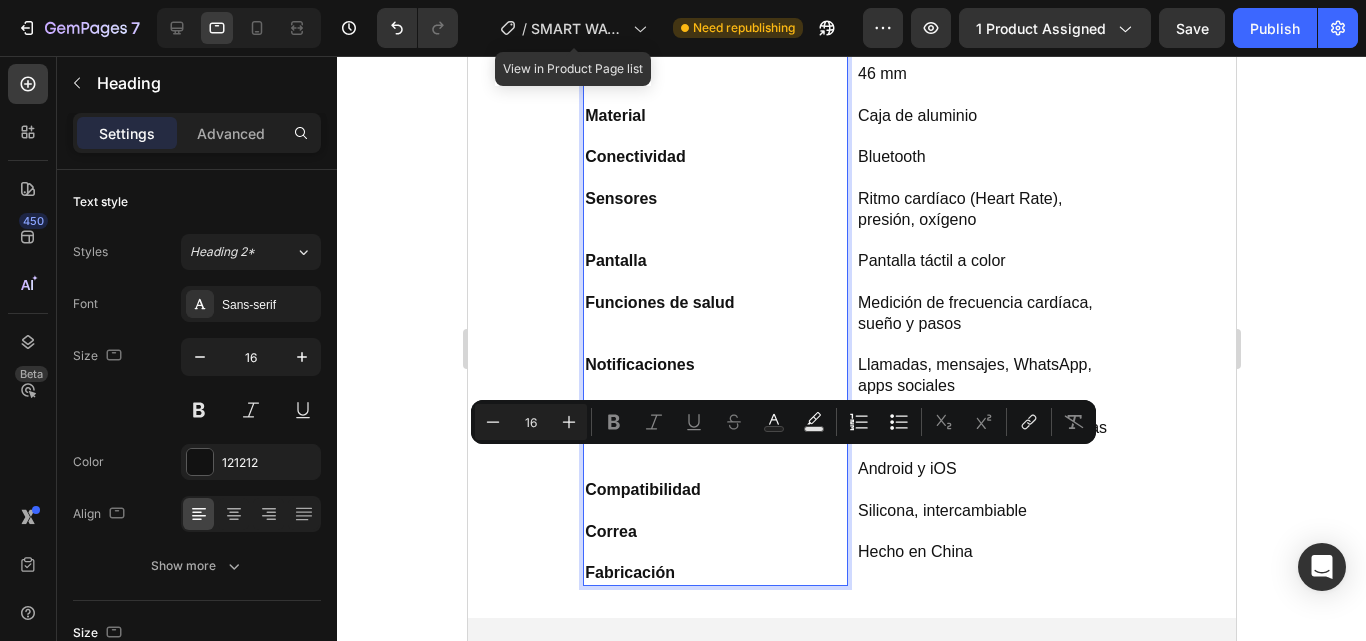 click on "Modelo Tamaño Material Conectividad Sensores Pantalla Funciones de salud Notificaciones Batería Compatibilidad Correa Fabricación" at bounding box center [714, 304] 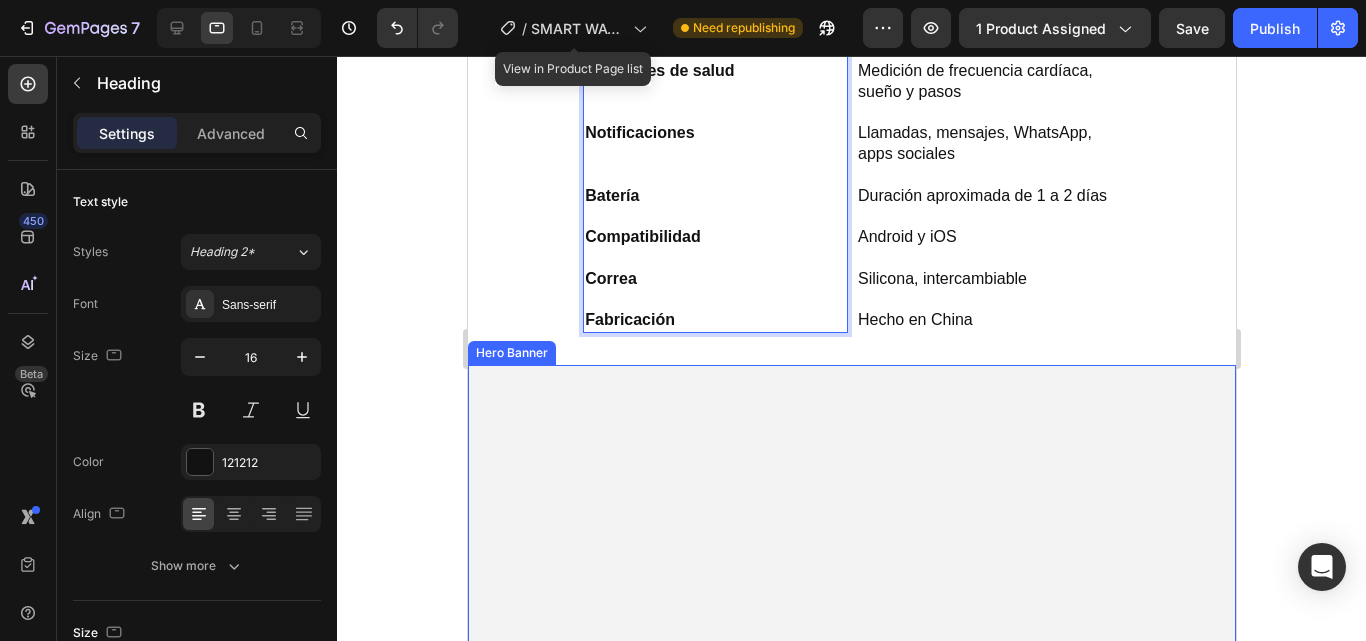 scroll, scrollTop: 1533, scrollLeft: 0, axis: vertical 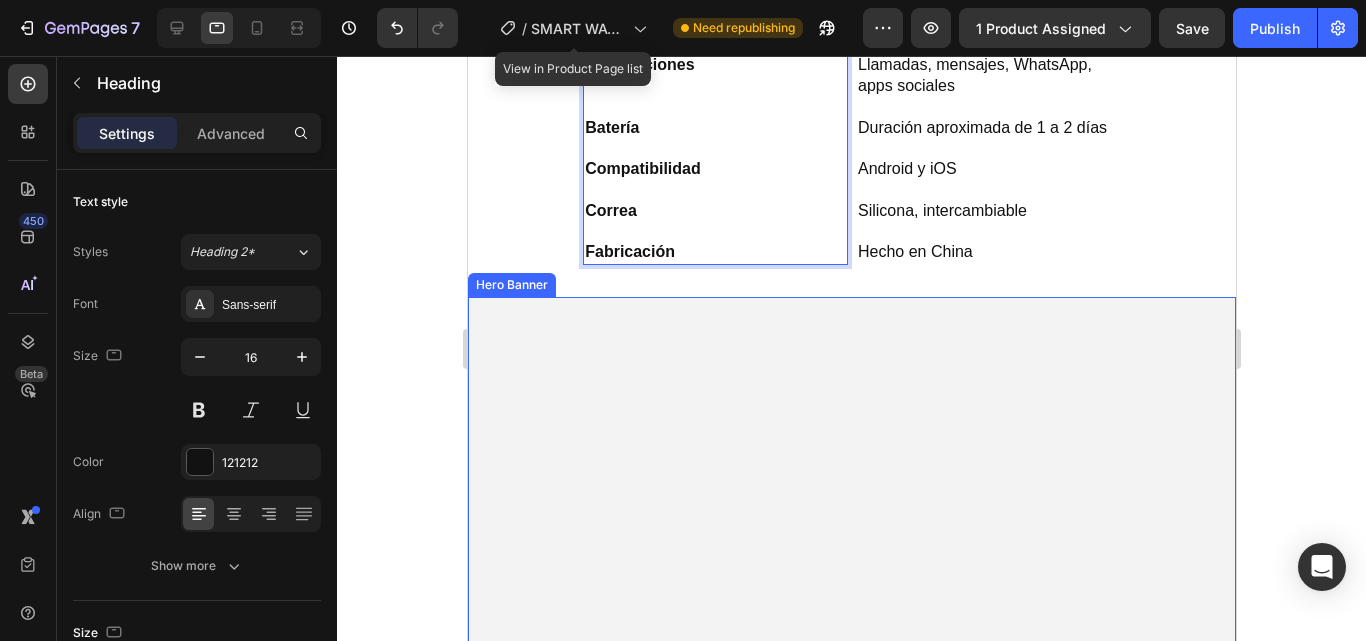 click at bounding box center [851, 681] 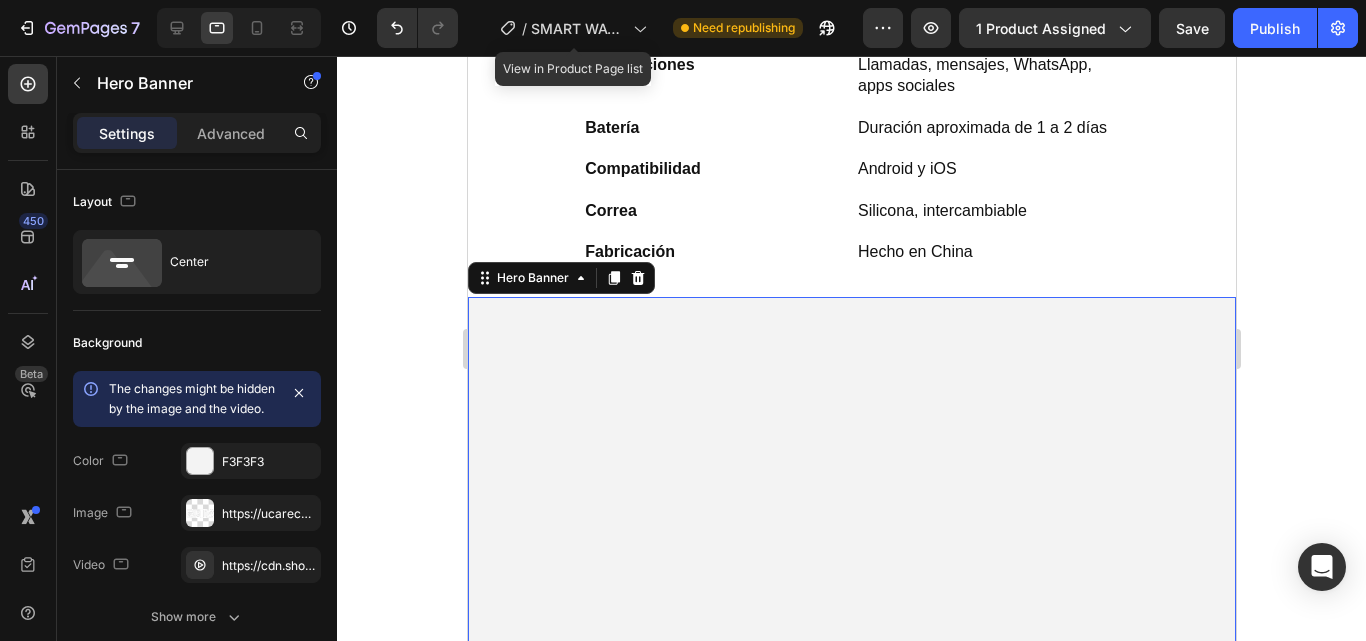 click at bounding box center [851, 681] 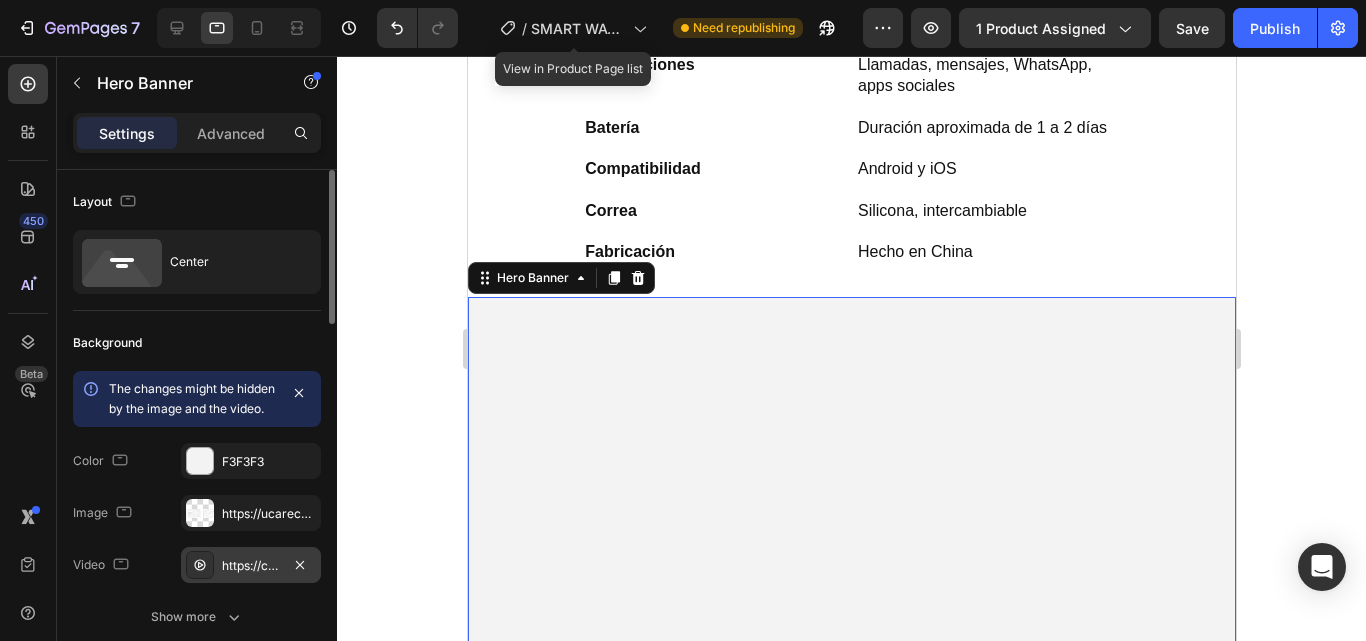 click on "https://cdn.shopify.com/videos/c/o/v/d50901affffe487d86e262422d6820ab.mp4" at bounding box center [251, 566] 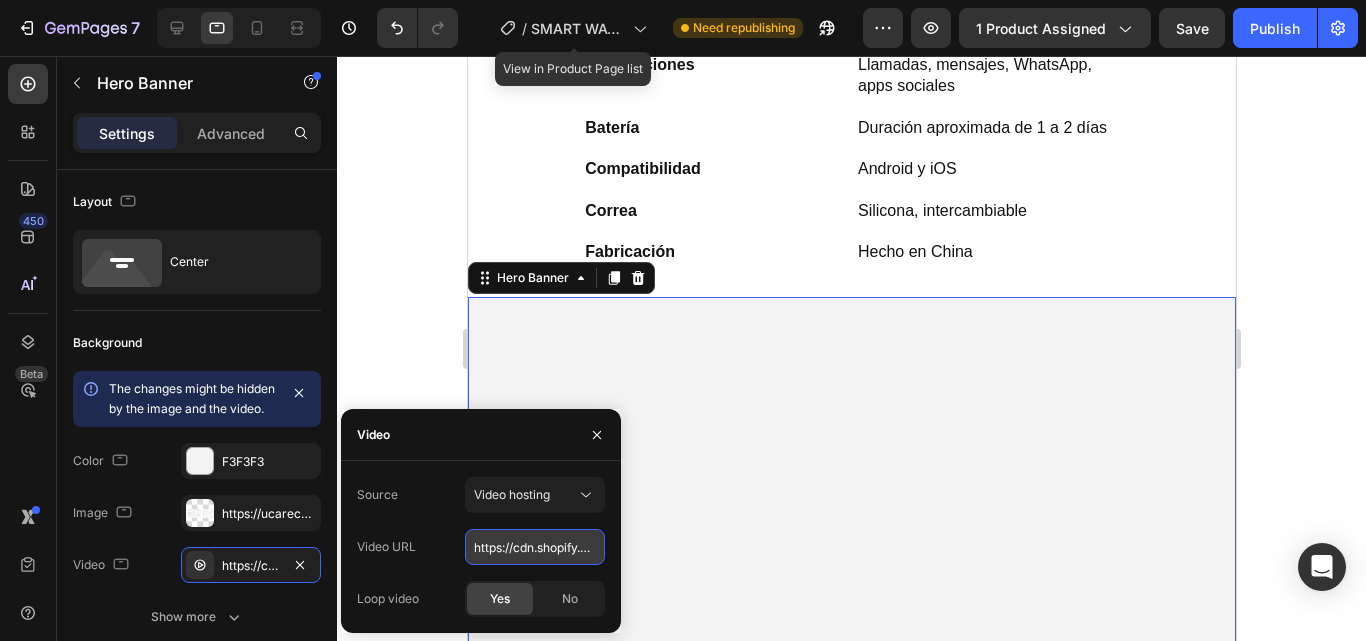 click on "https://cdn.shopify.com/videos/c/o/v/d50901affffe487d86e262422d6820ab.mp4" at bounding box center [535, 547] 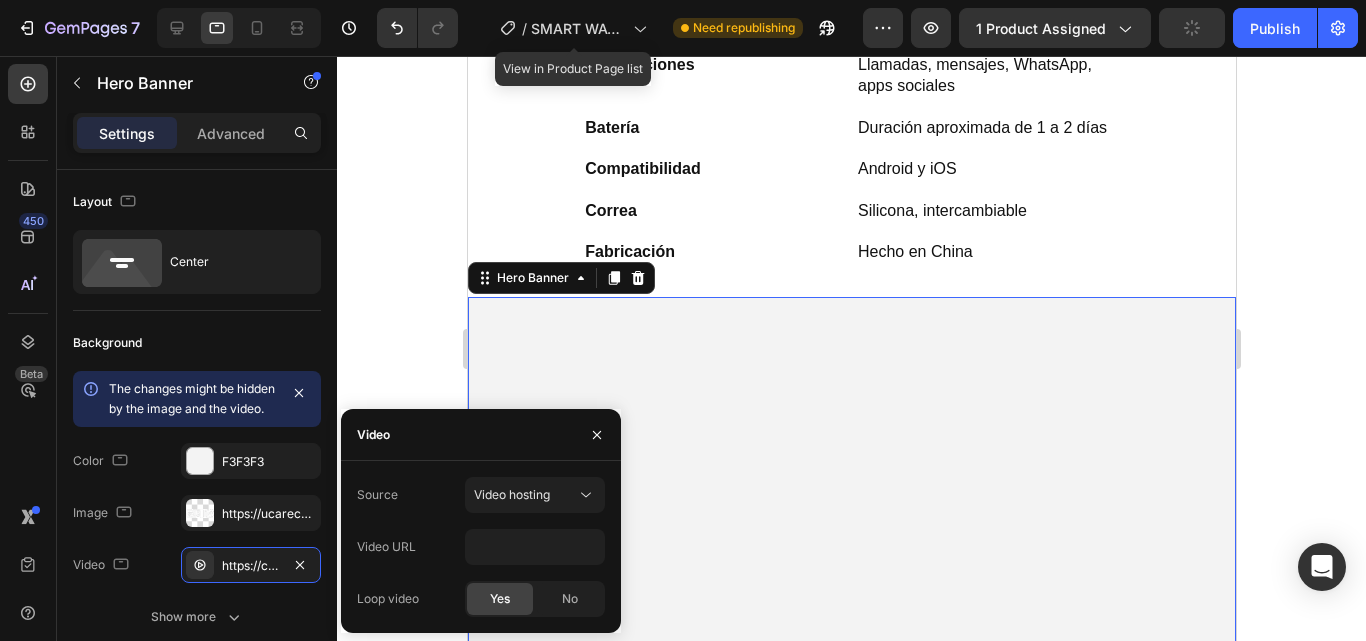 click 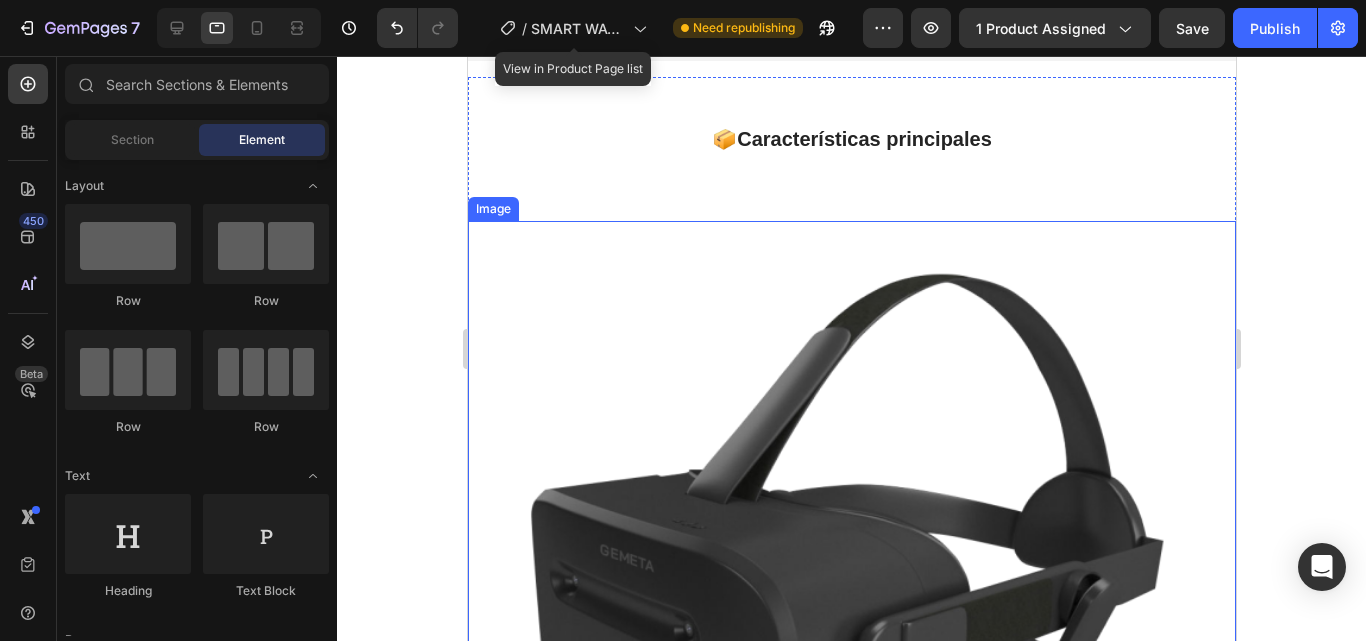 scroll, scrollTop: 2533, scrollLeft: 0, axis: vertical 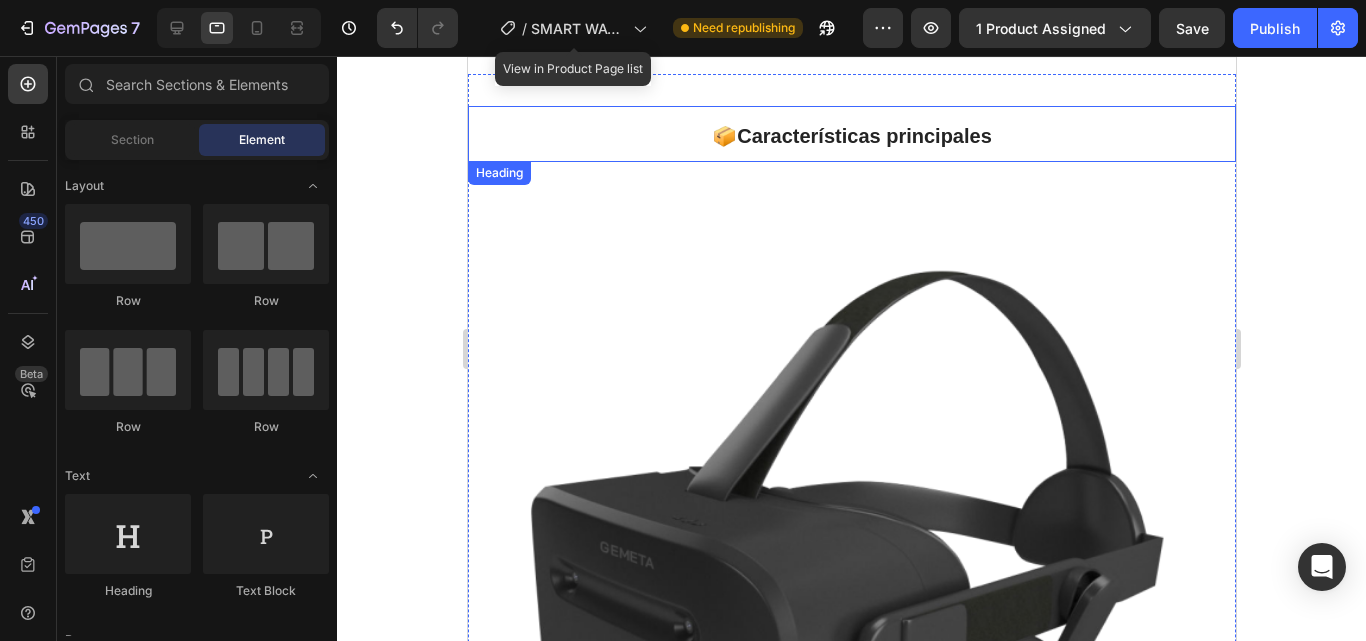 click on "Características principales" at bounding box center [863, 136] 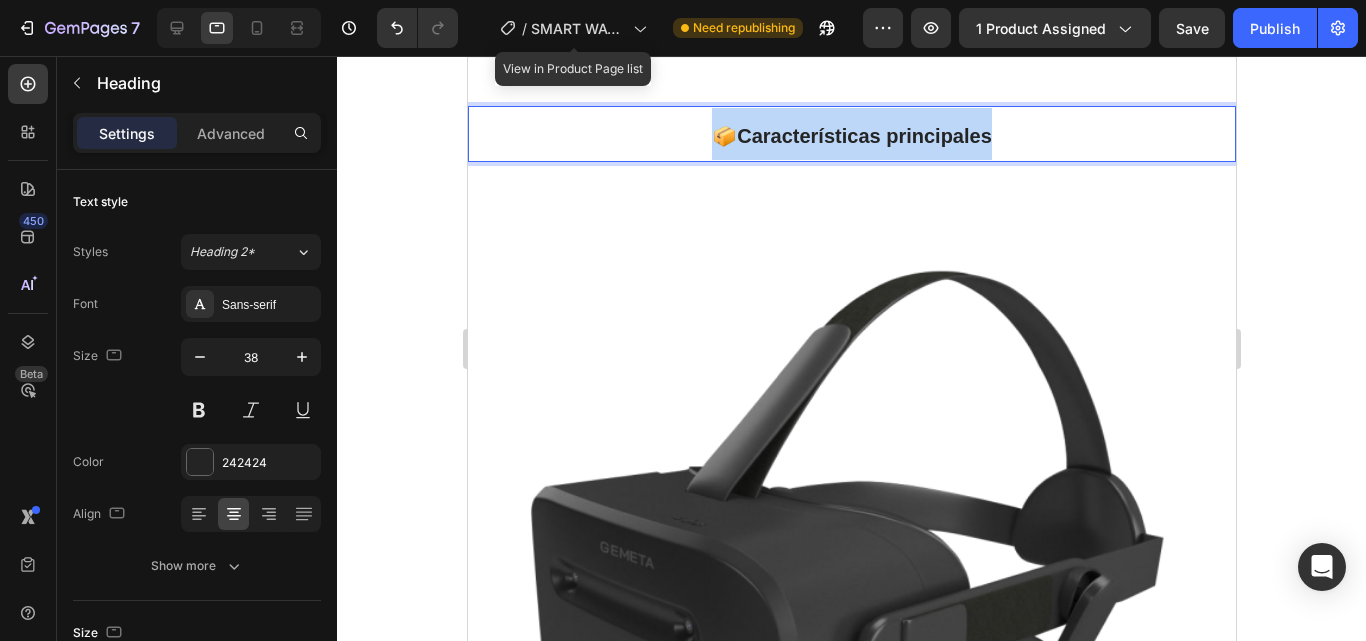 click on "Características principales" at bounding box center (863, 136) 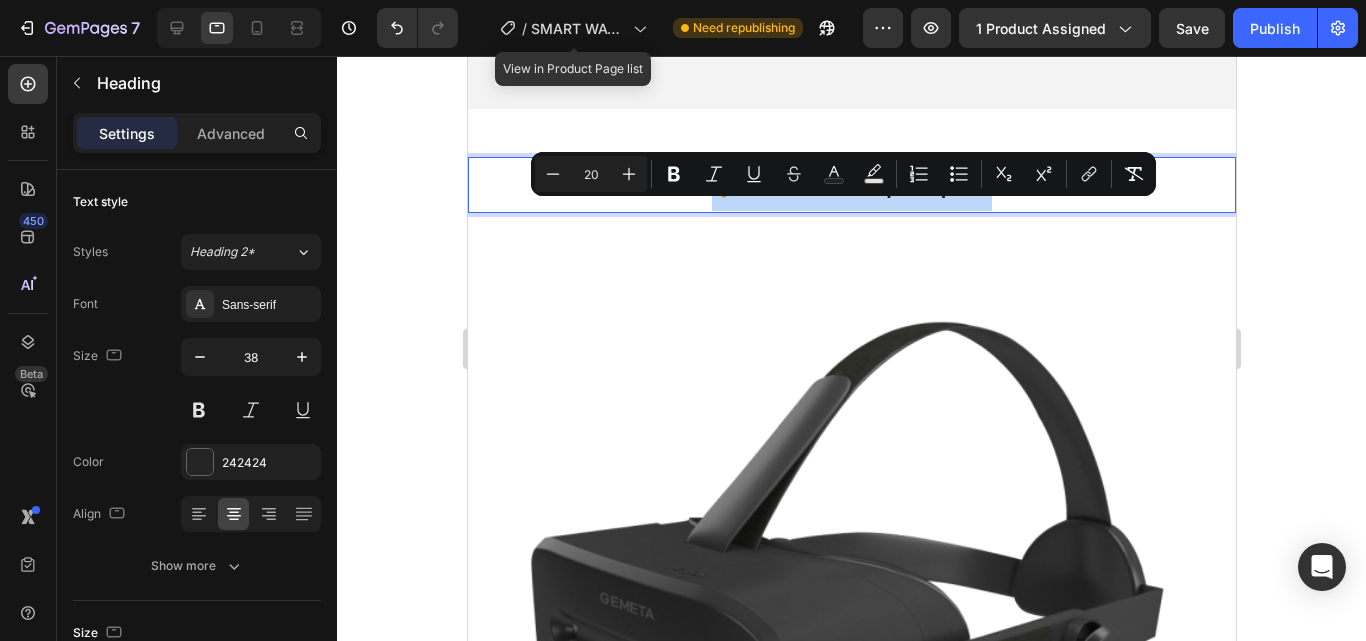 scroll, scrollTop: 2433, scrollLeft: 0, axis: vertical 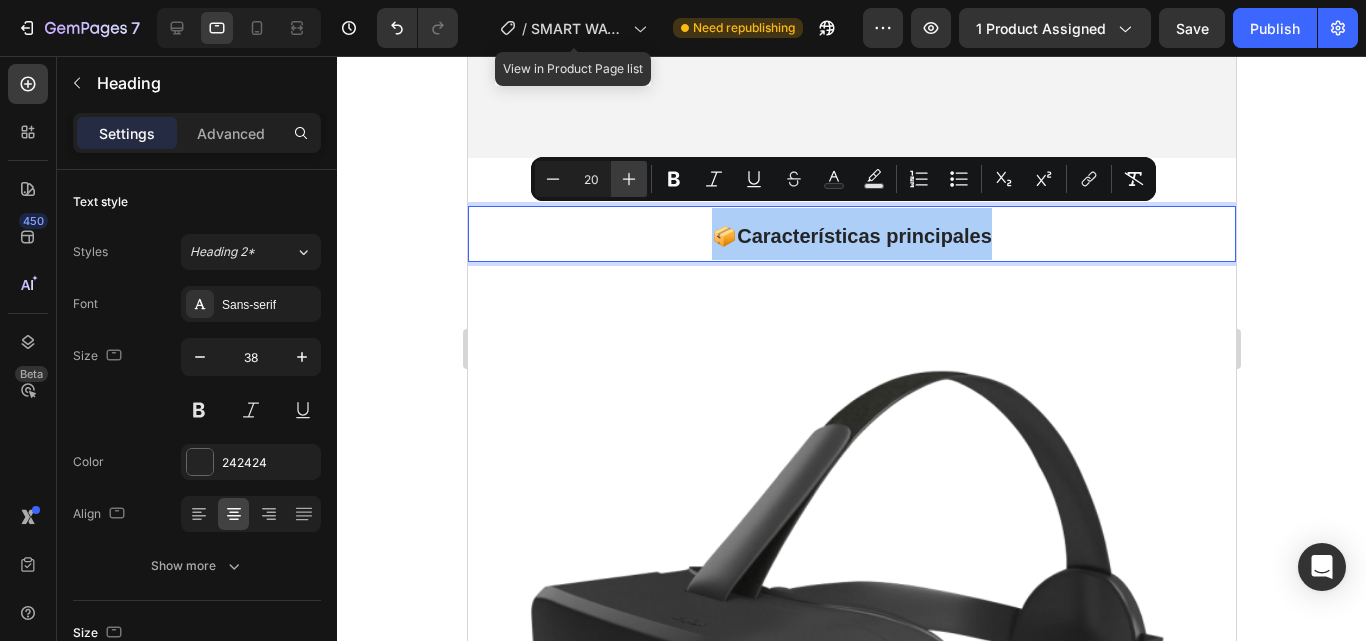 click 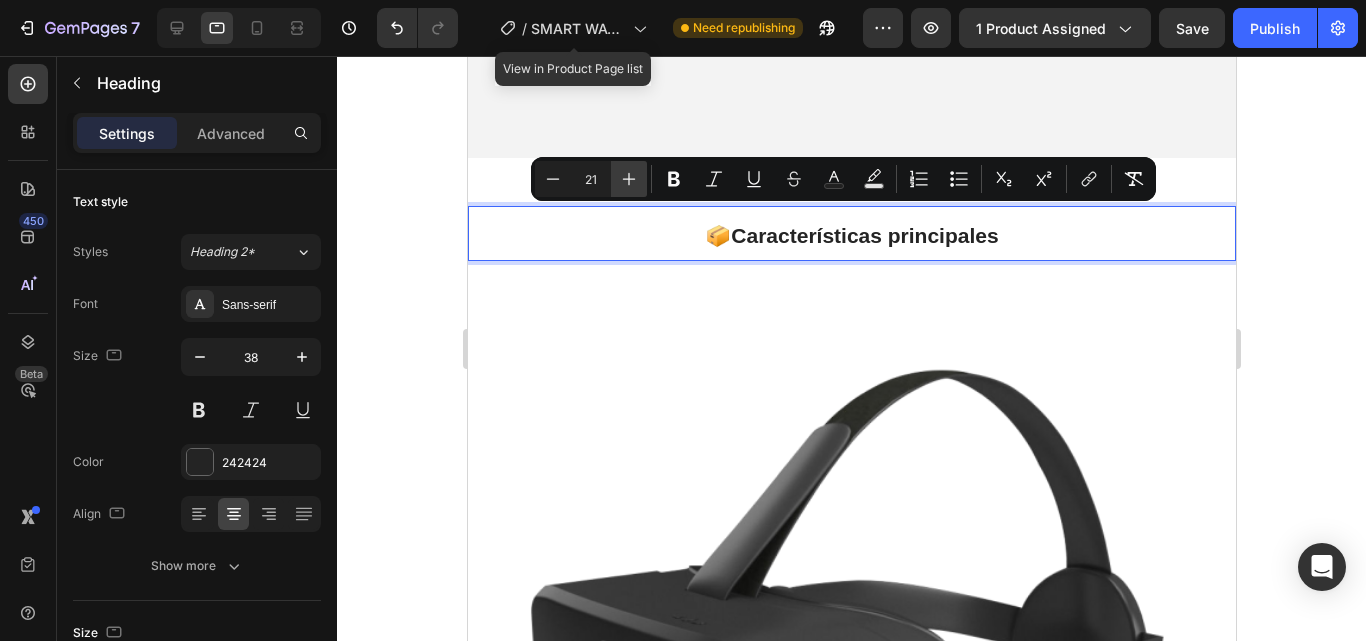 click 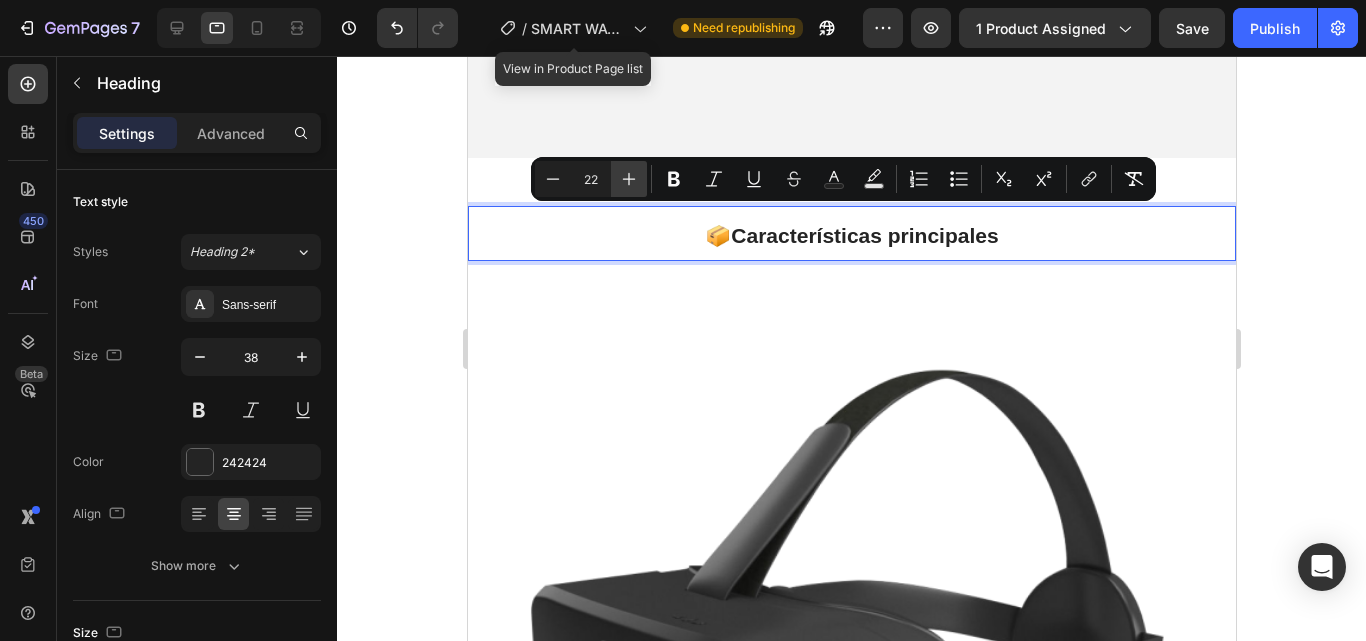 click 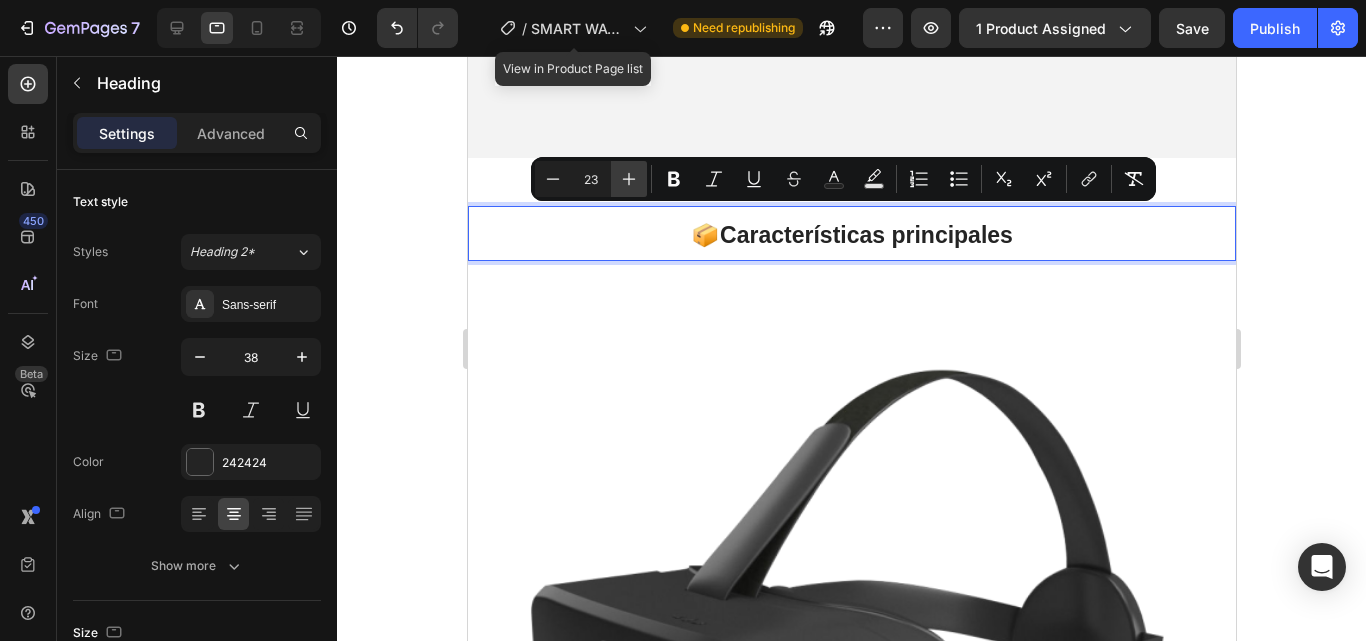 click 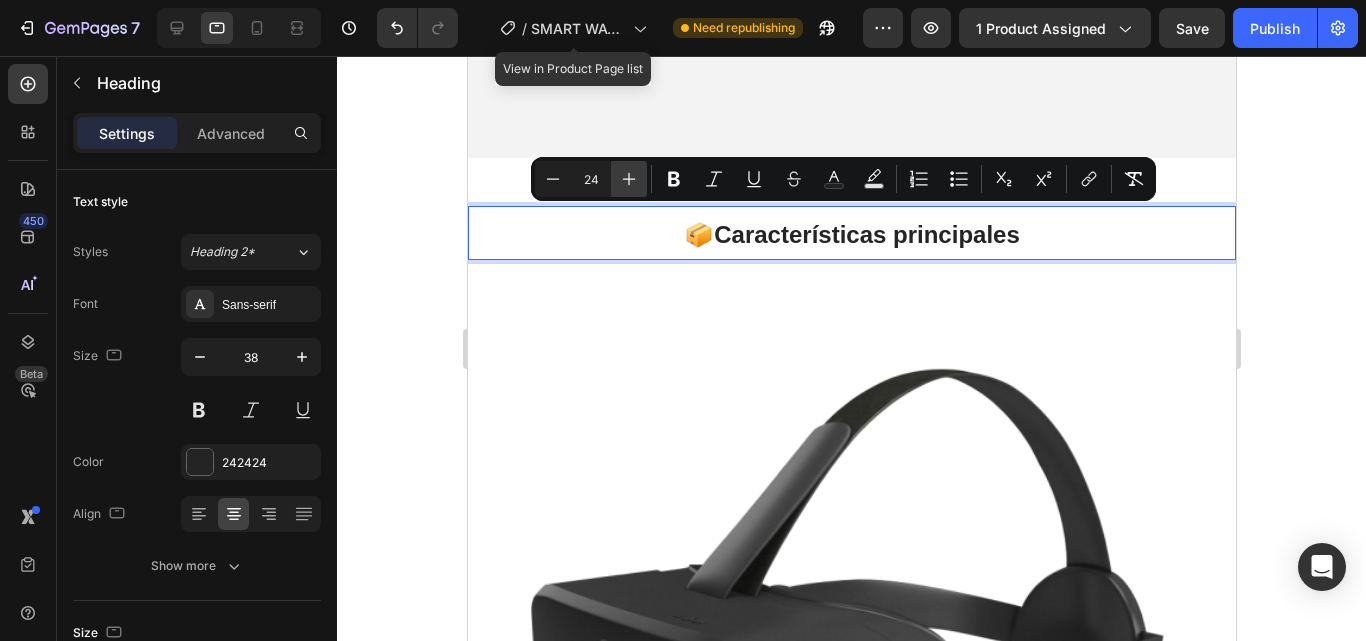 click 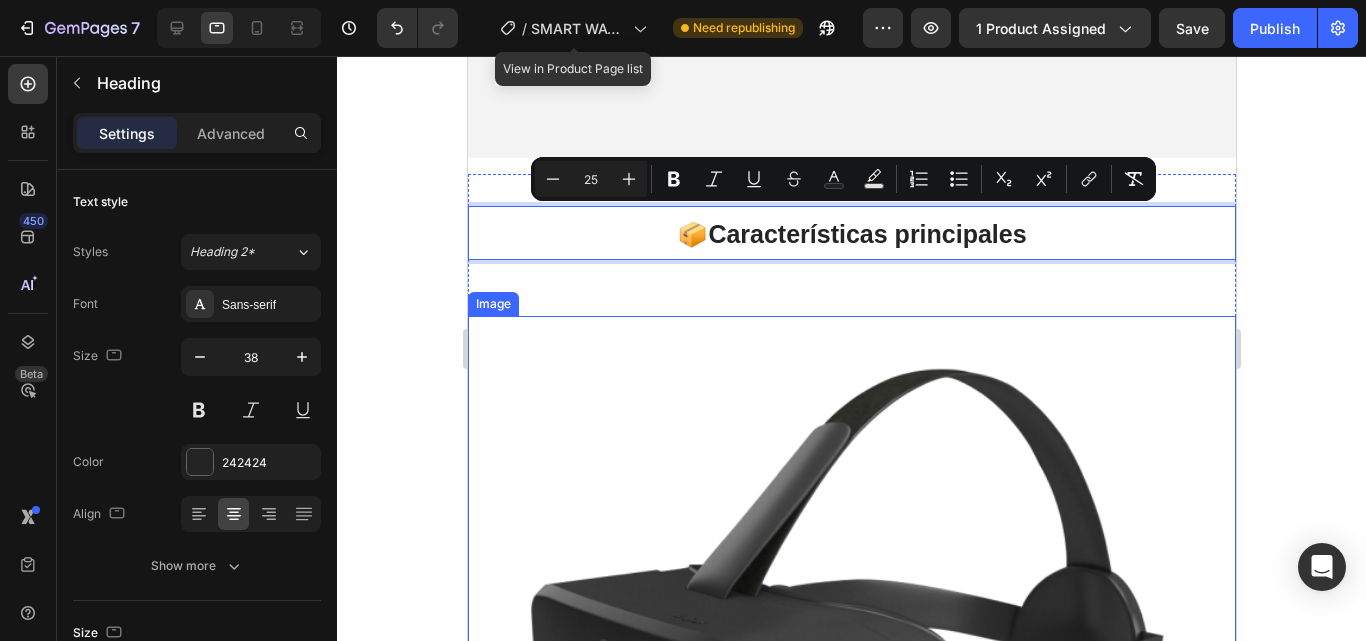 click at bounding box center (851, 700) 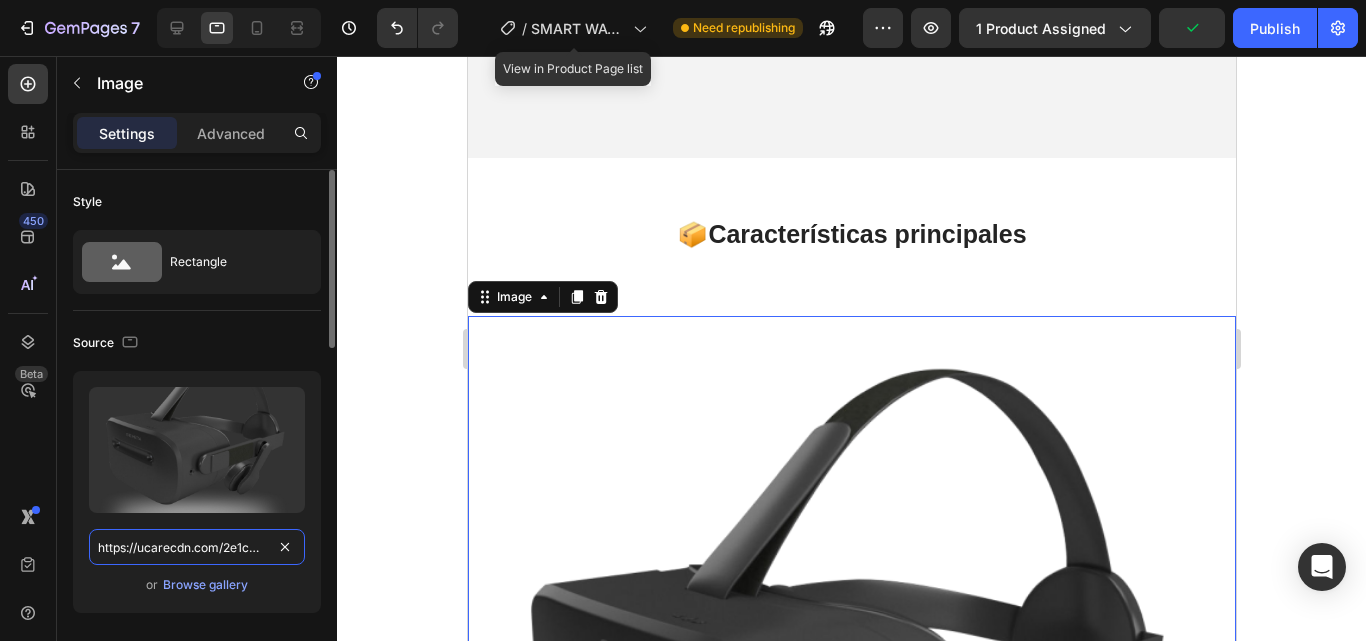 click on "https://ucarecdn.com/2e1cb222-8505-4276-b9d4-e70e81d49dda/" at bounding box center (197, 547) 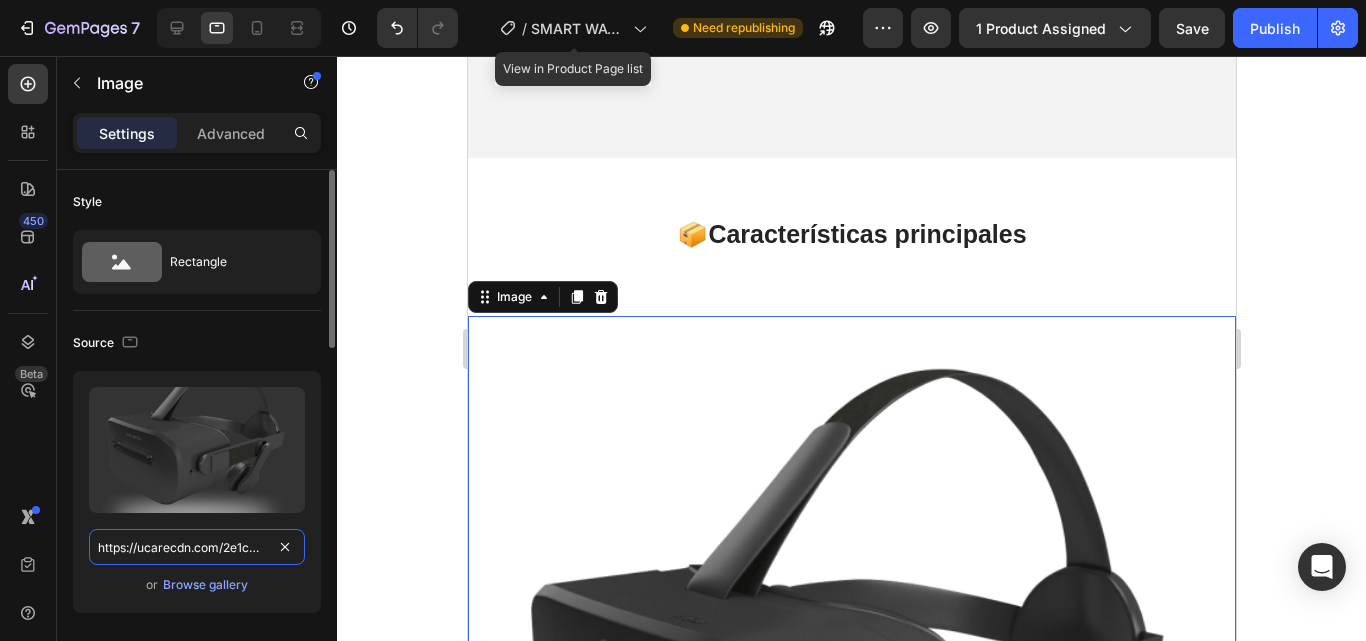 paste on "cdn.shopify.com/s/files/1/0699/8304/3773/files/photo_4931918076098752703_y.jpg?v=1754184928" 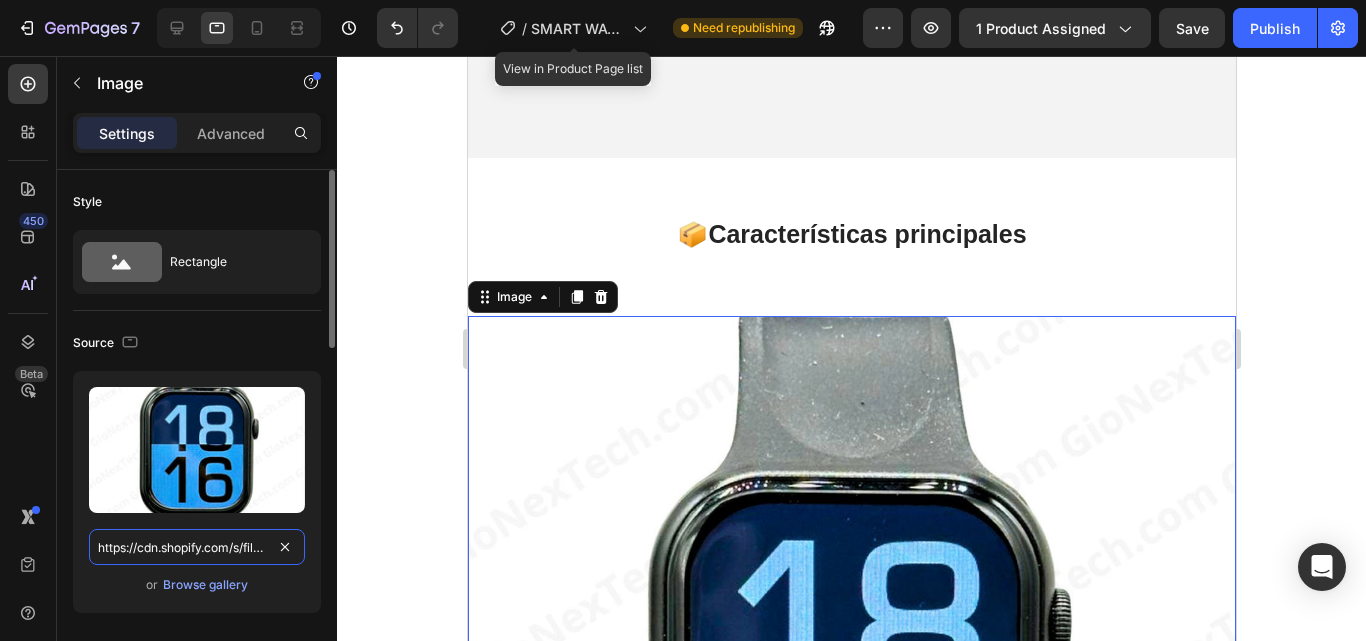 scroll, scrollTop: 0, scrollLeft: 442, axis: horizontal 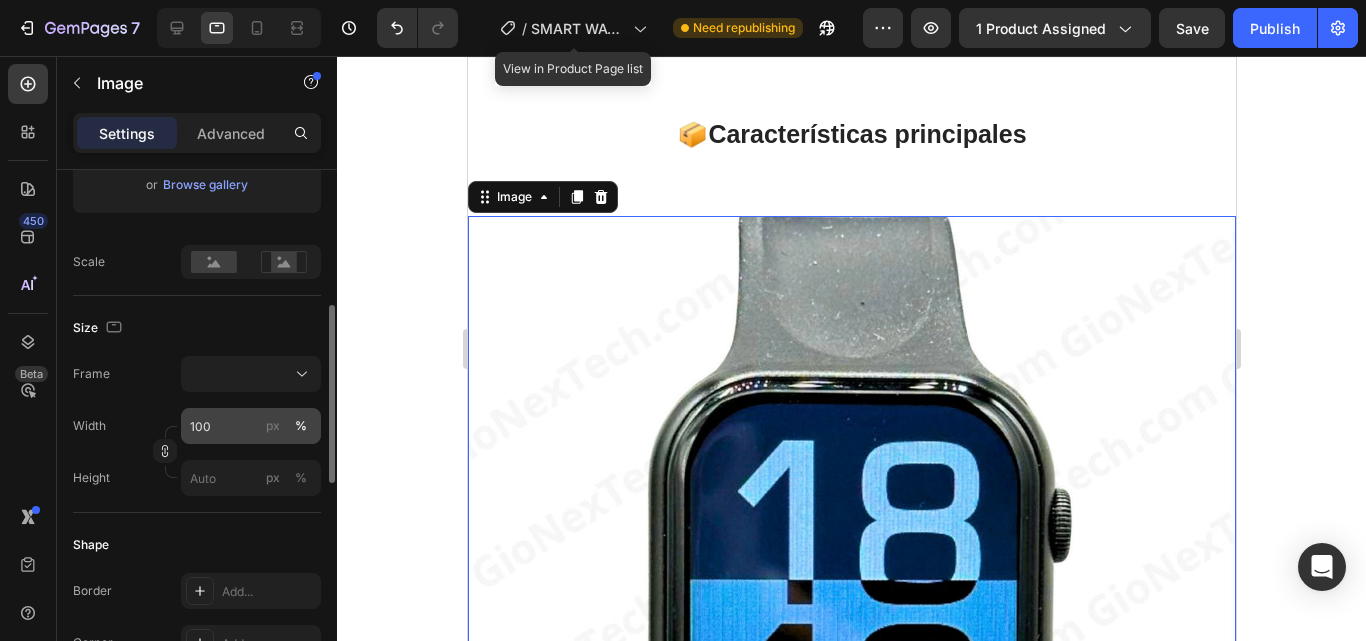 type on "https://cdn.shopify.com/s/files/1/0699/8304/3773/files/photo_4931918076098752703_y.jpg?v=1754184928" 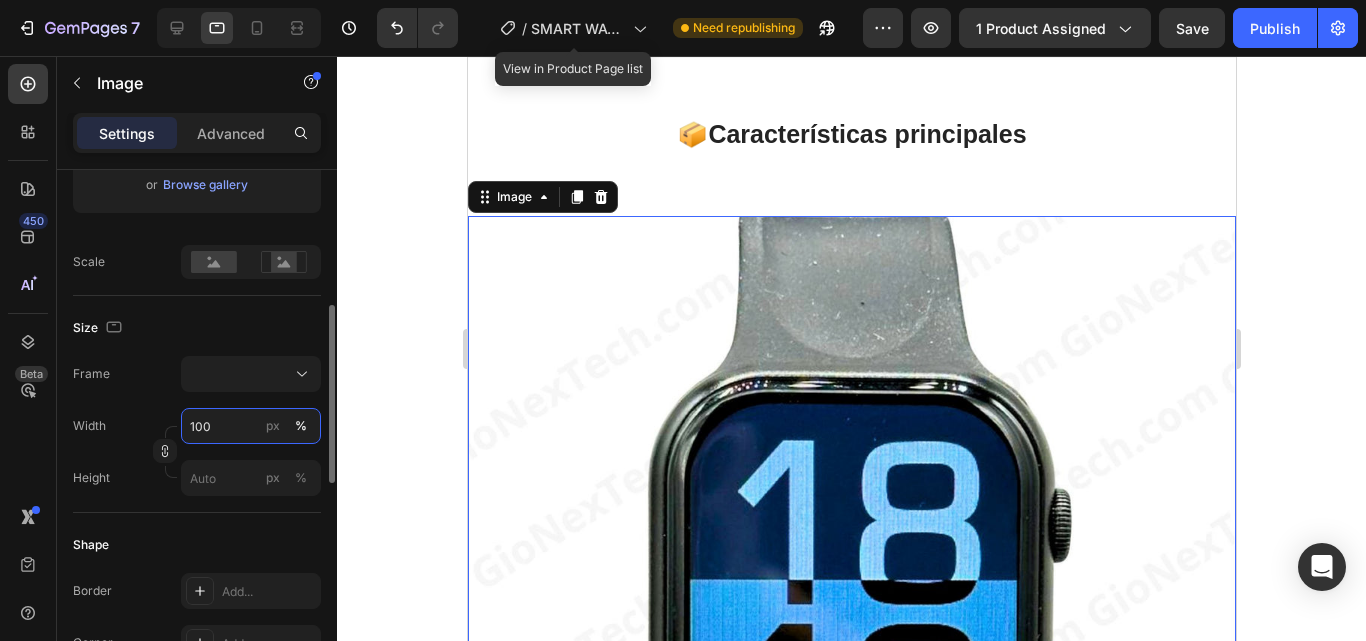 click on "100" at bounding box center [251, 426] 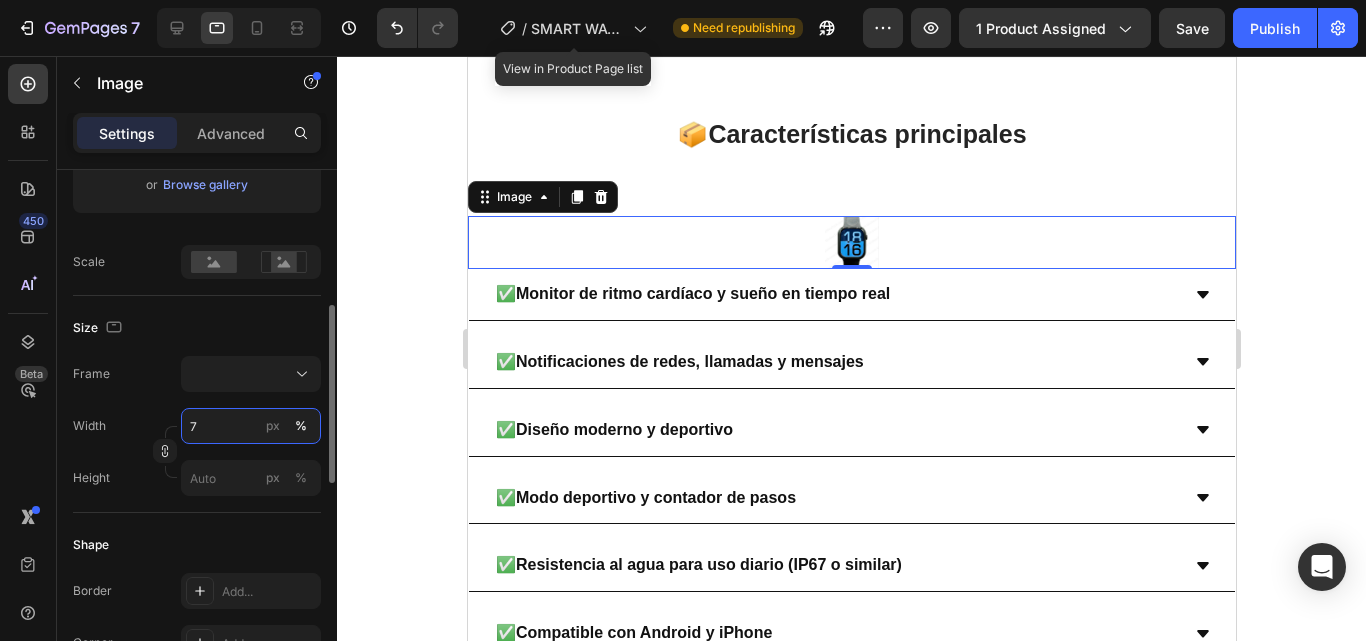 type on "70" 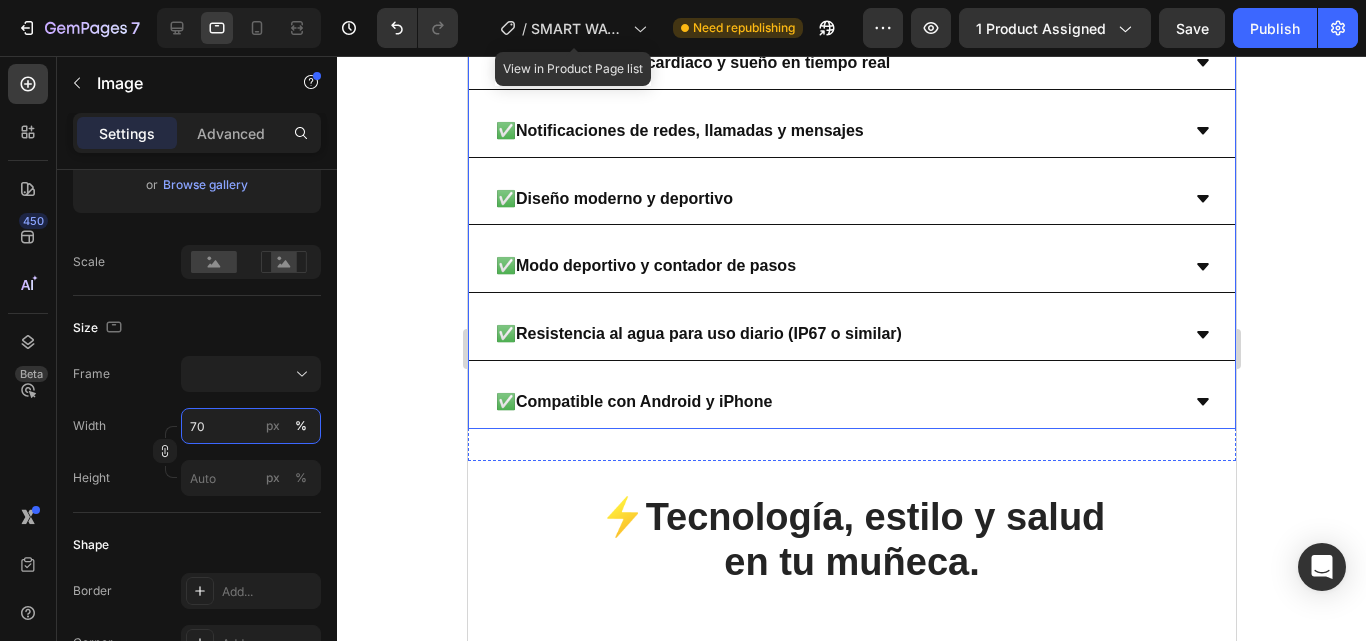 scroll, scrollTop: 3333, scrollLeft: 0, axis: vertical 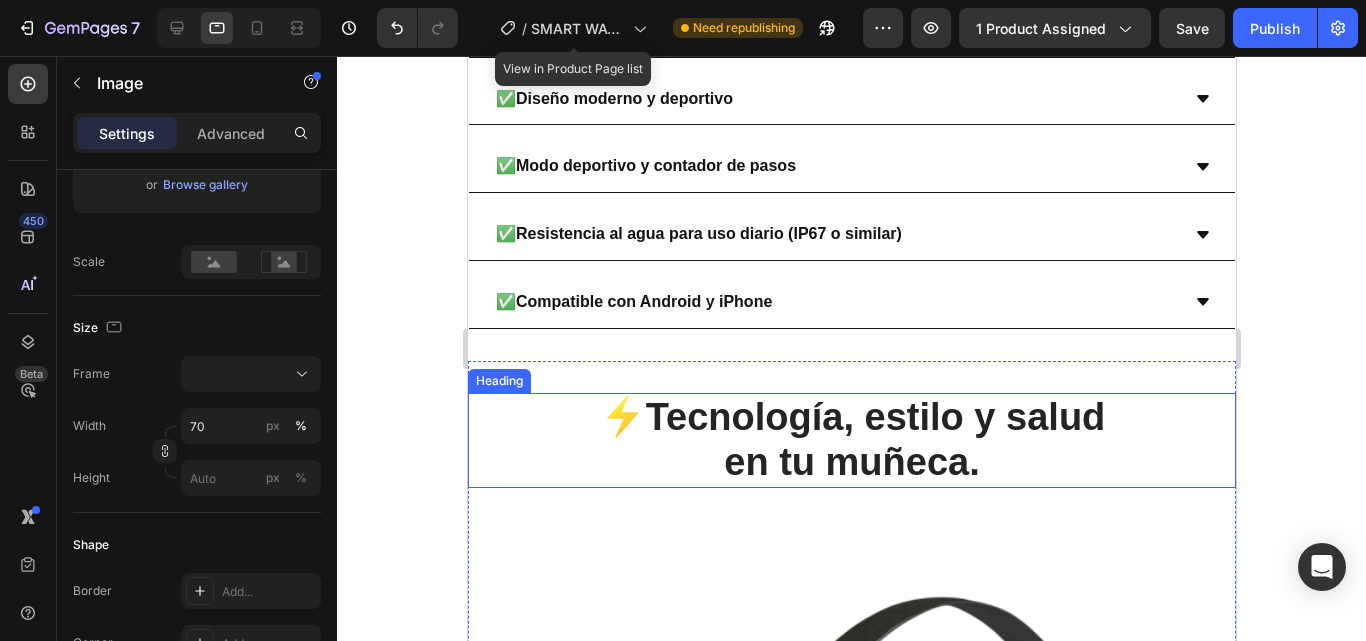 click on "en tu muñeca." at bounding box center [851, 462] 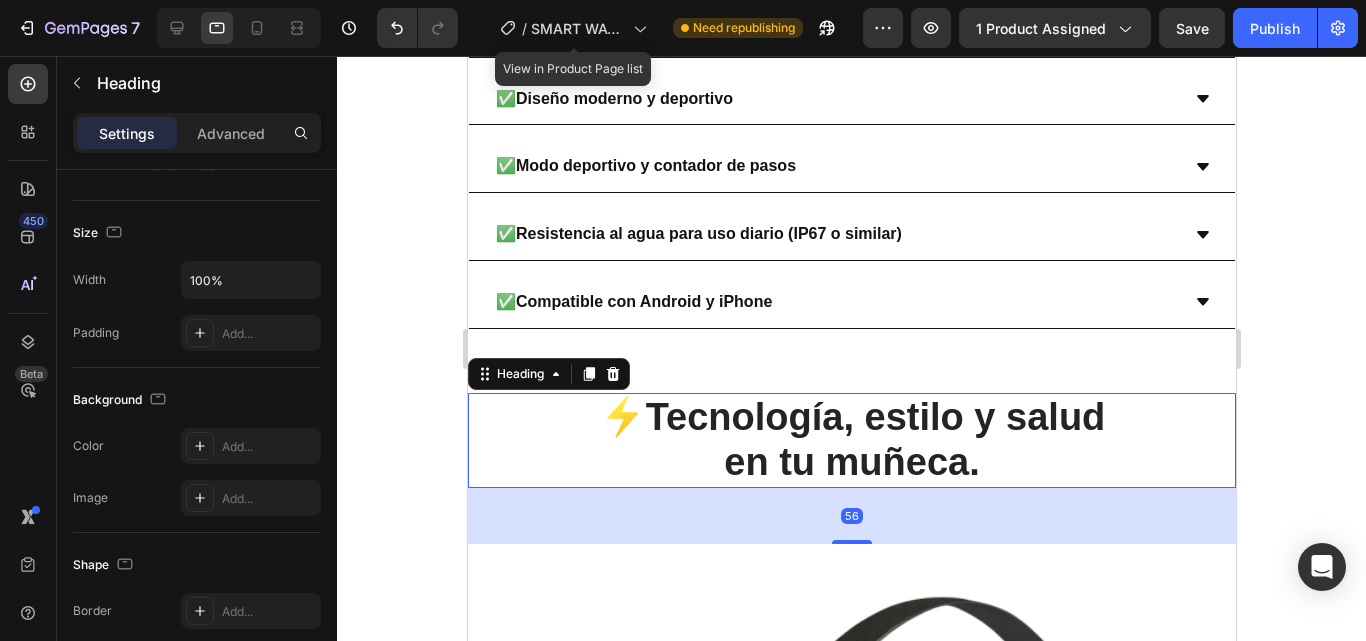 scroll, scrollTop: 0, scrollLeft: 0, axis: both 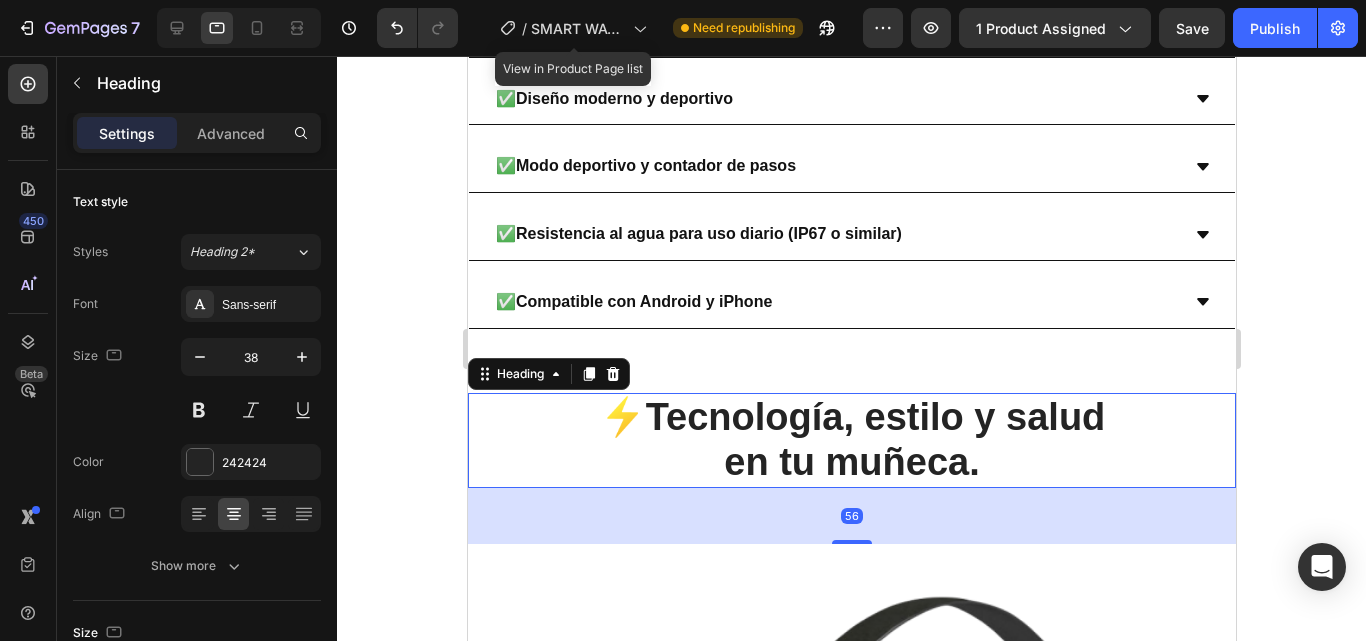click on "⚡  Tecnología, estilo y salud  en tu muñeca." at bounding box center [851, 440] 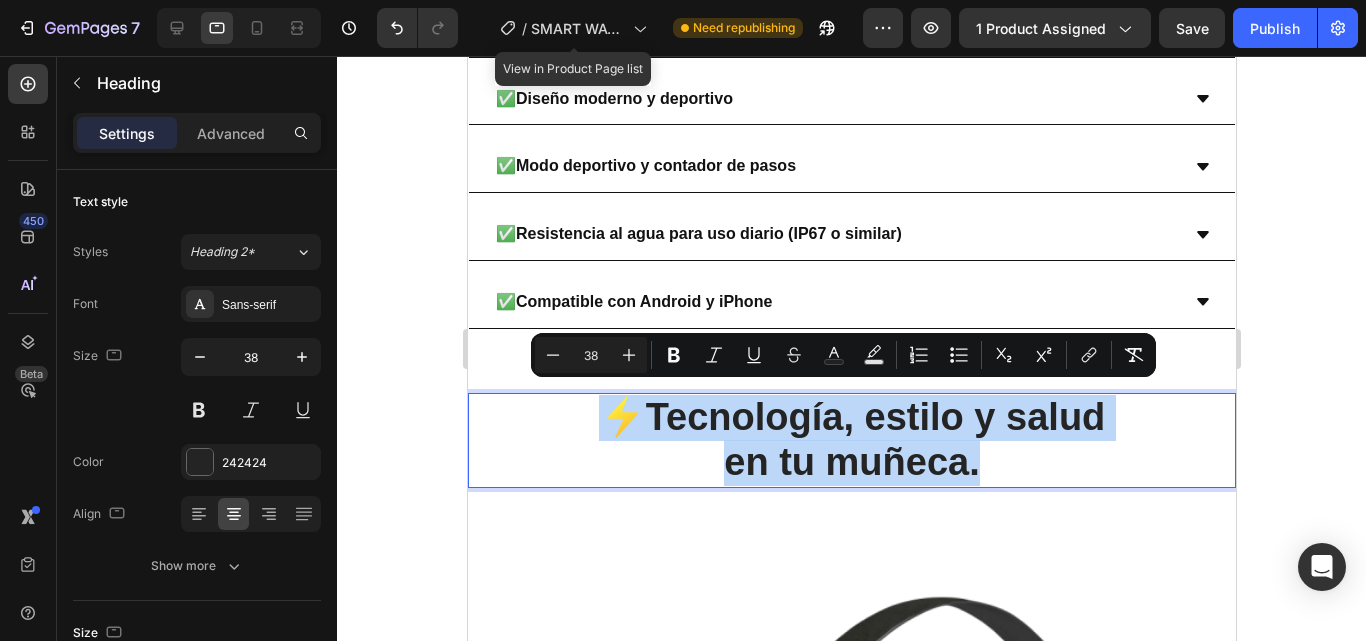drag, startPoint x: 871, startPoint y: 434, endPoint x: 524, endPoint y: 390, distance: 349.7785 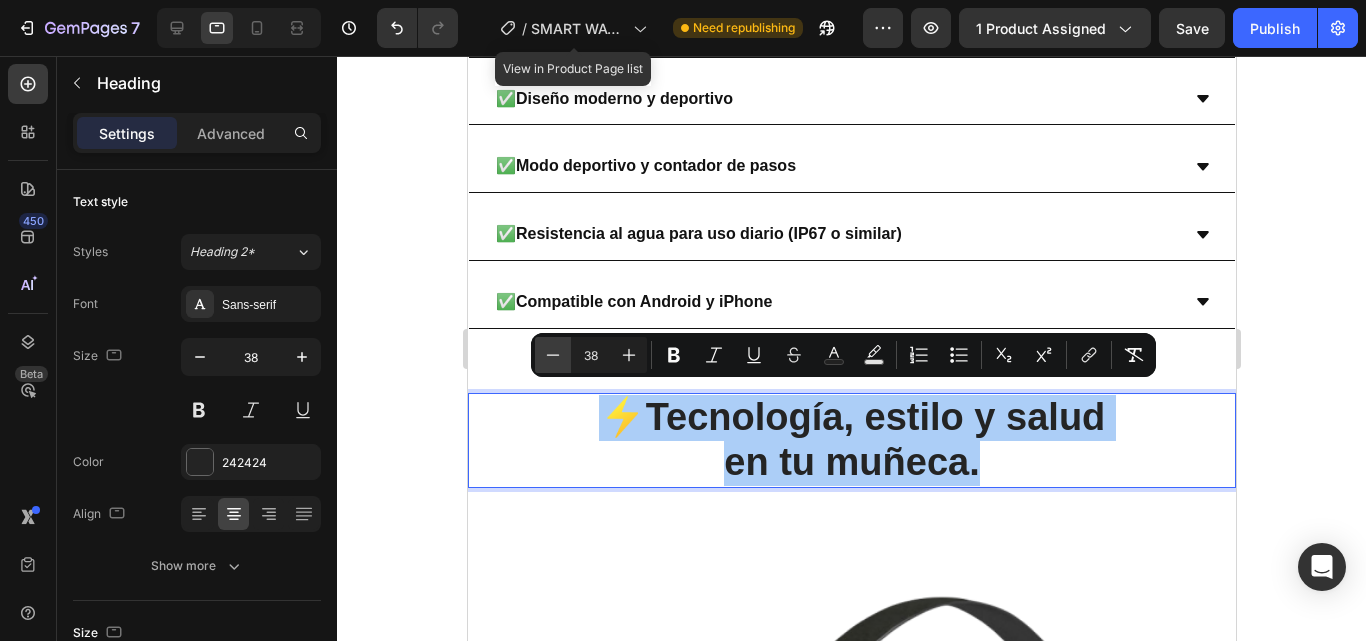 click 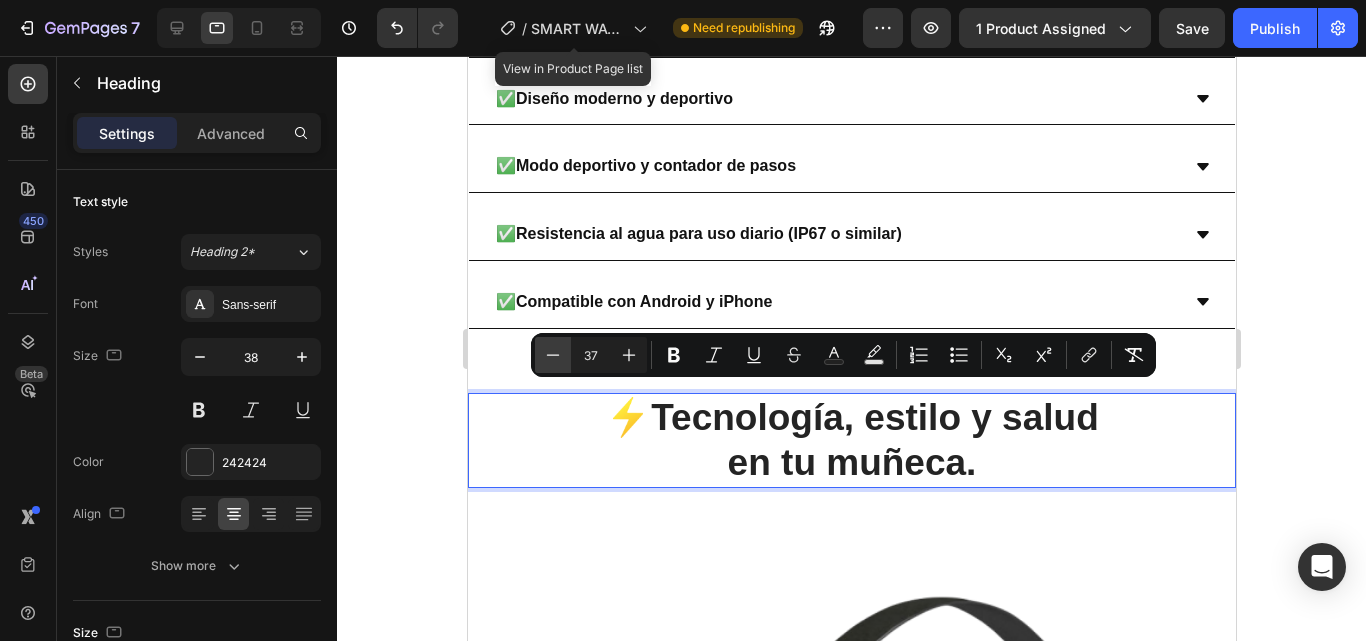 click 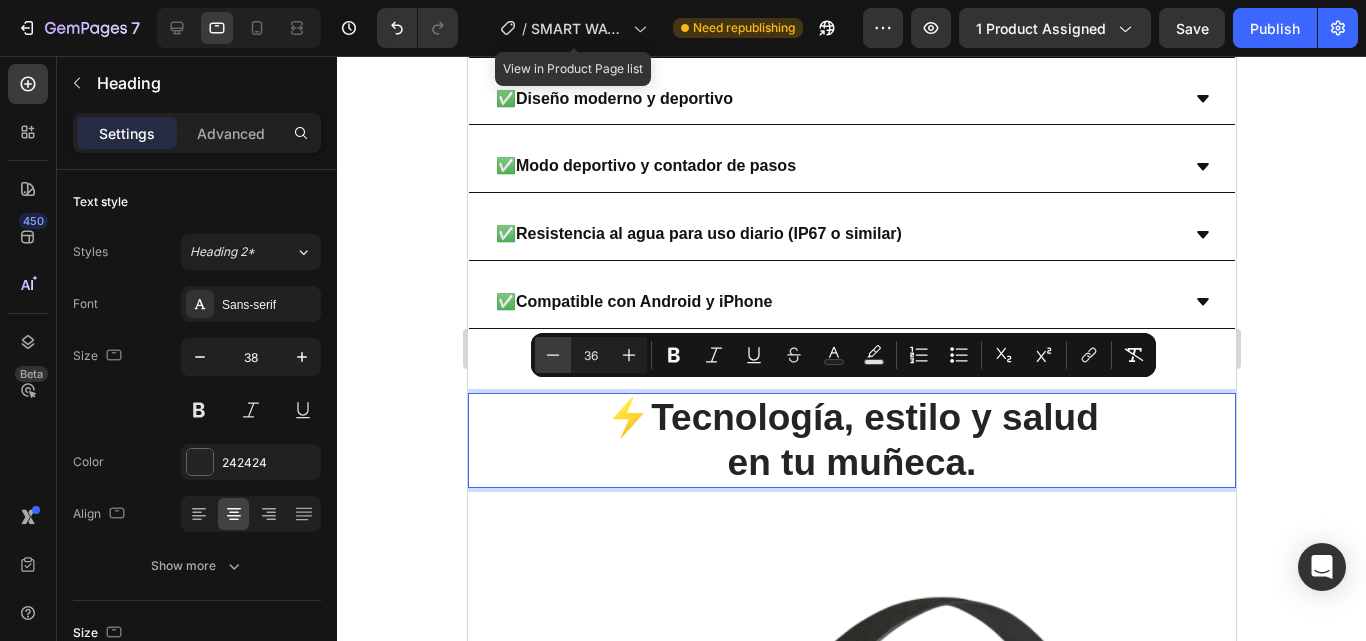 click 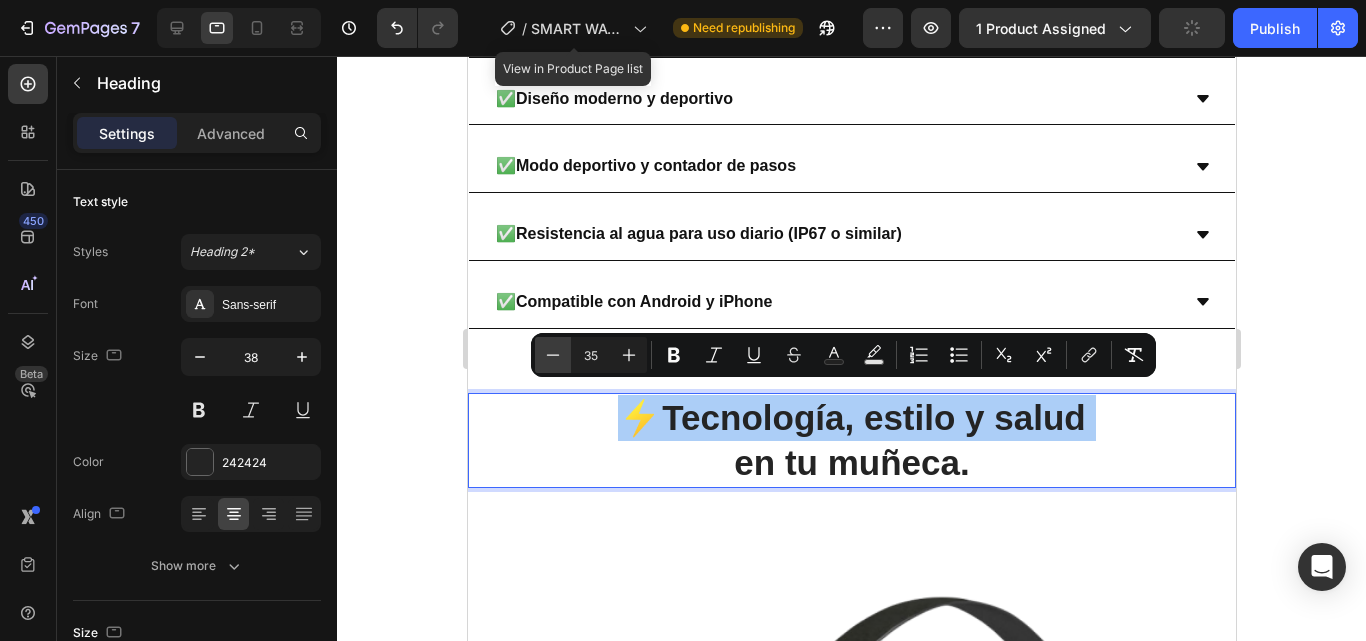 click 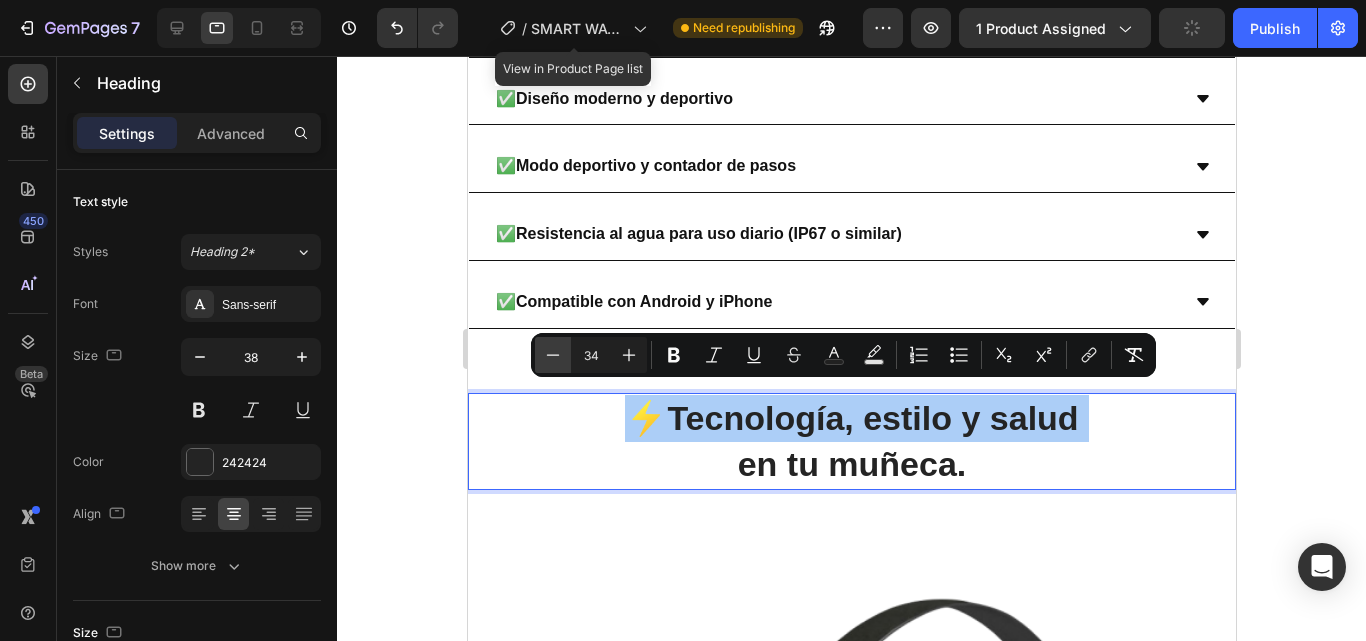 click 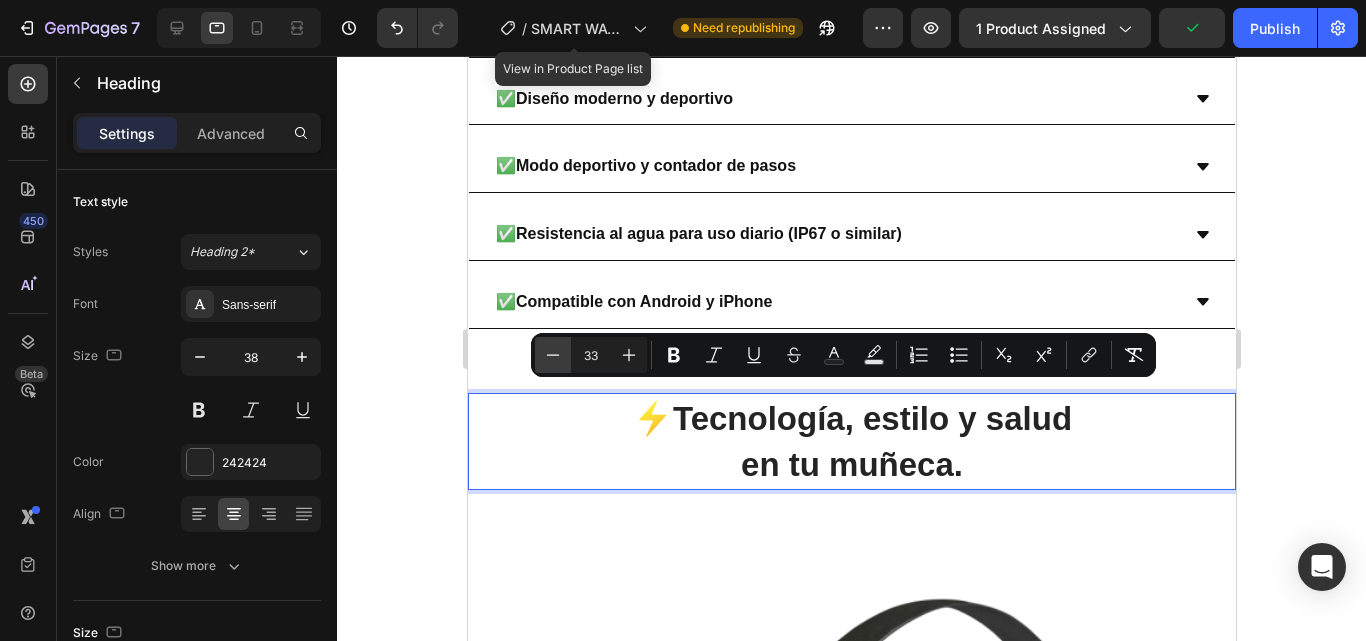 click 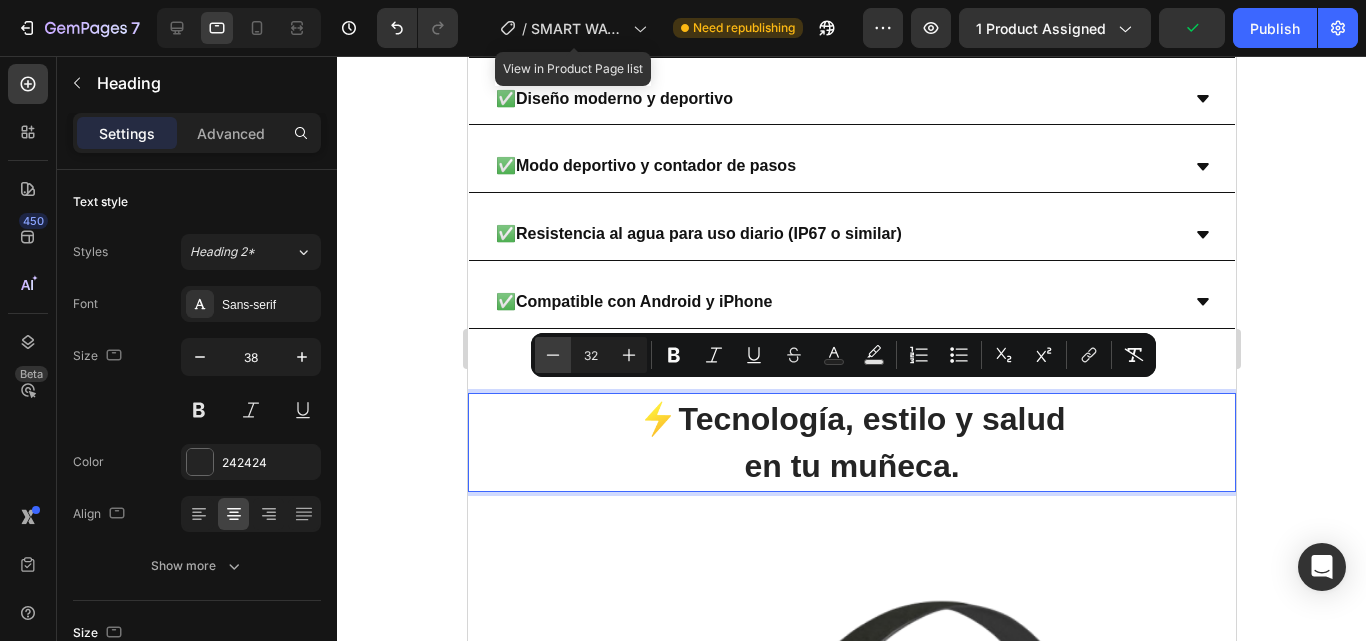 click 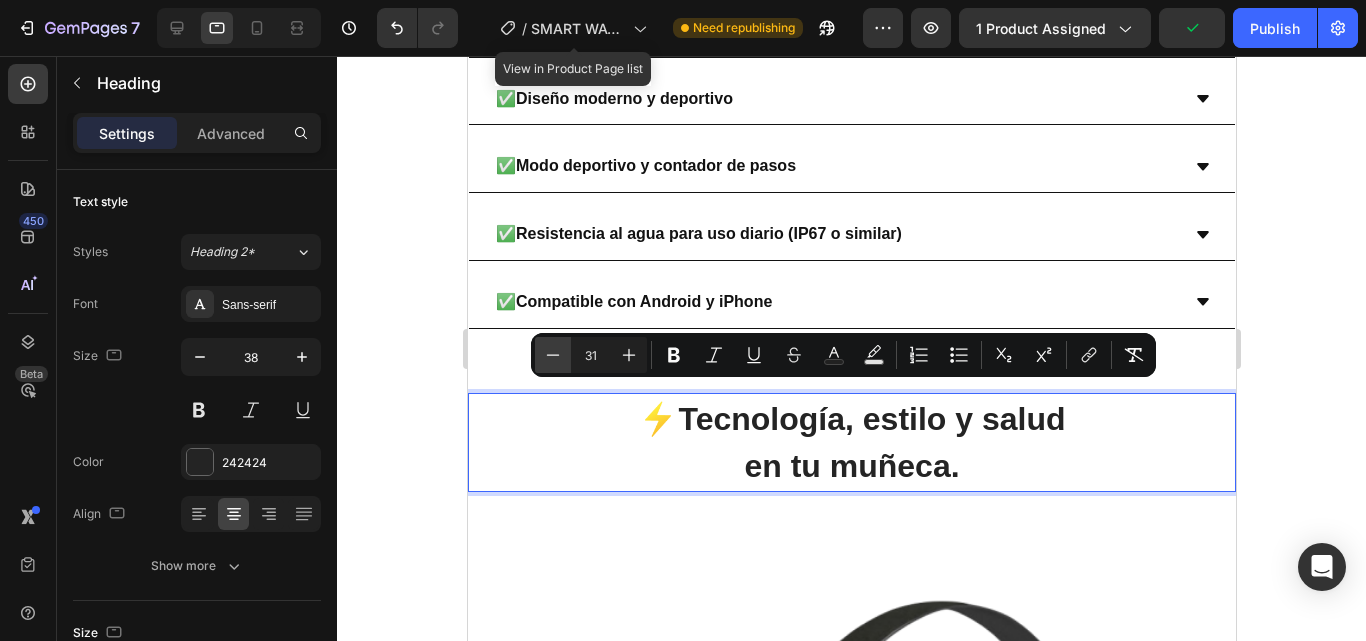 click 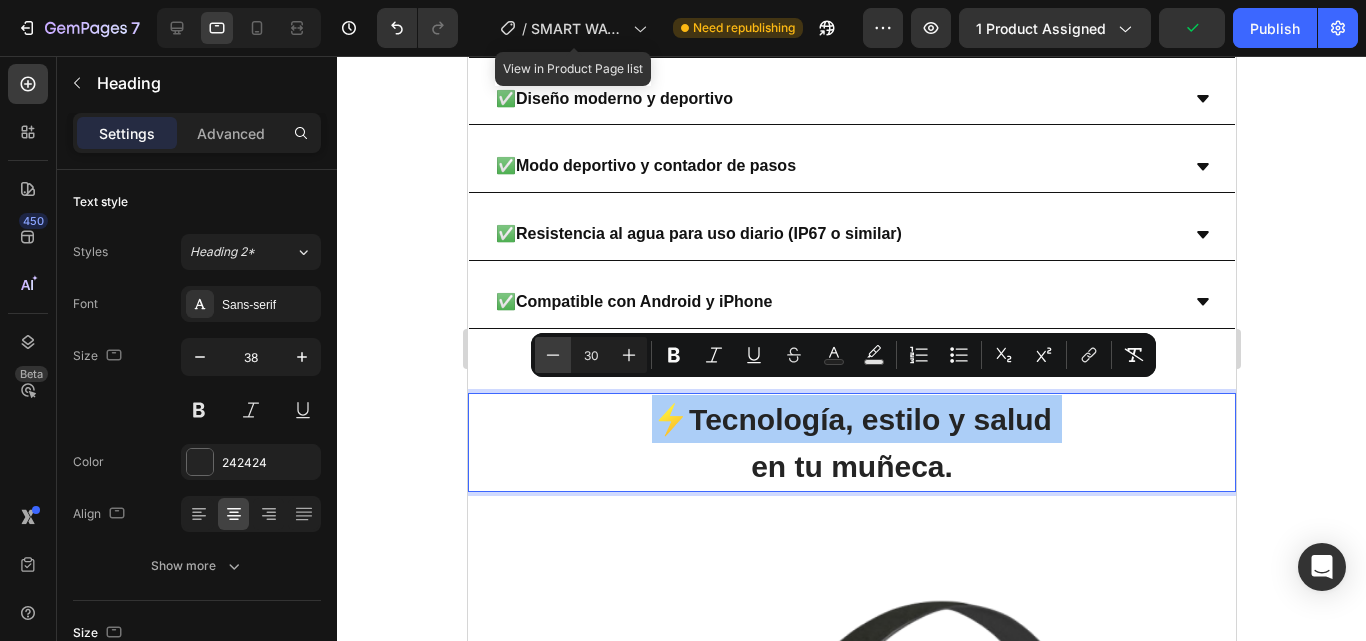 click 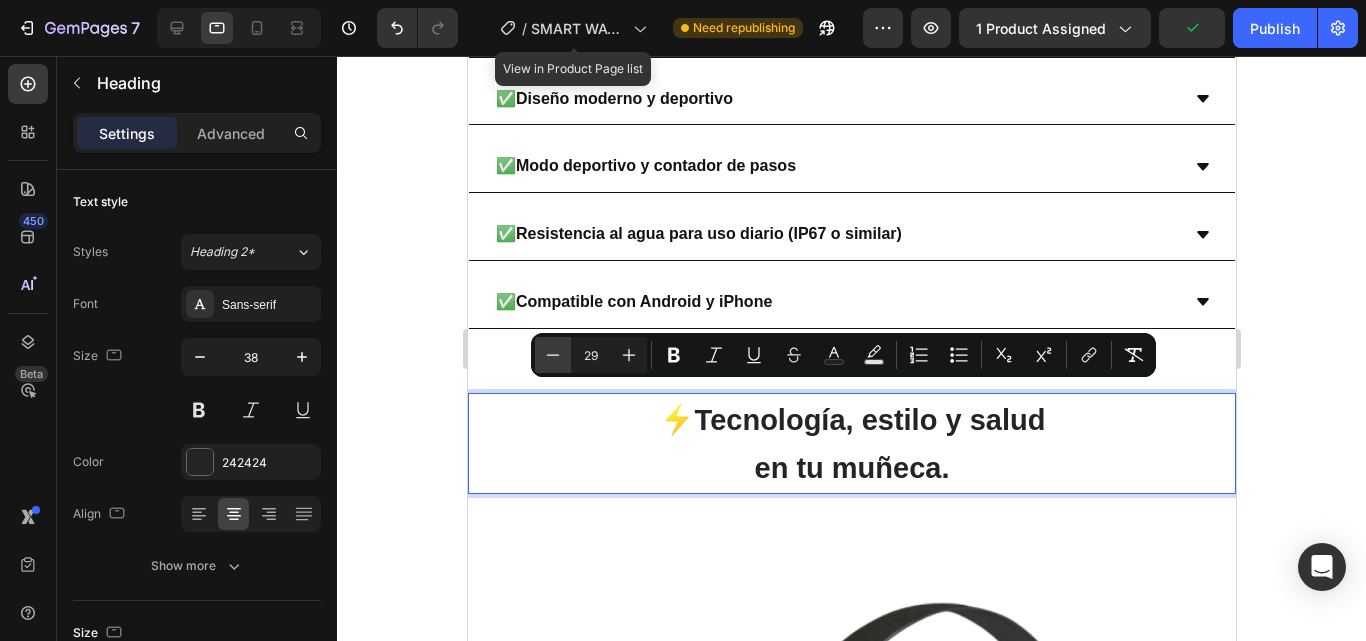 click 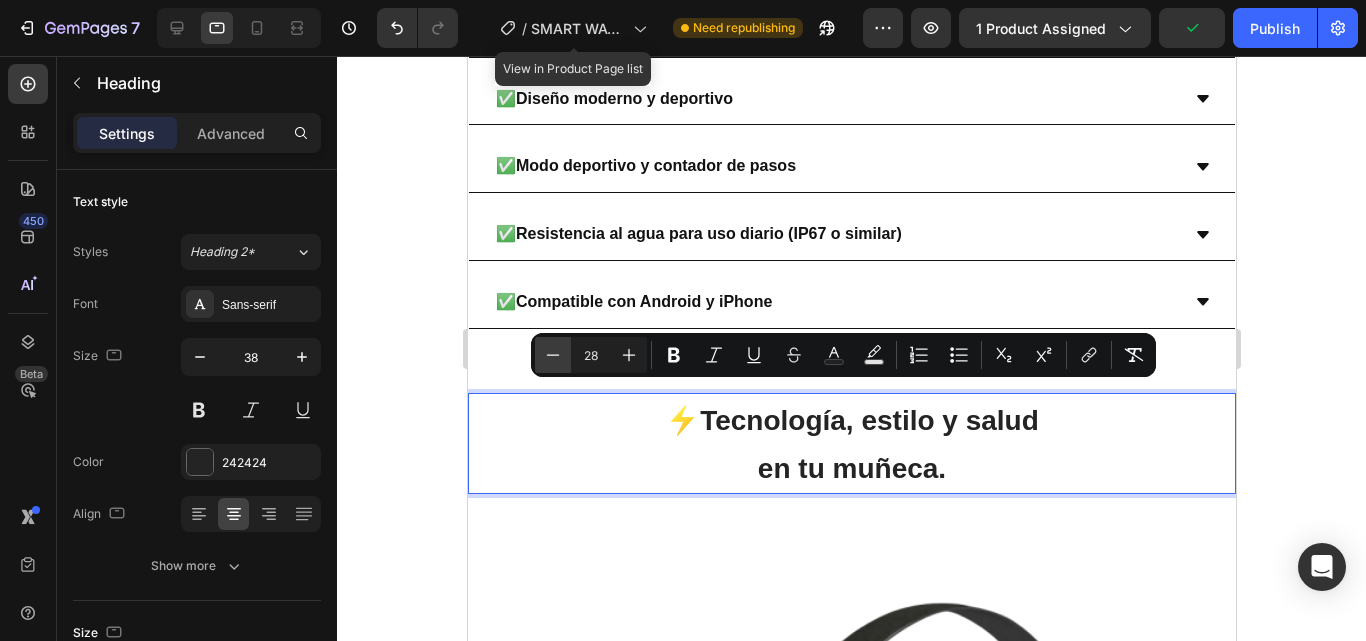 click 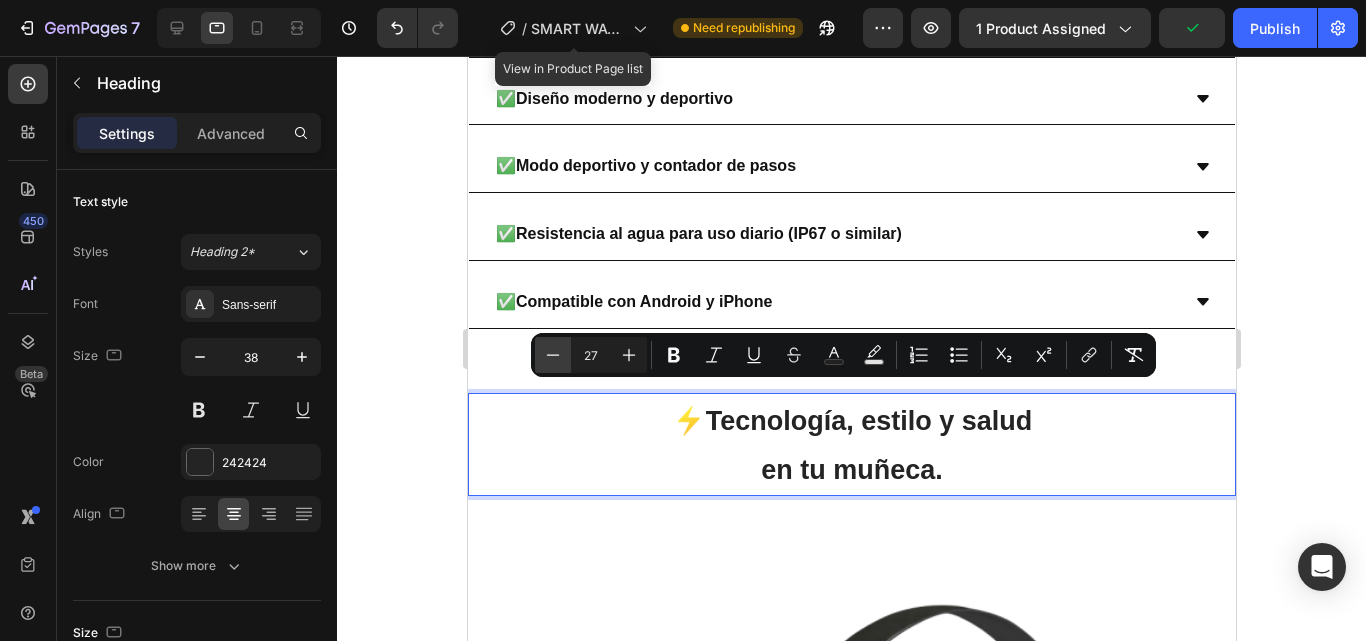 click 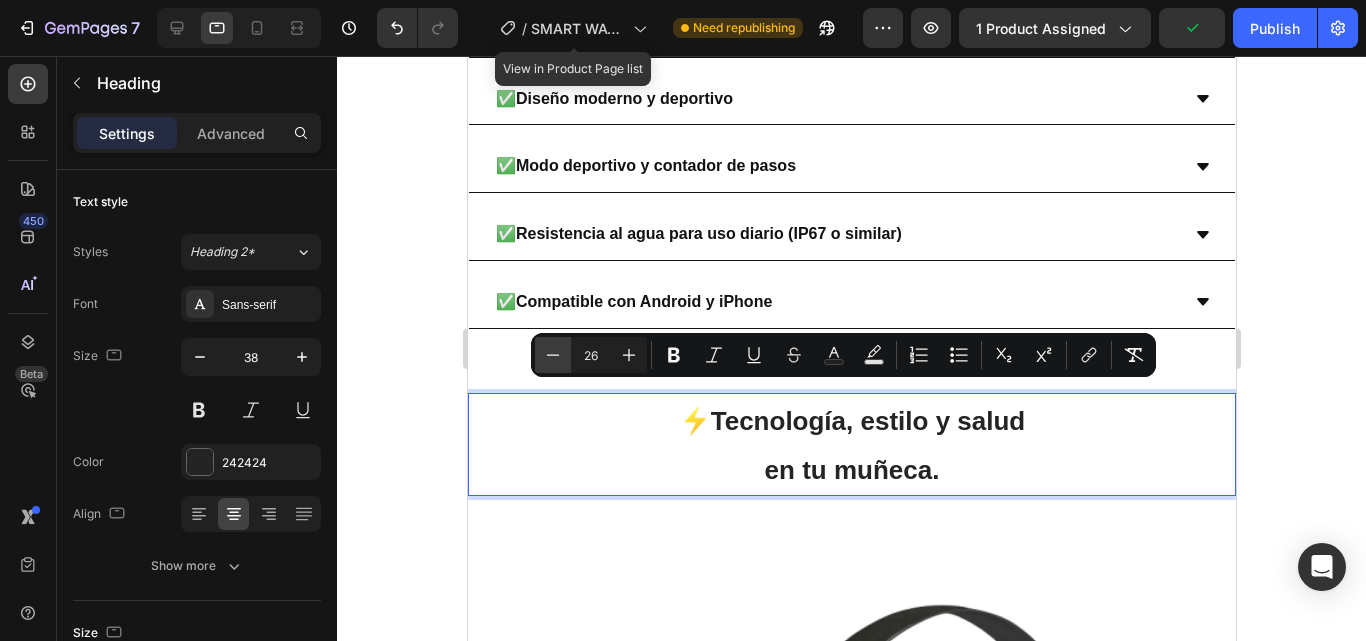 click 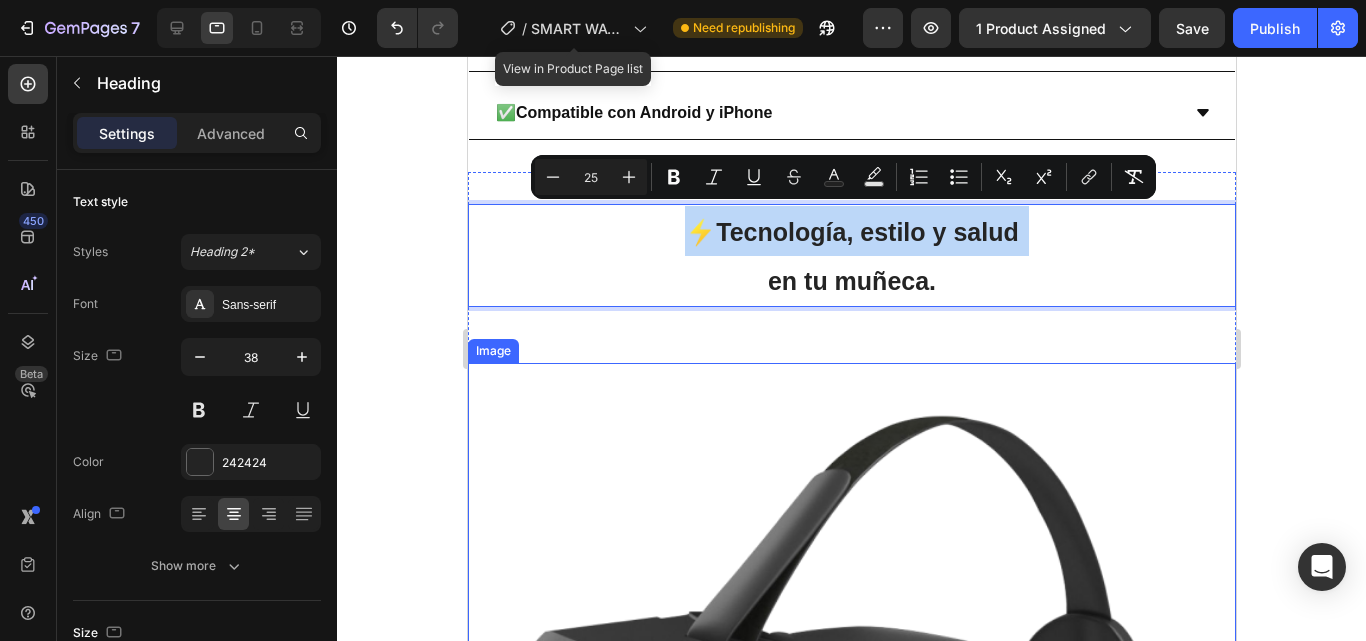 scroll, scrollTop: 3533, scrollLeft: 0, axis: vertical 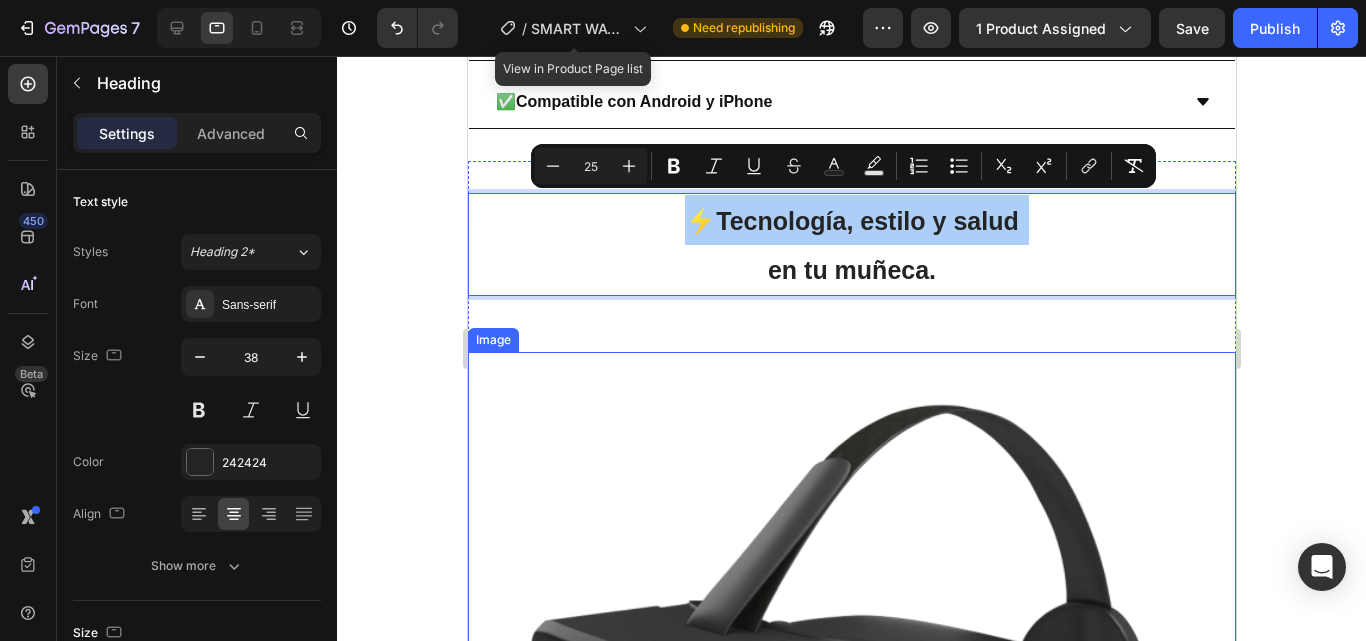 click at bounding box center [851, 736] 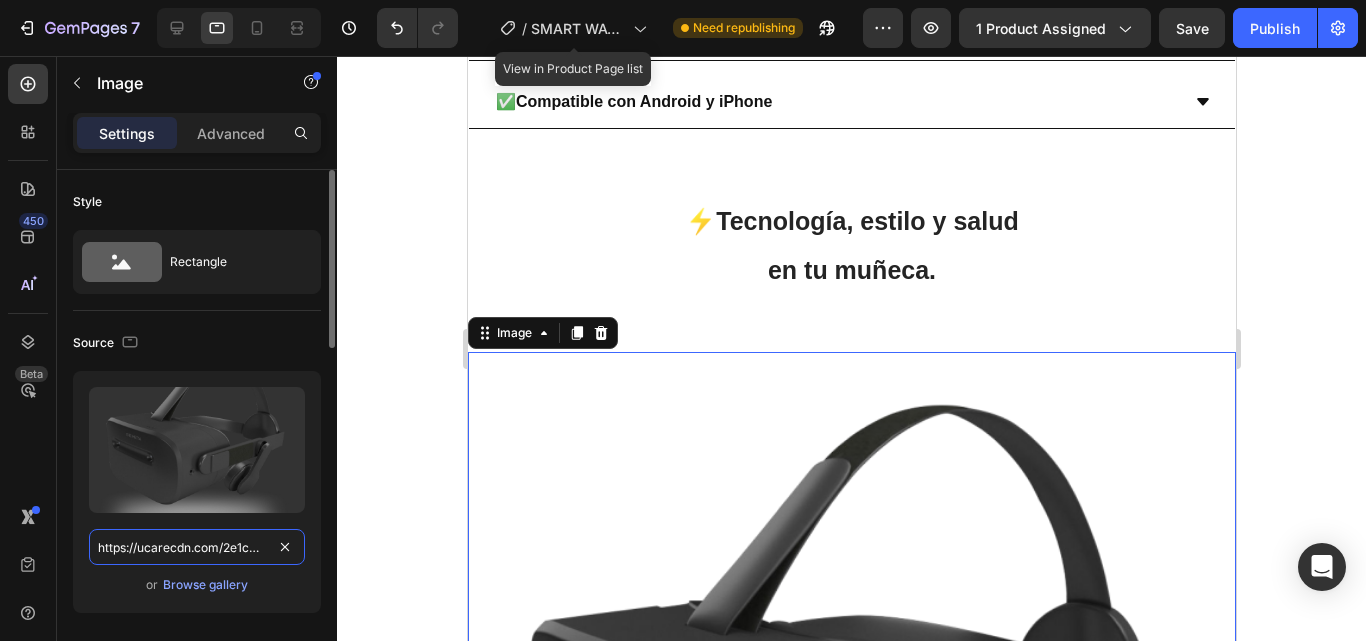 click on "https://ucarecdn.com/2e1cb222-8505-4276-b9d4-e70e81d49dda/" at bounding box center (197, 547) 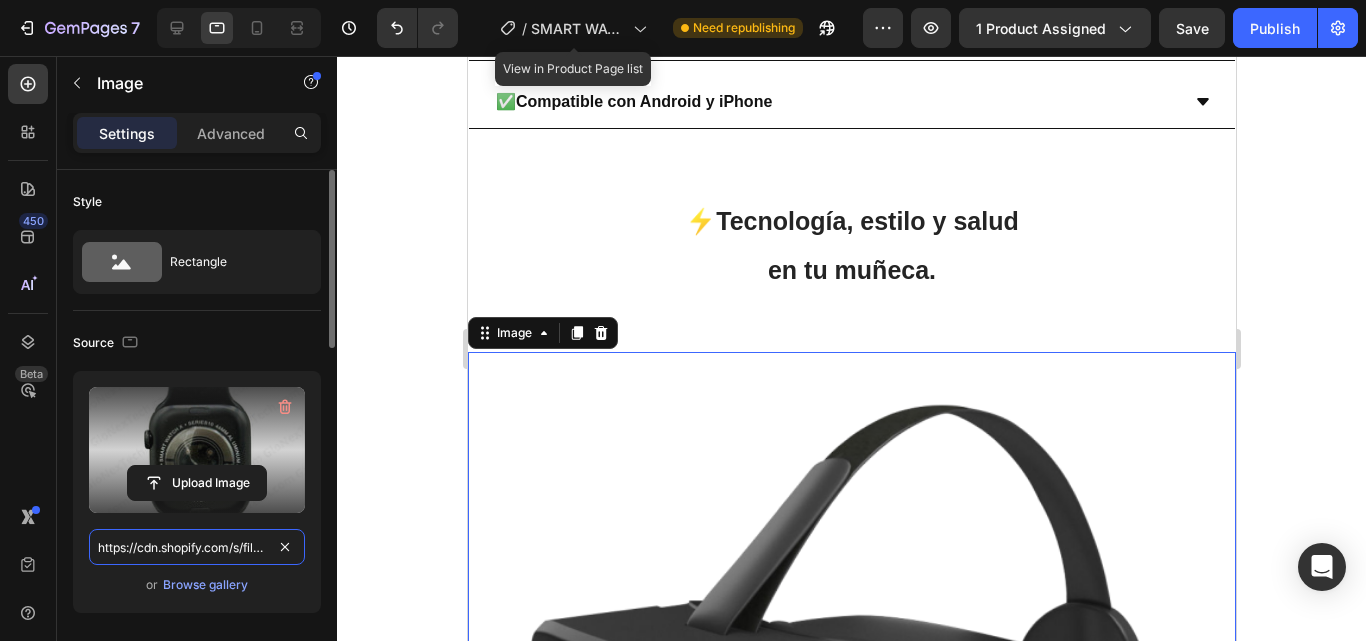 scroll, scrollTop: 0, scrollLeft: 442, axis: horizontal 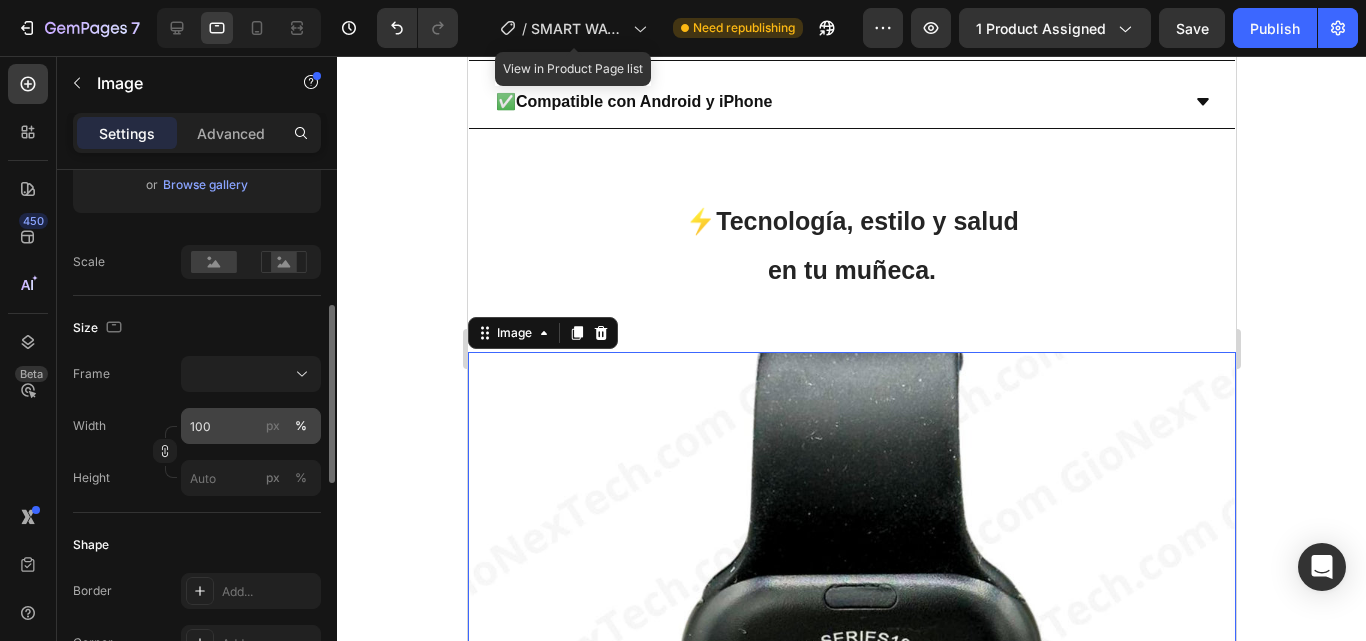 type on "https://cdn.shopify.com/s/files/1/0699/8304/3773/files/photo_4931918076098752704_y.jpg?v=1754184928" 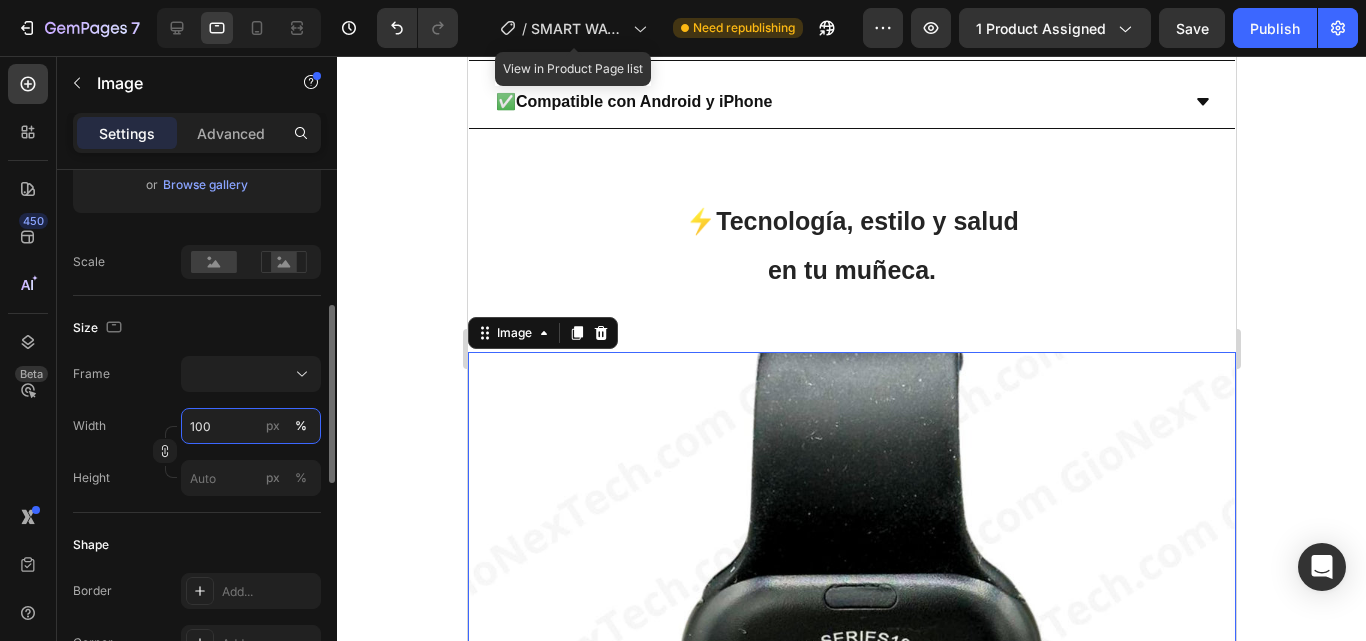click on "100" at bounding box center [251, 426] 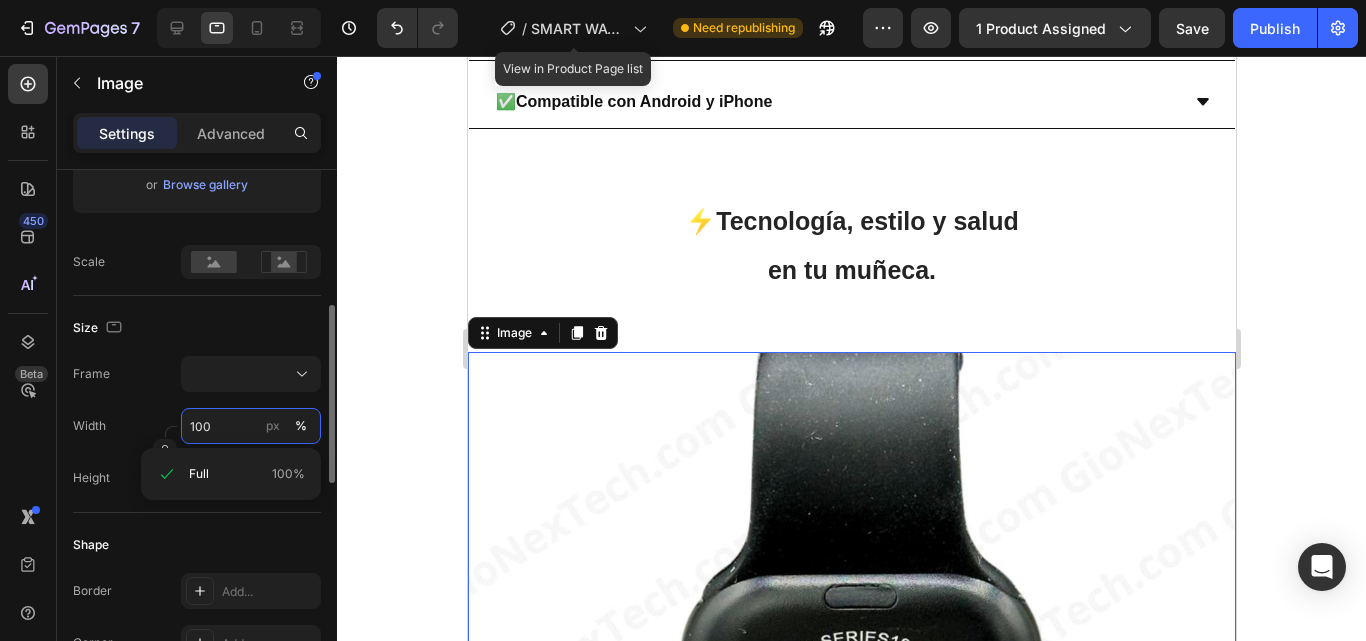 scroll, scrollTop: 0, scrollLeft: 0, axis: both 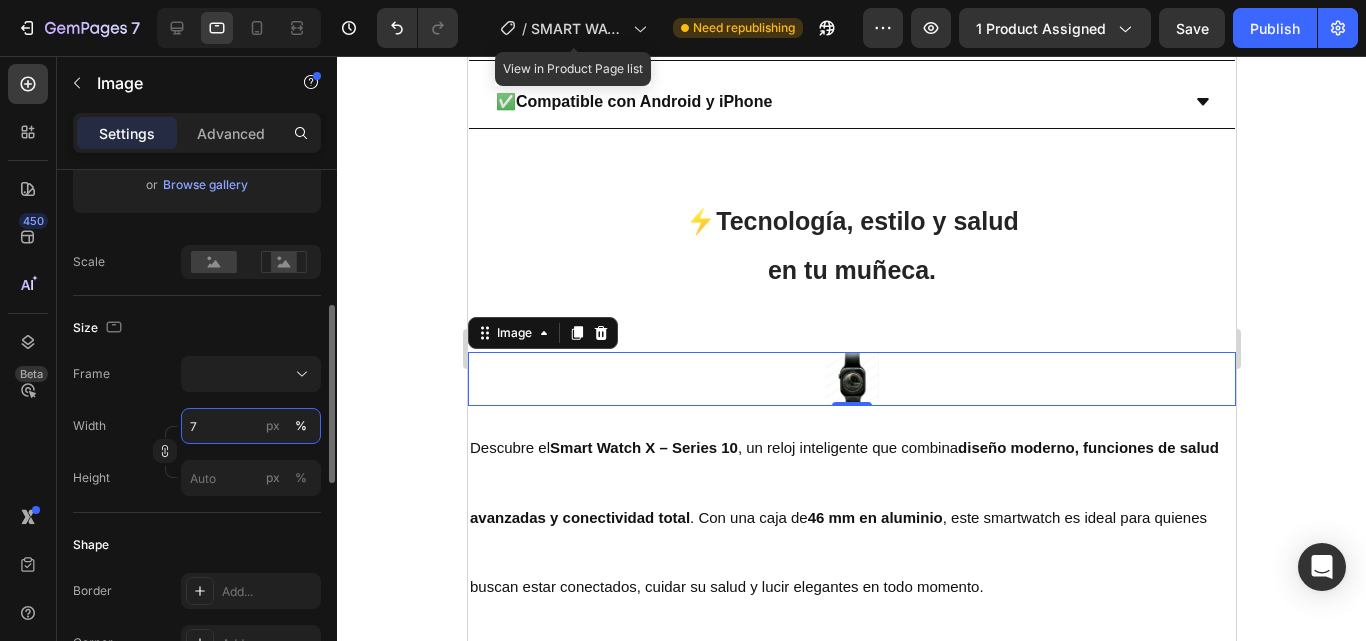 type on "70" 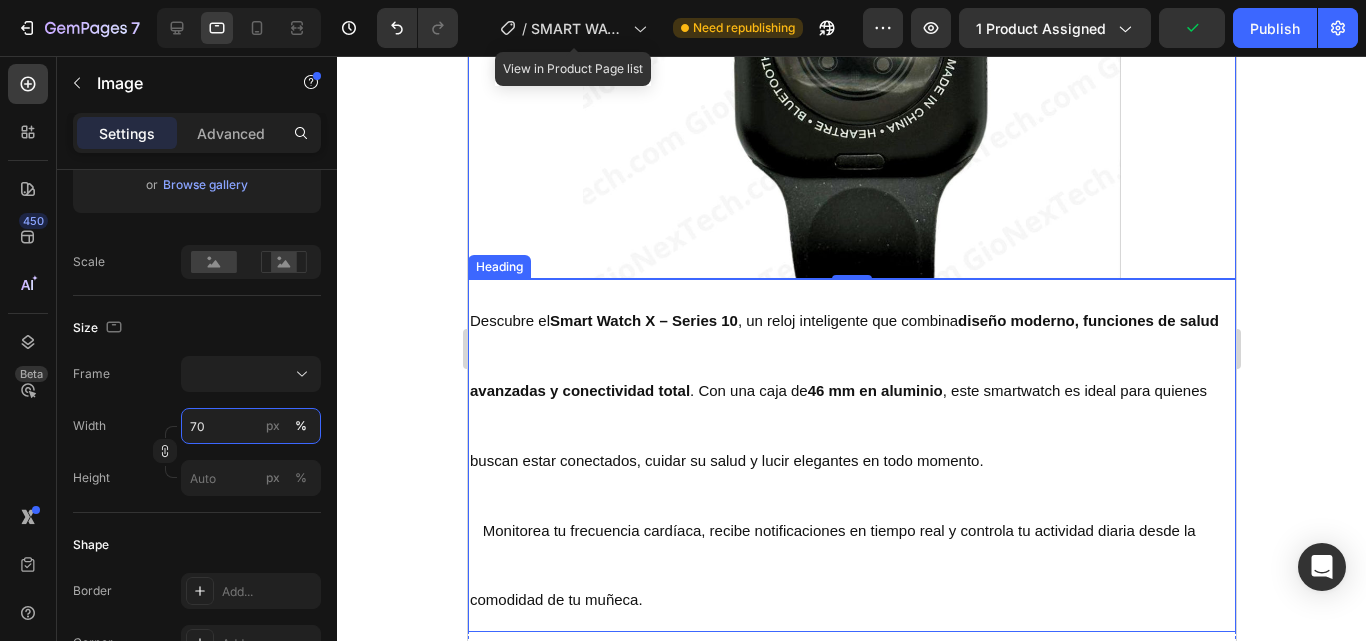 scroll, scrollTop: 4233, scrollLeft: 0, axis: vertical 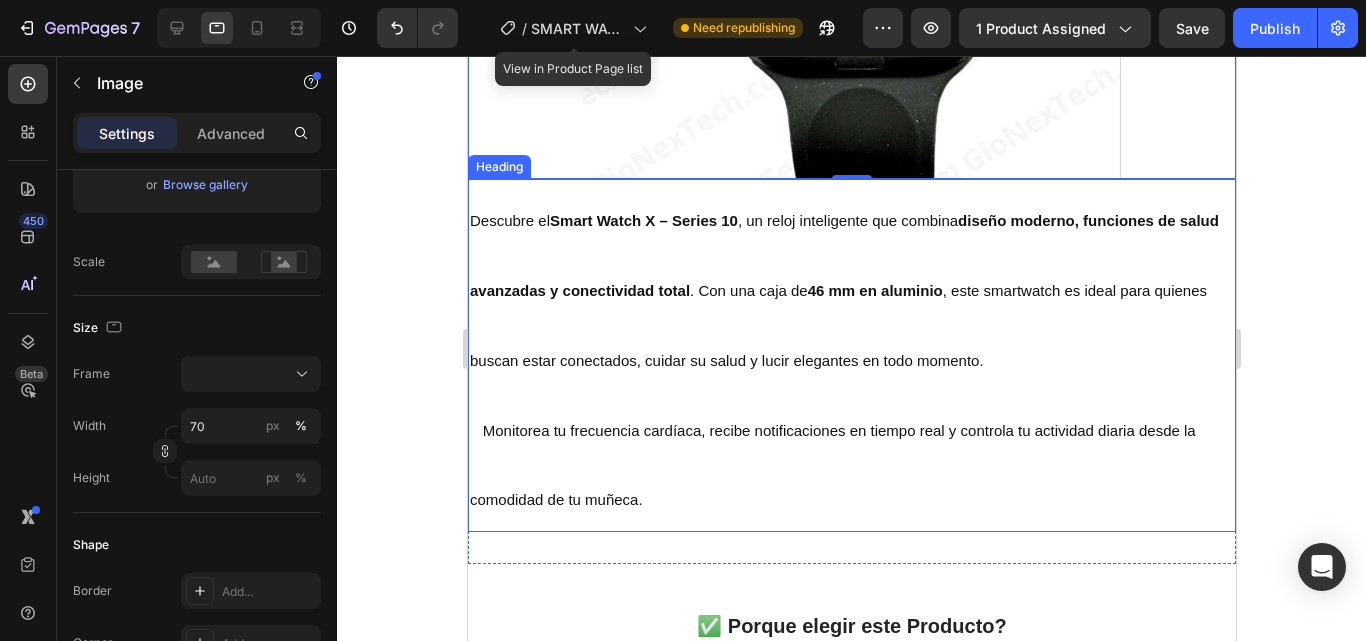 click on "Descubre el  Smart Watch X – Series 10 , un reloj inteligente que combina  diseño moderno, funciones de salud avanzadas y conectividad total . Con una caja de  46 mm en aluminio , este smartwatch es ideal para quienes buscan estar conectados, cuidar su salud y lucir elegantes en todo momento.   Monitorea tu frecuencia cardíaca, recibe notificaciones en tiempo real y controla tu actividad diaria desde la comodidad de tu muñeca." at bounding box center (851, 355) 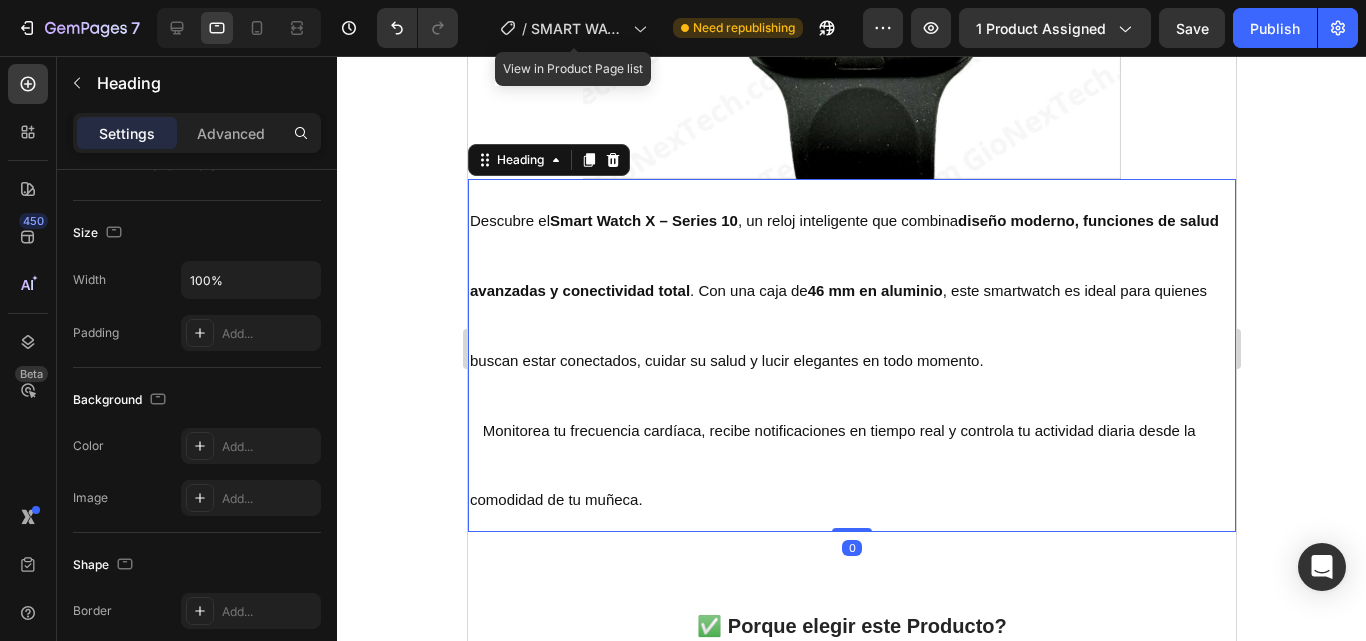 click on "Descubre el  Smart Watch X – Series 10 , un reloj inteligente que combina  diseño moderno, funciones de salud avanzadas y conectividad total . Con una caja de  46 mm en aluminio , este smartwatch es ideal para quienes buscan estar conectados, cuidar su salud y lucir elegantes en todo momento.   Monitorea tu frecuencia cardíaca, recibe notificaciones en tiempo real y controla tu actividad diaria desde la comodidad de tu muñeca." at bounding box center [851, 355] 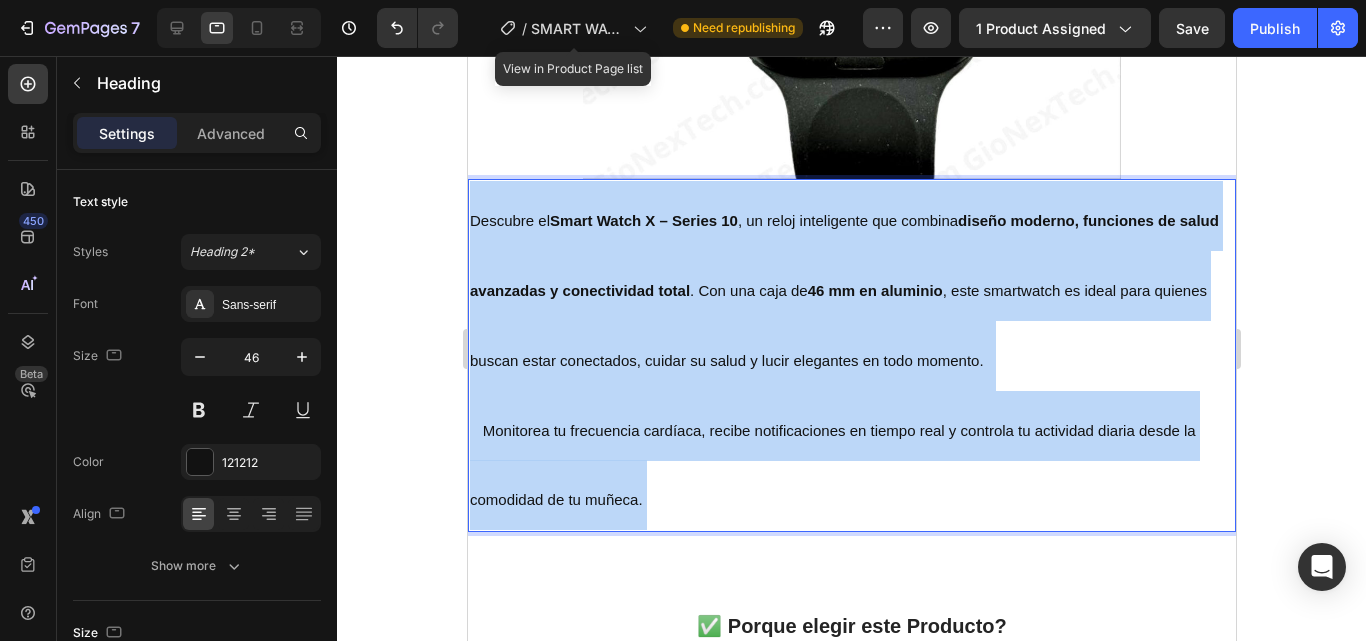 drag, startPoint x: 676, startPoint y: 494, endPoint x: 486, endPoint y: 210, distance: 341.69577 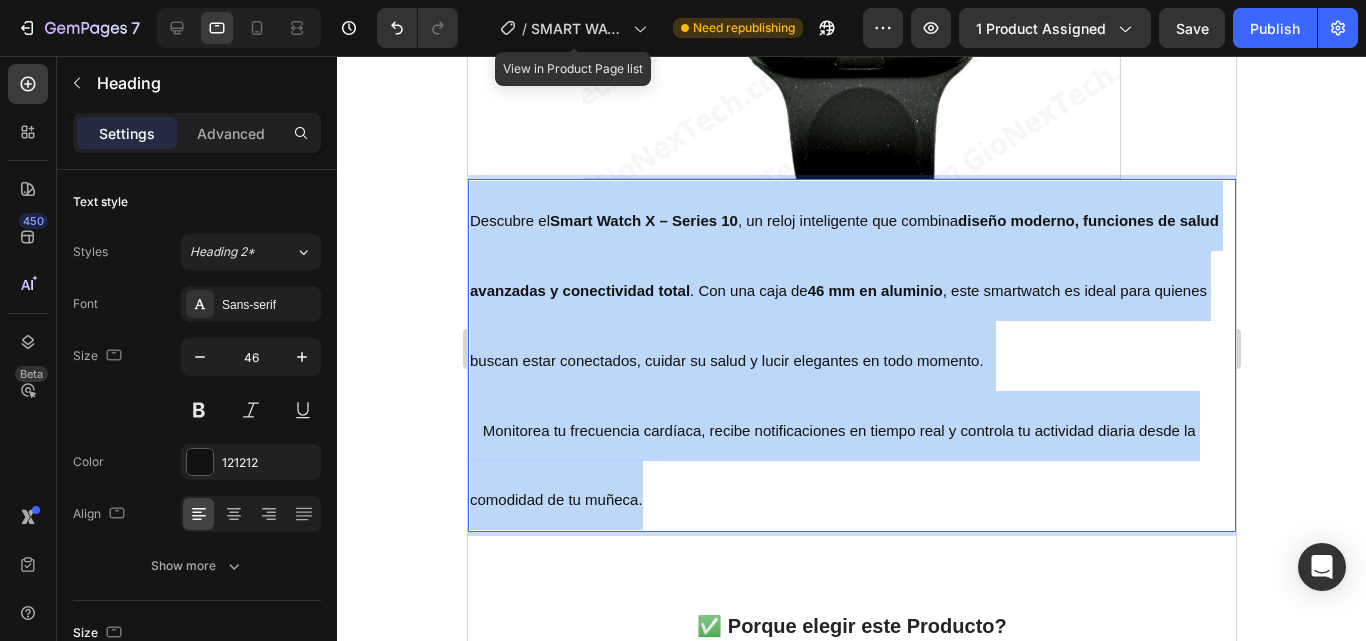 drag, startPoint x: 647, startPoint y: 492, endPoint x: 933, endPoint y: 272, distance: 360.82684 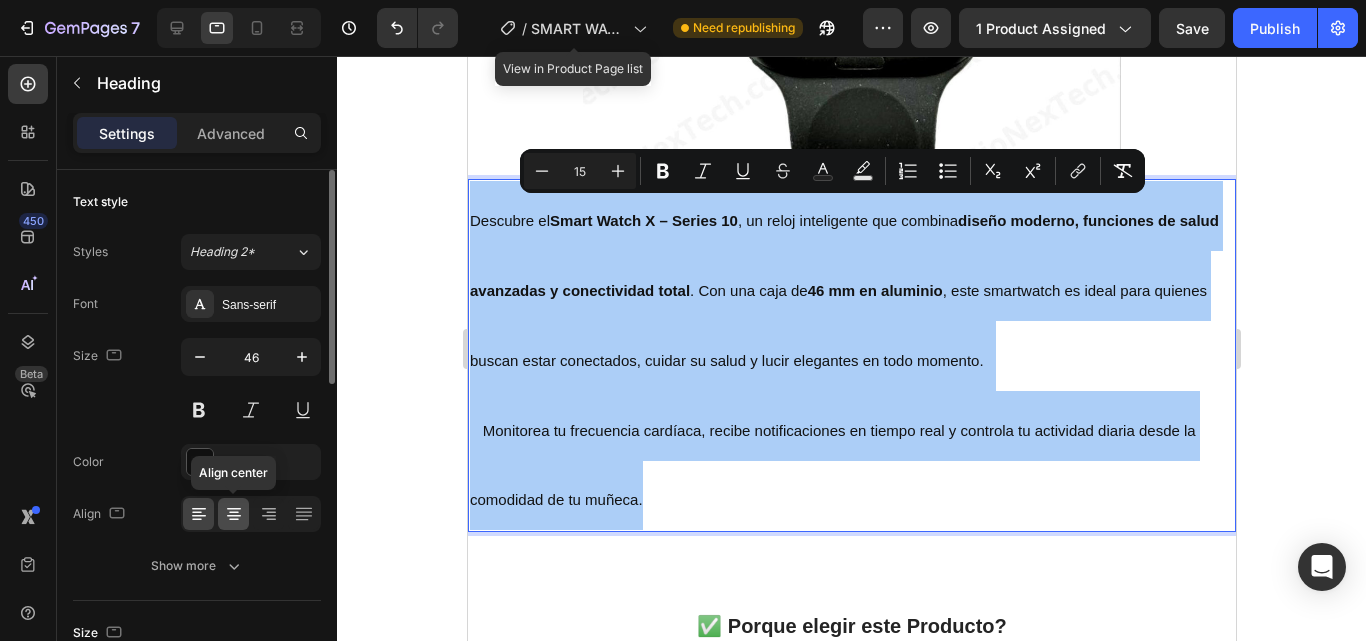click 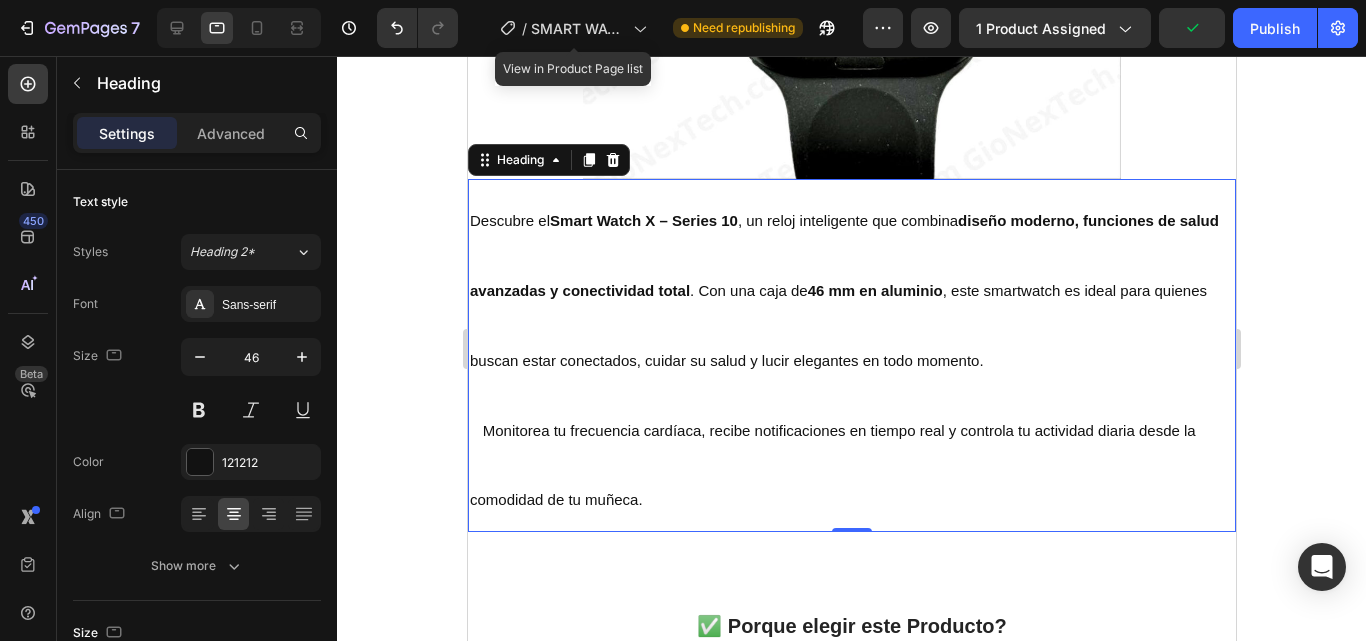 click on "Descubre el  Smart Watch X – Series 10 , un reloj inteligente que combina  diseño moderno, funciones de salud avanzadas y conectividad total . Con una caja de  46 mm en aluminio , este smartwatch es ideal para quienes buscan estar conectados, cuidar su salud y lucir elegantes en todo momento.   Monitorea tu frecuencia cardíaca, recibe notificaciones en tiempo real y controla tu actividad diaria desde la comodidad de tu muñeca." at bounding box center (851, 355) 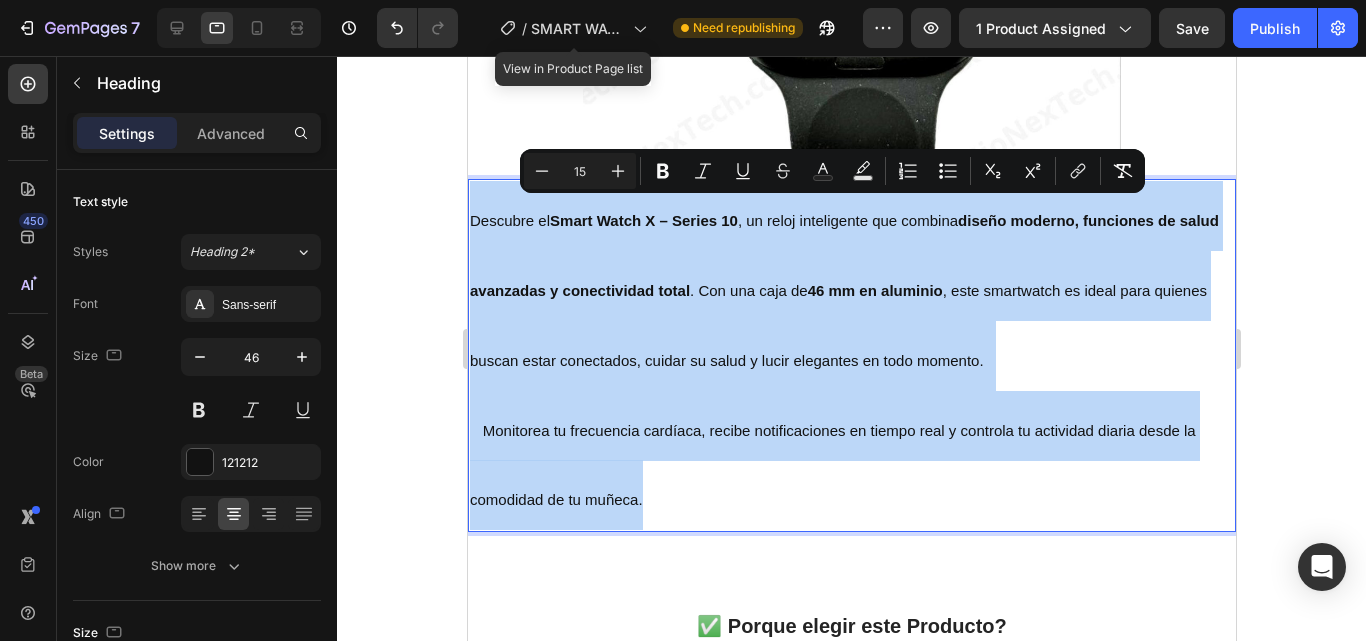 drag, startPoint x: 673, startPoint y: 481, endPoint x: 457, endPoint y: 221, distance: 338.01776 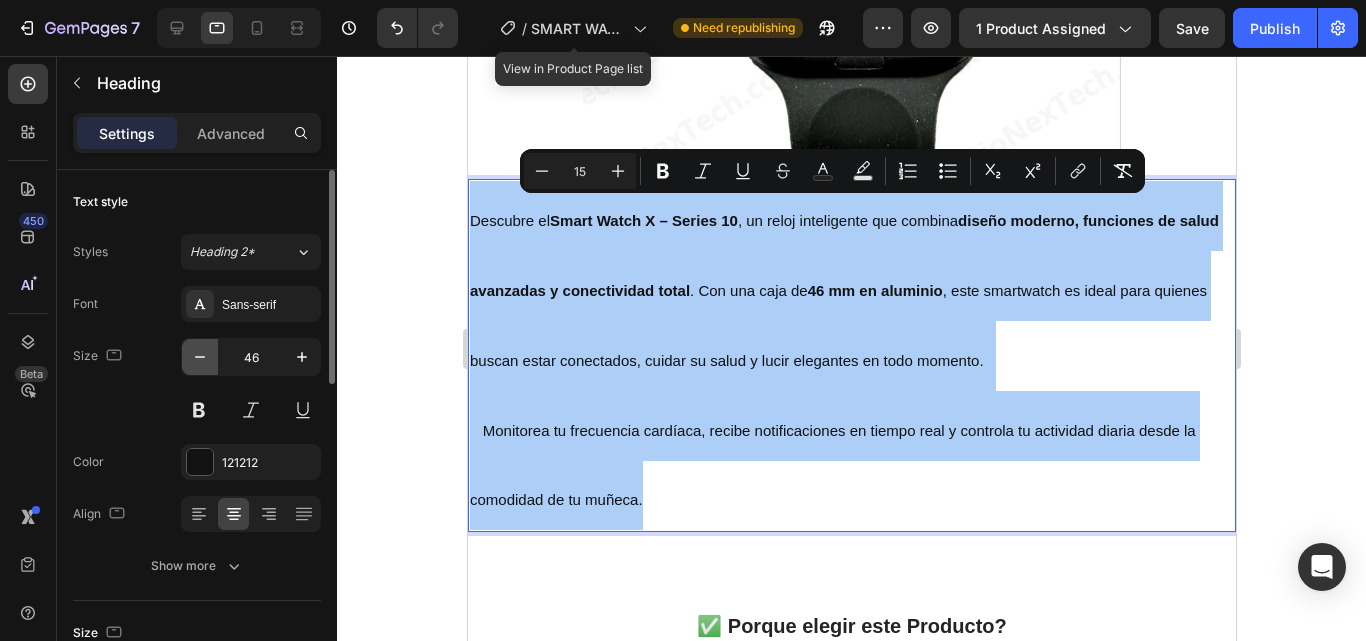 click 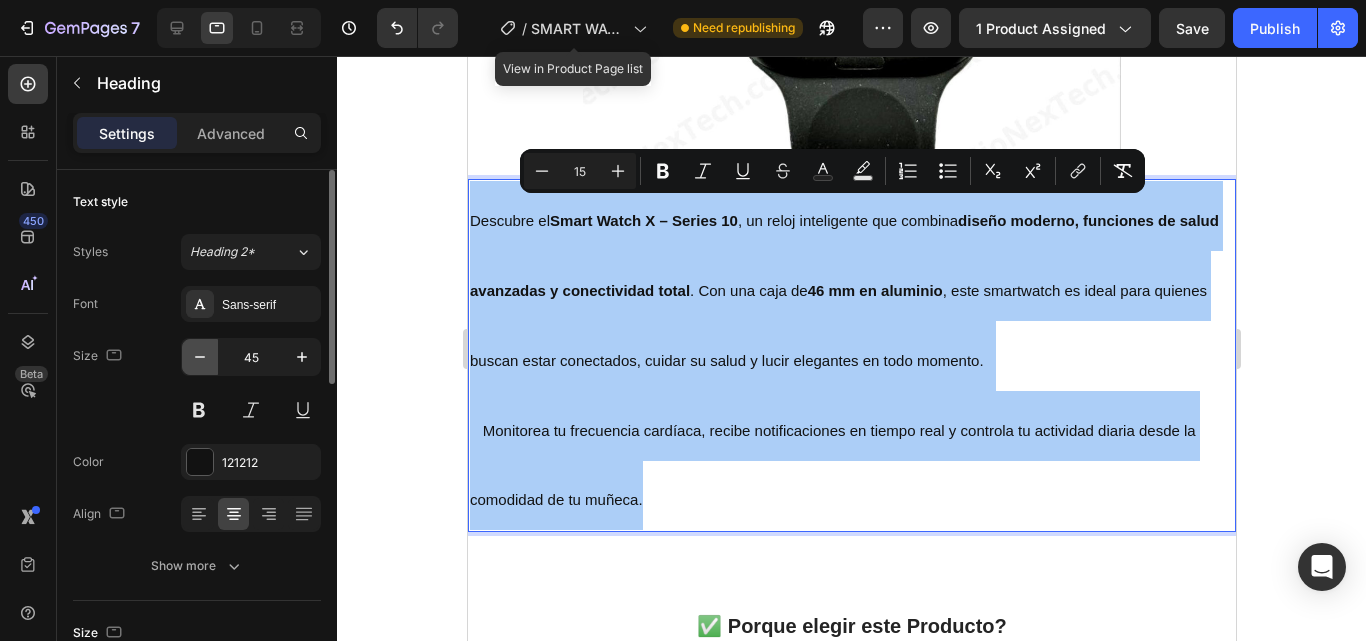 click 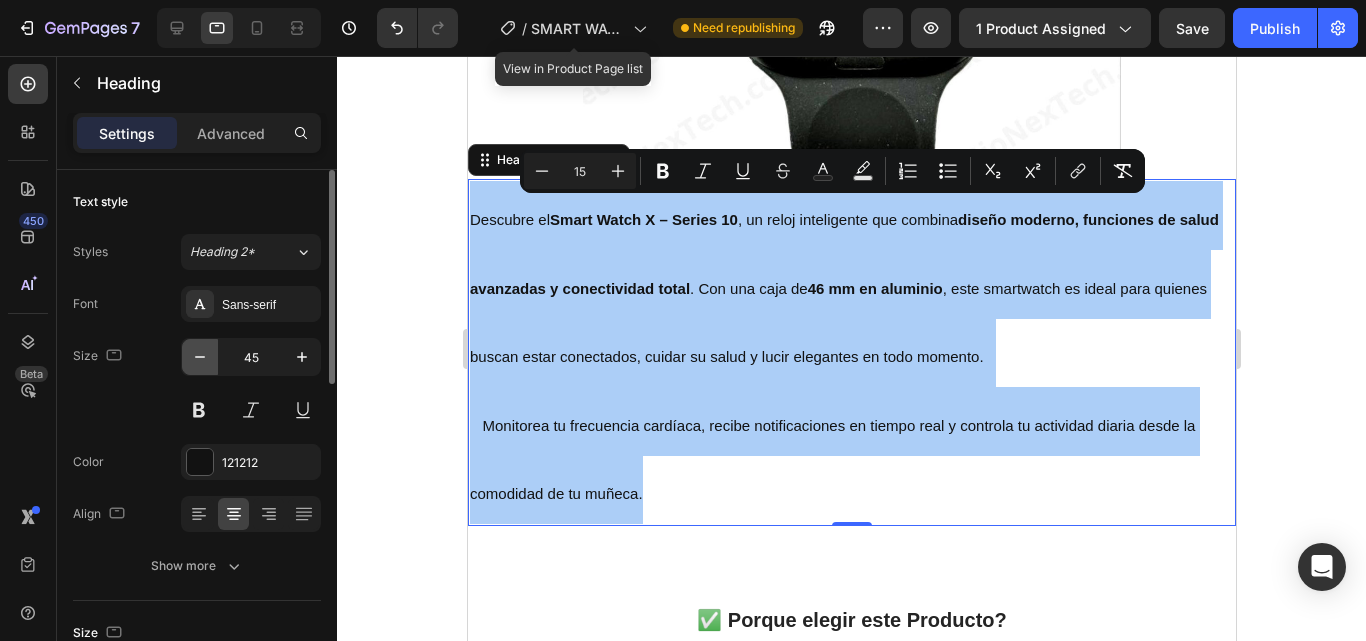 click 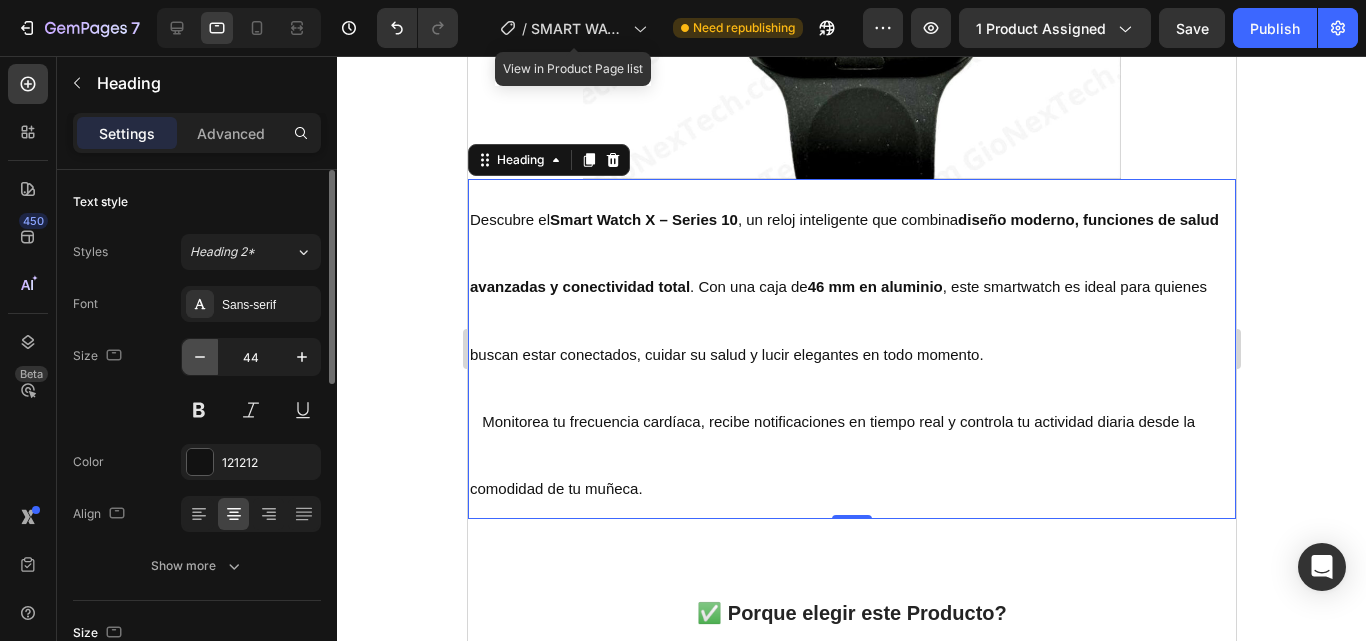 click 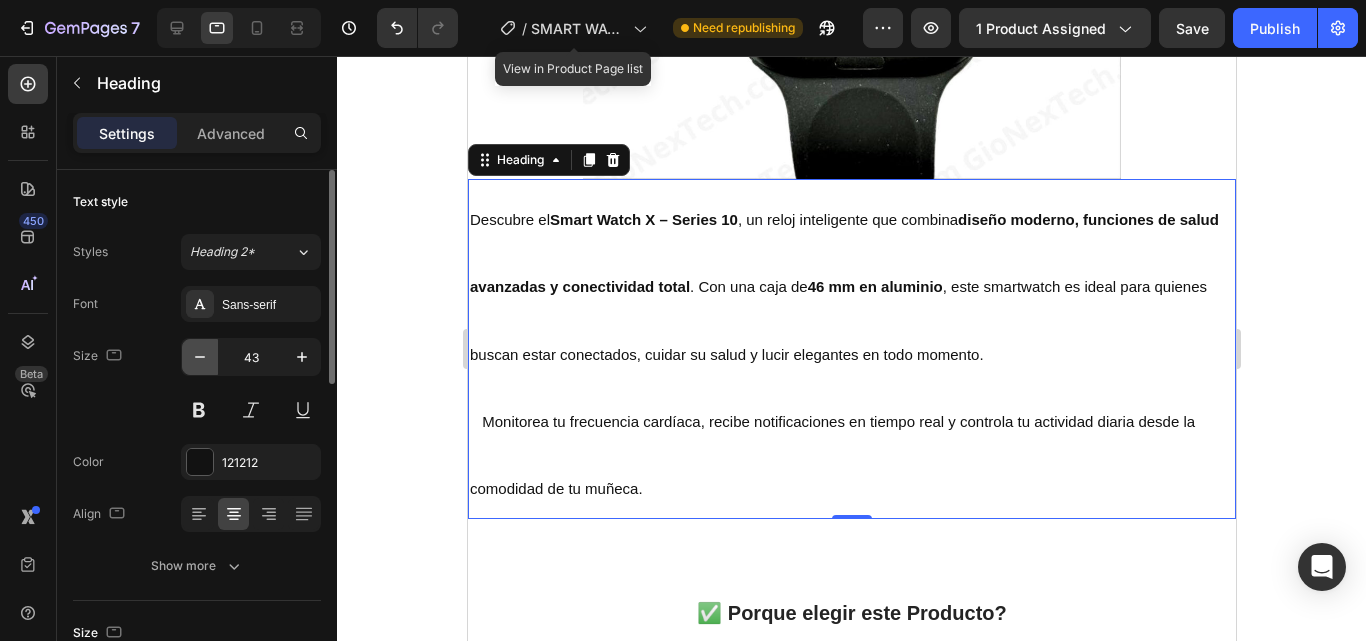 click 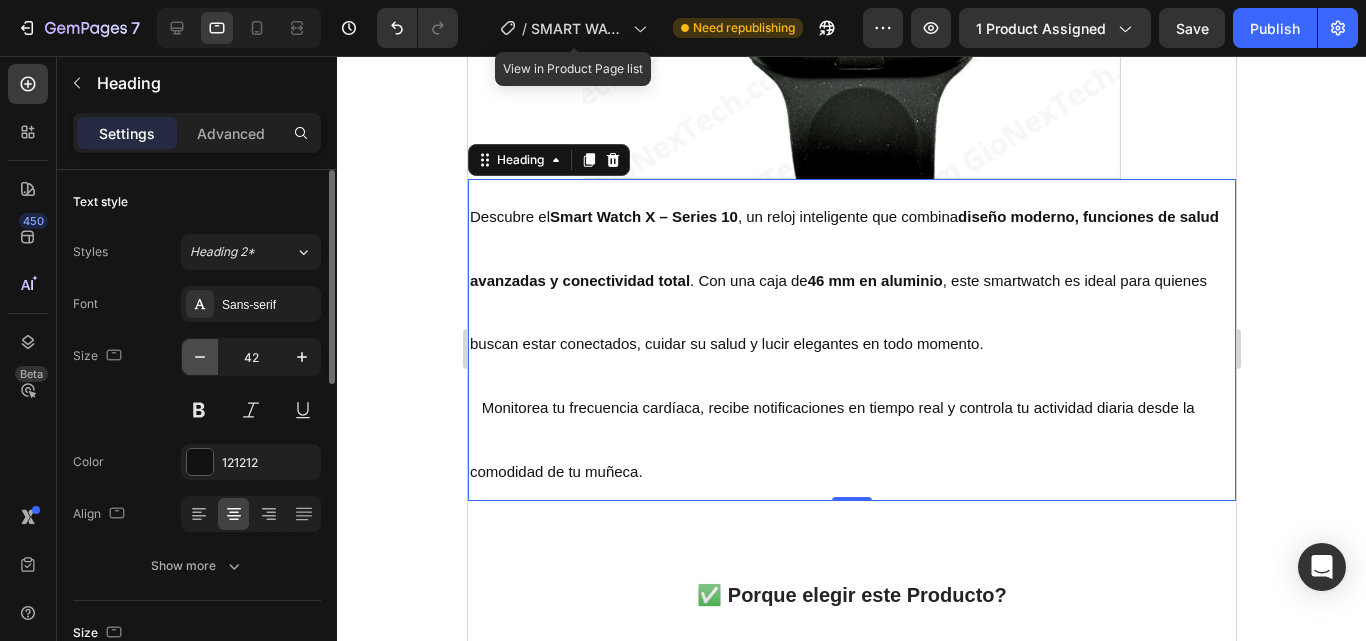 click 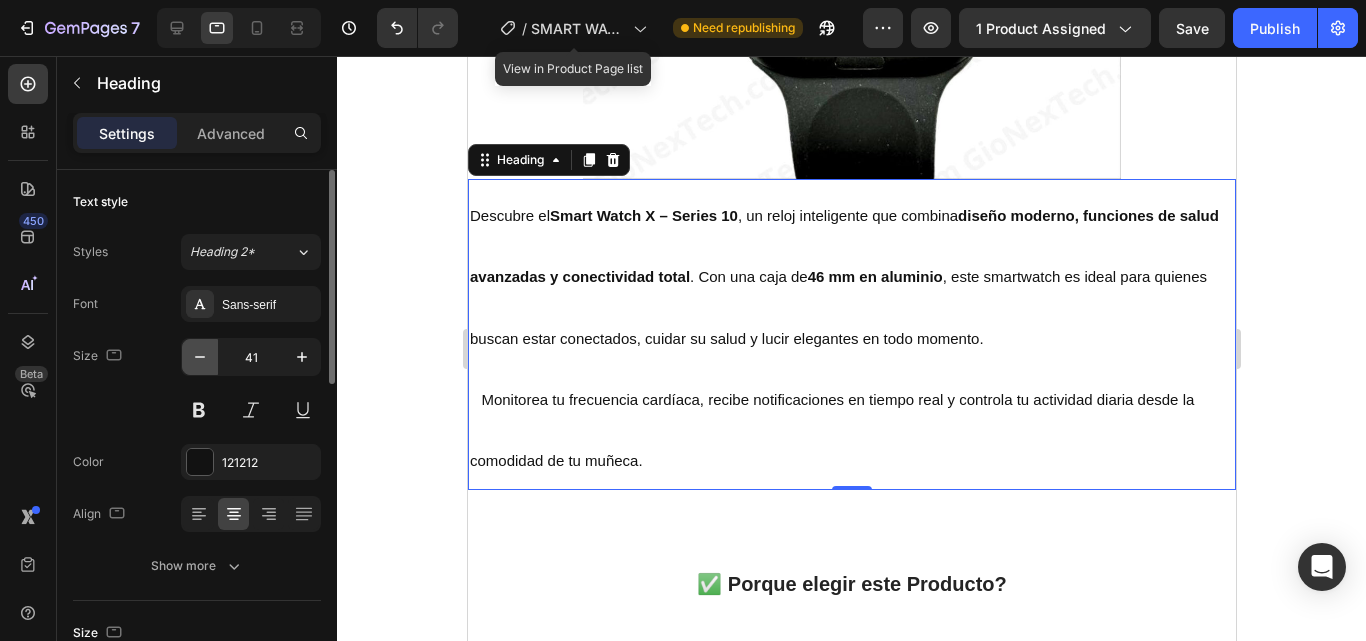 click 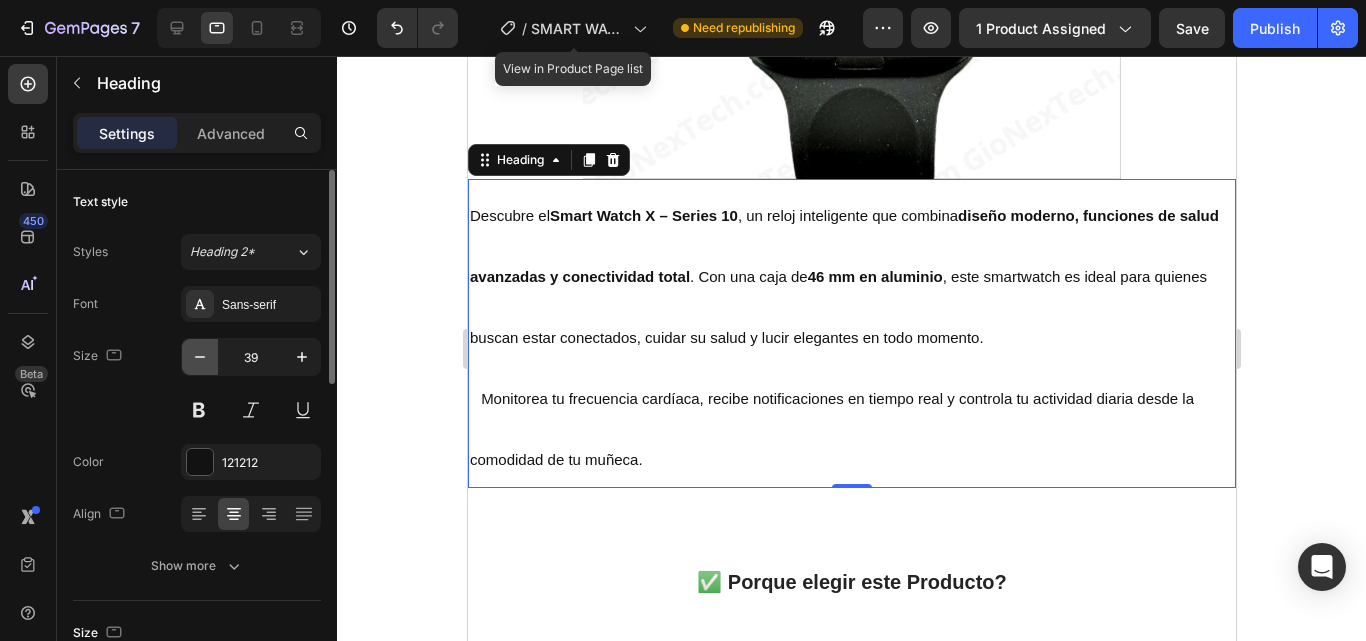 click 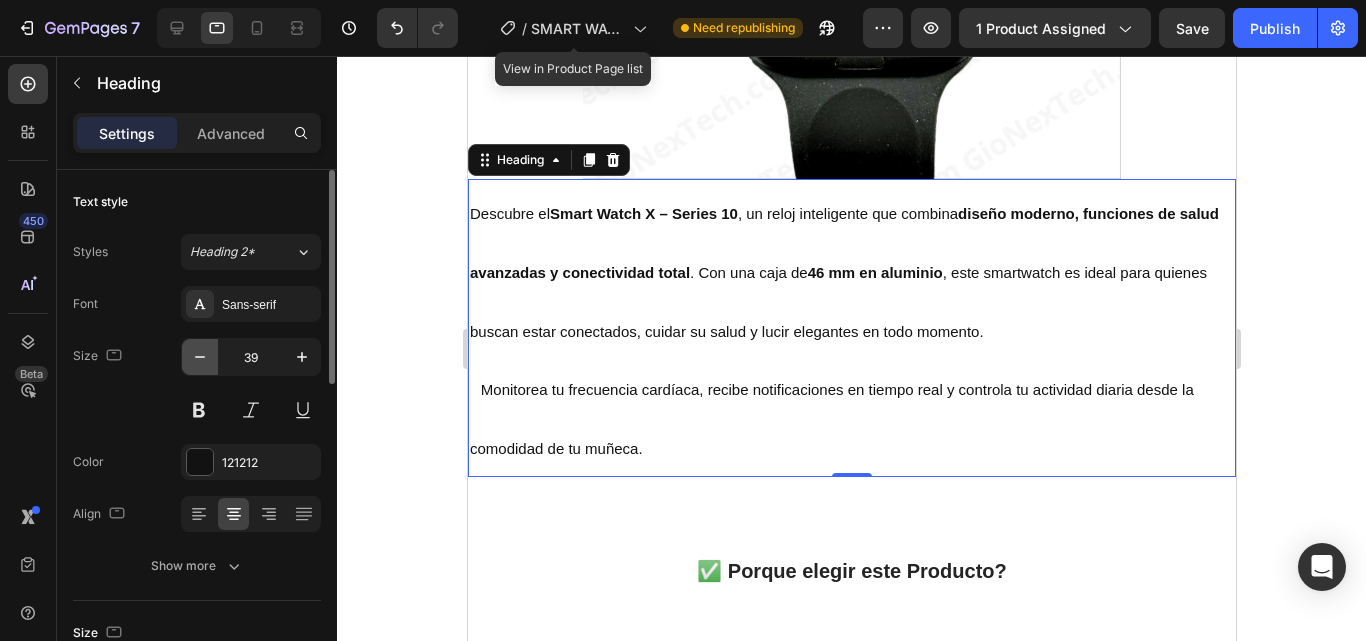 click 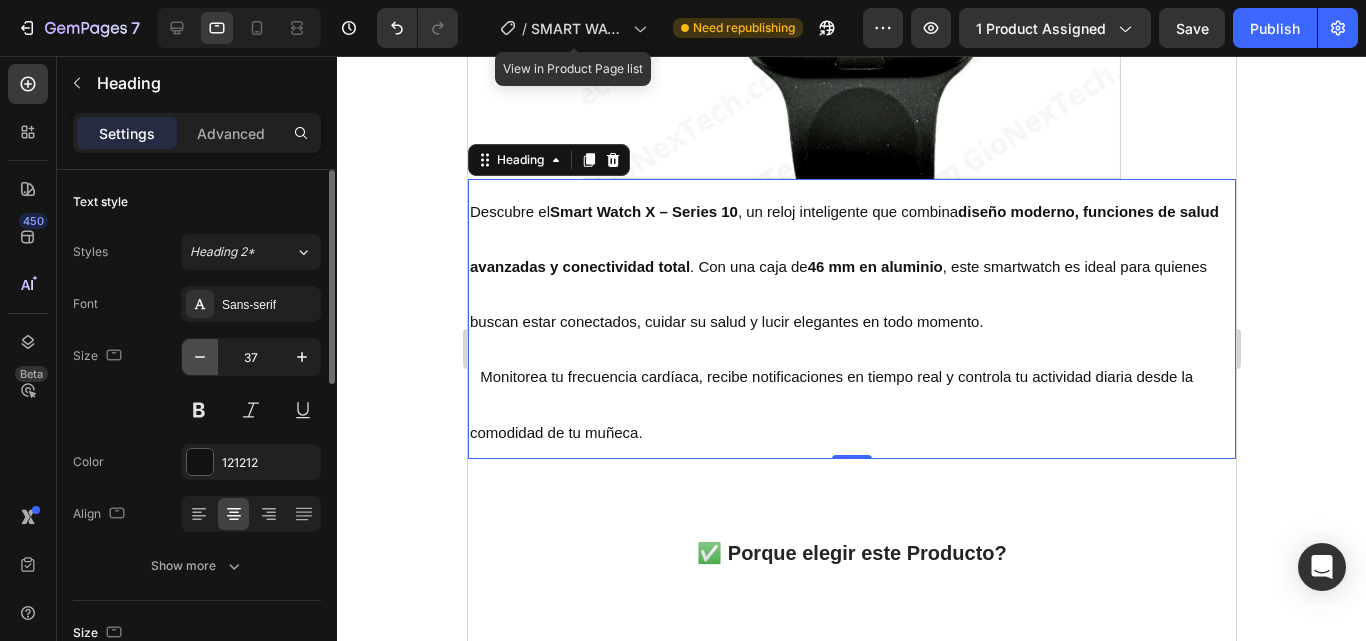 click 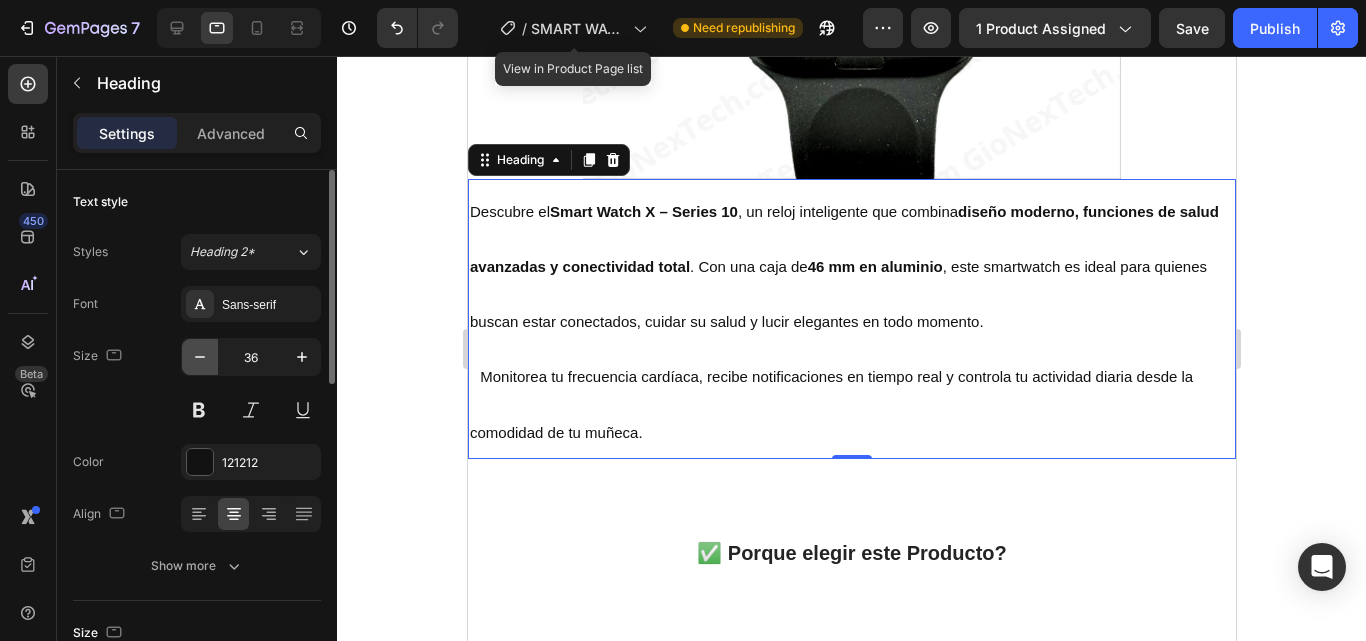 click 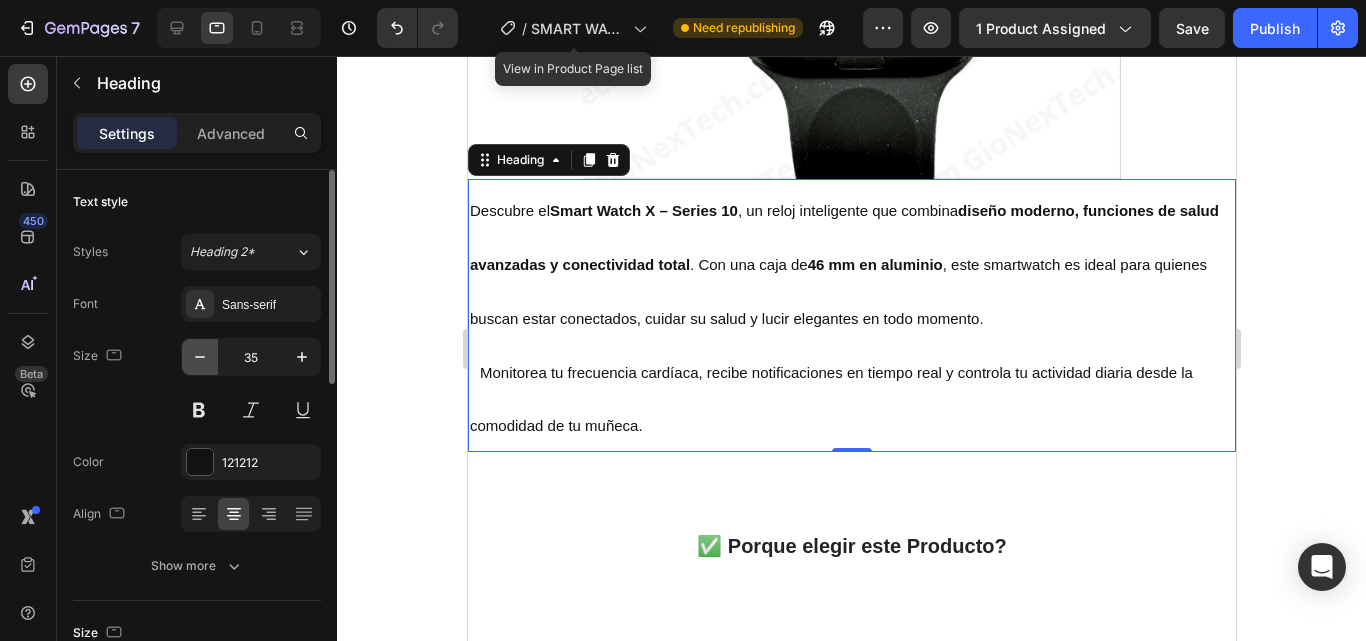 click 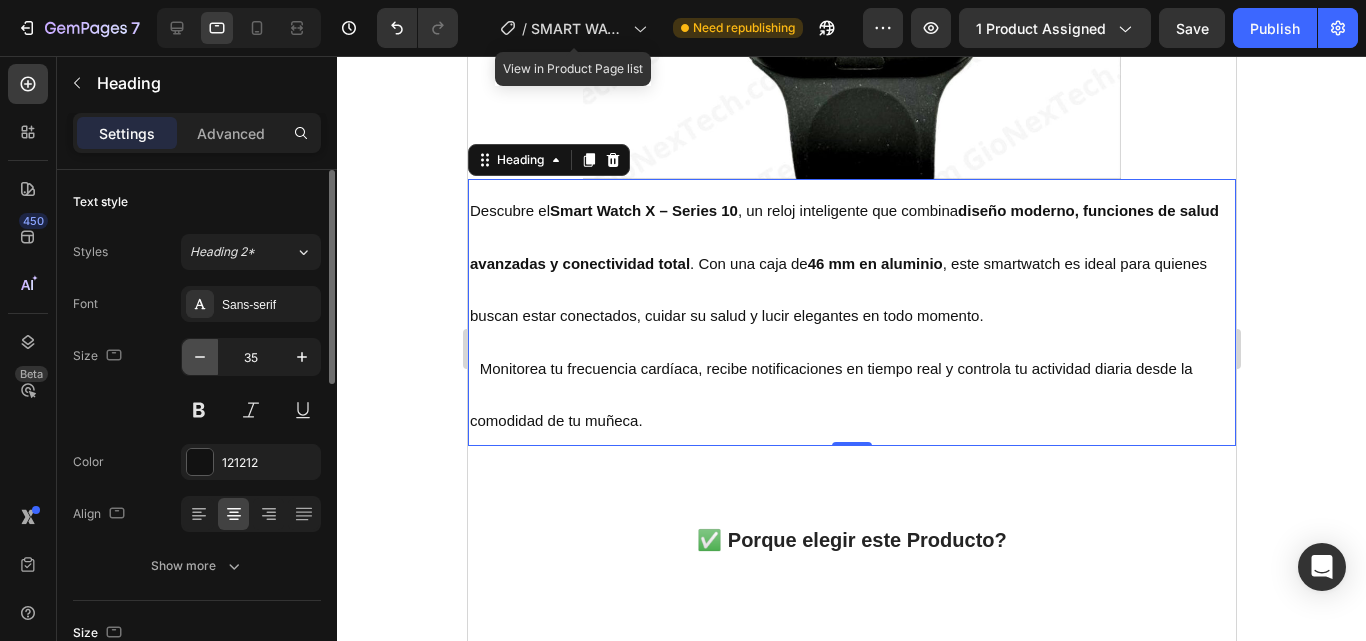 click 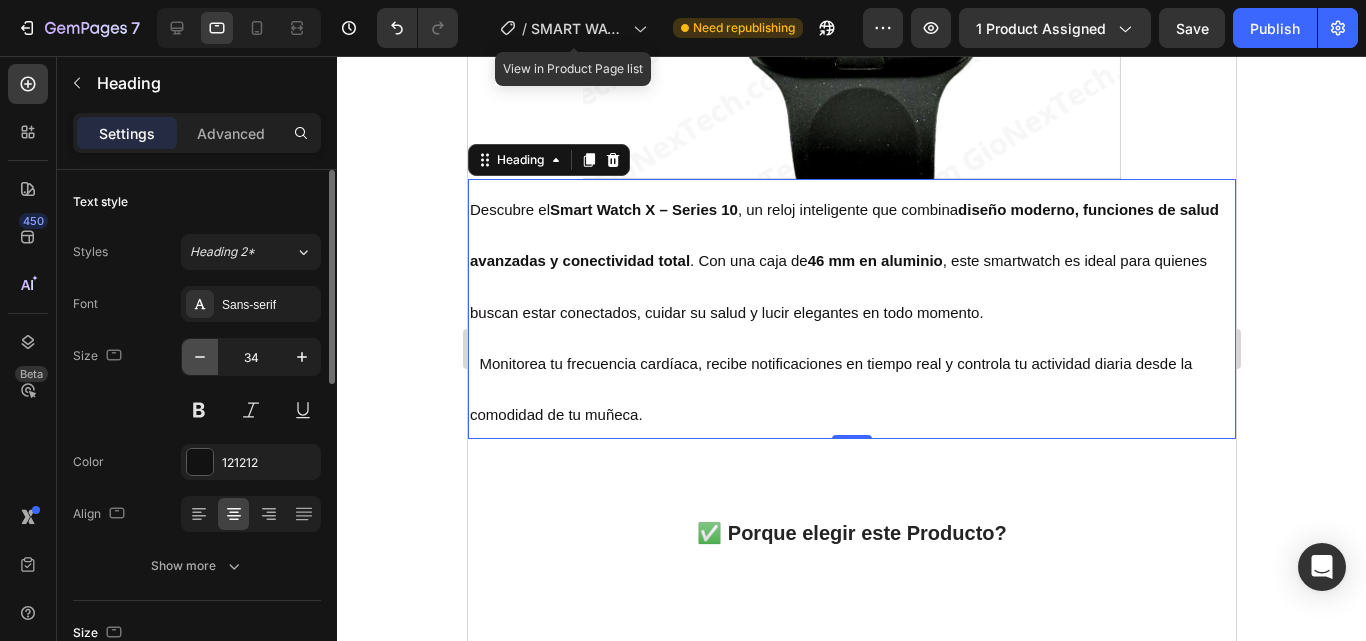 click 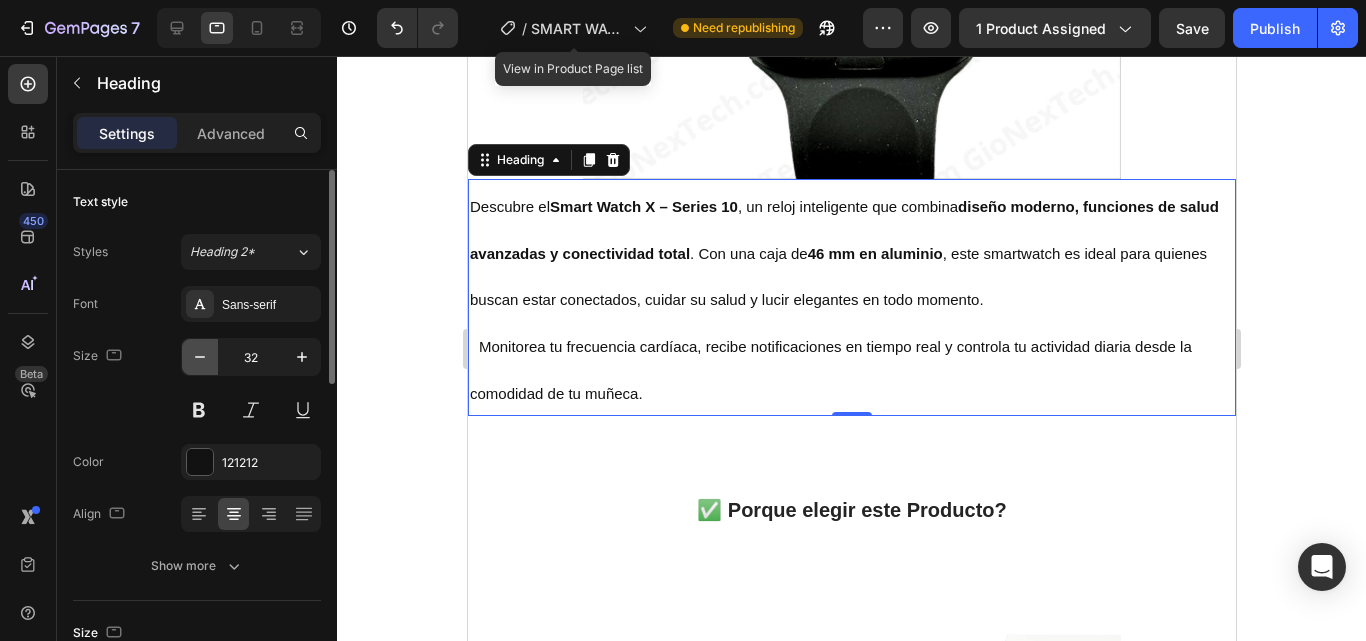 click 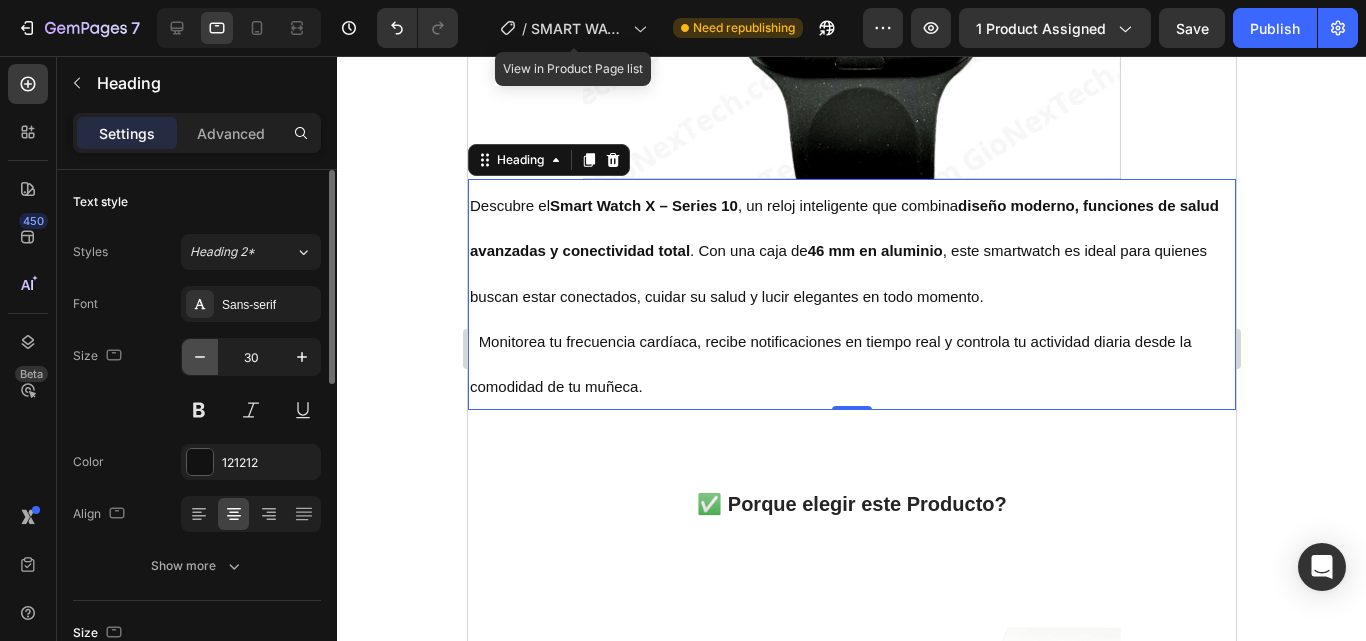 click 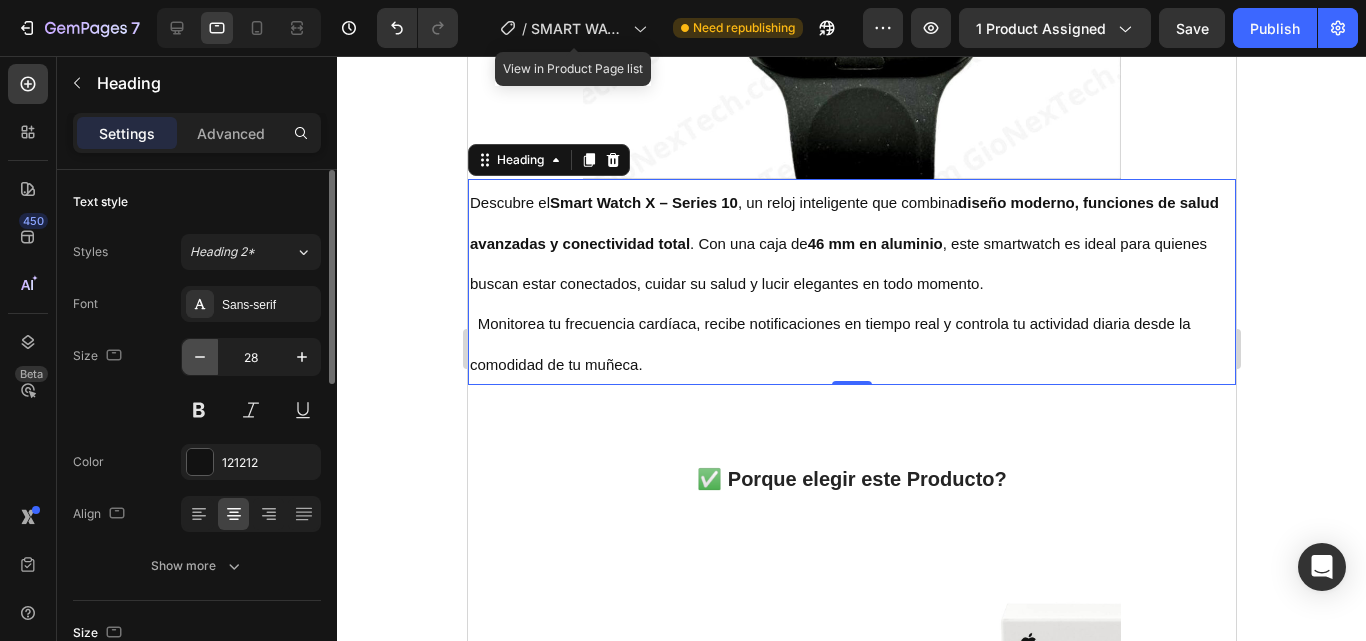 click 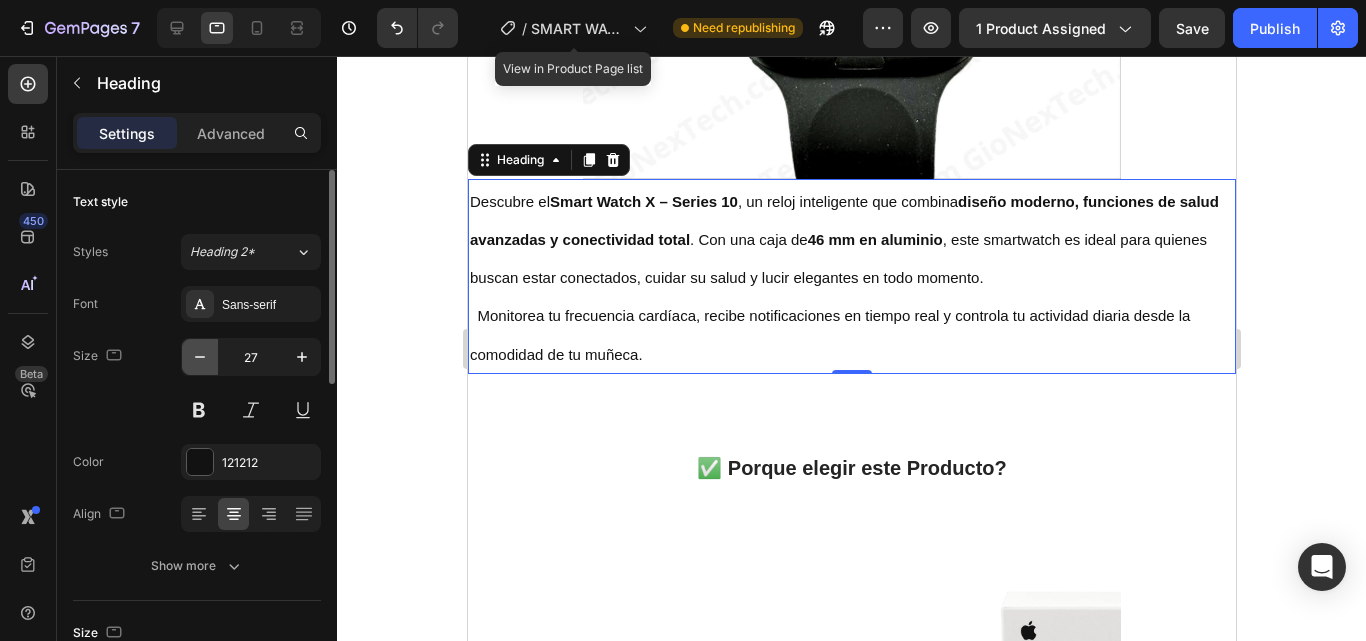 click 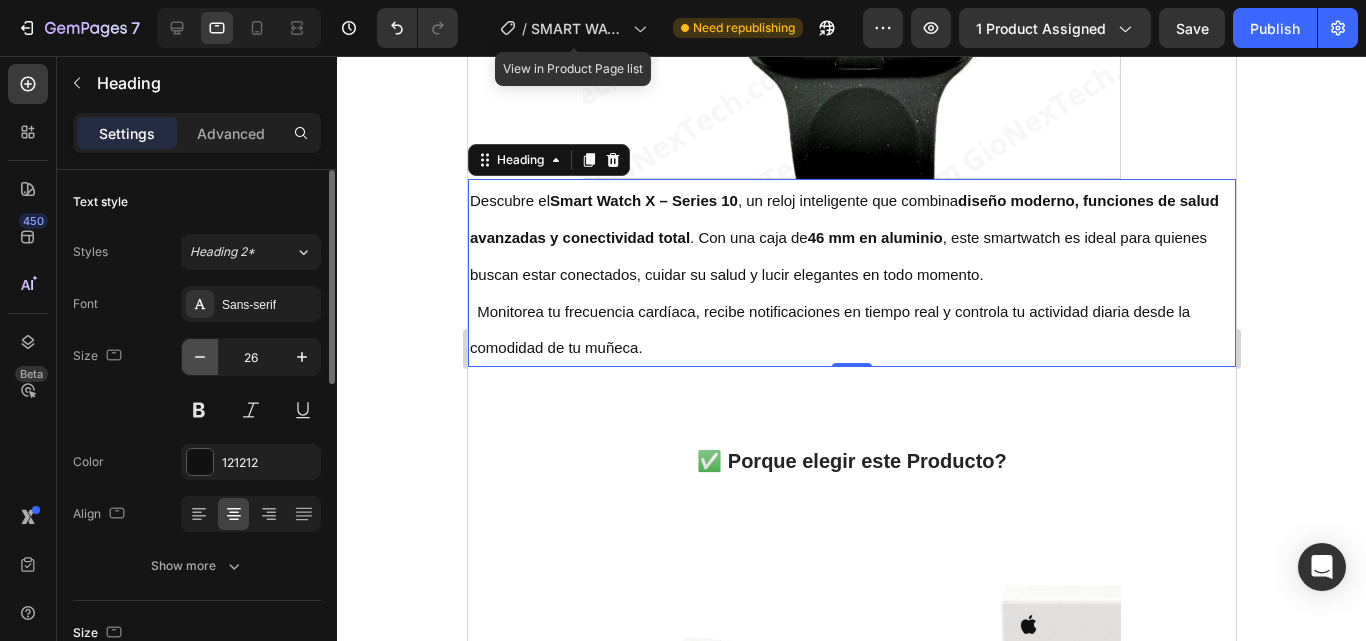 click 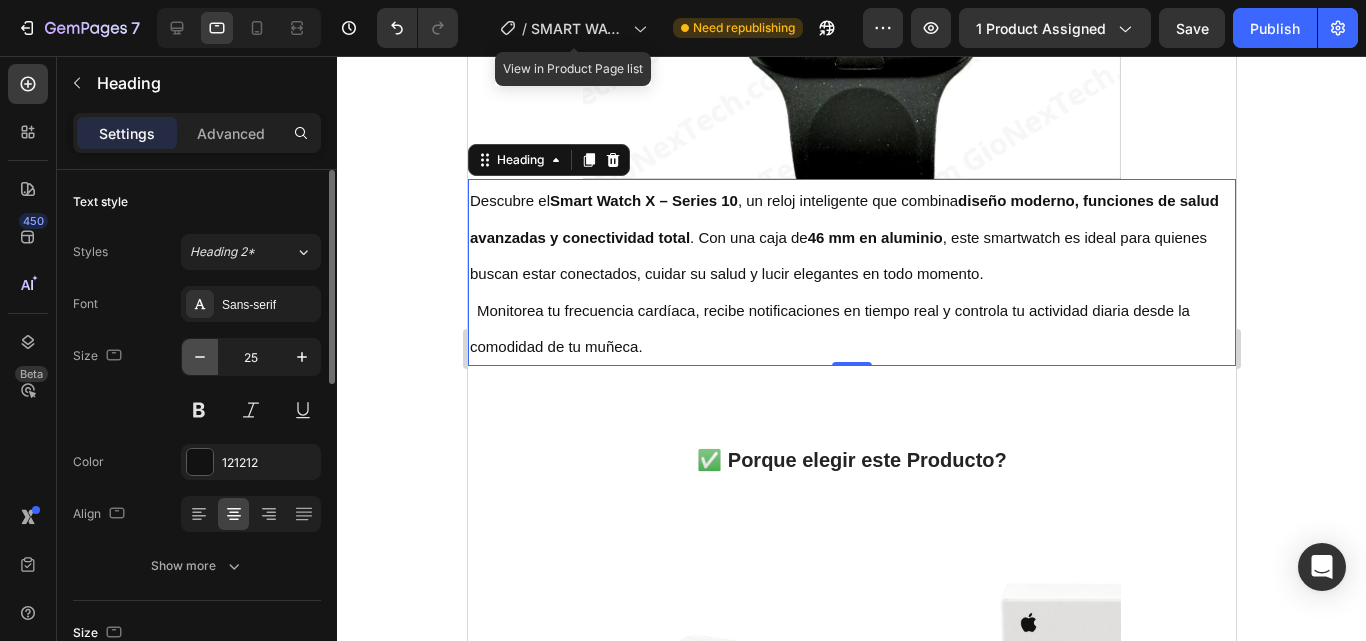 click 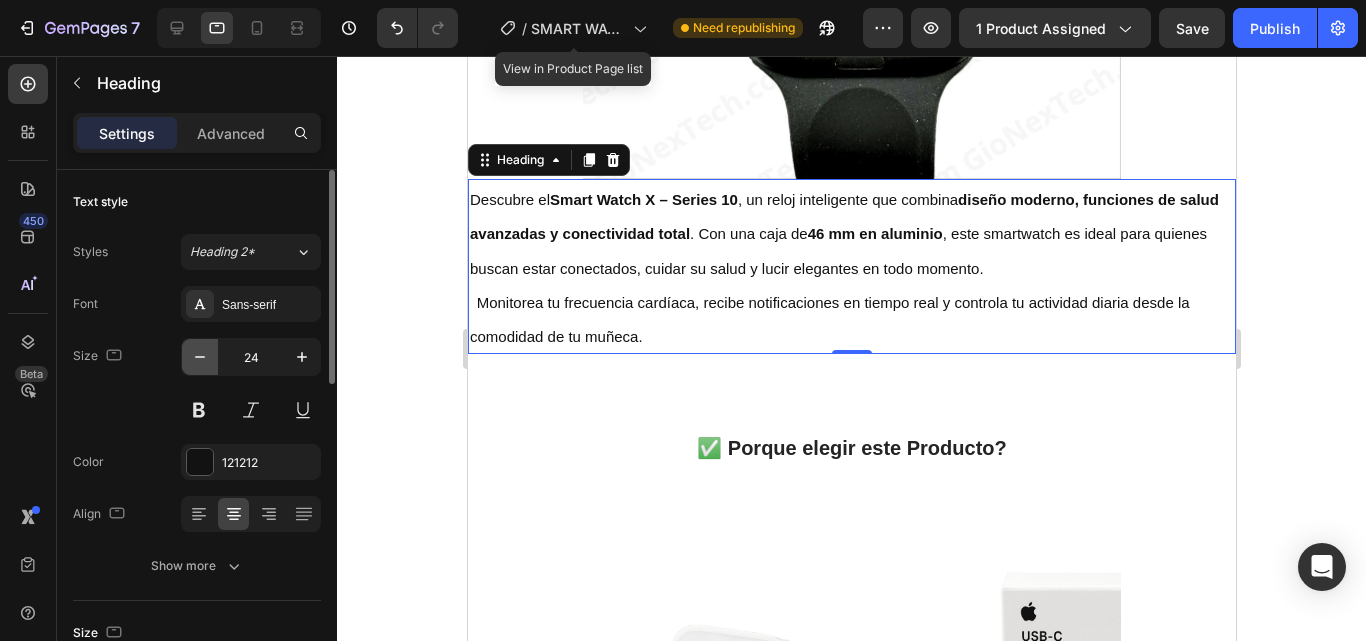 click 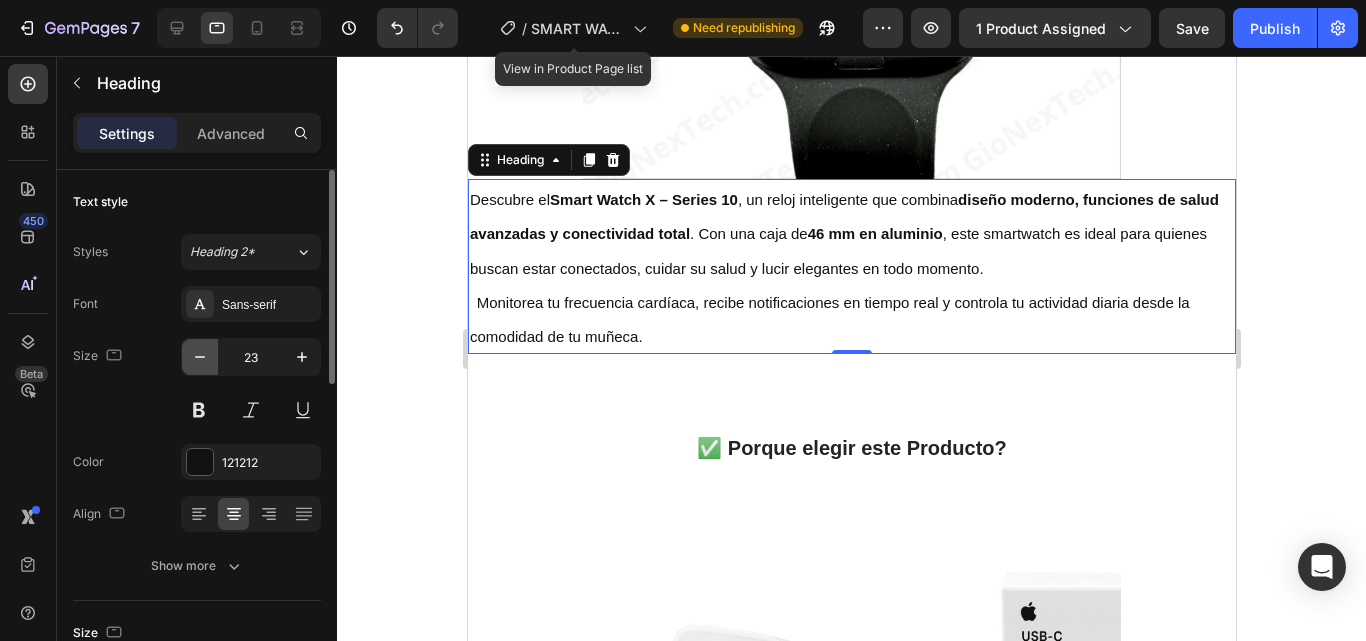 click 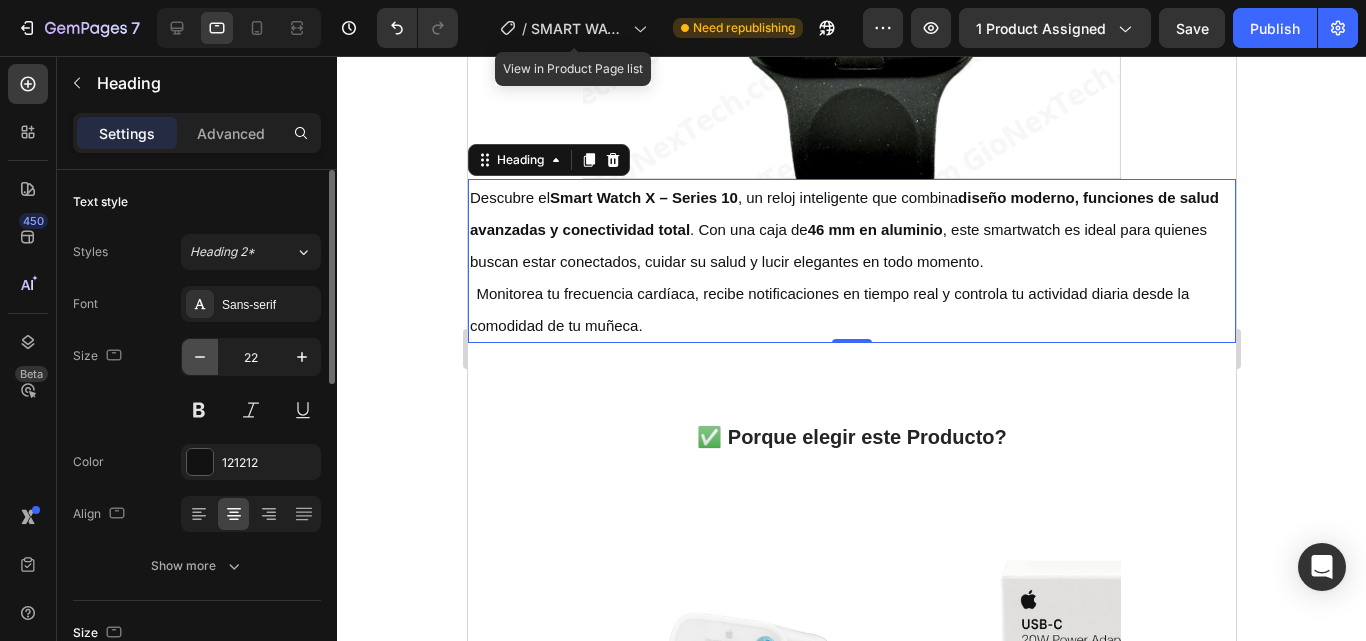 click 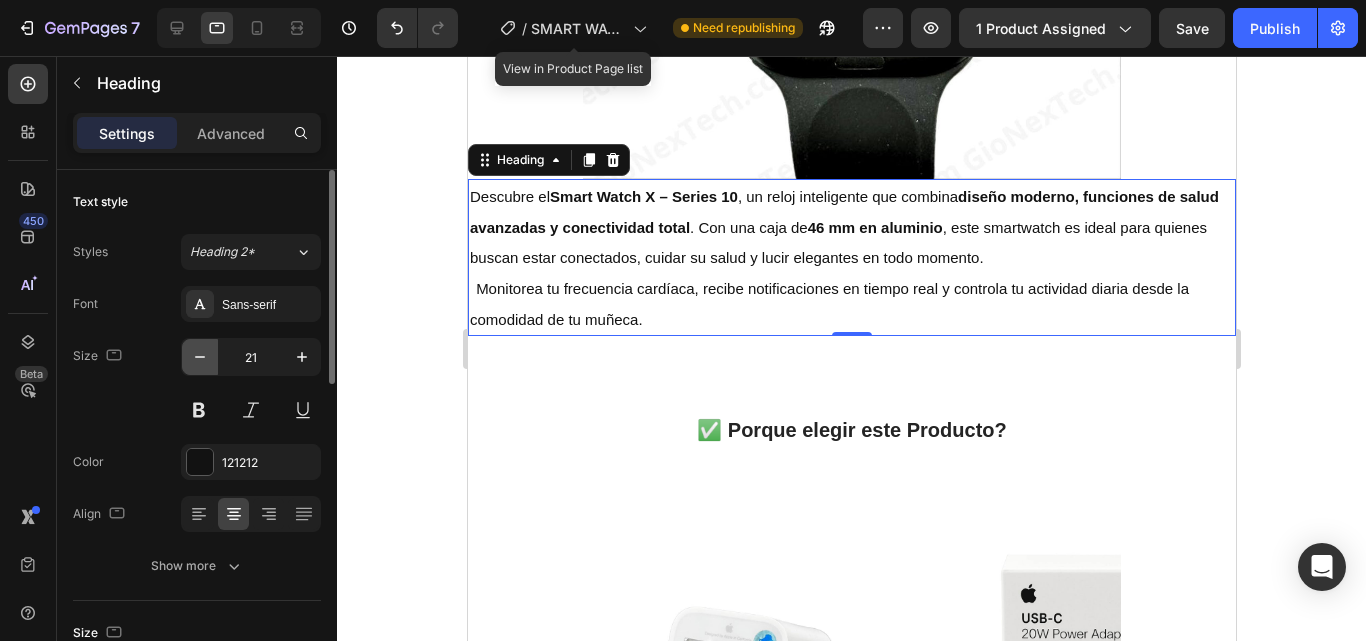 click 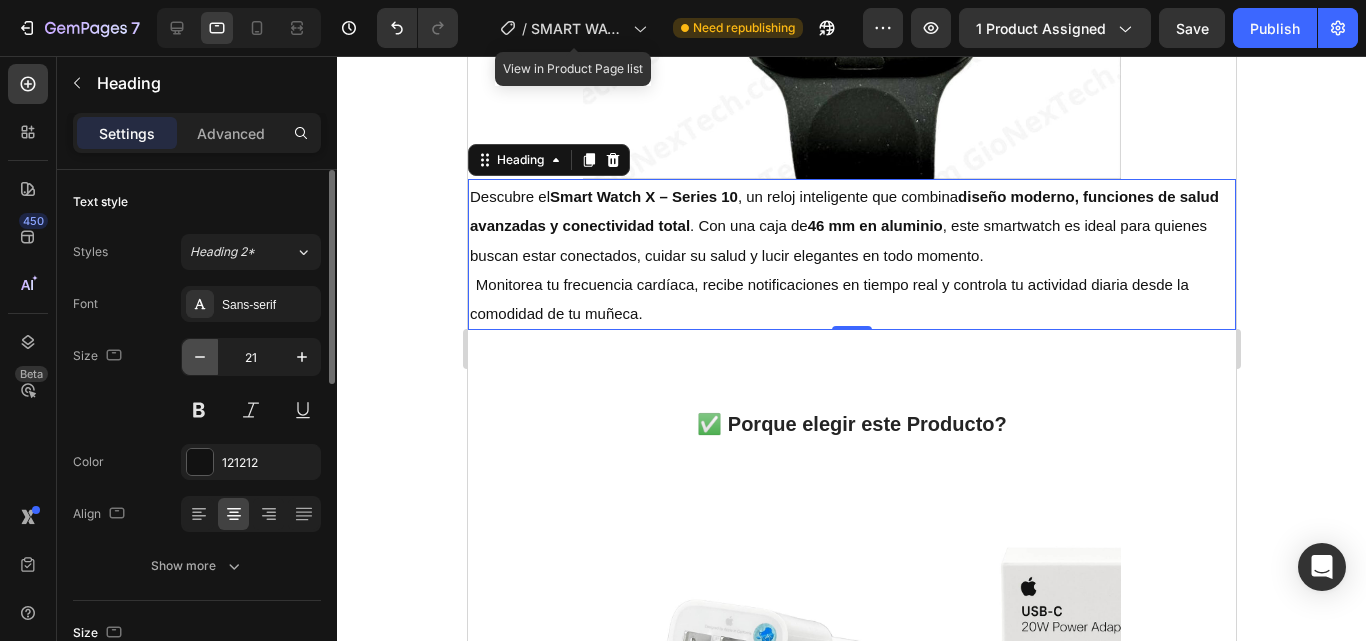 type on "20" 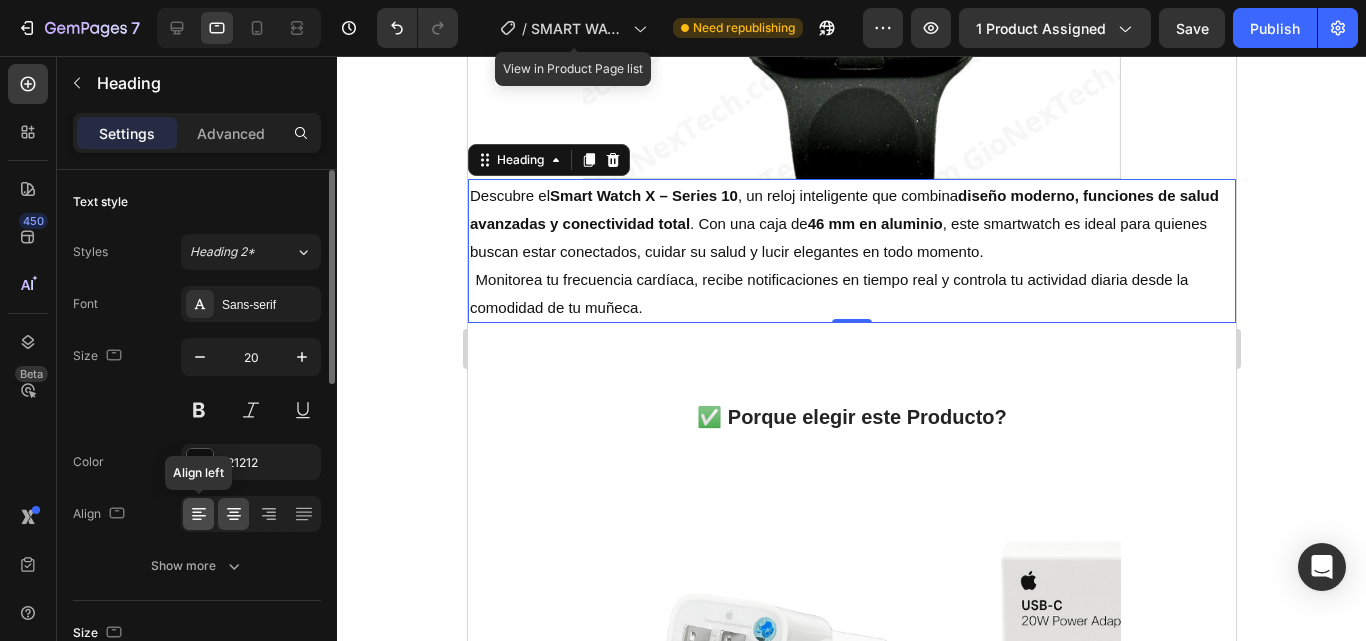 click 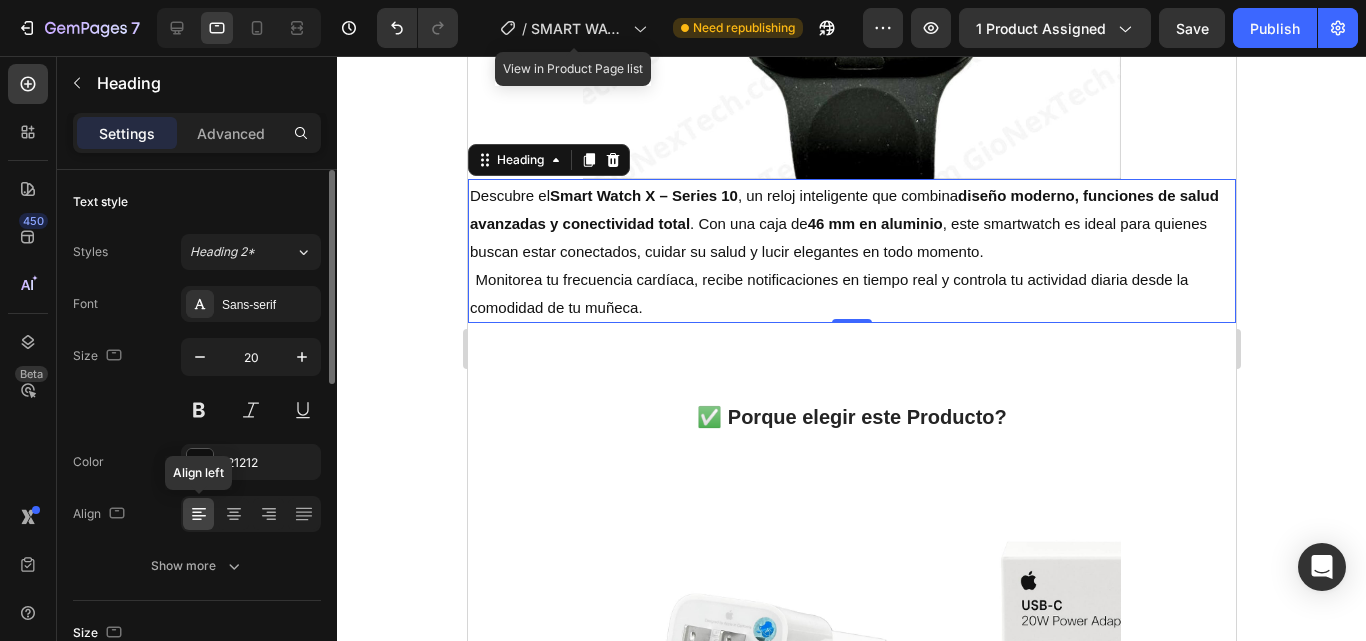 click 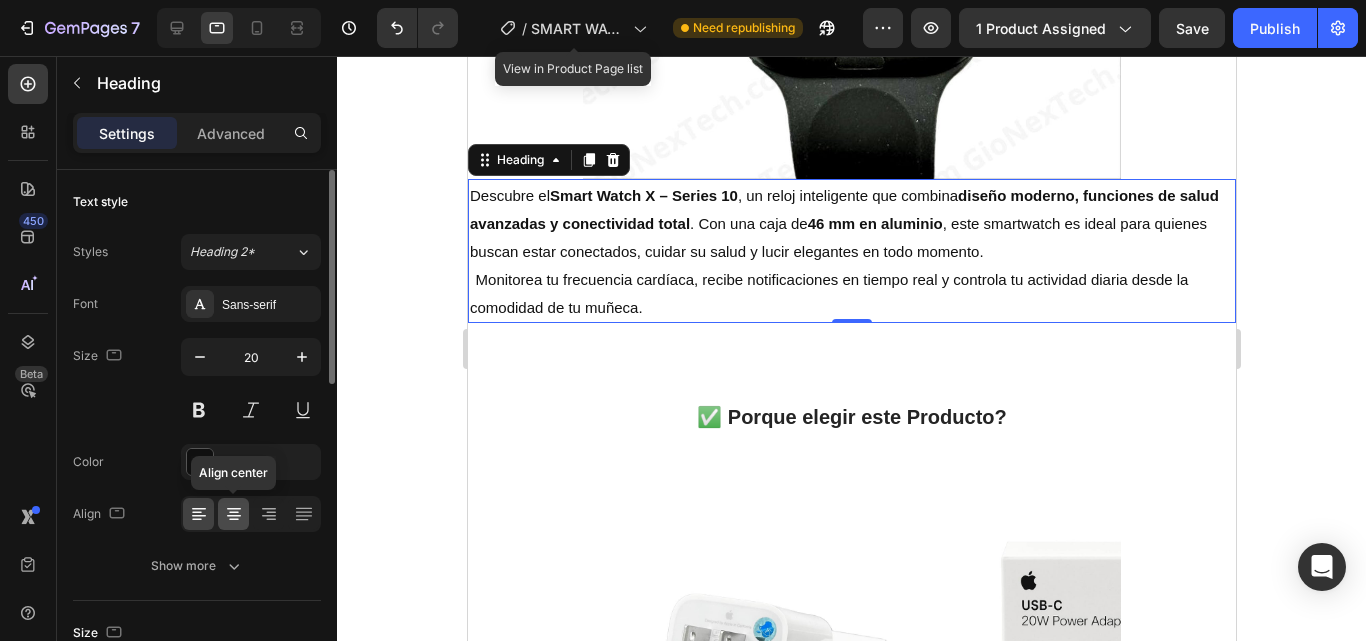 click 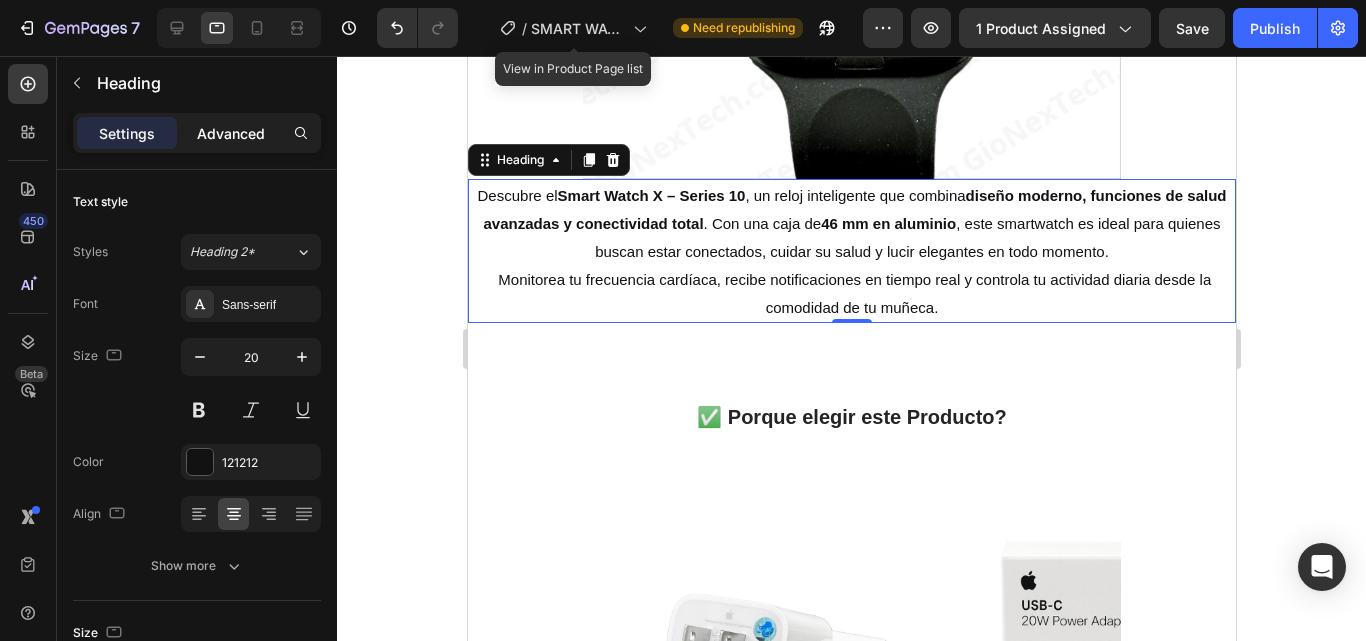 click on "Advanced" at bounding box center [231, 133] 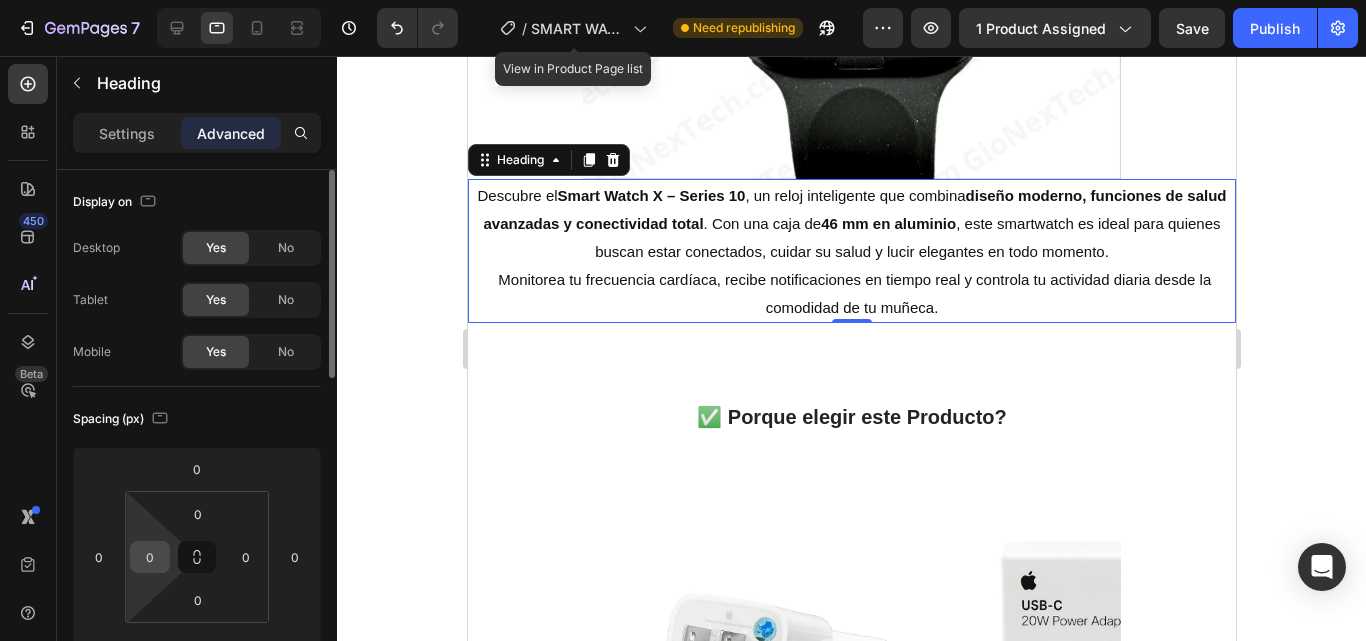 click on "0" at bounding box center [150, 557] 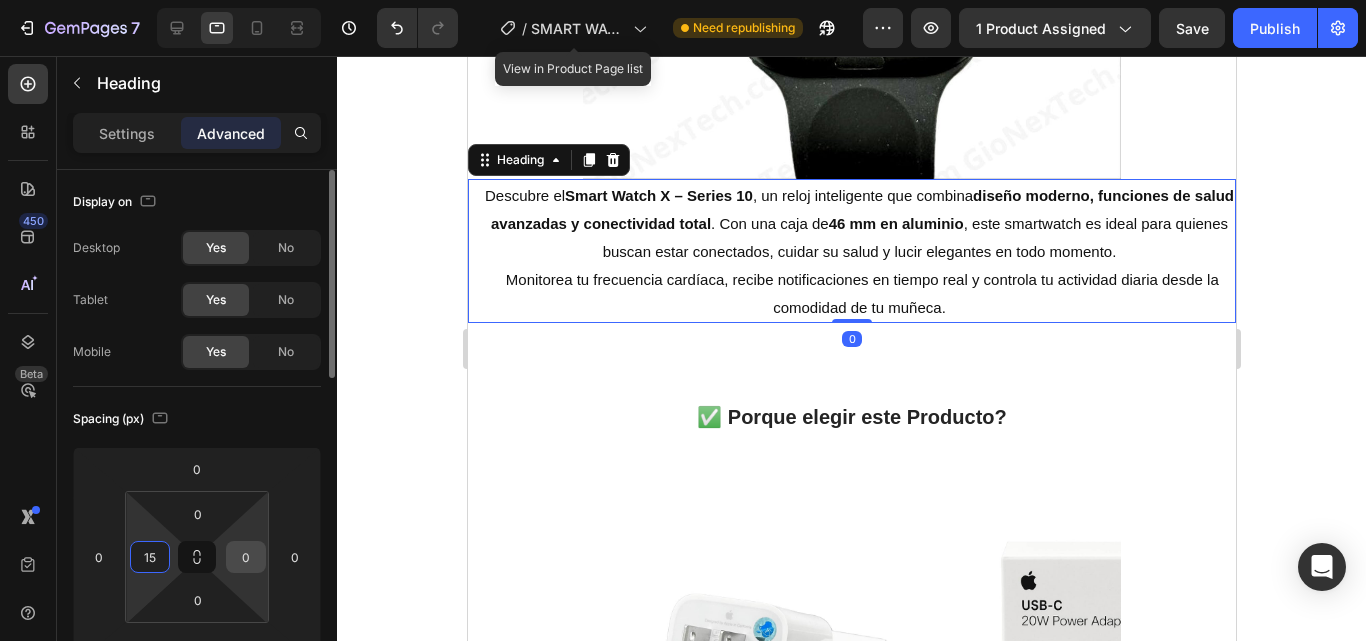 type on "15" 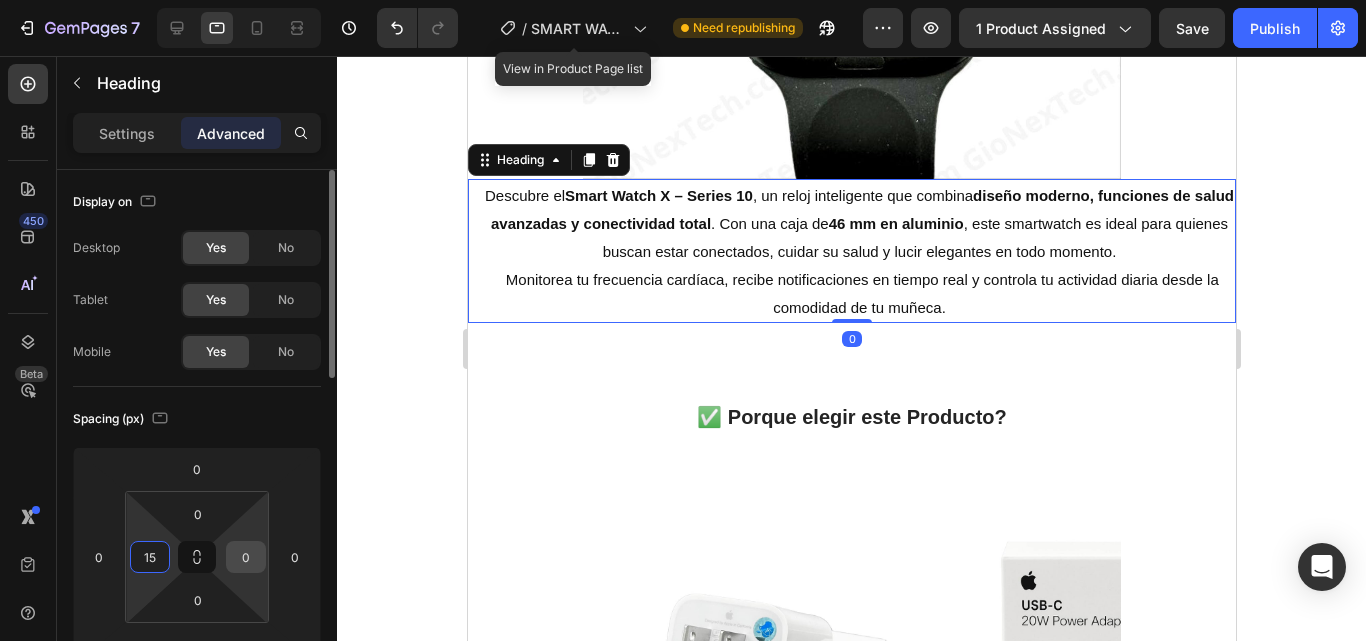 click on "0" at bounding box center [246, 557] 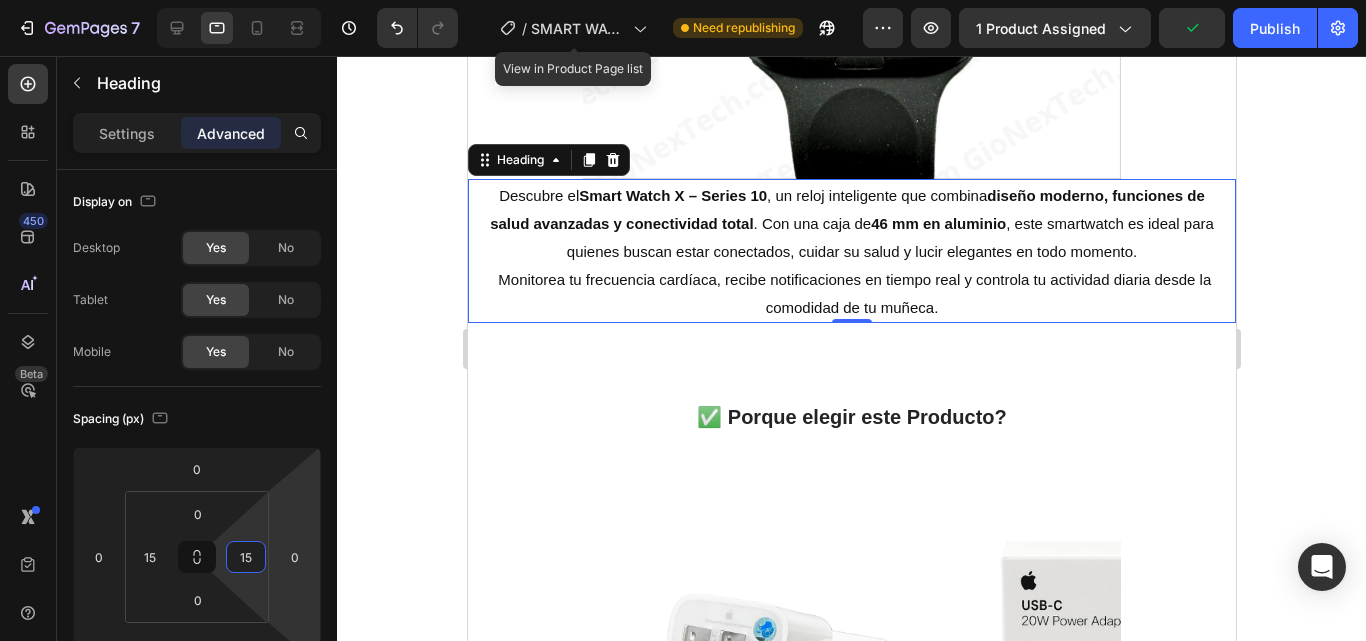 type on "15" 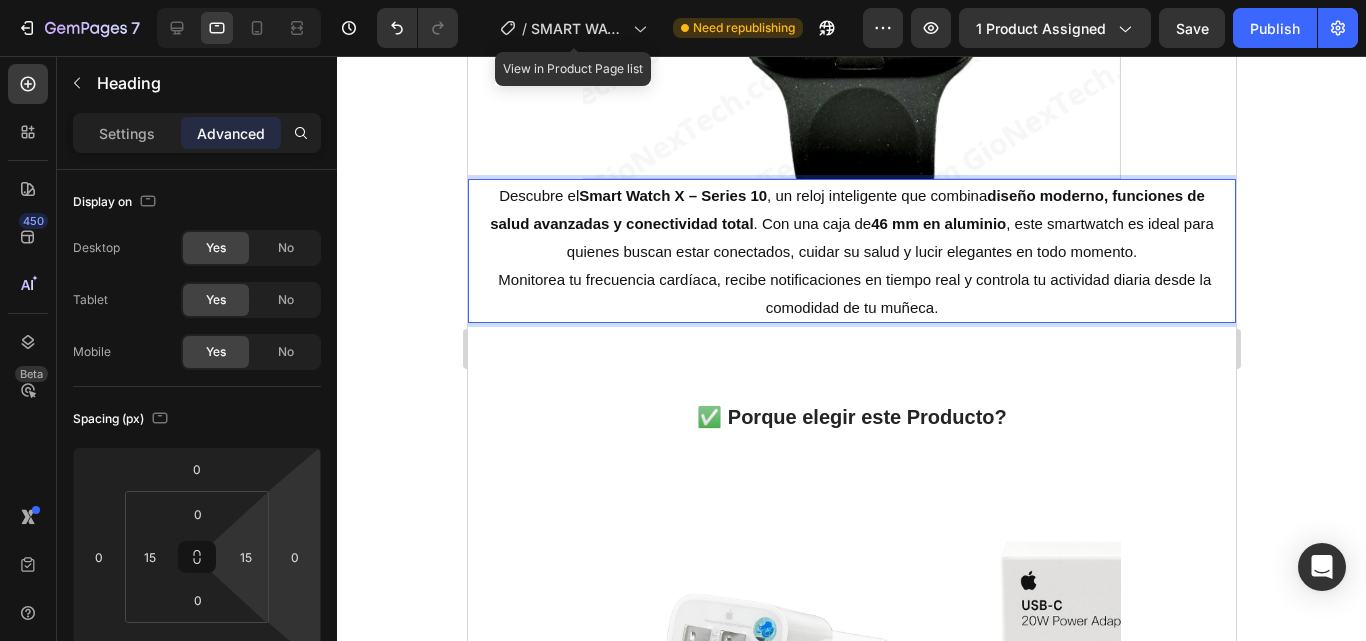 click on "Descubre el  Smart Watch X – Series 10 , un reloj inteligente que combina  diseño moderno, funciones de salud avanzadas y conectividad total . Con una caja de  46 mm en aluminio , este smartwatch es ideal para quienes buscan estar conectados, cuidar su salud y lucir elegantes en todo momento." at bounding box center (851, 223) 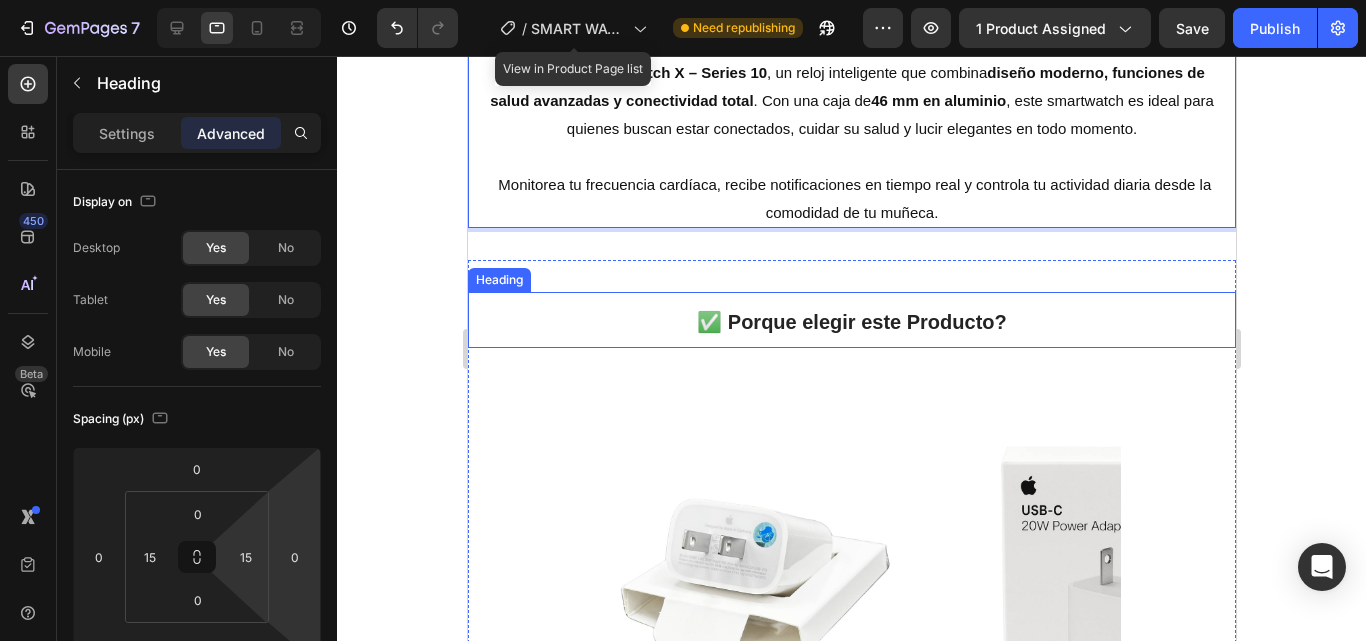 scroll, scrollTop: 4433, scrollLeft: 0, axis: vertical 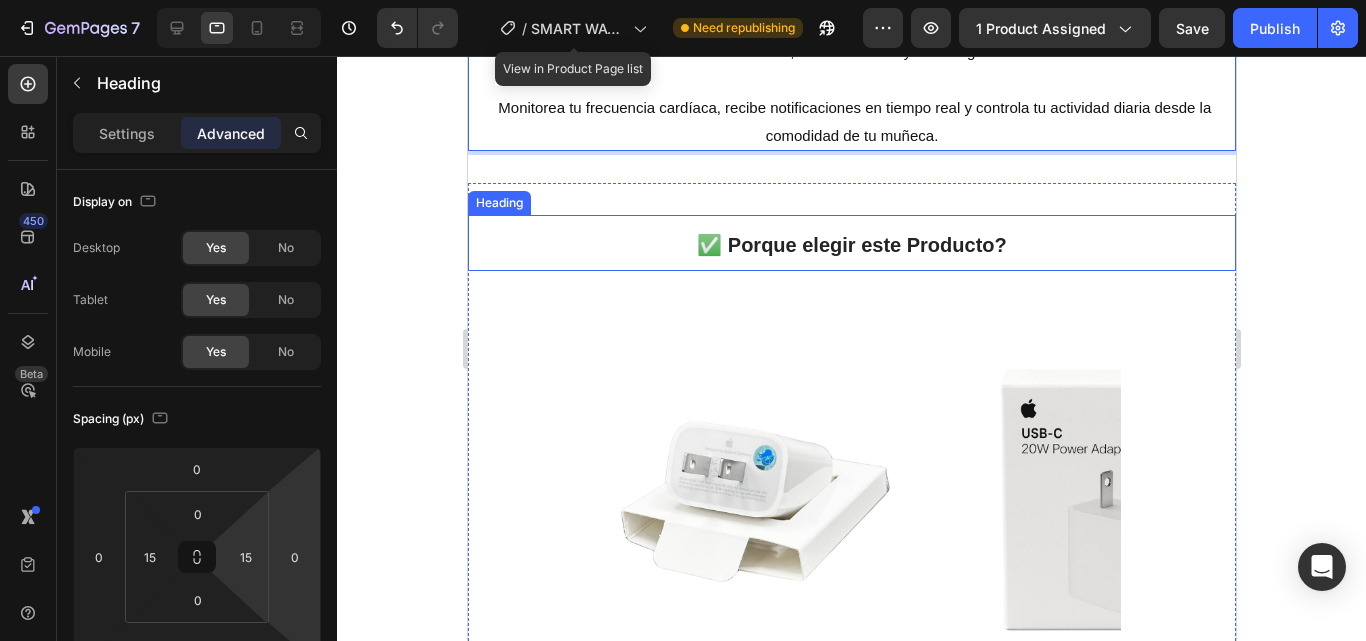 click on "✅ Porque elegir este Producto?" at bounding box center [851, 245] 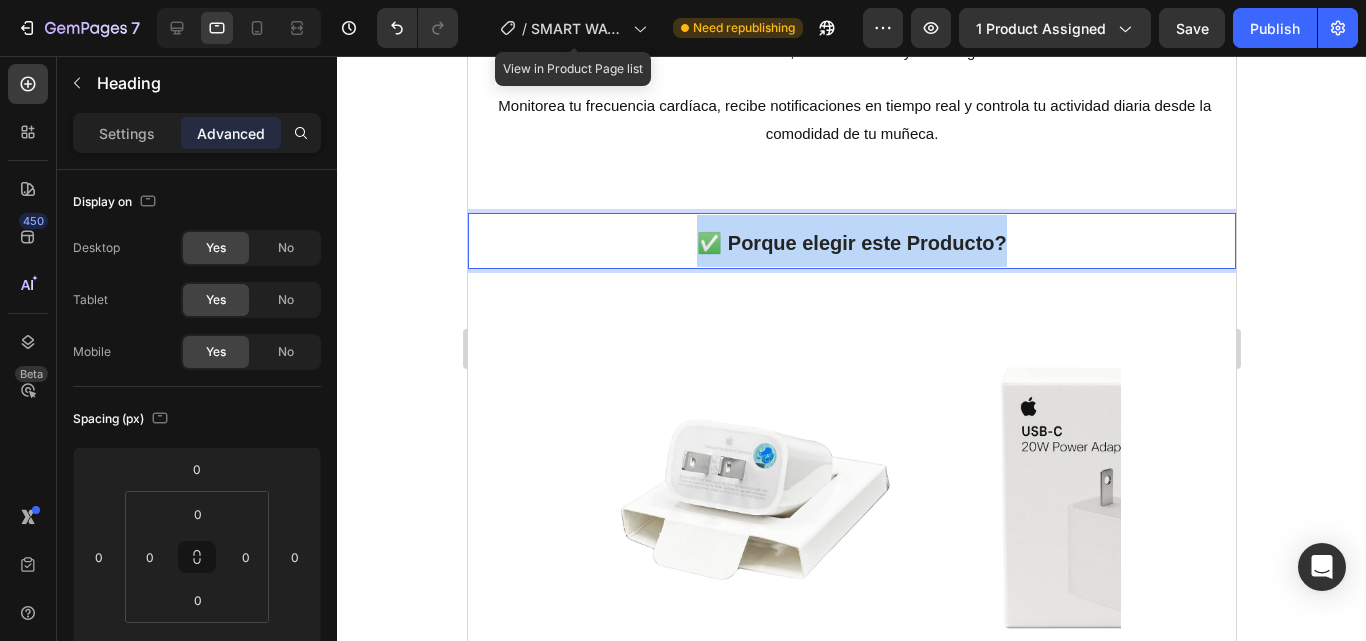 click on "✅ Porque elegir este Producto?" at bounding box center (851, 243) 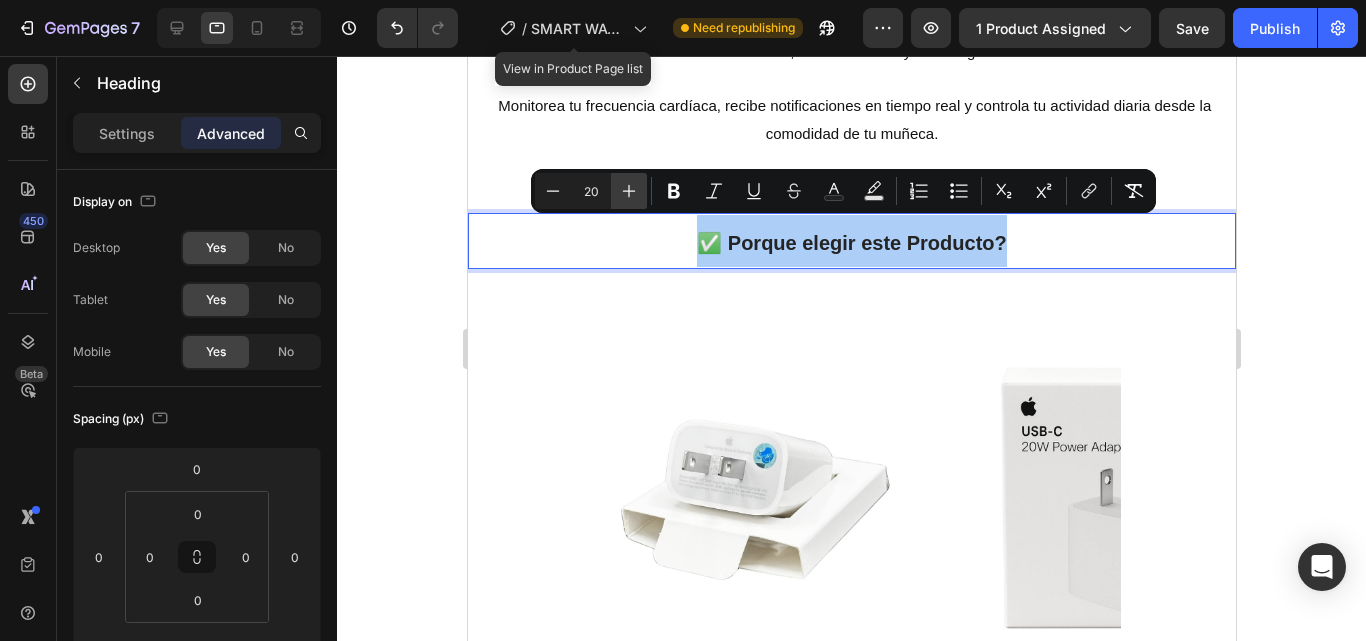 click 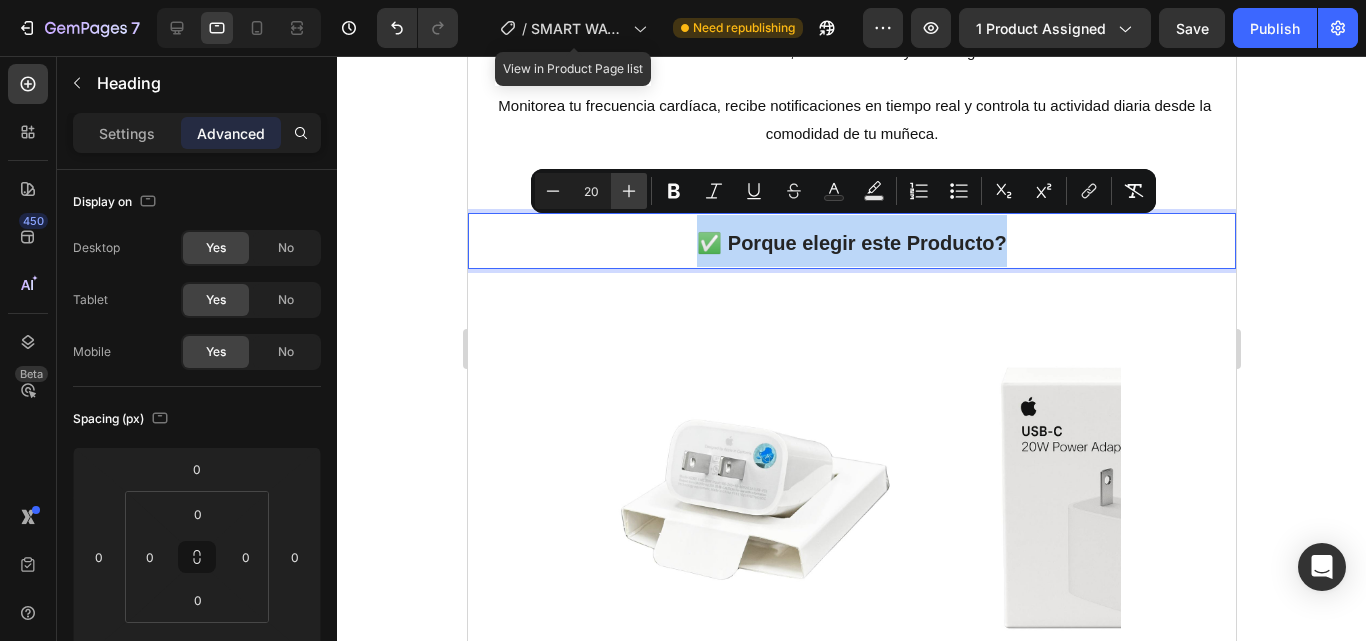 type on "21" 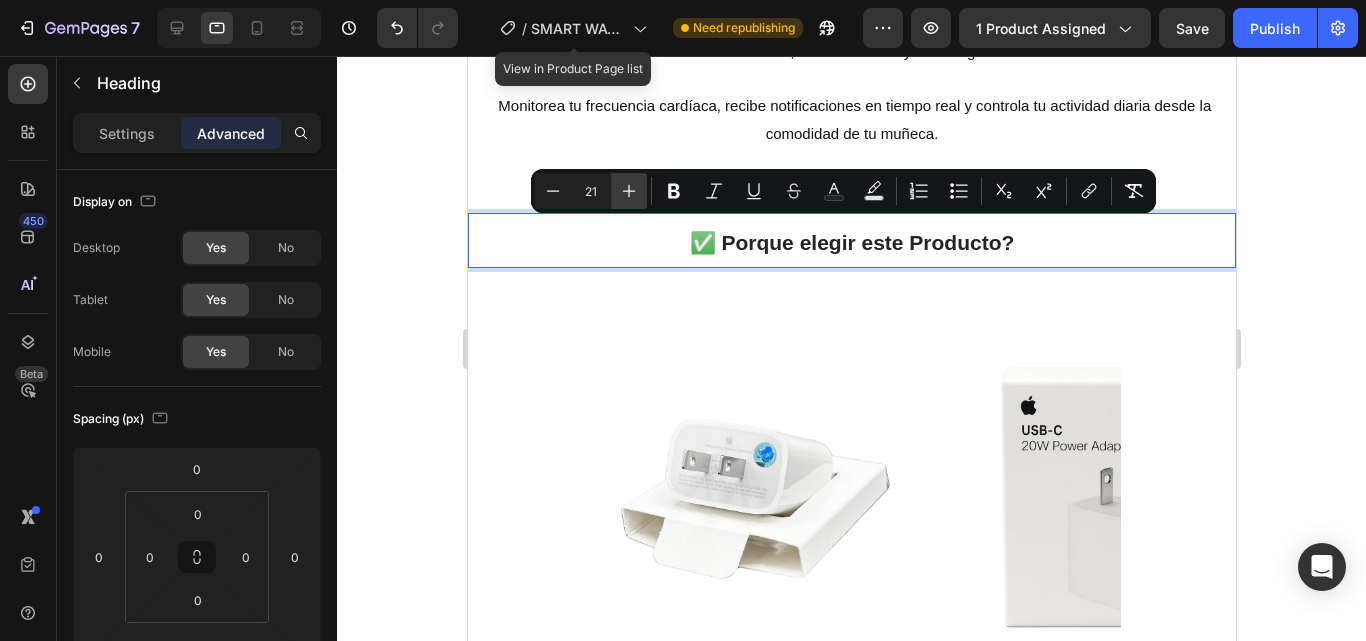 click on "✅ Porque elegir este Producto? Heading   56 Image Image Image Image Image Carousel
✔️  Cuida tu salud desde tu muñeca
✔️  Mantente conectado todo el día sin sacar tu teléfono
✔️  Diseño elegante, ideal para uso diario o deportivo
✔️  Excelente relación calidad-precio
✔️  Perfecto para regalar o para ti Accordion Section 10" at bounding box center (851, 657) 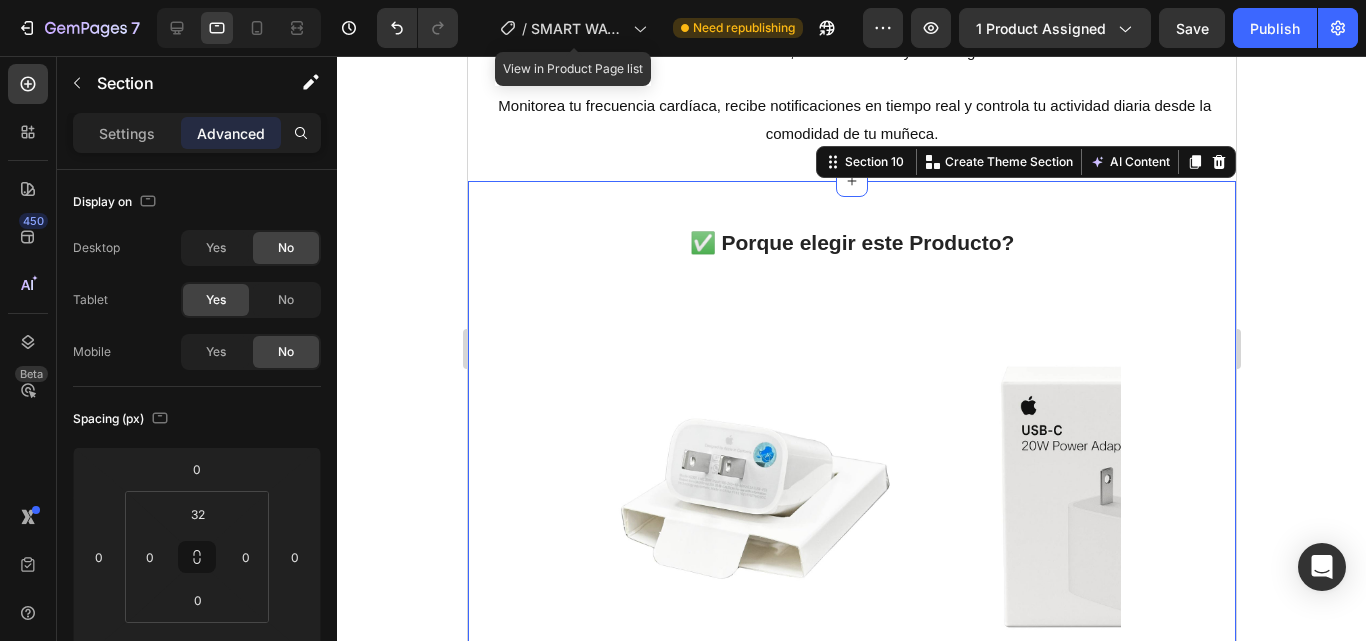 click on "⁠⁠⁠⁠⁠⁠⁠ ✅ Porque elegir este Producto? Heading Image Image Image Image Image Carousel
✔️  Cuida tu salud desde tu muñeca
✔️  Mantente conectado todo el día sin sacar tu teléfono
✔️  Diseño elegante, ideal para uso diario o deportivo
✔️  Excelente relación calidad-precio
✔️  Perfecto para regalar o para ti Accordion Section 10   You can create reusable sections Create Theme Section AI Content Write with GemAI What would you like to describe here? Tone and Voice Persuasive Product SMART WATCH X – SERIES 10 (46 mm) Show more Generate" at bounding box center (851, 657) 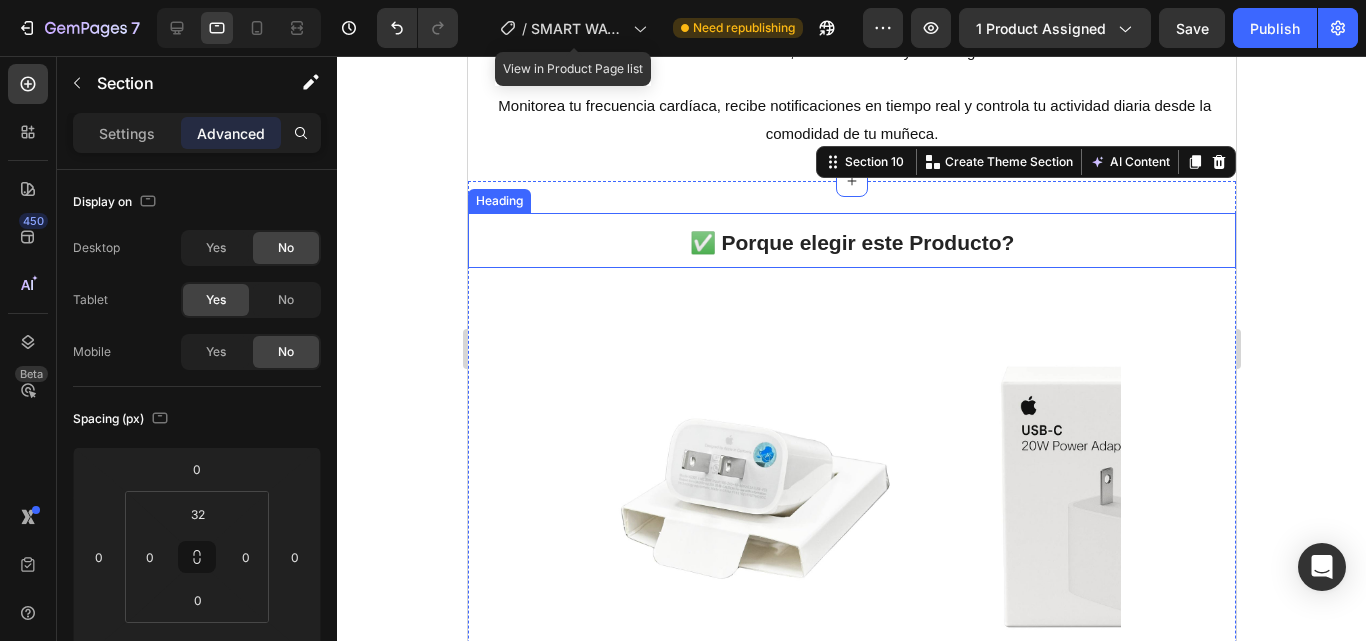 click on "⁠⁠⁠⁠⁠⁠⁠ ✅ Porque elegir este Producto?" at bounding box center [851, 240] 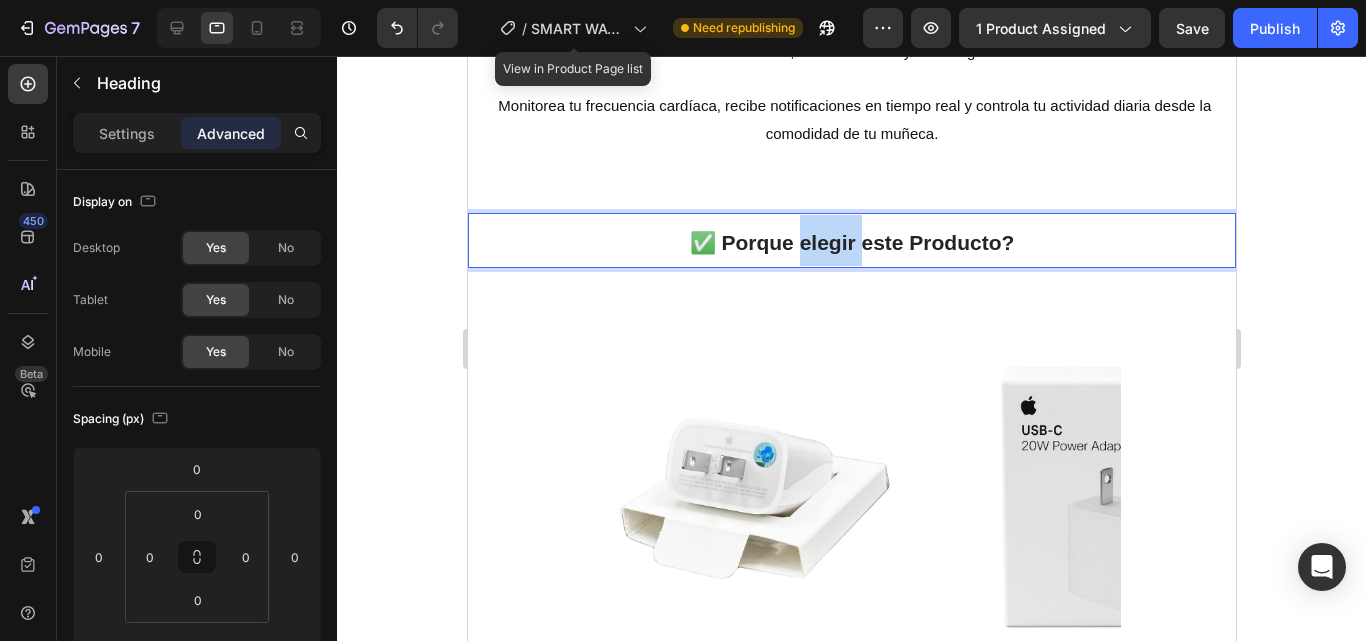click on "✅ Porque elegir este Producto?" at bounding box center (851, 240) 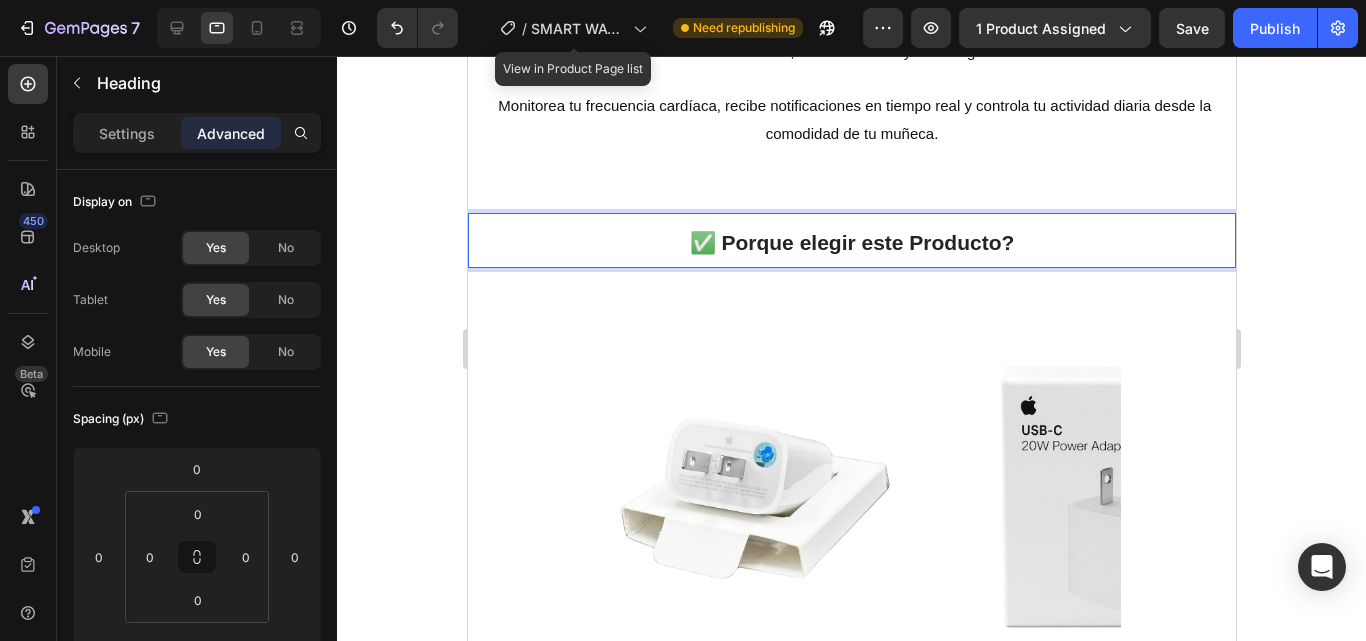click on "✅ Porque elegir este Producto?" at bounding box center [851, 242] 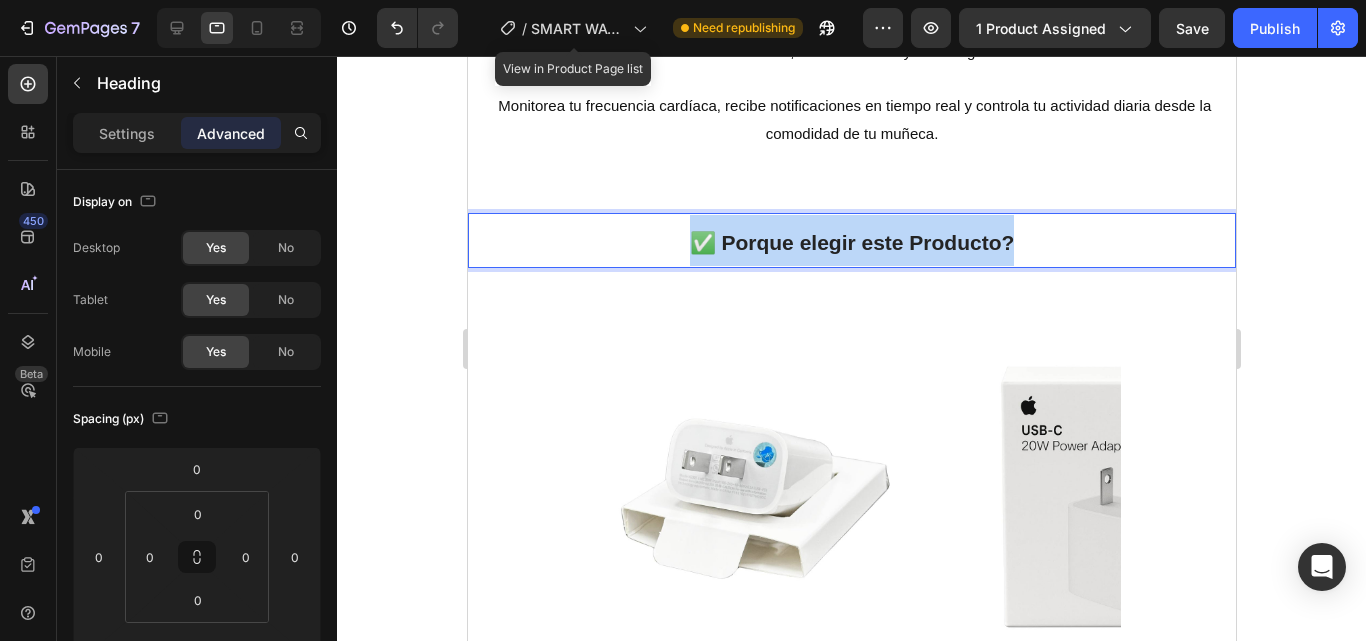 click on "✅ Porque elegir este Producto?" at bounding box center [851, 242] 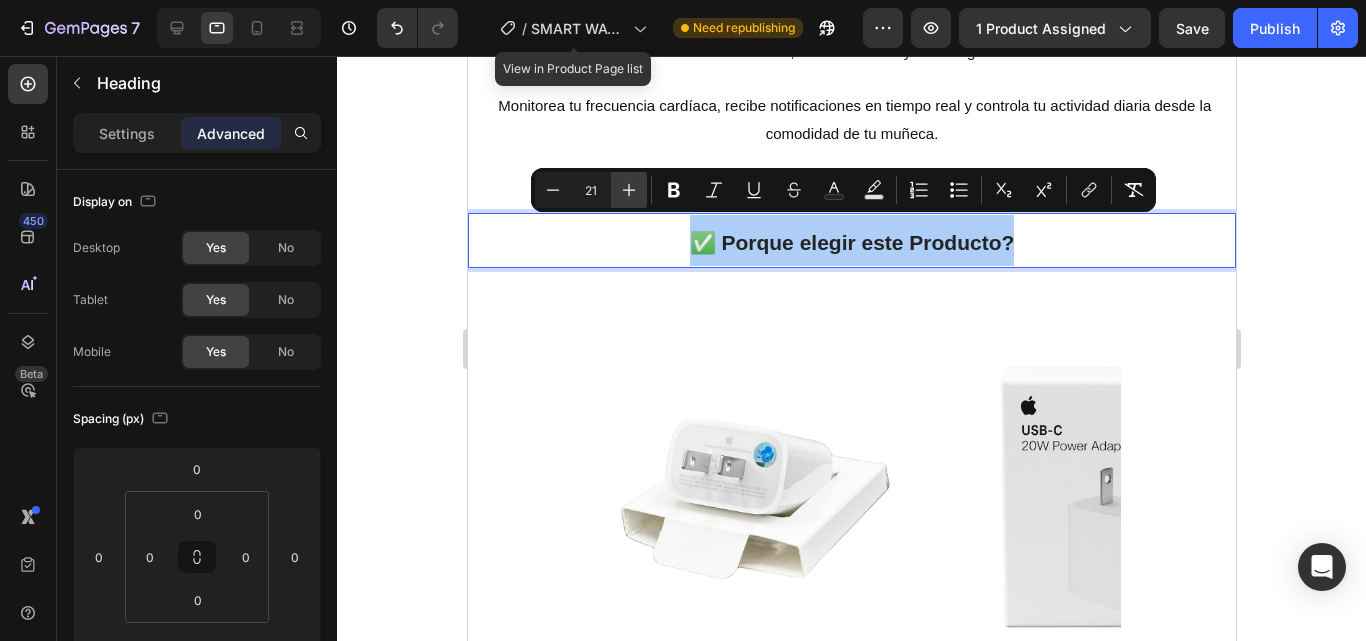click 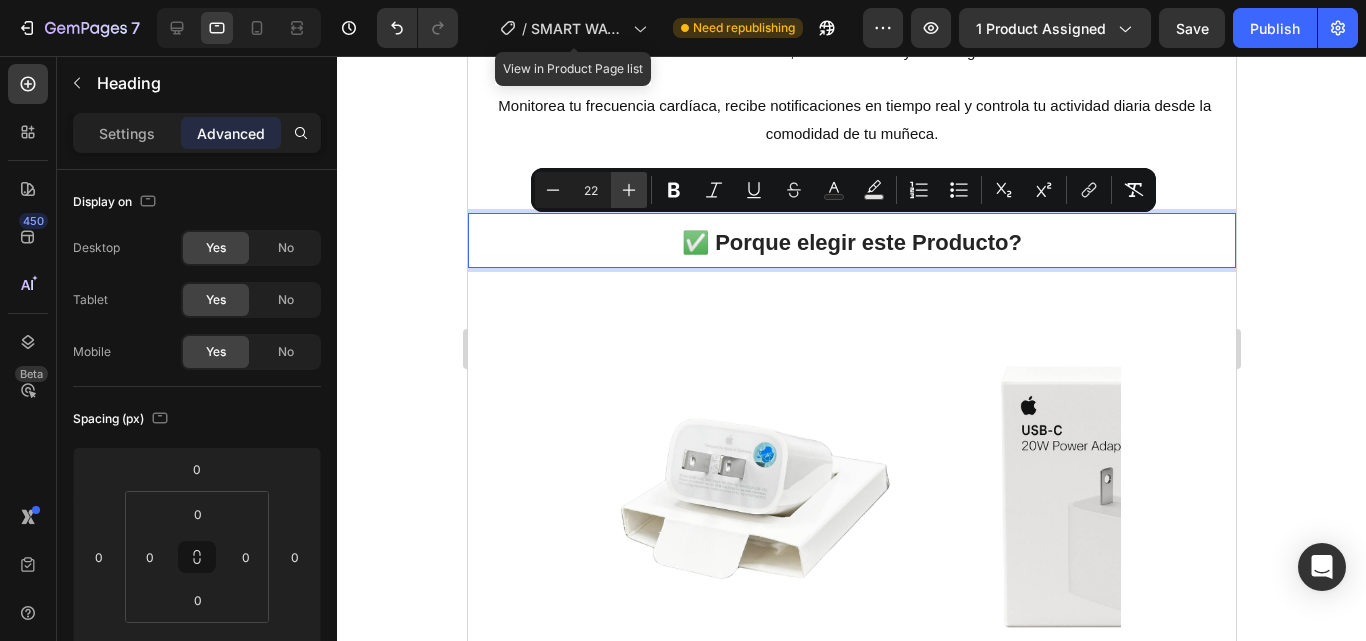 click 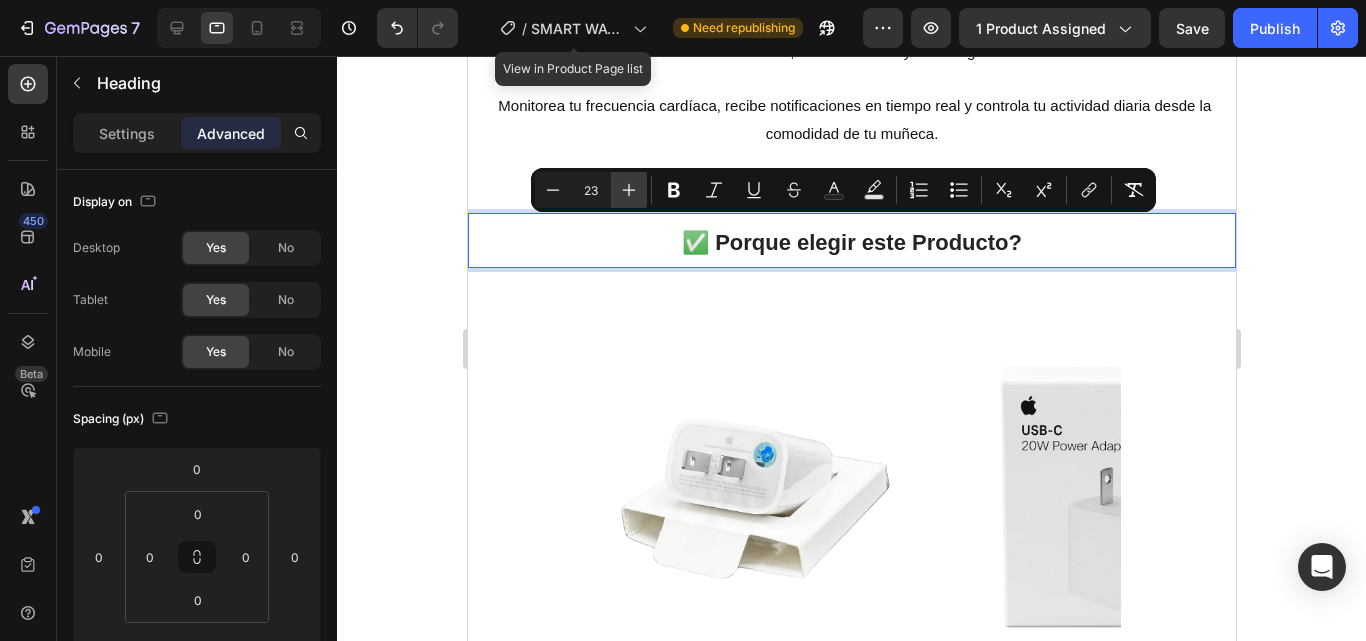 click 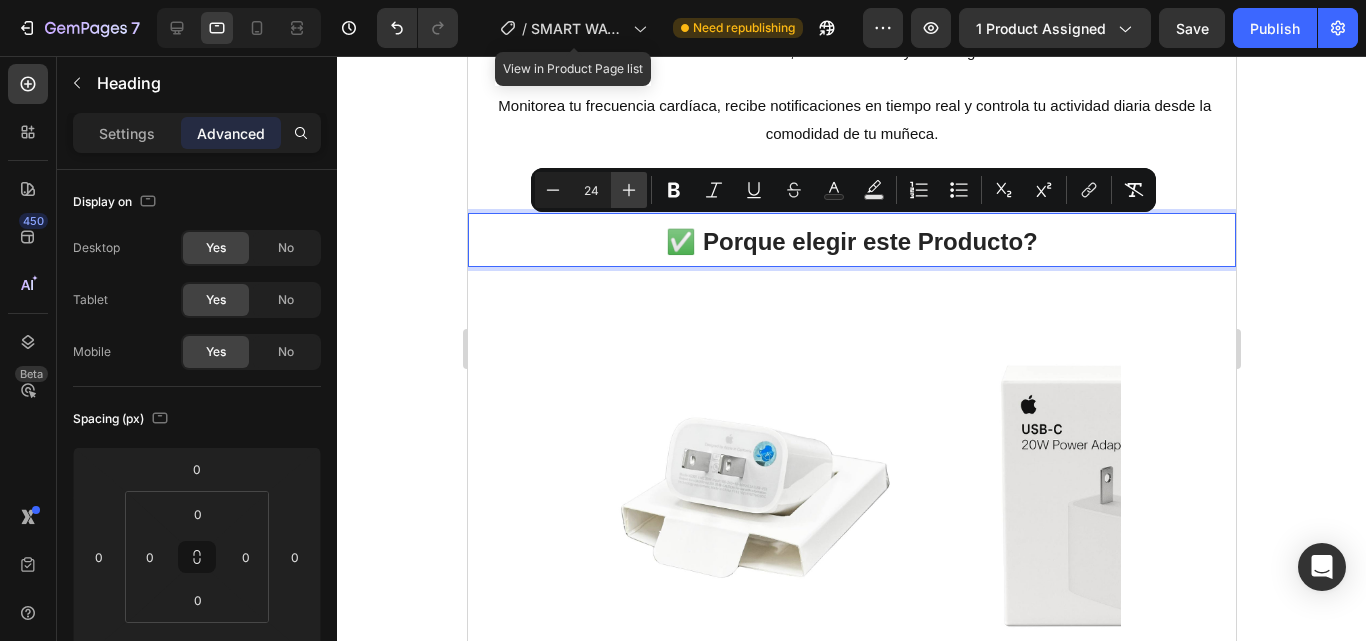 click 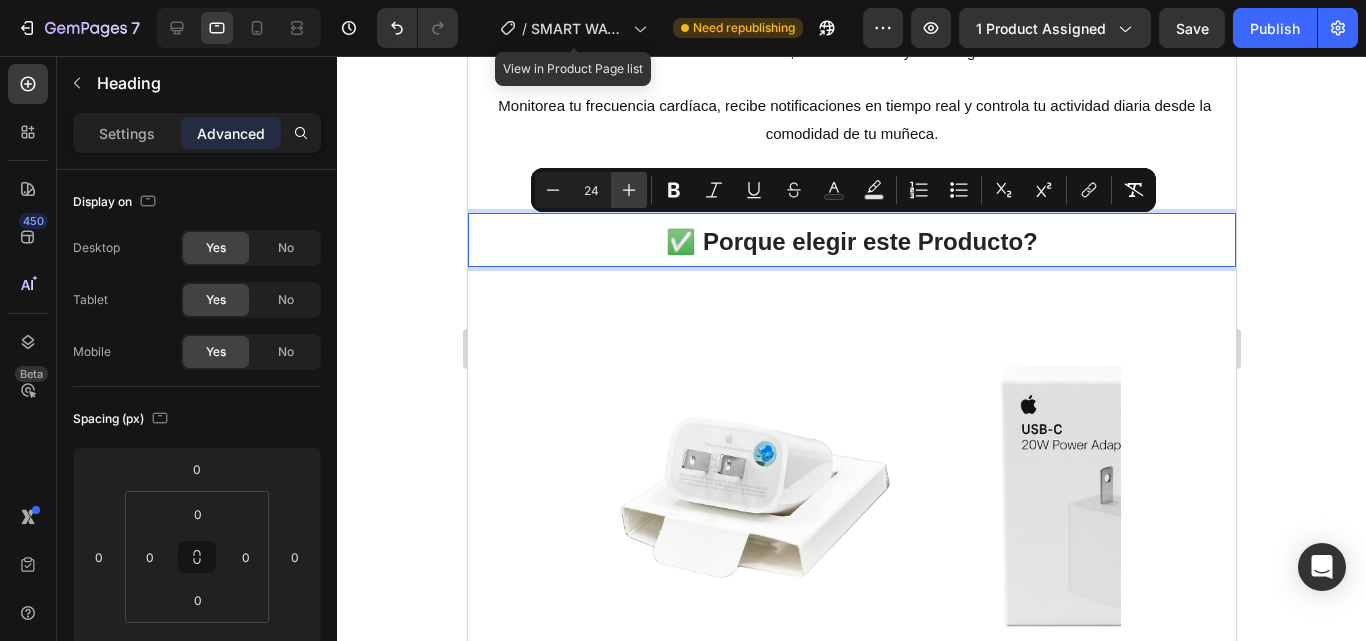 type on "25" 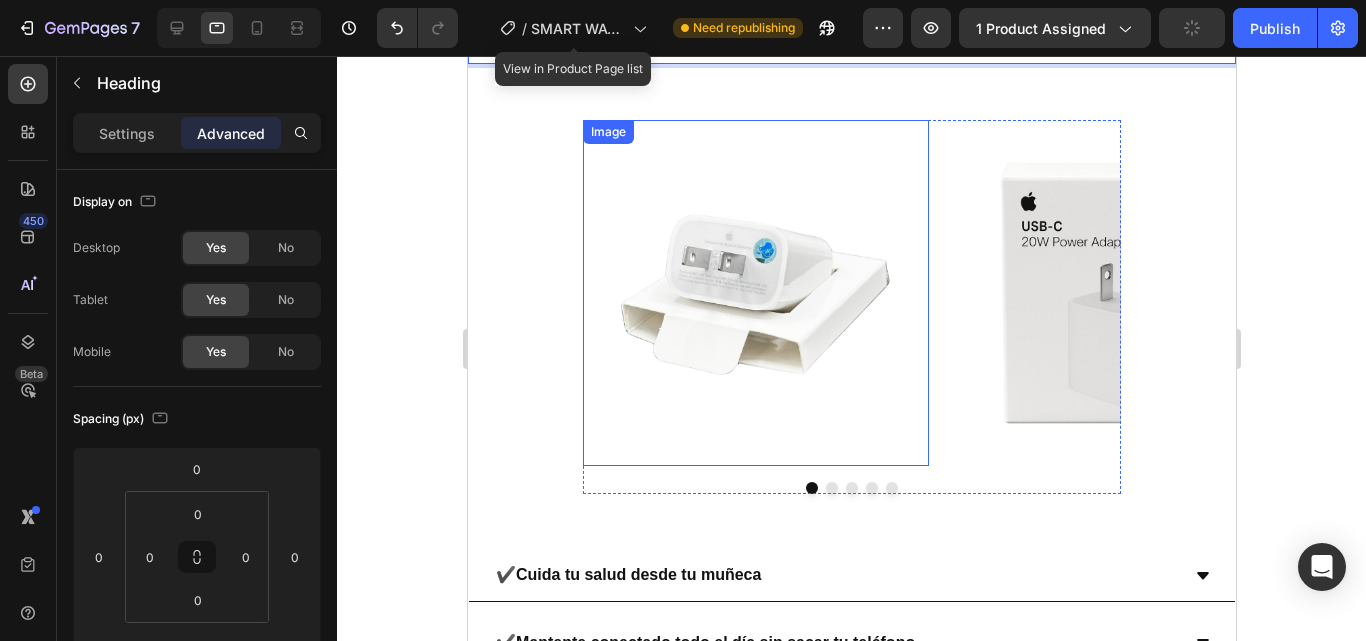 scroll, scrollTop: 4733, scrollLeft: 0, axis: vertical 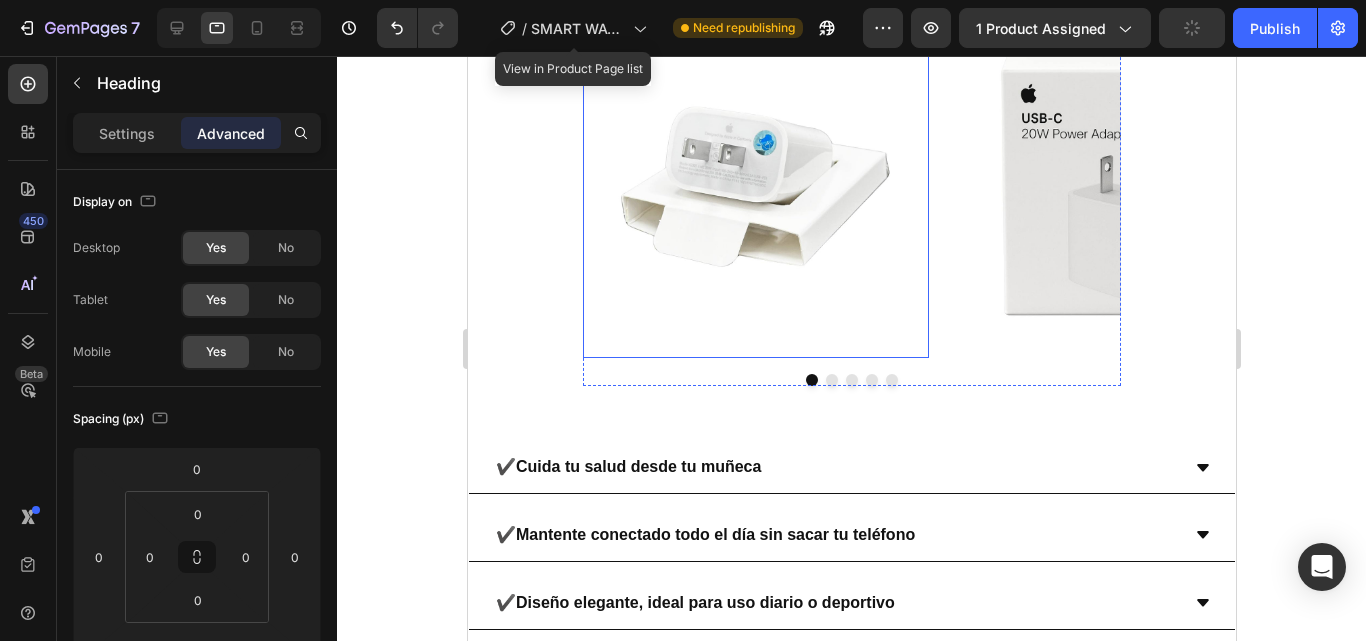 click at bounding box center [755, 185] 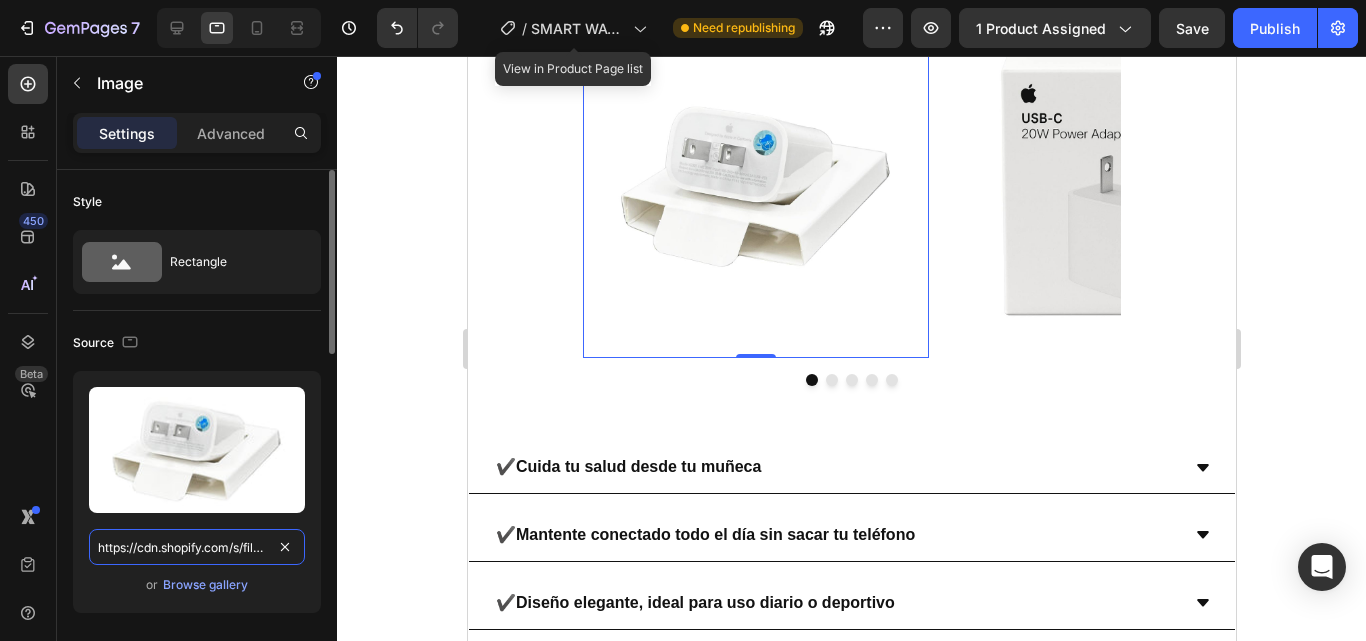click on "https://cdn.shopify.com/s/files/1/0699/8304/3773/files/photo_4967682285952413546_y.jpg?v=1746812016" at bounding box center (197, 547) 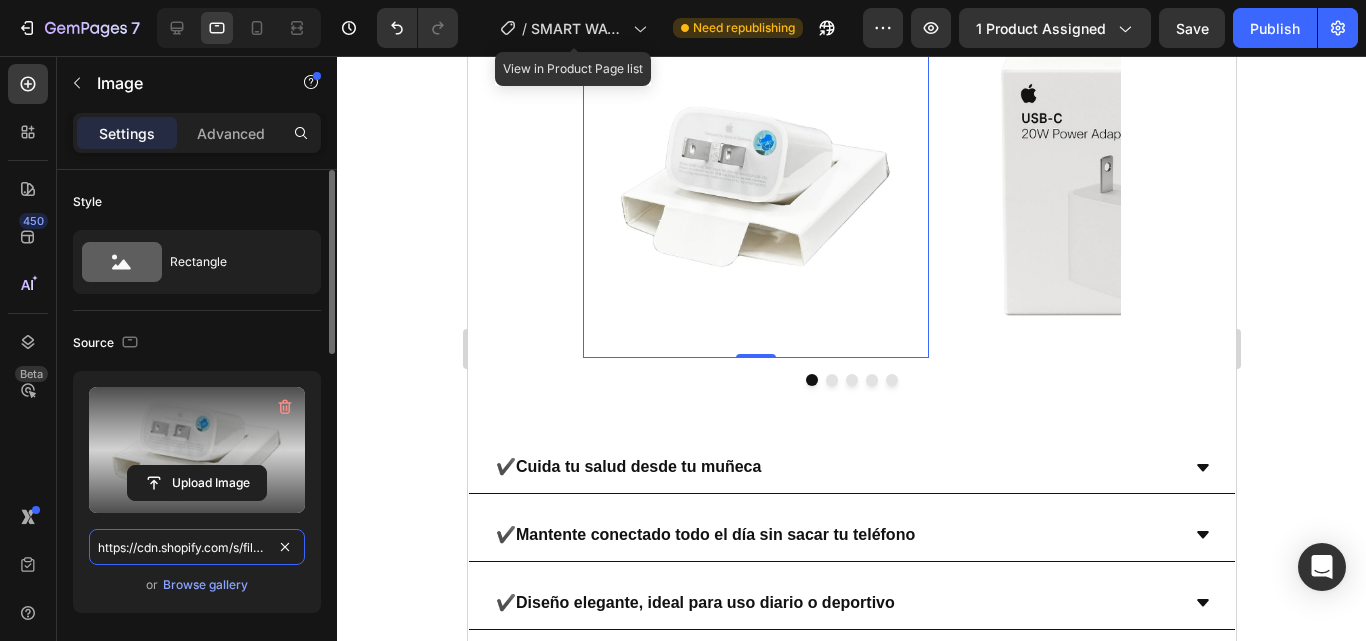 paste on "31918076098752708_y.jpg?v=1754184927" 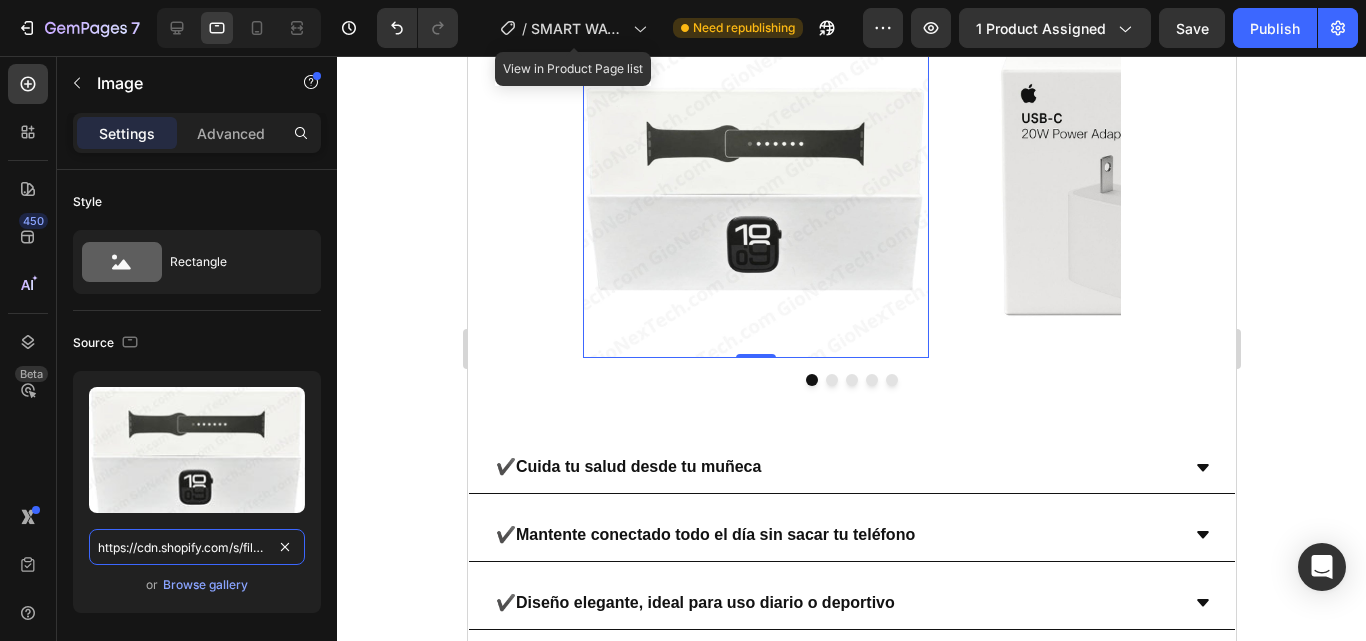 scroll, scrollTop: 0, scrollLeft: 441, axis: horizontal 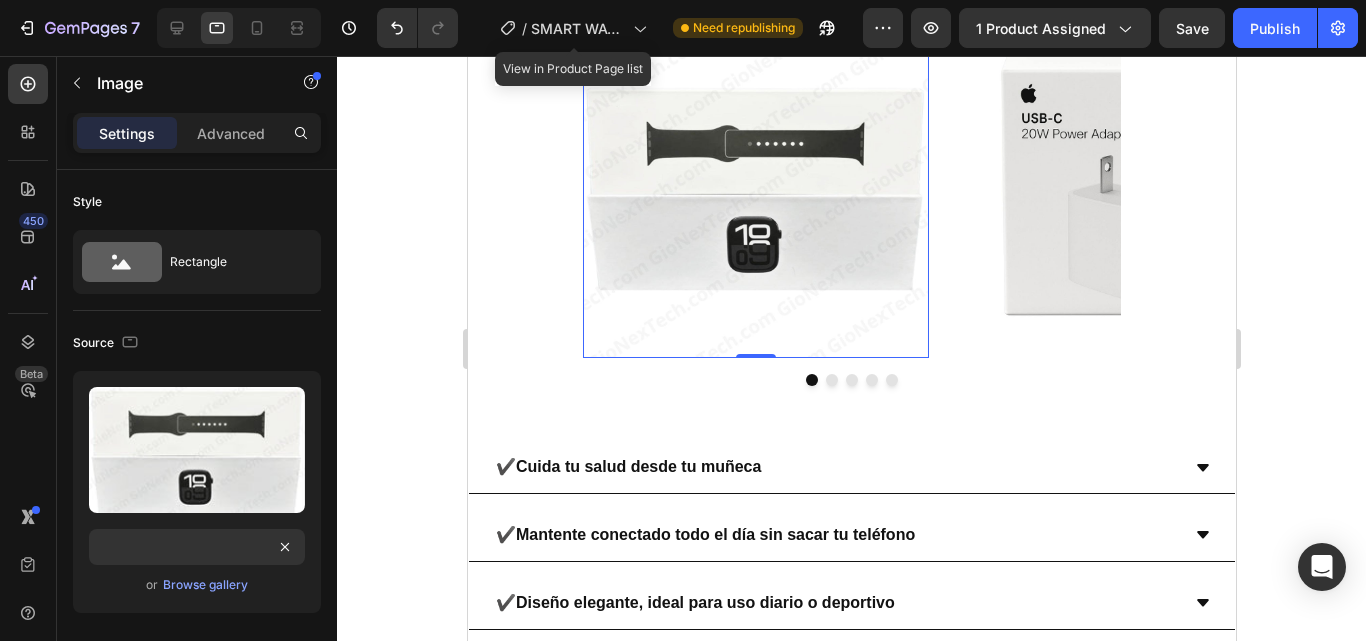 click at bounding box center [1117, 185] 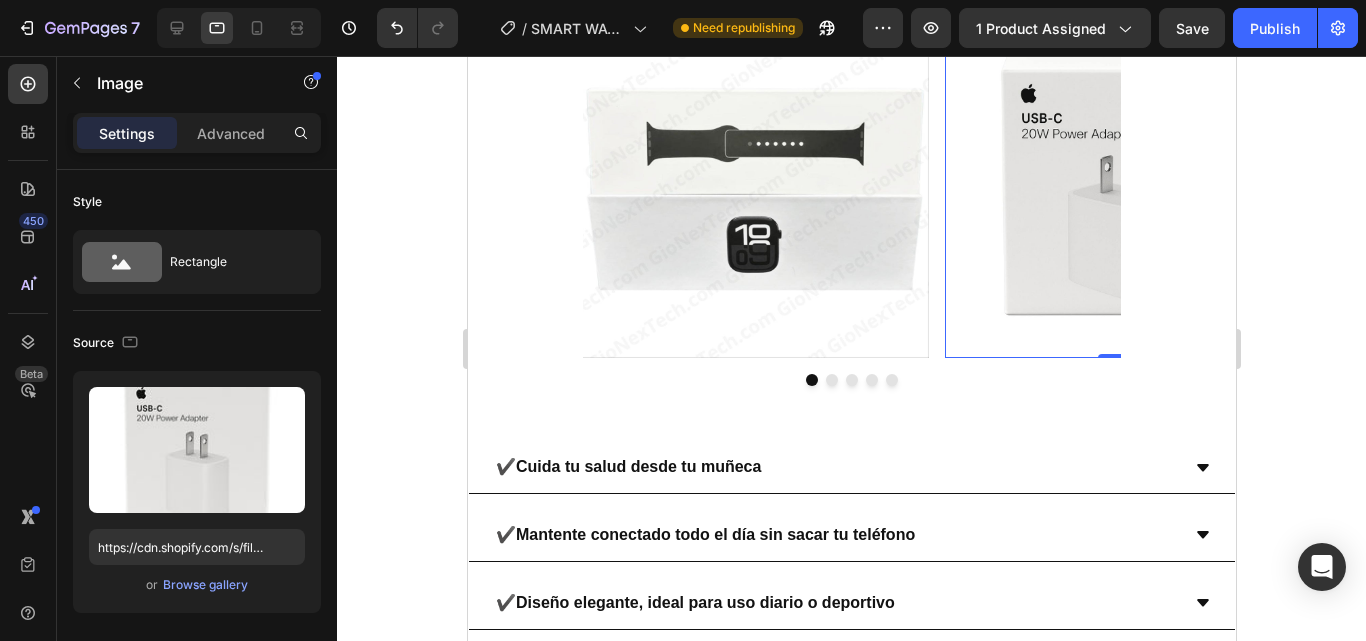 click at bounding box center (1117, 185) 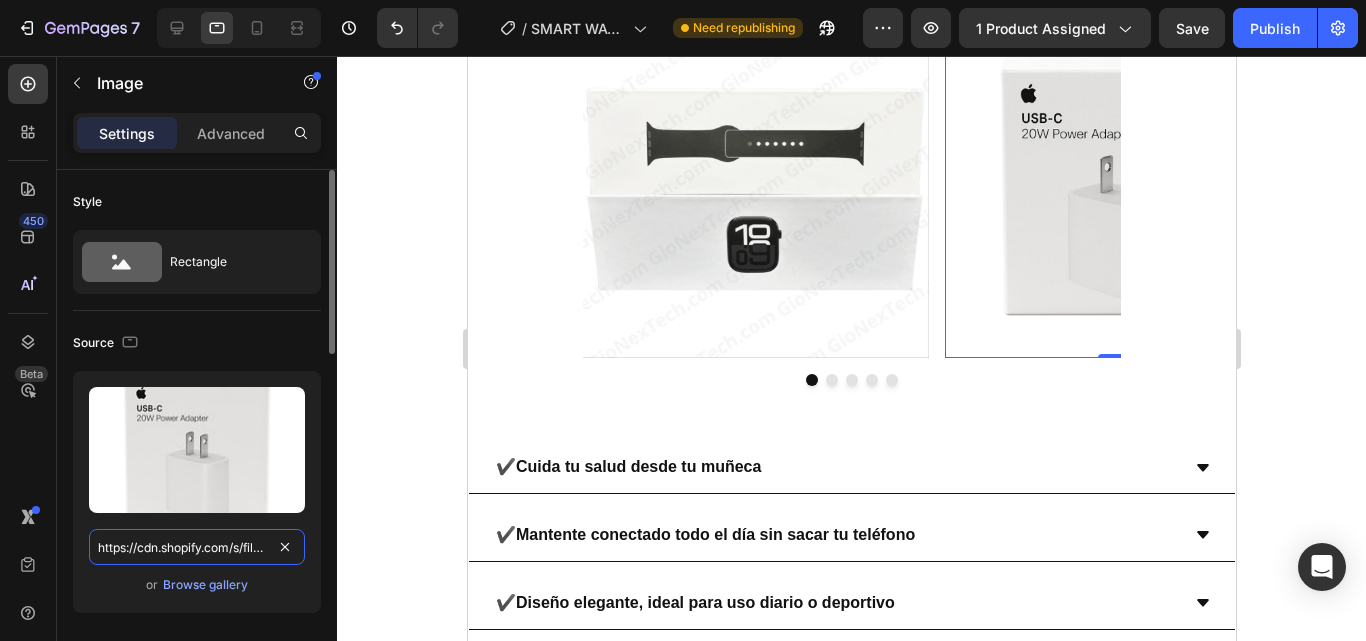 click on "https://cdn.shopify.com/s/files/1/0699/8304/3773/files/photo_4967682285952413542_y.jpg?v=1746812016" at bounding box center (197, 547) 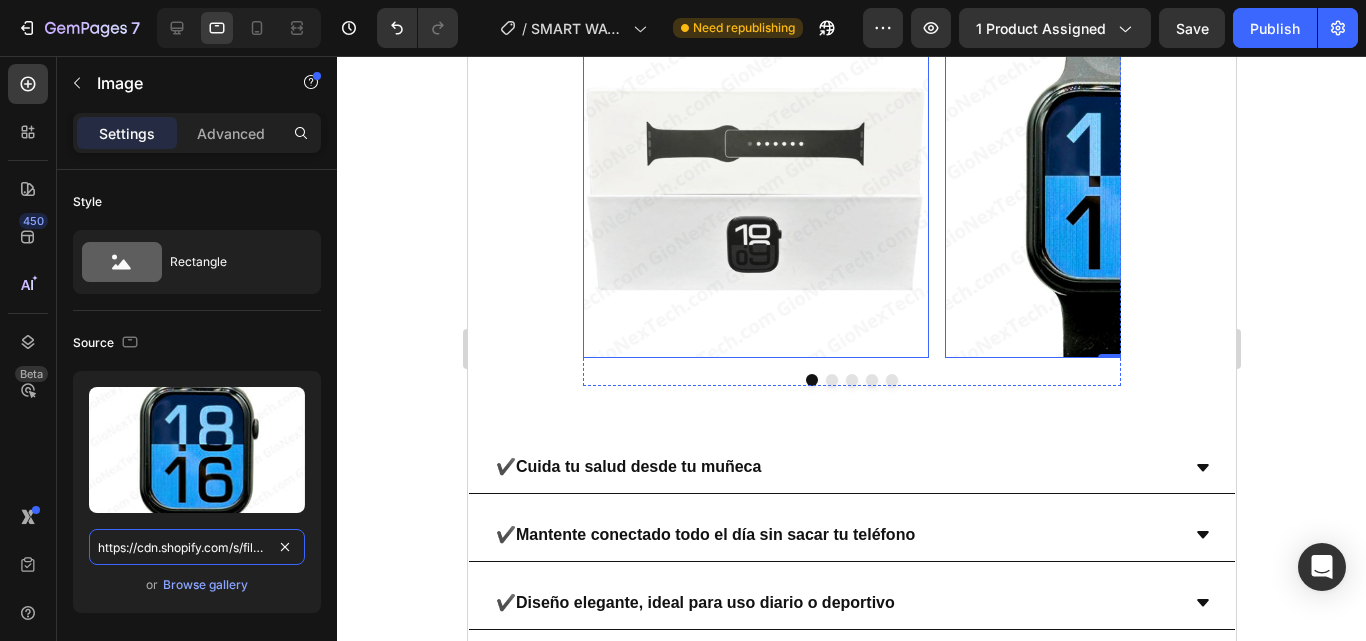 scroll, scrollTop: 0, scrollLeft: 442, axis: horizontal 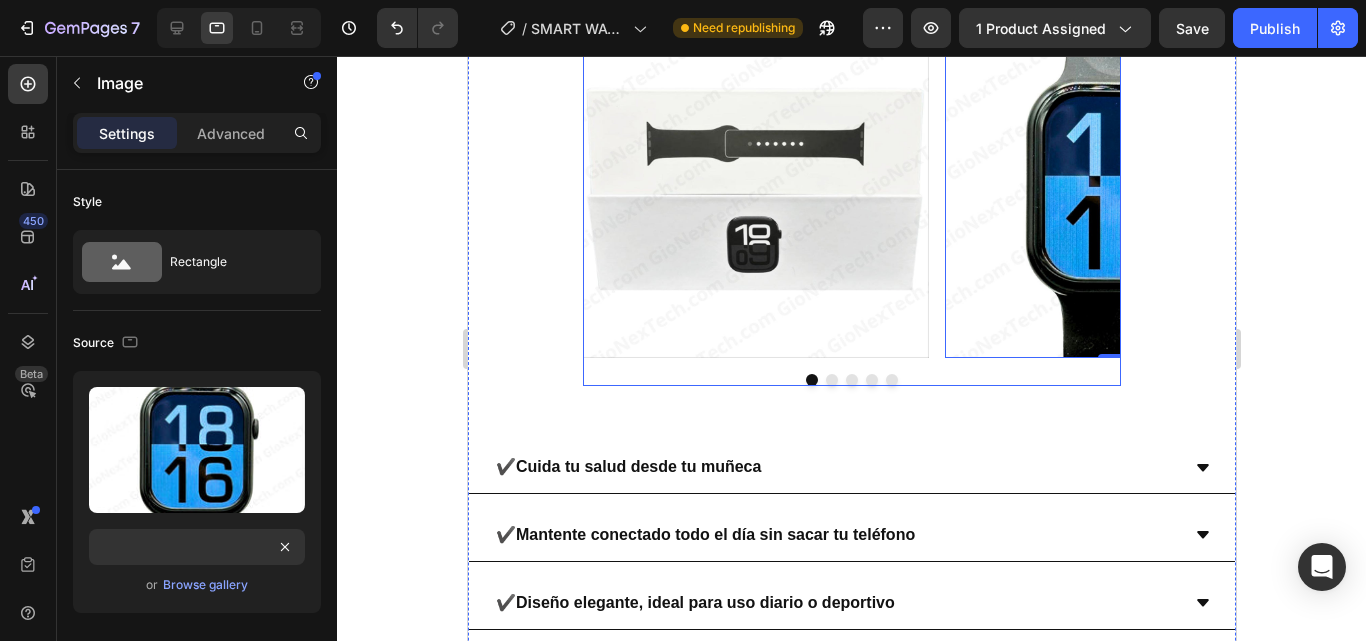 click at bounding box center [851, 380] 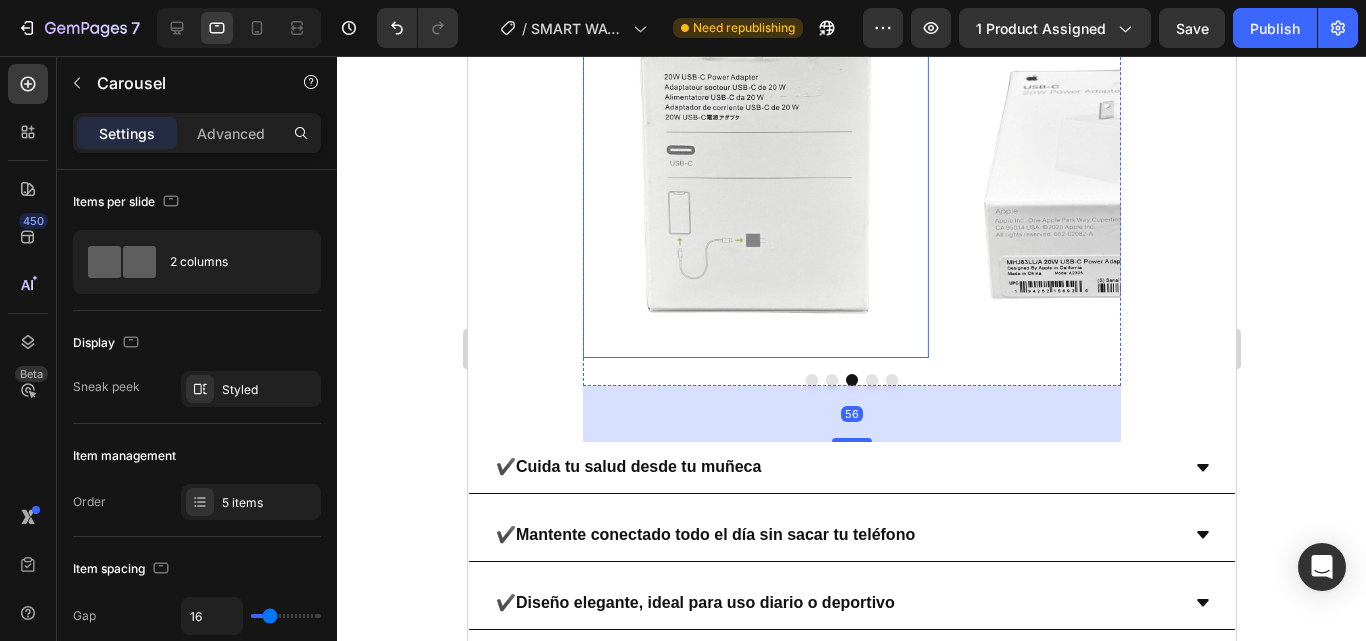 click at bounding box center (755, 185) 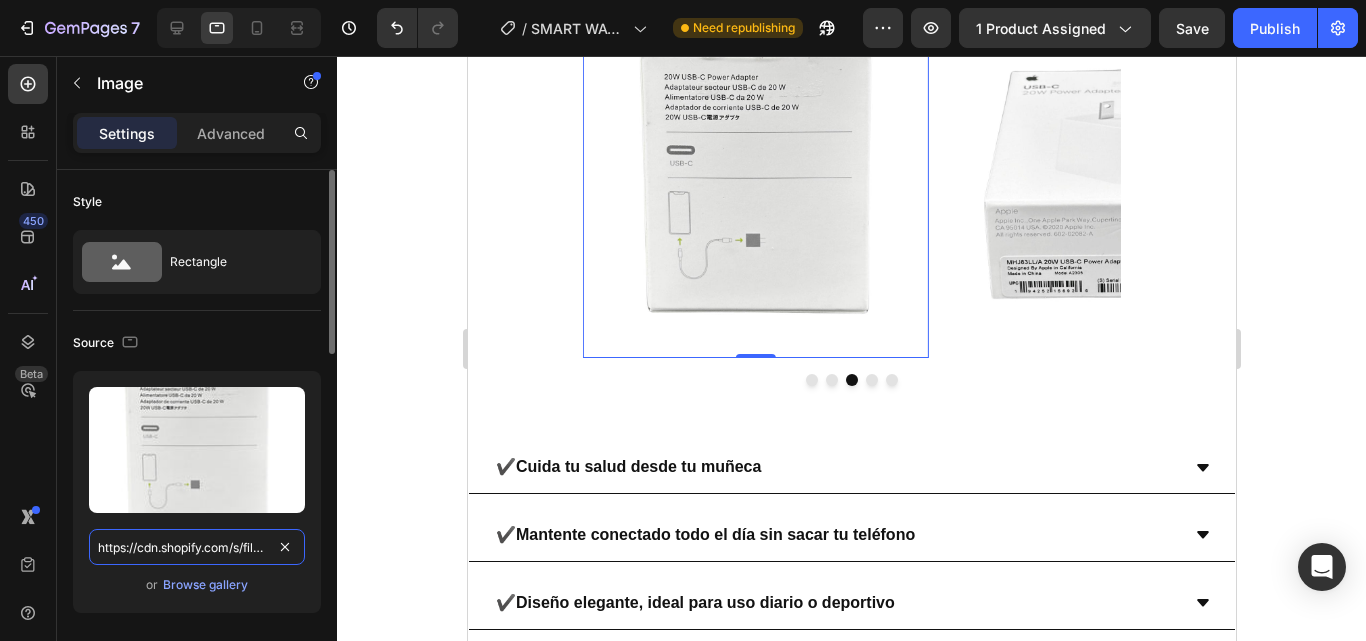 click on "https://cdn.shopify.com/s/files/1/0699/8304/3773/files/photo_4967682285952413543_y.jpg?v=1746812016" at bounding box center [197, 547] 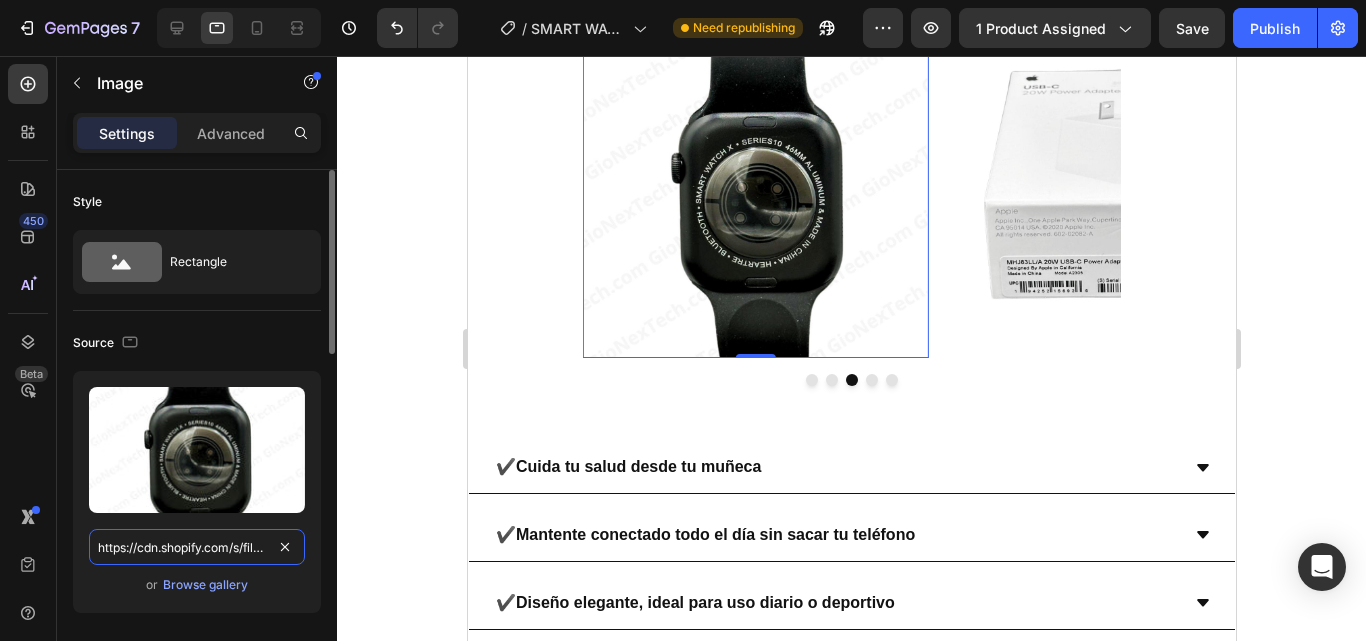 scroll, scrollTop: 0, scrollLeft: 442, axis: horizontal 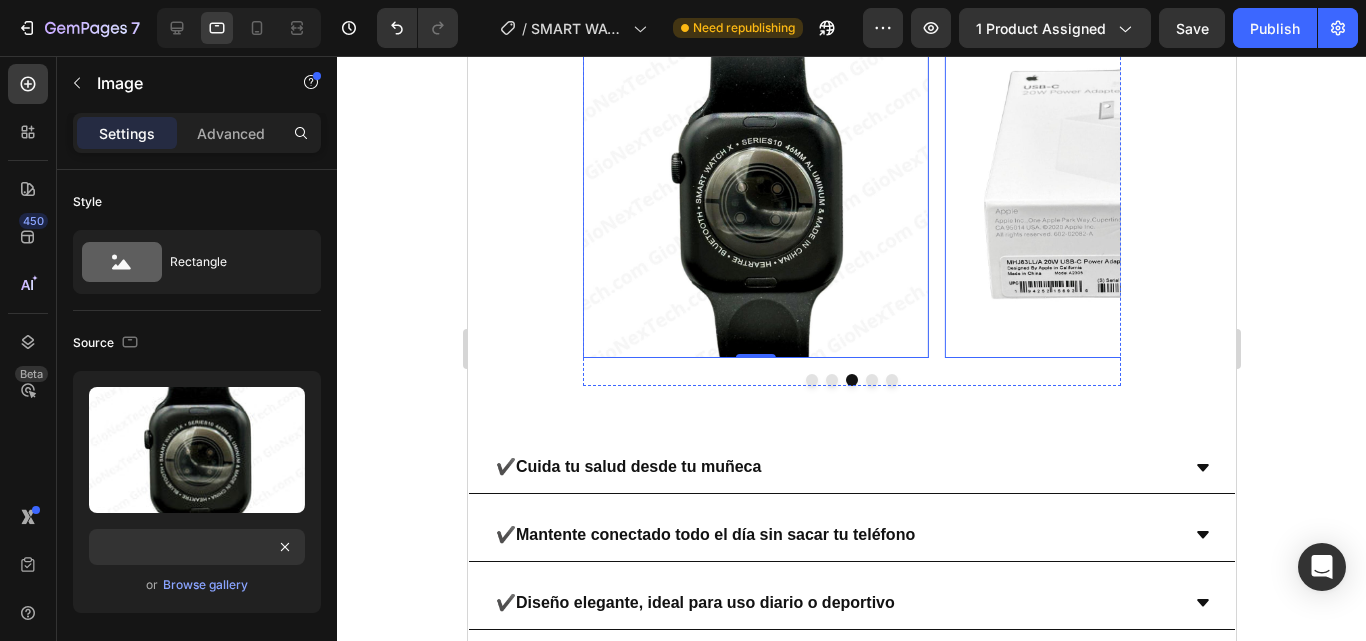 click at bounding box center [1117, 185] 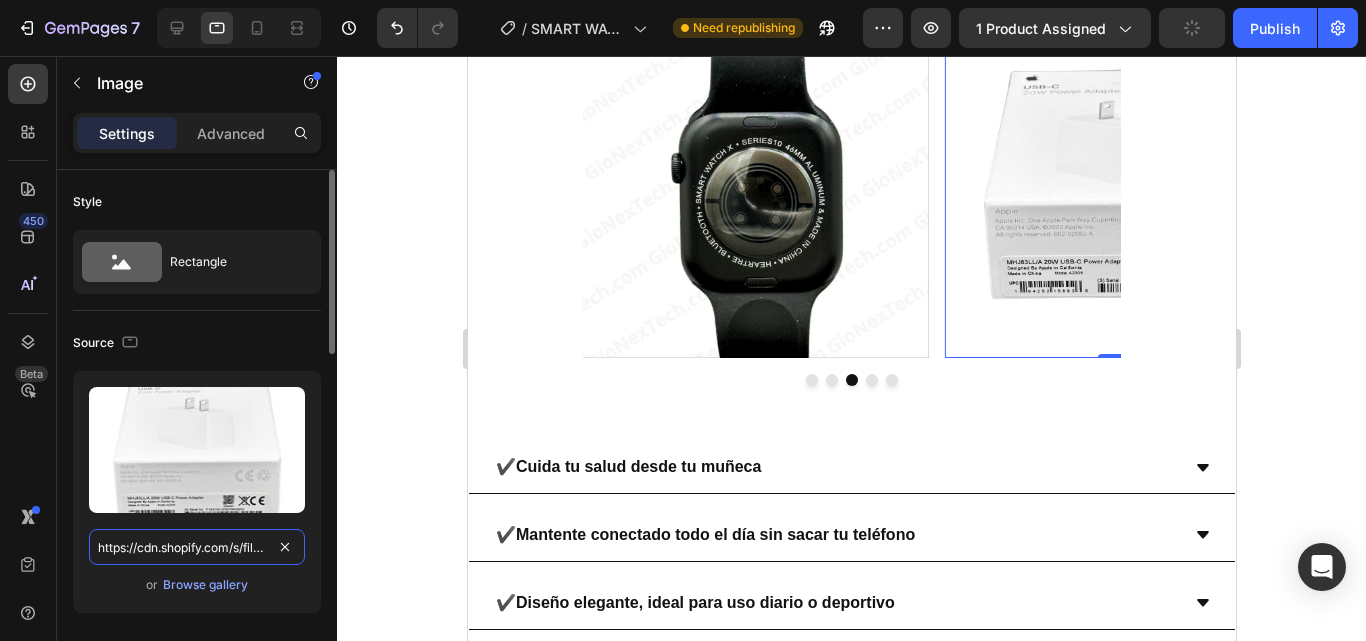 click on "https://cdn.shopify.com/s/files/1/0699/8304/3773/files/photo_4967682285952413544_y.jpg?v=1746812016" at bounding box center (197, 547) 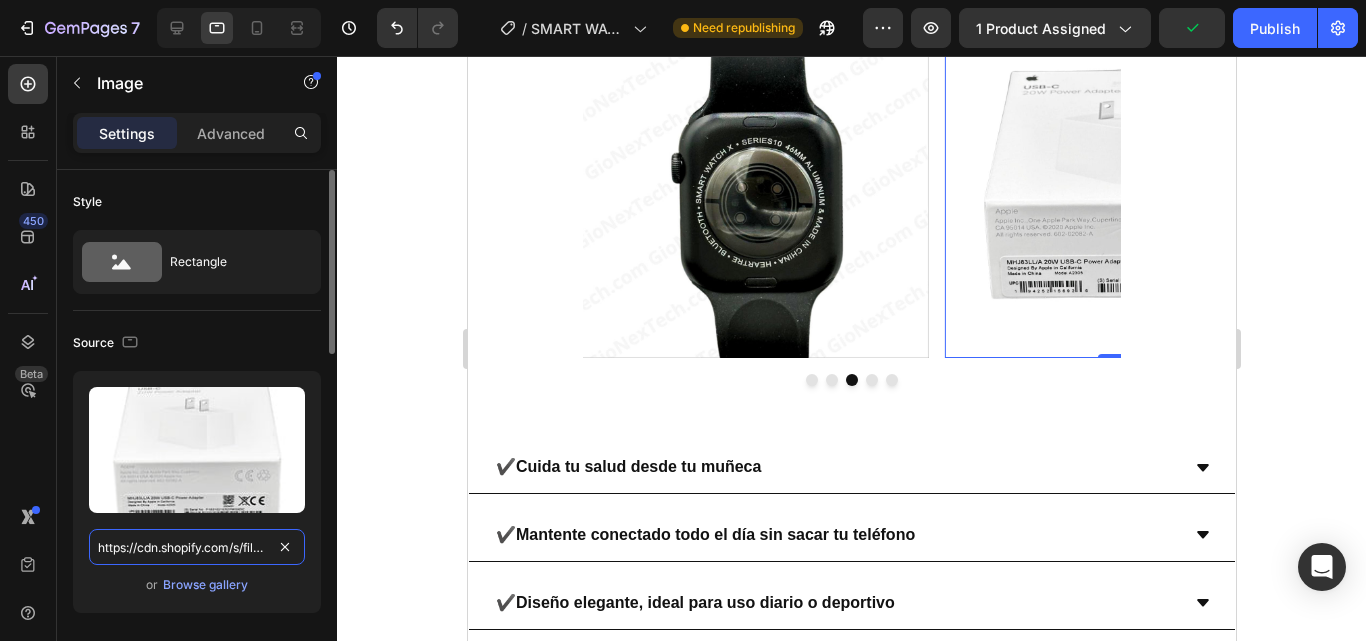 paste on "31918076098752701_y.jpg?v=1754184927" 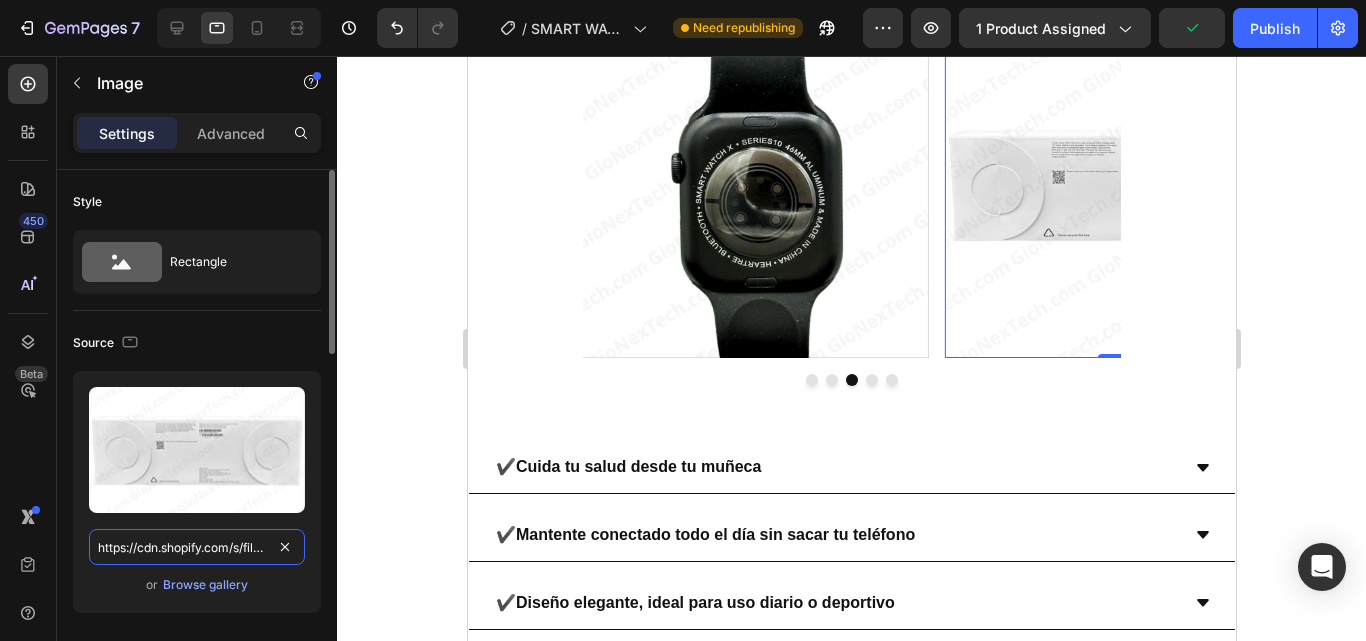 scroll, scrollTop: 0, scrollLeft: 439, axis: horizontal 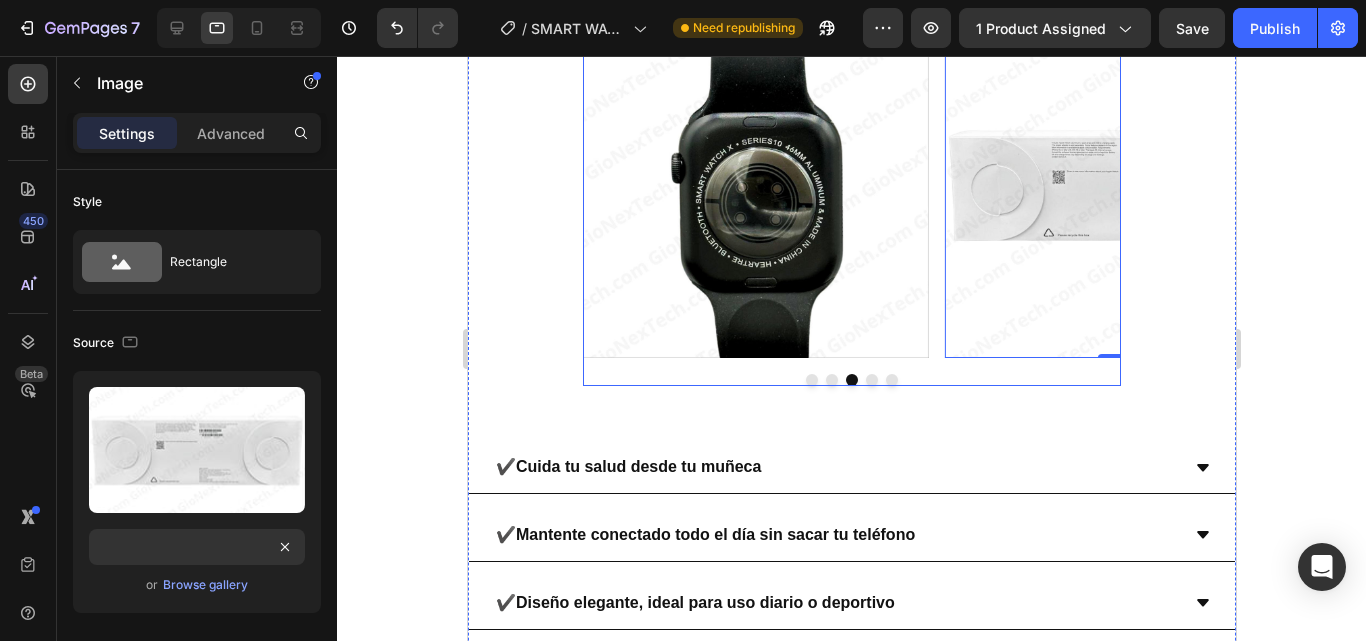 click at bounding box center (891, 380) 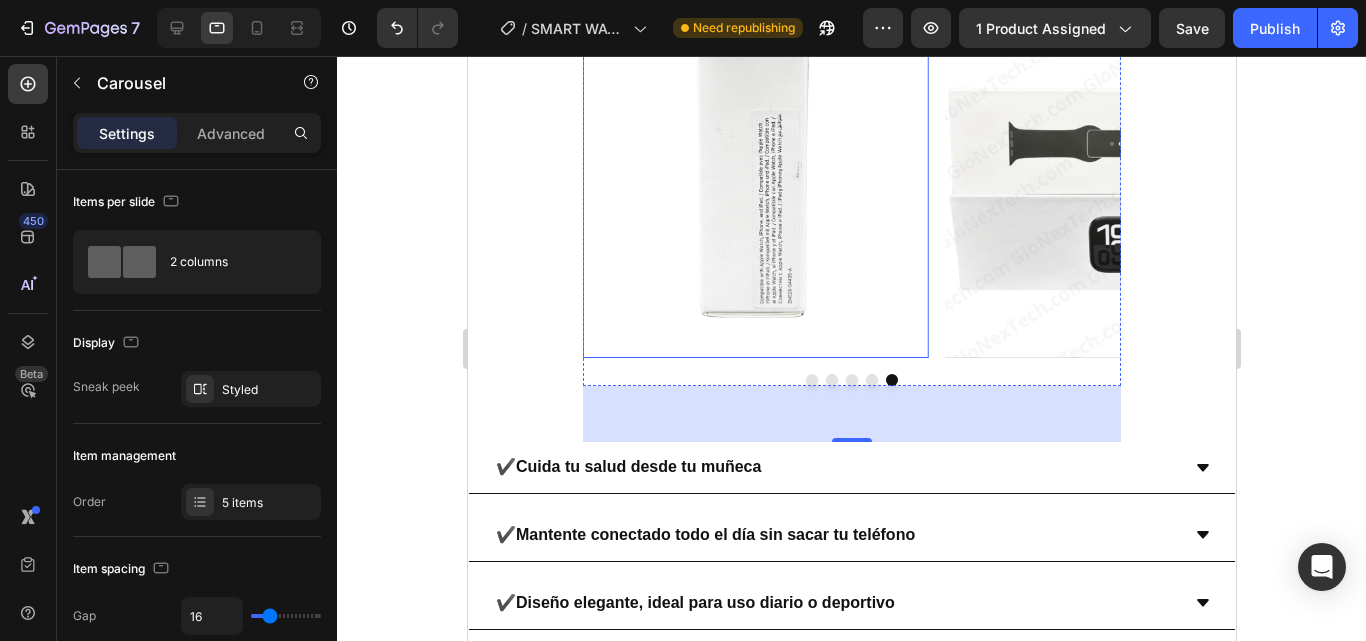 click at bounding box center [755, 185] 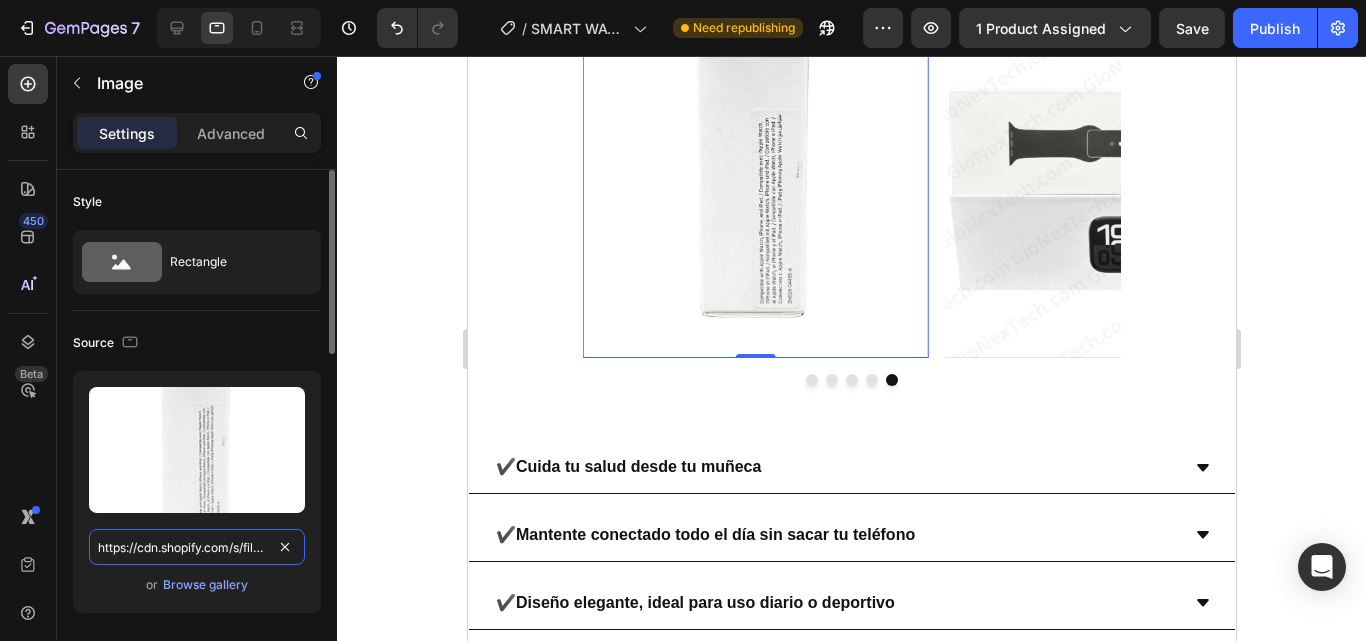 click on "https://cdn.shopify.com/s/files/1/0699/8304/3773/files/photo_4967682285952413545_y.jpg?v=1746812016" at bounding box center [197, 547] 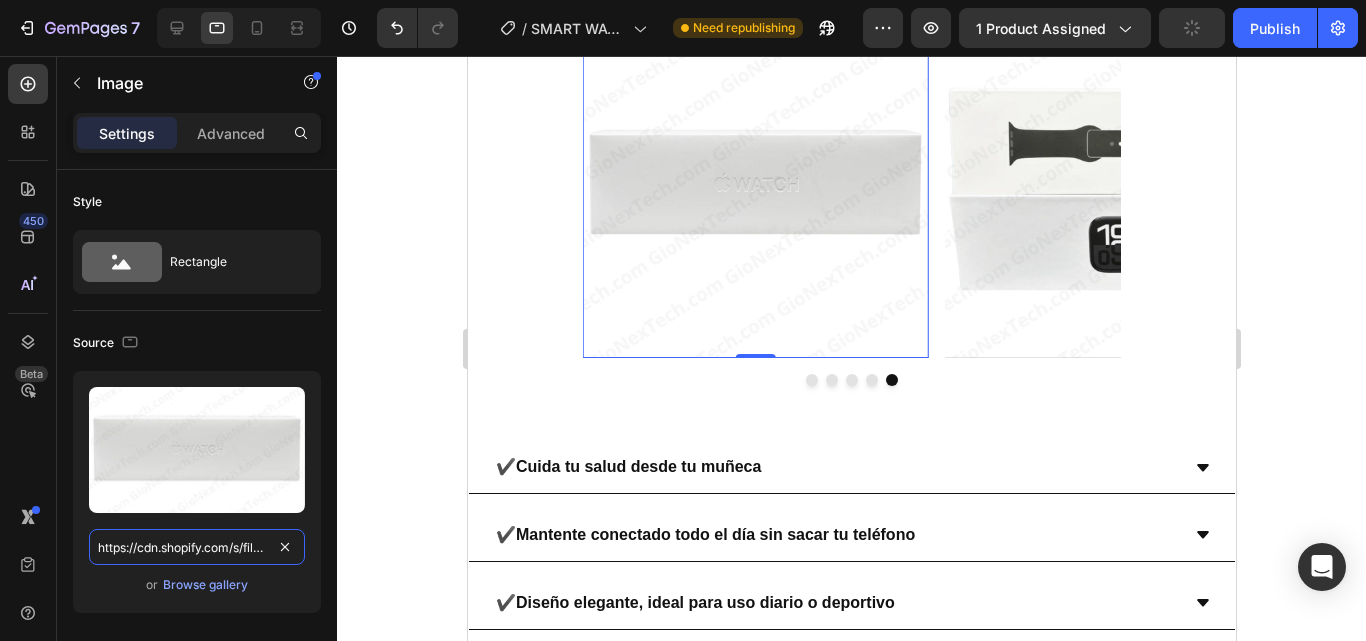scroll, scrollTop: 0, scrollLeft: 441, axis: horizontal 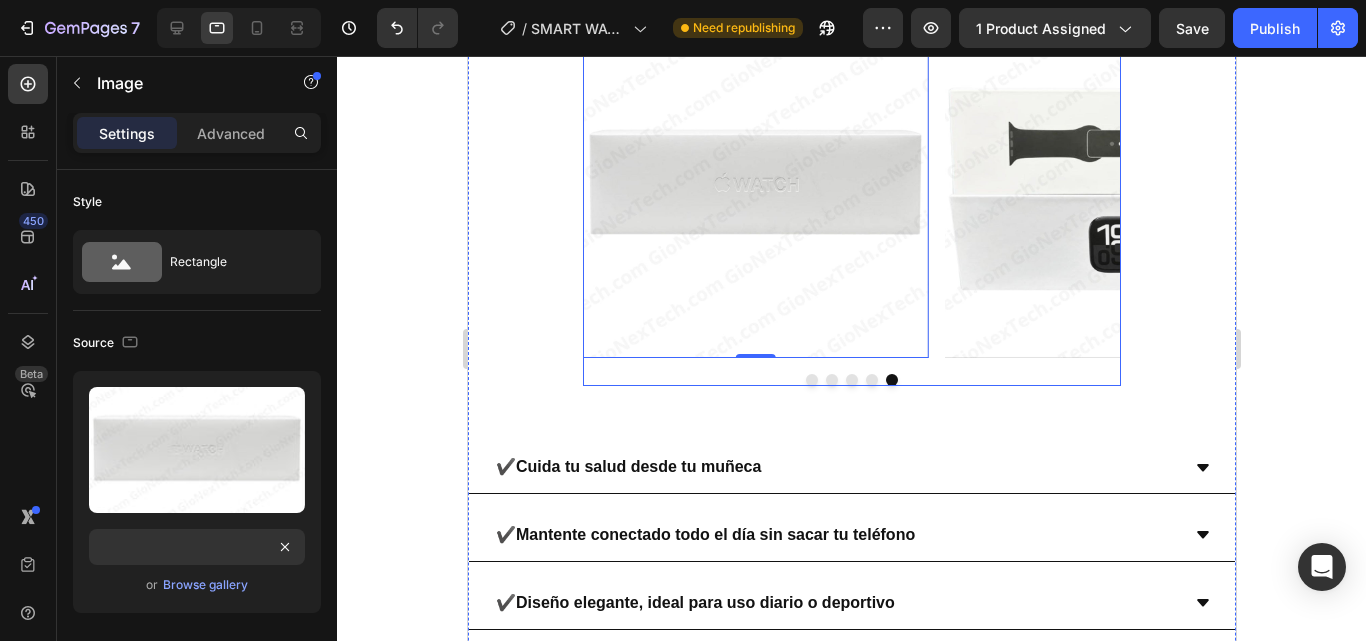 click at bounding box center (871, 380) 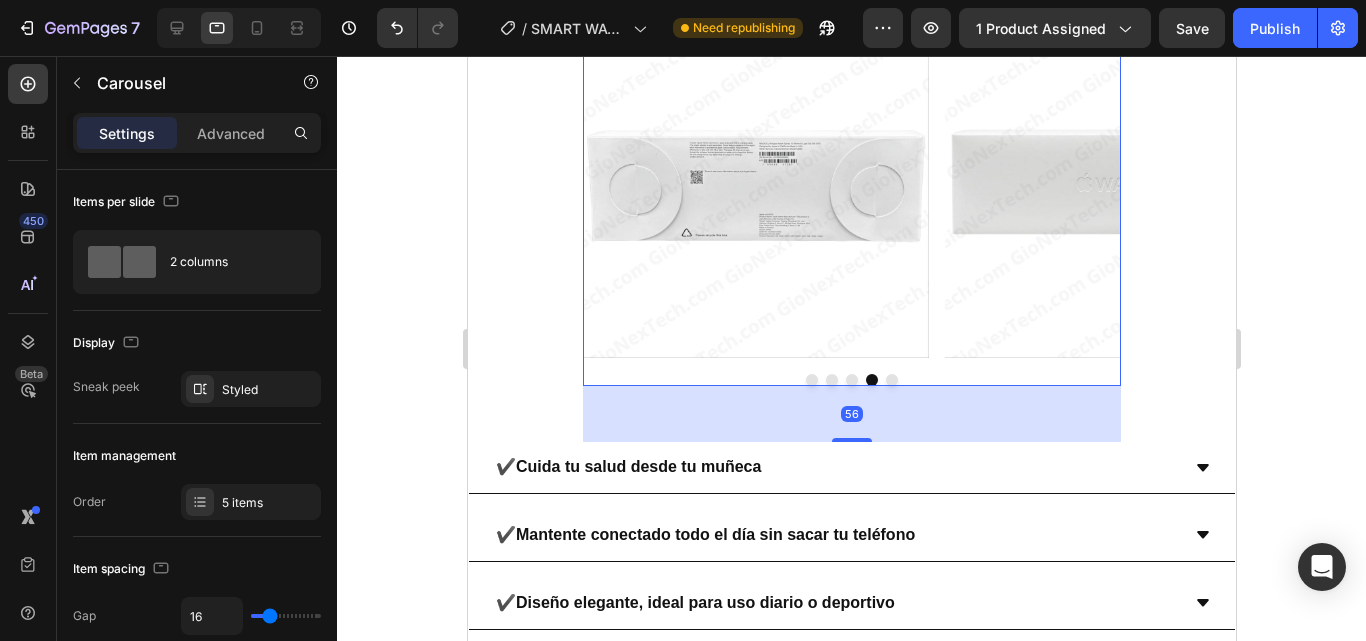 click at bounding box center (851, 380) 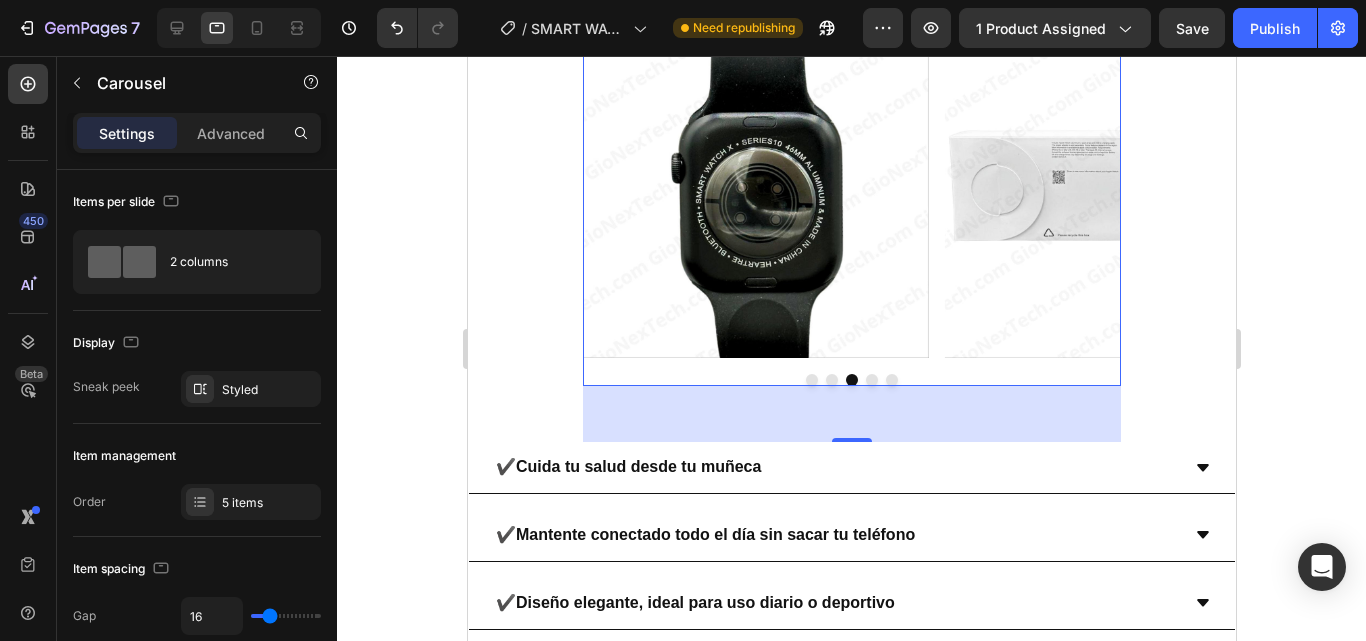 click at bounding box center (831, 380) 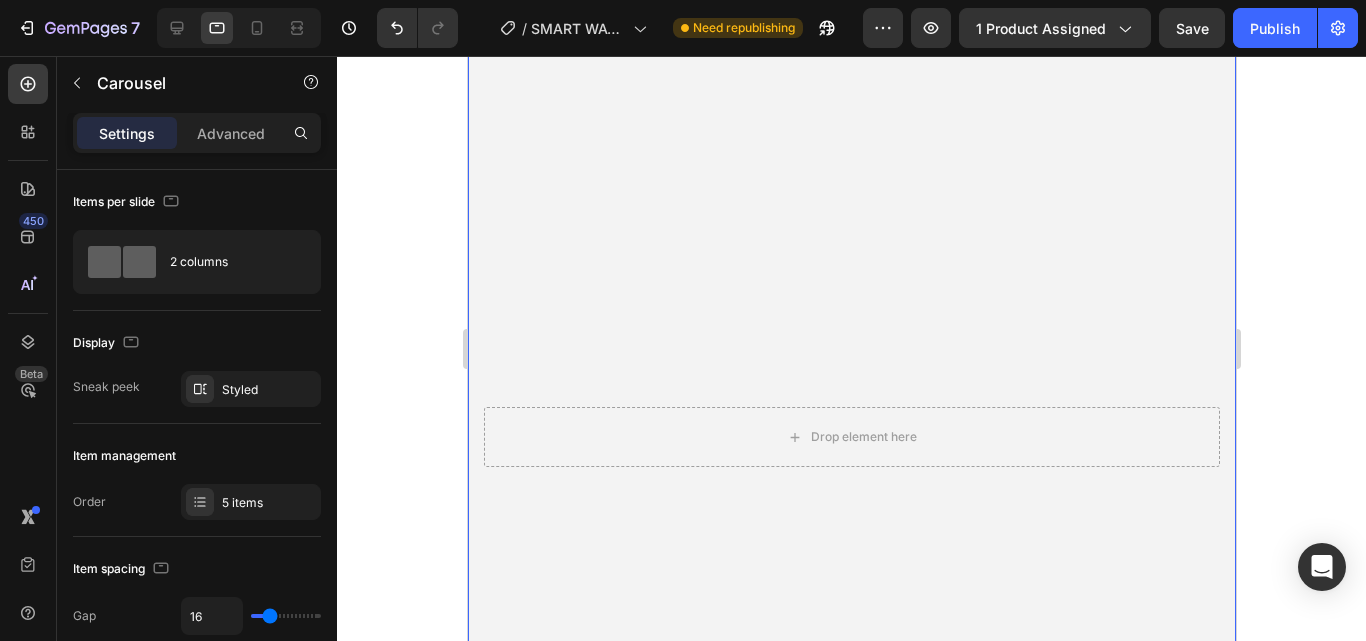 scroll, scrollTop: 5633, scrollLeft: 0, axis: vertical 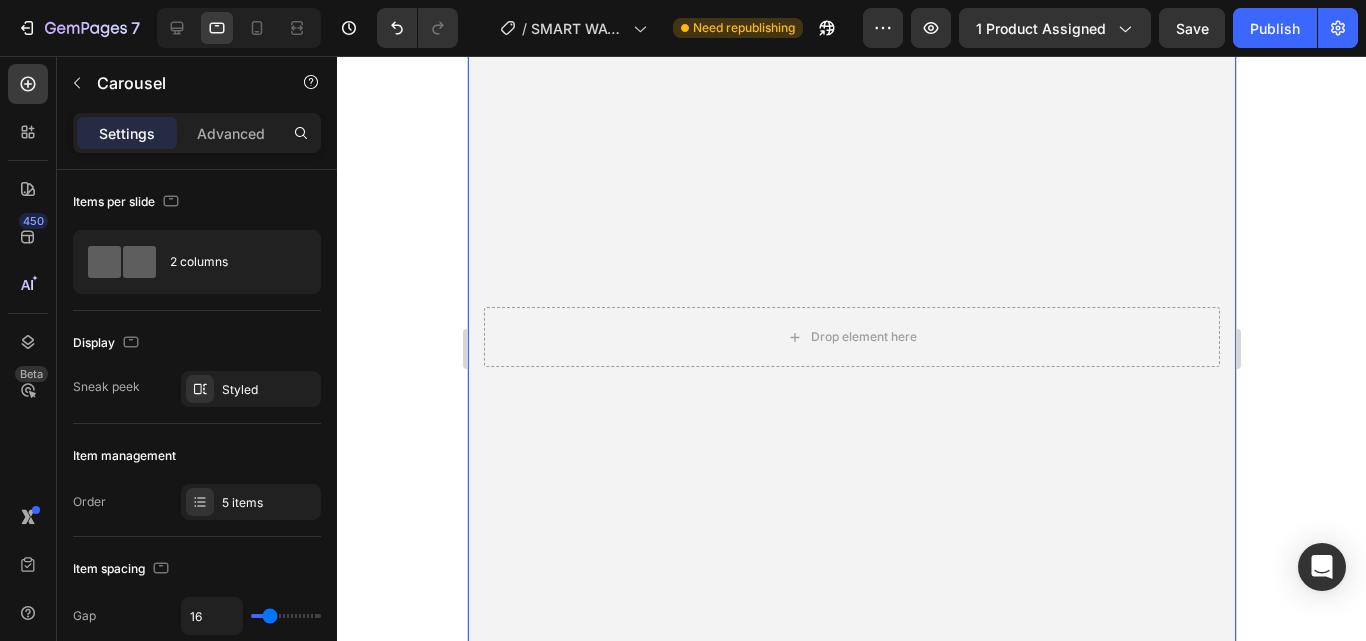click on "Drop element here" at bounding box center [851, 337] 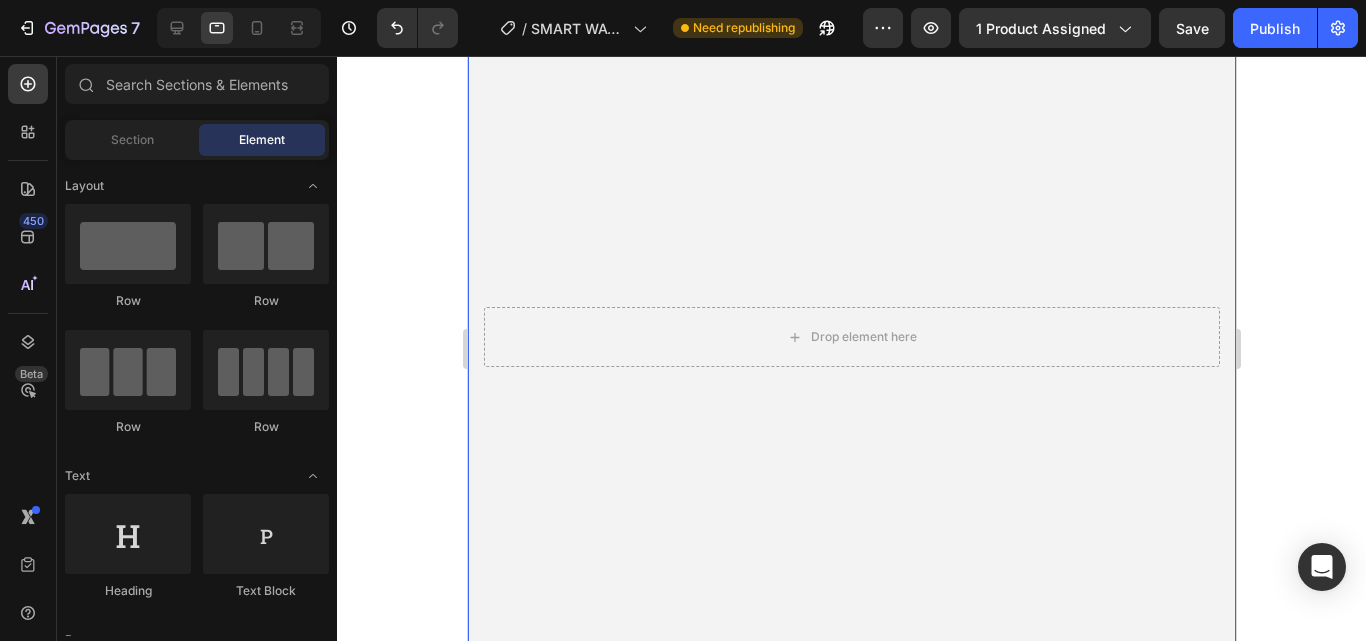 click at bounding box center (851, 337) 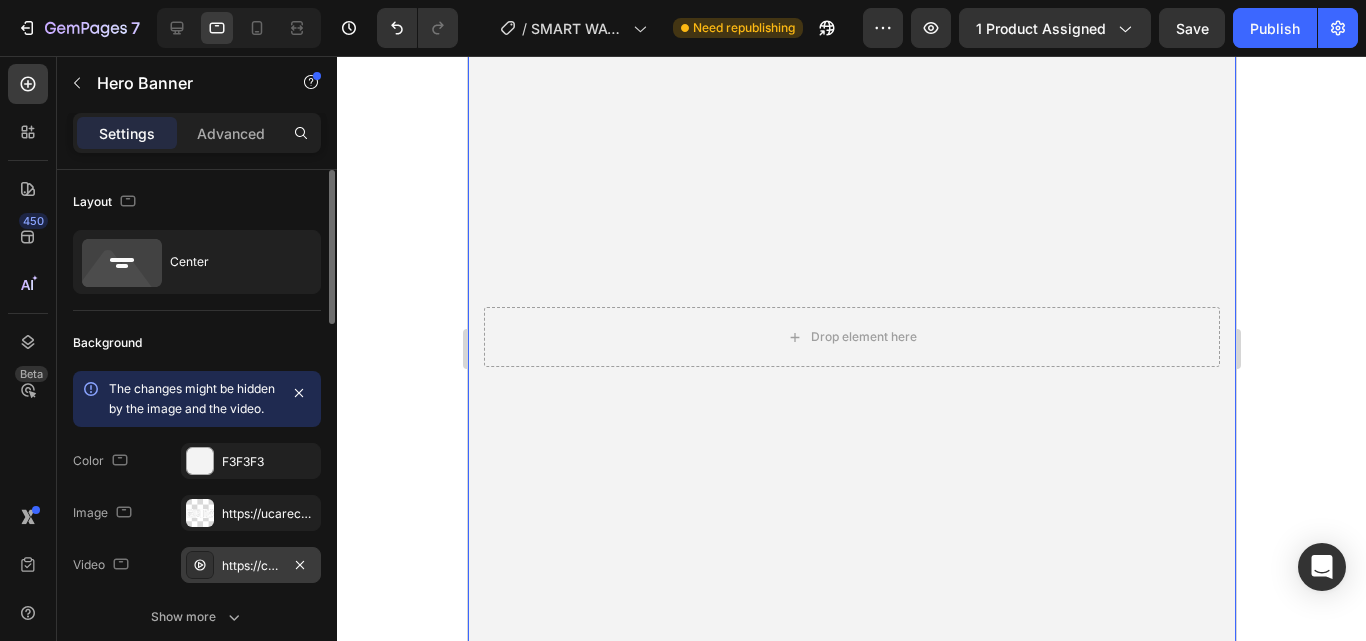 click on "https://cdn.shopify.com/videos/c/o/v/d50901affffe487d86e262422d6820ab.mp4" at bounding box center (251, 566) 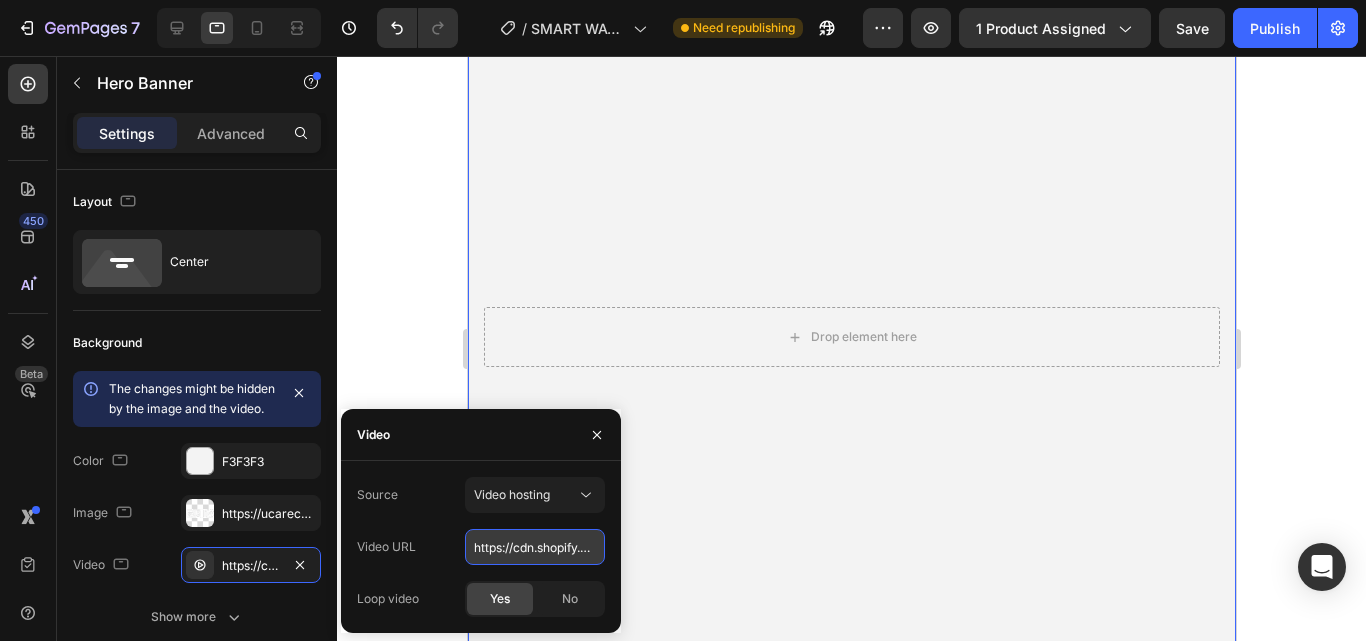 click on "https://cdn.shopify.com/videos/c/o/v/d50901affffe487d86e262422d6820ab.mp4" at bounding box center (535, 547) 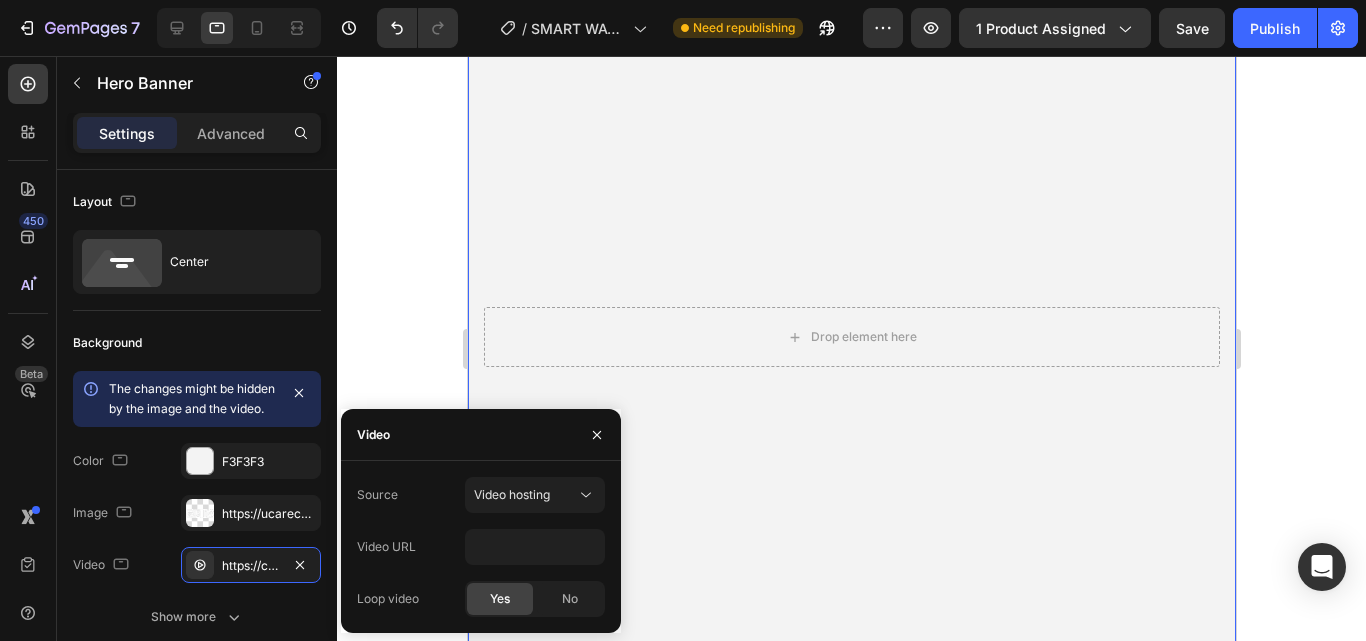 click 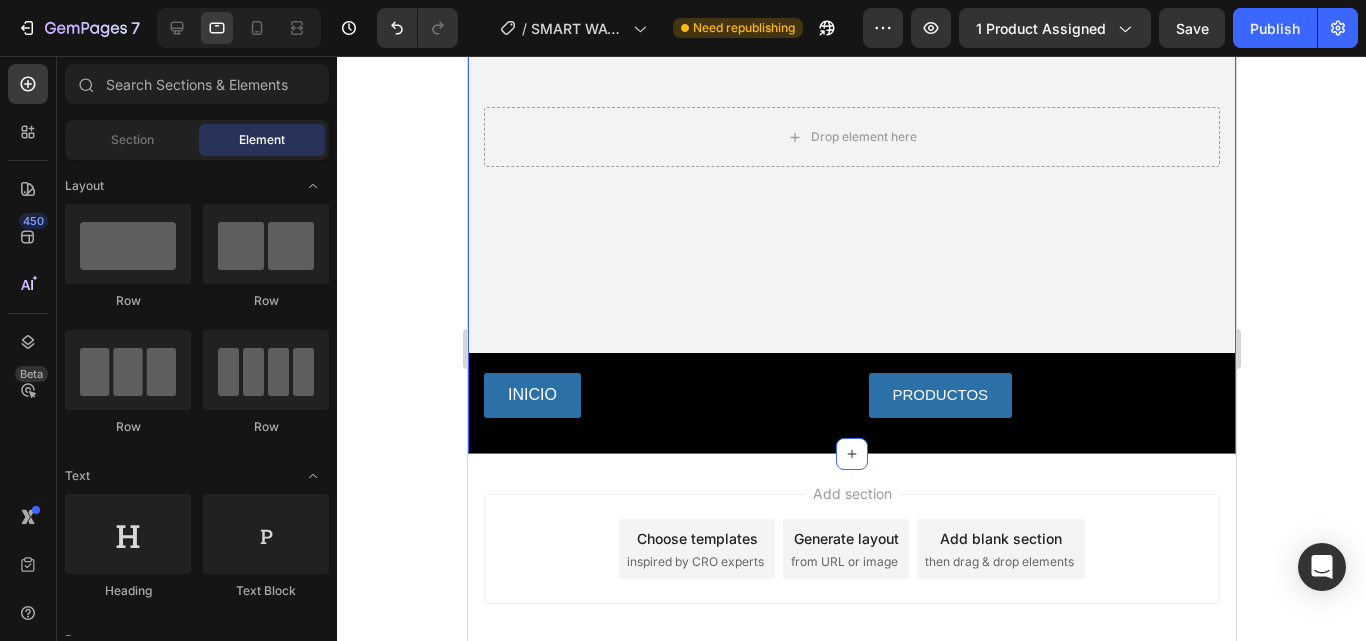 scroll, scrollTop: 6463, scrollLeft: 0, axis: vertical 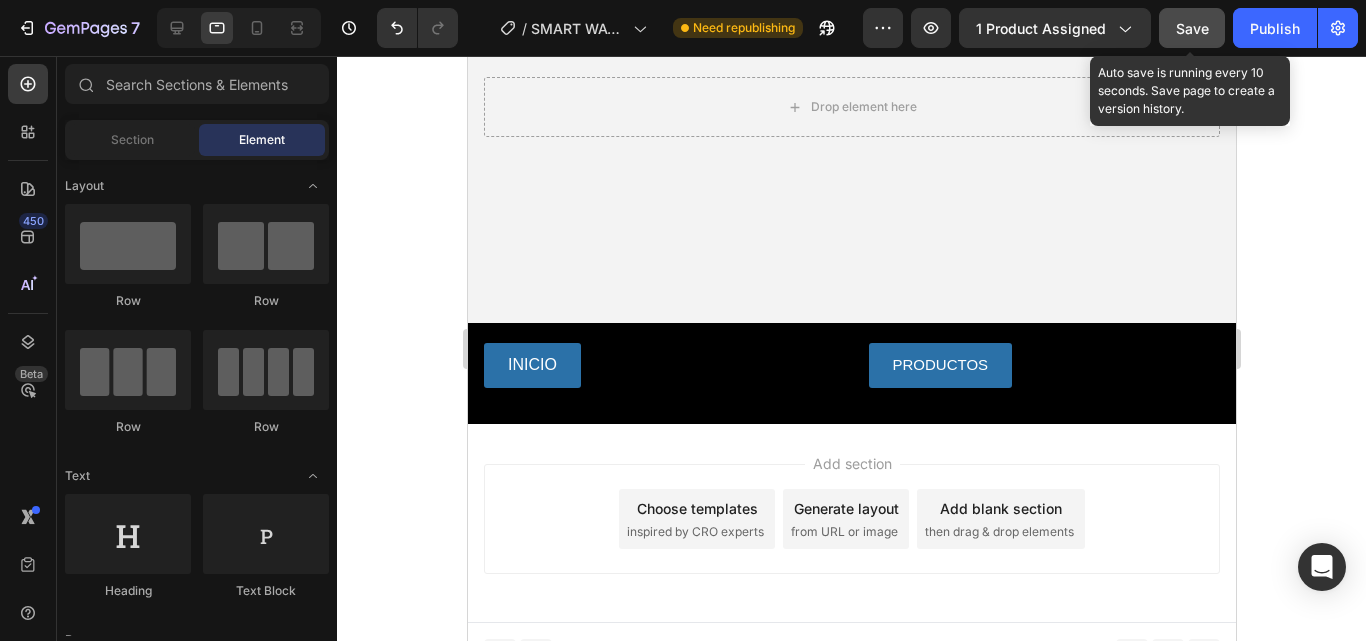 click on "Save" at bounding box center [1192, 28] 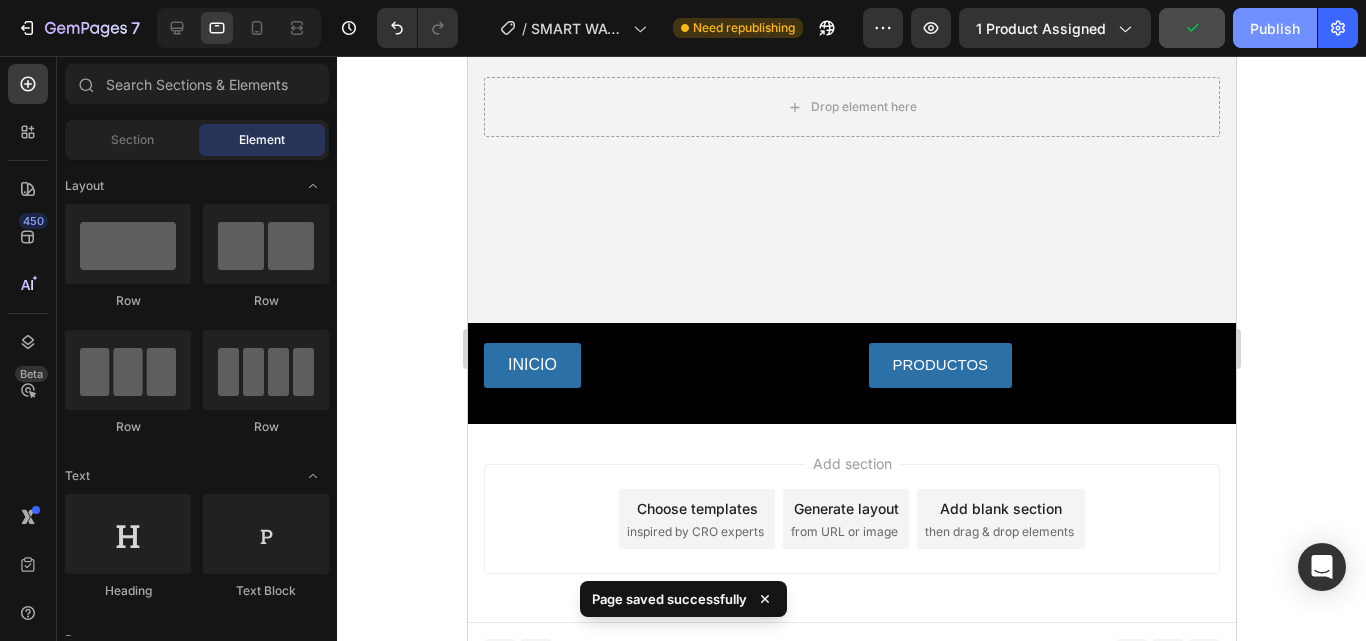 click on "Publish" at bounding box center (1275, 28) 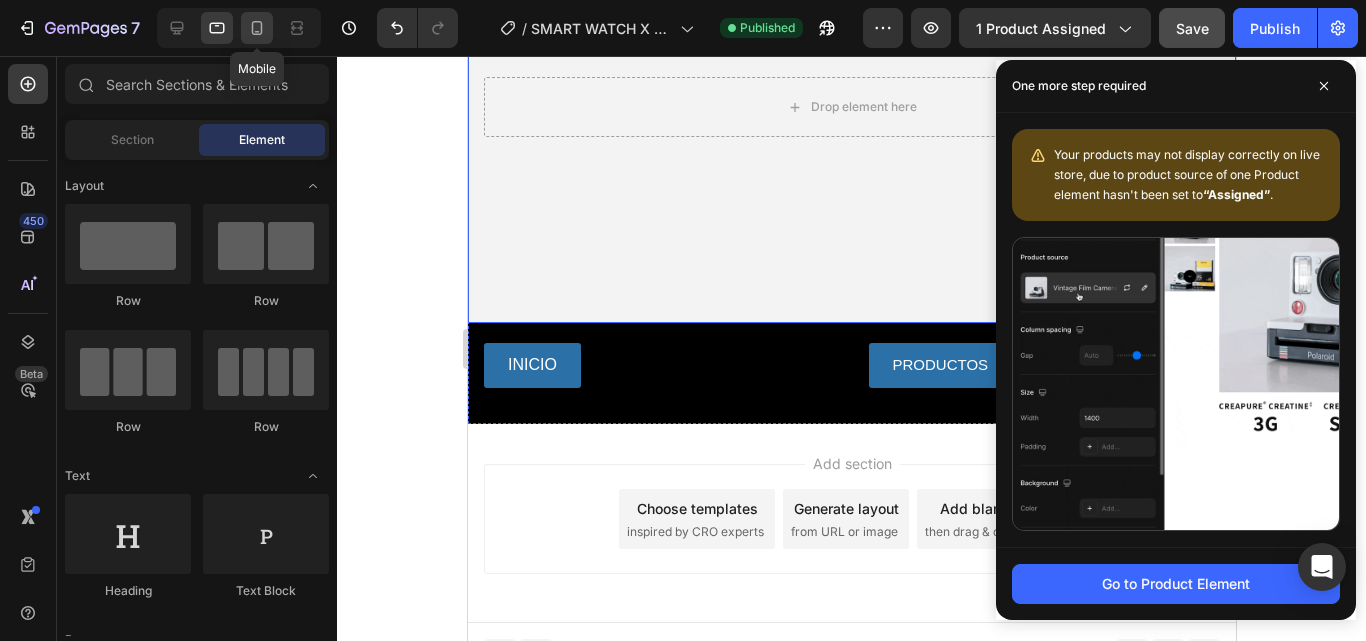 click 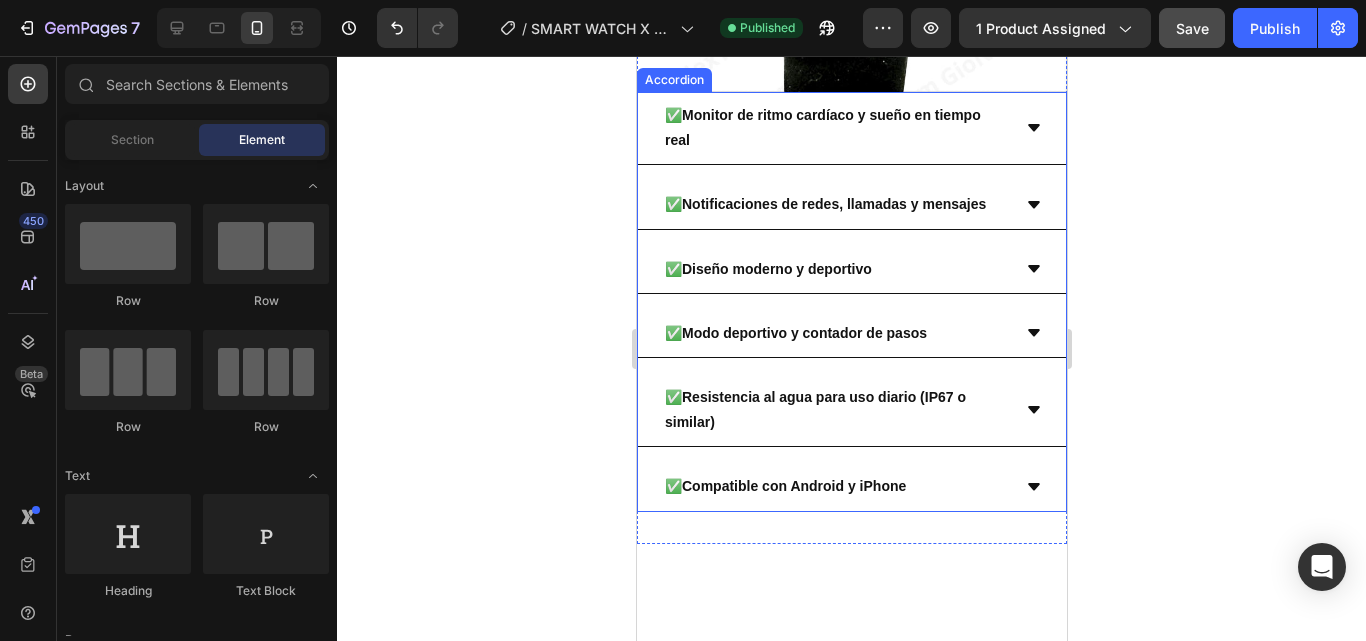 scroll, scrollTop: 2815, scrollLeft: 0, axis: vertical 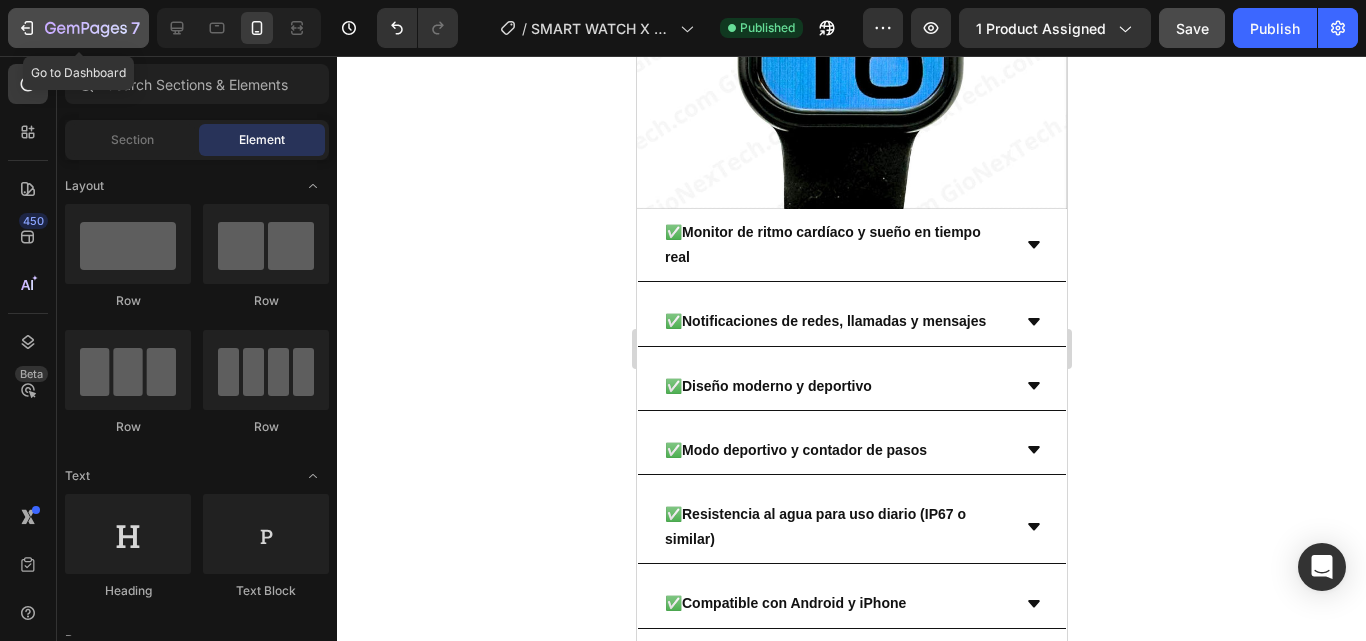 click 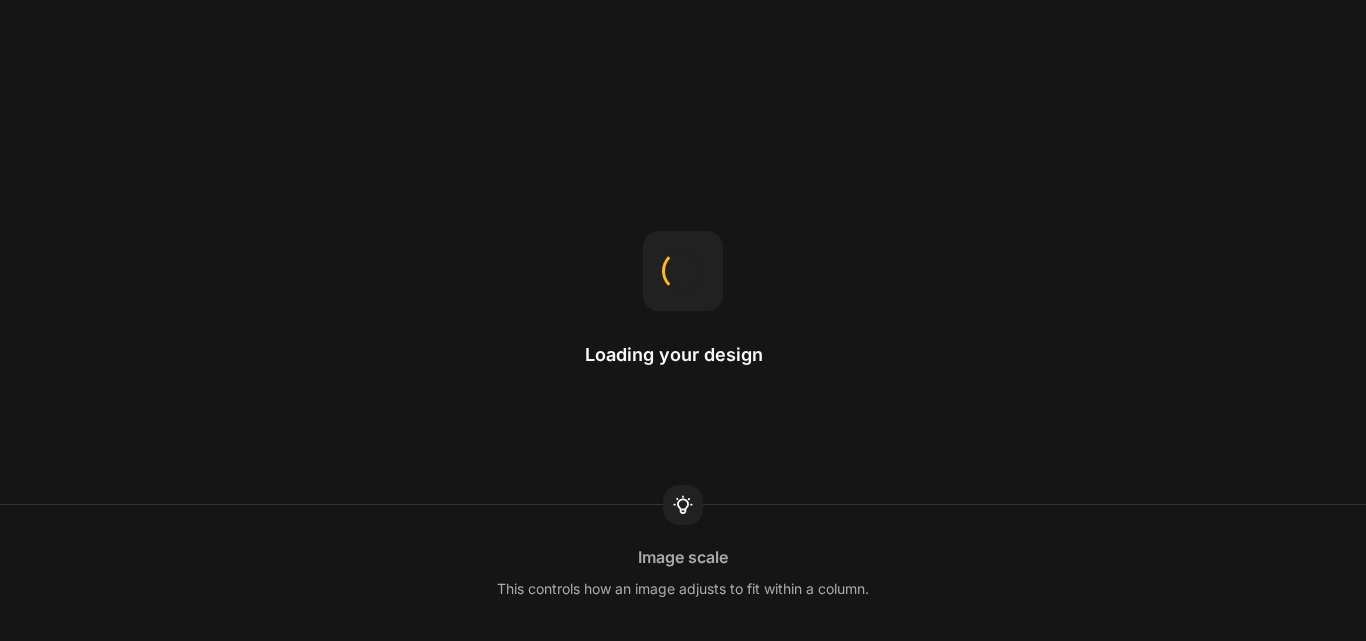 scroll, scrollTop: 0, scrollLeft: 0, axis: both 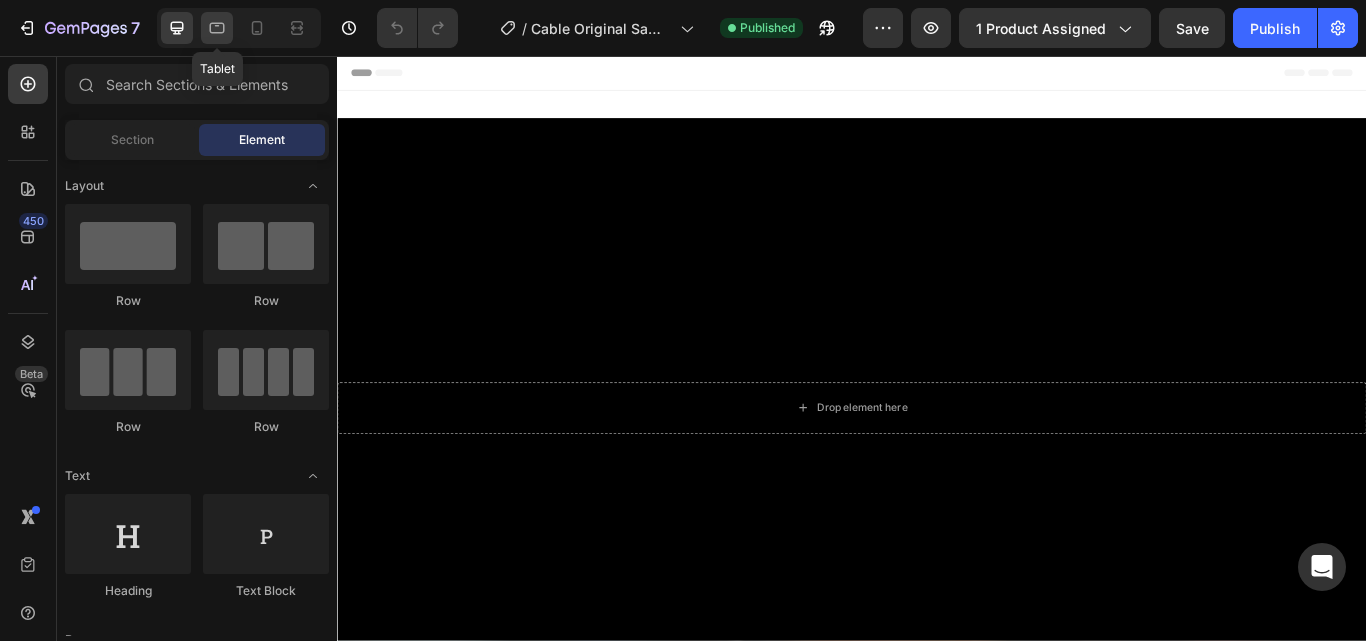 click 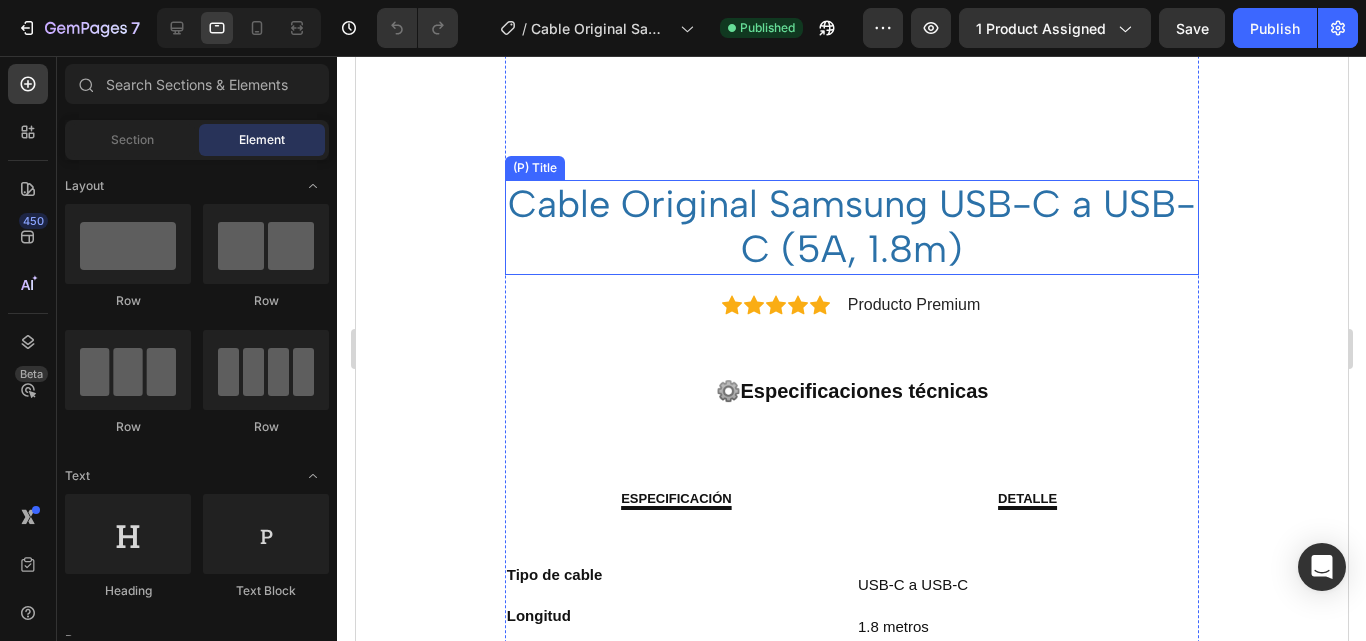 scroll, scrollTop: 1100, scrollLeft: 0, axis: vertical 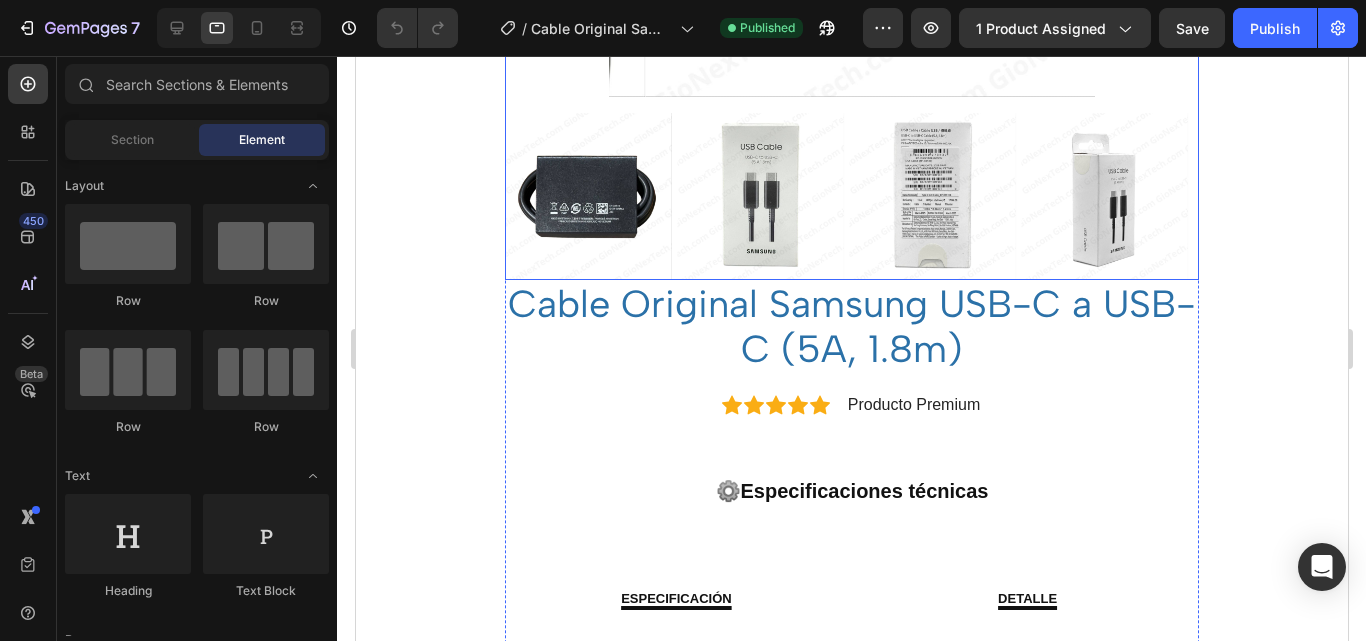 click at bounding box center [931, 196] 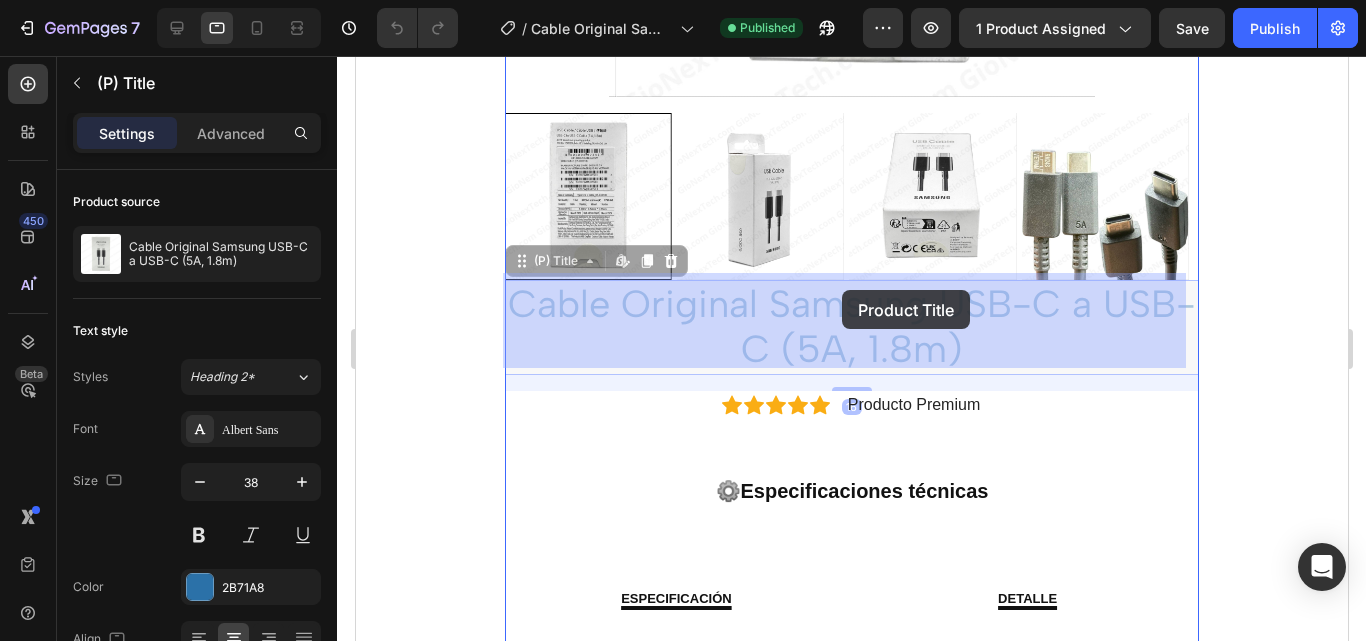 drag, startPoint x: 840, startPoint y: 271, endPoint x: 841, endPoint y: 290, distance: 19.026299 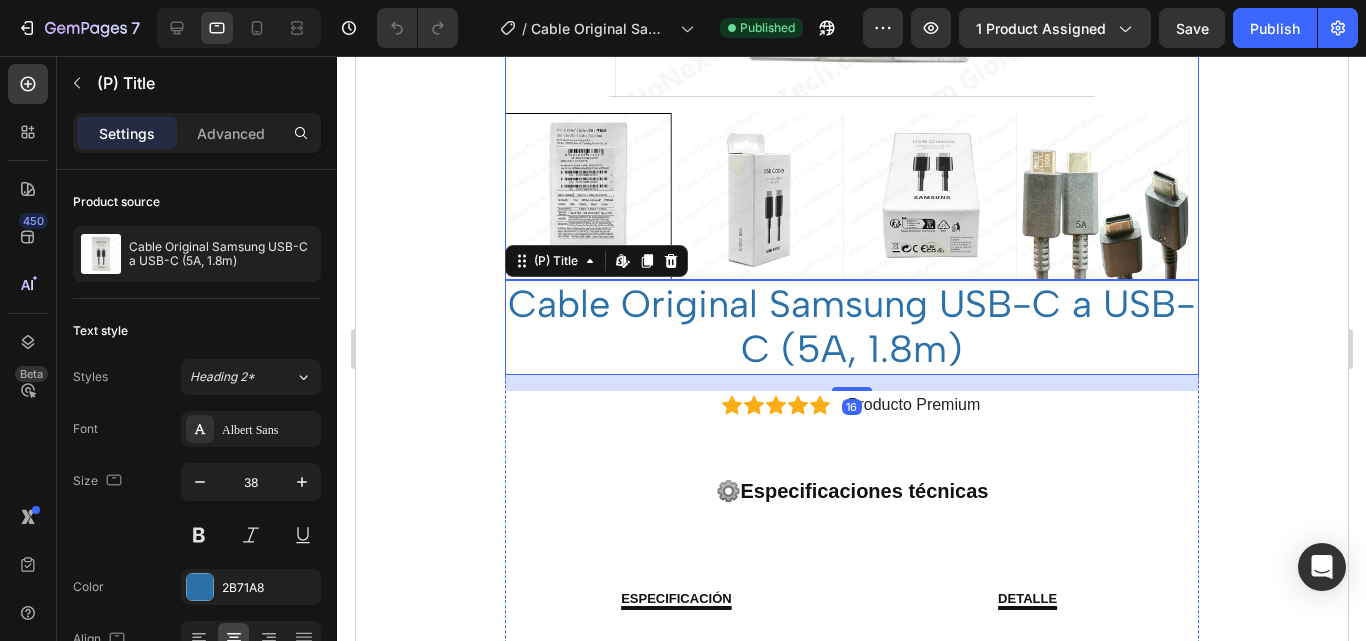 click at bounding box center (931, 196) 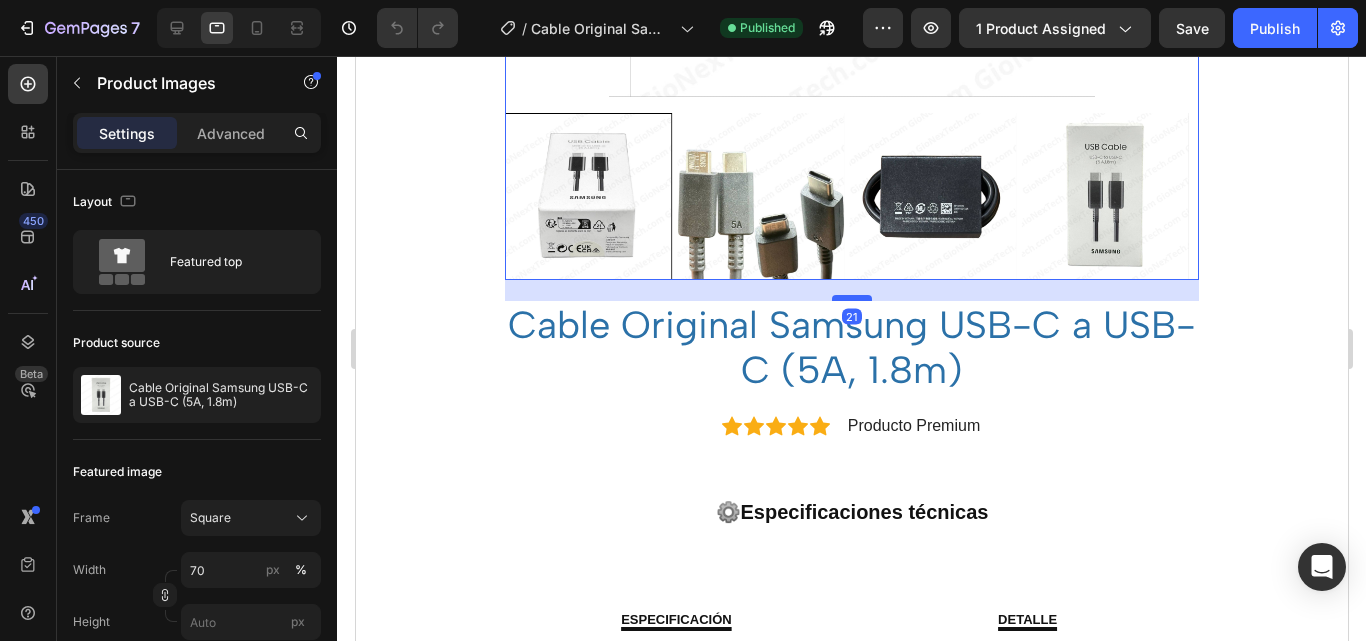 drag, startPoint x: 845, startPoint y: 270, endPoint x: 851, endPoint y: 291, distance: 21.84033 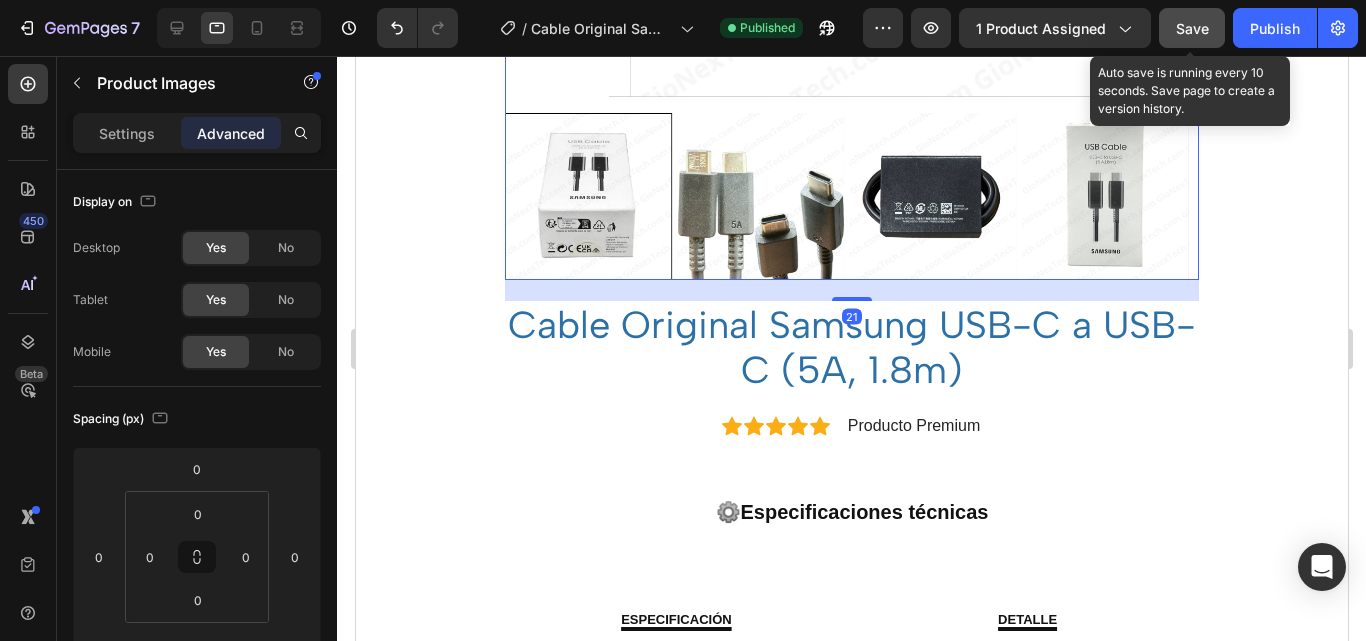 click on "Save" at bounding box center (1192, 28) 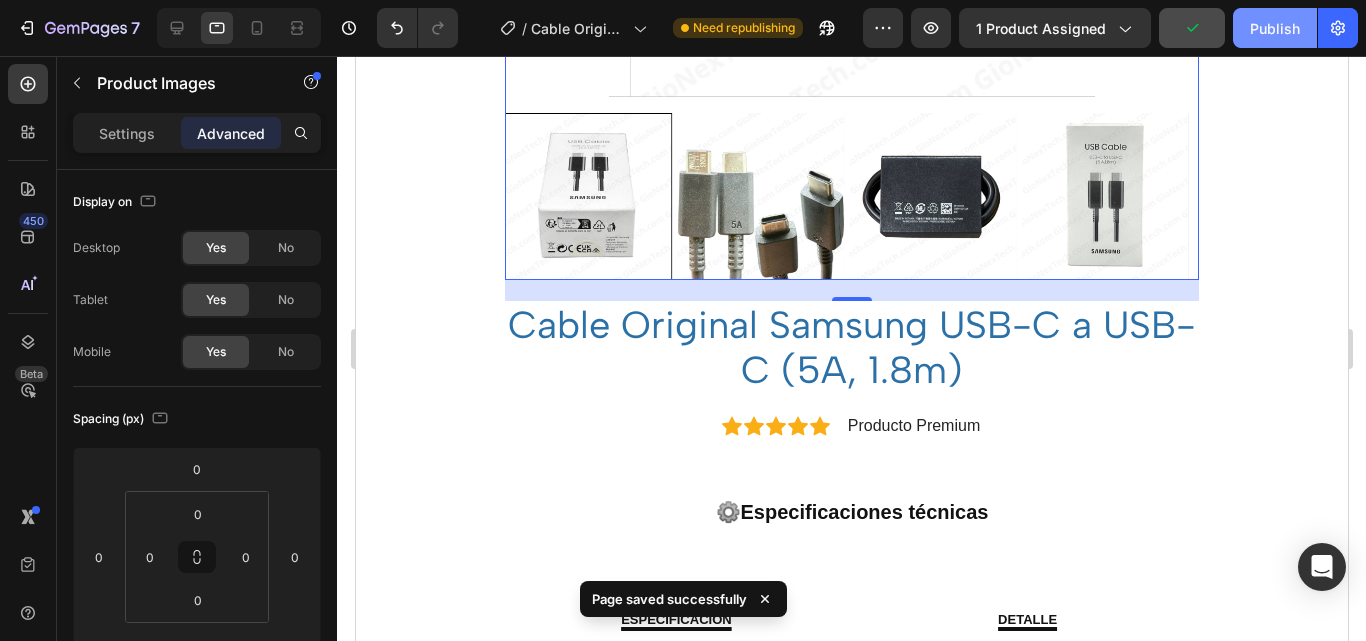 click on "Publish" at bounding box center [1275, 28] 